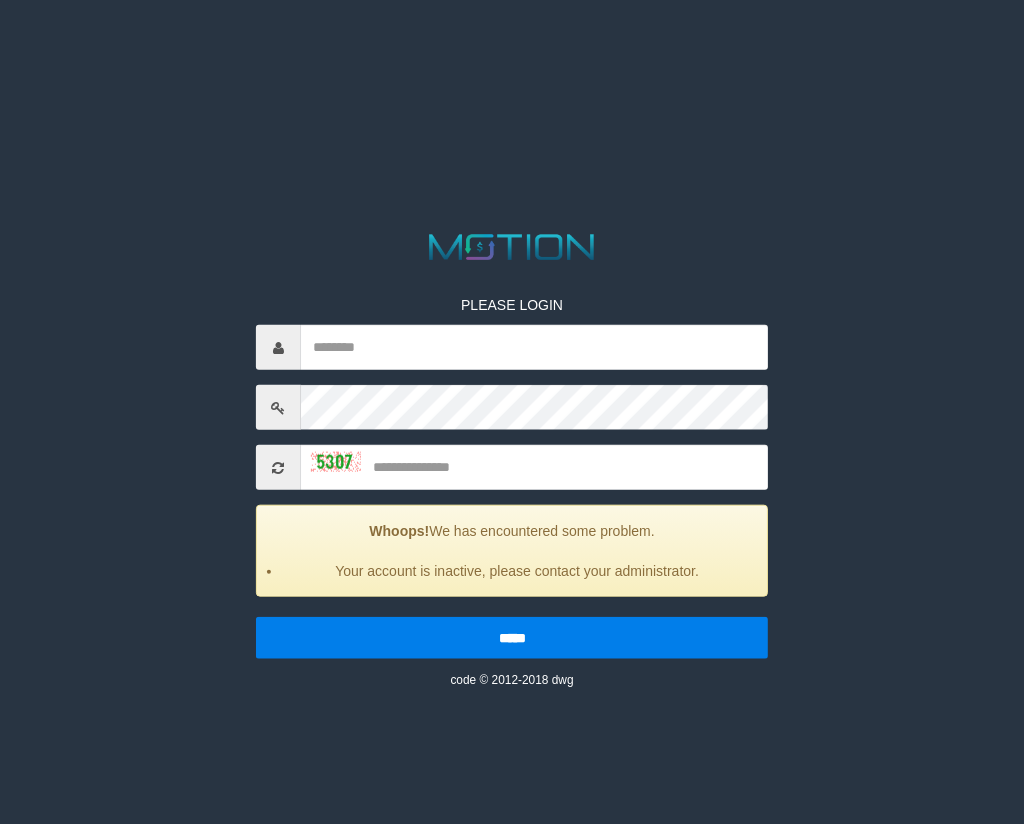 scroll, scrollTop: 0, scrollLeft: 0, axis: both 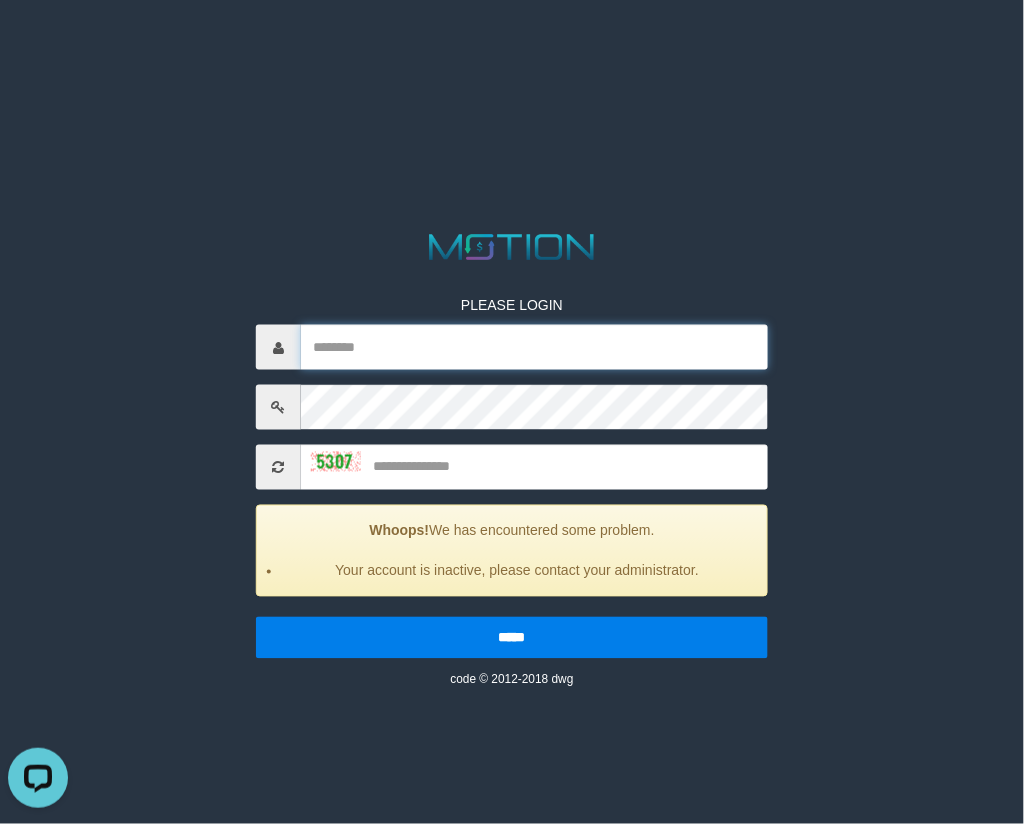 type on "**********" 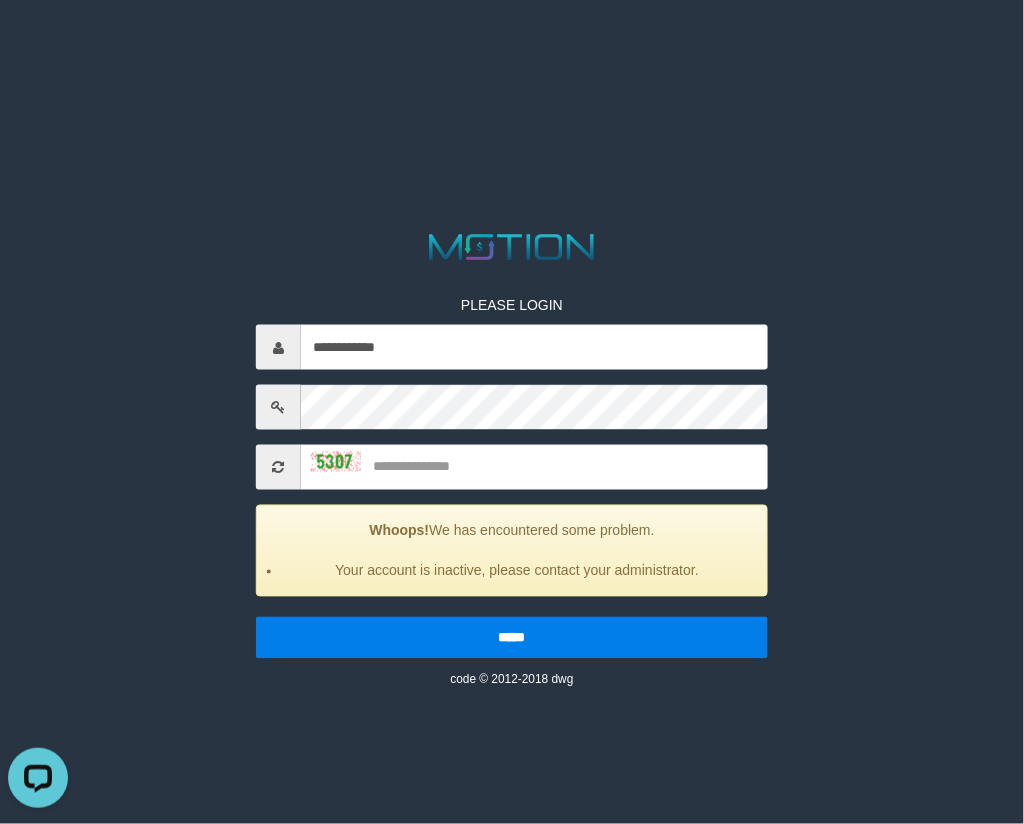 click on "**********" at bounding box center (512, 25) 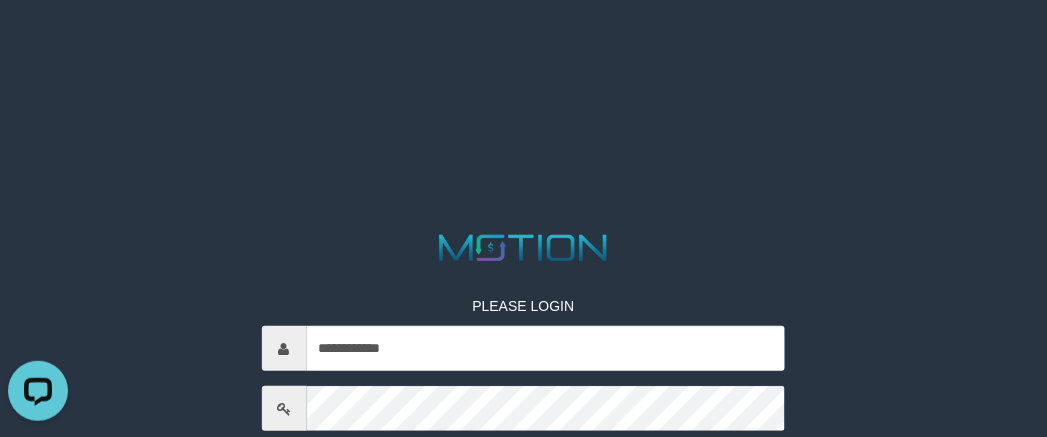 click on "**********" at bounding box center [523, 25] 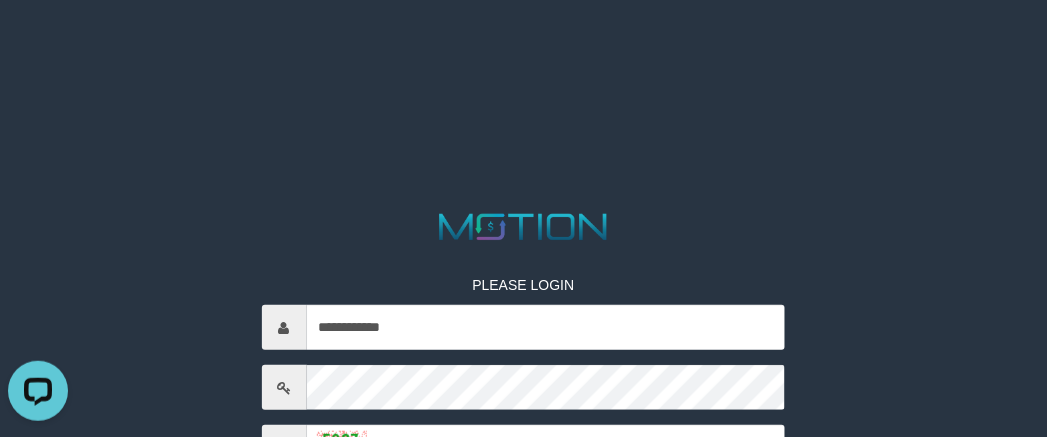 scroll, scrollTop: 253, scrollLeft: 0, axis: vertical 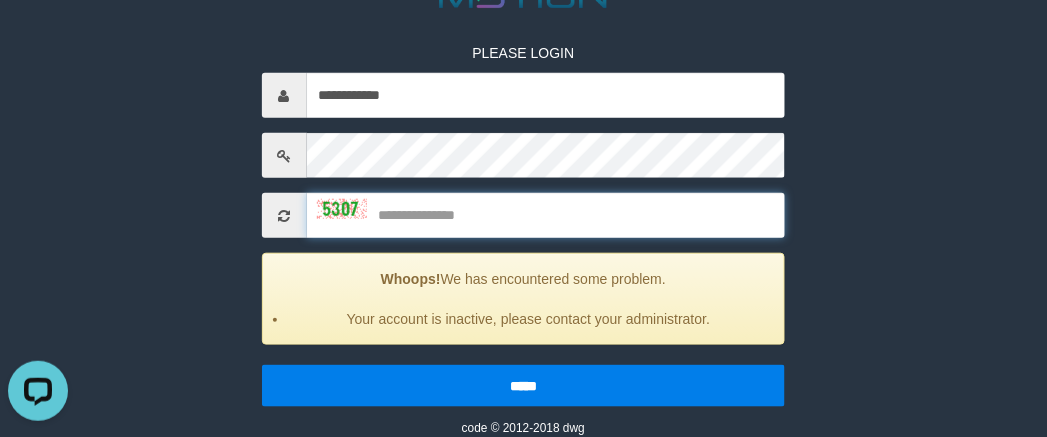 click at bounding box center (546, 215) 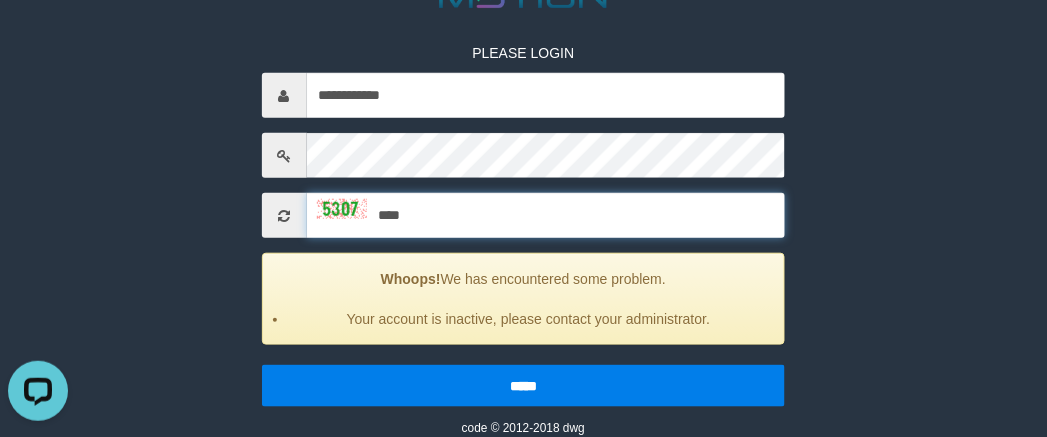 type on "****" 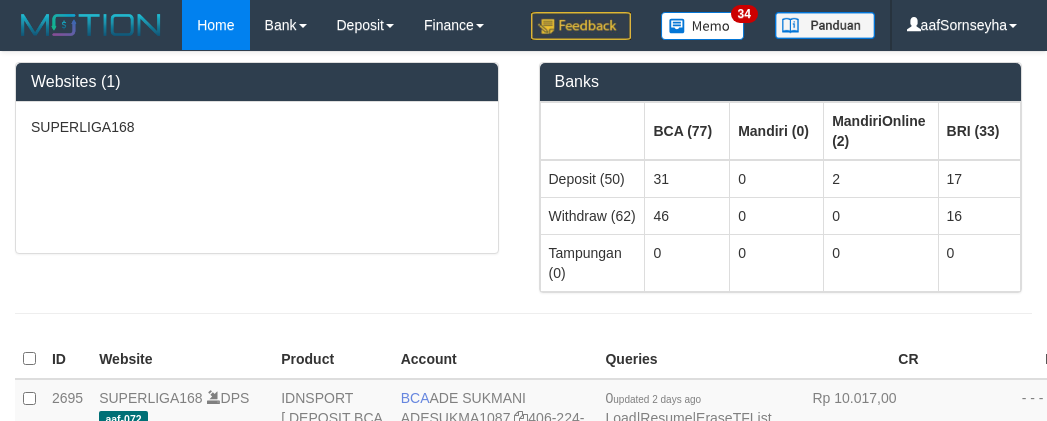 scroll, scrollTop: 0, scrollLeft: 0, axis: both 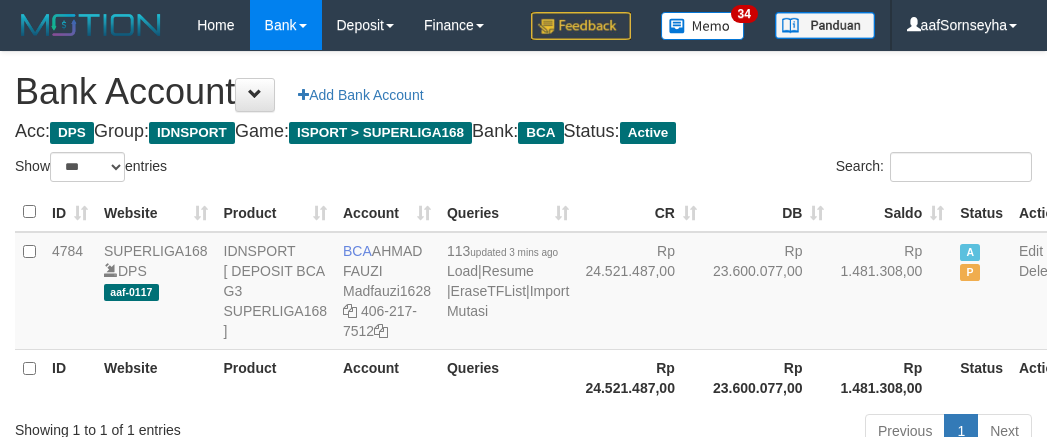 select on "***" 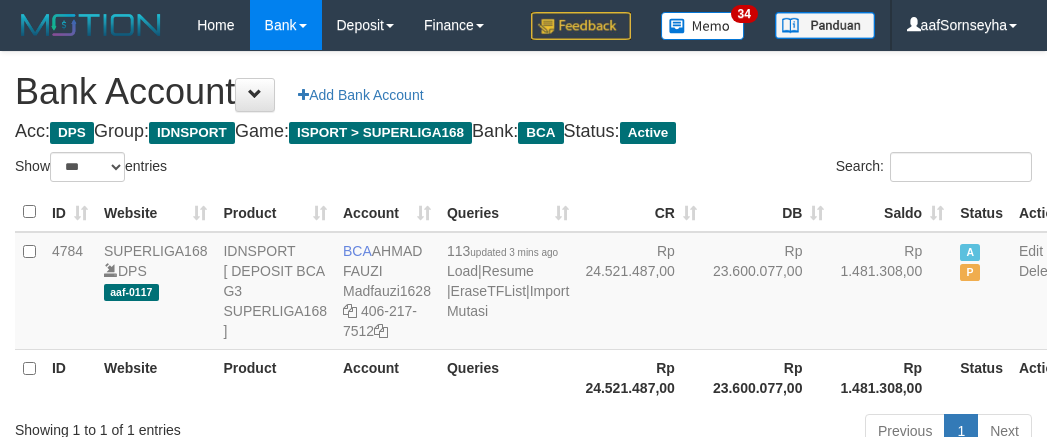 scroll, scrollTop: 0, scrollLeft: 0, axis: both 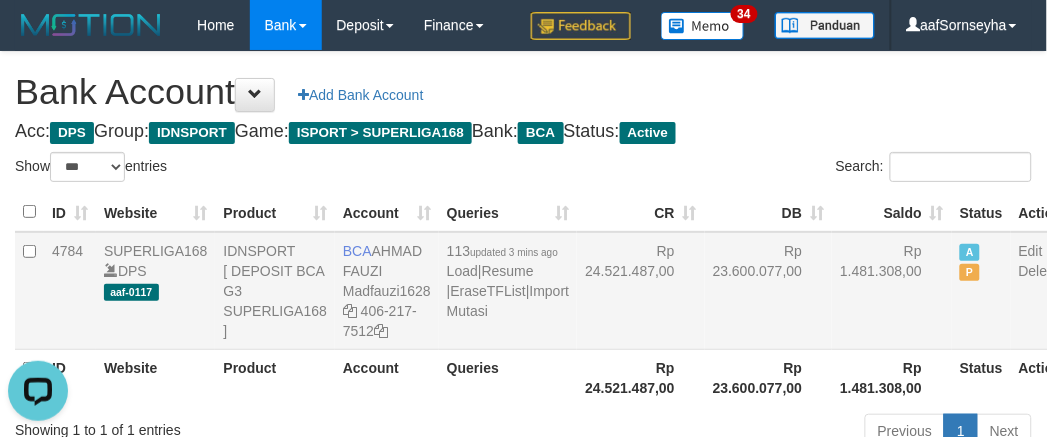 click on "BCA
AHMAD FAUZI
Madfauzi1628
406-217-7512" at bounding box center [387, 291] 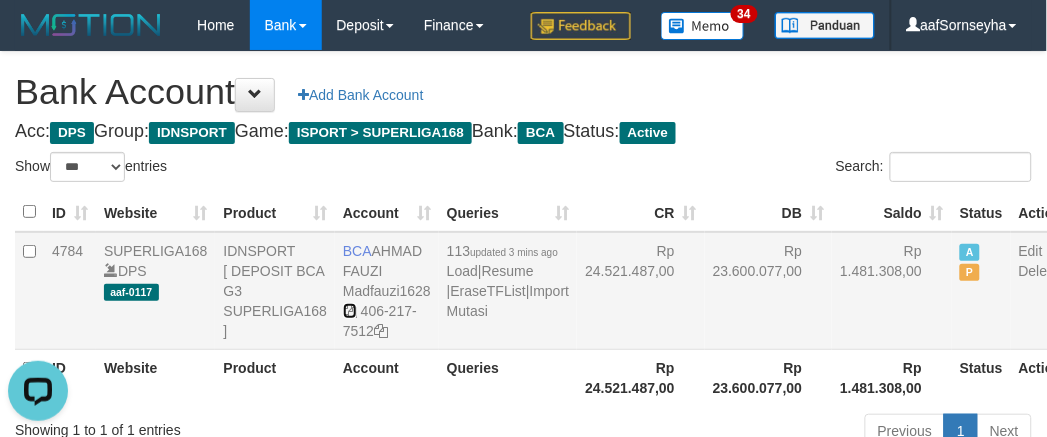 click at bounding box center (350, 311) 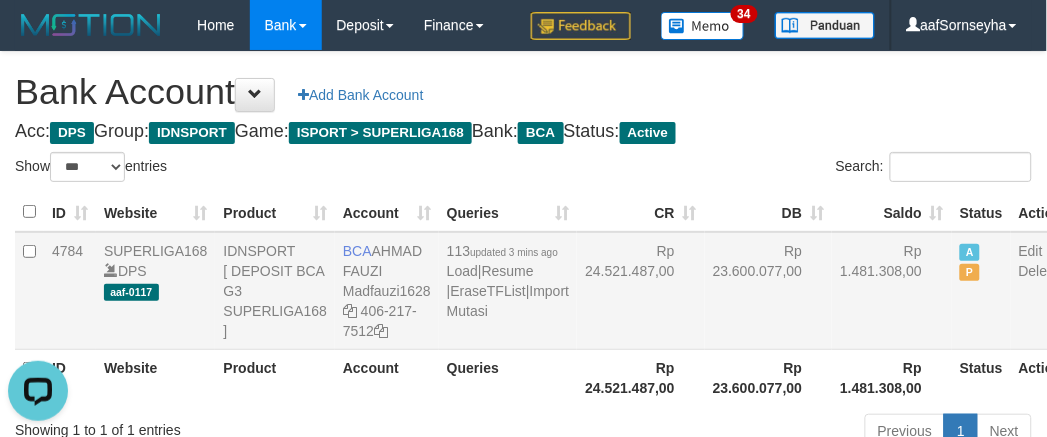 click on "Rp 23.600.077,00" at bounding box center (769, 291) 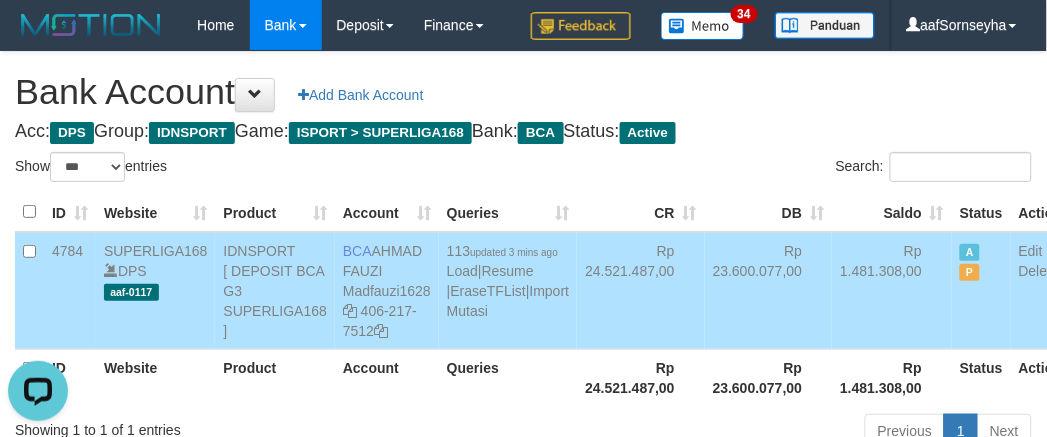 click on "Rp 23.600.077,00" at bounding box center (769, 291) 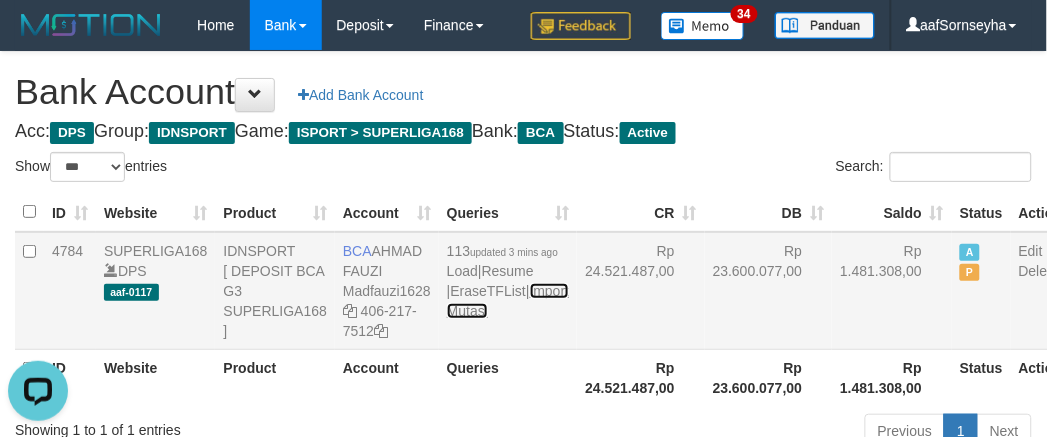 click on "Import Mutasi" at bounding box center [508, 301] 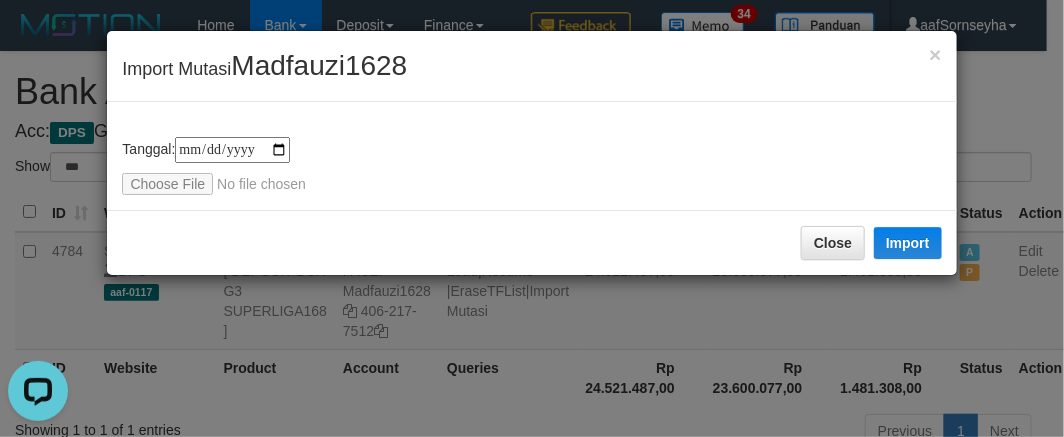 type on "**********" 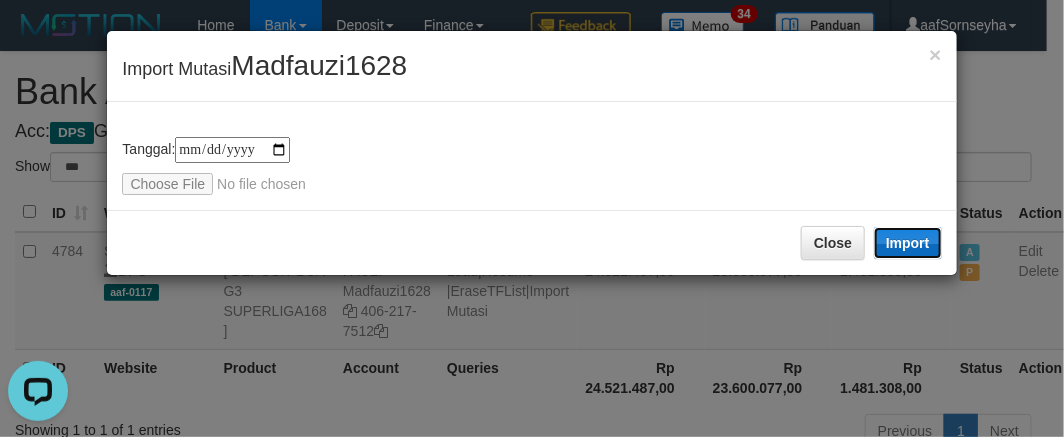 drag, startPoint x: 915, startPoint y: 234, endPoint x: 922, endPoint y: 297, distance: 63.387695 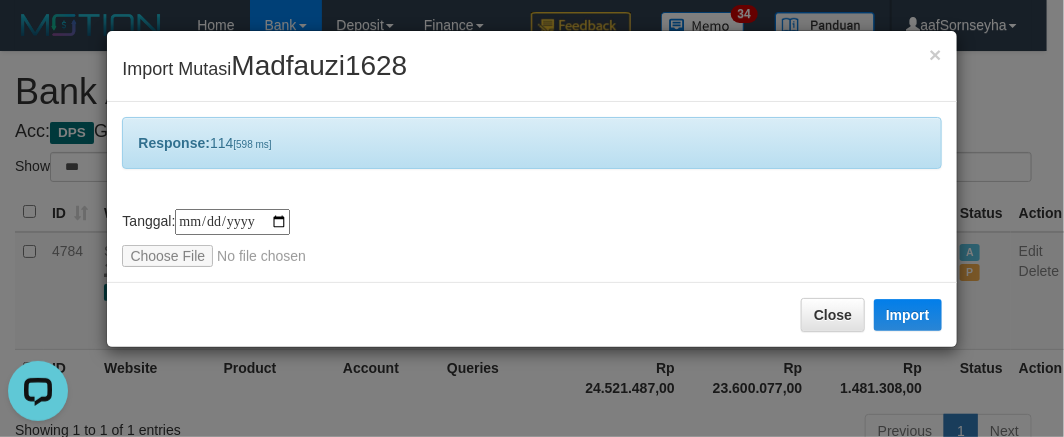 click on "**********" at bounding box center (532, 218) 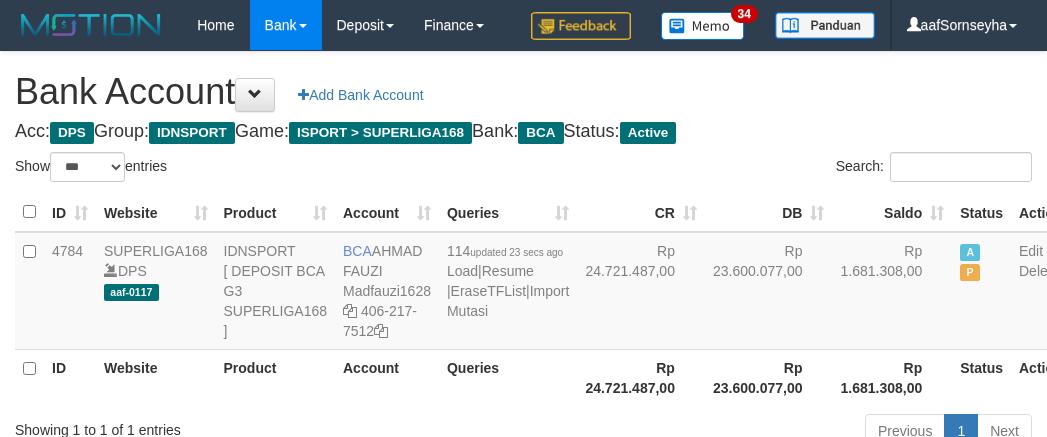 select on "***" 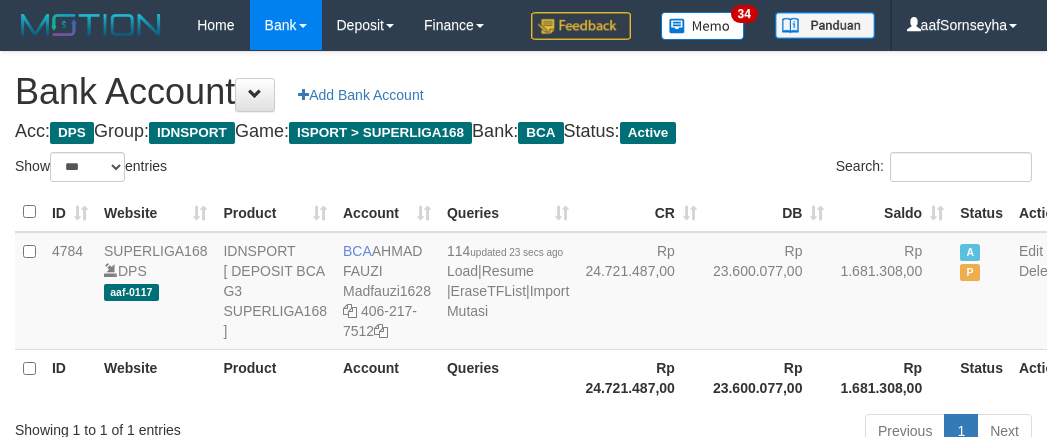 scroll, scrollTop: 0, scrollLeft: 0, axis: both 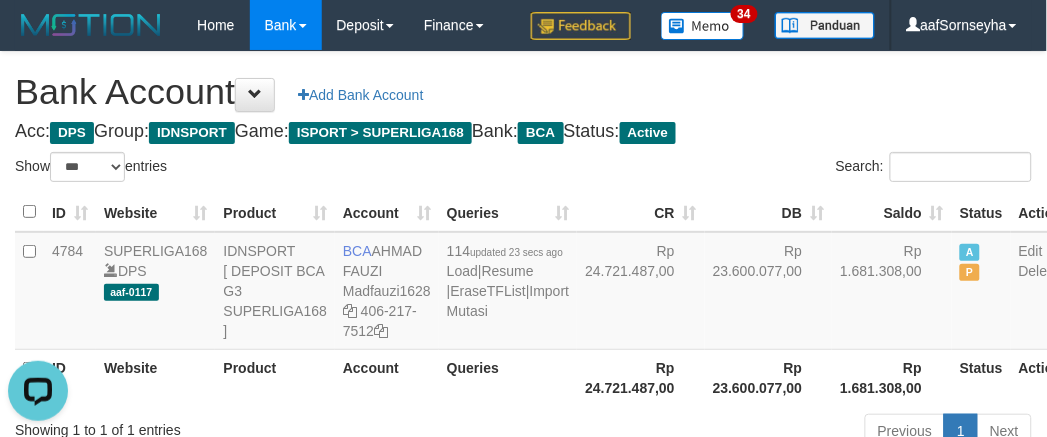 click on "Queries" at bounding box center [508, 377] 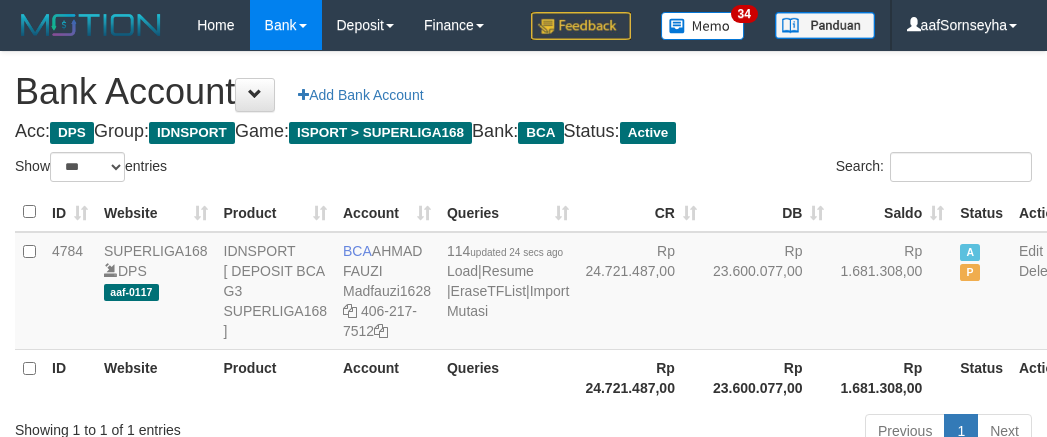 select on "***" 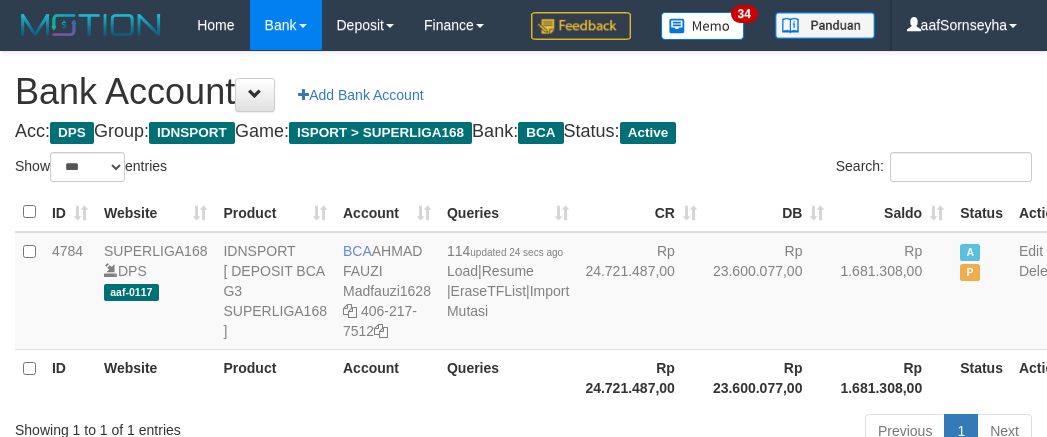 scroll, scrollTop: 0, scrollLeft: 0, axis: both 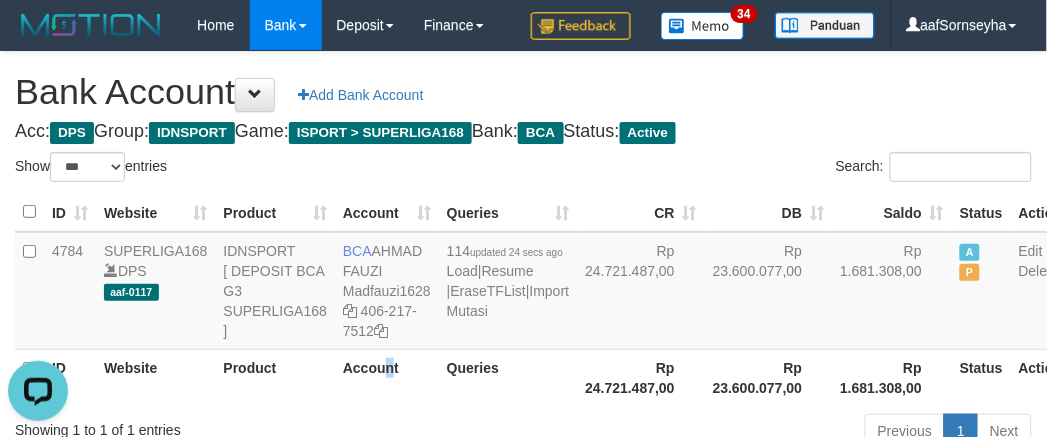 click on "Account" at bounding box center (387, 377) 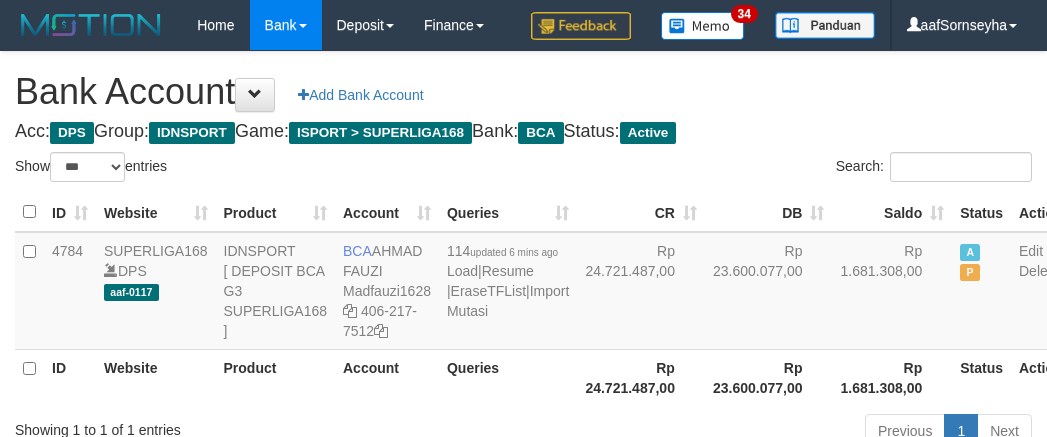 select on "***" 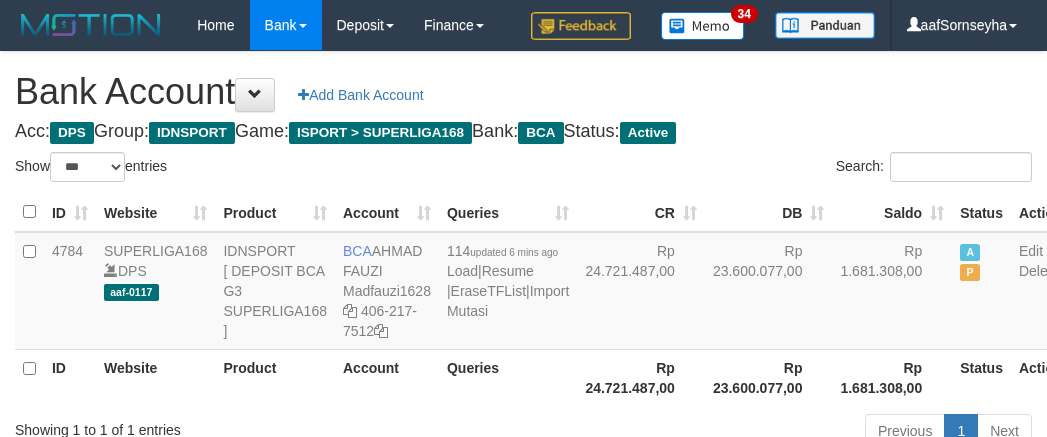 scroll, scrollTop: 0, scrollLeft: 0, axis: both 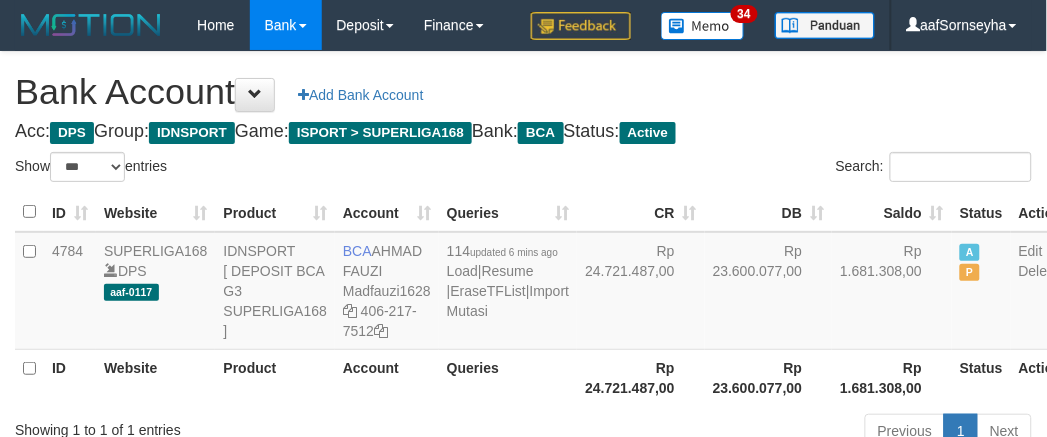 click on "Account" at bounding box center [387, 377] 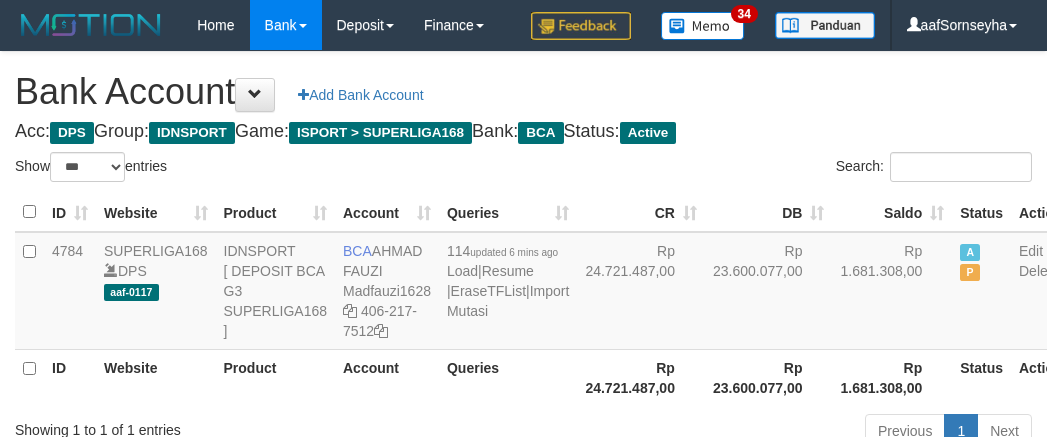 select on "***" 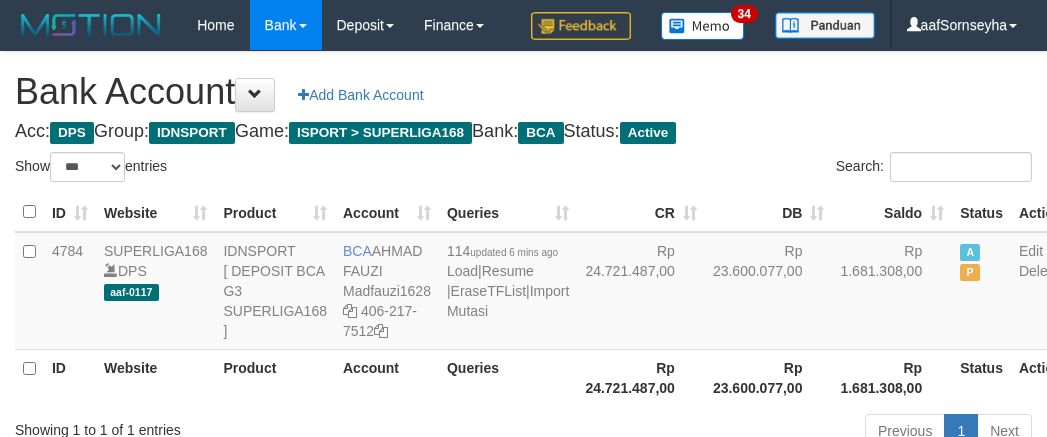 scroll, scrollTop: 0, scrollLeft: 0, axis: both 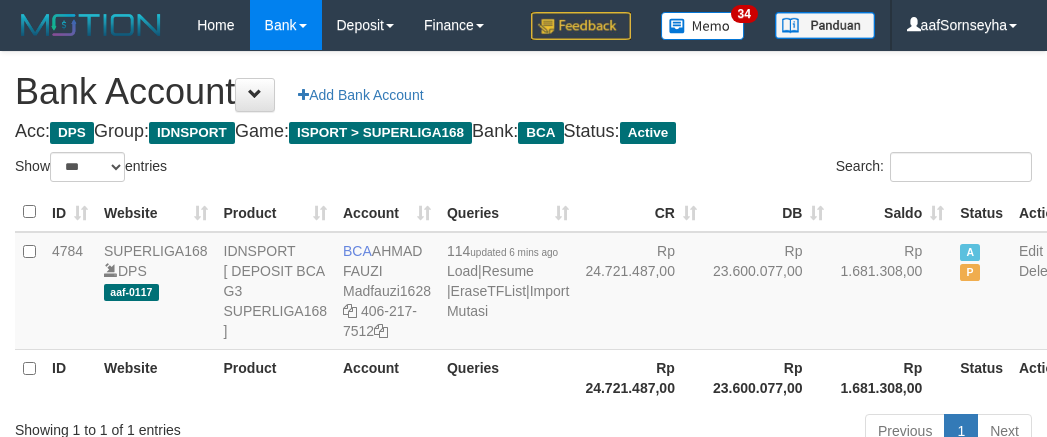 select on "***" 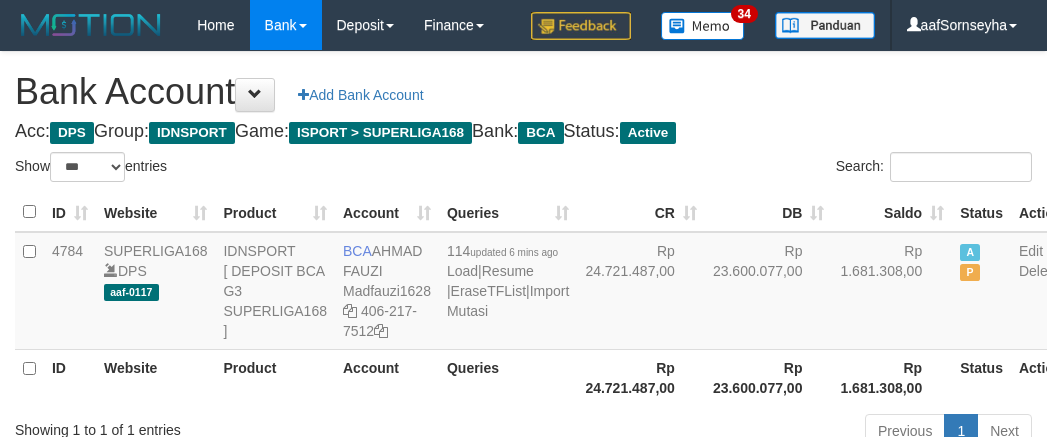 scroll, scrollTop: 0, scrollLeft: 0, axis: both 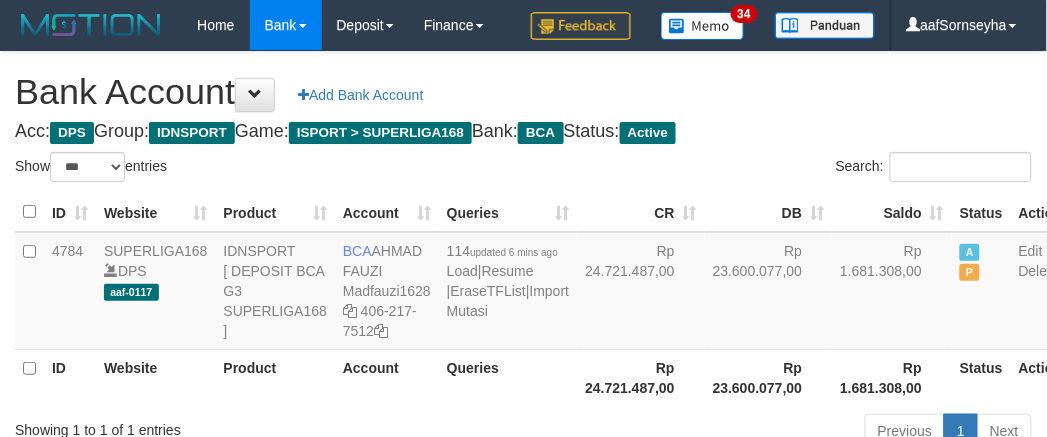 click on "Account" at bounding box center (387, 377) 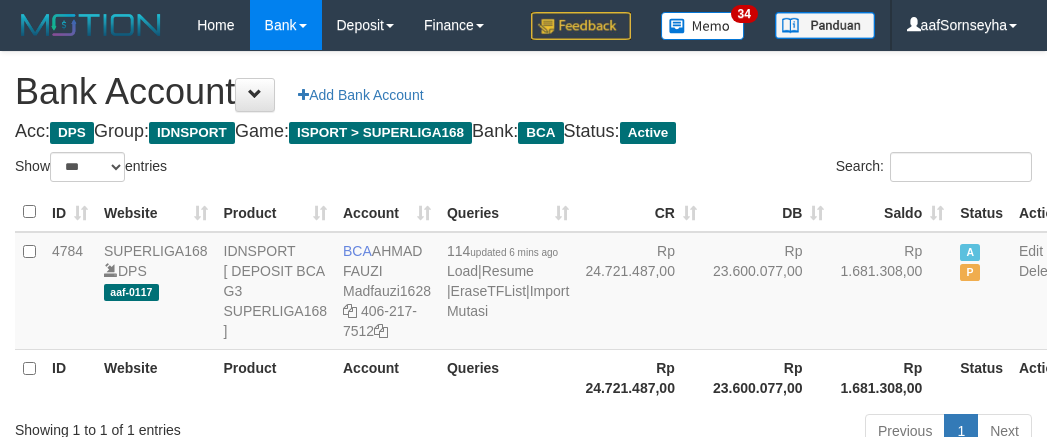 select on "***" 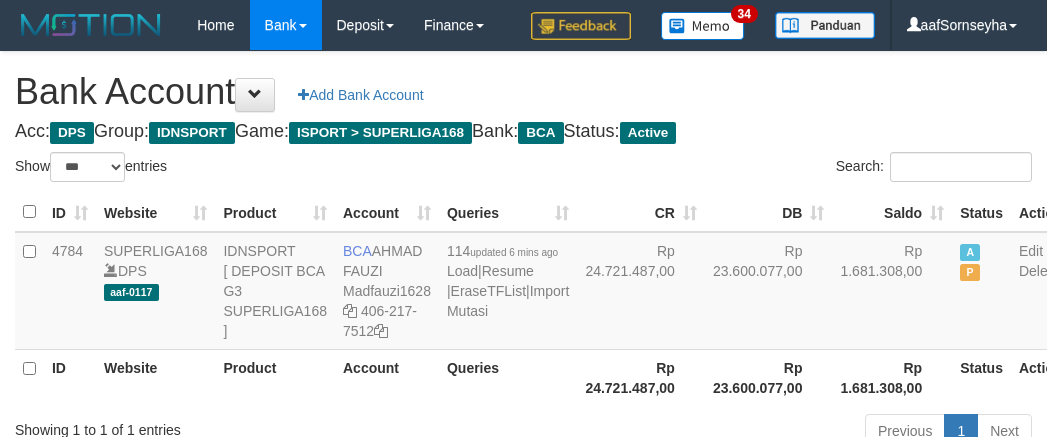 scroll, scrollTop: 0, scrollLeft: 0, axis: both 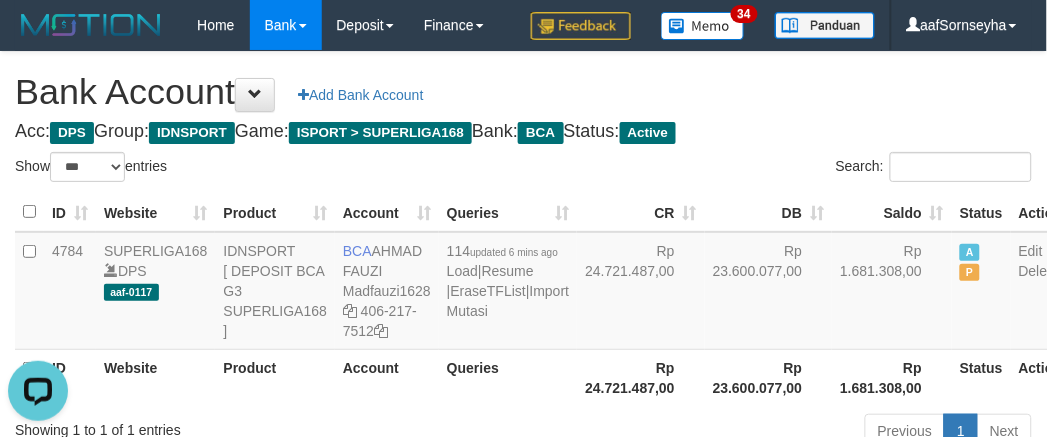 drag, startPoint x: 0, startPoint y: 0, endPoint x: 406, endPoint y: 408, distance: 575.5867 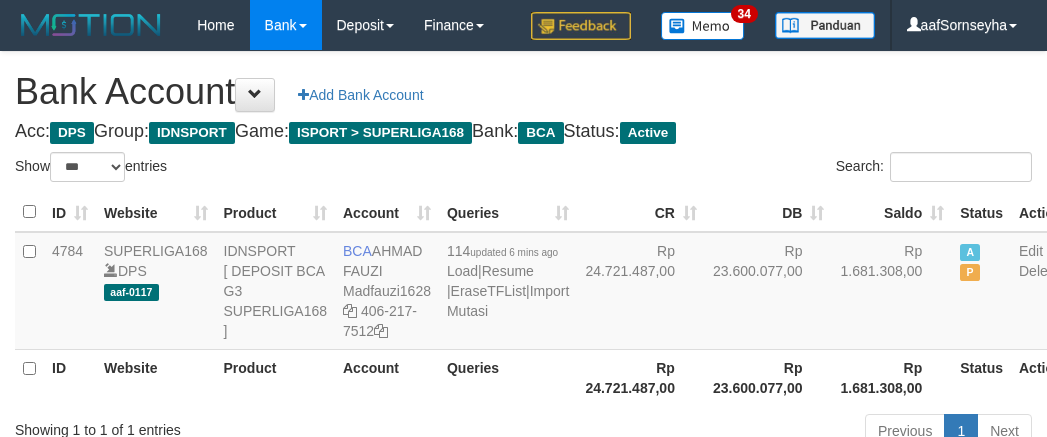 select on "***" 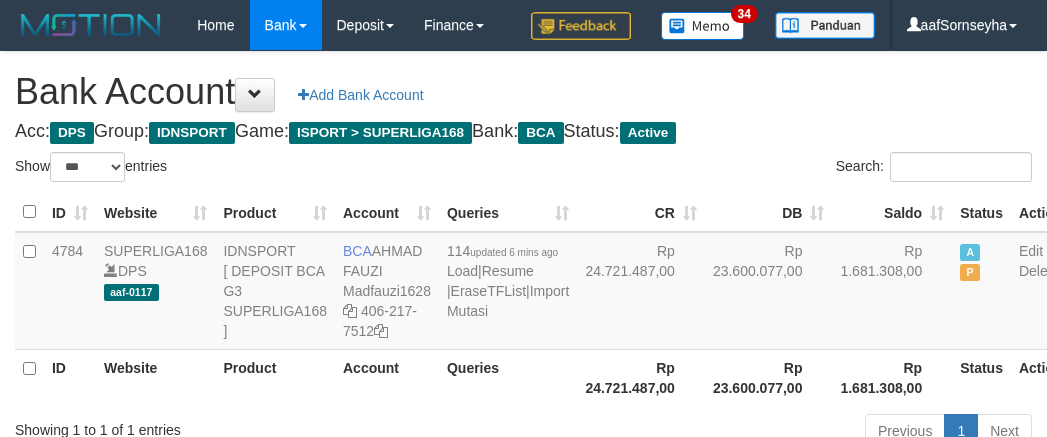 scroll, scrollTop: 0, scrollLeft: 0, axis: both 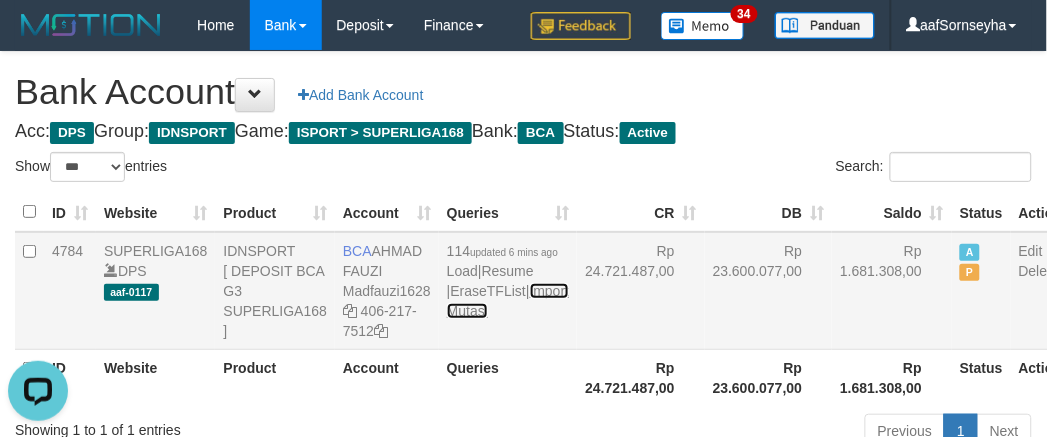 click on "Import Mutasi" at bounding box center [508, 301] 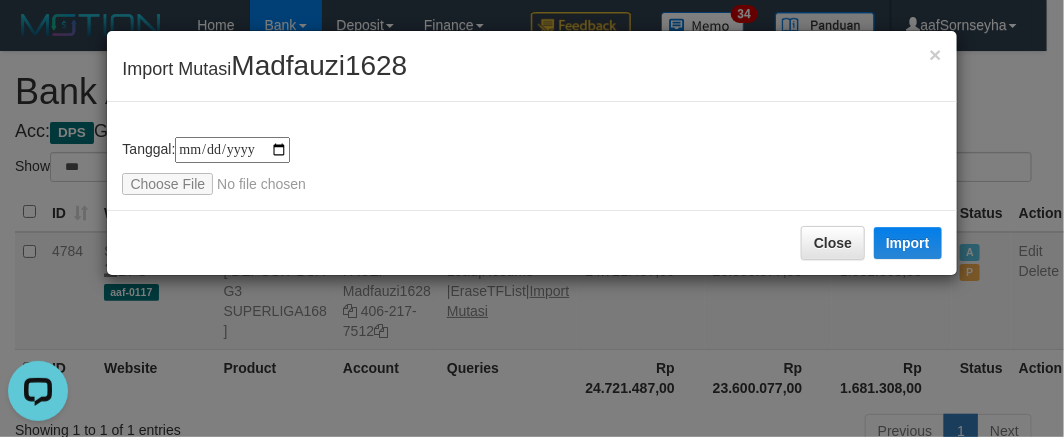 type on "**********" 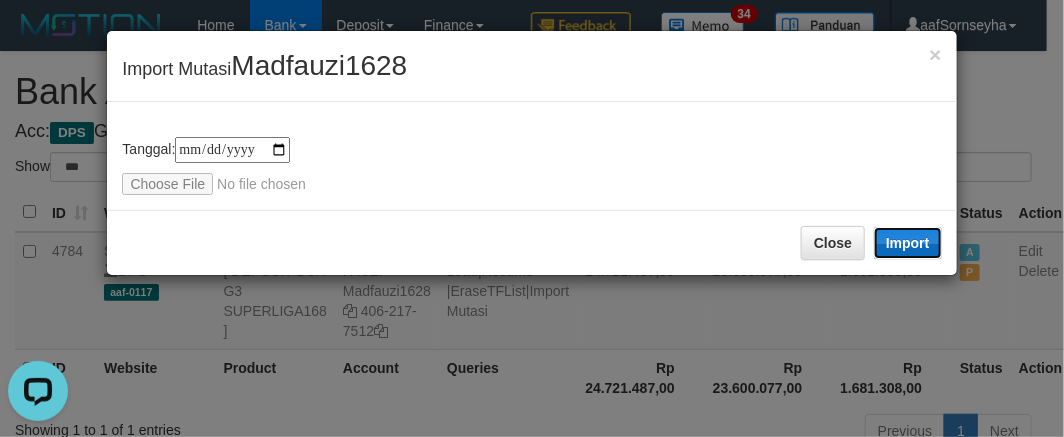 click on "Import" at bounding box center (908, 243) 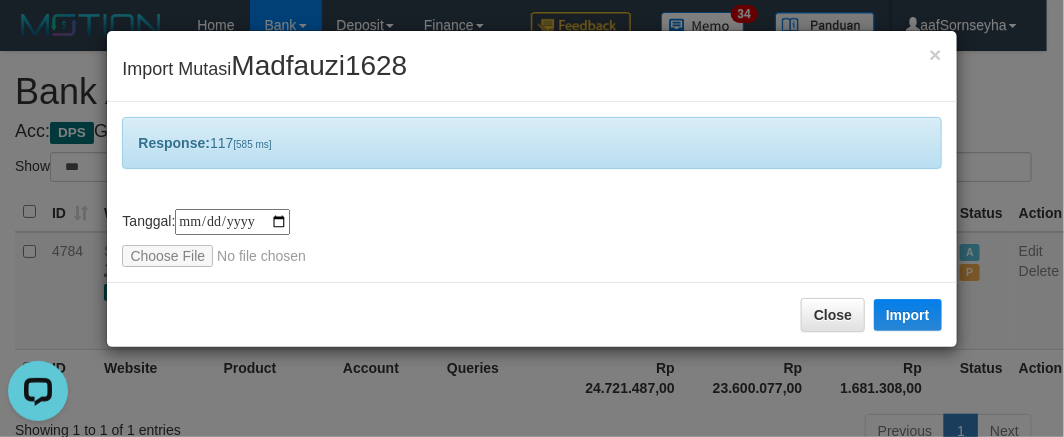 click on "**********" at bounding box center [532, 218] 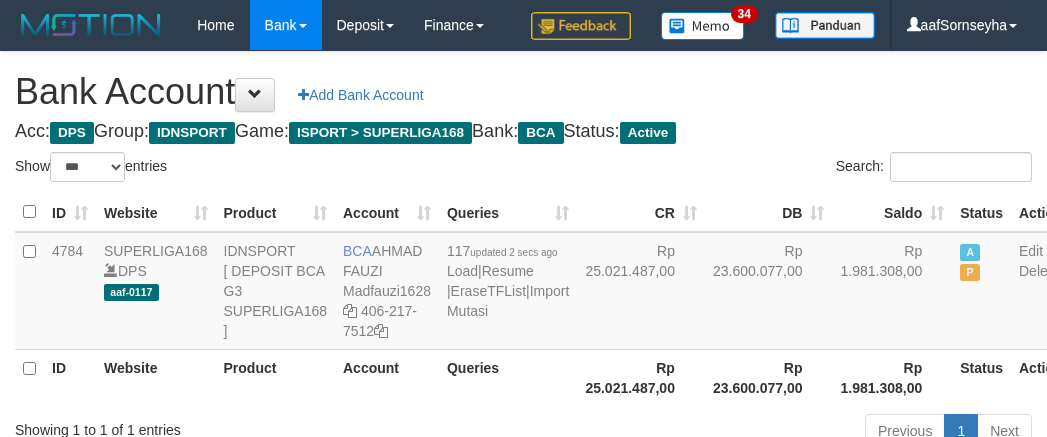 select on "***" 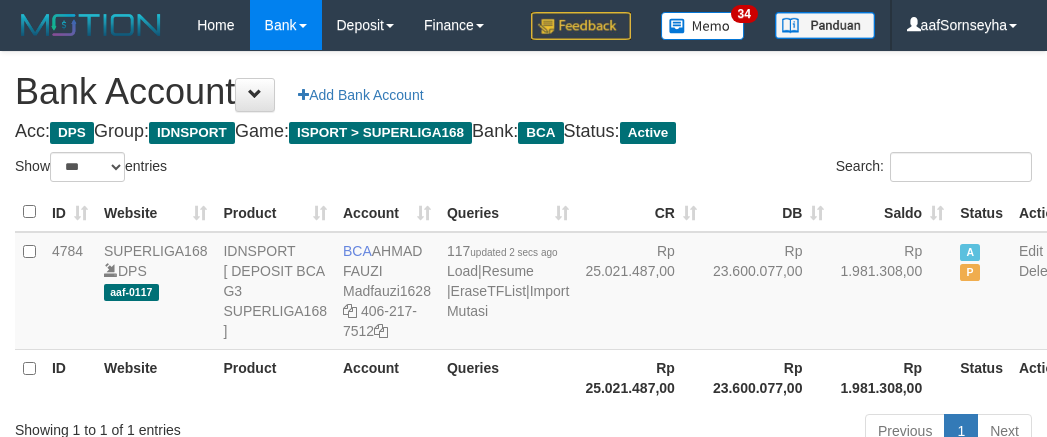 scroll, scrollTop: 0, scrollLeft: 0, axis: both 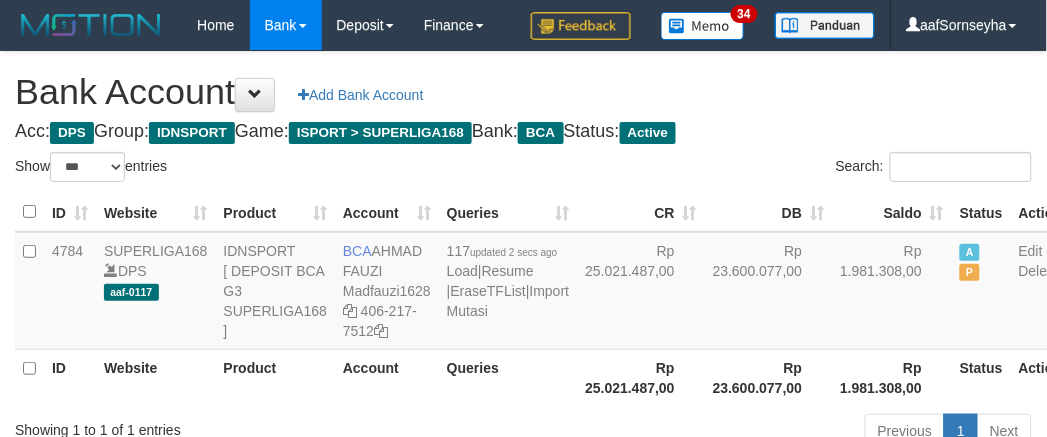 click on "Product" at bounding box center [275, 377] 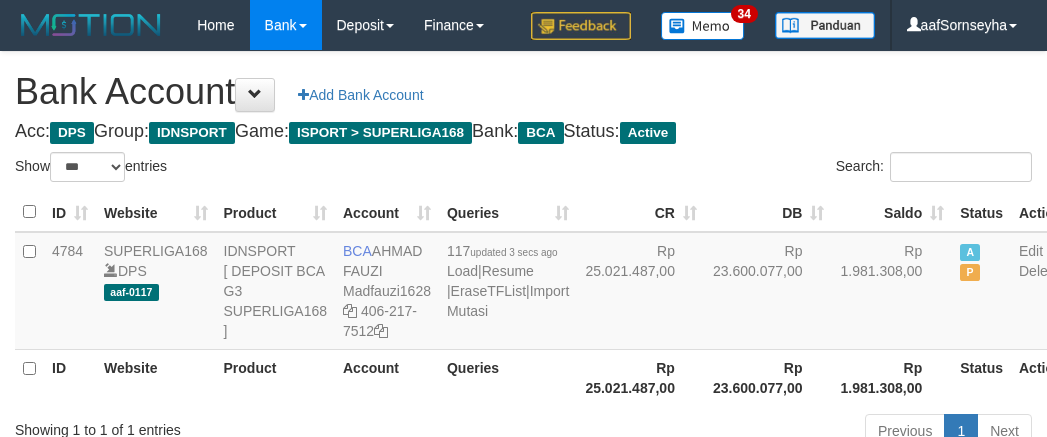 select on "***" 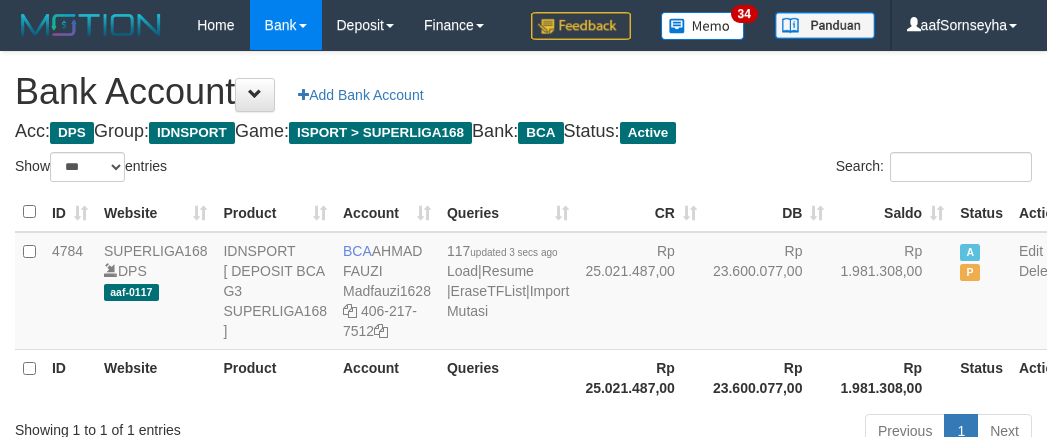 scroll, scrollTop: 0, scrollLeft: 0, axis: both 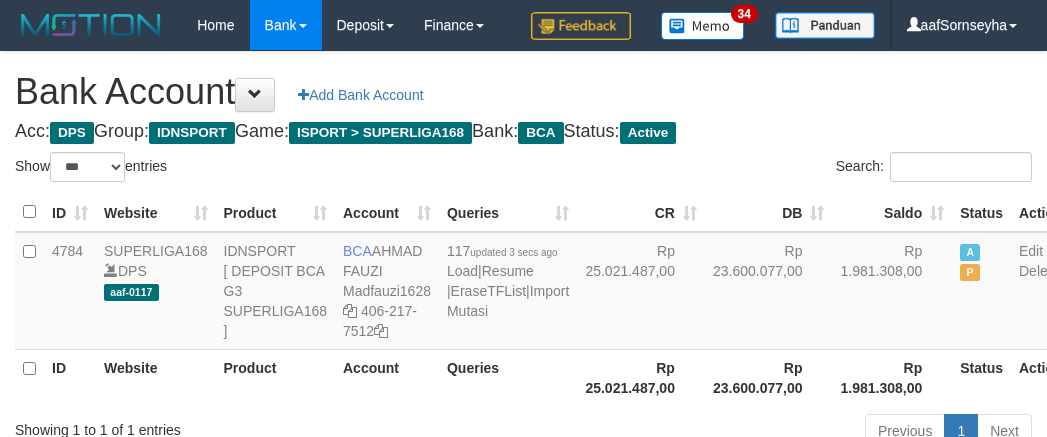 select on "***" 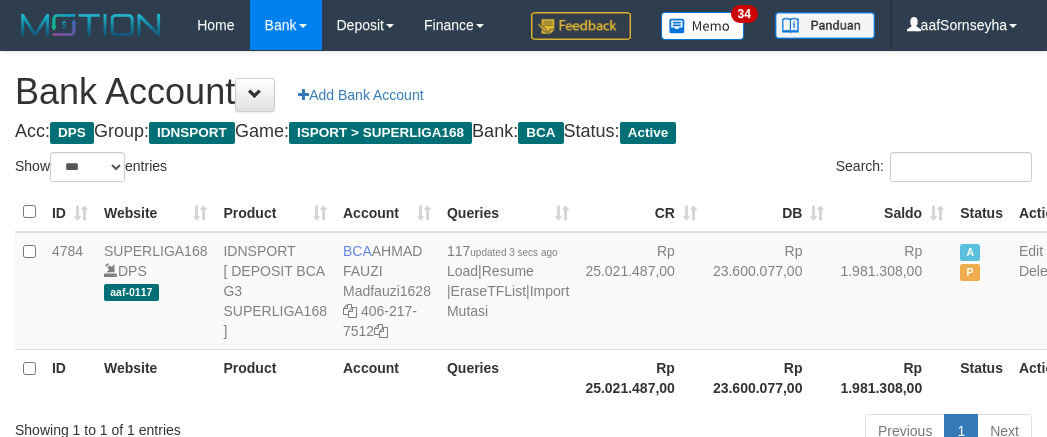 scroll, scrollTop: 0, scrollLeft: 0, axis: both 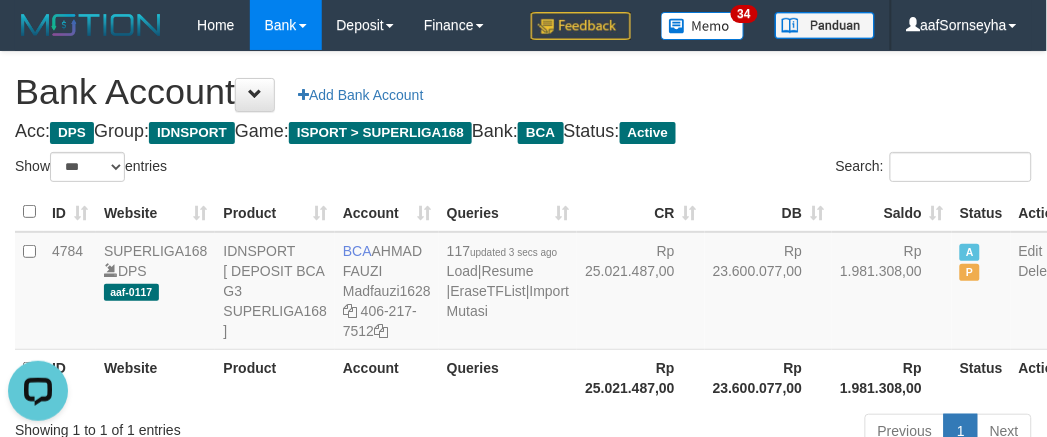 click on "Account" at bounding box center (387, 377) 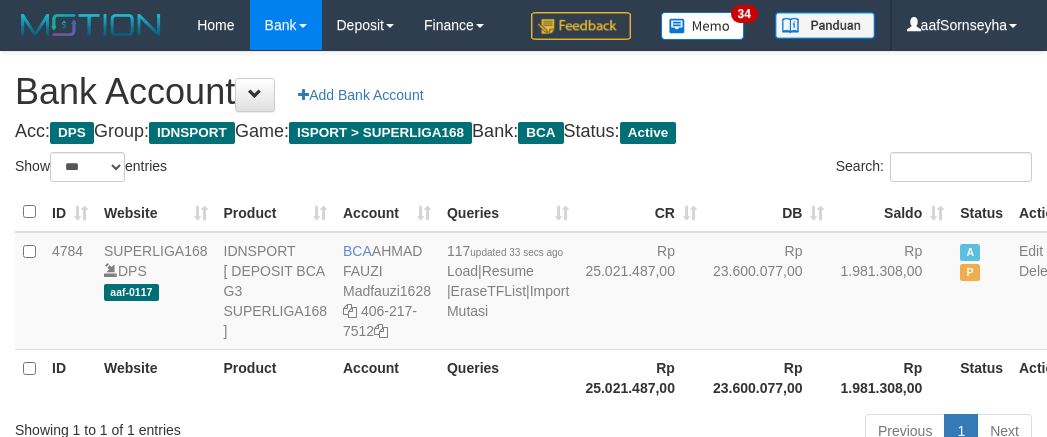 select on "***" 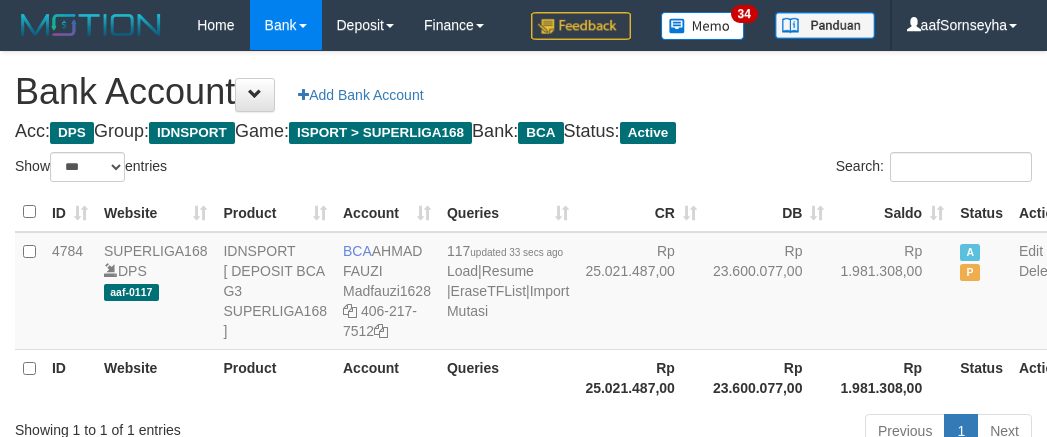 scroll, scrollTop: 0, scrollLeft: 0, axis: both 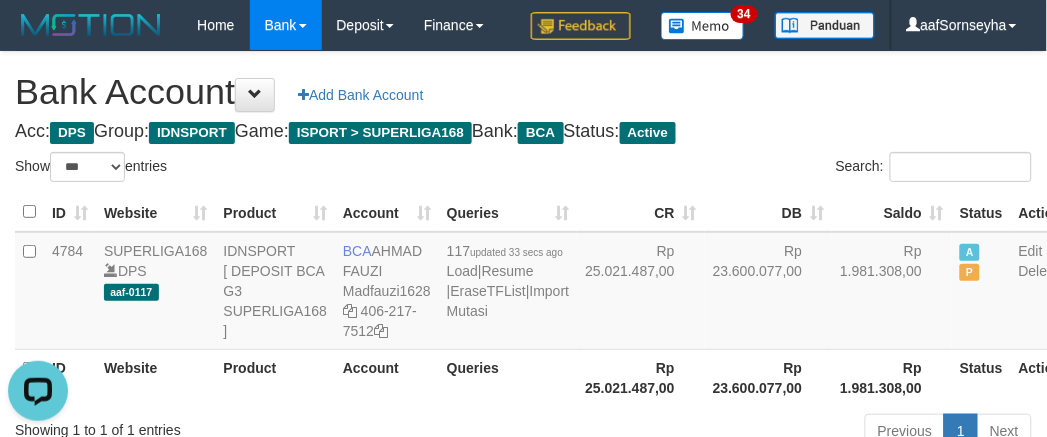 click on "Account" at bounding box center (387, 377) 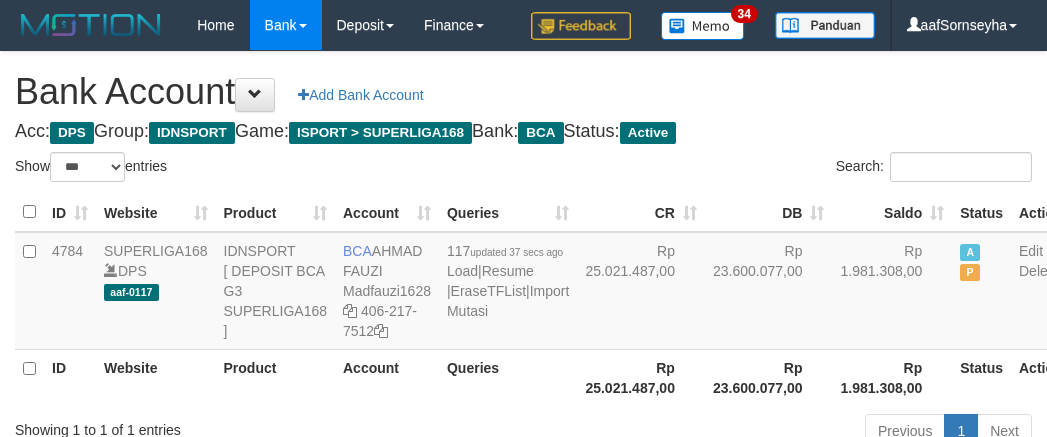 select on "***" 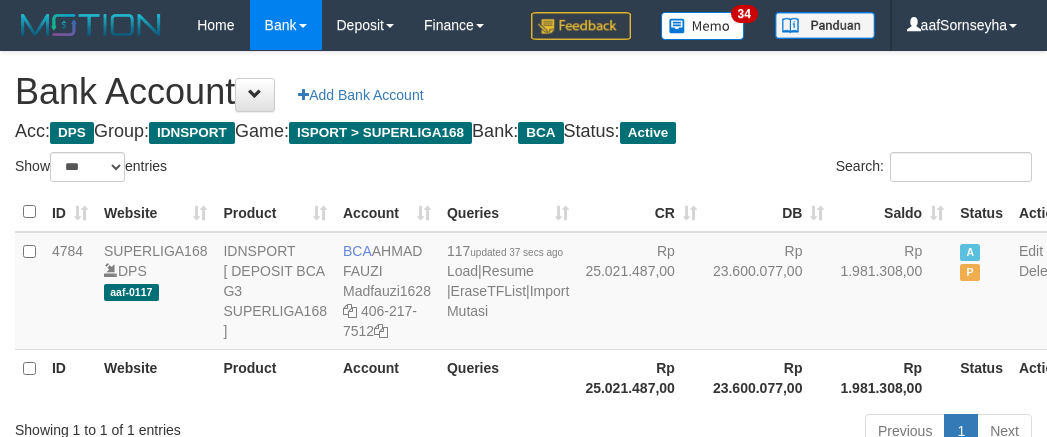 scroll, scrollTop: 0, scrollLeft: 0, axis: both 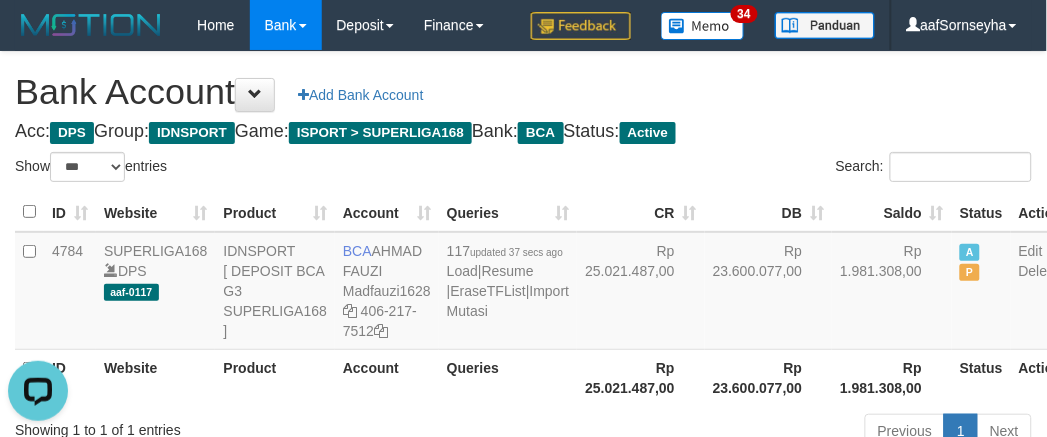drag, startPoint x: 420, startPoint y: 408, endPoint x: 433, endPoint y: 407, distance: 13.038404 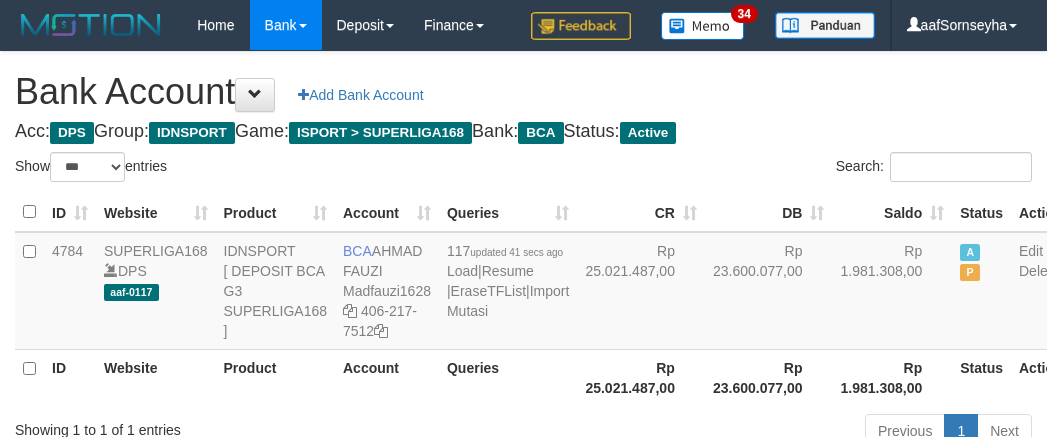 select on "***" 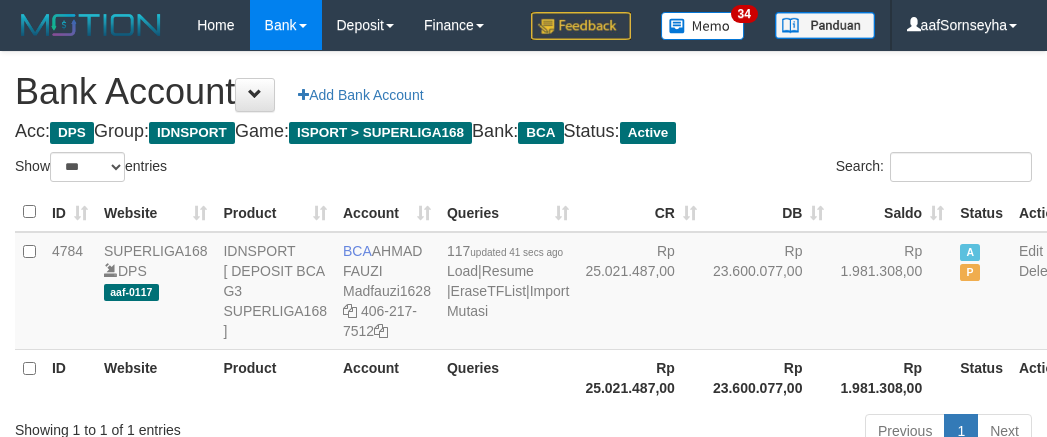 scroll, scrollTop: 0, scrollLeft: 0, axis: both 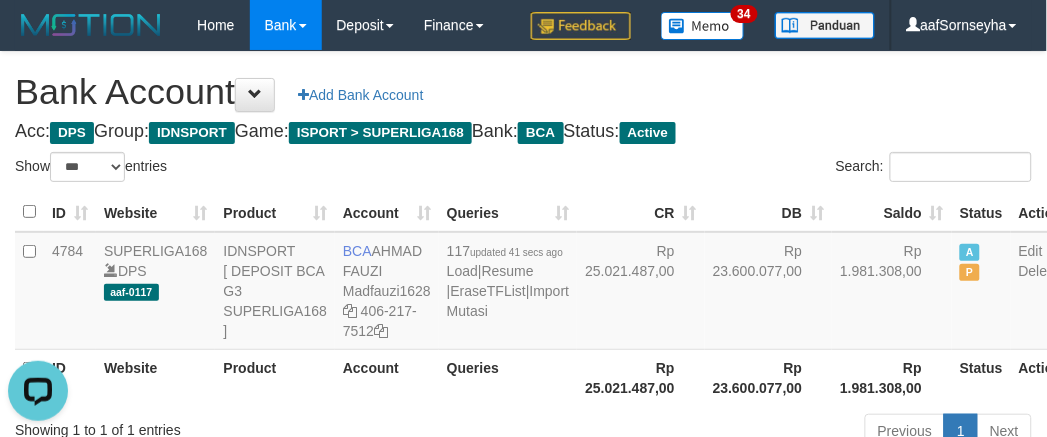 click on "Account" at bounding box center (387, 377) 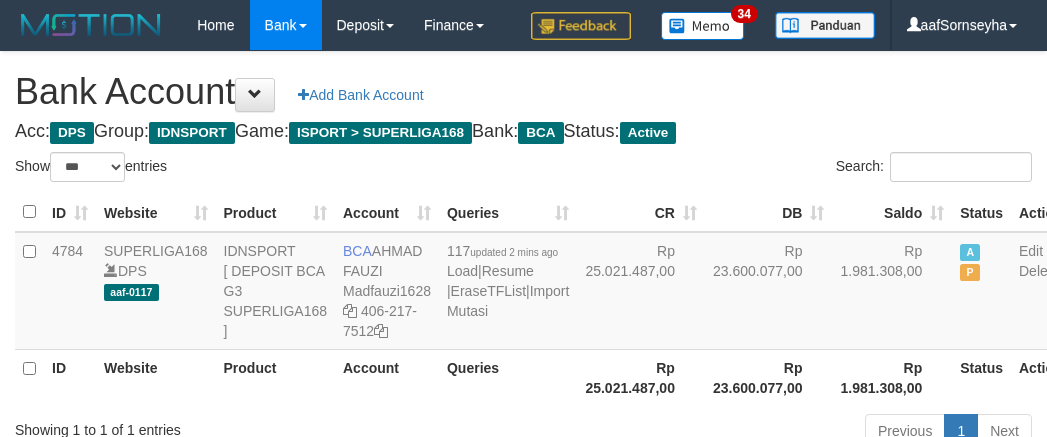 select on "***" 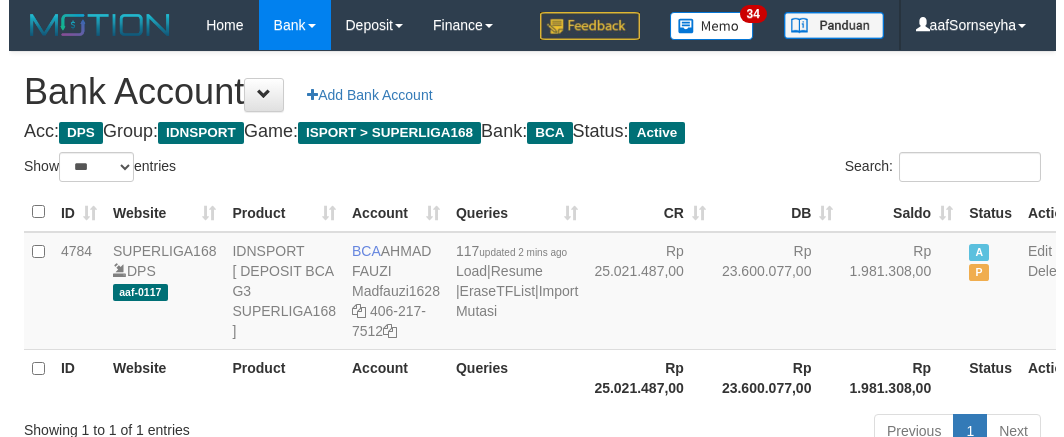 scroll, scrollTop: 0, scrollLeft: 0, axis: both 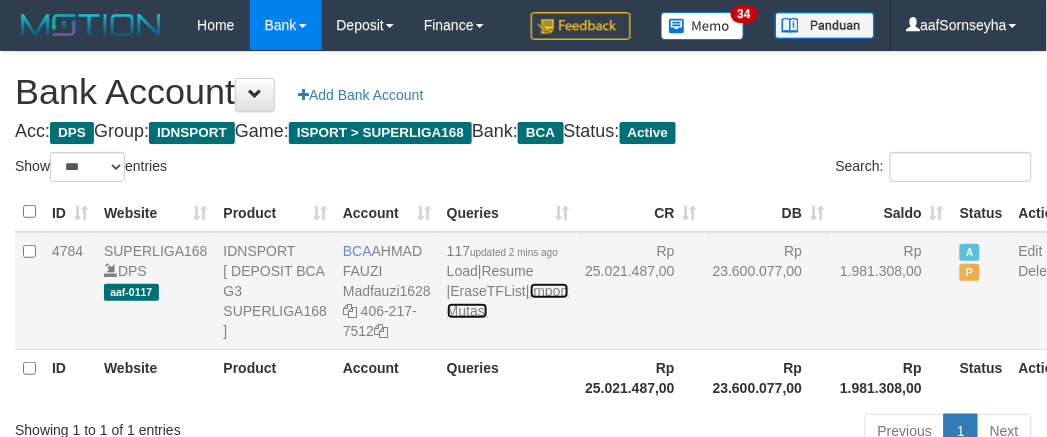 click on "Import Mutasi" at bounding box center [508, 301] 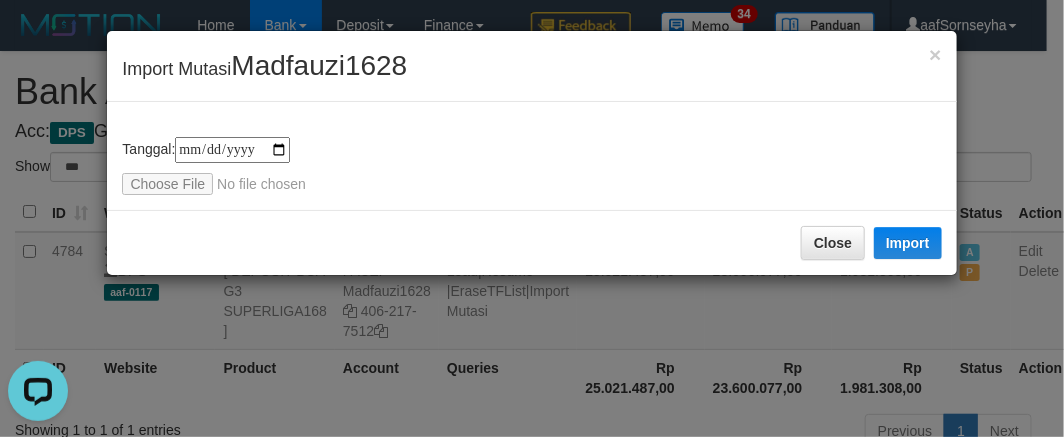 scroll, scrollTop: 0, scrollLeft: 0, axis: both 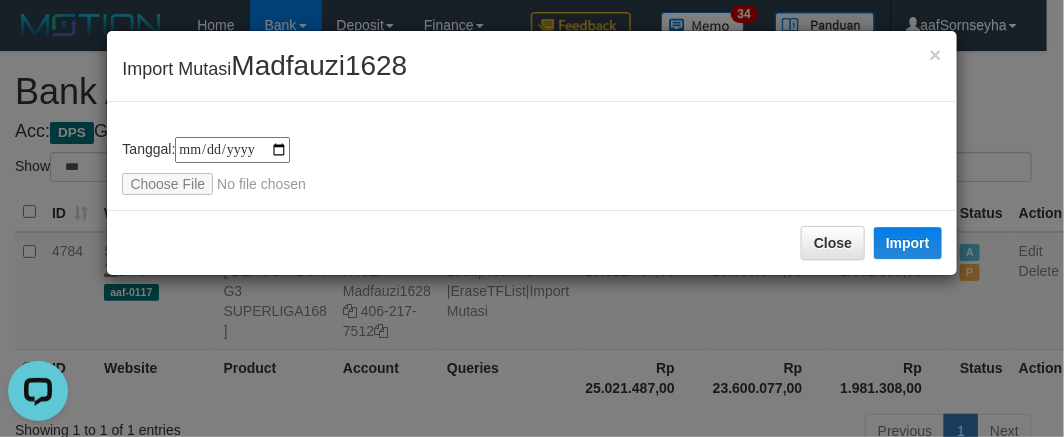 type on "**********" 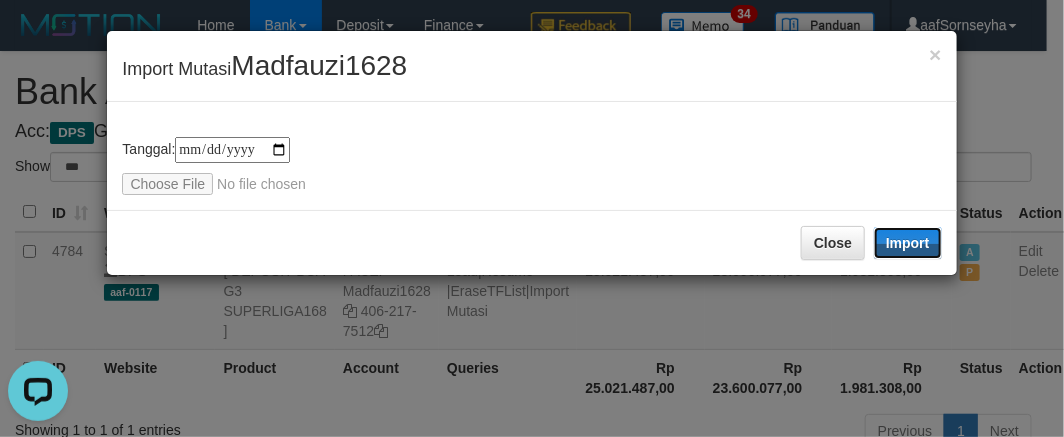 drag, startPoint x: 887, startPoint y: 244, endPoint x: 410, endPoint y: 413, distance: 506.05334 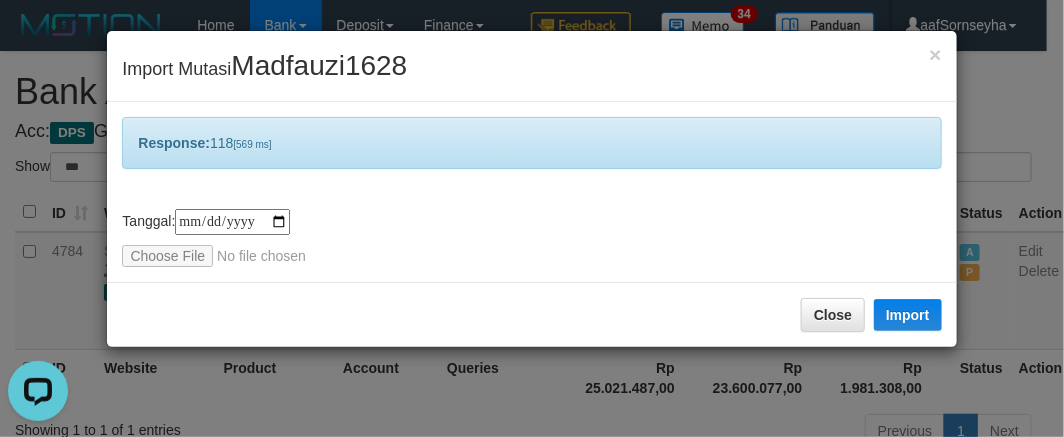 click on "**********" at bounding box center (532, 218) 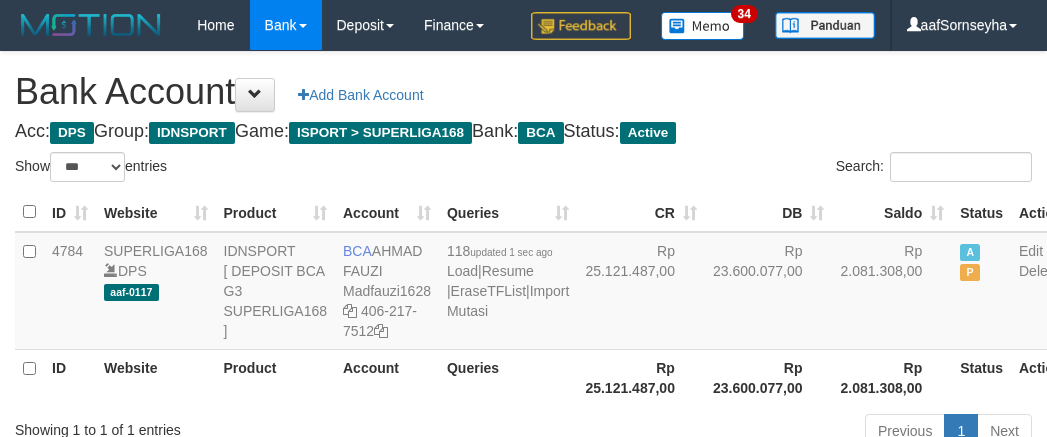 select on "***" 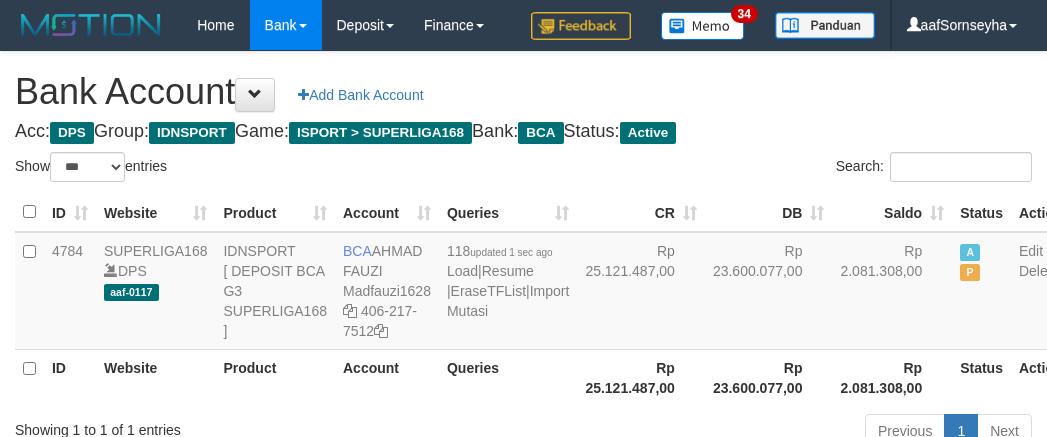 scroll, scrollTop: 0, scrollLeft: 0, axis: both 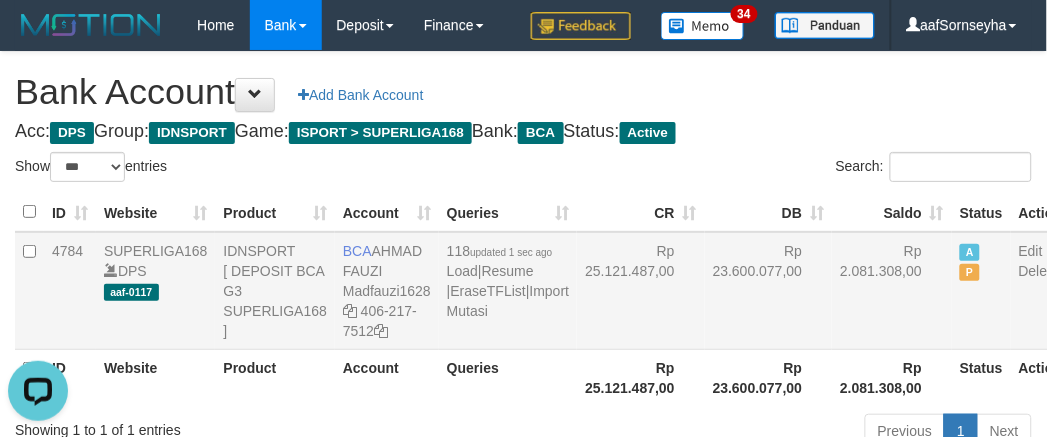 click on "BCA
AHMAD FAUZI
Madfauzi1628
406-217-7512" at bounding box center (387, 291) 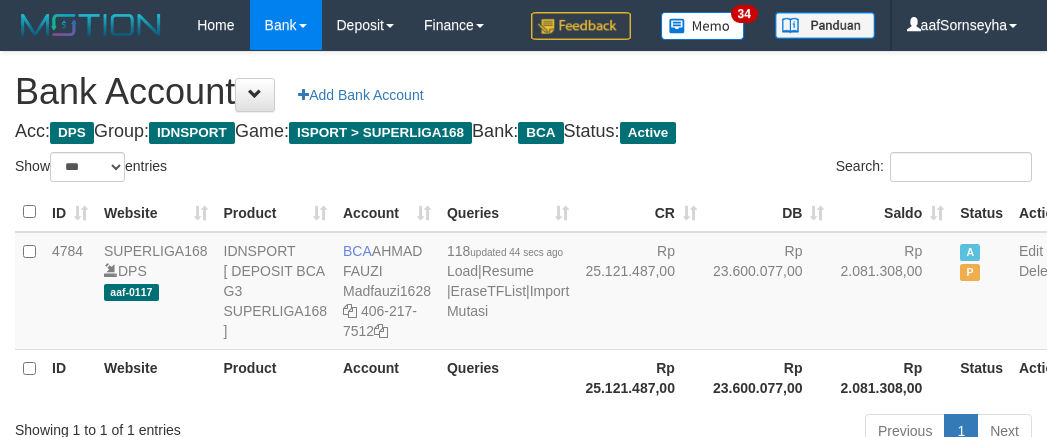 select on "***" 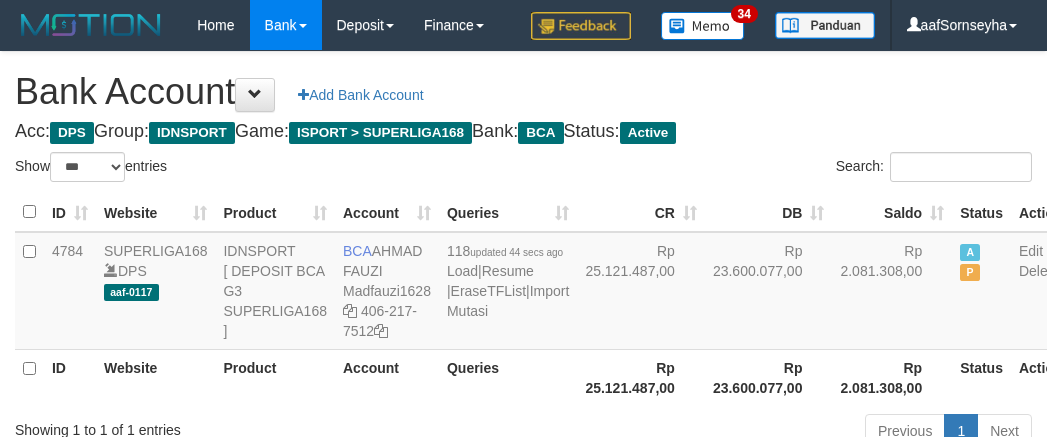 scroll, scrollTop: 0, scrollLeft: 0, axis: both 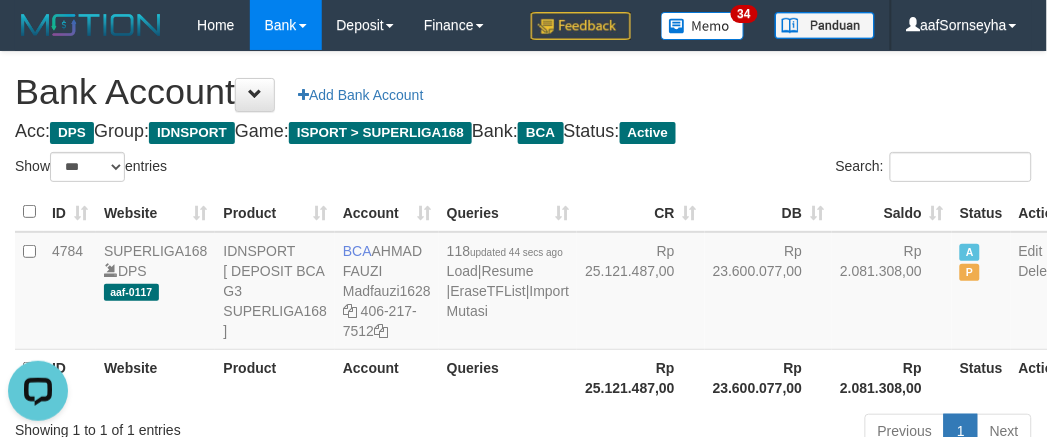 click on "Account" at bounding box center [387, 377] 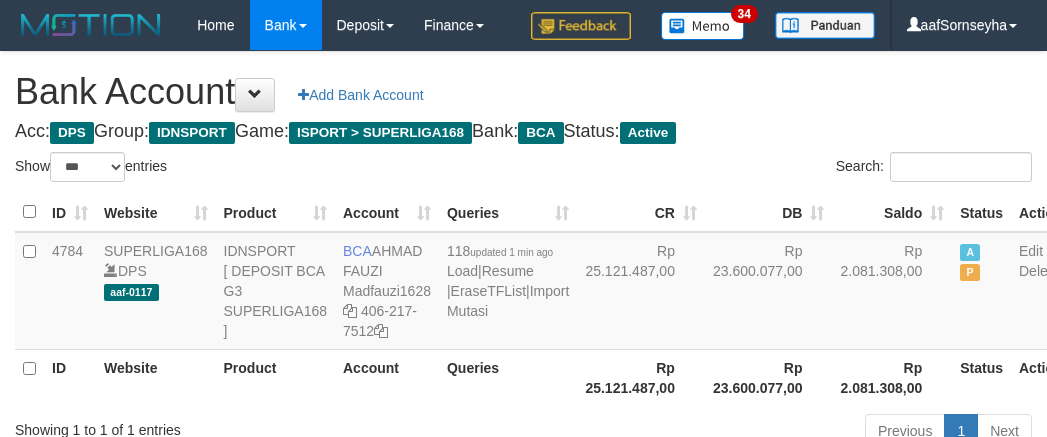 select on "***" 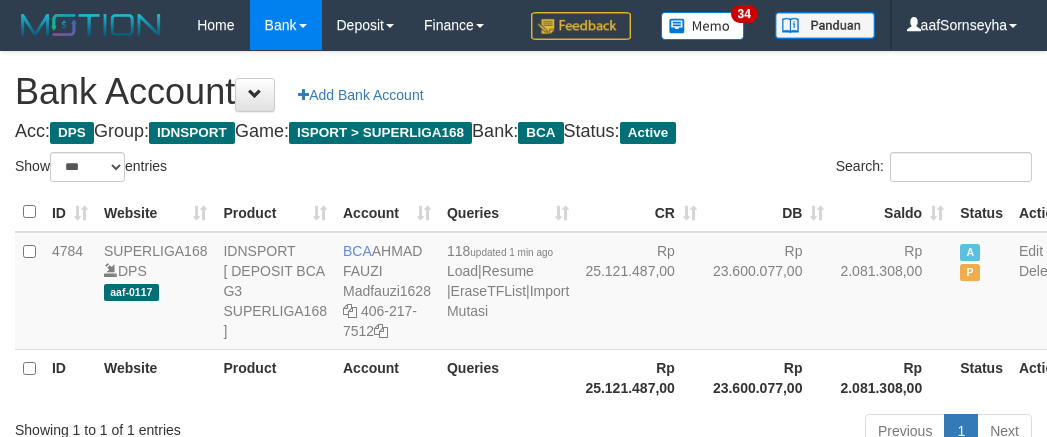 scroll, scrollTop: 0, scrollLeft: 0, axis: both 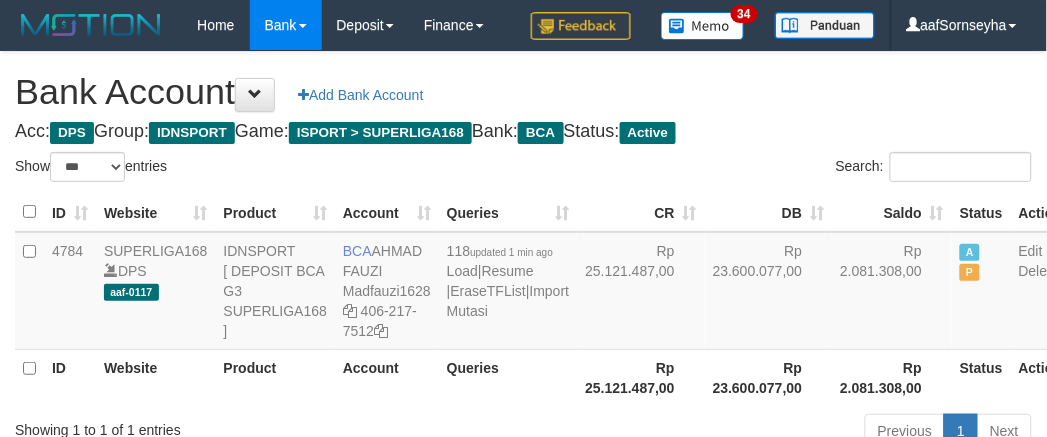 click on "Account" at bounding box center (387, 377) 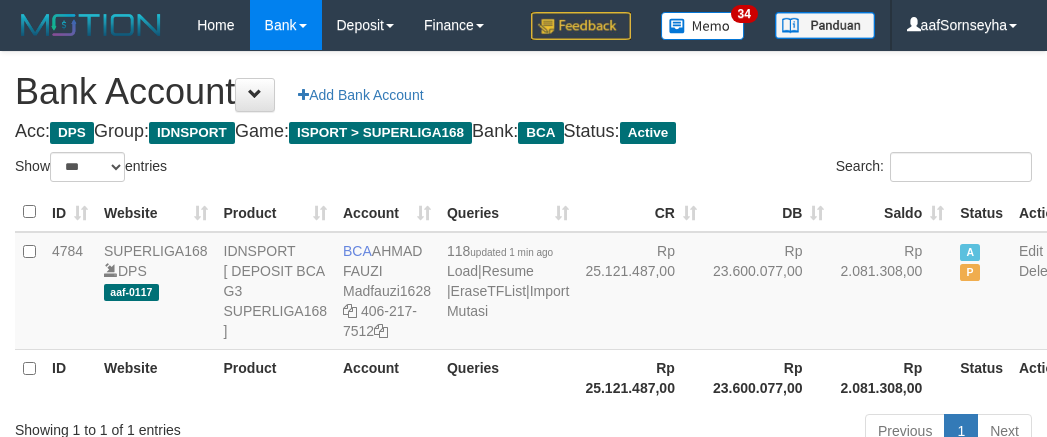 select on "***" 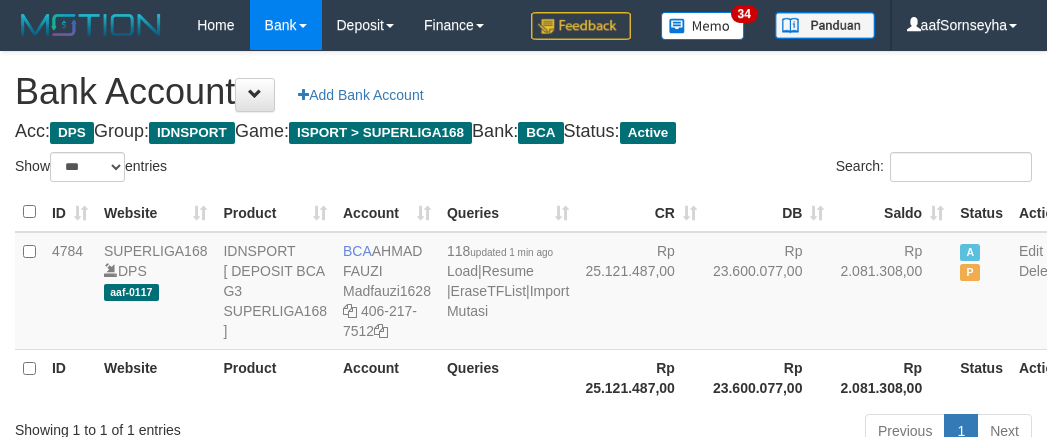 scroll, scrollTop: 0, scrollLeft: 0, axis: both 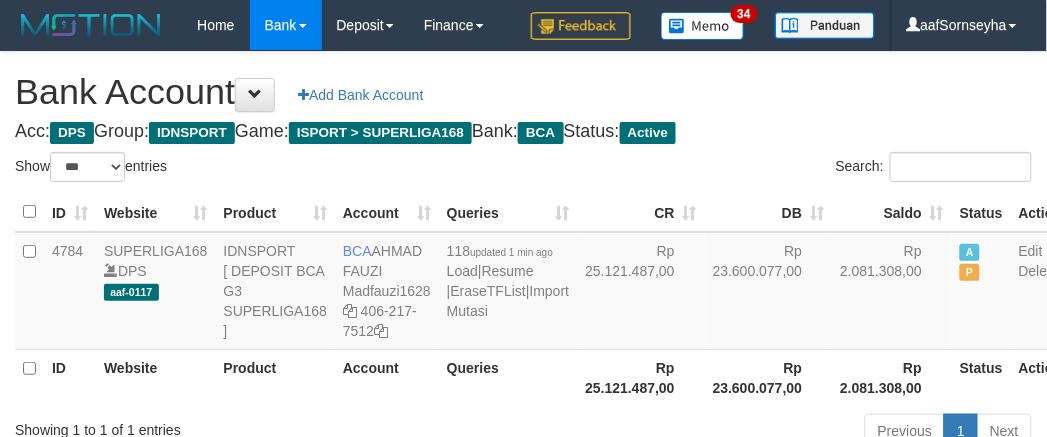 click on "Account" at bounding box center [387, 377] 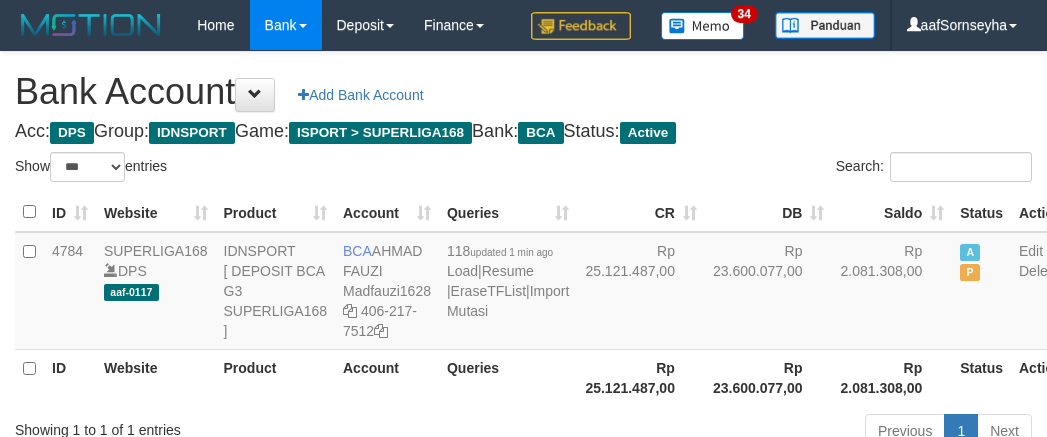 select on "***" 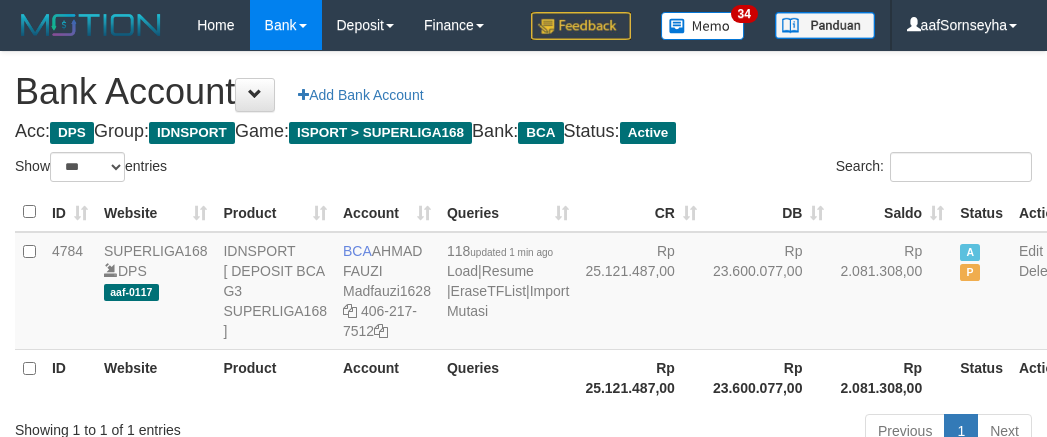 scroll, scrollTop: 0, scrollLeft: 0, axis: both 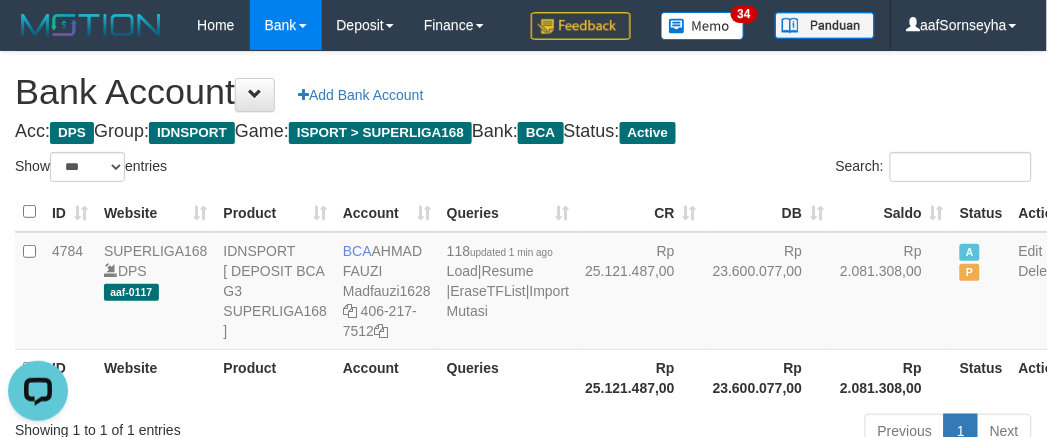 drag, startPoint x: 424, startPoint y: 406, endPoint x: 418, endPoint y: 434, distance: 28.635643 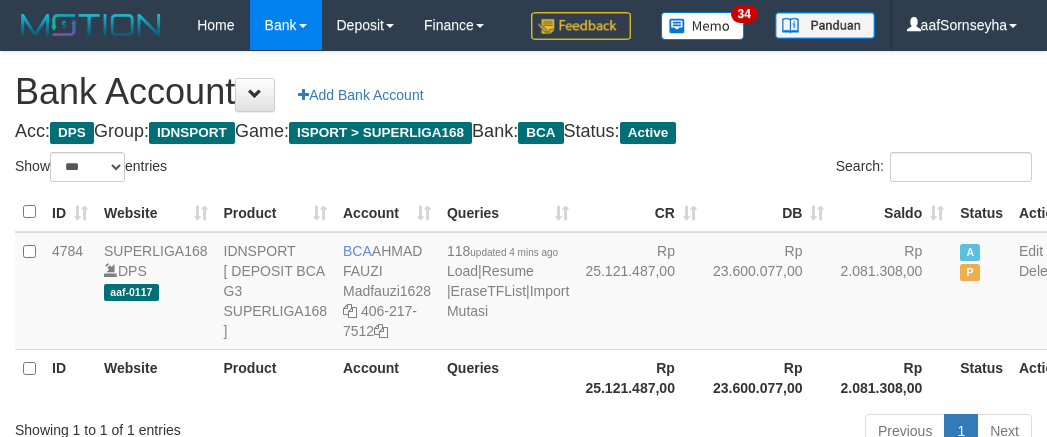 select on "***" 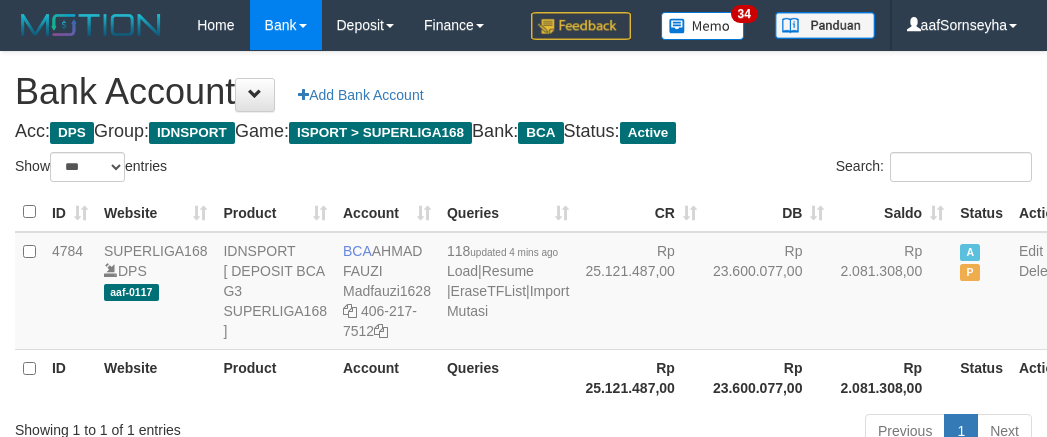 scroll, scrollTop: 0, scrollLeft: 0, axis: both 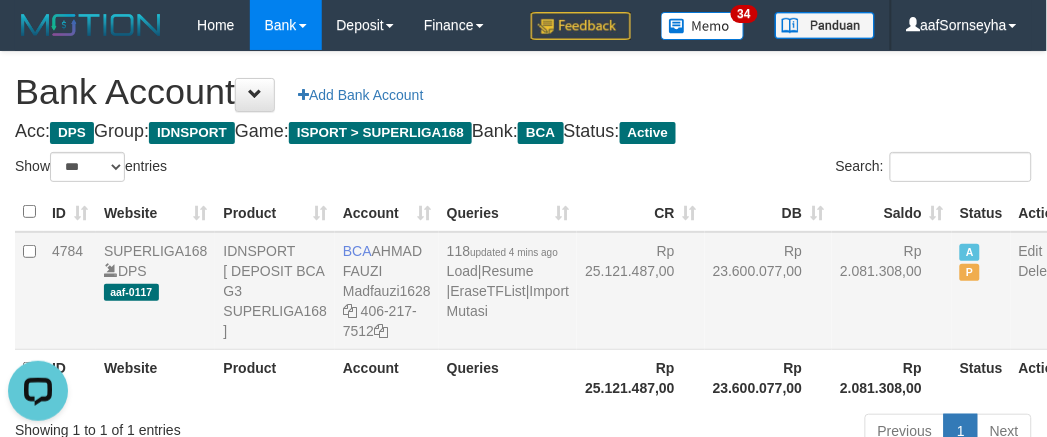 click on "118  updated 4 mins ago
Load
|
Resume
|
EraseTFList
|
Import Mutasi" at bounding box center [508, 291] 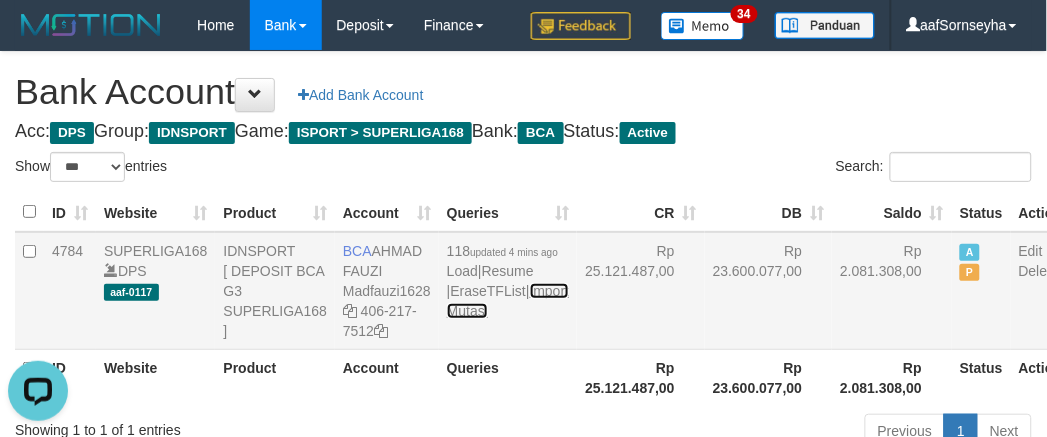 click on "Import Mutasi" at bounding box center [508, 301] 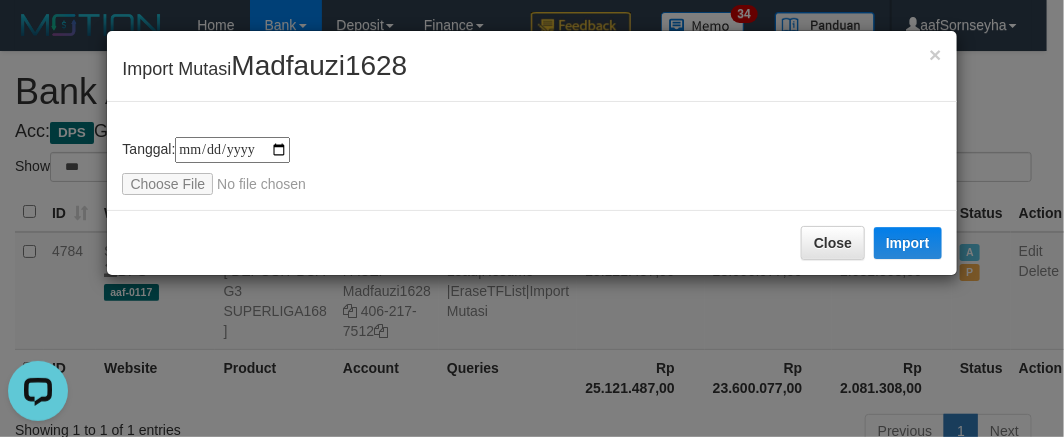 type on "**********" 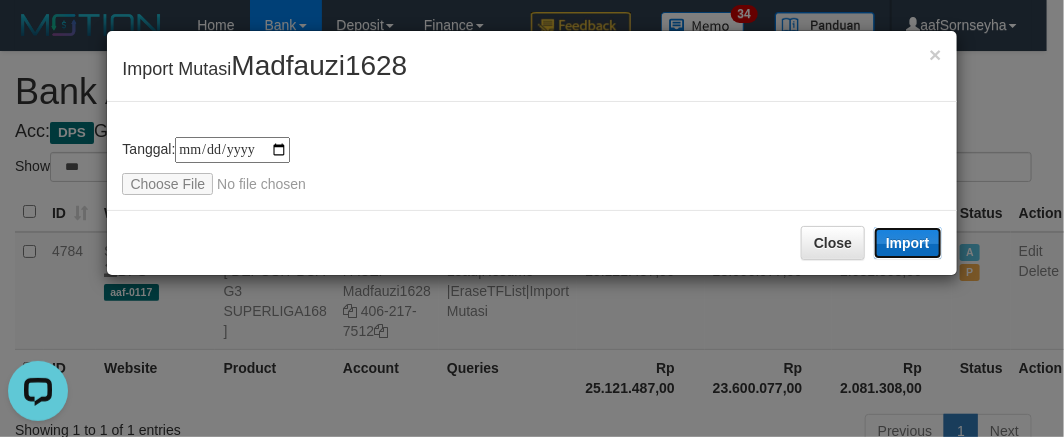 drag, startPoint x: 901, startPoint y: 247, endPoint x: 16, endPoint y: 62, distance: 904.1294 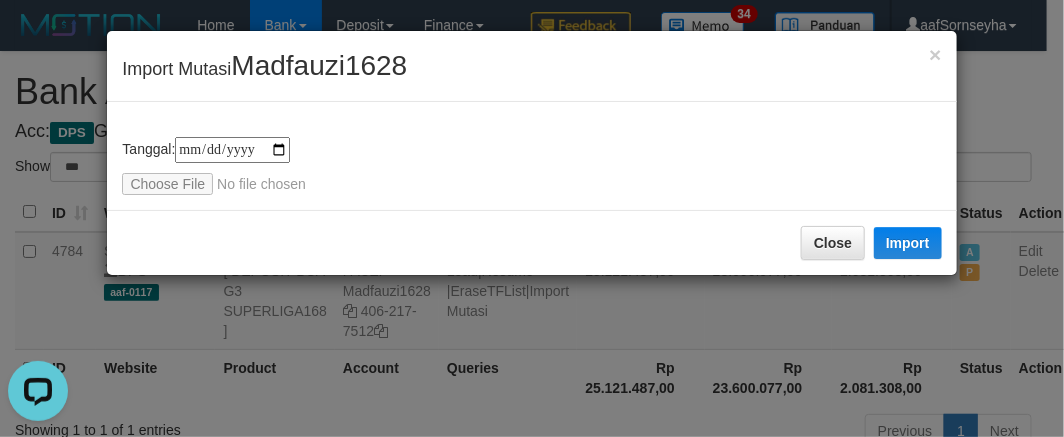 click on "**********" at bounding box center [532, 218] 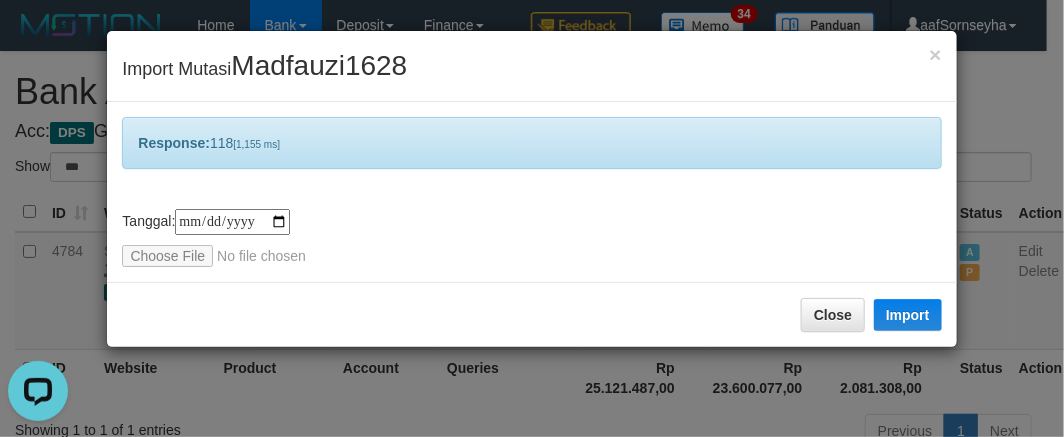 drag, startPoint x: 480, startPoint y: 357, endPoint x: 493, endPoint y: 364, distance: 14.764823 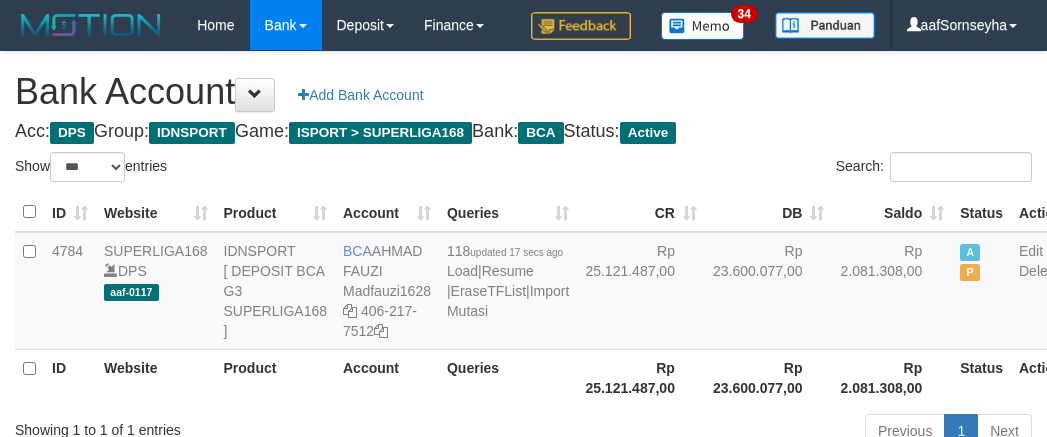 select on "***" 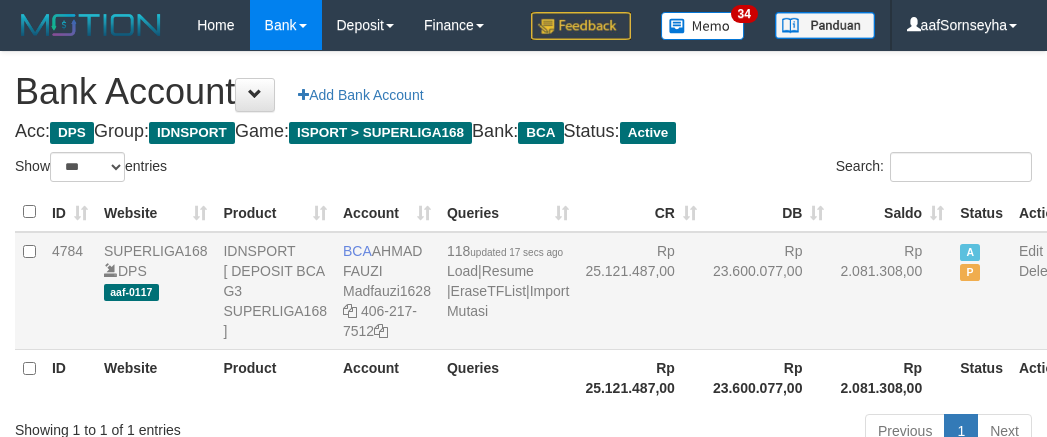 scroll, scrollTop: 0, scrollLeft: 0, axis: both 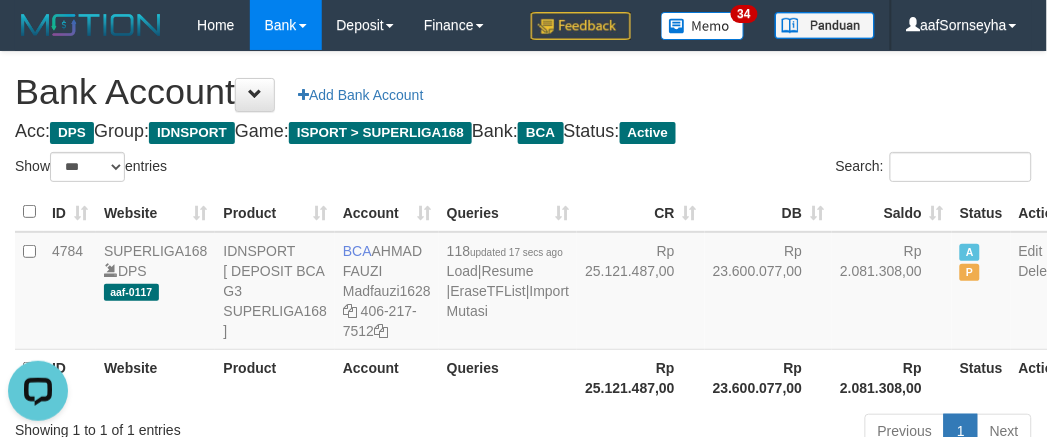 click on "Account" at bounding box center (387, 377) 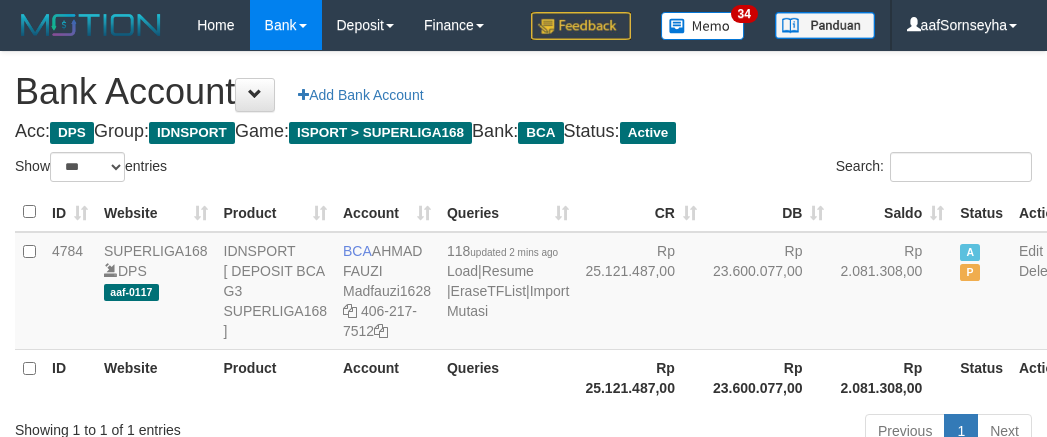 select on "***" 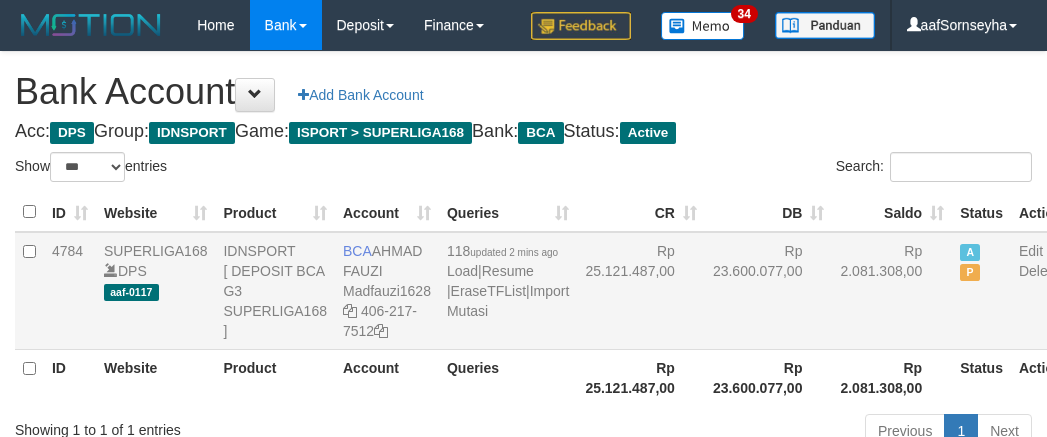 scroll, scrollTop: 0, scrollLeft: 0, axis: both 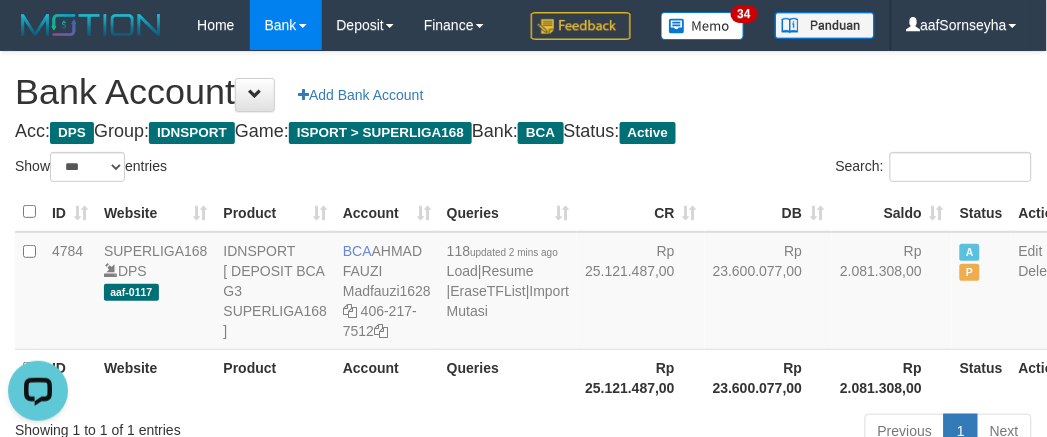 click on "Account" at bounding box center (387, 377) 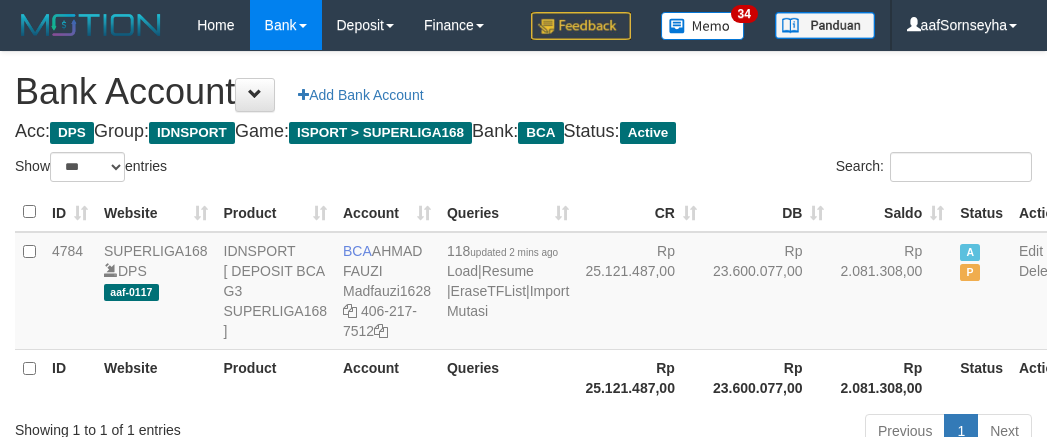 select on "***" 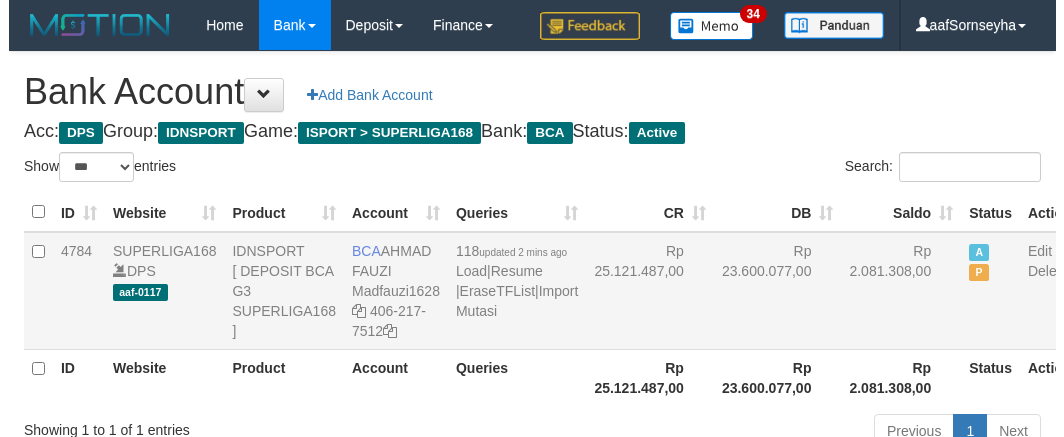 scroll, scrollTop: 0, scrollLeft: 0, axis: both 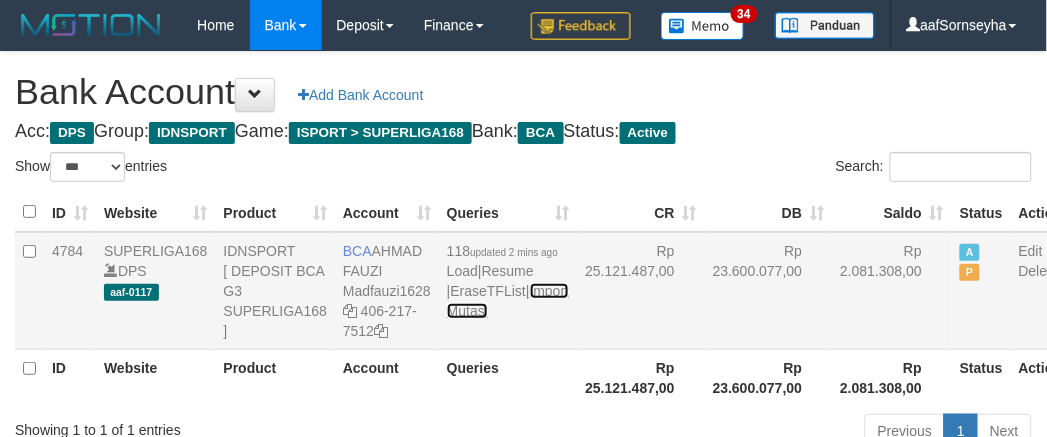 click on "Import Mutasi" at bounding box center (508, 301) 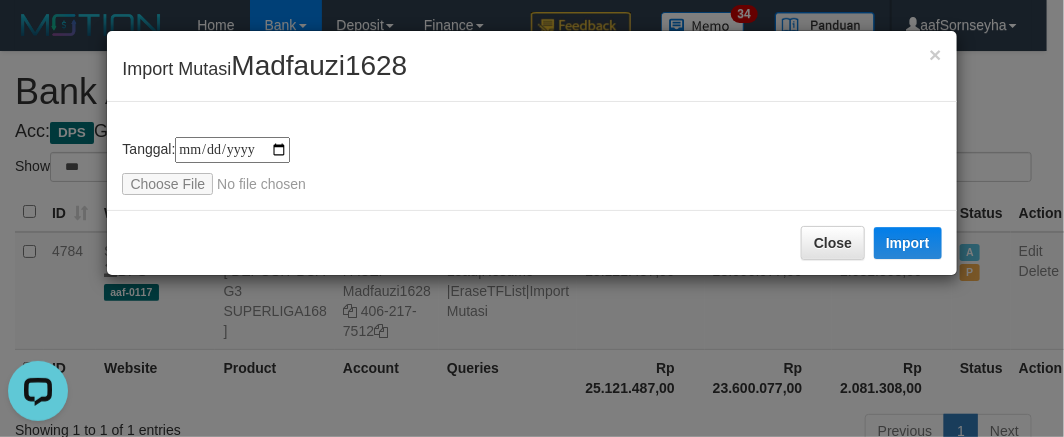scroll, scrollTop: 0, scrollLeft: 0, axis: both 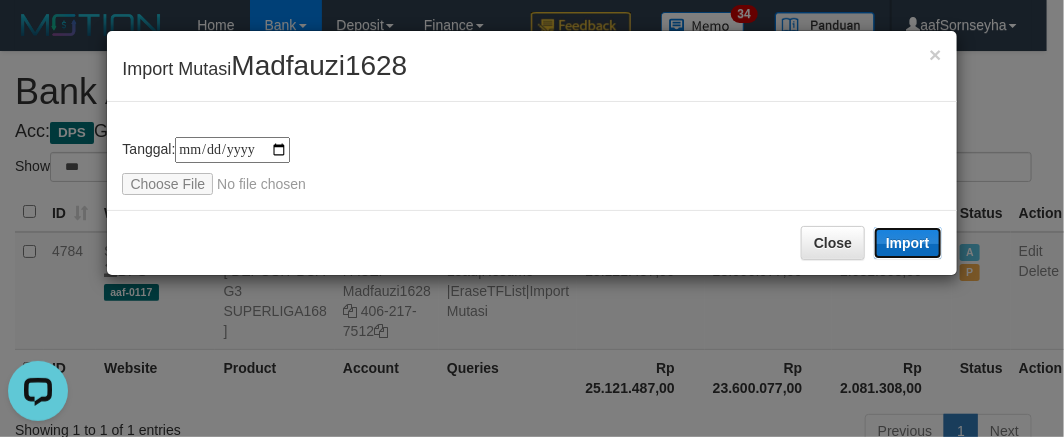 click on "Import" at bounding box center (908, 243) 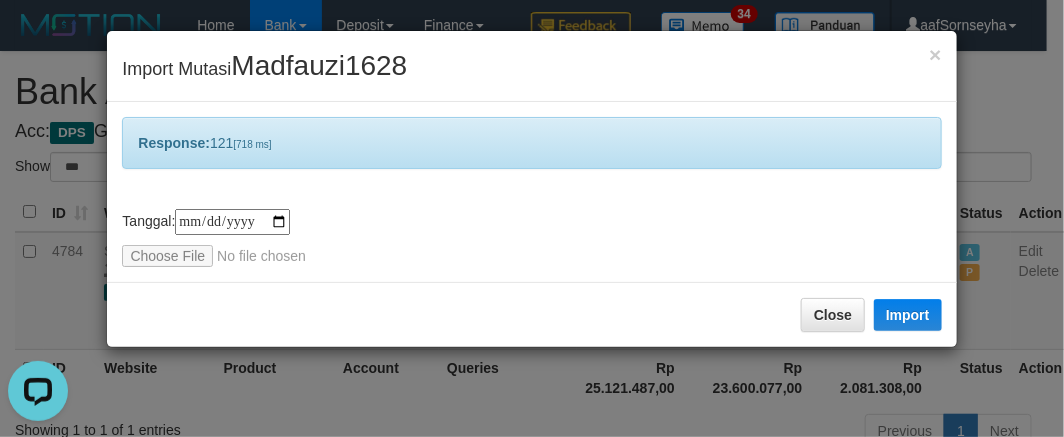click on "**********" at bounding box center (532, 218) 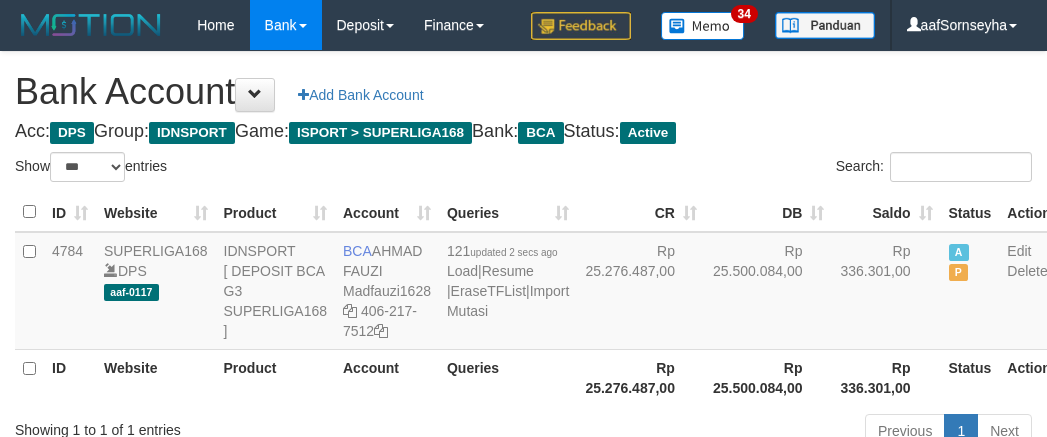 select on "***" 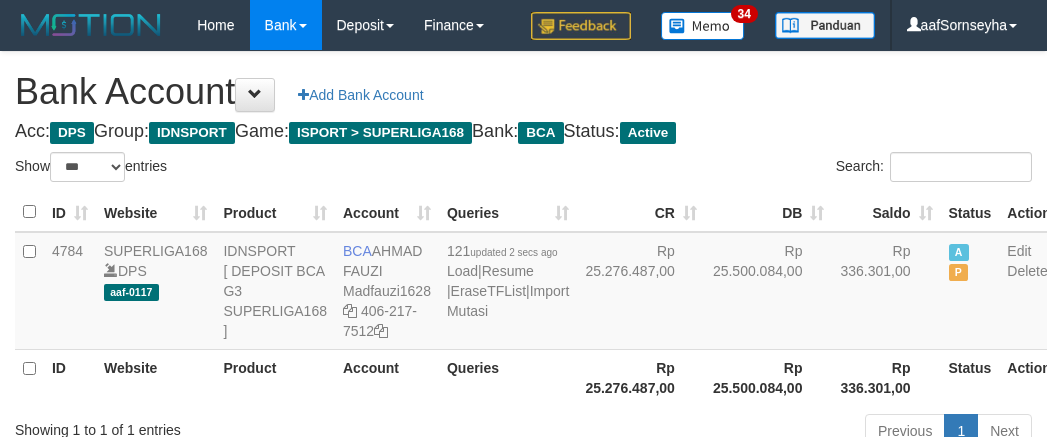 scroll, scrollTop: 0, scrollLeft: 0, axis: both 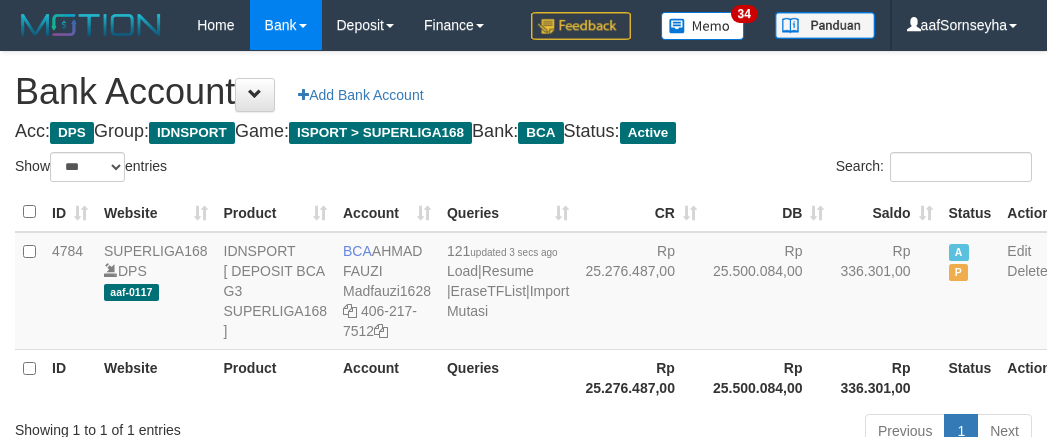 select on "***" 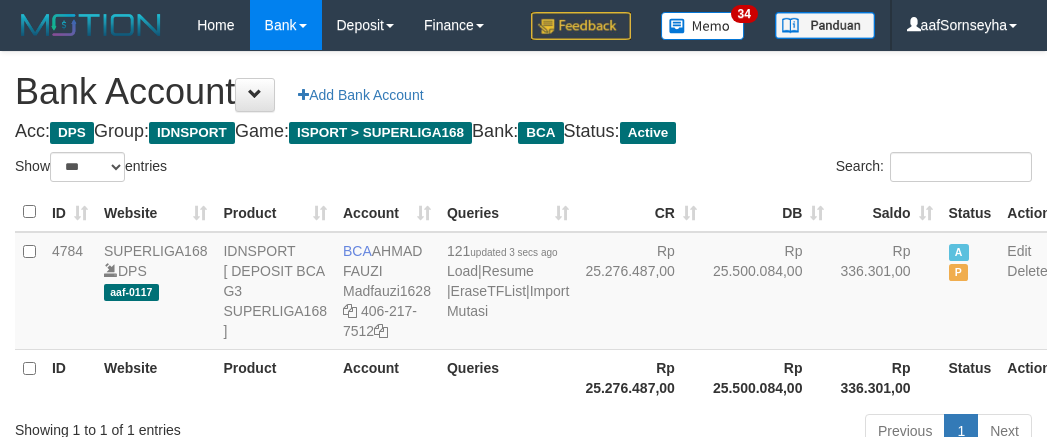 scroll, scrollTop: 0, scrollLeft: 0, axis: both 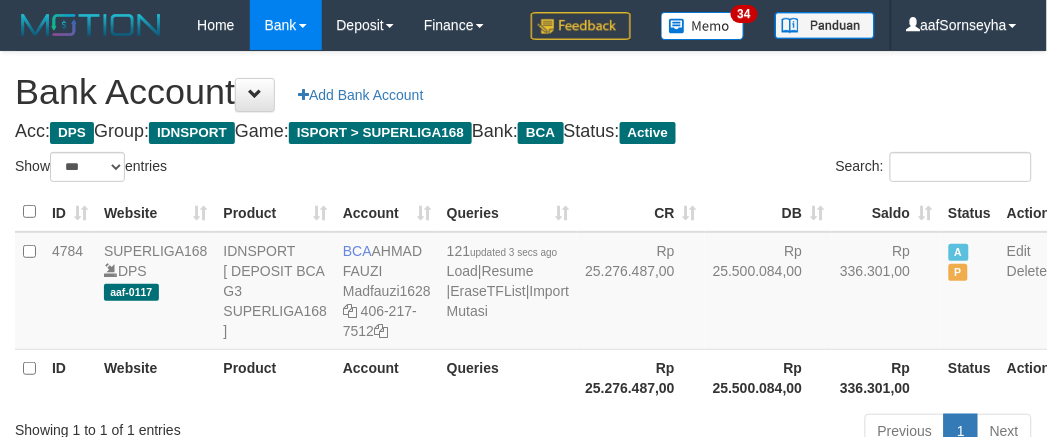 click on "Account" at bounding box center (387, 377) 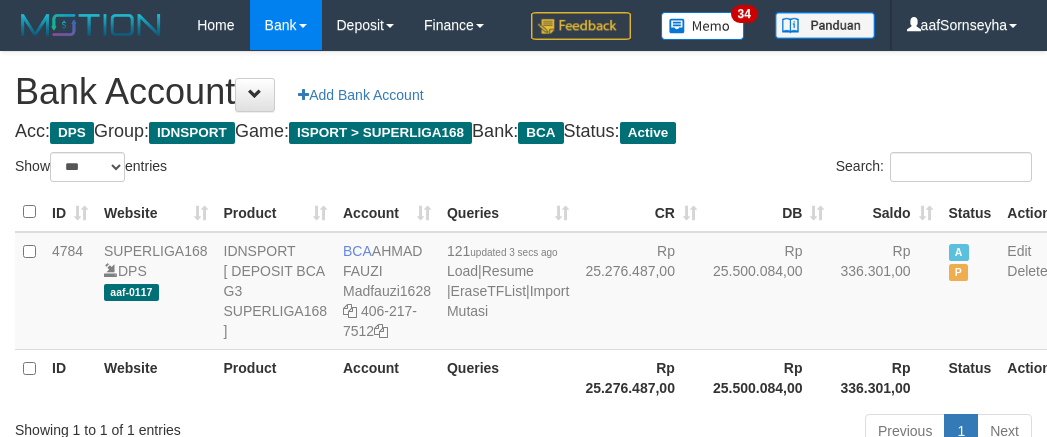 select on "***" 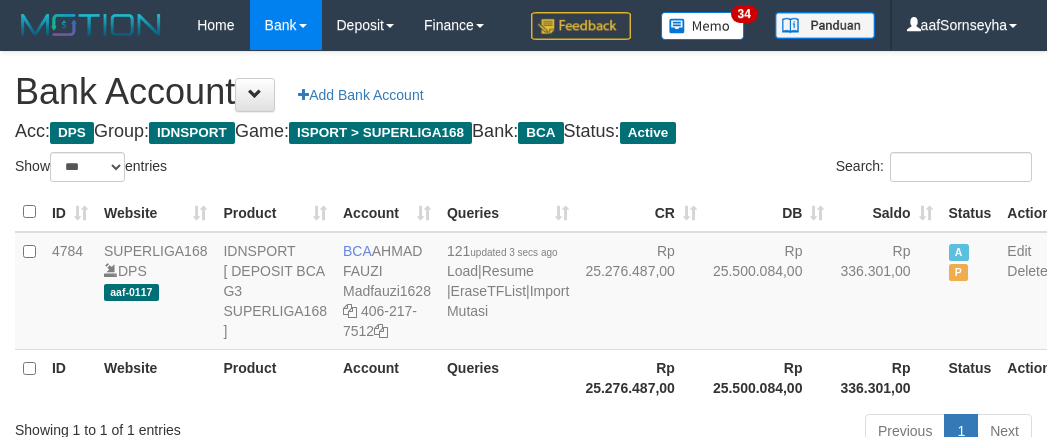 scroll, scrollTop: 0, scrollLeft: 0, axis: both 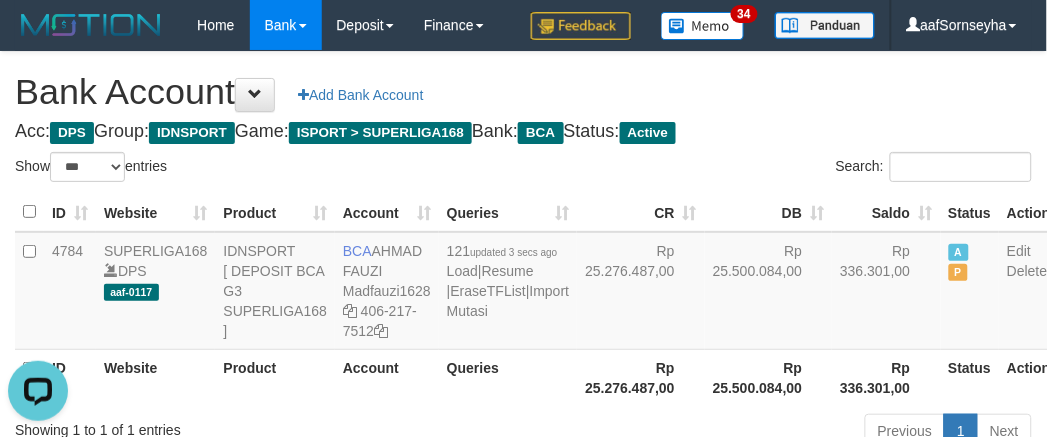click on "Account" at bounding box center [387, 377] 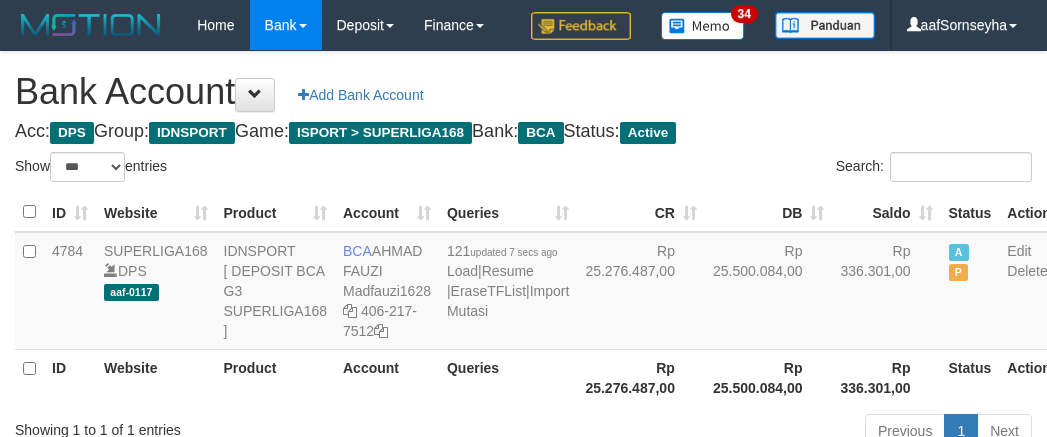select on "***" 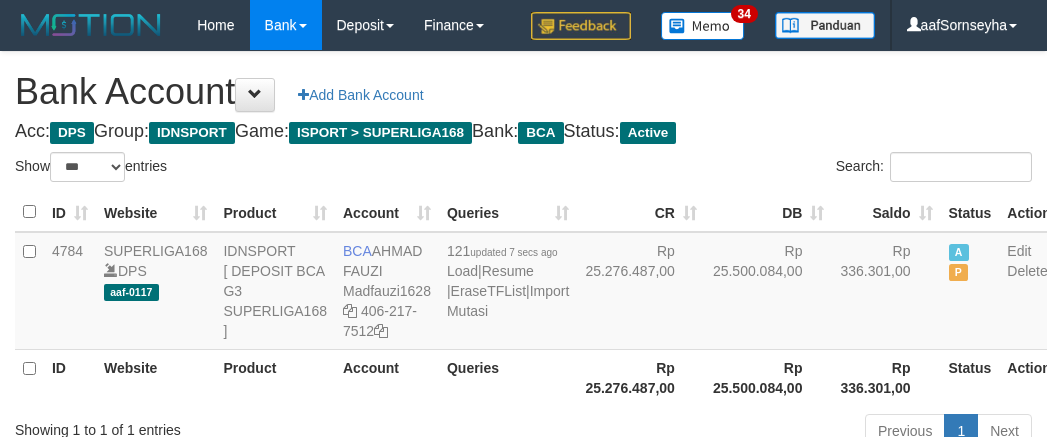 scroll, scrollTop: 0, scrollLeft: 0, axis: both 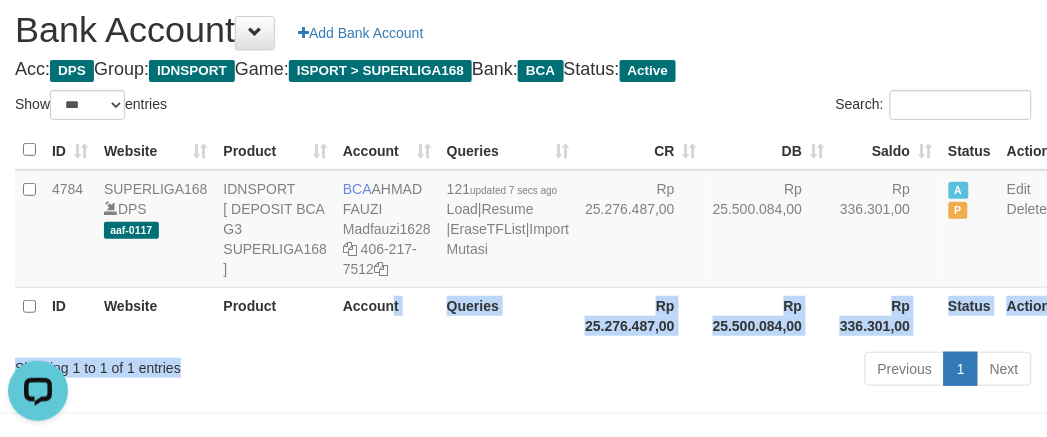 drag, startPoint x: 394, startPoint y: 417, endPoint x: 433, endPoint y: 423, distance: 39.45884 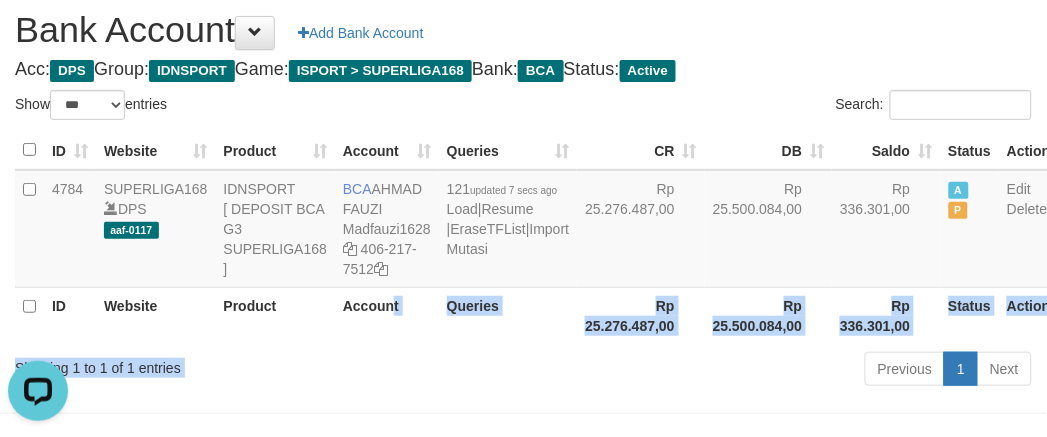scroll, scrollTop: 71, scrollLeft: 0, axis: vertical 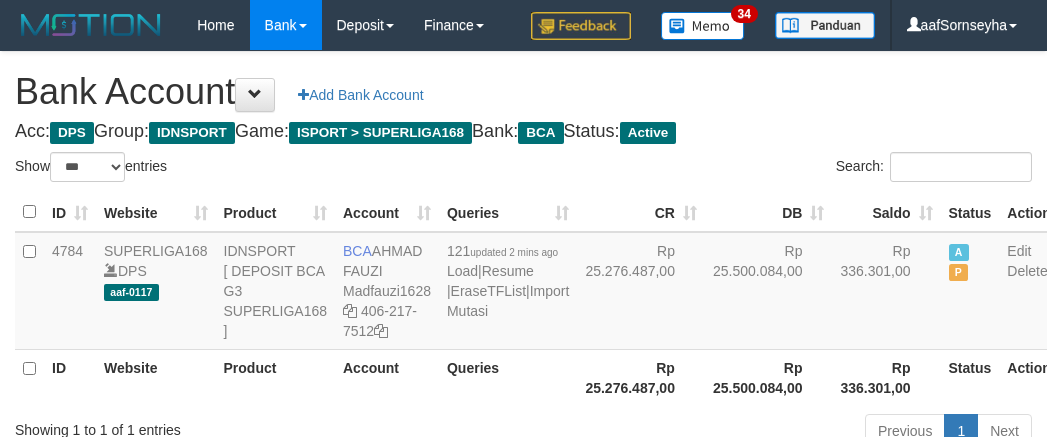 select on "***" 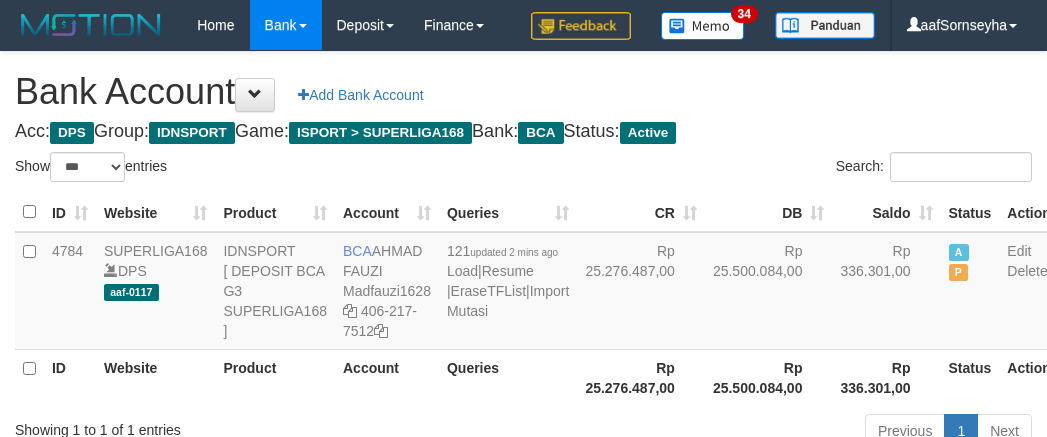 scroll, scrollTop: 71, scrollLeft: 0, axis: vertical 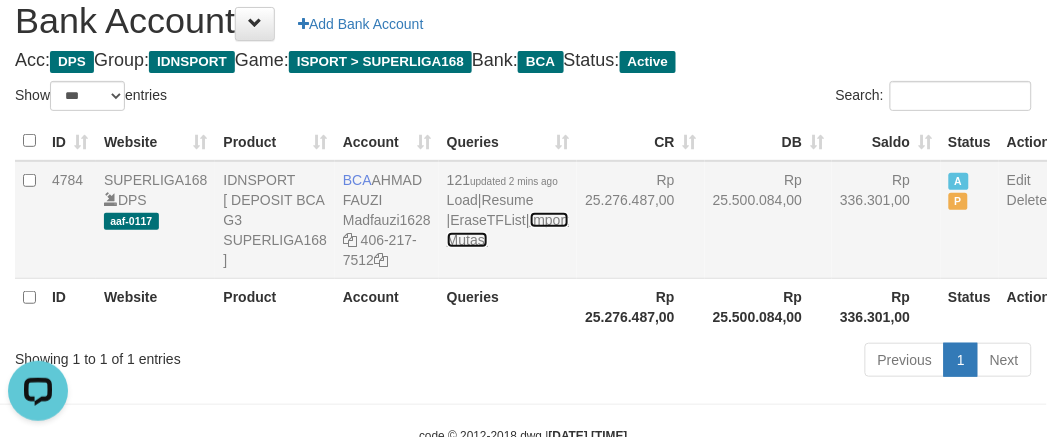 click on "Import Mutasi" at bounding box center [508, 230] 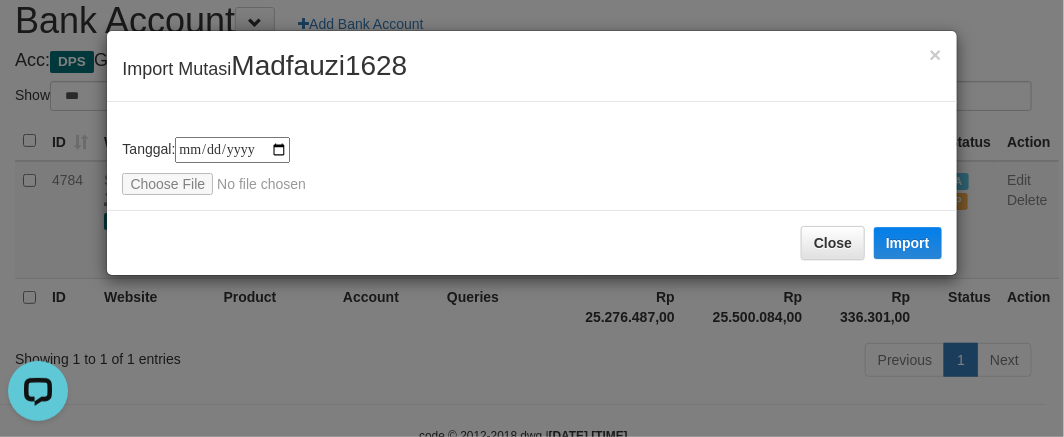 type on "**********" 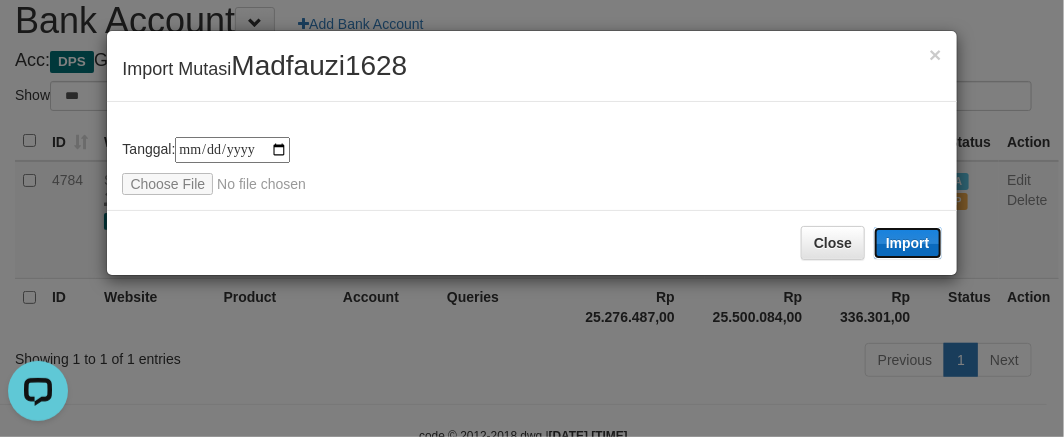 click on "Import" at bounding box center (908, 243) 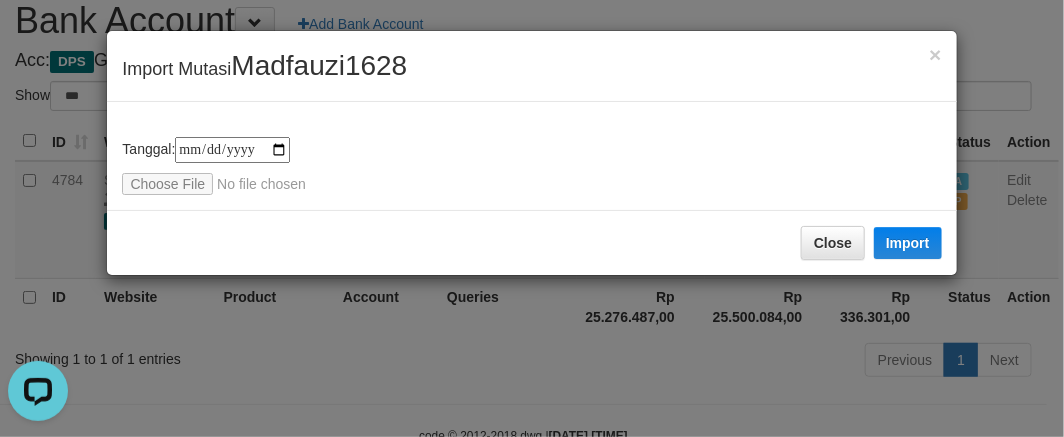click on "**********" at bounding box center [532, 218] 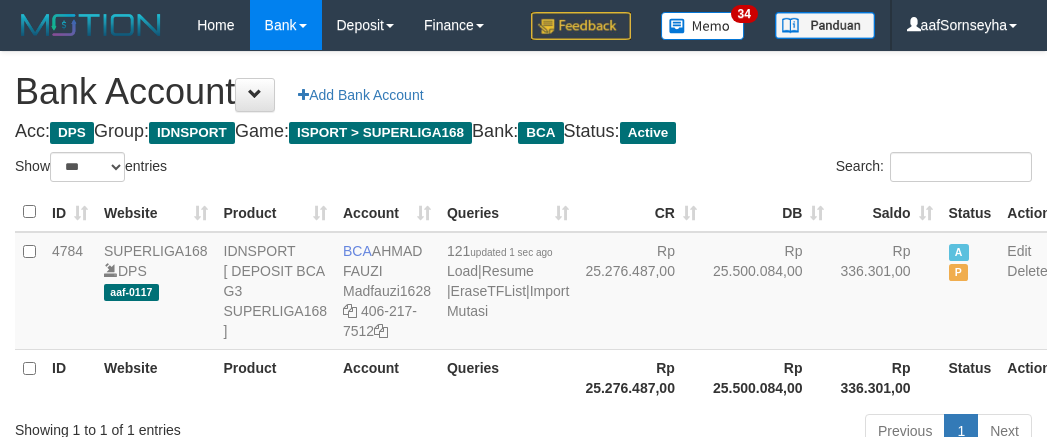 select on "***" 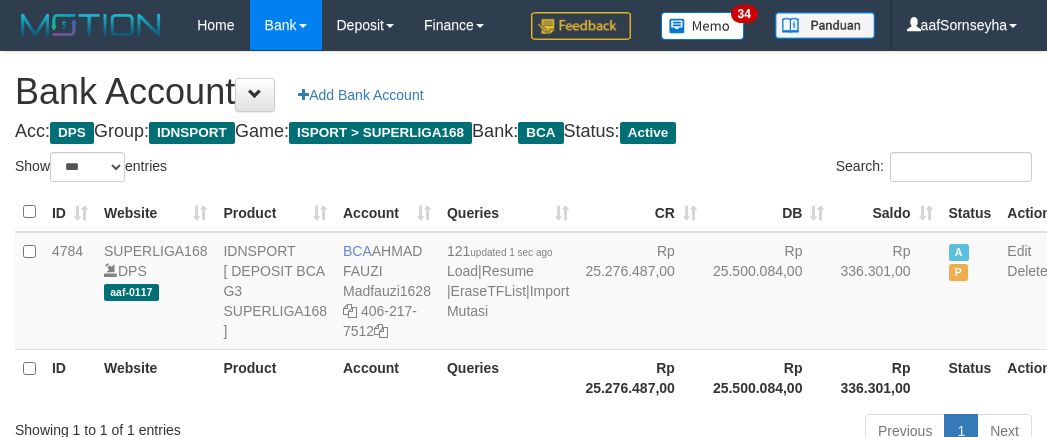 scroll, scrollTop: 71, scrollLeft: 0, axis: vertical 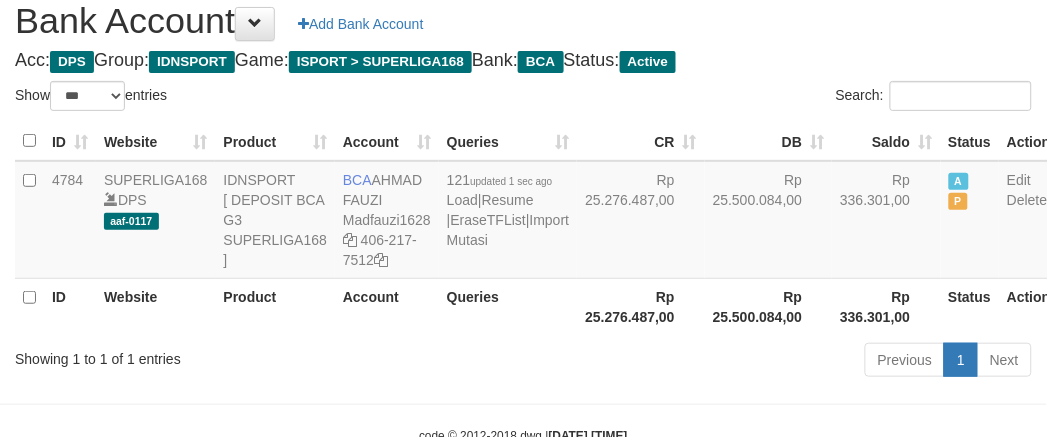 click on "Showing 1 to 1 of 1 entries" at bounding box center [218, 355] 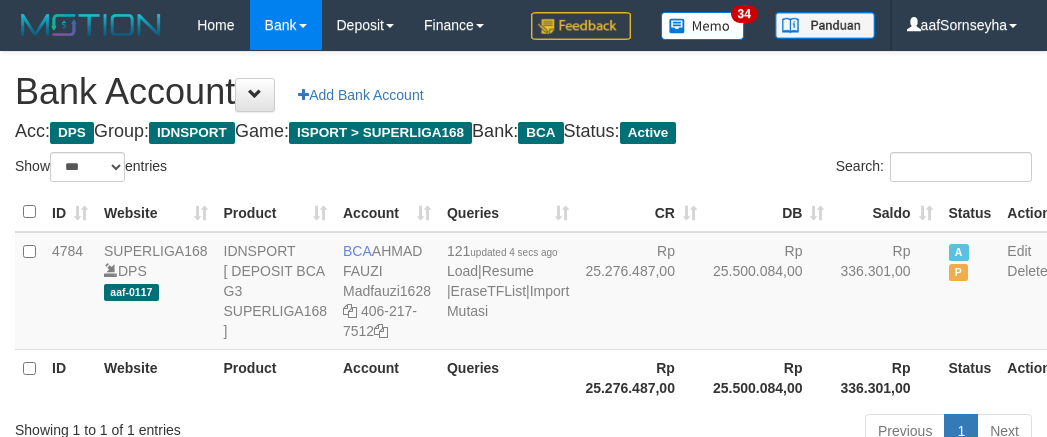 select on "***" 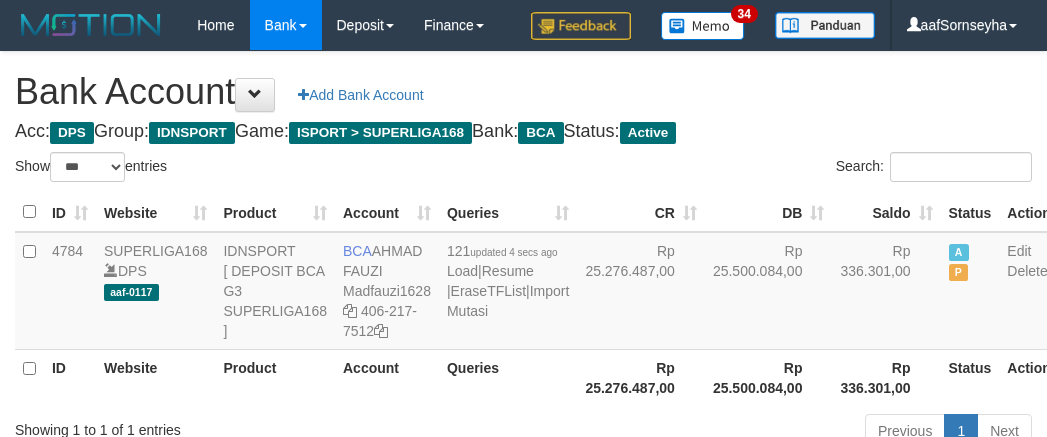 scroll, scrollTop: 71, scrollLeft: 0, axis: vertical 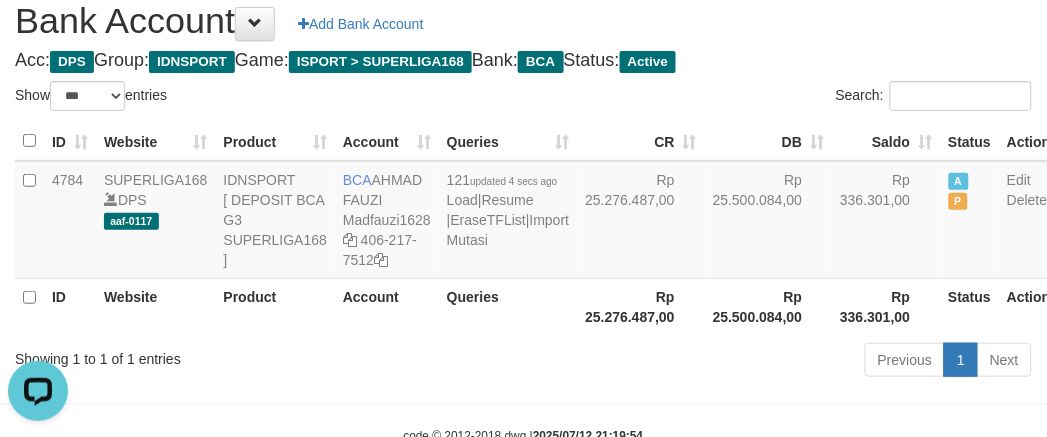 click on "Previous 1 Next" at bounding box center [741, 362] 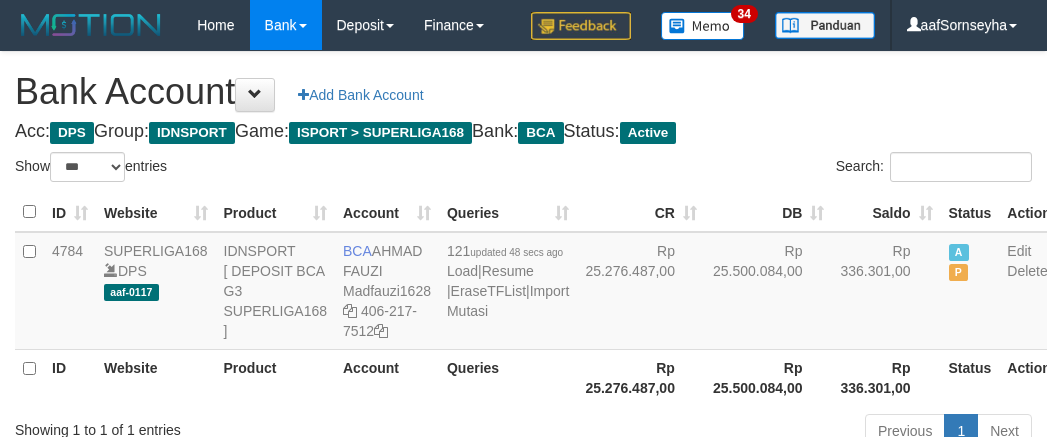 select on "***" 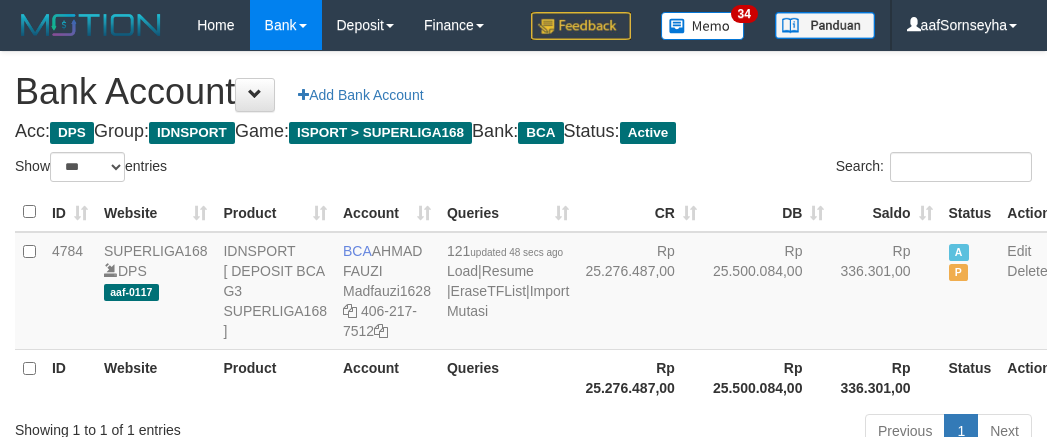 scroll, scrollTop: 71, scrollLeft: 0, axis: vertical 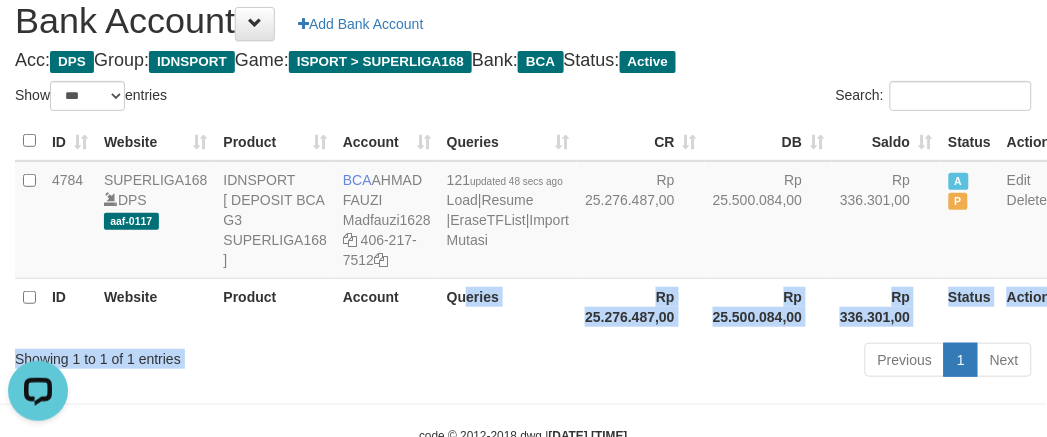 click on "Show  ** ** ** *** ***  entries Search:
ID Website Product Account Queries CR DB Saldo Status Action
4784
SUPERLIGA168
DPS
aaf-0117
IDNSPORT
[ DEPOSIT BCA G3 SUPERLIGA168 ]
BCA
AHMAD FAUZI
Madfauzi1628
406-217-7512
121  updated 48 secs ago
Load
|
Resume
|
EraseTFList
|
Import Mutasi
Rp 25.276.487,00
Rp 25.500.084,00
Rp 336.301,00
A
P
Edit
Delete
ID Website Product Account Queries" at bounding box center (523, 232) 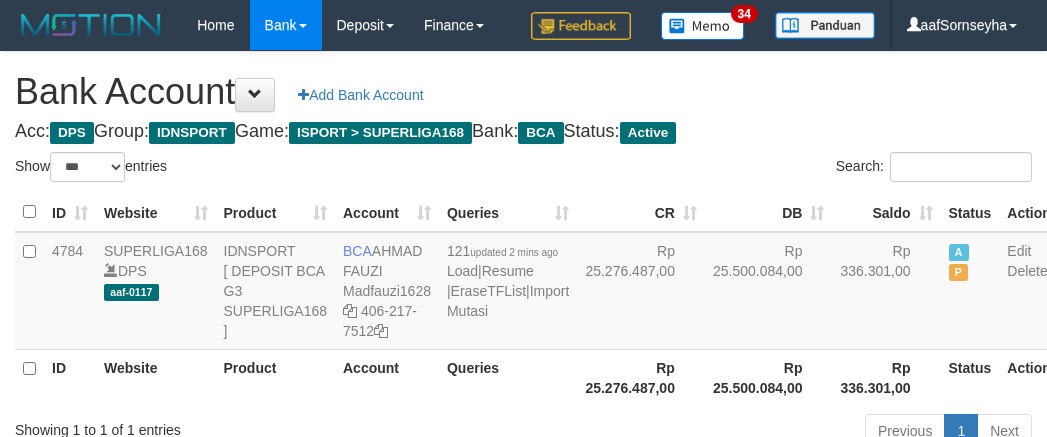select on "***" 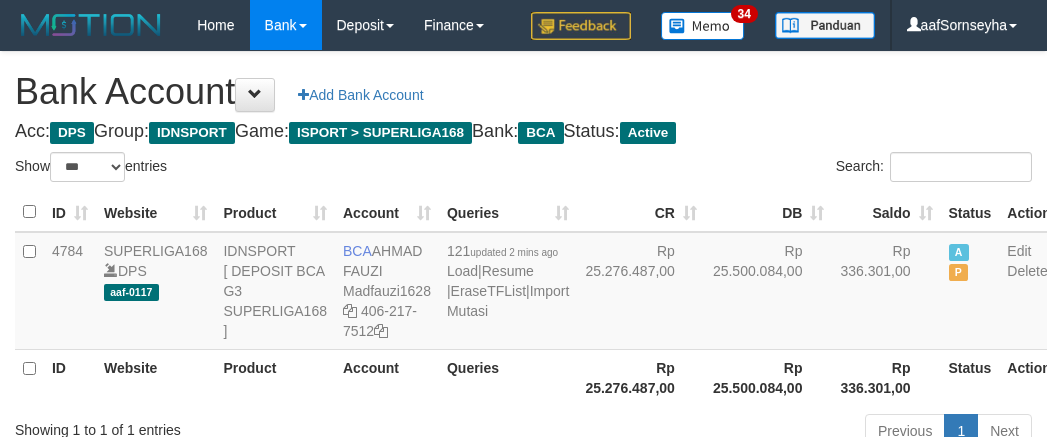 scroll, scrollTop: 71, scrollLeft: 0, axis: vertical 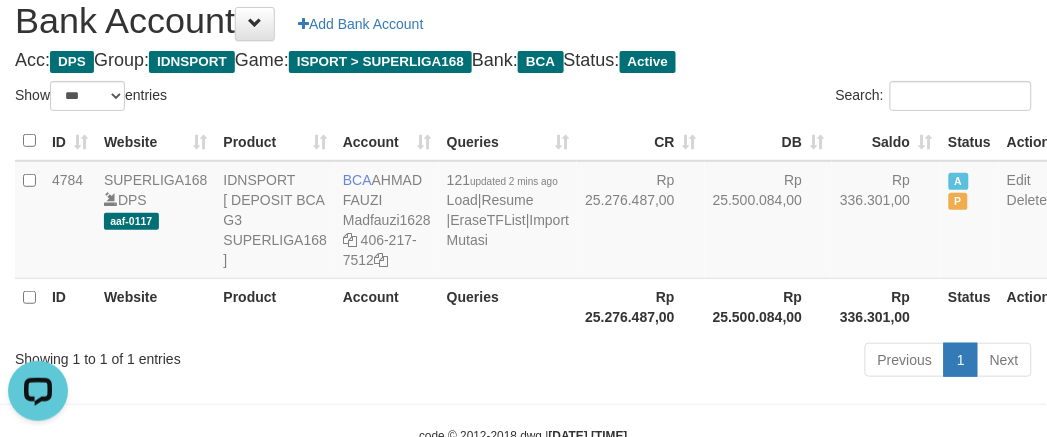 drag, startPoint x: 410, startPoint y: 430, endPoint x: 373, endPoint y: 423, distance: 37.65634 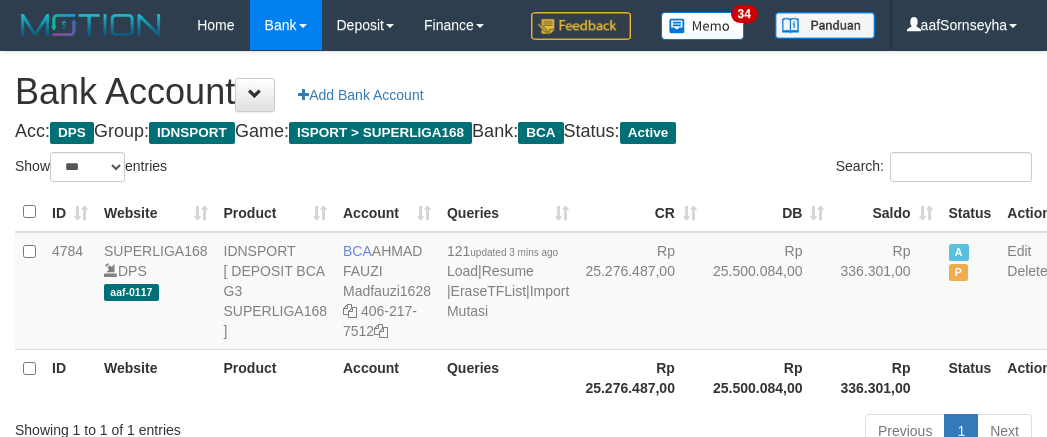 select on "***" 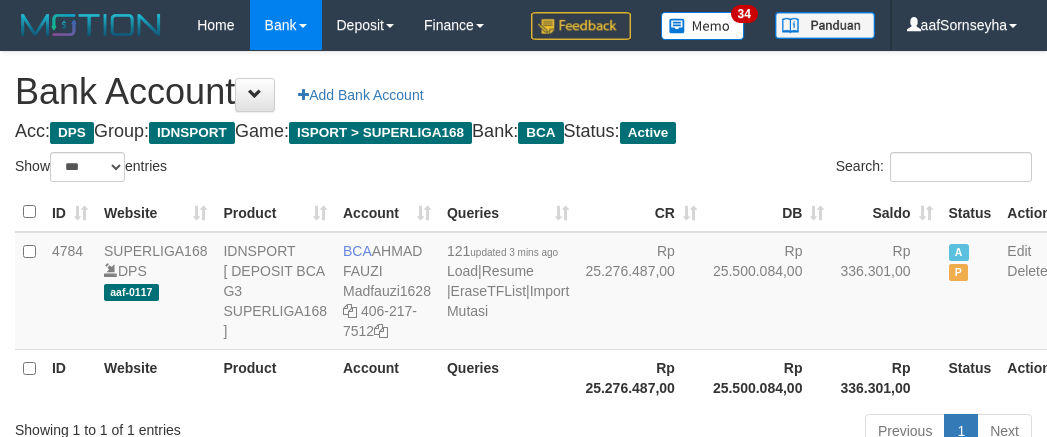 scroll, scrollTop: 71, scrollLeft: 0, axis: vertical 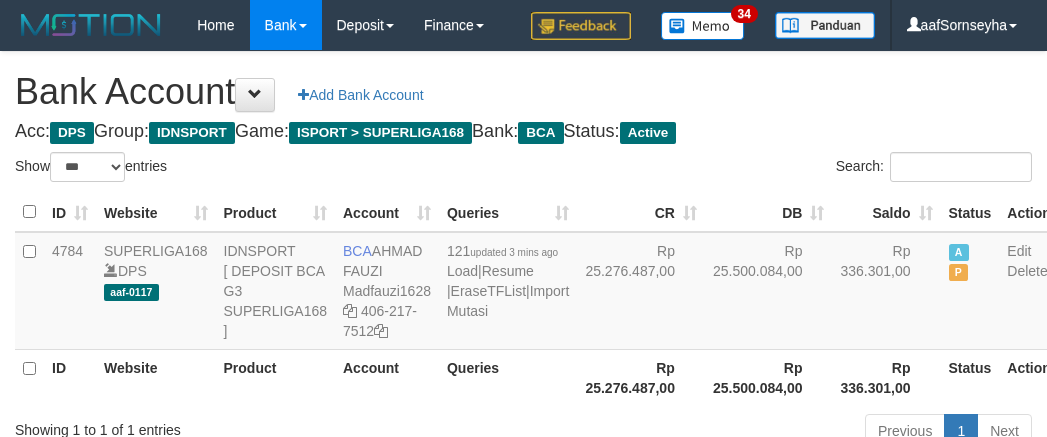 select on "***" 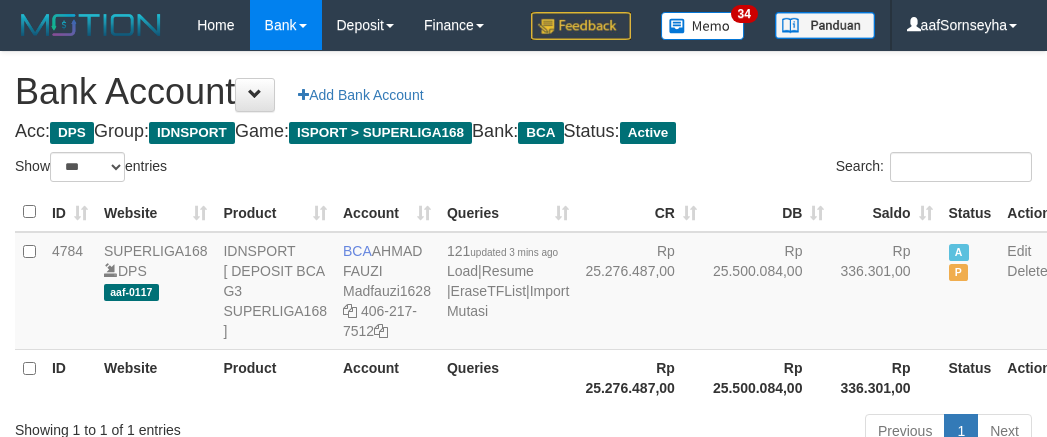 scroll, scrollTop: 71, scrollLeft: 0, axis: vertical 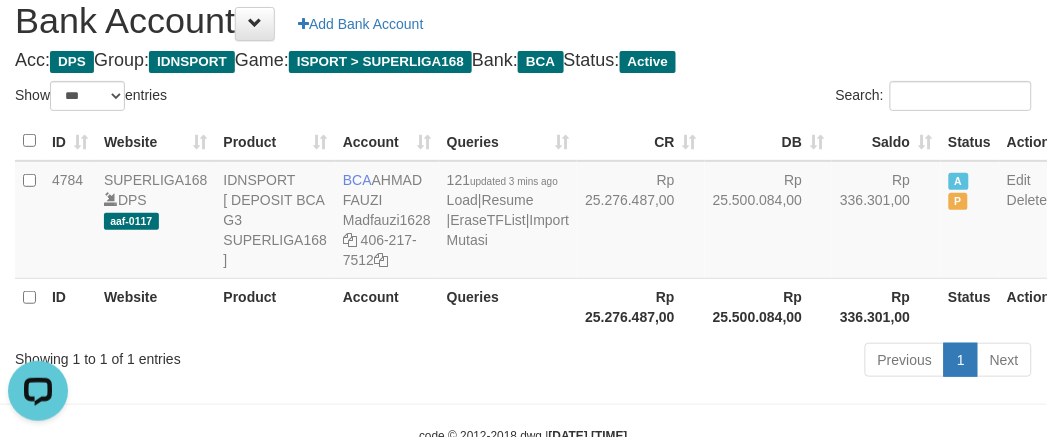 click on "Showing 1 to 1 of 1 entries" at bounding box center (218, 355) 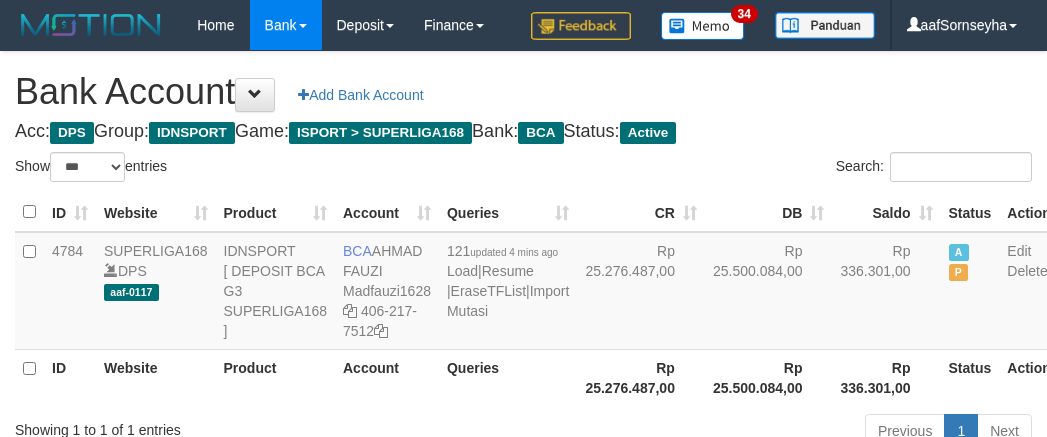 select on "***" 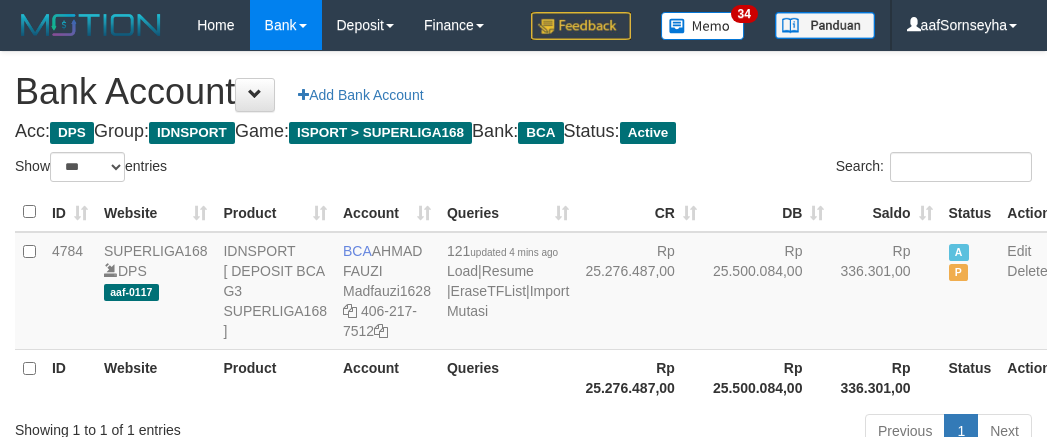 scroll, scrollTop: 71, scrollLeft: 0, axis: vertical 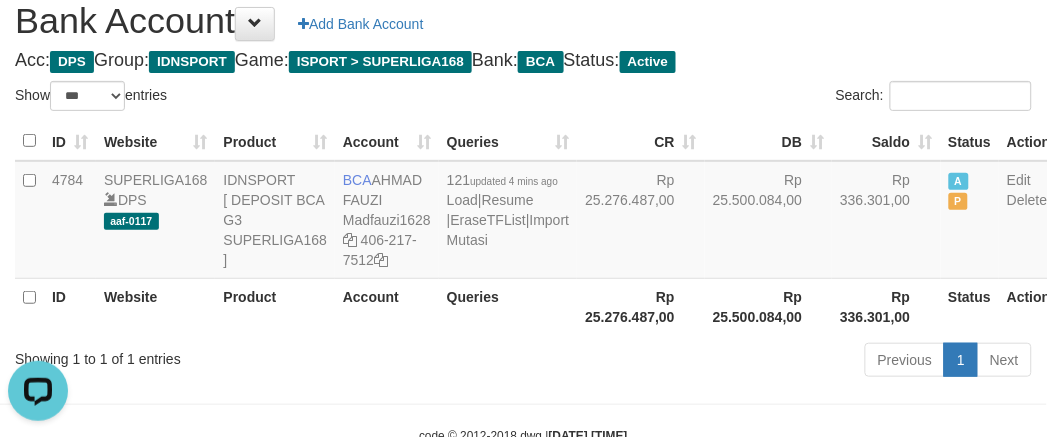 drag, startPoint x: 364, startPoint y: 387, endPoint x: 377, endPoint y: 385, distance: 13.152946 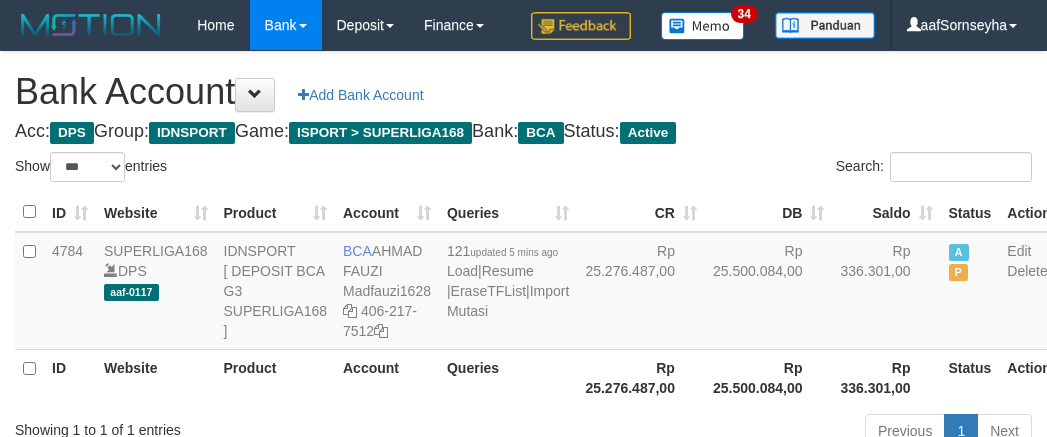 select on "***" 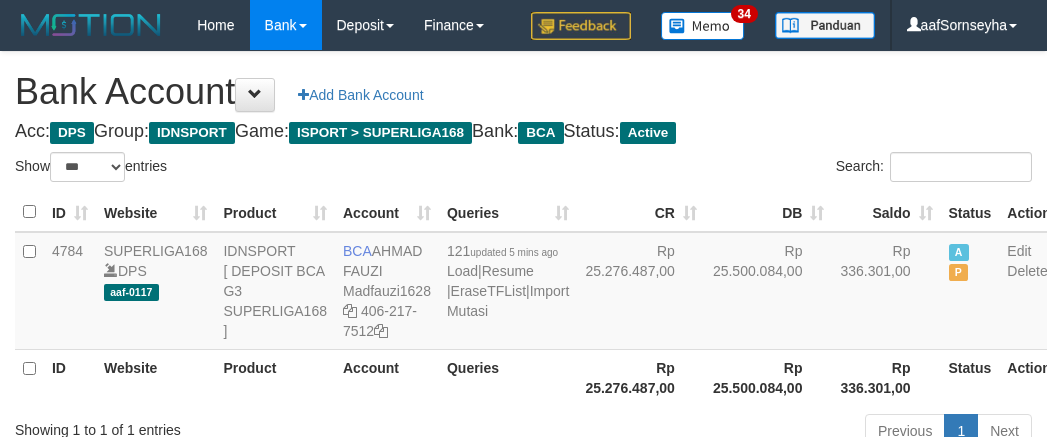scroll, scrollTop: 71, scrollLeft: 0, axis: vertical 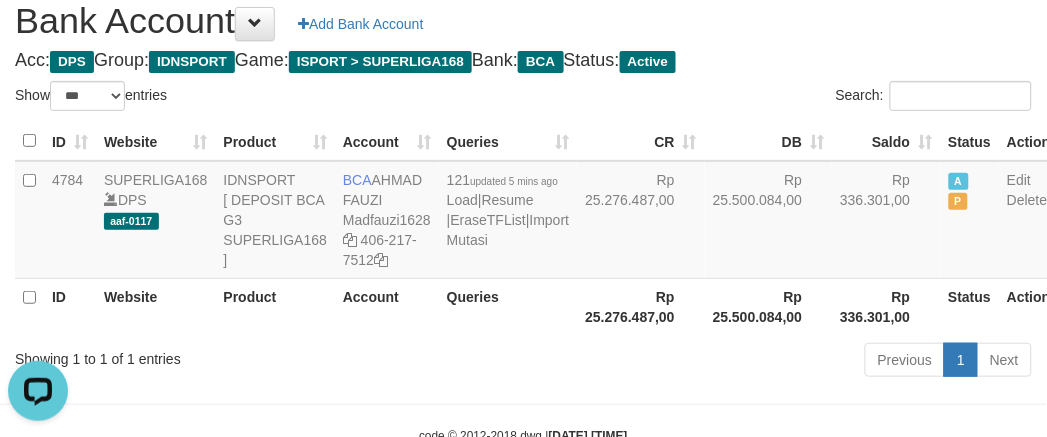 click on "Account" at bounding box center (387, 306) 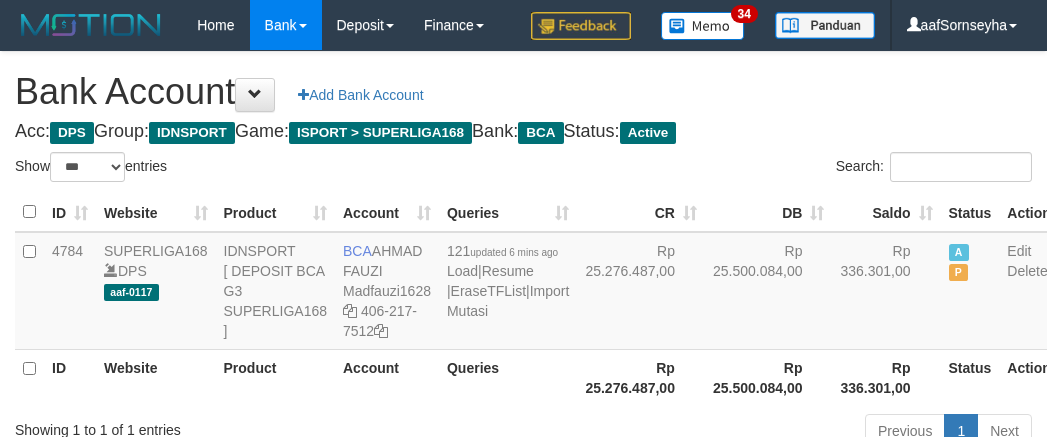 select on "***" 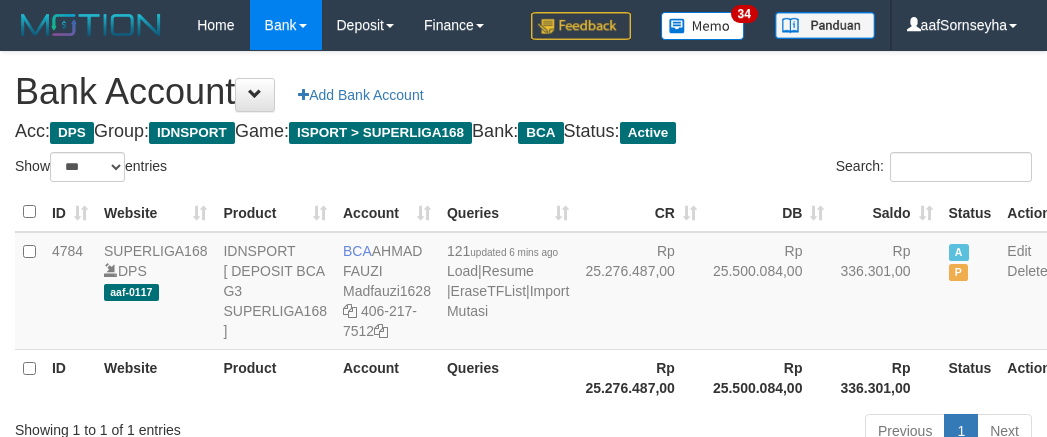 scroll, scrollTop: 71, scrollLeft: 0, axis: vertical 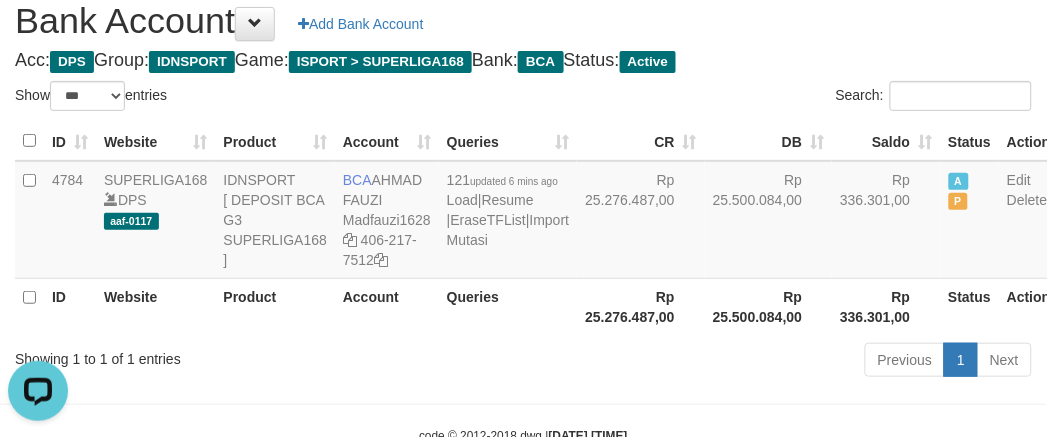 click on "Previous 1 Next" at bounding box center [741, 362] 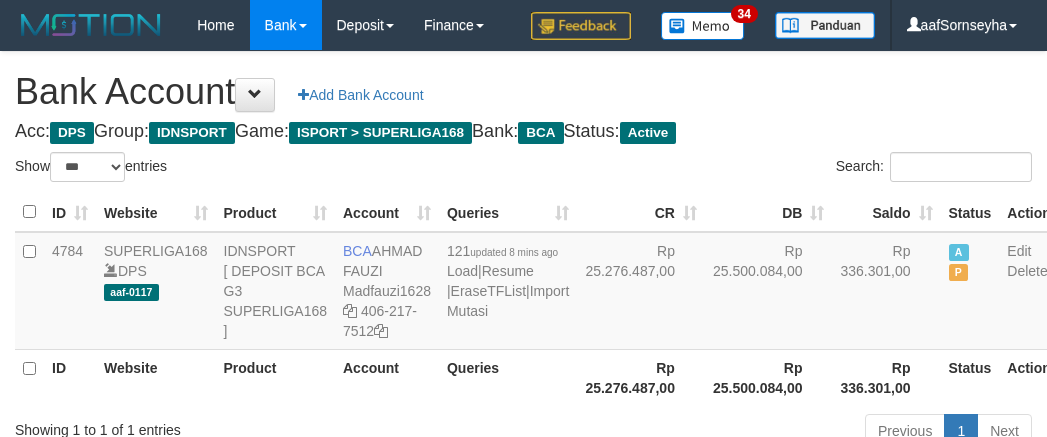 select on "***" 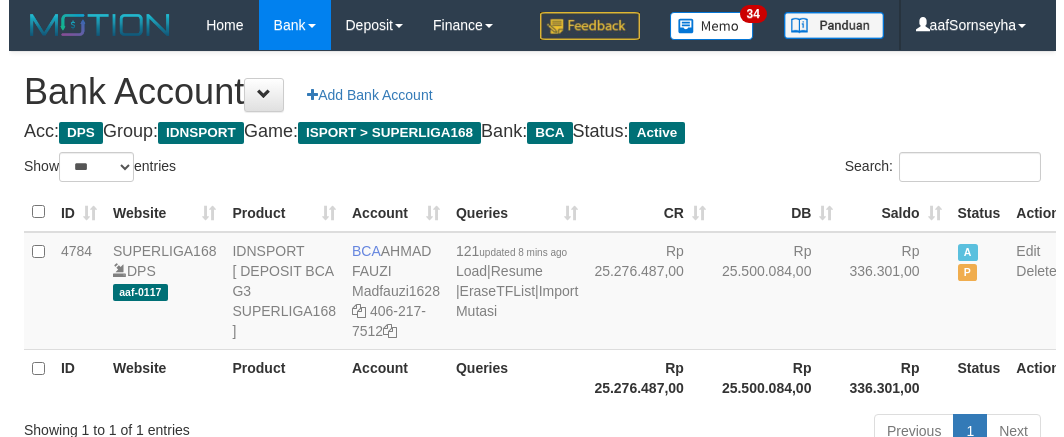 scroll, scrollTop: 71, scrollLeft: 0, axis: vertical 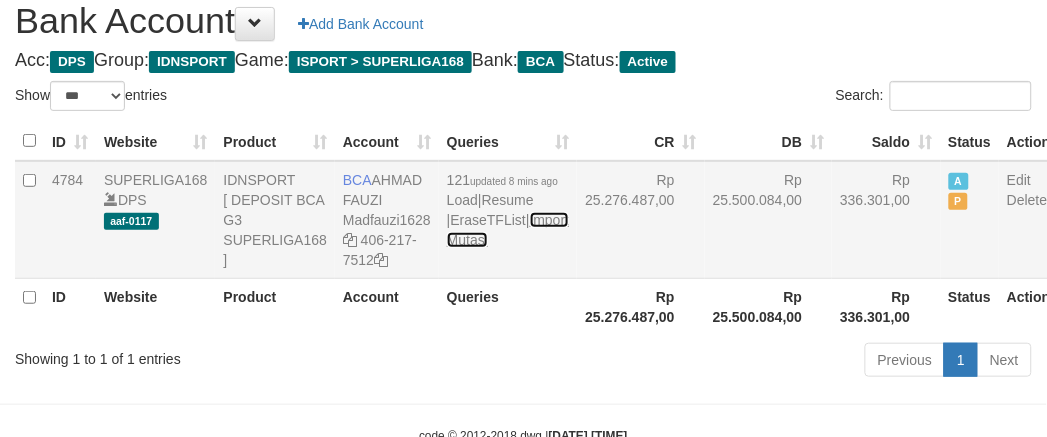 click on "Import Mutasi" at bounding box center (508, 230) 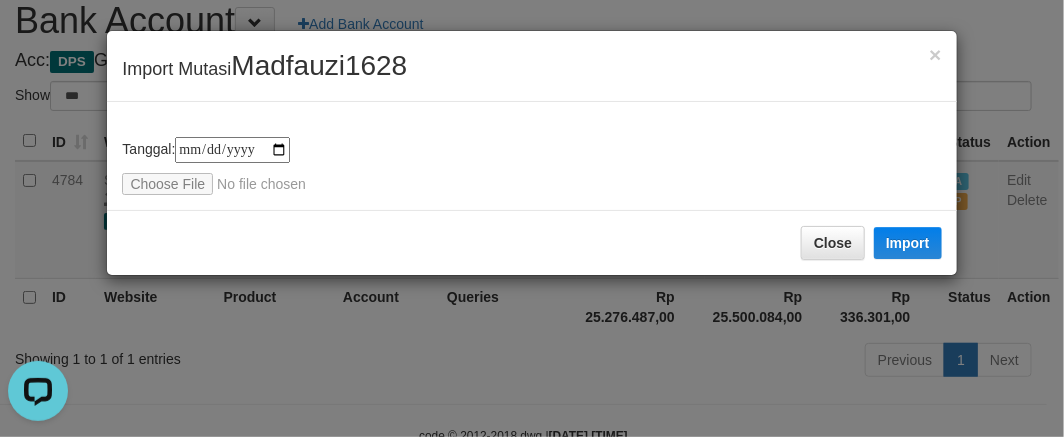 scroll, scrollTop: 0, scrollLeft: 0, axis: both 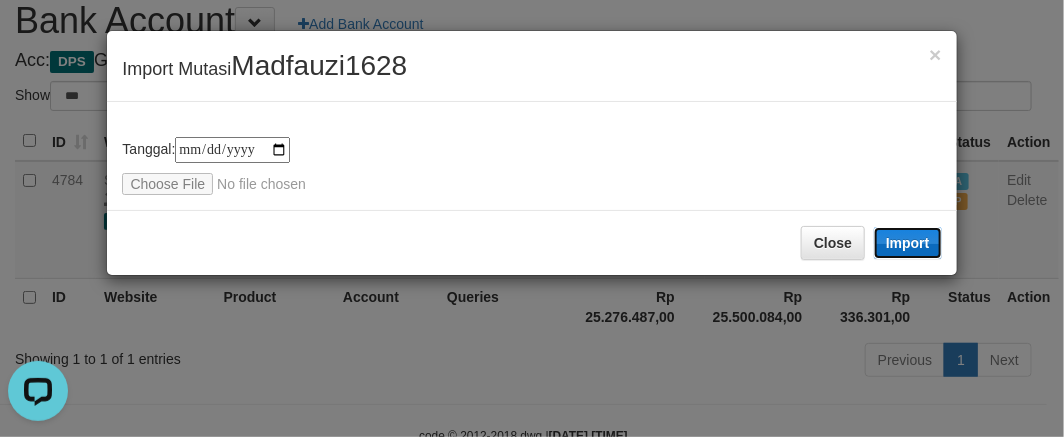 click on "Import" at bounding box center (908, 243) 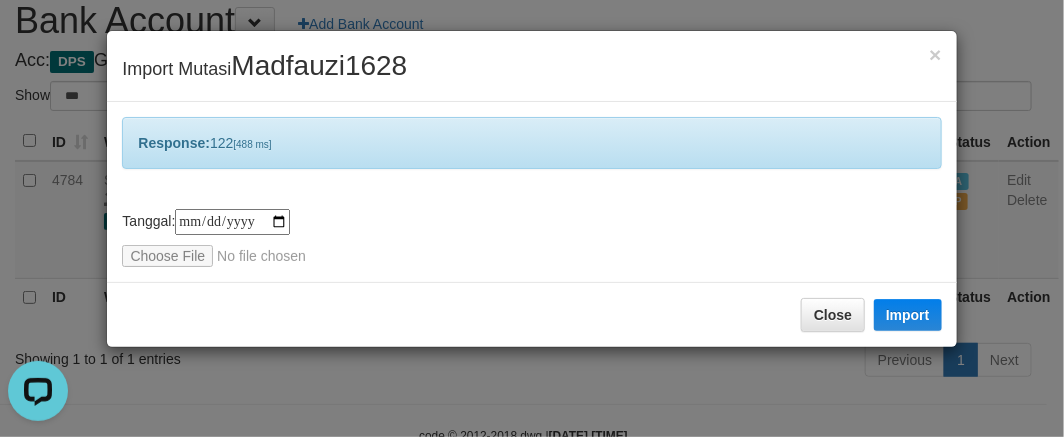 click on "**********" at bounding box center [532, 218] 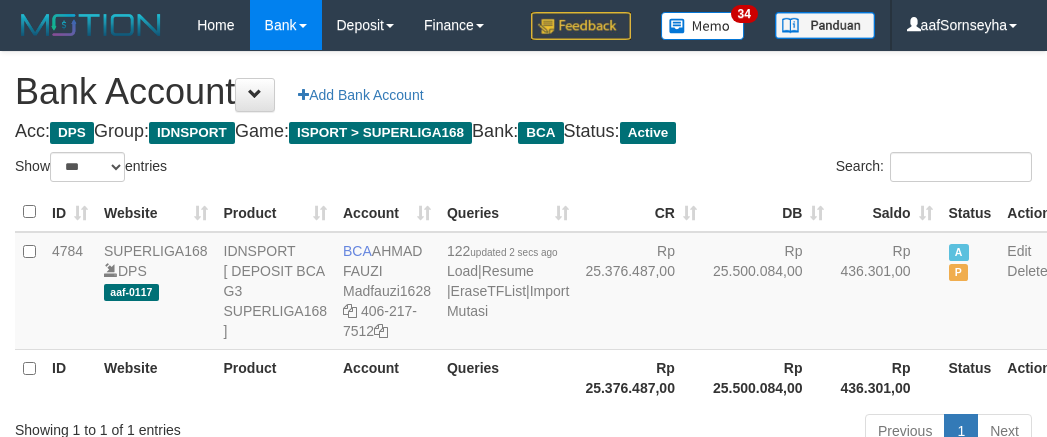 select on "***" 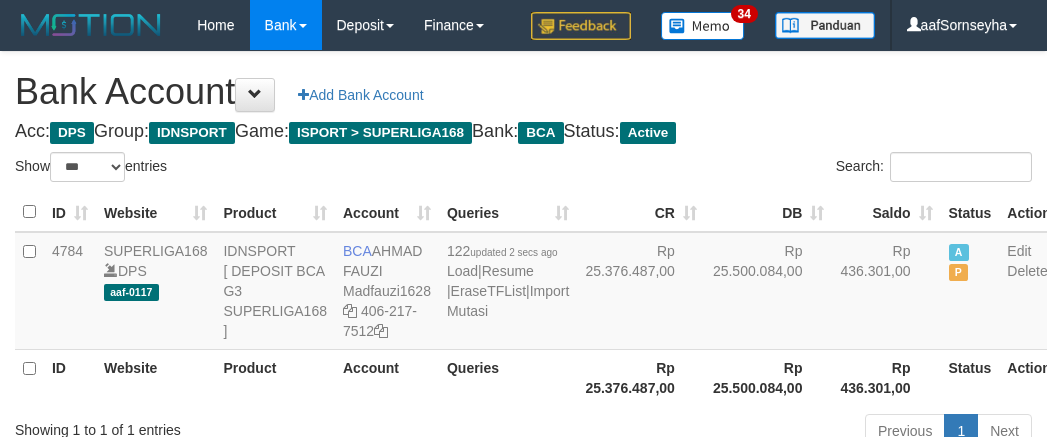 scroll, scrollTop: 71, scrollLeft: 0, axis: vertical 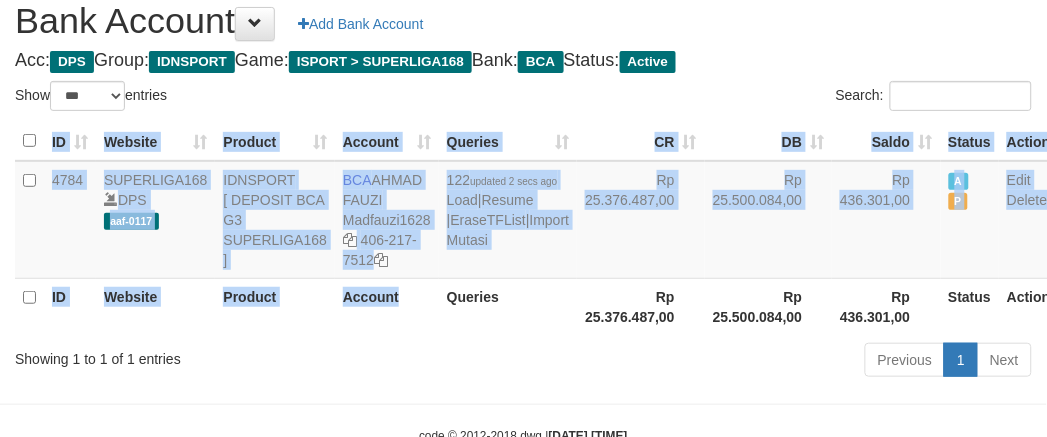 click on "ID Website Product Account Queries CR DB Saldo Status Action
4784
SUPERLIGA168
DPS
aaf-0117
IDNSPORT
[ DEPOSIT BCA G3 SUPERLIGA168 ]
BCA
[NAME]
Madfauzi1628
406-217-7512
122  updated 2 secs ago
Load
|
Resume
|
EraseTFList
|
Import Mutasi
Rp 25.376.487,00
Rp 25.500.084,00
Rp 436.301,00
A
P
Edit
Delete
ID Website Product Account Queries Rp 25.376.487,00 Rp 25.500.084,00 Status" at bounding box center (523, 228) 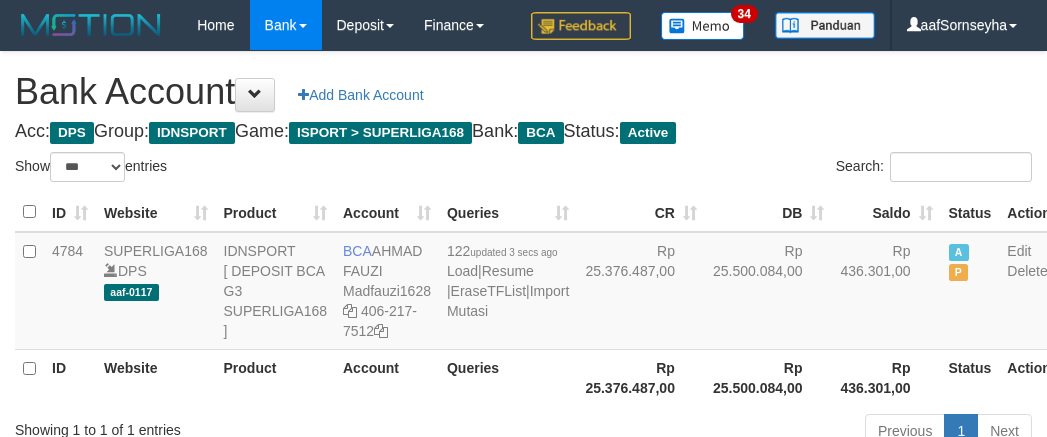 select on "***" 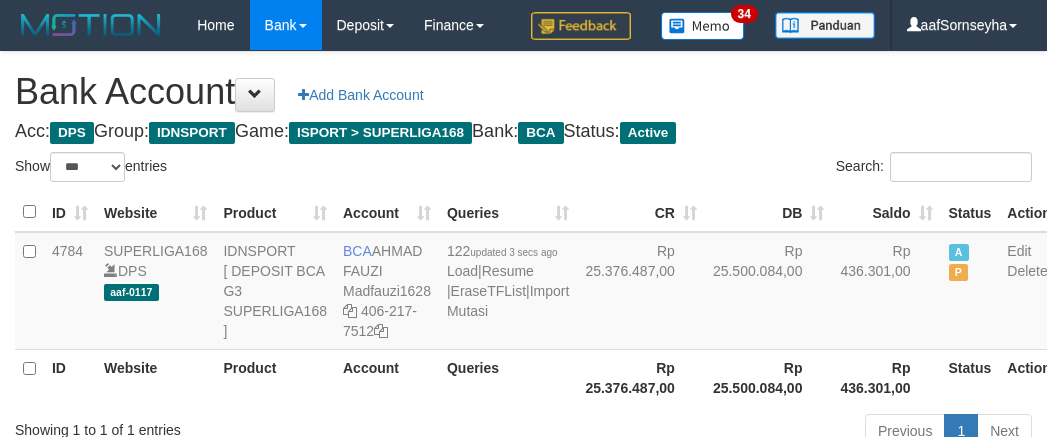 scroll, scrollTop: 71, scrollLeft: 0, axis: vertical 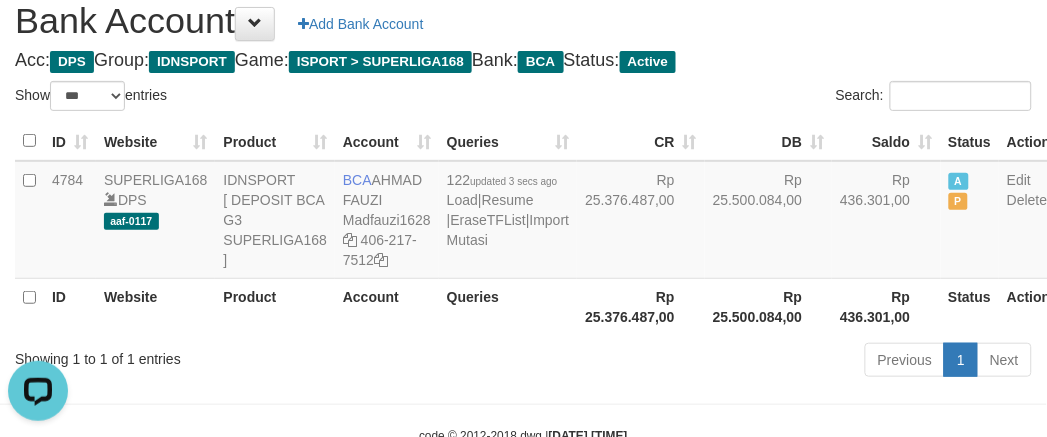 drag, startPoint x: 381, startPoint y: 386, endPoint x: 392, endPoint y: 386, distance: 11 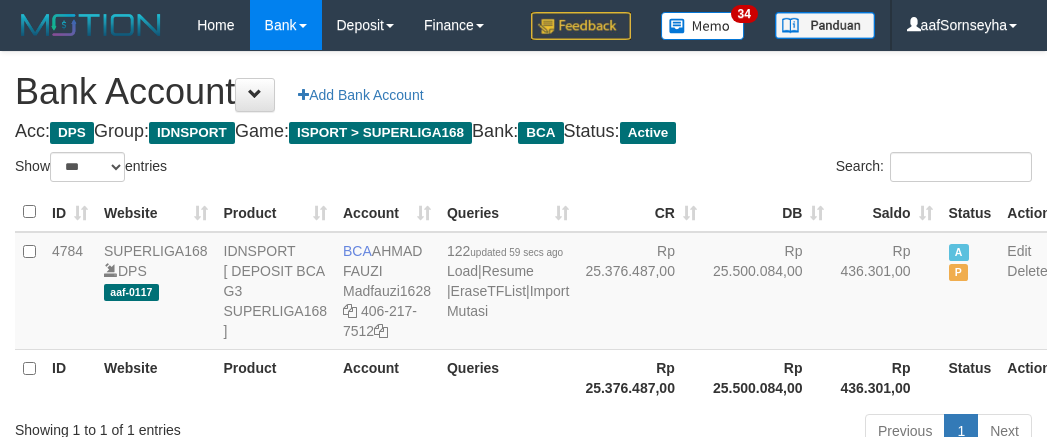 select on "***" 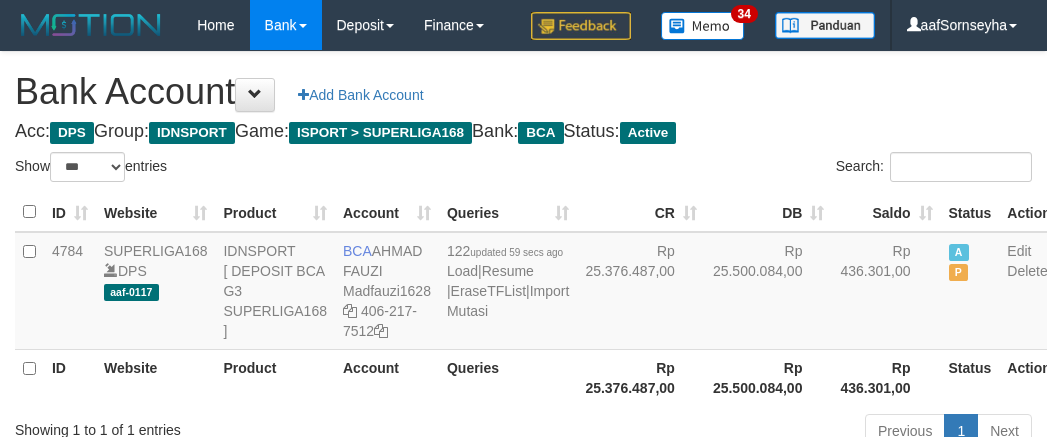 scroll, scrollTop: 71, scrollLeft: 0, axis: vertical 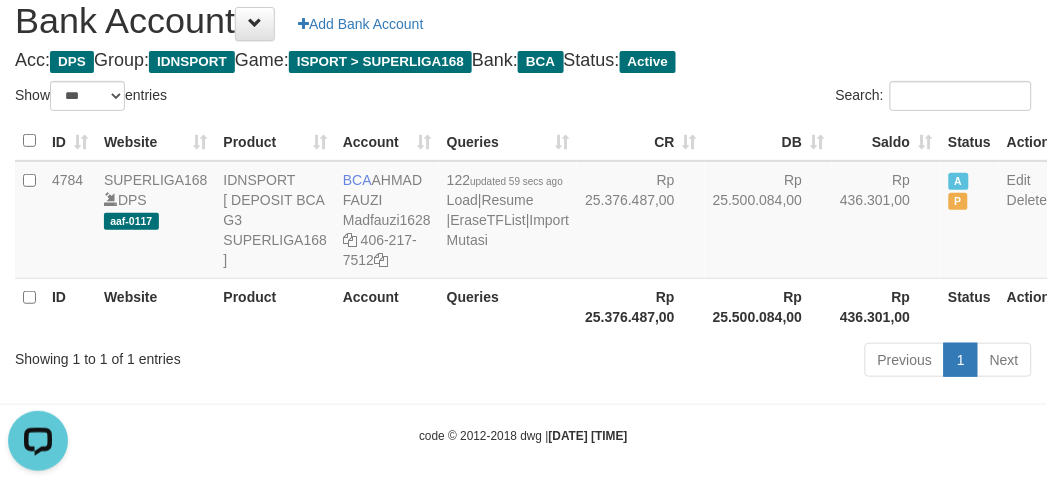 click on "Previous 1 Next" at bounding box center [741, 362] 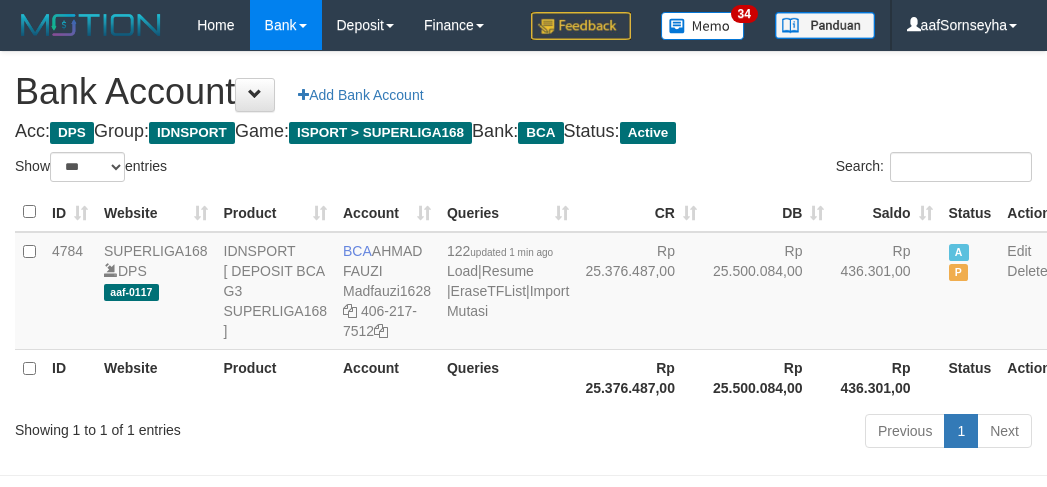 select on "***" 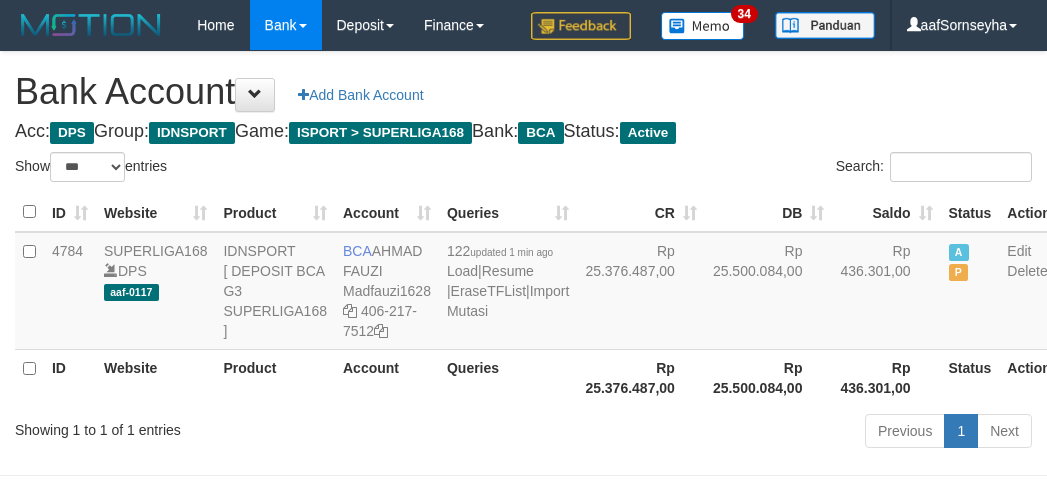 scroll, scrollTop: 71, scrollLeft: 0, axis: vertical 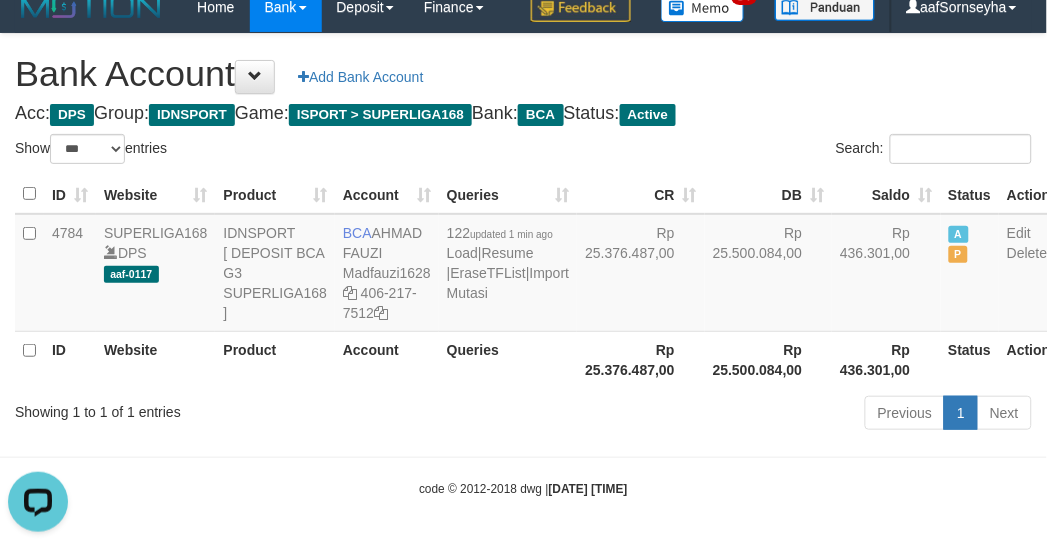 click on "Showing 1 to 1 of 1 entries" at bounding box center [218, 408] 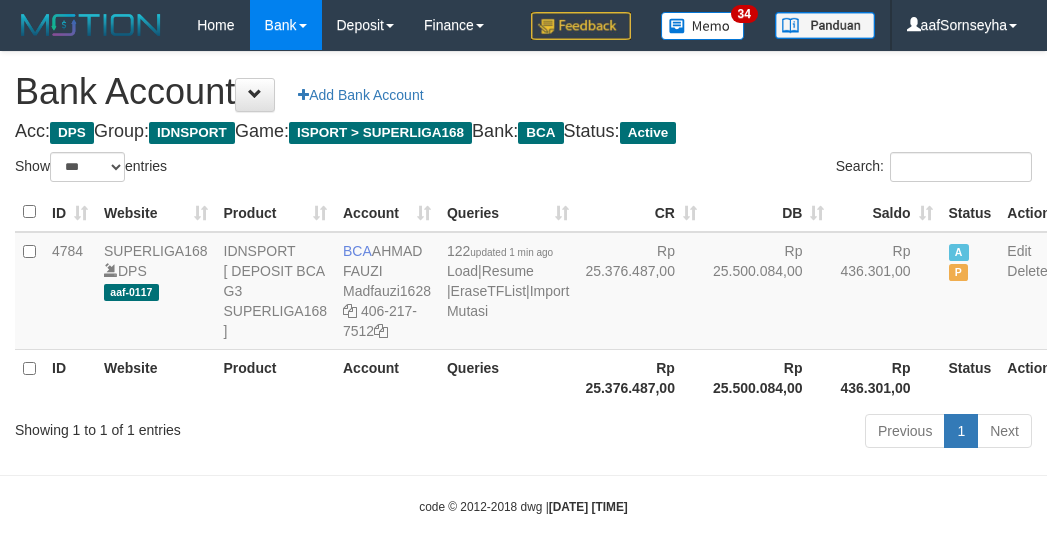 select on "***" 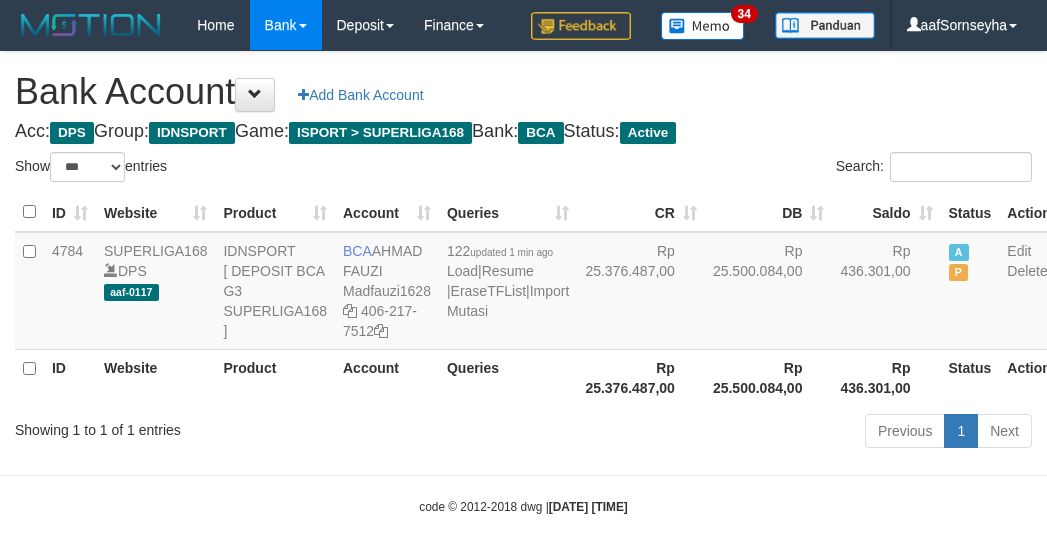 scroll, scrollTop: 60, scrollLeft: 0, axis: vertical 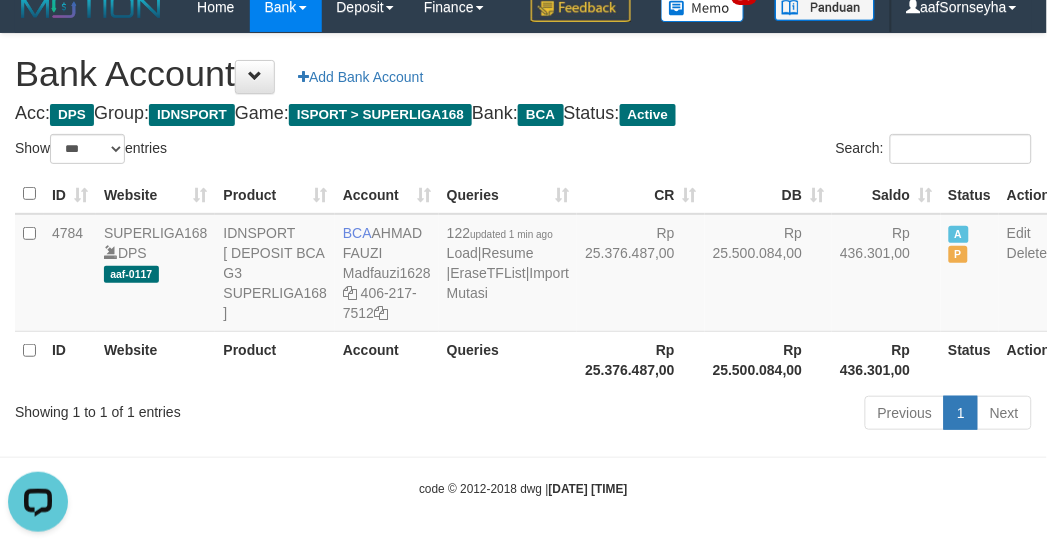 click on "Showing 1 to 1 of 1 entries Previous 1 Next" at bounding box center [523, 415] 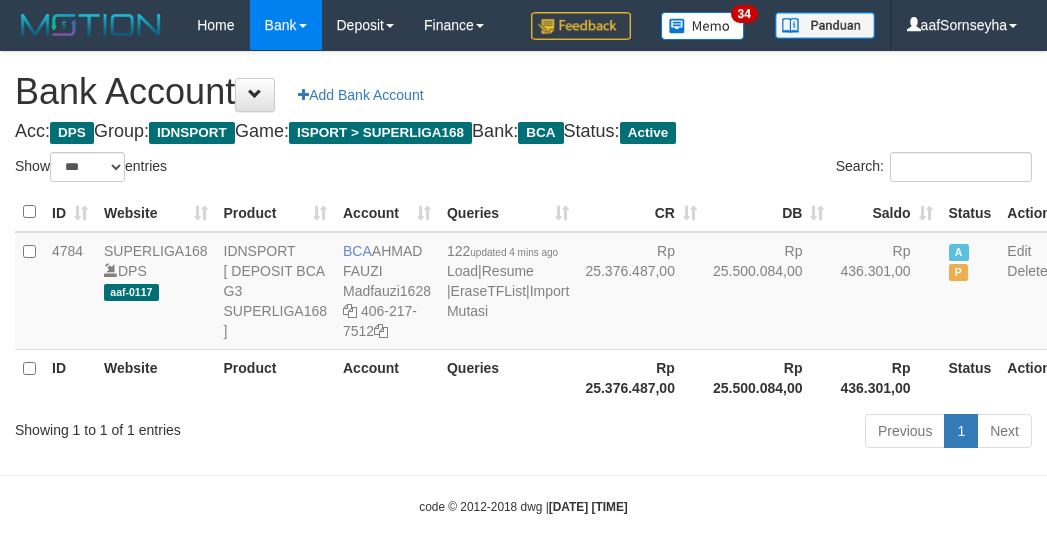 select on "***" 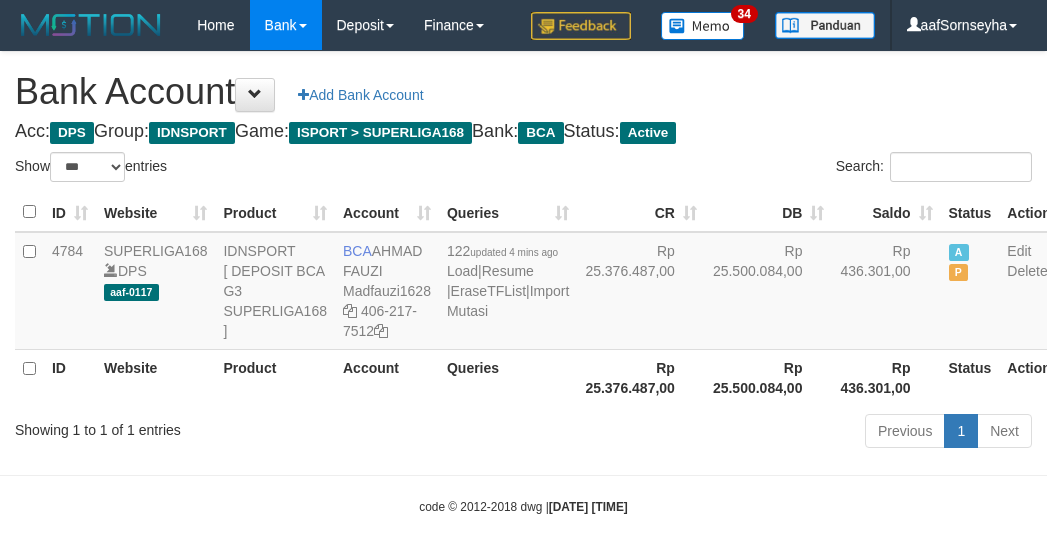 scroll, scrollTop: 60, scrollLeft: 0, axis: vertical 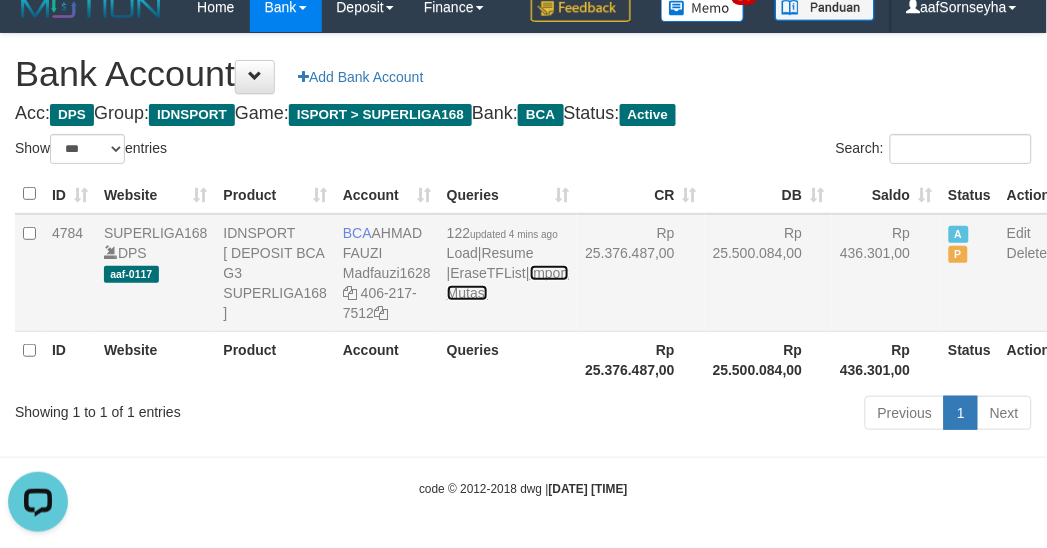 click on "Import Mutasi" at bounding box center (508, 283) 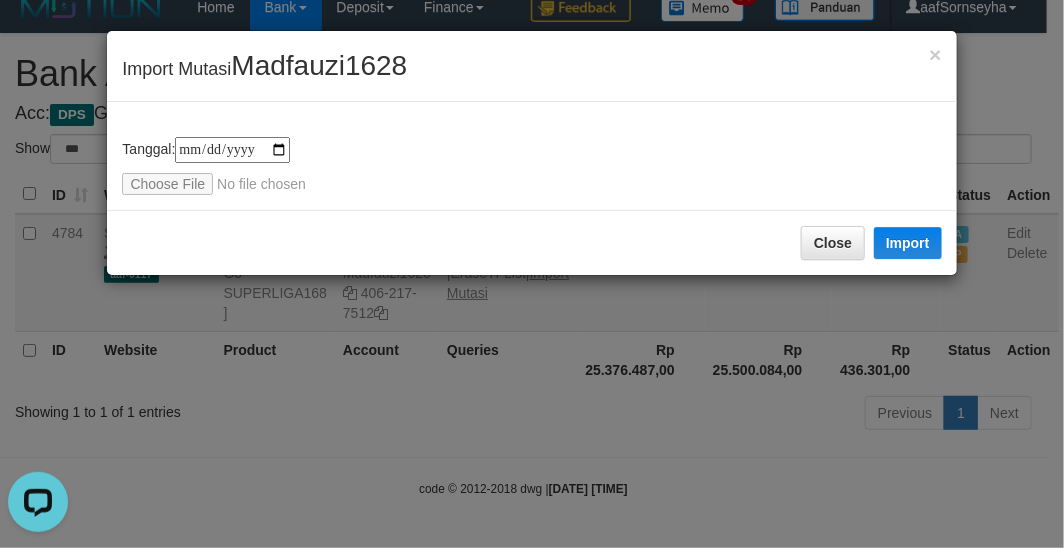 type on "**********" 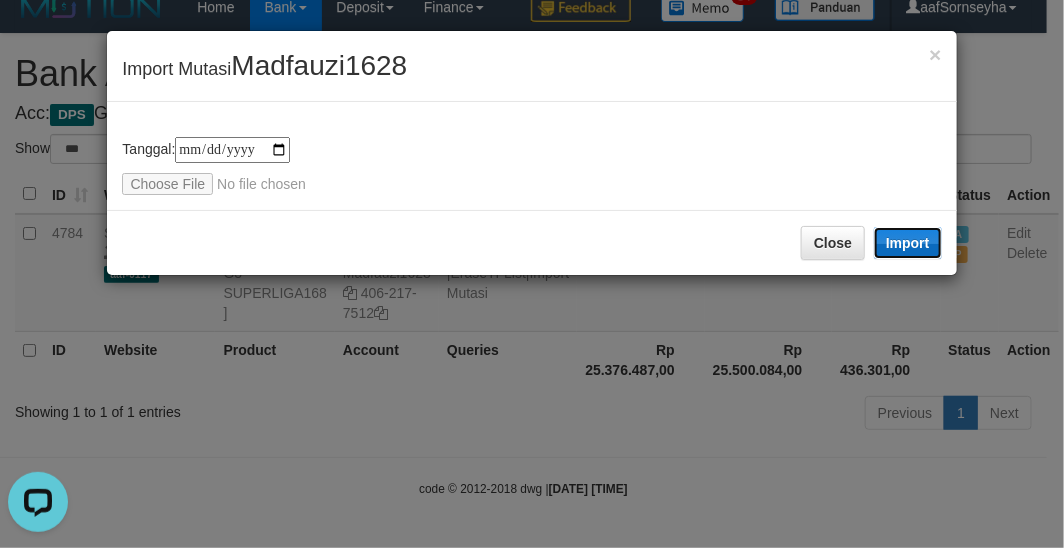 click on "Import" at bounding box center (908, 243) 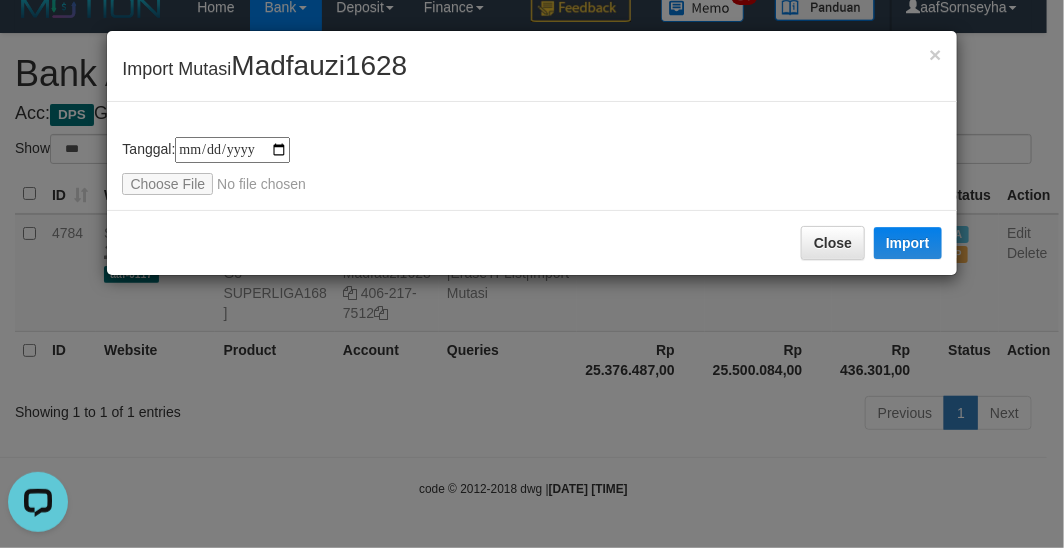 click on "**********" at bounding box center (532, 274) 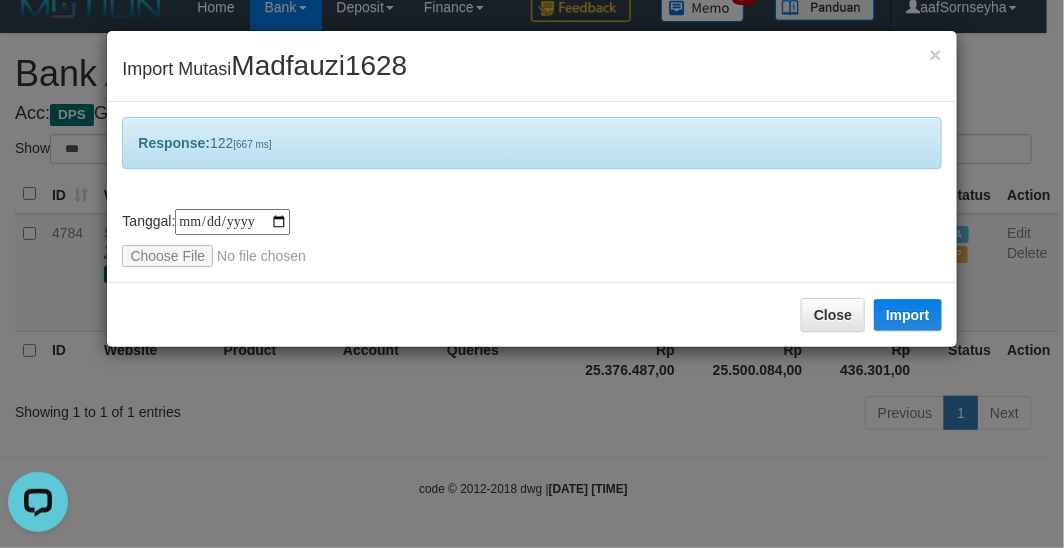 drag, startPoint x: 236, startPoint y: 421, endPoint x: 251, endPoint y: 412, distance: 17.492855 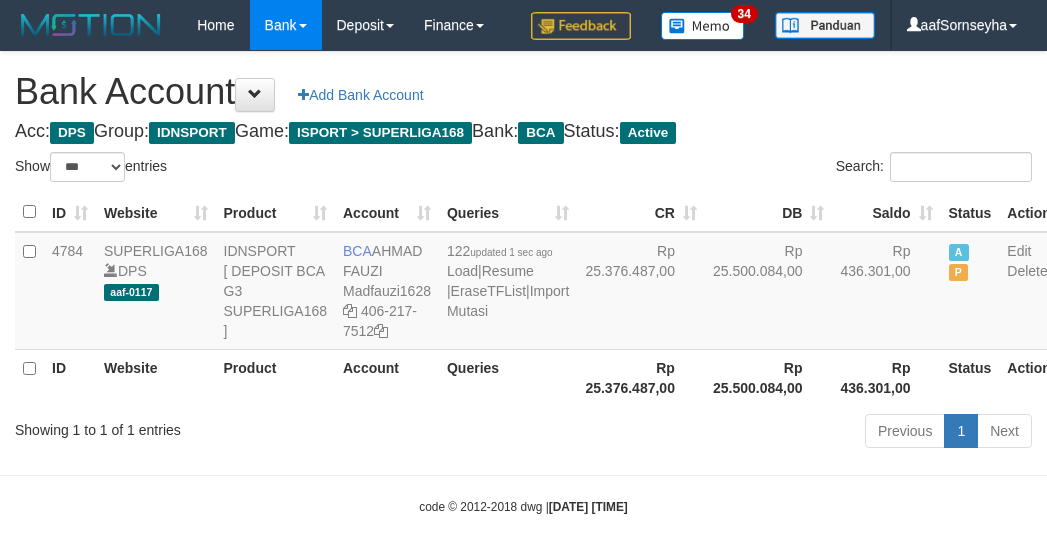 select on "***" 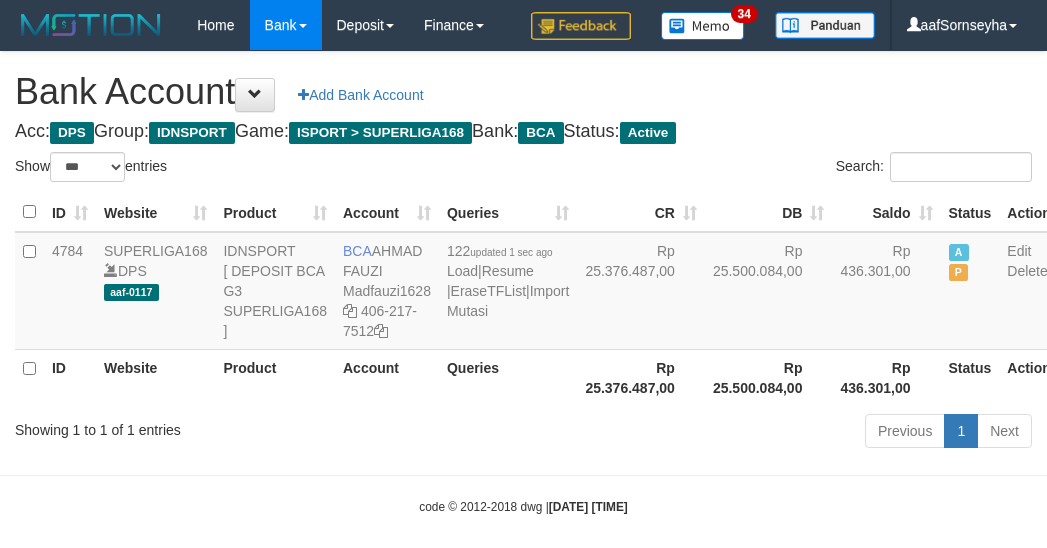 scroll, scrollTop: 60, scrollLeft: 0, axis: vertical 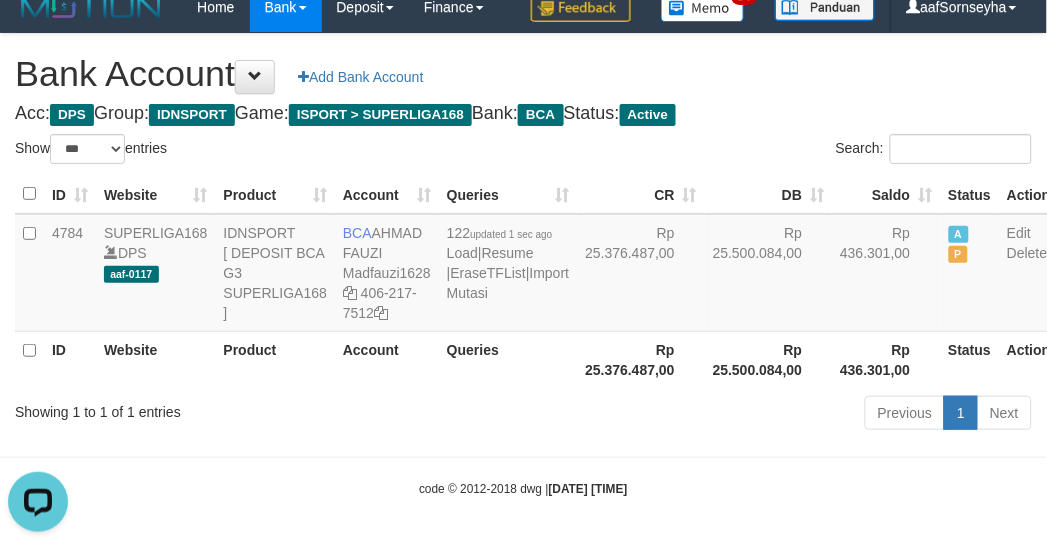 drag, startPoint x: 527, startPoint y: 413, endPoint x: 607, endPoint y: 372, distance: 89.89438 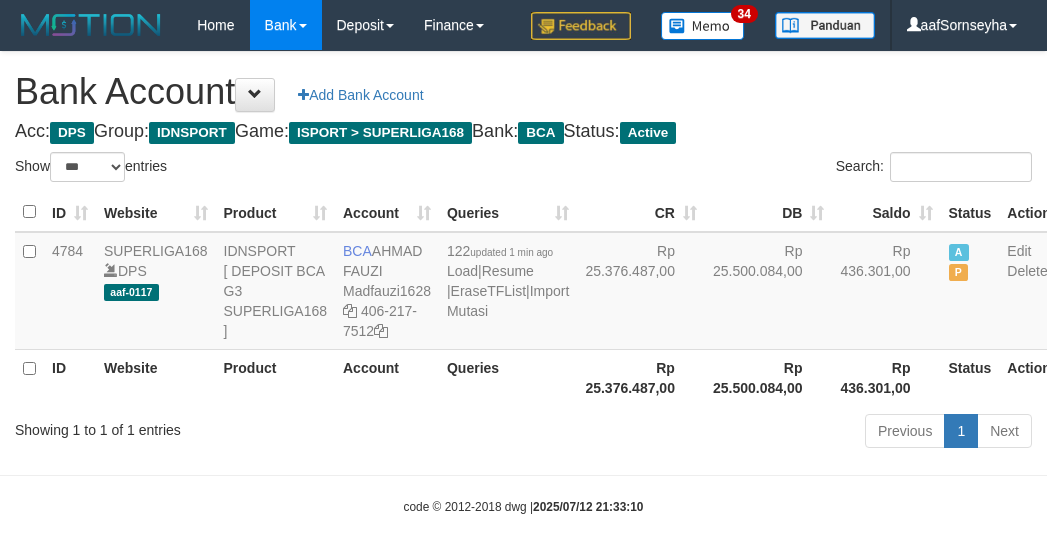 select on "***" 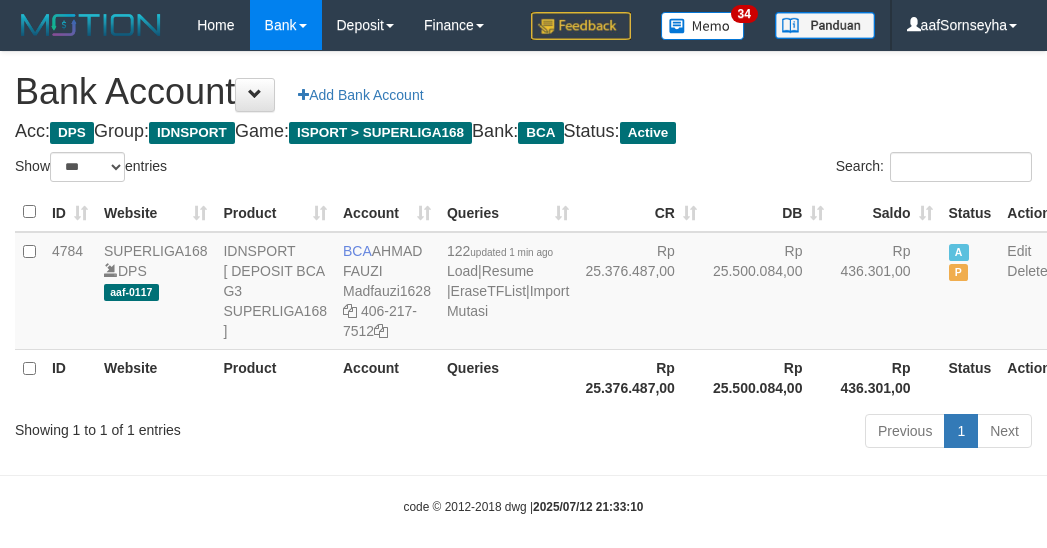scroll, scrollTop: 60, scrollLeft: 0, axis: vertical 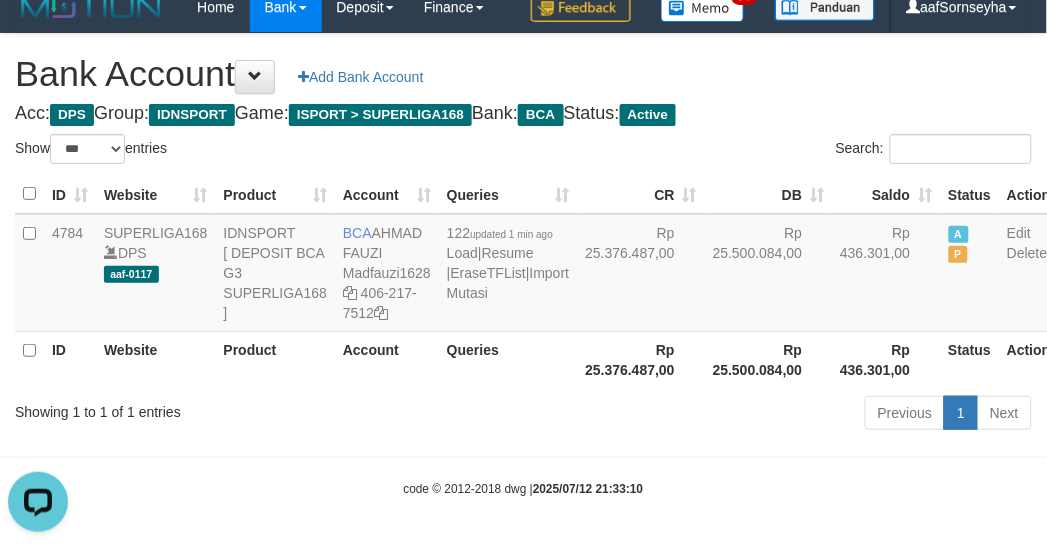 click on "Toggle navigation
Home
Bank
Account List
Load
By Website
Group
[ISPORT]													SUPERLIGA168
By Load Group (DPS)
34" at bounding box center [523, 265] 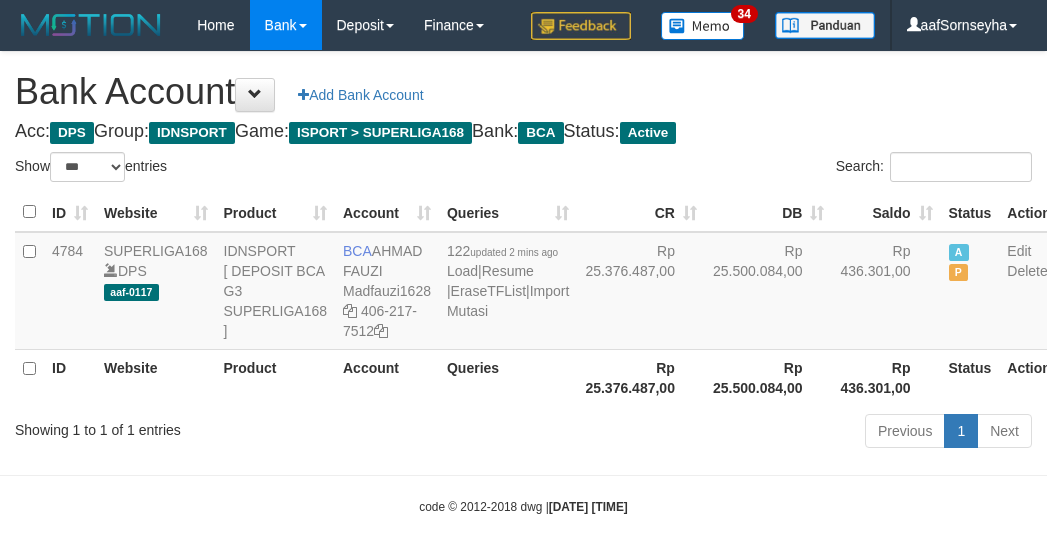 select on "***" 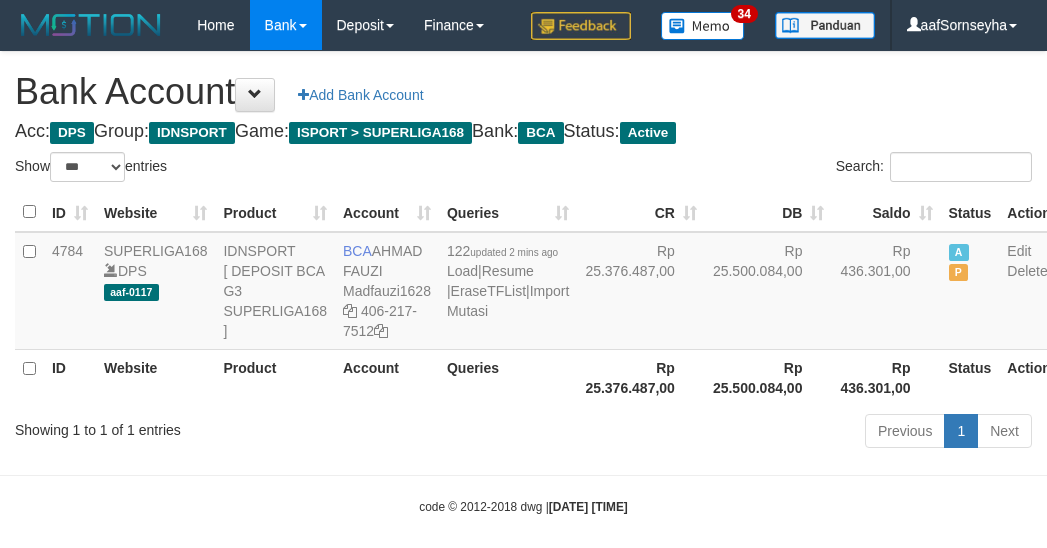 scroll, scrollTop: 60, scrollLeft: 0, axis: vertical 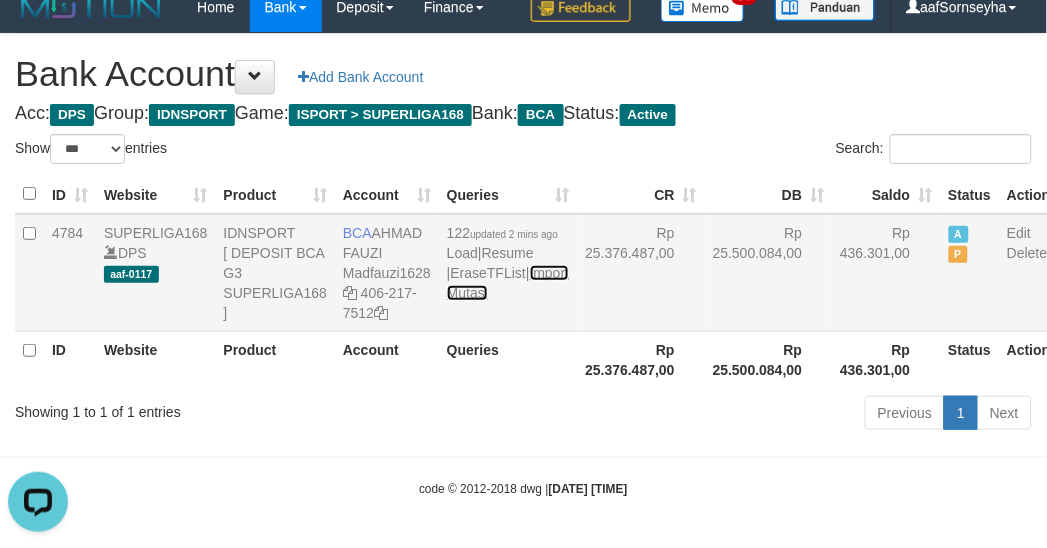 click on "Import Mutasi" at bounding box center (508, 283) 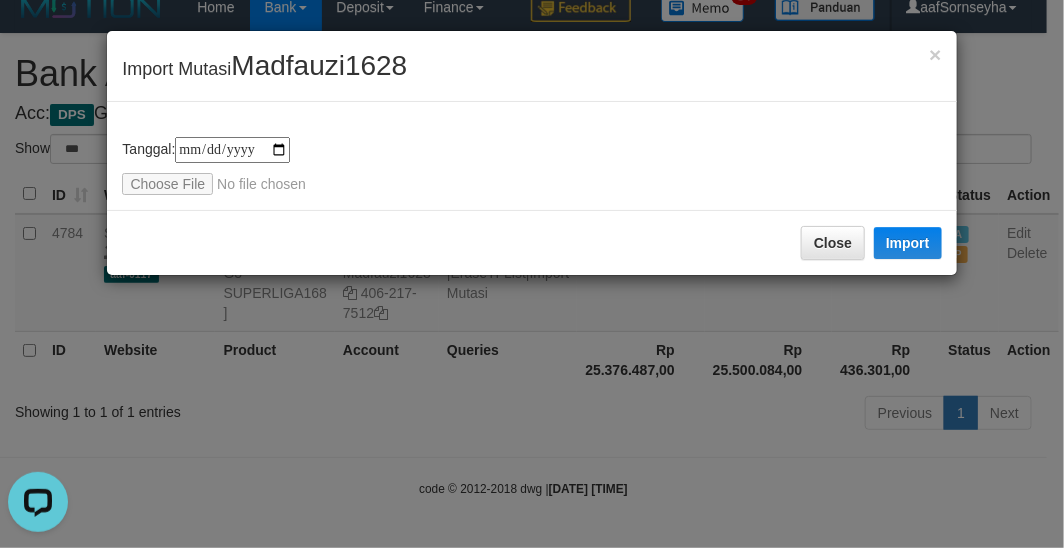 type on "**********" 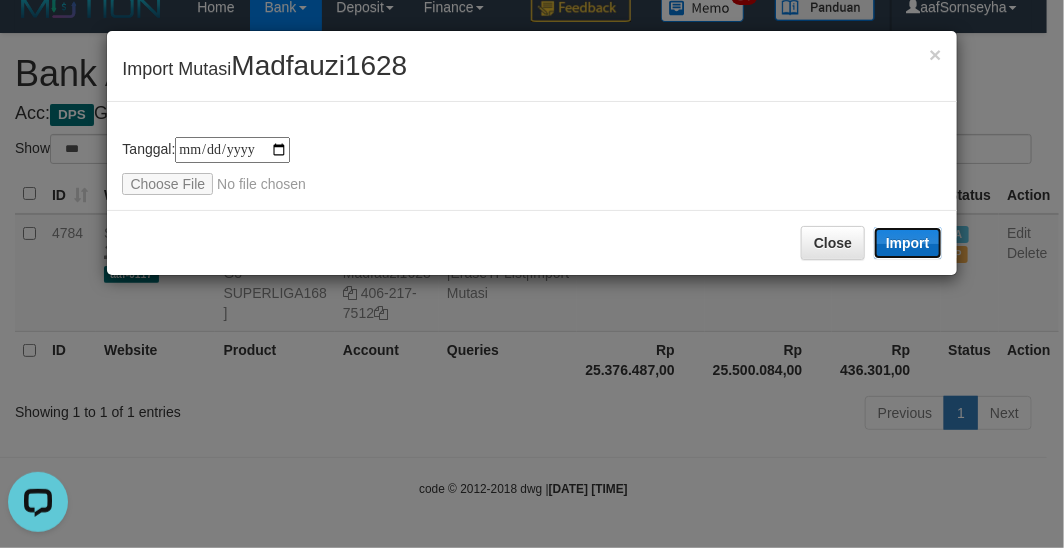 click on "Import" at bounding box center (908, 243) 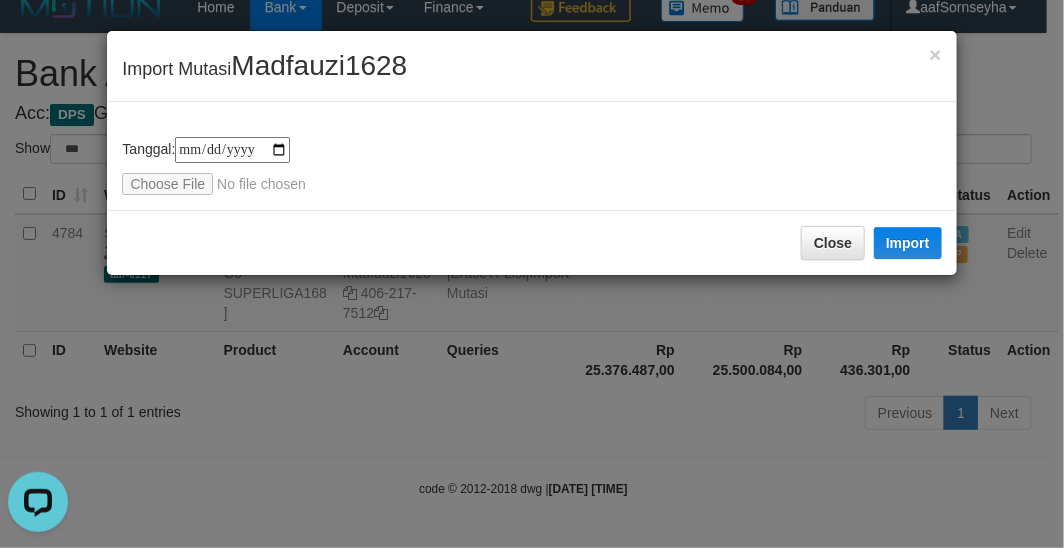 click on "**********" at bounding box center [532, 274] 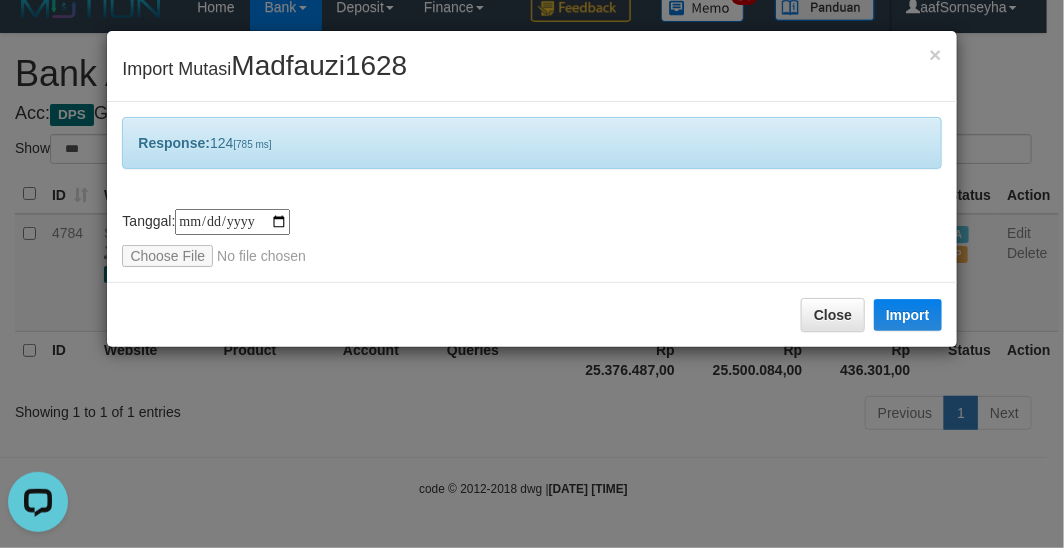 drag, startPoint x: 447, startPoint y: 392, endPoint x: 478, endPoint y: 395, distance: 31.144823 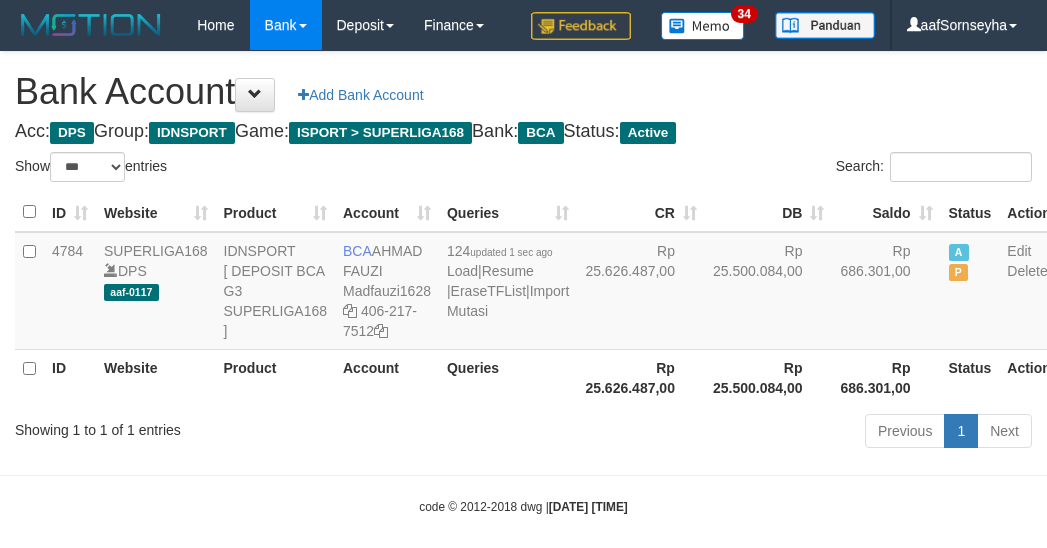 select on "***" 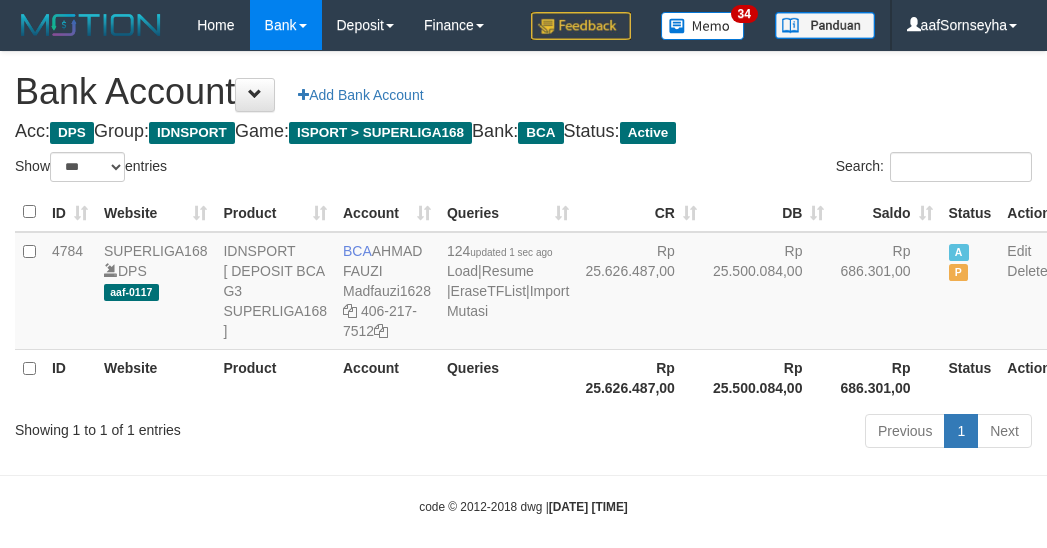 scroll, scrollTop: 60, scrollLeft: 0, axis: vertical 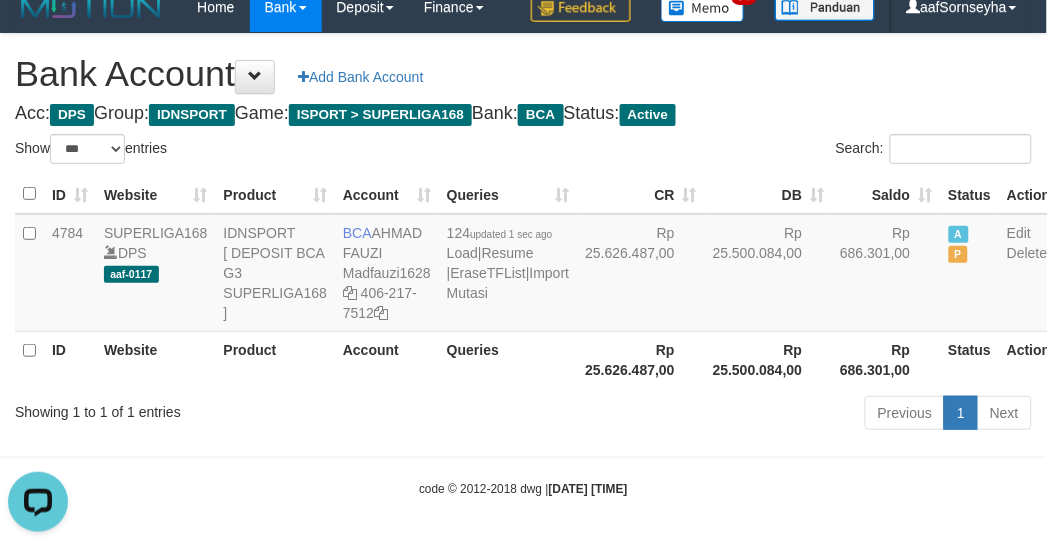 click on "ID Website Product Account Queries CR DB Saldo Status Action
4784
SUPERLIGA168
DPS
aaf-0117
IDNSPORT
[ DEPOSIT BCA G3 SUPERLIGA168 ]
BCA
AHMAD FAUZI
Madfauzi1628
406-217-7512
124  updated 1 sec ago
Load
|
Resume
|
EraseTFList
|
Import Mutasi
Rp 25.626.487,00
Rp 25.500.084,00
Rp 686.301,00
A
P
Edit
Delete
ID Website Product Account Queries Rp 25.626.487,00 Rp 25.500.084,00 Status" at bounding box center (523, 281) 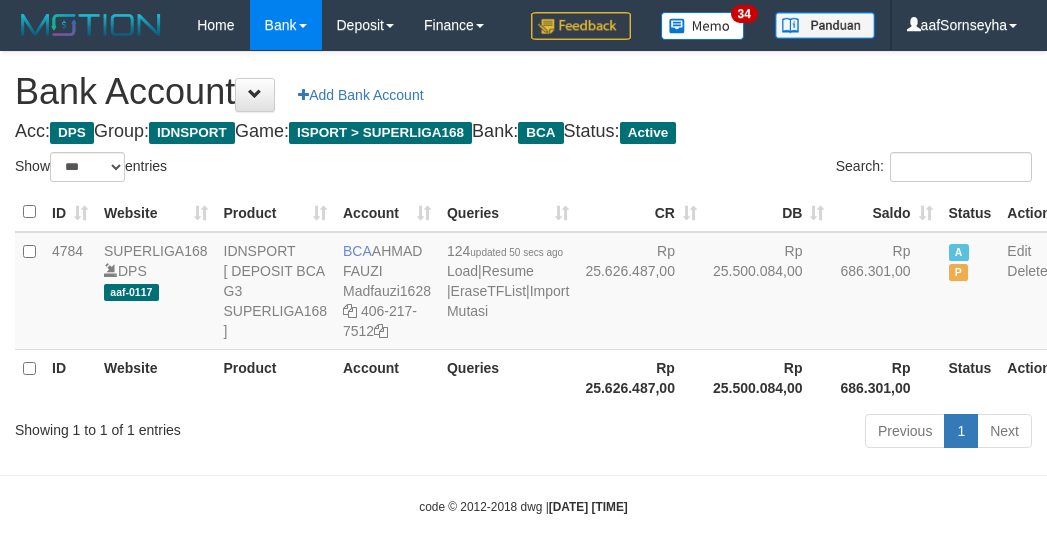 select on "***" 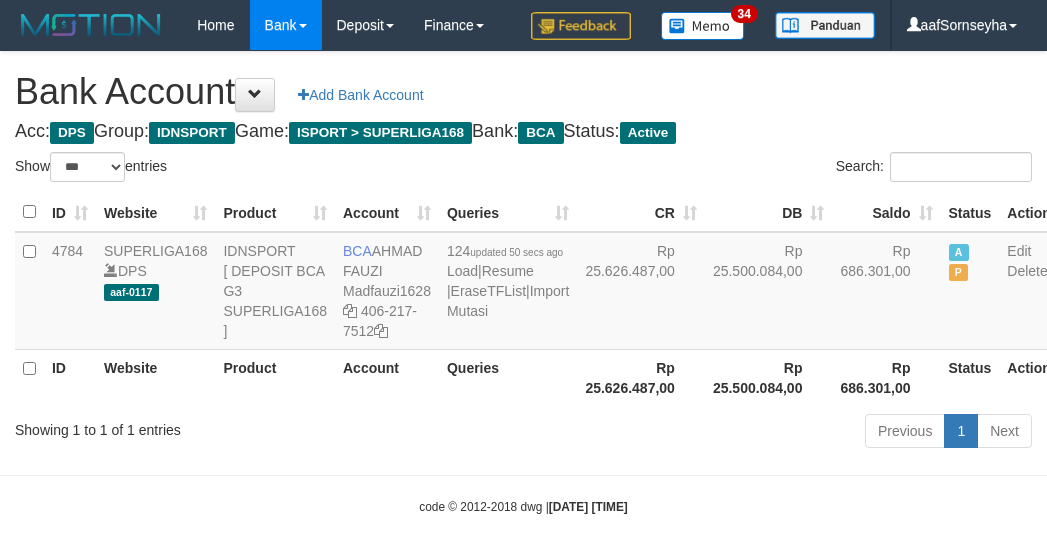 scroll, scrollTop: 60, scrollLeft: 0, axis: vertical 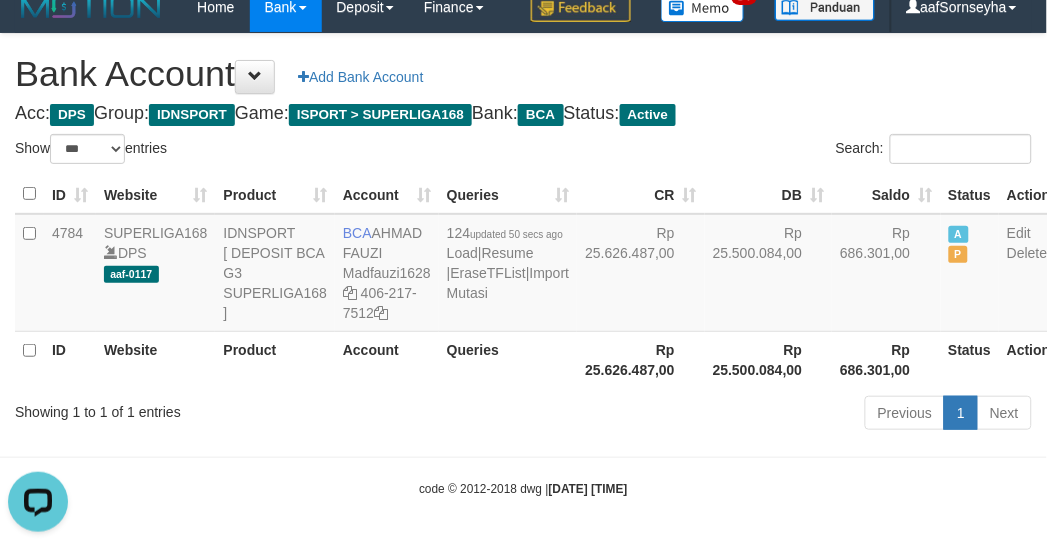 click on "Showing 1 to 1 of 1 entries Previous 1 Next" at bounding box center [523, 415] 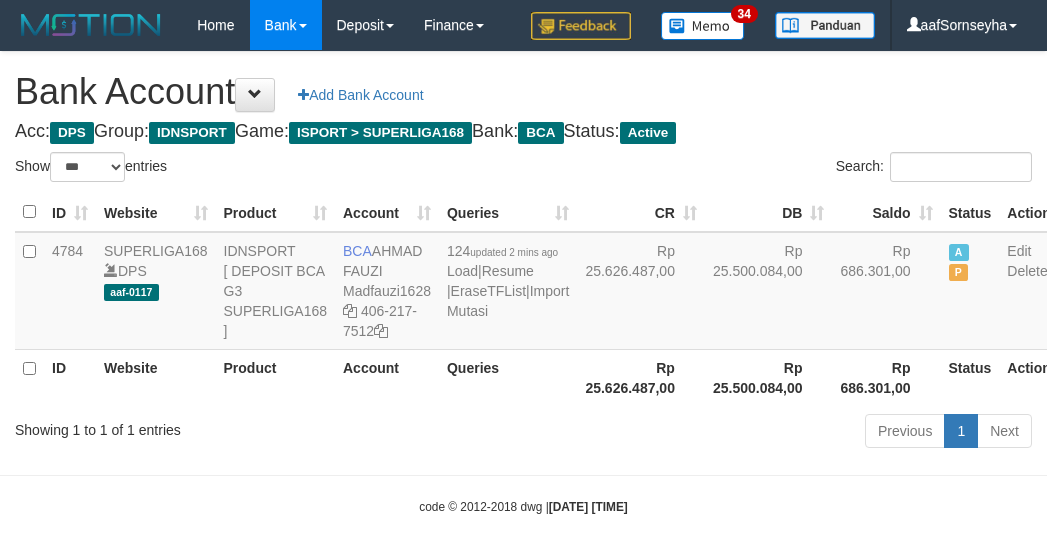 select on "***" 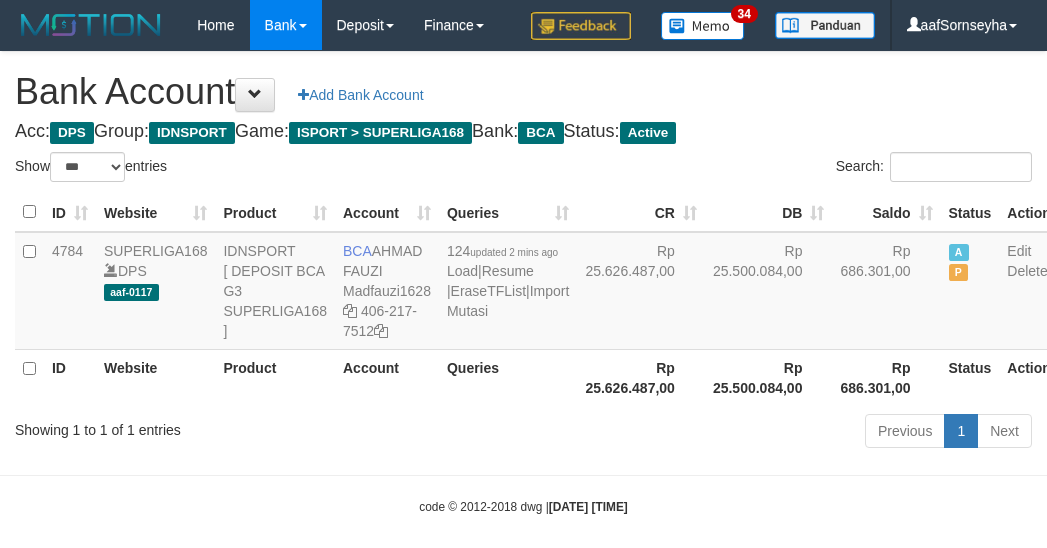 scroll, scrollTop: 60, scrollLeft: 0, axis: vertical 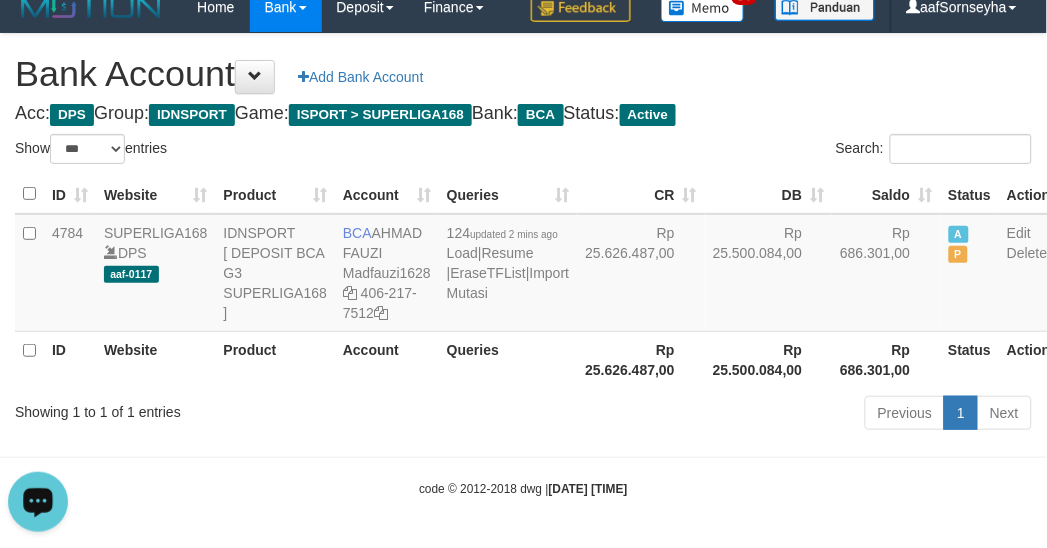 drag, startPoint x: 384, startPoint y: 410, endPoint x: 417, endPoint y: 392, distance: 37.589893 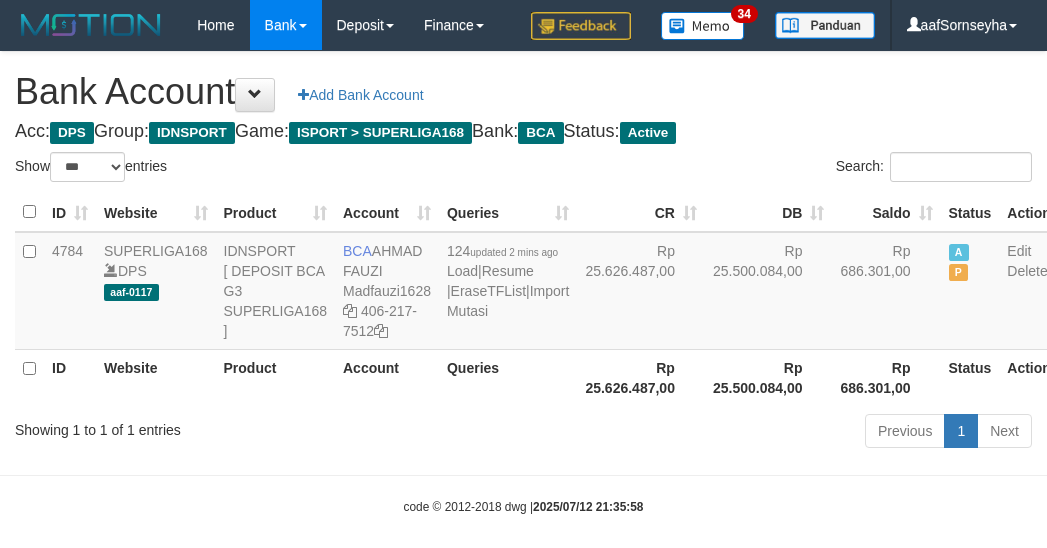 select on "***" 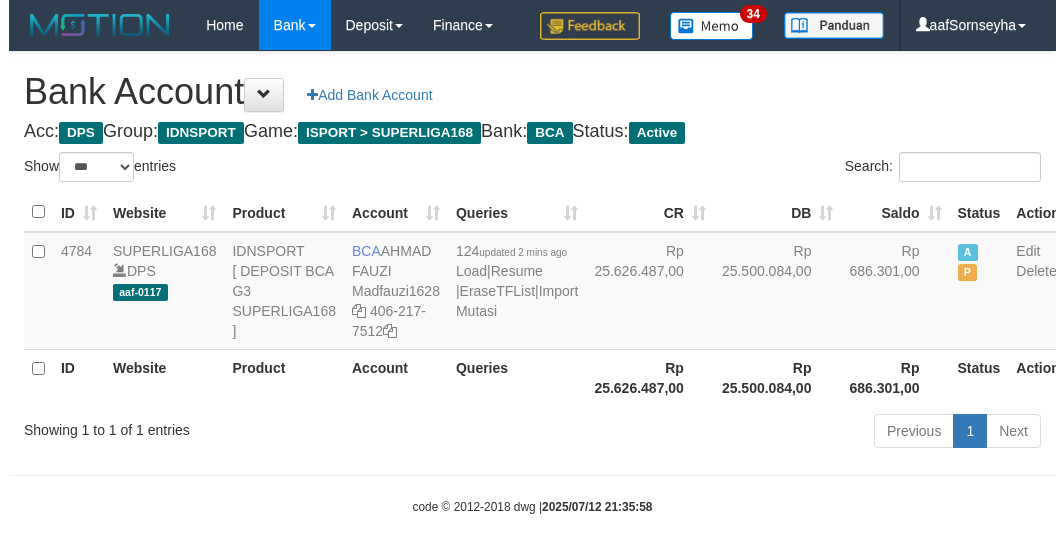 scroll, scrollTop: 60, scrollLeft: 0, axis: vertical 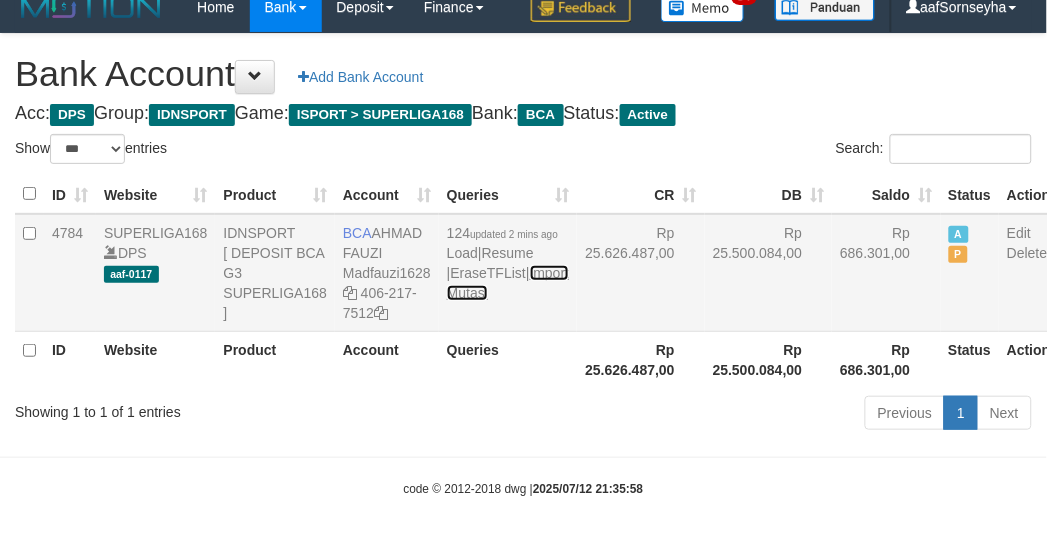 click on "Import Mutasi" at bounding box center [508, 283] 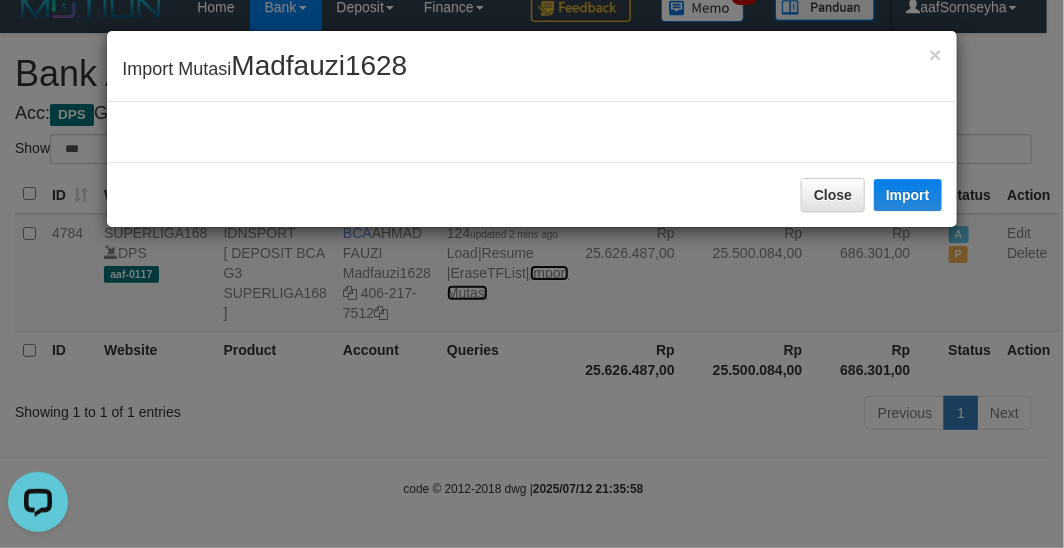 scroll, scrollTop: 0, scrollLeft: 0, axis: both 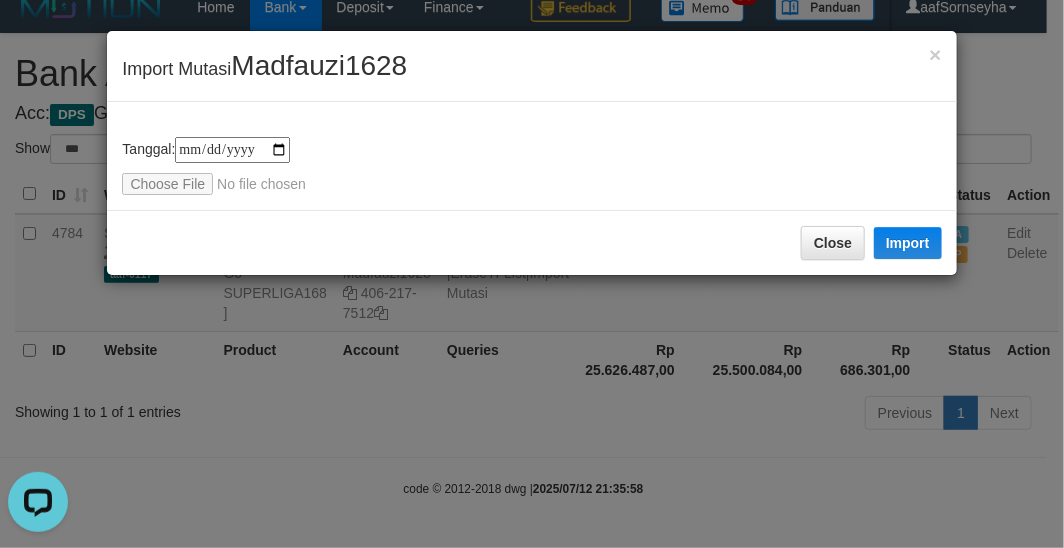type on "**********" 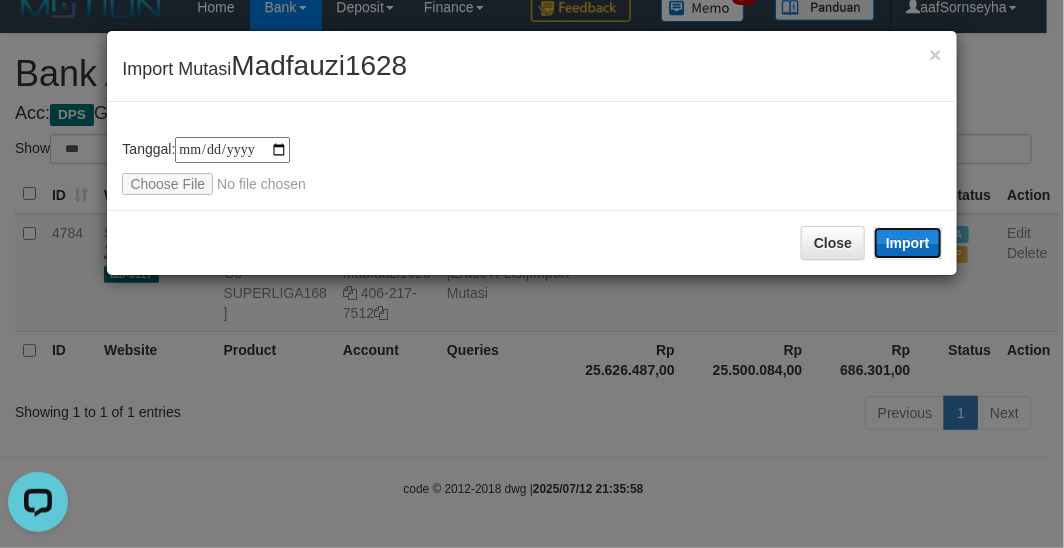 click on "Import" at bounding box center [908, 243] 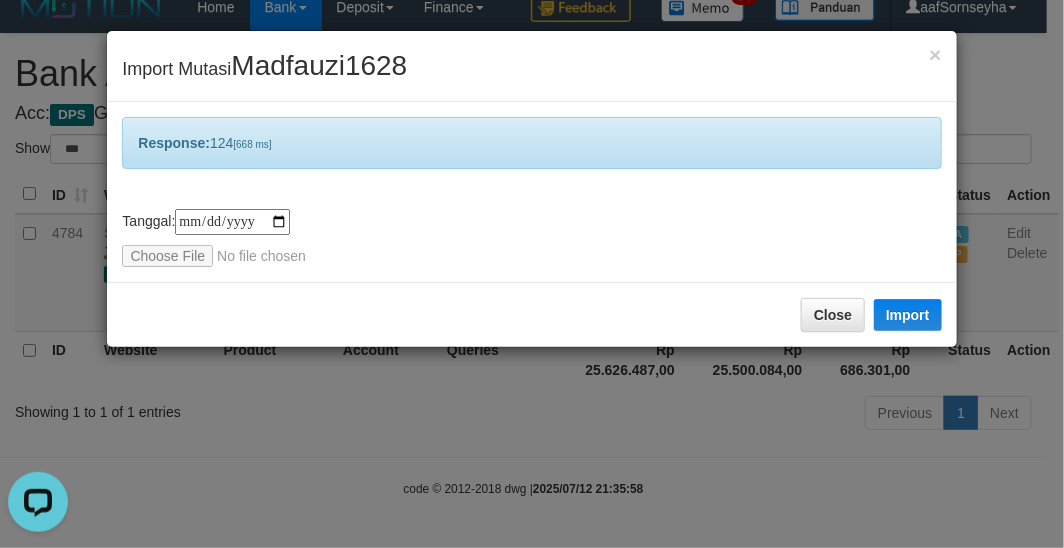 drag, startPoint x: 312, startPoint y: 367, endPoint x: 316, endPoint y: 378, distance: 11.7046995 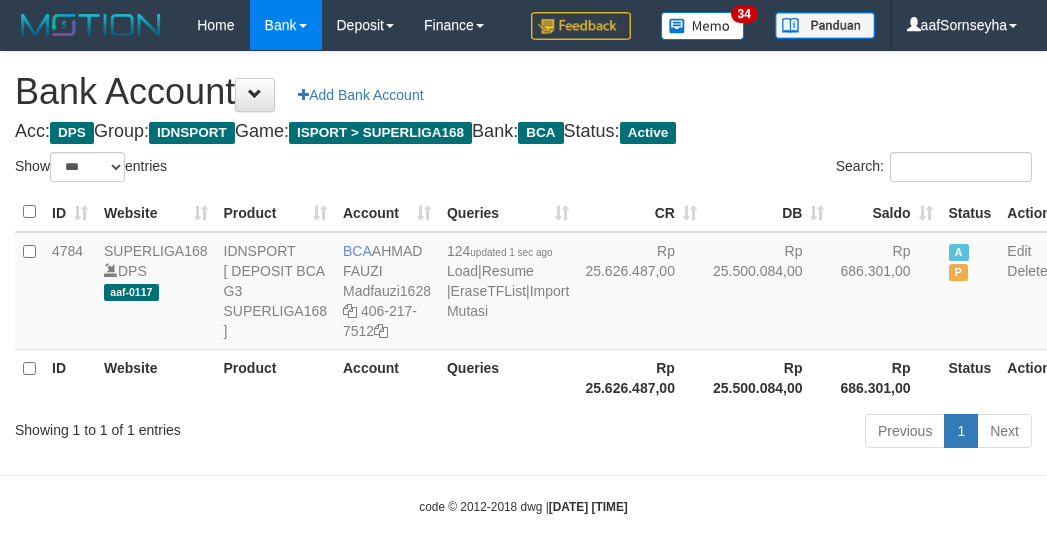 select on "***" 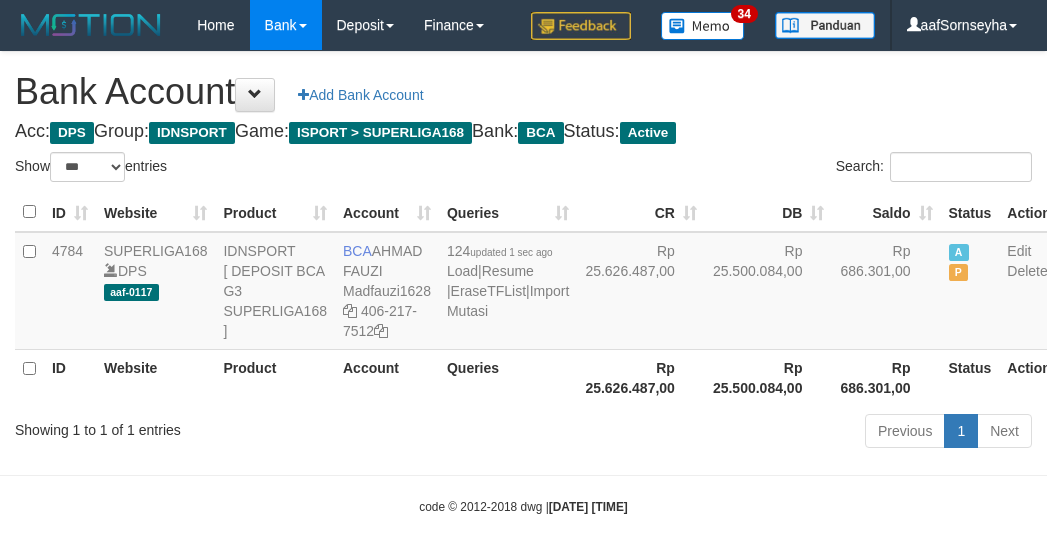 scroll, scrollTop: 60, scrollLeft: 0, axis: vertical 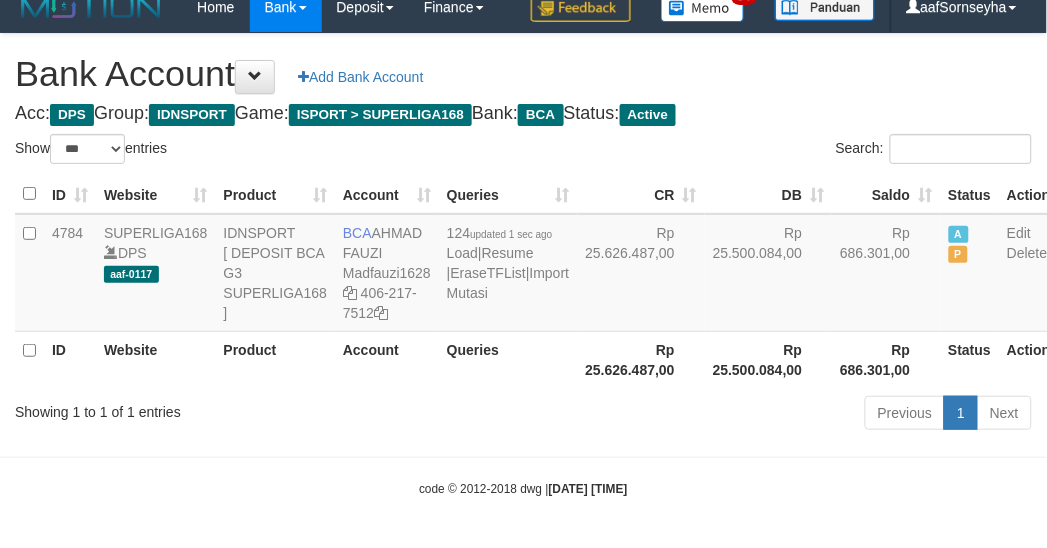 click on "Product" at bounding box center [275, 359] 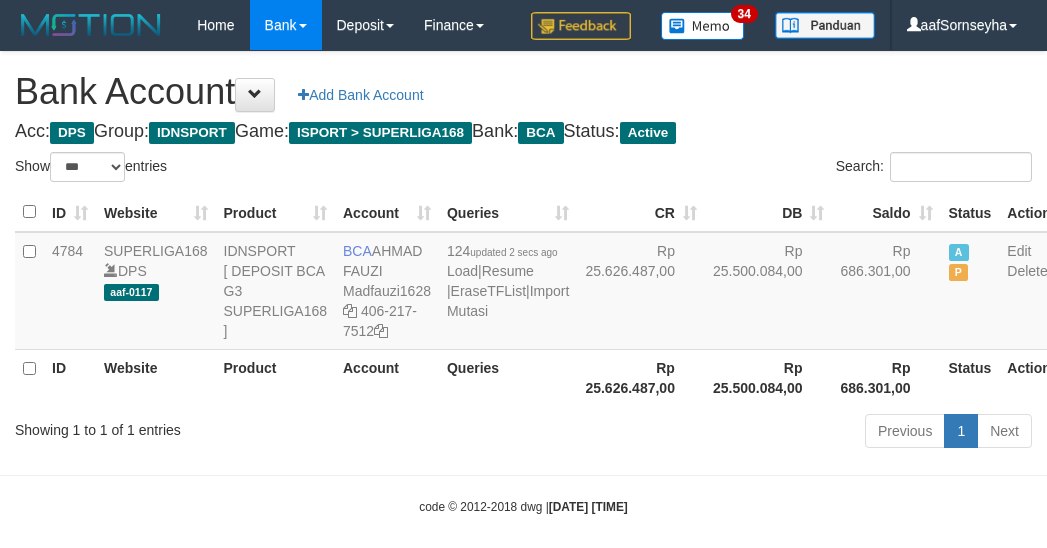 select on "***" 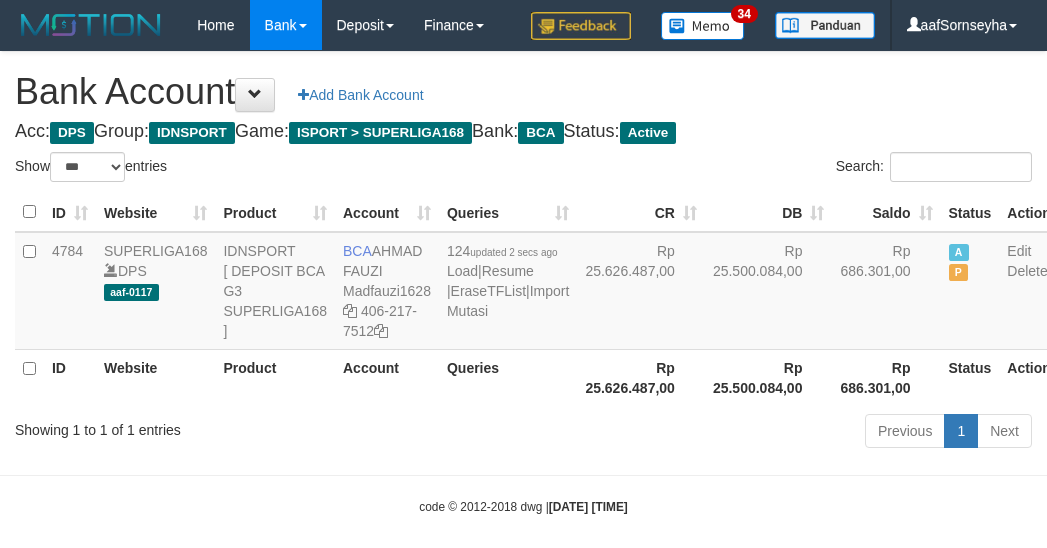 scroll, scrollTop: 60, scrollLeft: 0, axis: vertical 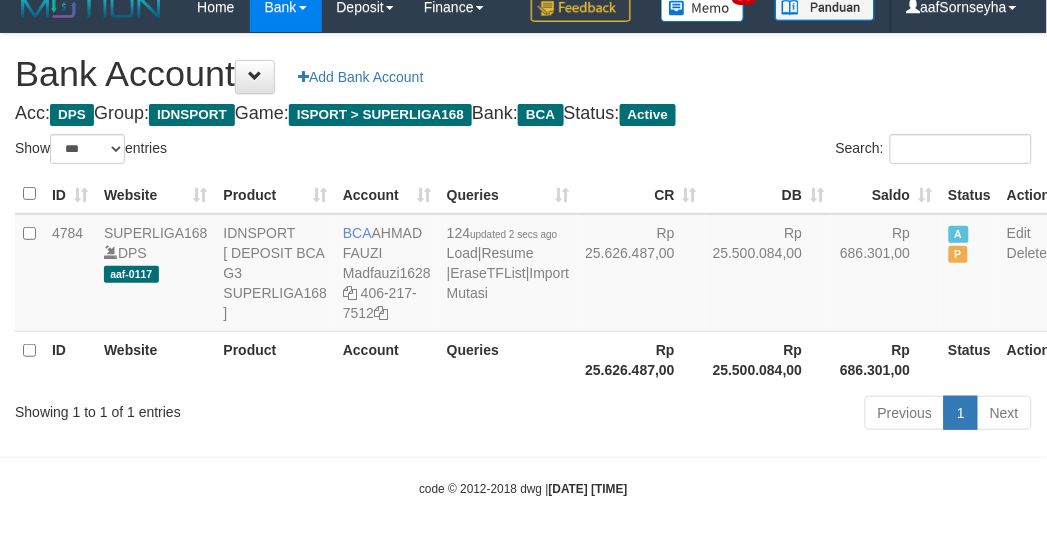 click on "Product" at bounding box center [275, 359] 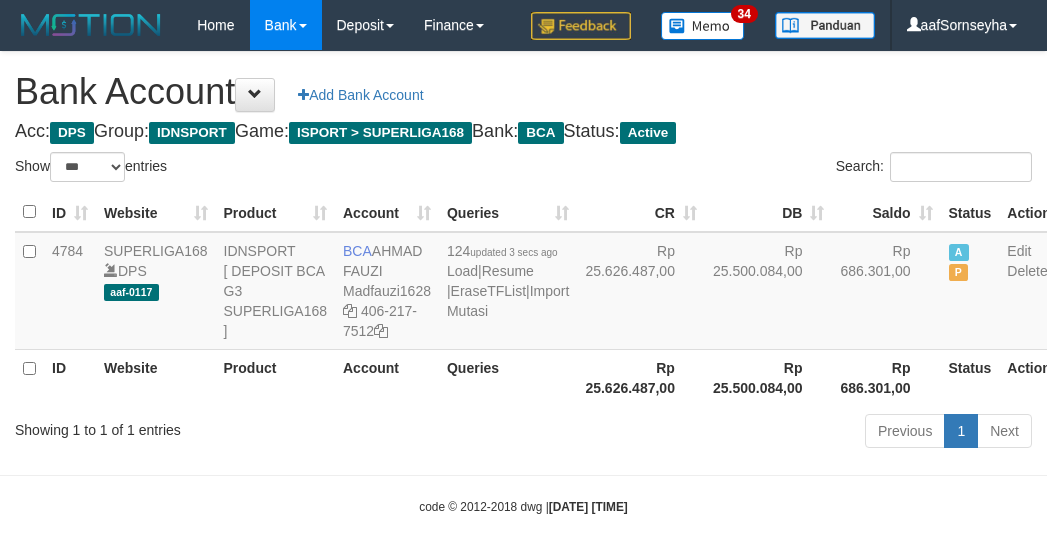 select on "***" 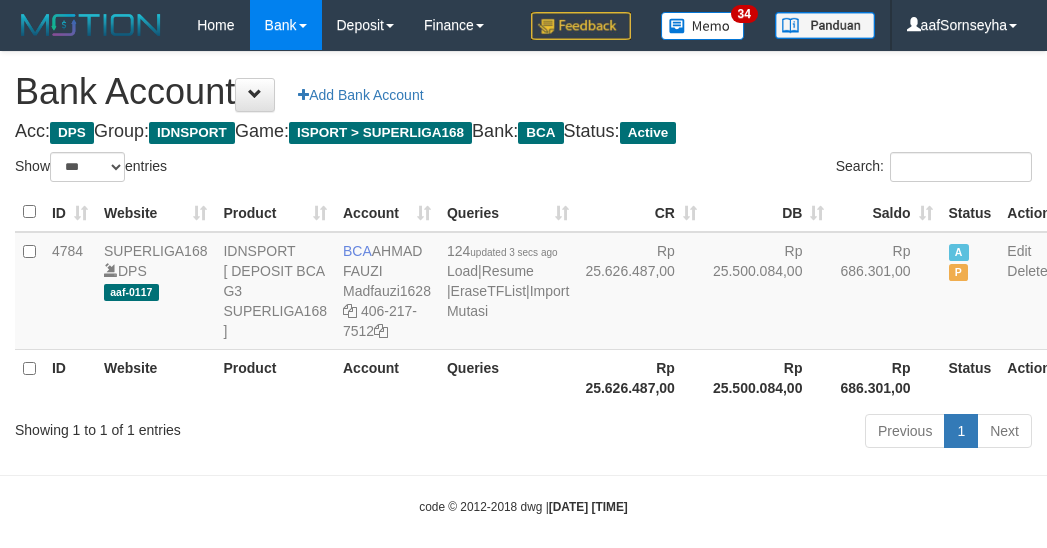 scroll, scrollTop: 60, scrollLeft: 0, axis: vertical 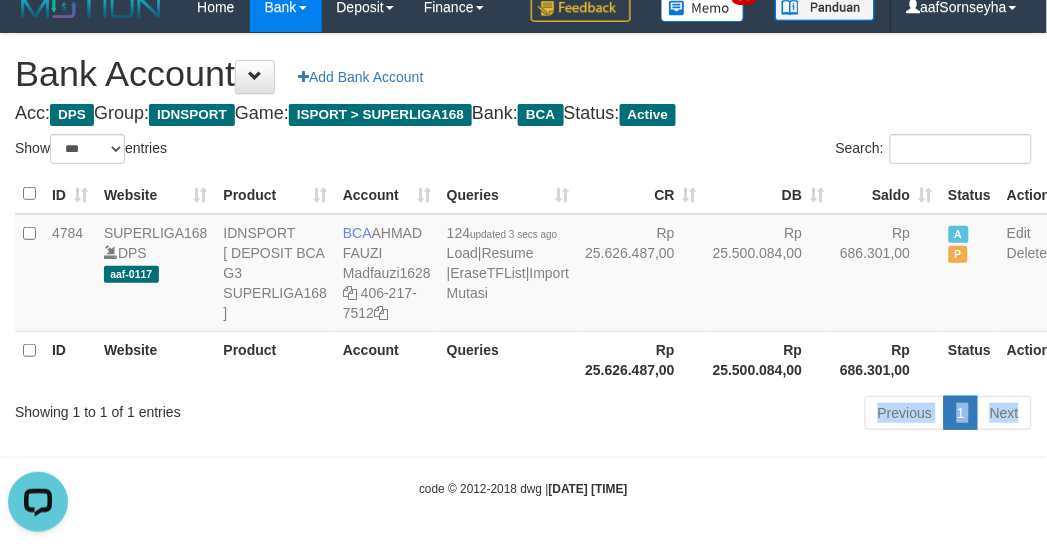 drag, startPoint x: 285, startPoint y: 447, endPoint x: 293, endPoint y: 436, distance: 13.601471 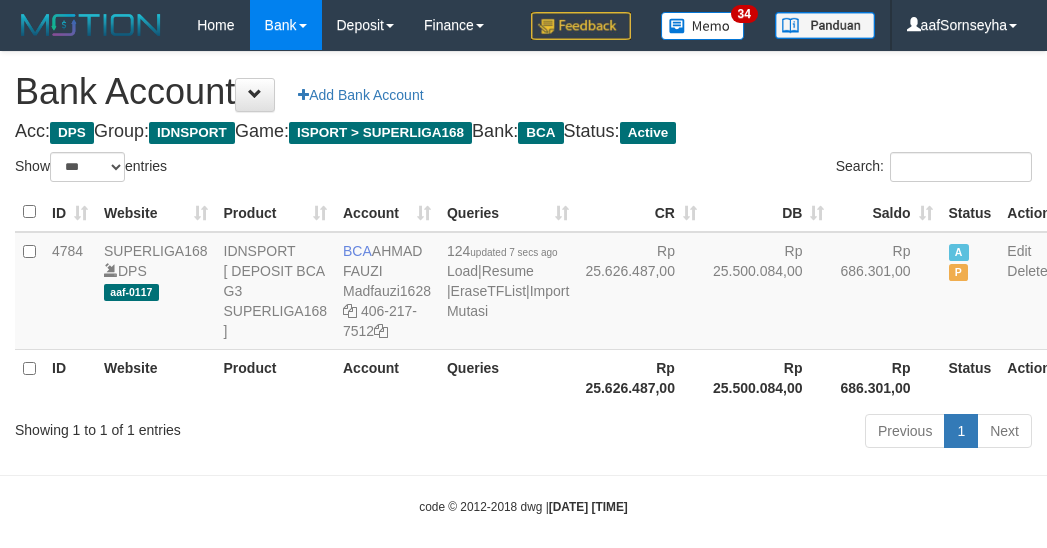 select on "***" 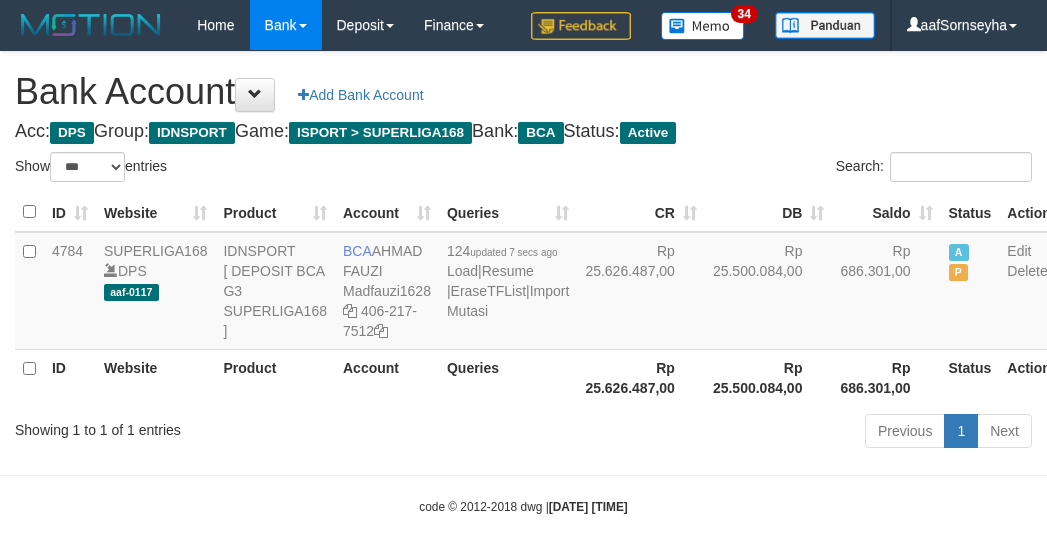 scroll, scrollTop: 60, scrollLeft: 0, axis: vertical 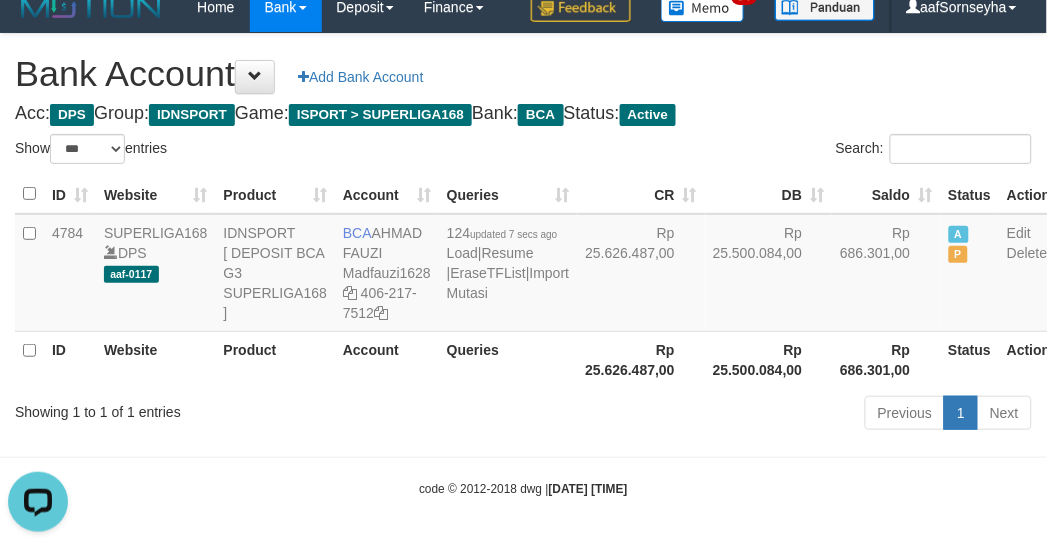 click on "Showing 1 to 1 of 1 entries Previous 1 Next" at bounding box center [523, 415] 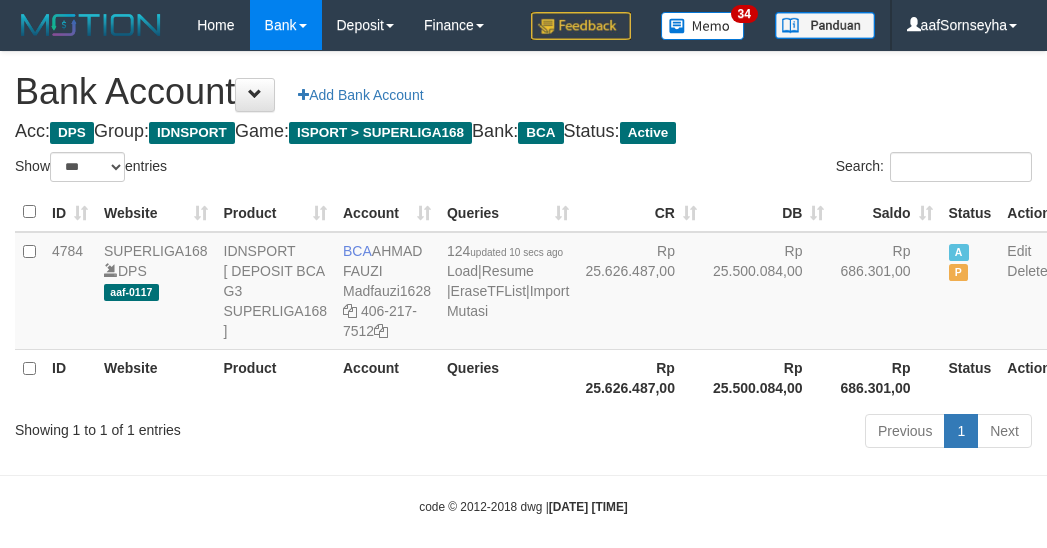 select on "***" 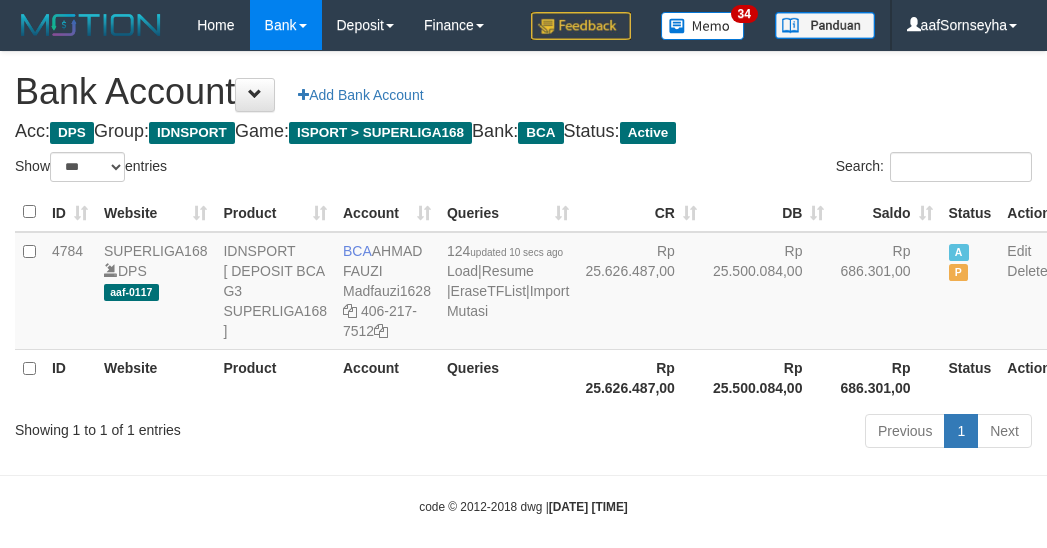 scroll, scrollTop: 60, scrollLeft: 0, axis: vertical 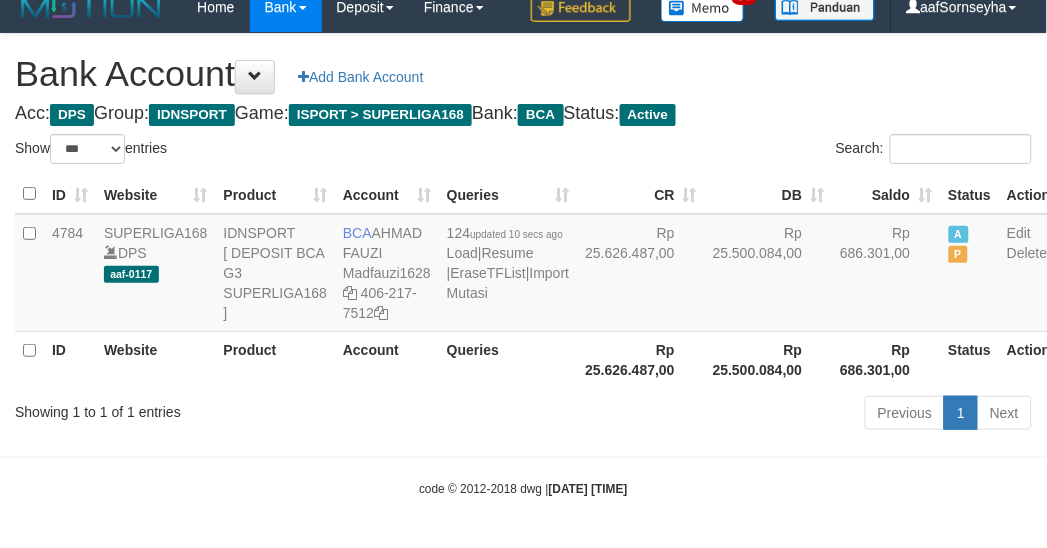 drag, startPoint x: 0, startPoint y: 0, endPoint x: 38, endPoint y: 261, distance: 263.75177 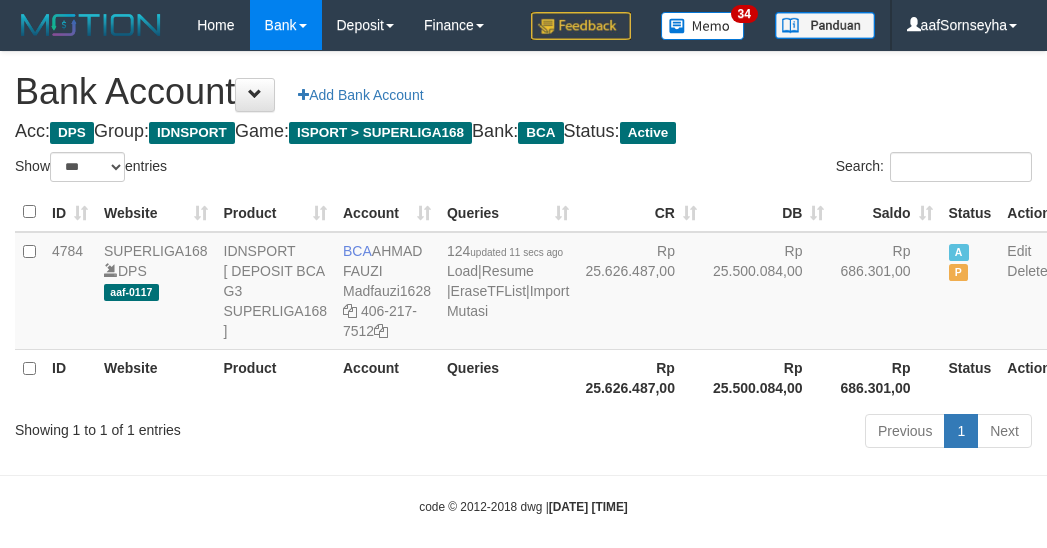 select on "***" 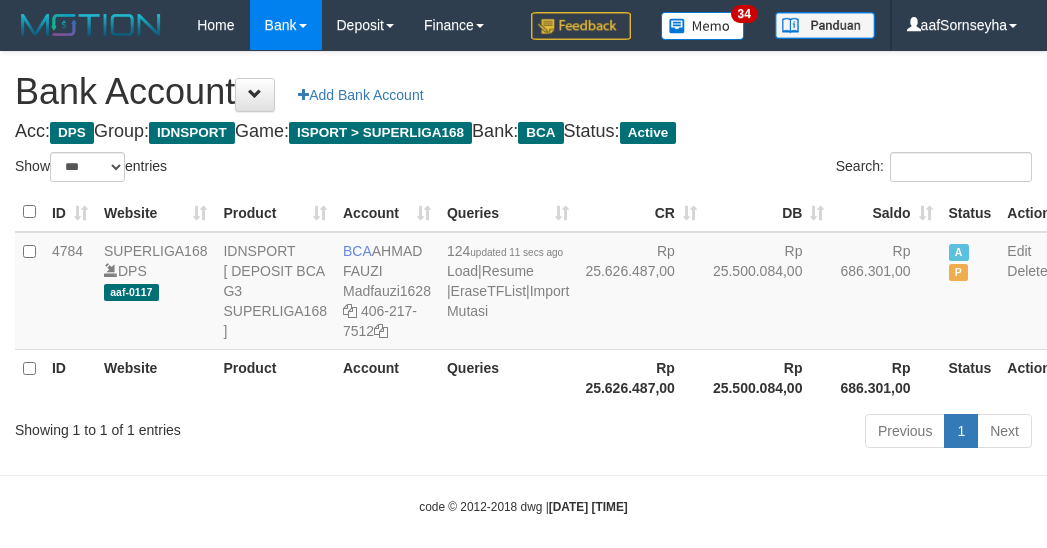 scroll, scrollTop: 60, scrollLeft: 0, axis: vertical 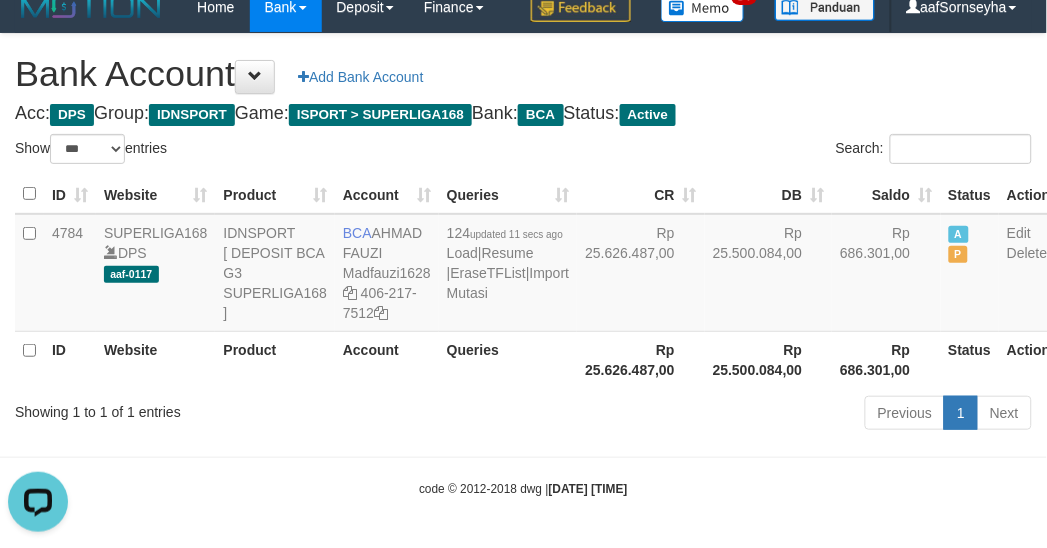 click on "Toggle navigation
Home
Bank
Account List
Load
By Website
Group
[ISPORT]													SUPERLIGA168
By Load Group (DPS)
34" at bounding box center [523, 265] 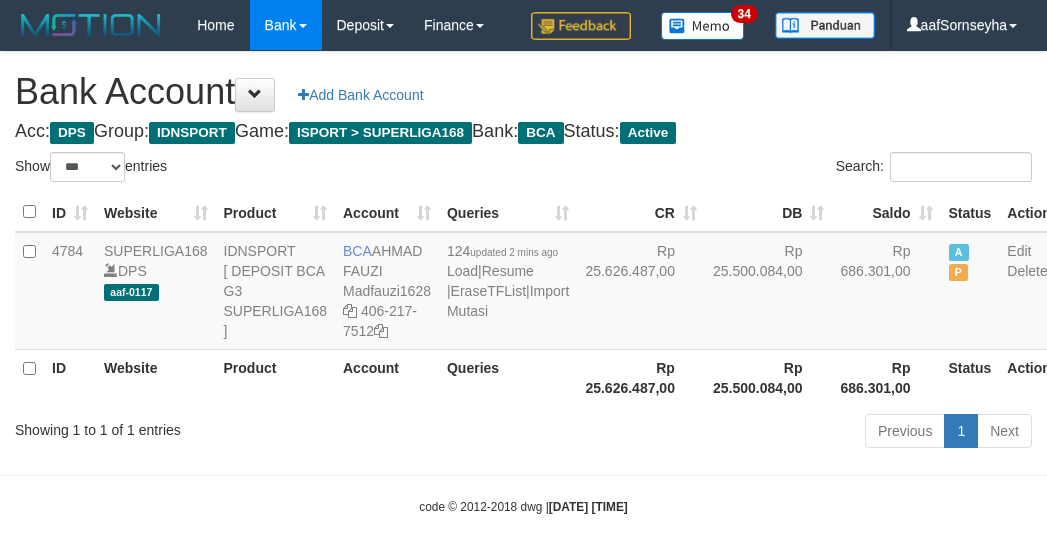 select on "***" 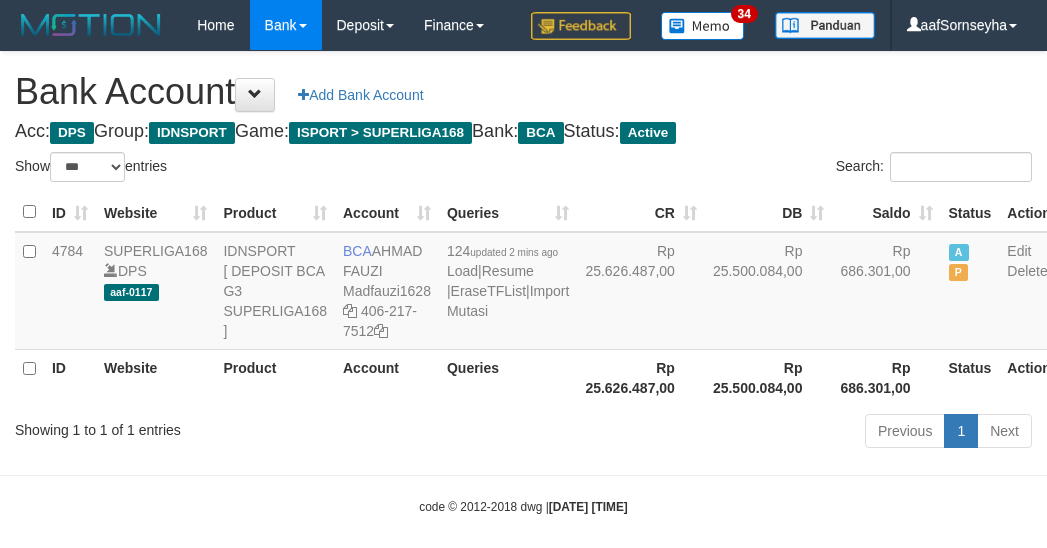 scroll, scrollTop: 60, scrollLeft: 0, axis: vertical 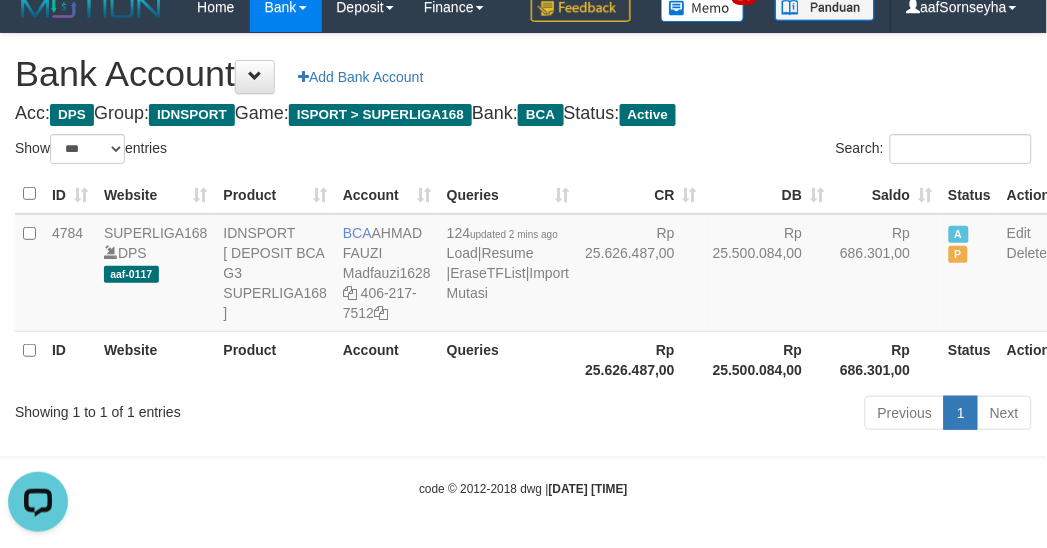 click on "Toggle navigation
Home
Bank
Account List
Load
By Website
Group
[ISPORT]													SUPERLIGA168
By Load Group (DPS)
34" at bounding box center [523, 265] 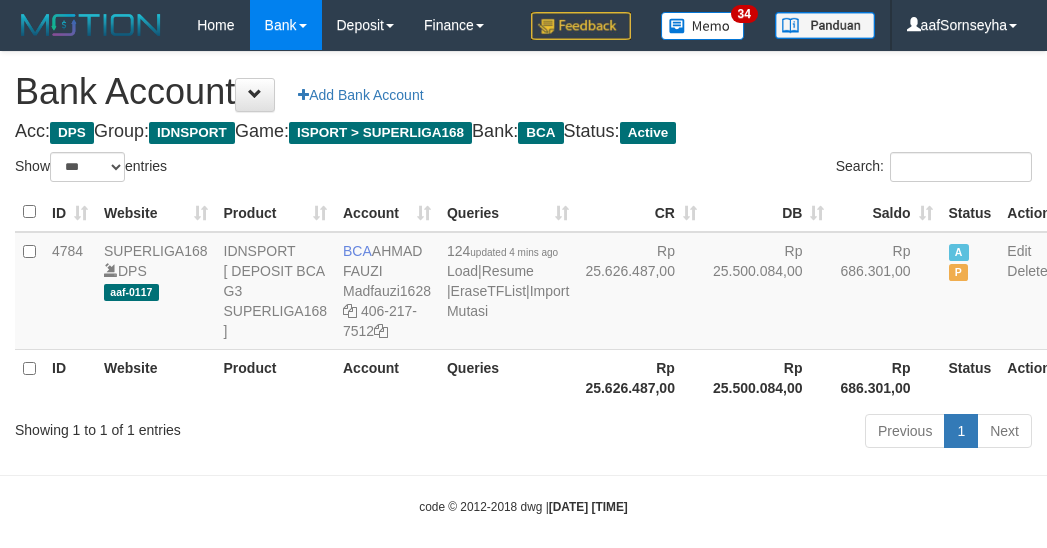 select on "***" 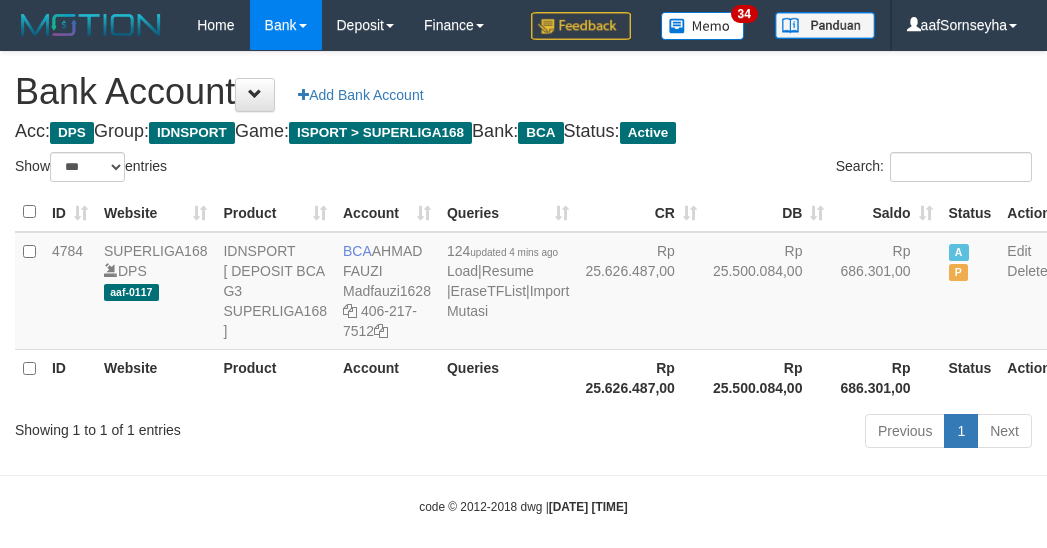 scroll, scrollTop: 60, scrollLeft: 0, axis: vertical 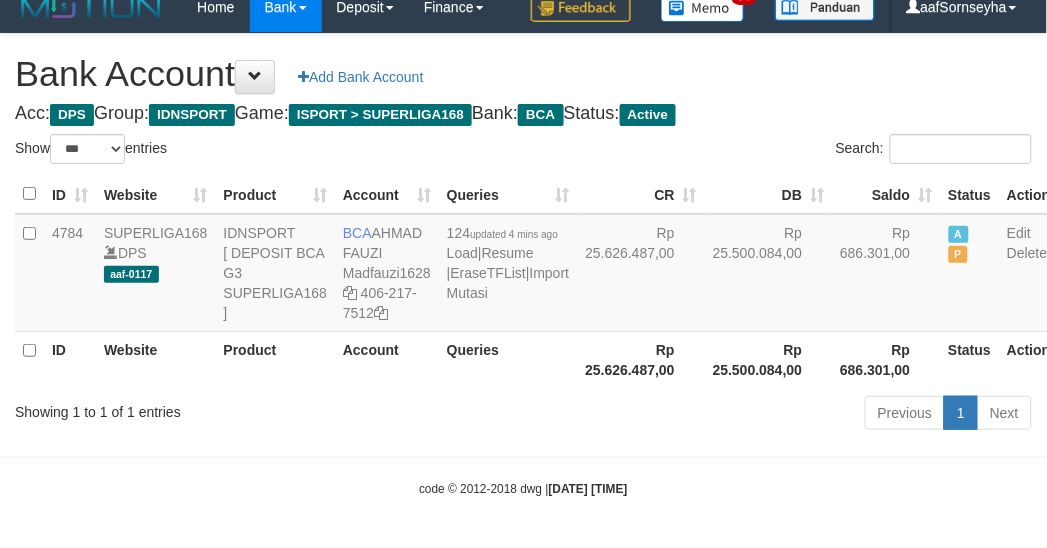 click on "Showing 1 to 1 of 1 entries" at bounding box center [218, 408] 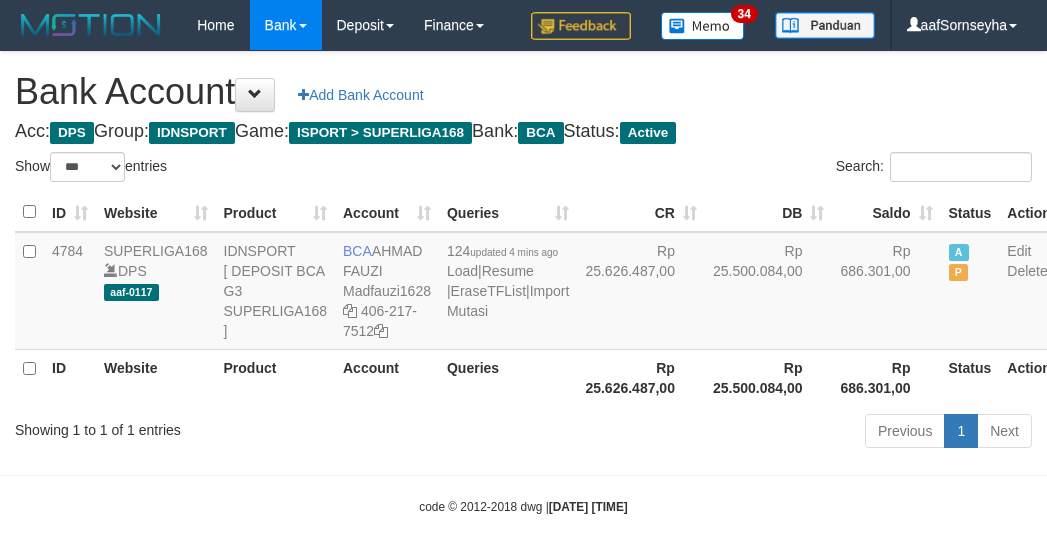 select on "***" 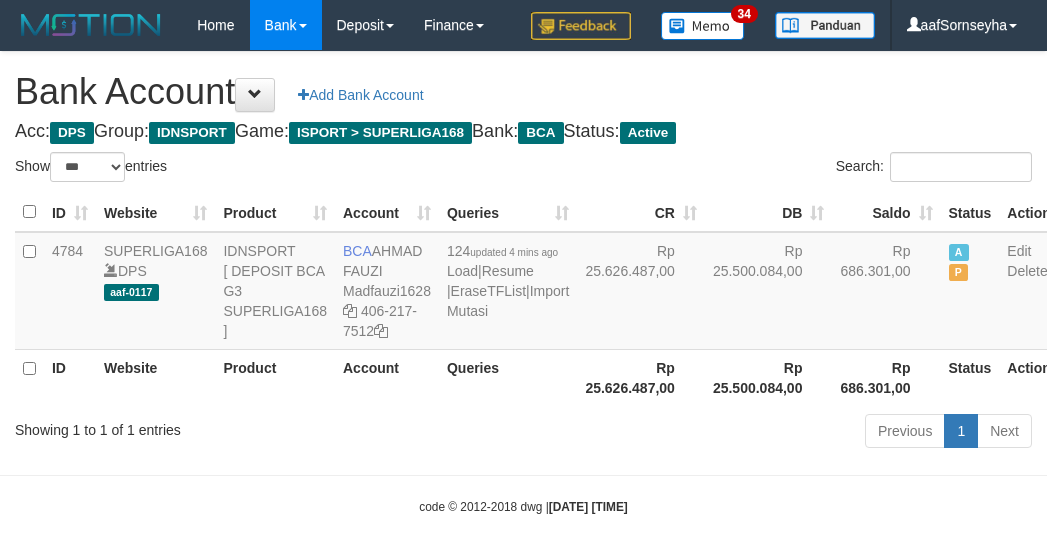scroll, scrollTop: 60, scrollLeft: 0, axis: vertical 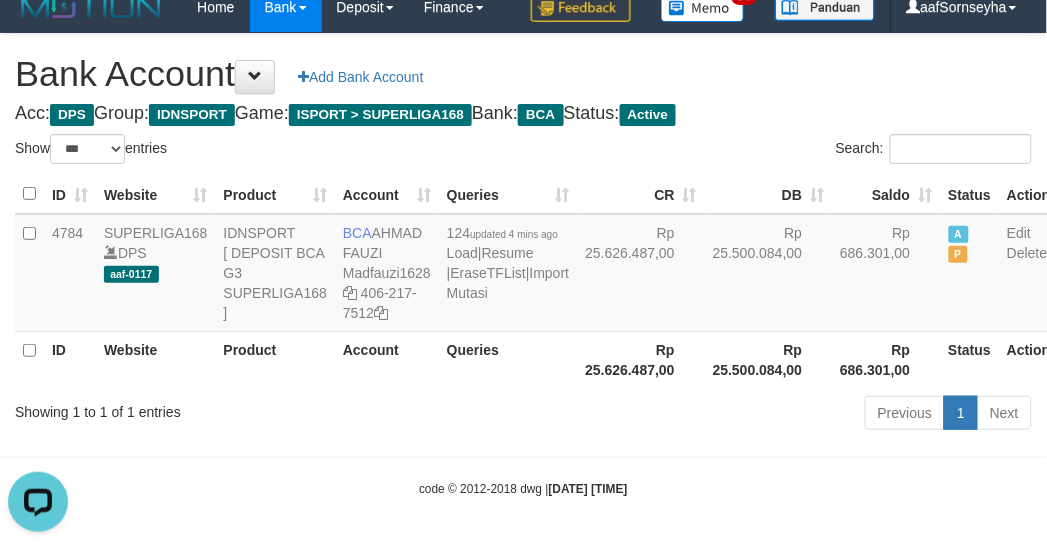 drag, startPoint x: 518, startPoint y: 411, endPoint x: 536, endPoint y: 407, distance: 18.439089 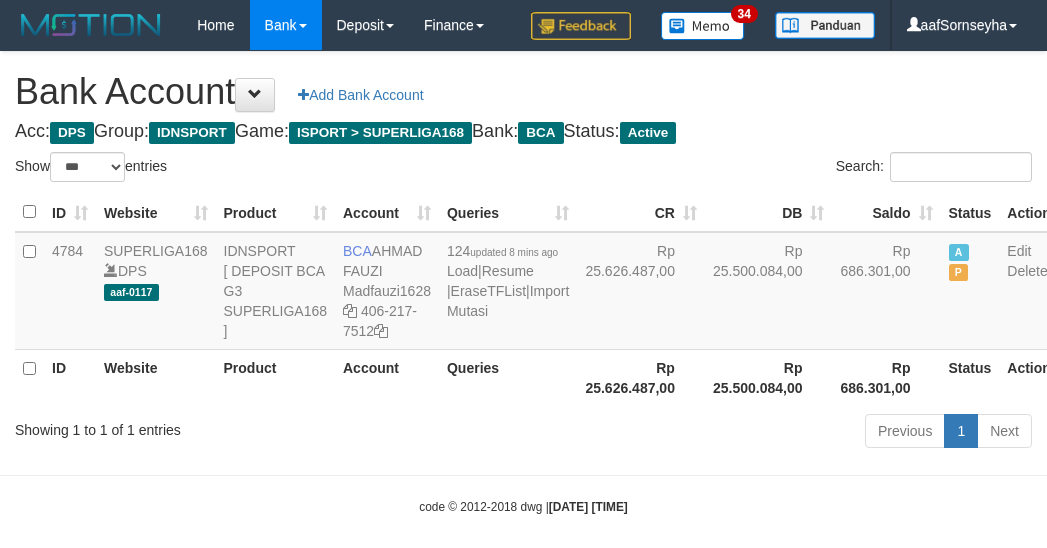 select on "***" 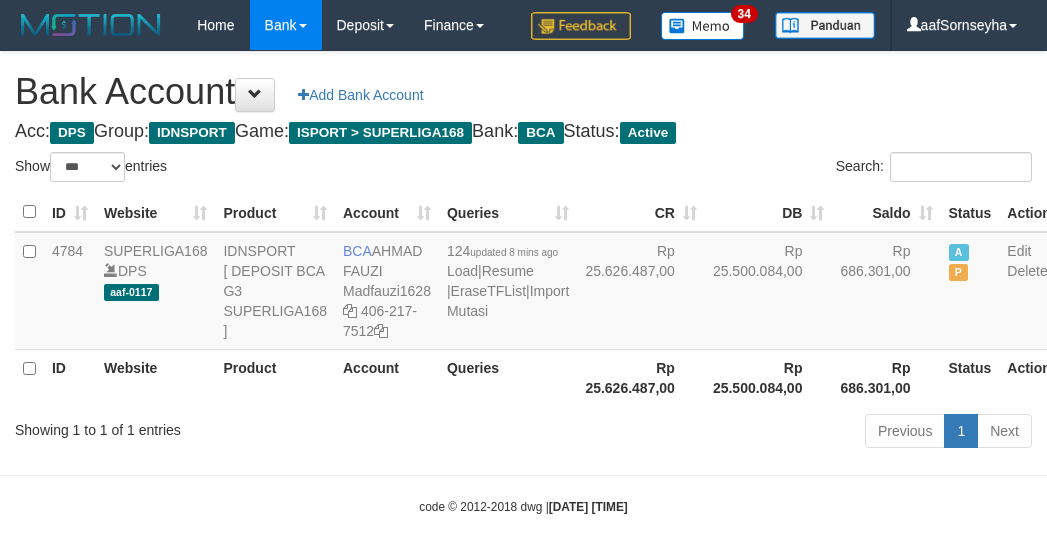 scroll, scrollTop: 60, scrollLeft: 0, axis: vertical 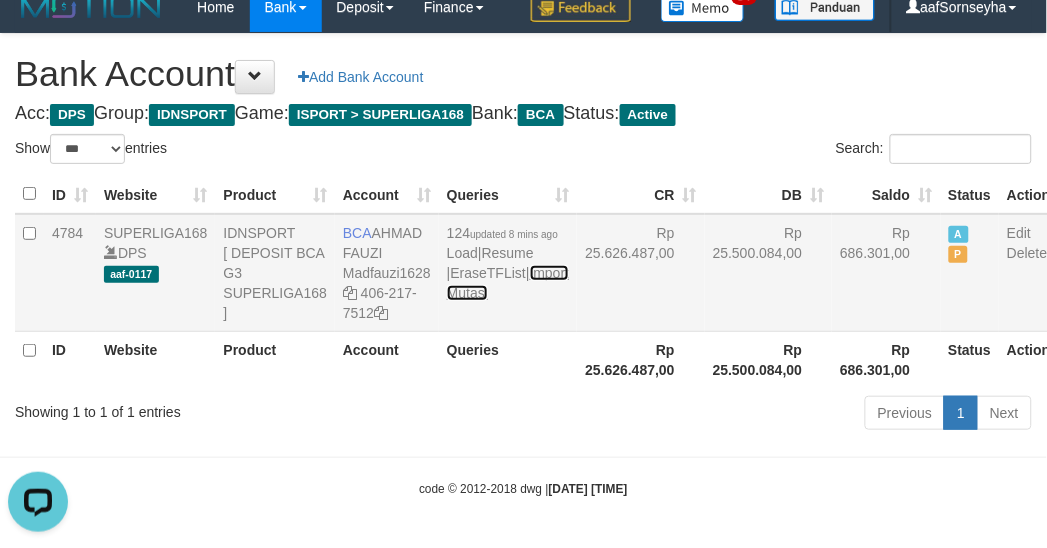 click on "Import Mutasi" at bounding box center (508, 283) 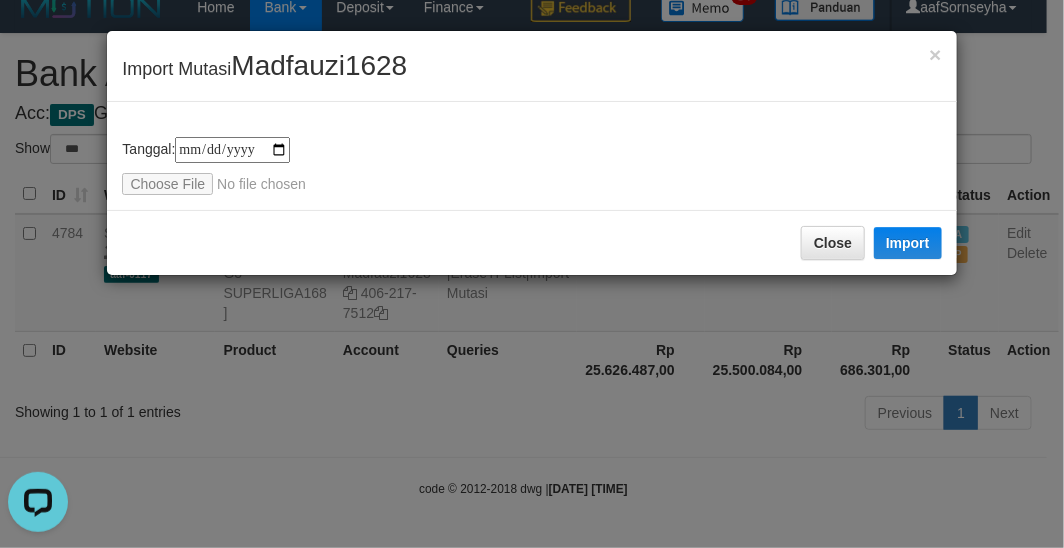 type on "**********" 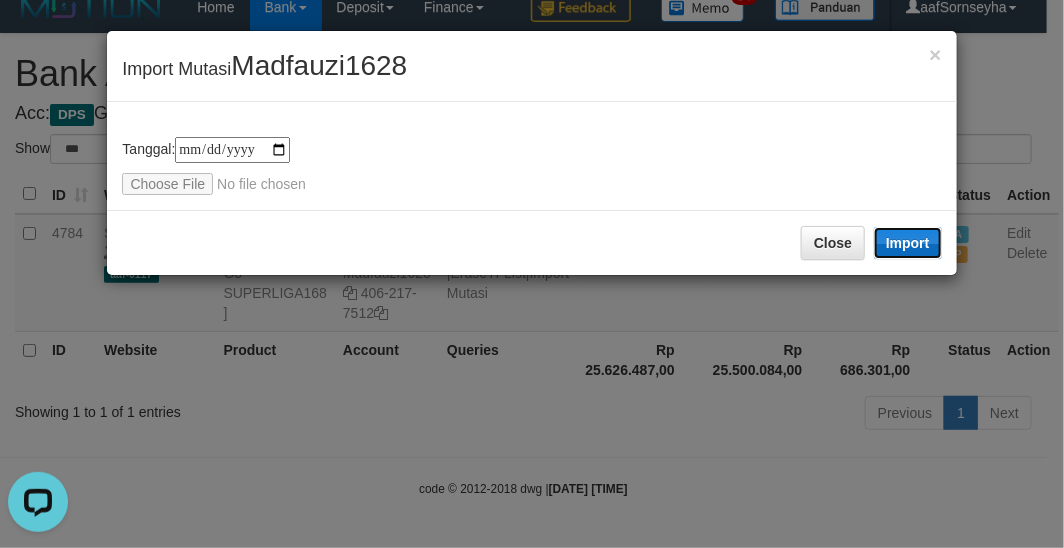 click on "Import" at bounding box center (908, 243) 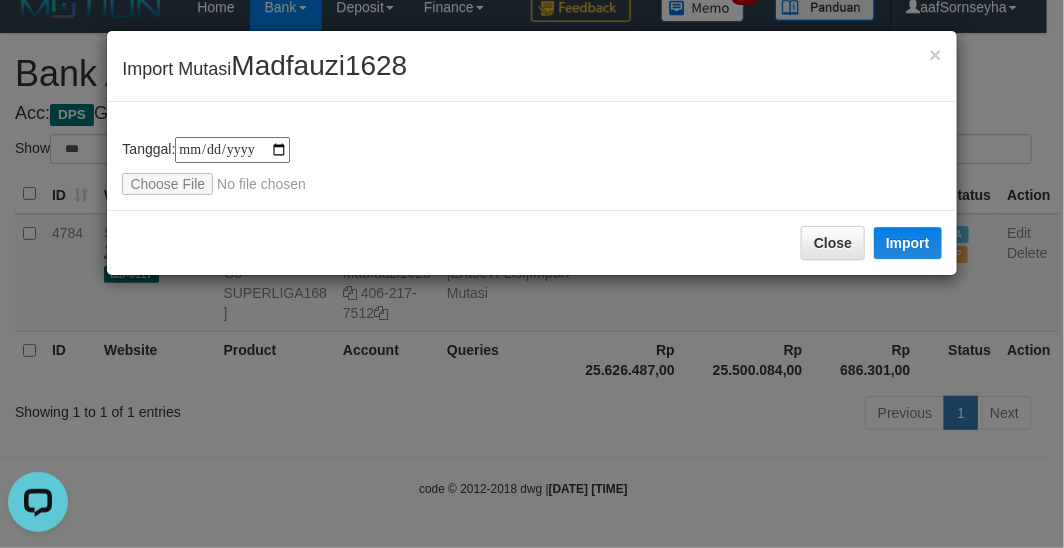 click on "**********" at bounding box center (532, 274) 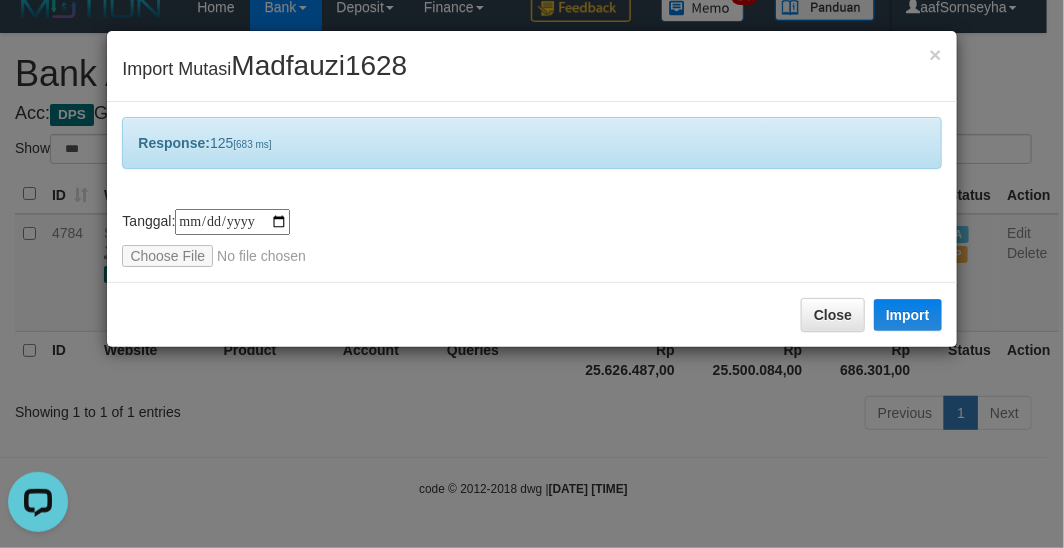 drag, startPoint x: 288, startPoint y: 436, endPoint x: 554, endPoint y: 474, distance: 268.7006 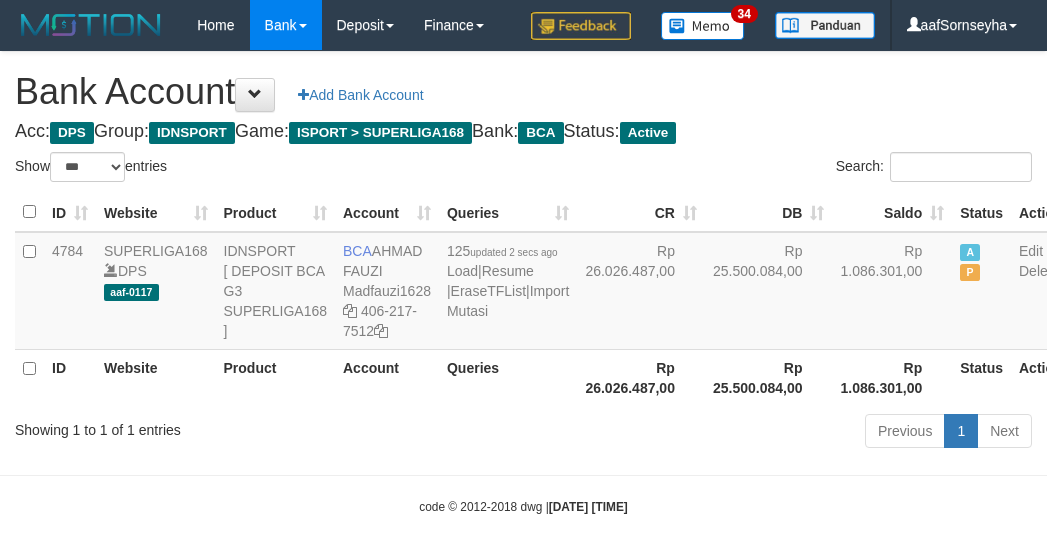 select on "***" 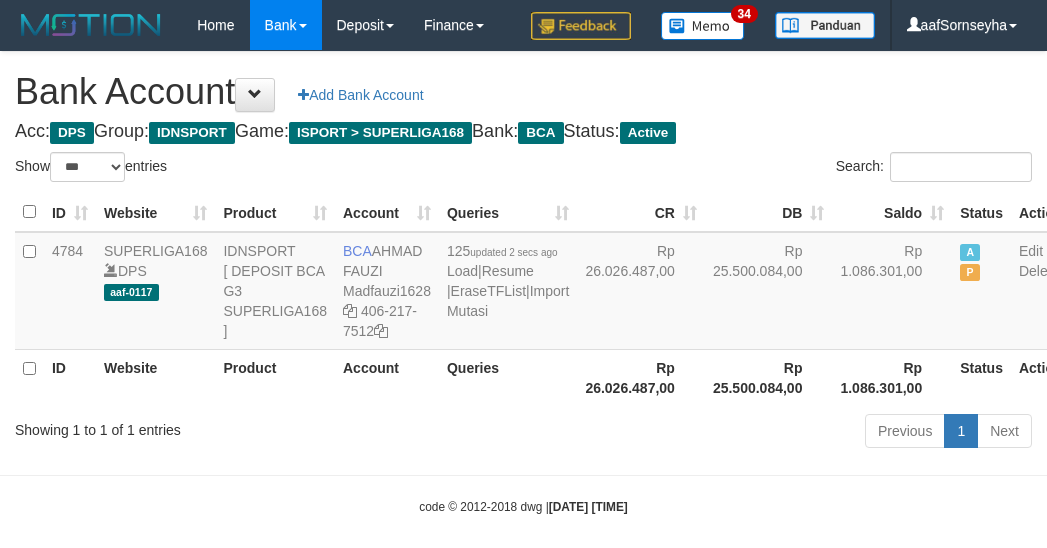 scroll, scrollTop: 60, scrollLeft: 0, axis: vertical 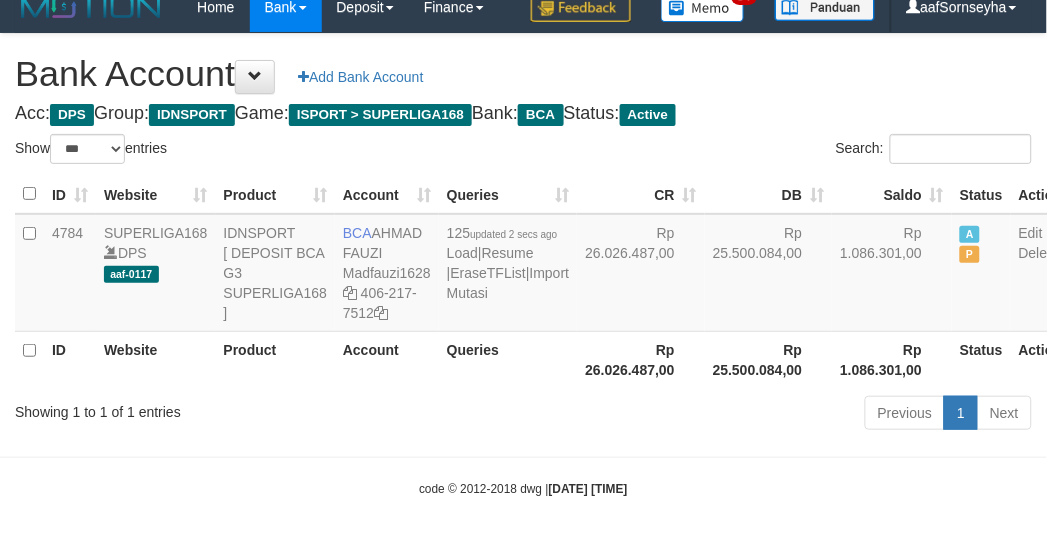 click on "Showing 1 to 1 of 1 entries Previous 1 Next" at bounding box center [523, 415] 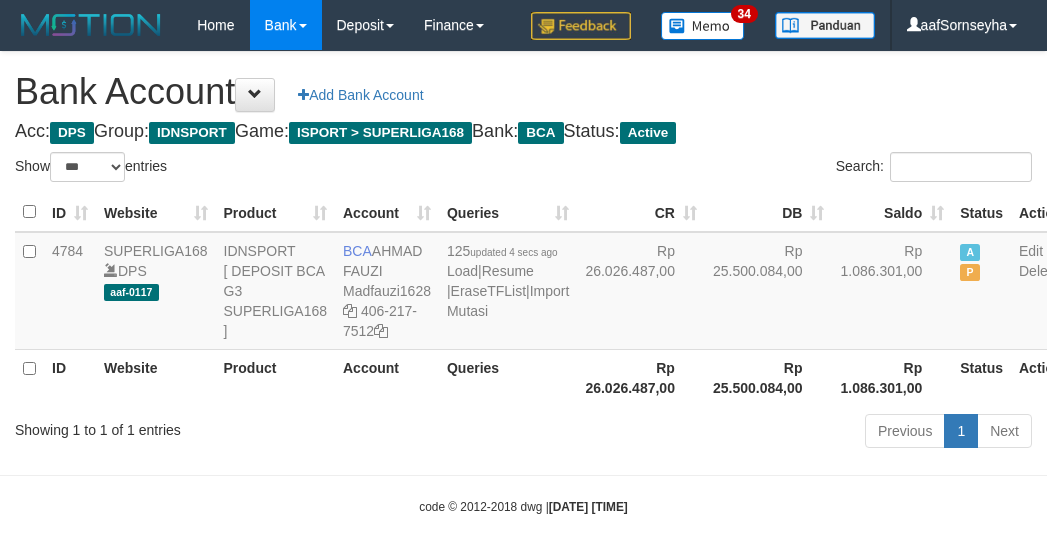 select on "***" 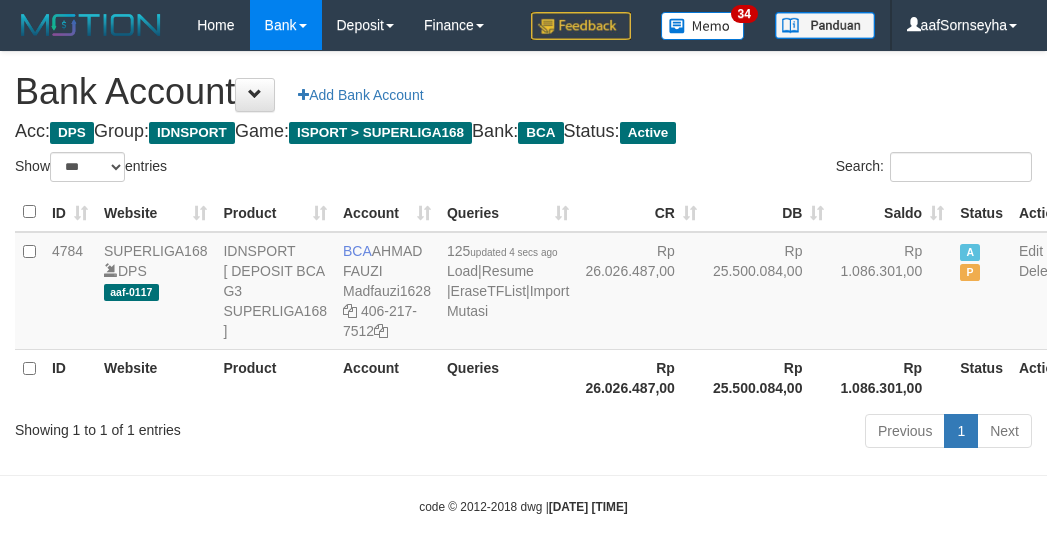 scroll, scrollTop: 60, scrollLeft: 0, axis: vertical 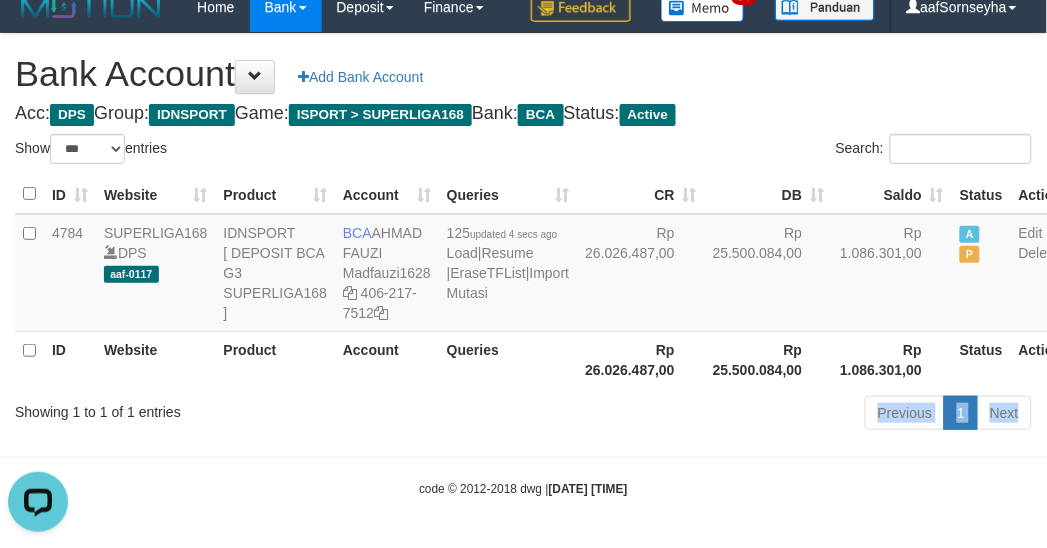 drag, startPoint x: 274, startPoint y: 448, endPoint x: 223, endPoint y: 387, distance: 79.51101 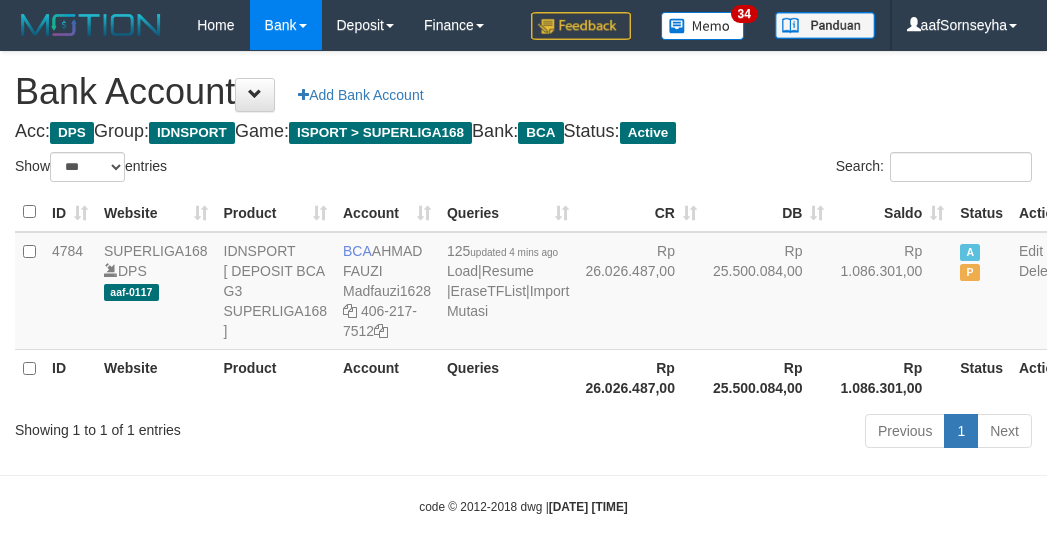 select on "***" 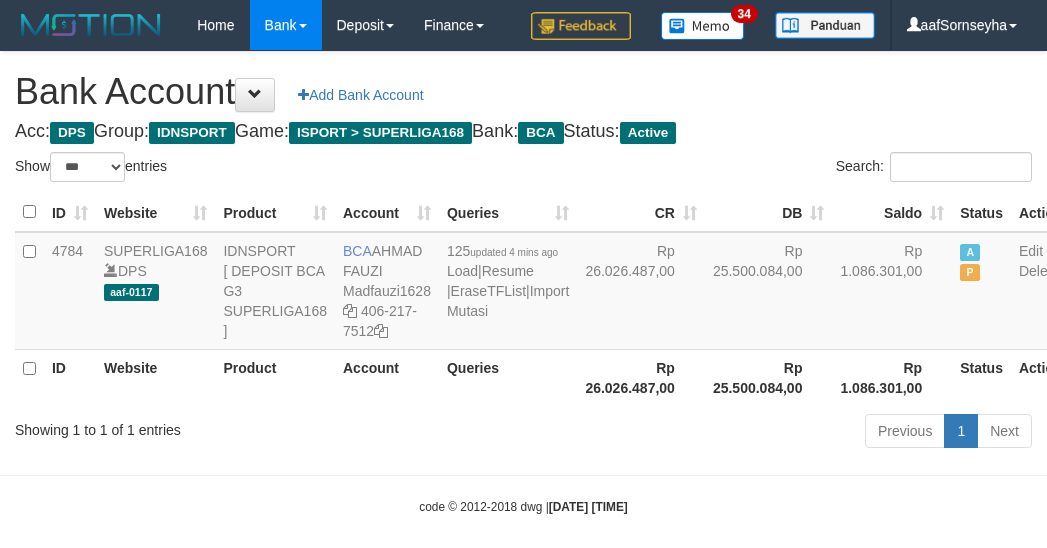 scroll, scrollTop: 60, scrollLeft: 0, axis: vertical 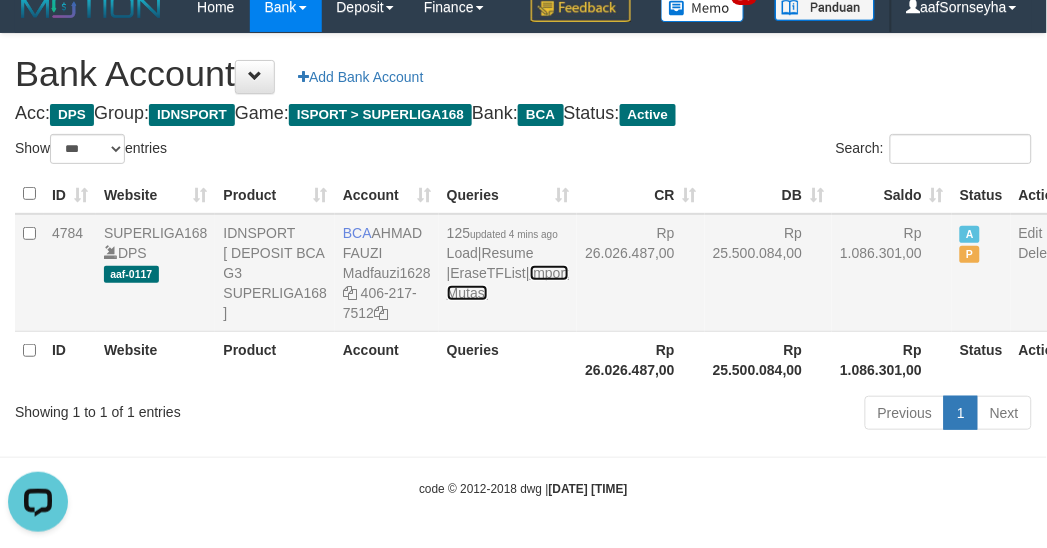 click on "Import Mutasi" at bounding box center [508, 283] 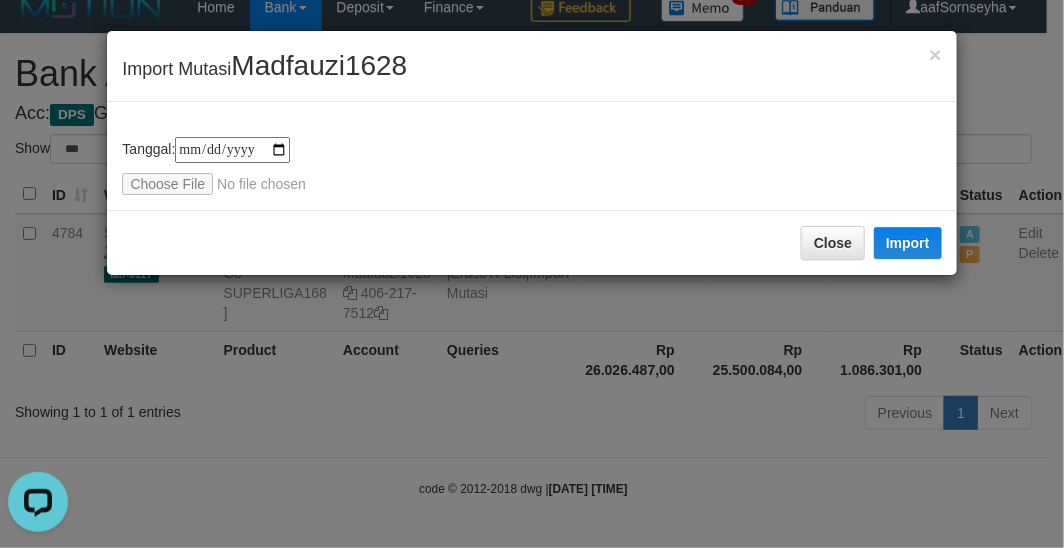 click on "**********" at bounding box center [532, 274] 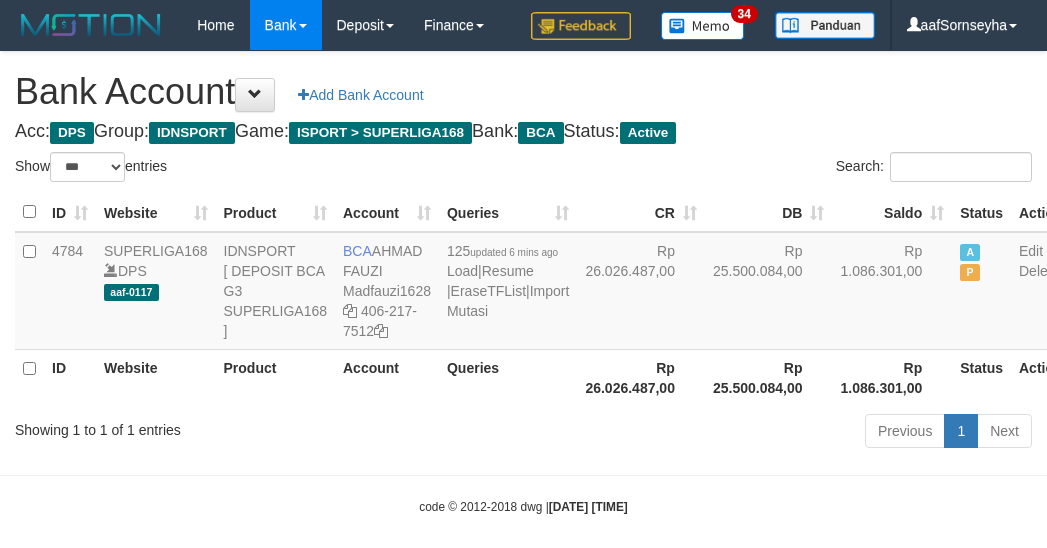 select on "***" 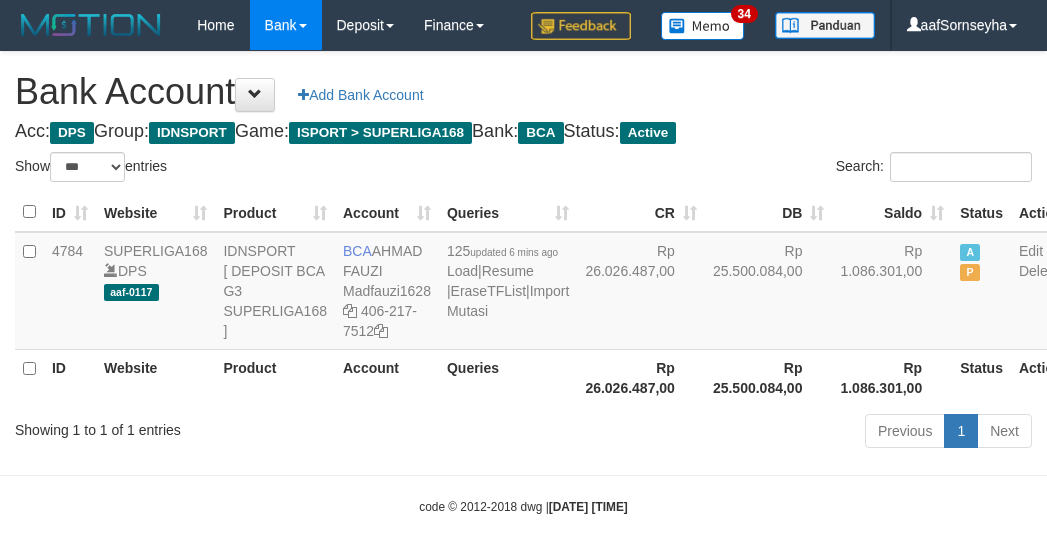 scroll, scrollTop: 60, scrollLeft: 0, axis: vertical 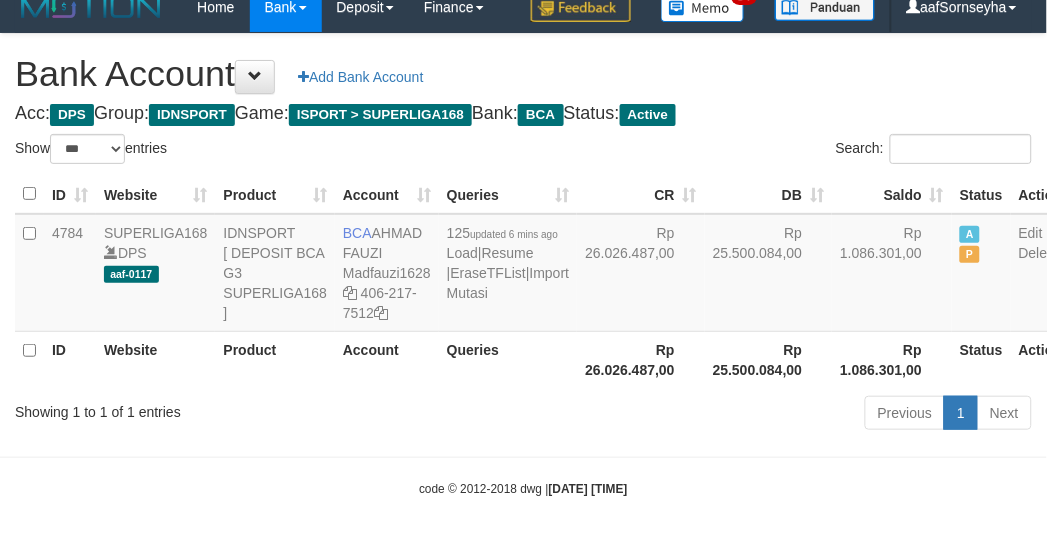 click on "Showing 1 to 1 of 1 entries Previous 1 Next" at bounding box center [523, 415] 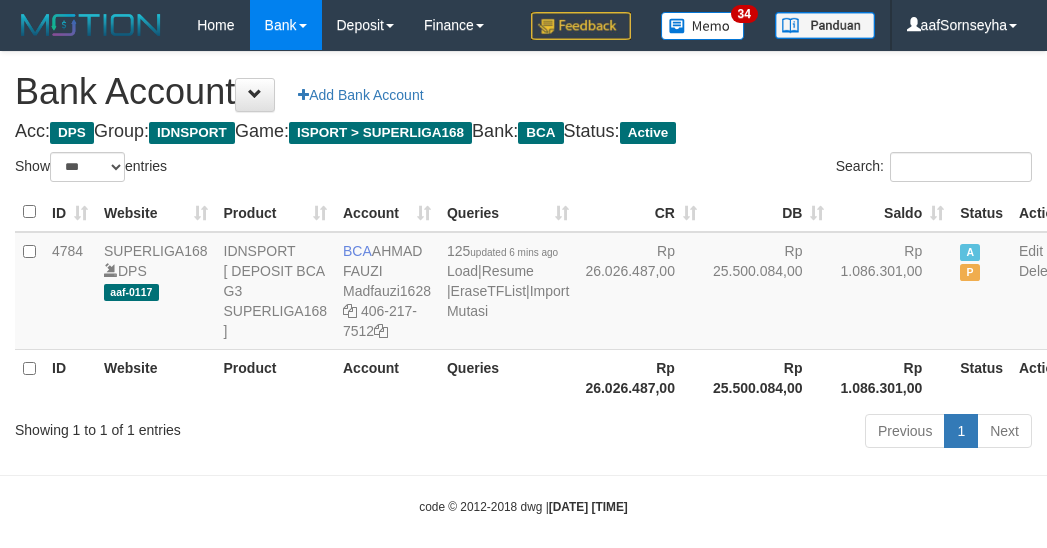 select on "***" 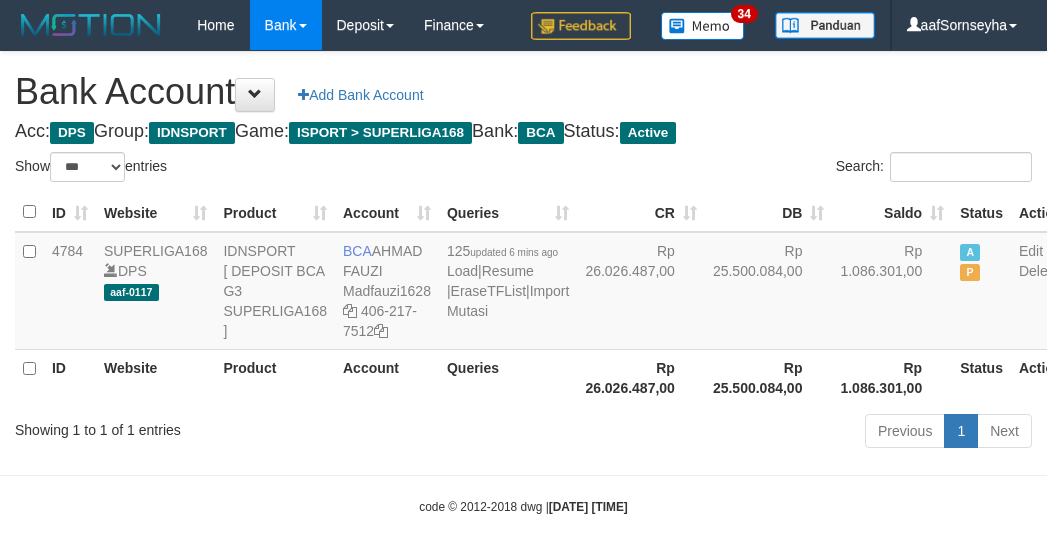 scroll, scrollTop: 60, scrollLeft: 0, axis: vertical 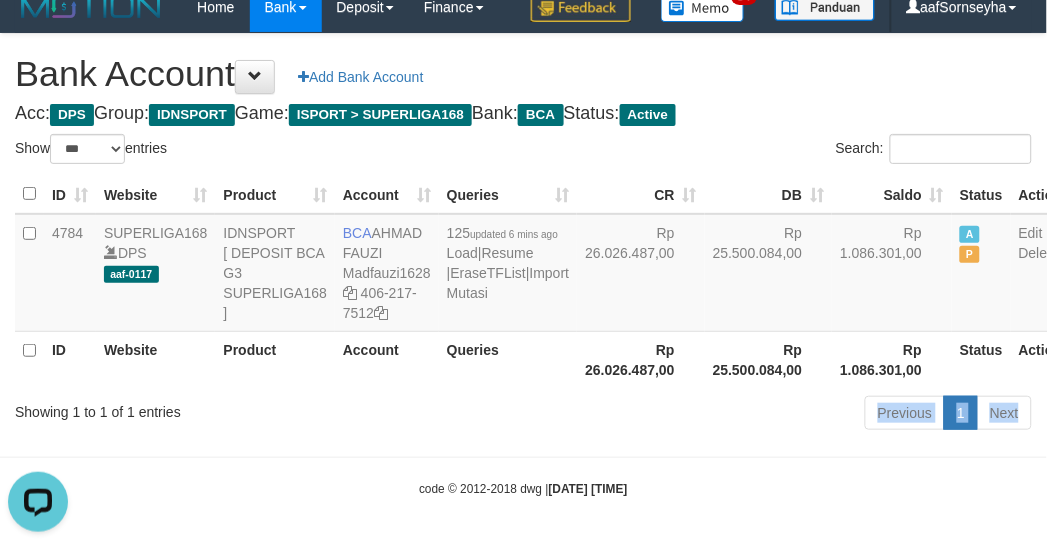 click on "Toggle navigation
Home
Bank
Account List
Load
By Website
Group
[ISPORT]													SUPERLIGA168
By Load Group (DPS)
34" at bounding box center (523, 265) 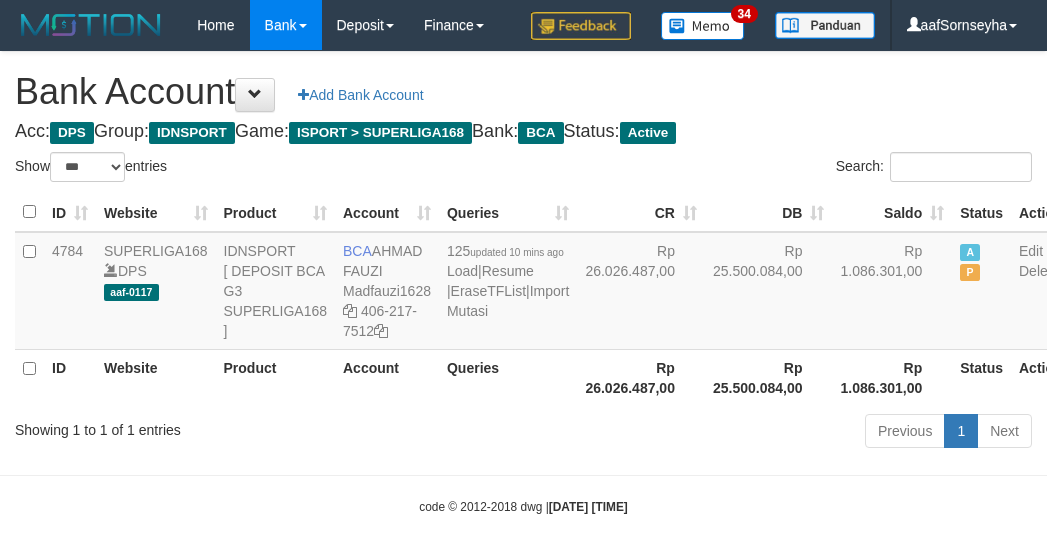 select on "***" 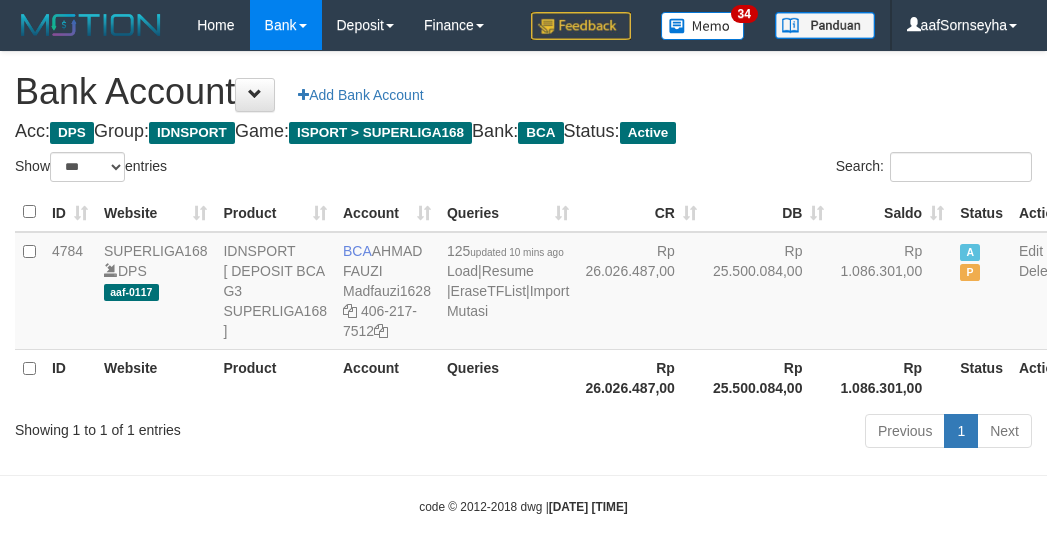 scroll, scrollTop: 60, scrollLeft: 0, axis: vertical 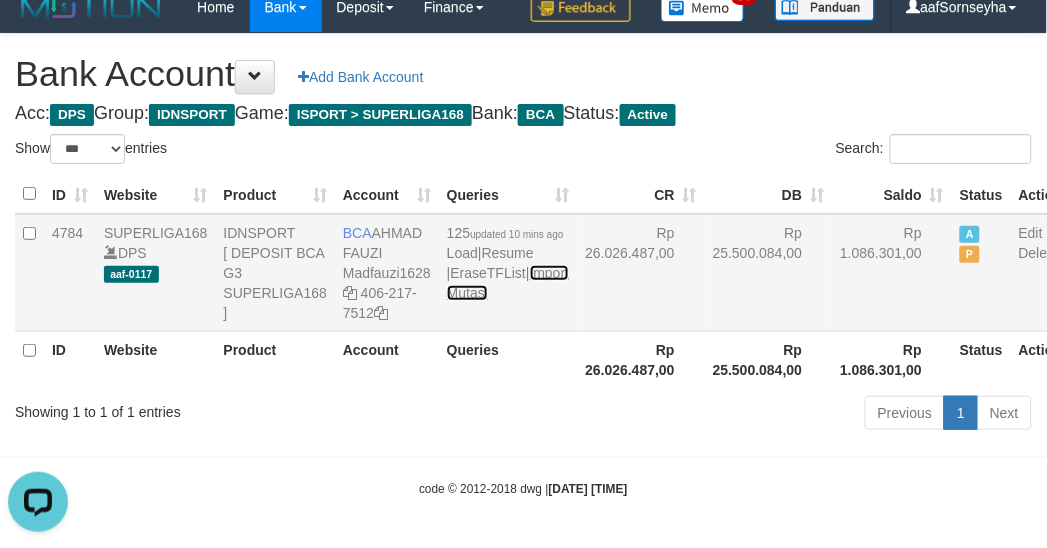 click on "Import Mutasi" at bounding box center [508, 283] 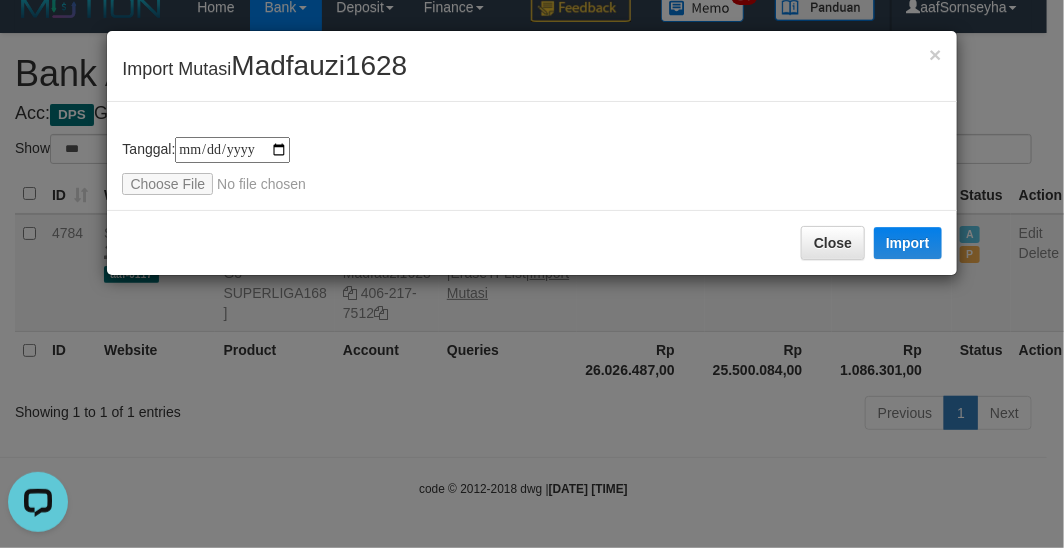 type on "**********" 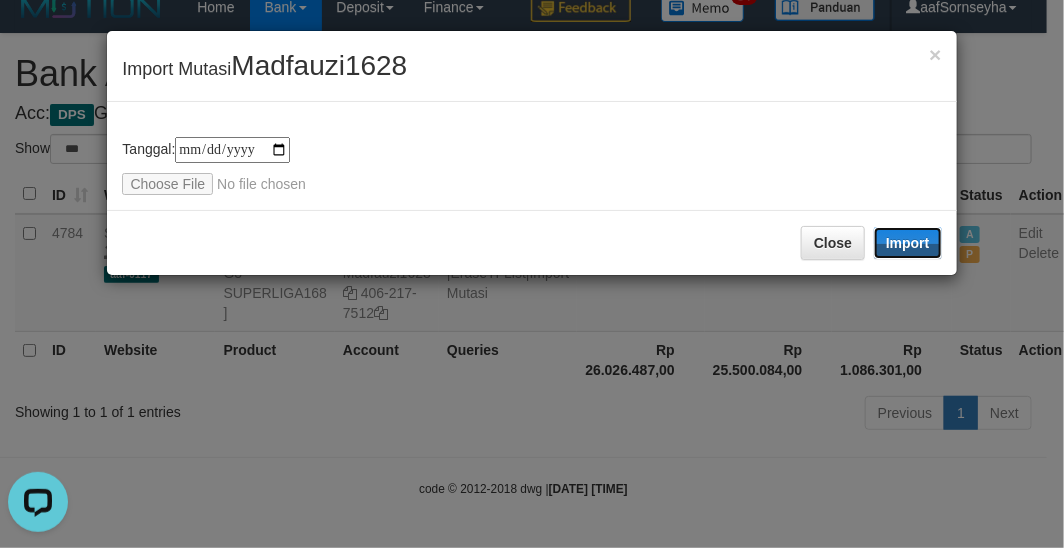 drag, startPoint x: 897, startPoint y: 242, endPoint x: 888, endPoint y: 252, distance: 13.453624 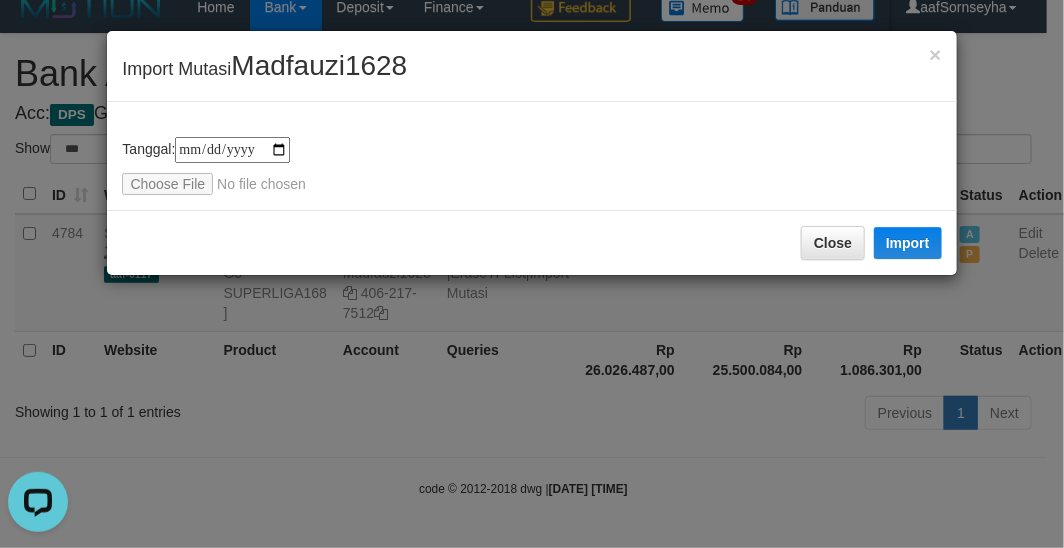 click on "**********" at bounding box center [532, 274] 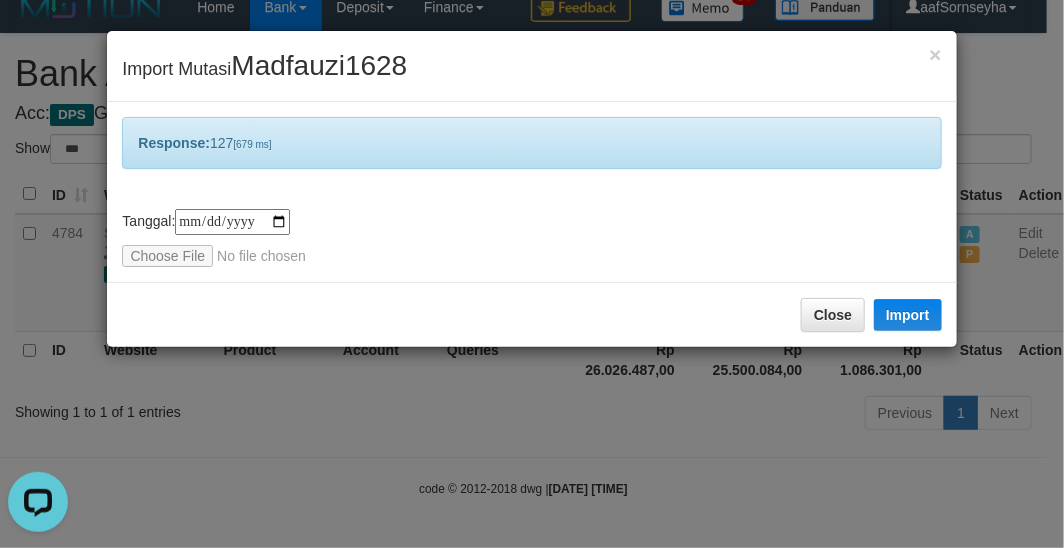 click on "**********" at bounding box center [532, 274] 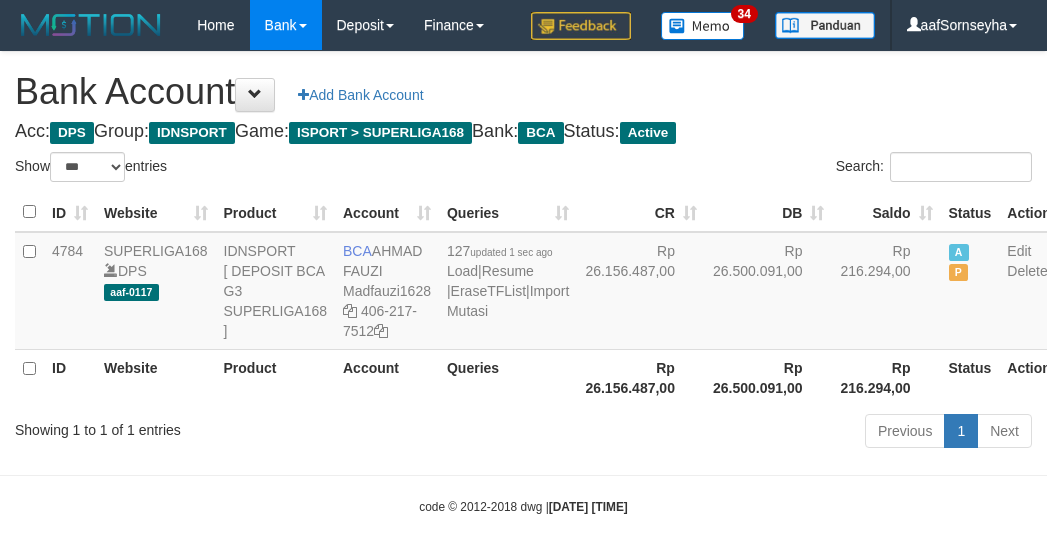 select on "***" 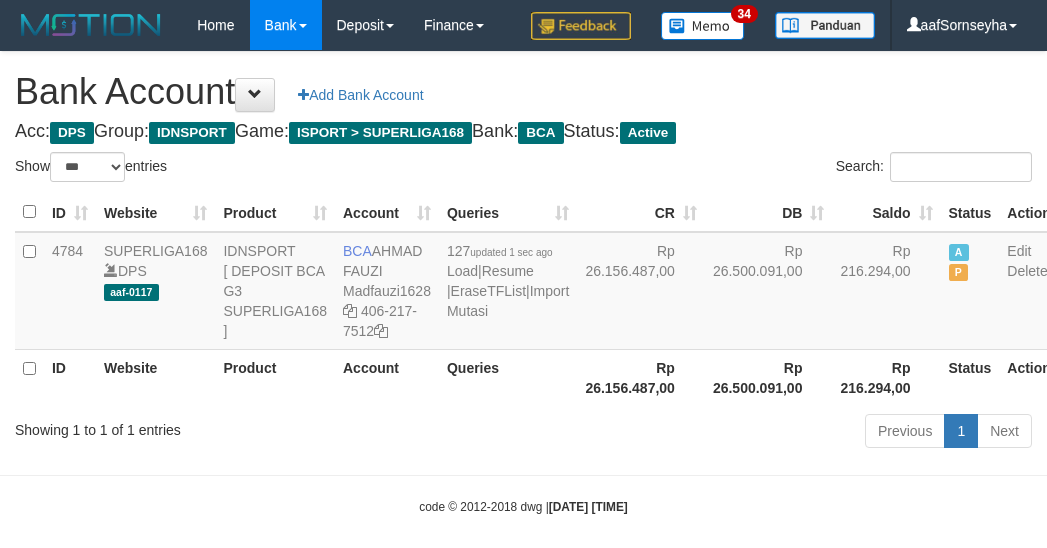 scroll, scrollTop: 60, scrollLeft: 0, axis: vertical 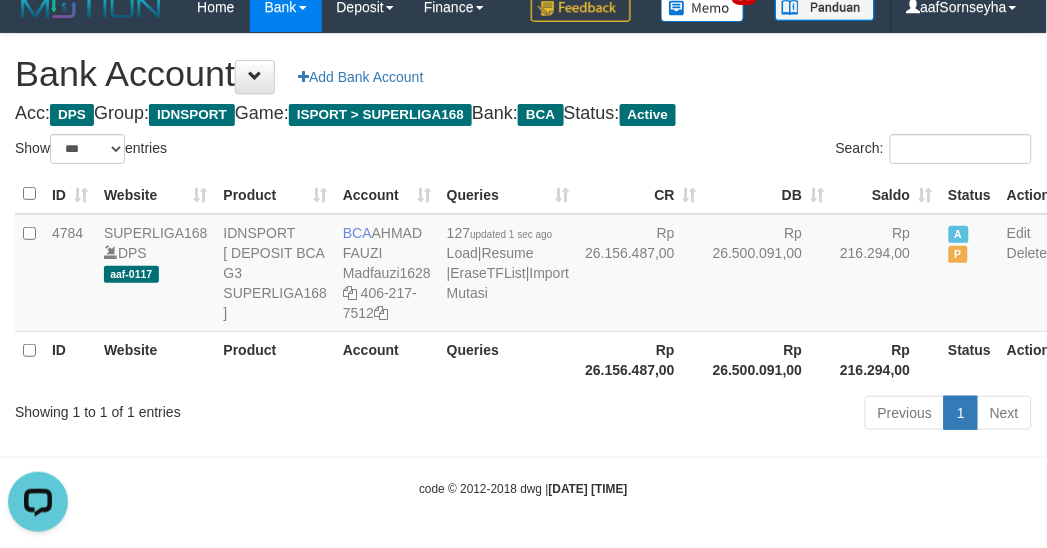 click on "Showing 1 to 1 of 1 entries" at bounding box center (218, 408) 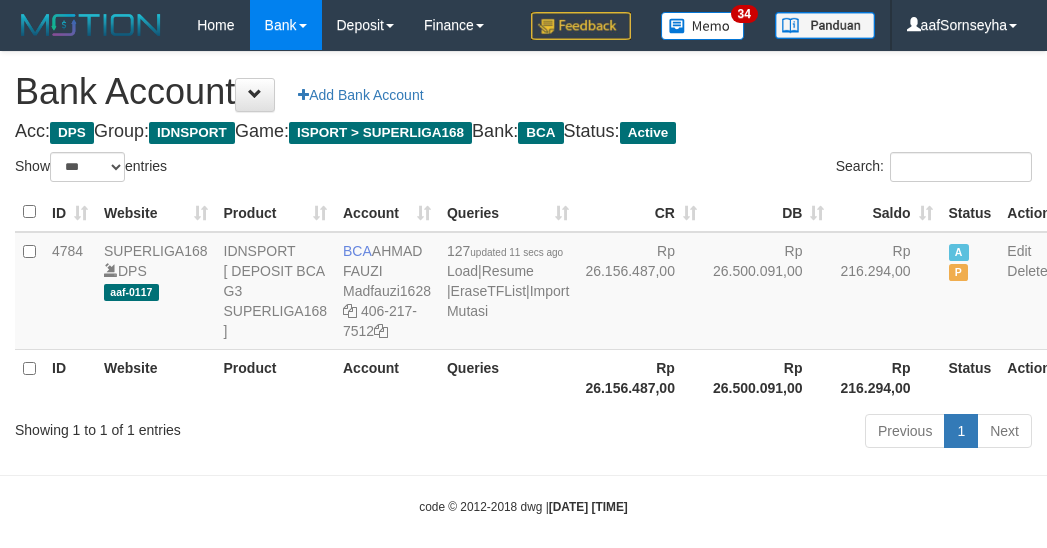 select on "***" 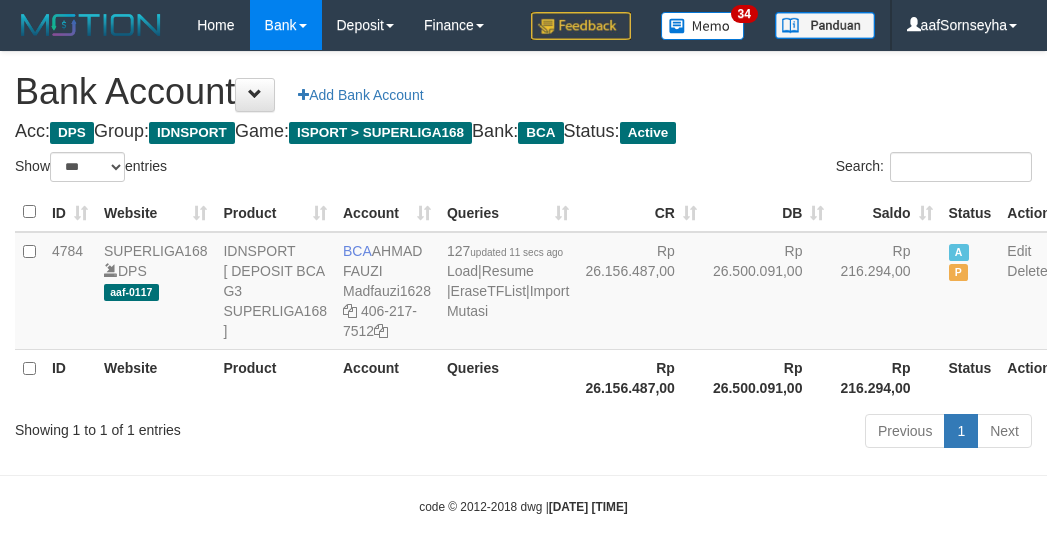 scroll, scrollTop: 60, scrollLeft: 0, axis: vertical 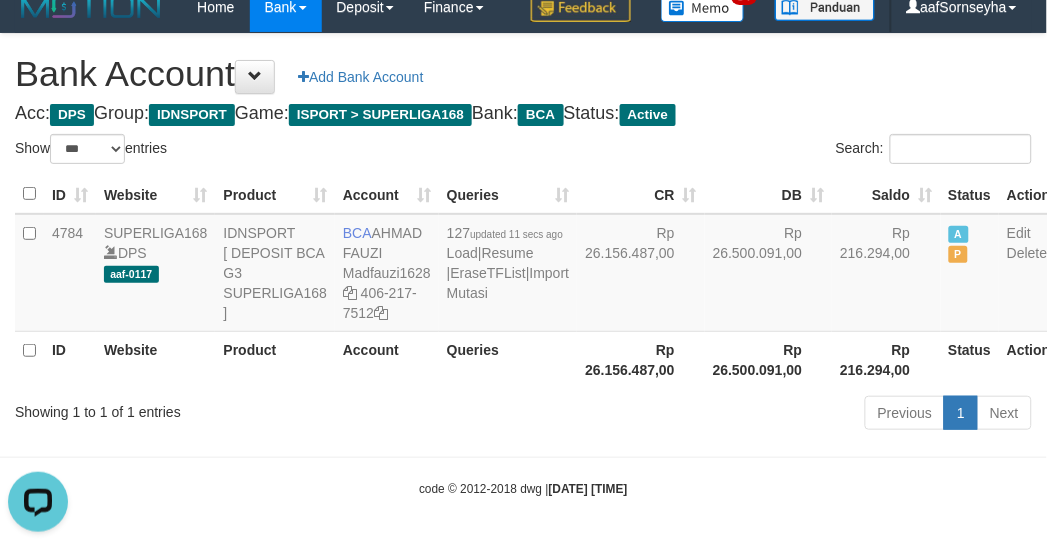 drag, startPoint x: 404, startPoint y: 373, endPoint x: 441, endPoint y: 377, distance: 37.215588 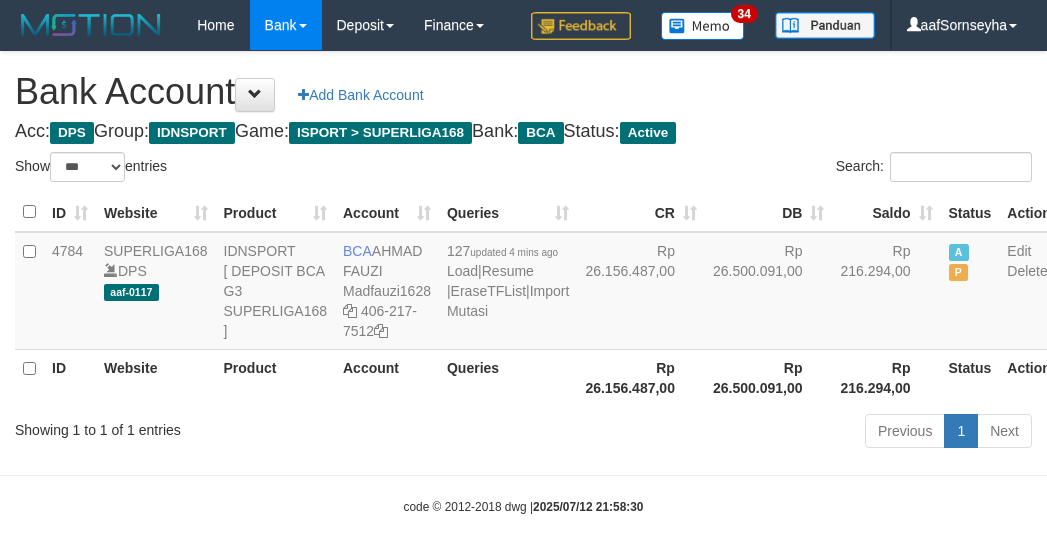 select on "***" 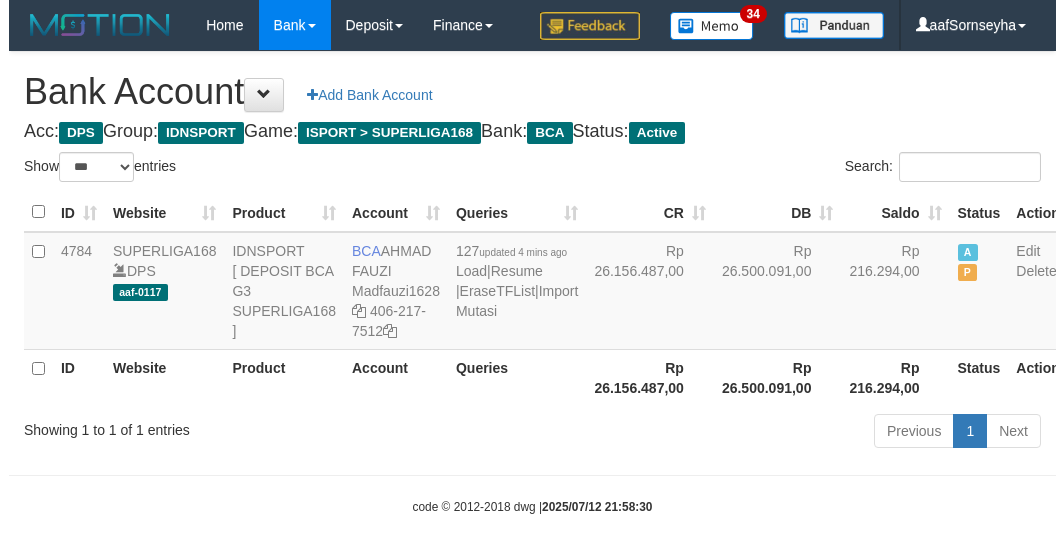 scroll, scrollTop: 60, scrollLeft: 0, axis: vertical 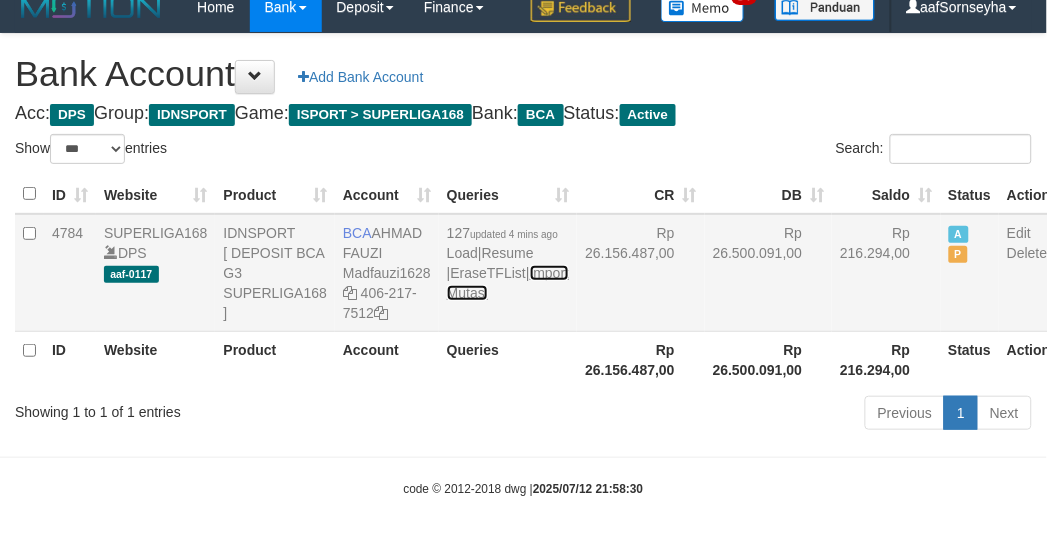 click on "Import Mutasi" at bounding box center [508, 283] 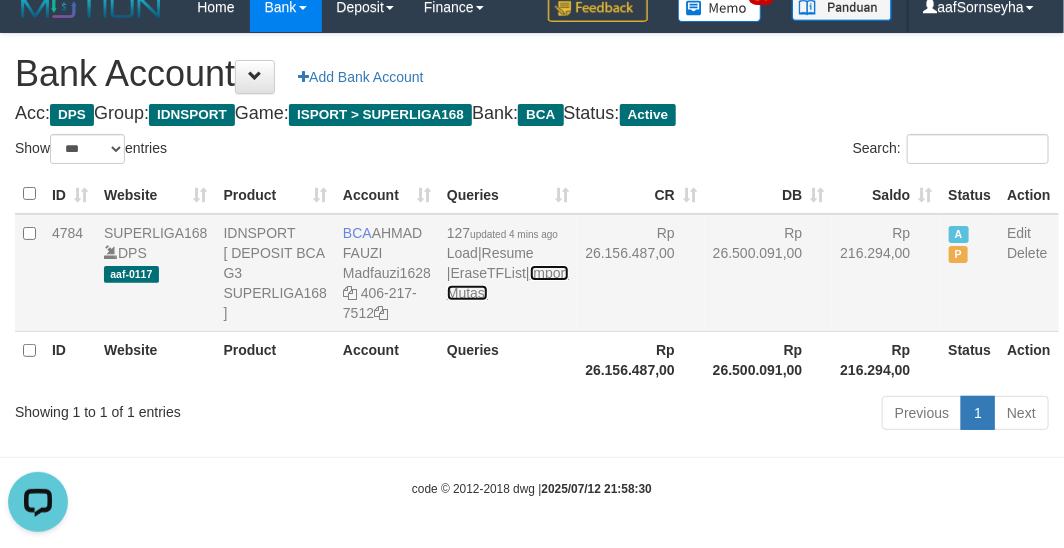 scroll, scrollTop: 0, scrollLeft: 0, axis: both 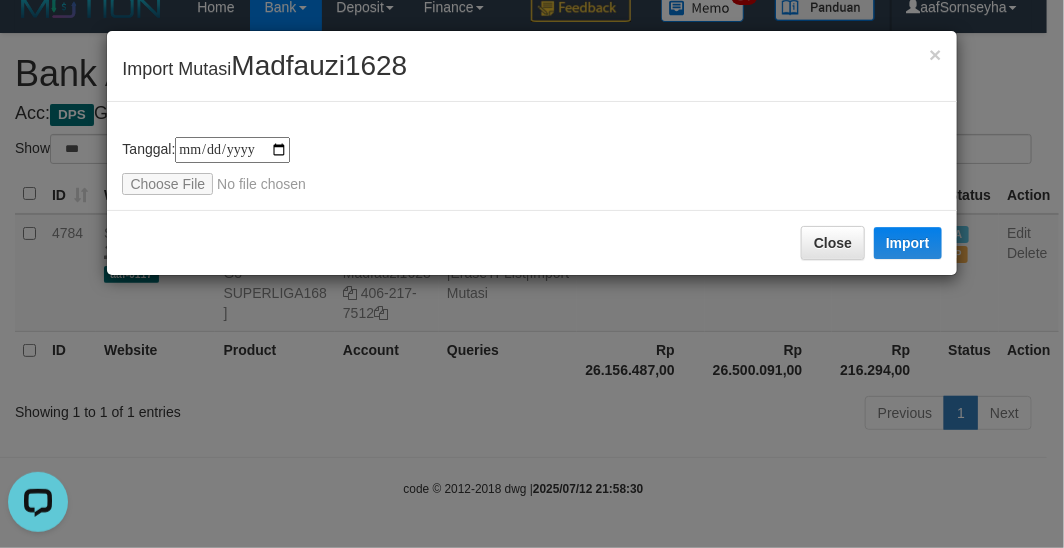type on "**********" 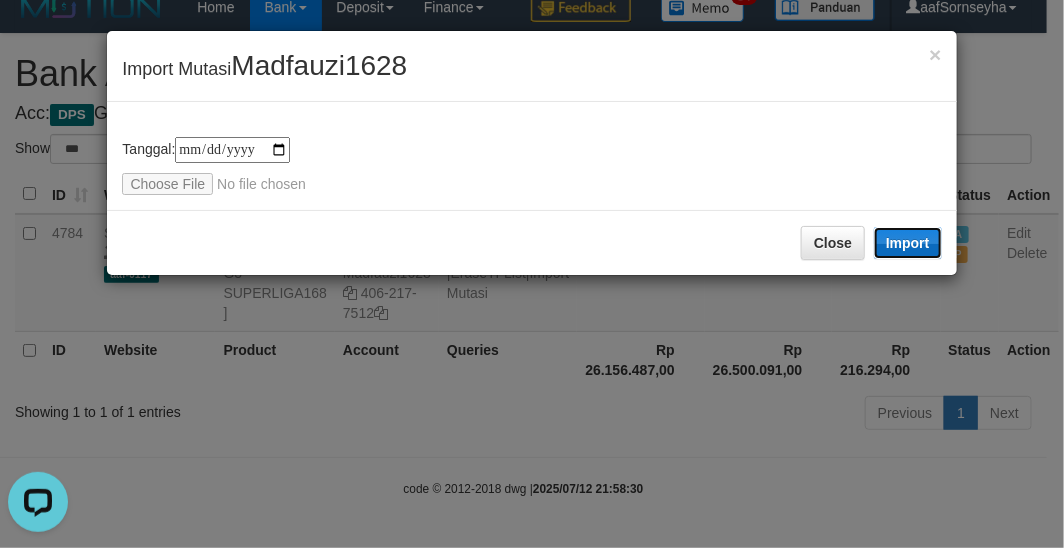 click on "Import" at bounding box center [908, 243] 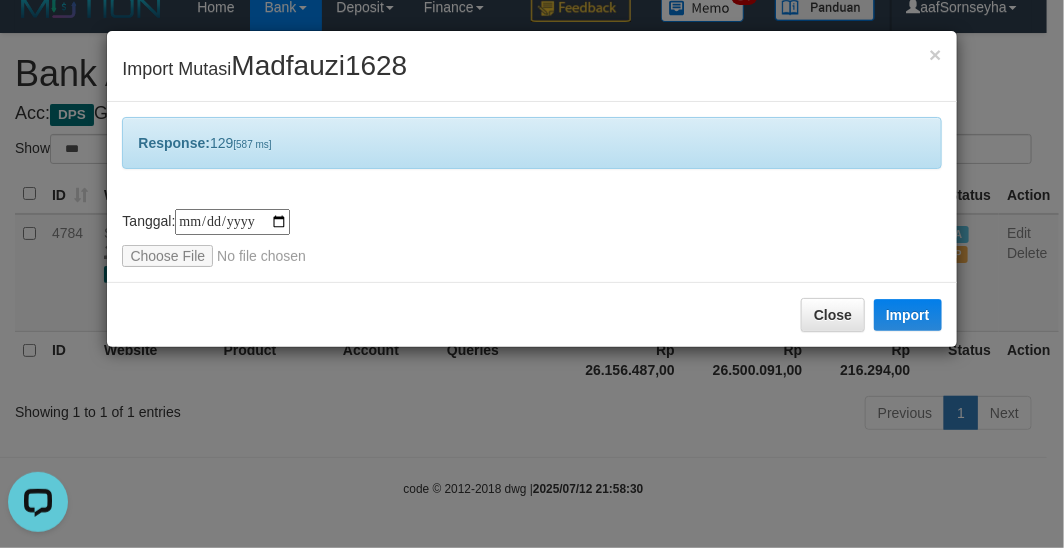 click on "**********" at bounding box center (532, 274) 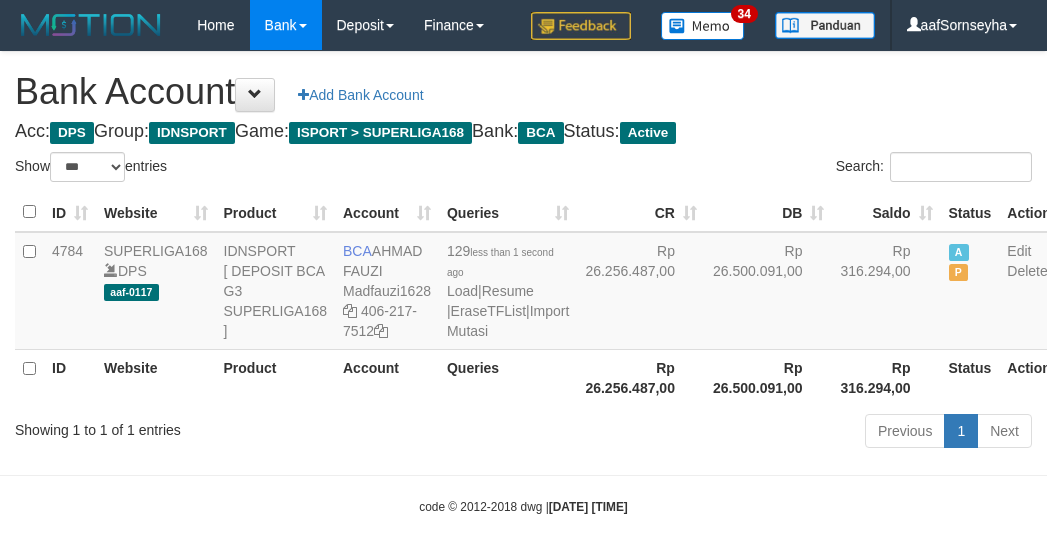 select on "***" 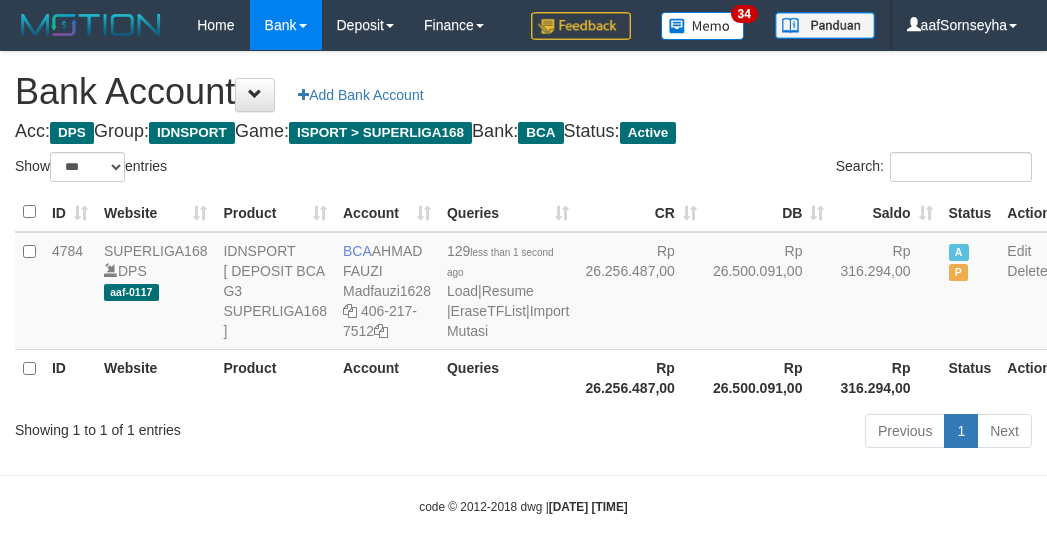 click on "Showing 1 to 1 of 1 entries" at bounding box center (218, 426) 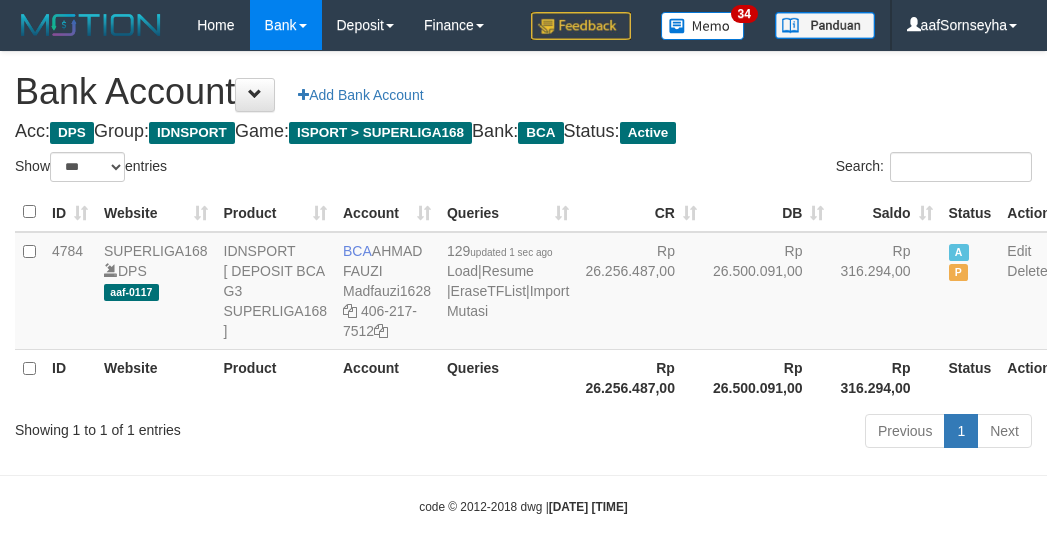 select on "***" 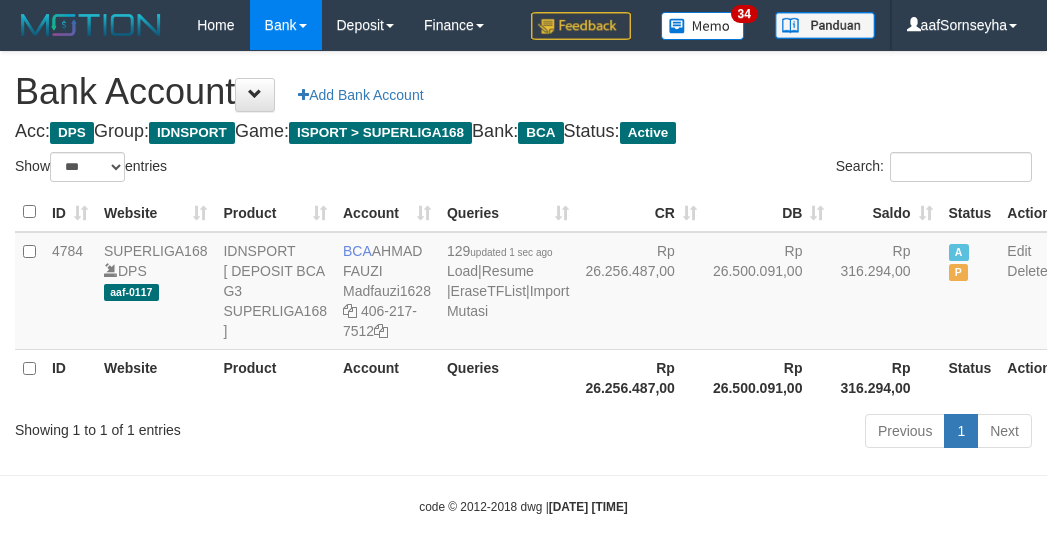 click on "Showing 1 to 1 of 1 entries" at bounding box center [218, 426] 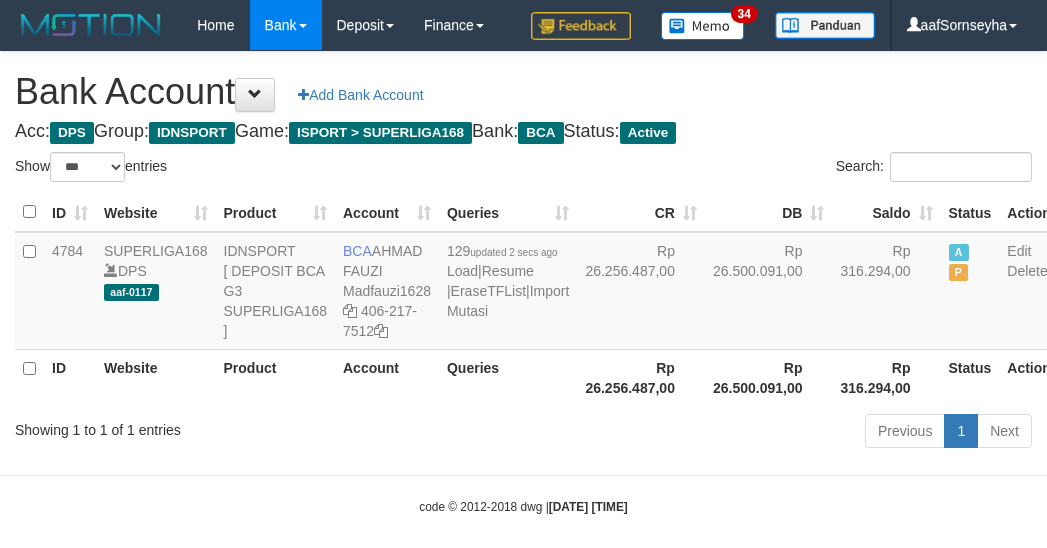 select on "***" 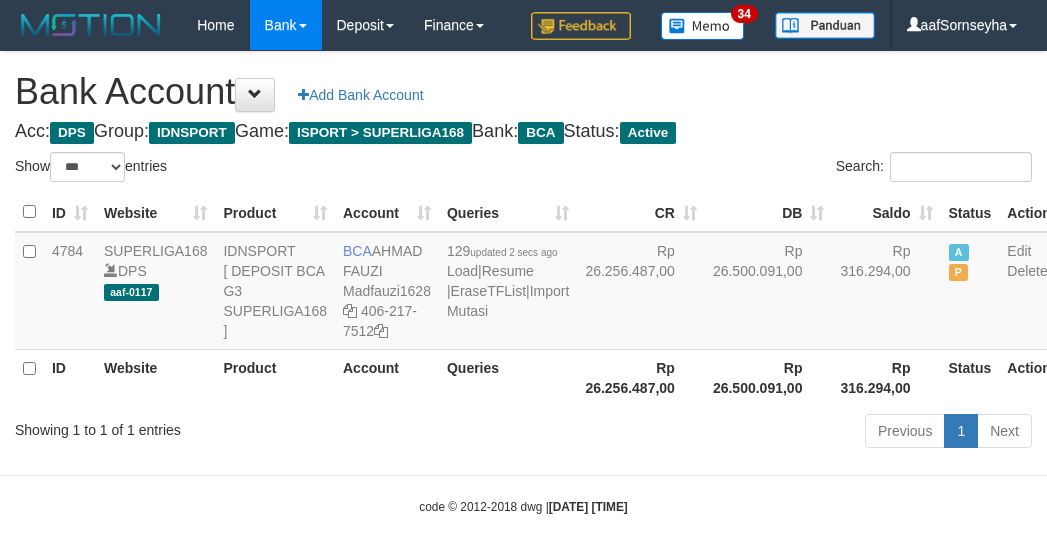 scroll, scrollTop: 60, scrollLeft: 0, axis: vertical 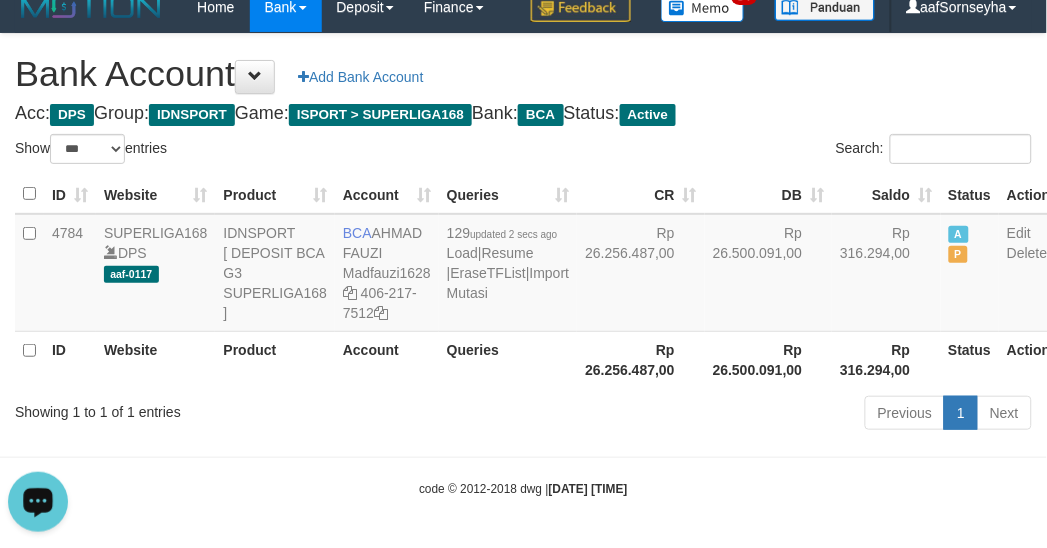 drag, startPoint x: 333, startPoint y: 442, endPoint x: 350, endPoint y: 443, distance: 17.029387 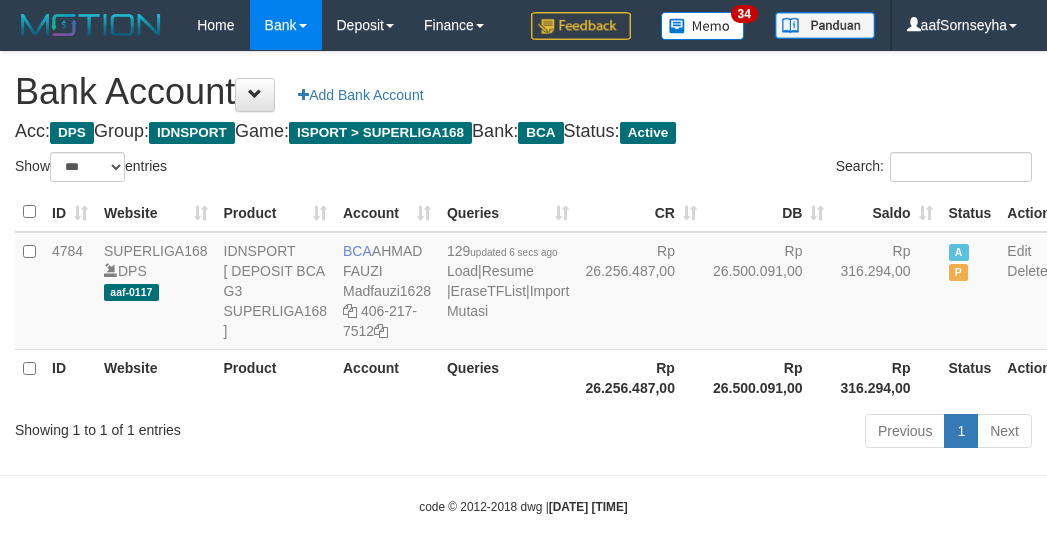 select on "***" 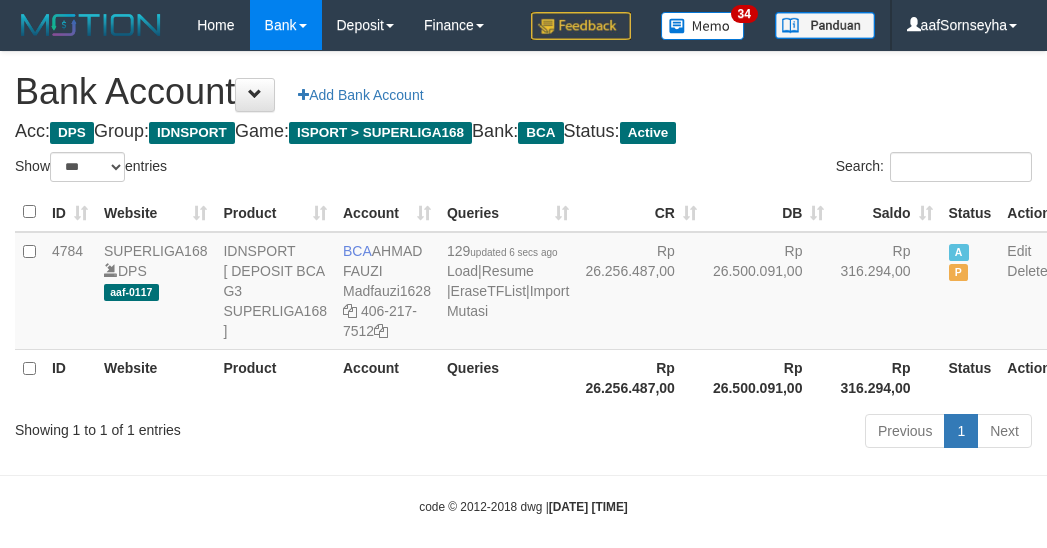 scroll, scrollTop: 60, scrollLeft: 0, axis: vertical 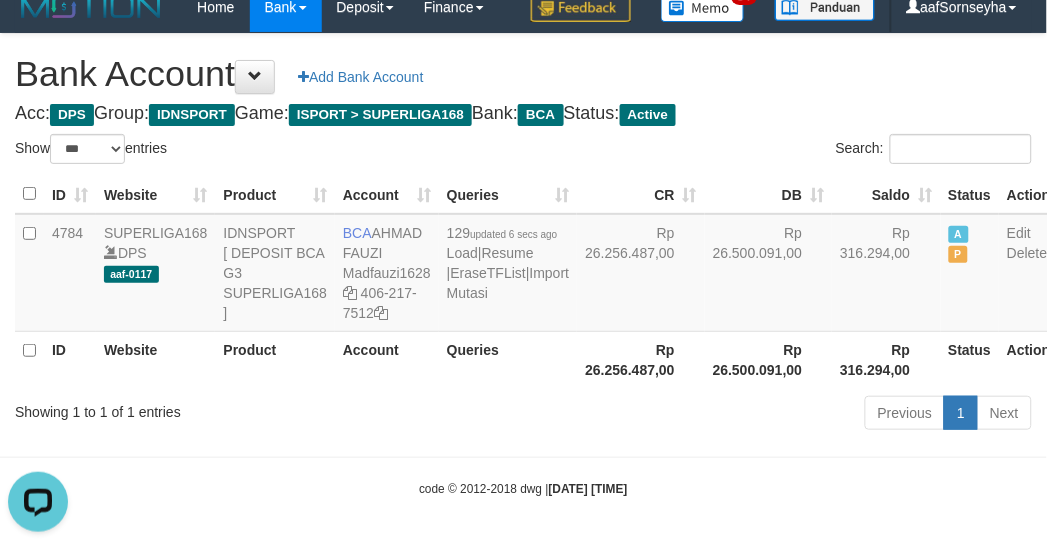 click on "Showing 1 to 1 of 1 entries Previous 1 Next" at bounding box center [523, 415] 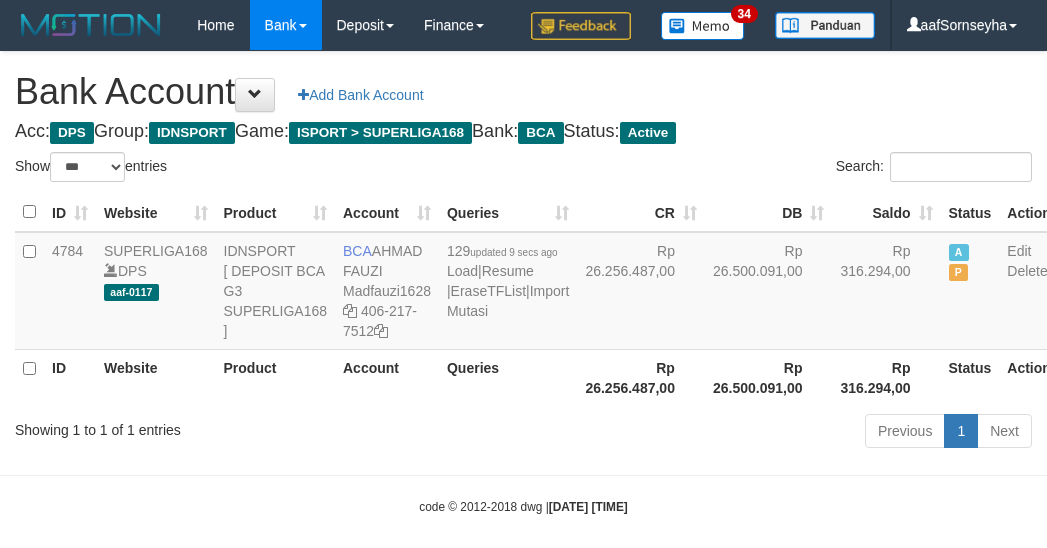 select on "***" 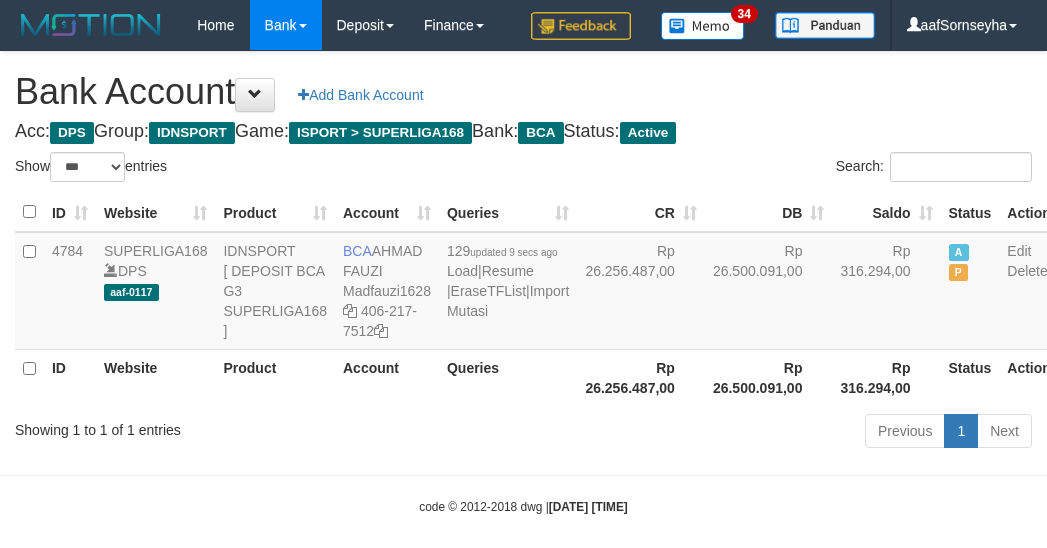 scroll, scrollTop: 60, scrollLeft: 0, axis: vertical 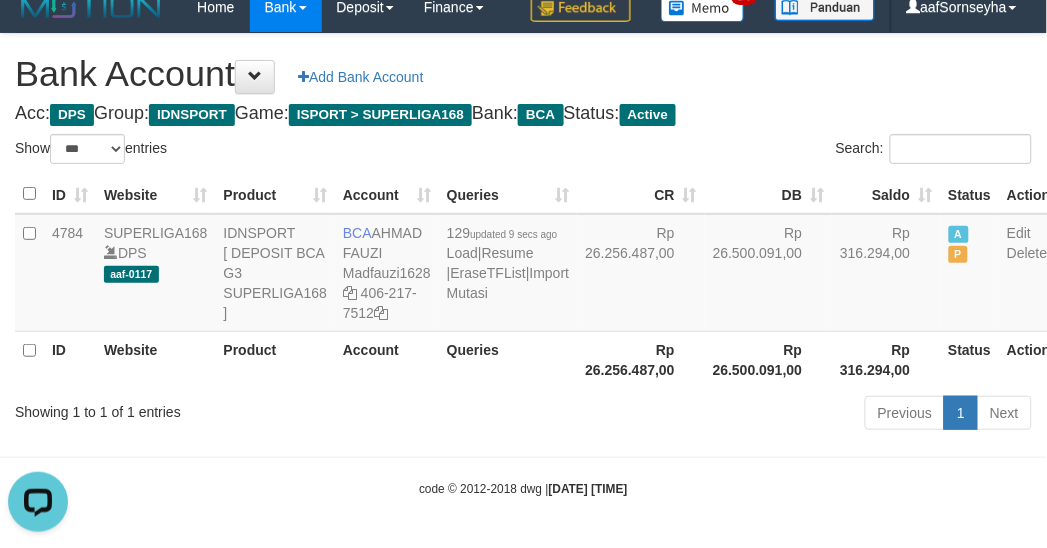 click on "Showing 1 to 1 of 1 entries" at bounding box center [218, 408] 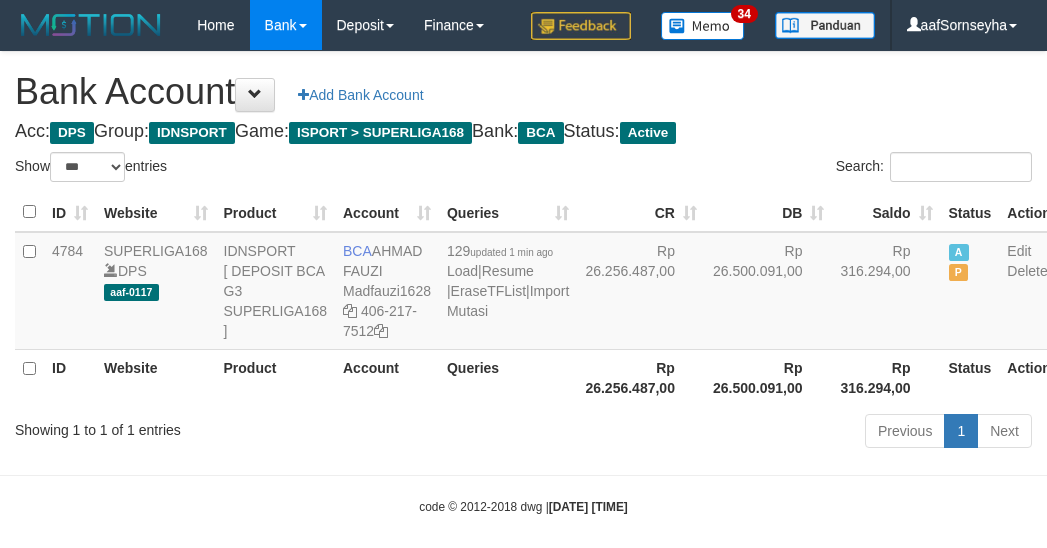 select on "***" 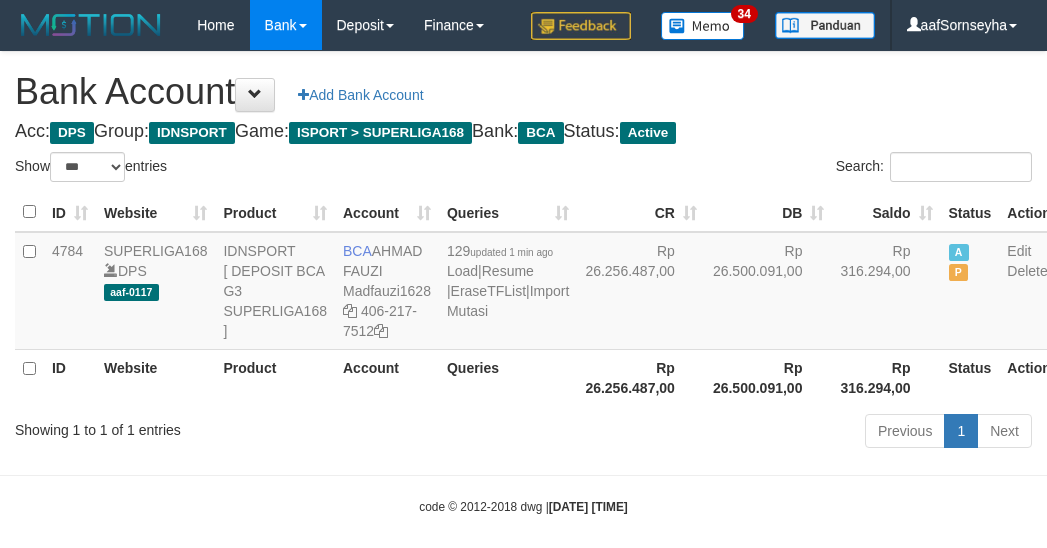 scroll, scrollTop: 60, scrollLeft: 0, axis: vertical 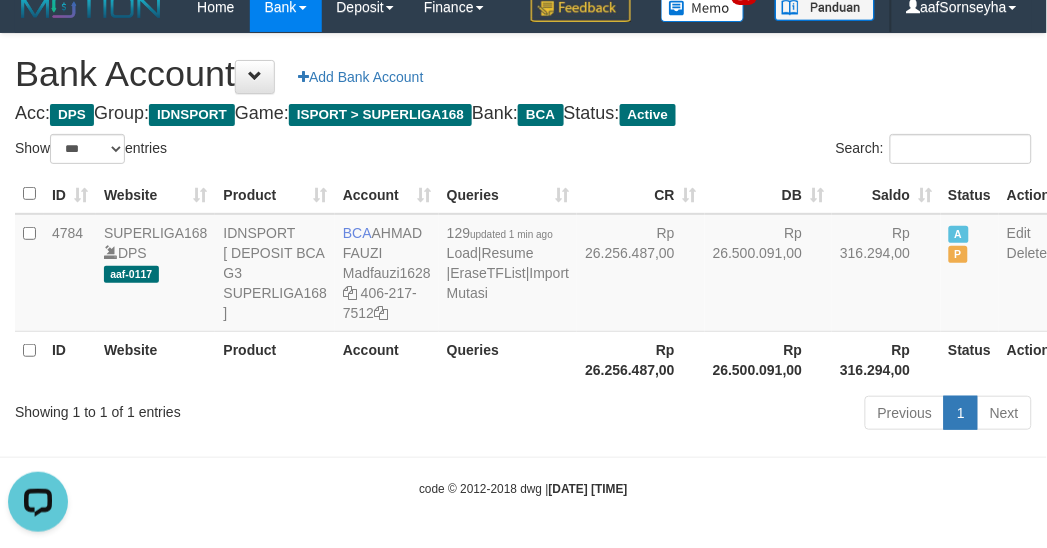 click on "Showing 1 to 1 of 1 entries" at bounding box center (218, 408) 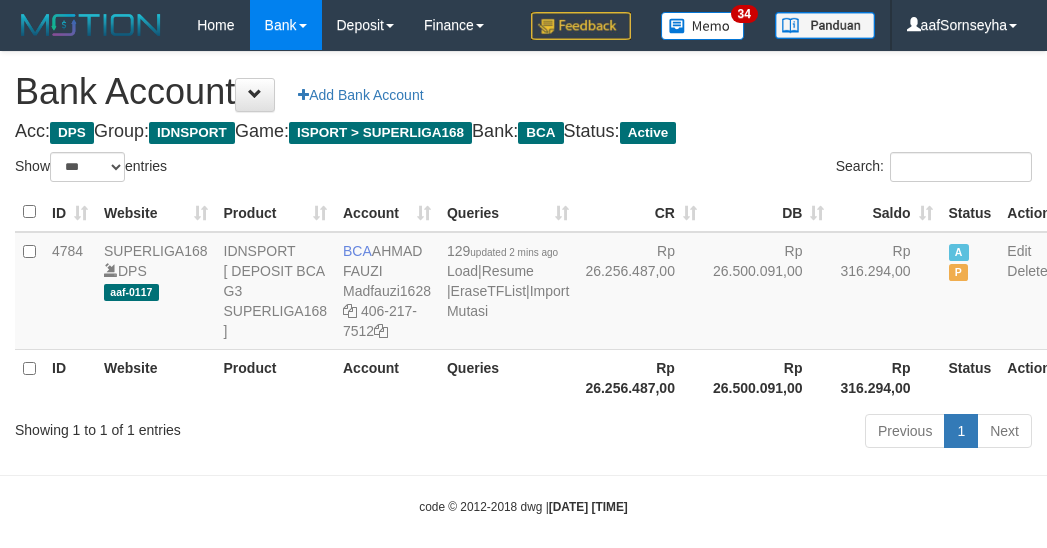 select on "***" 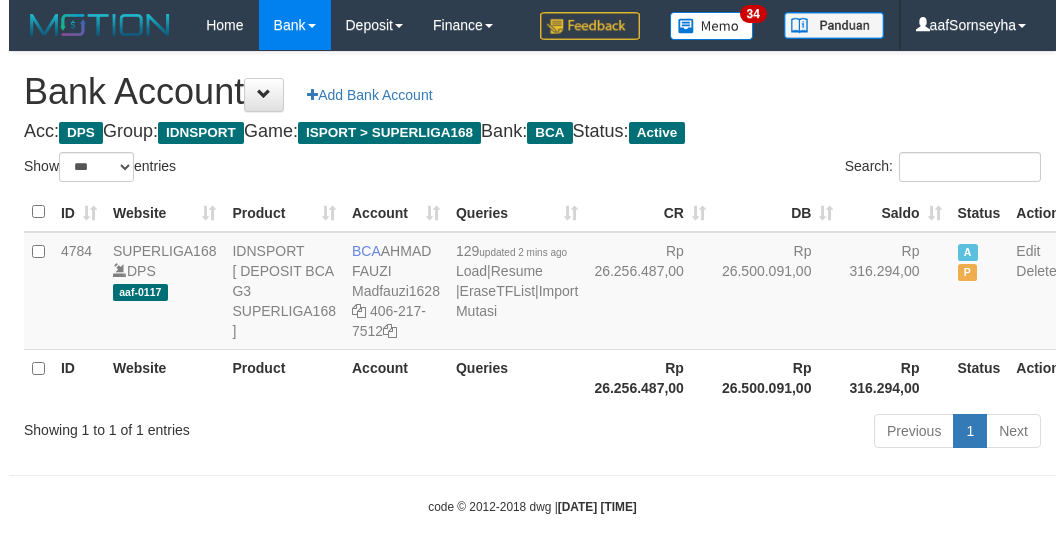 scroll, scrollTop: 60, scrollLeft: 0, axis: vertical 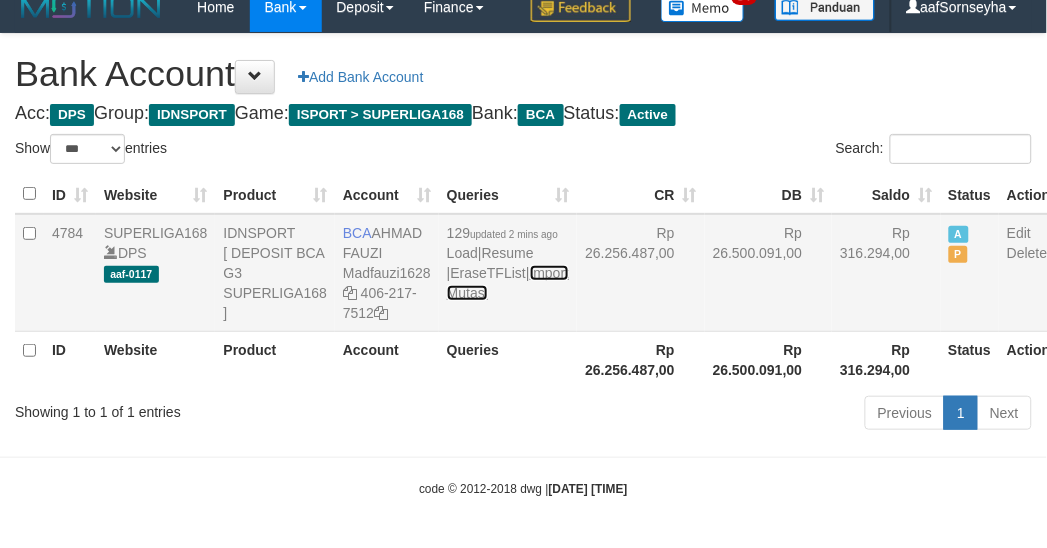 click on "Import Mutasi" at bounding box center (508, 283) 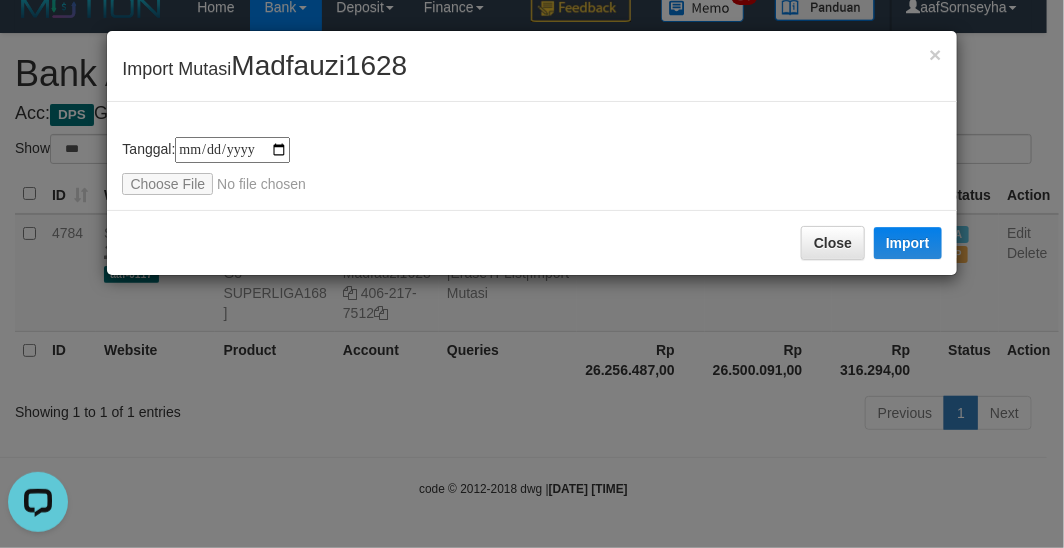 scroll, scrollTop: 0, scrollLeft: 0, axis: both 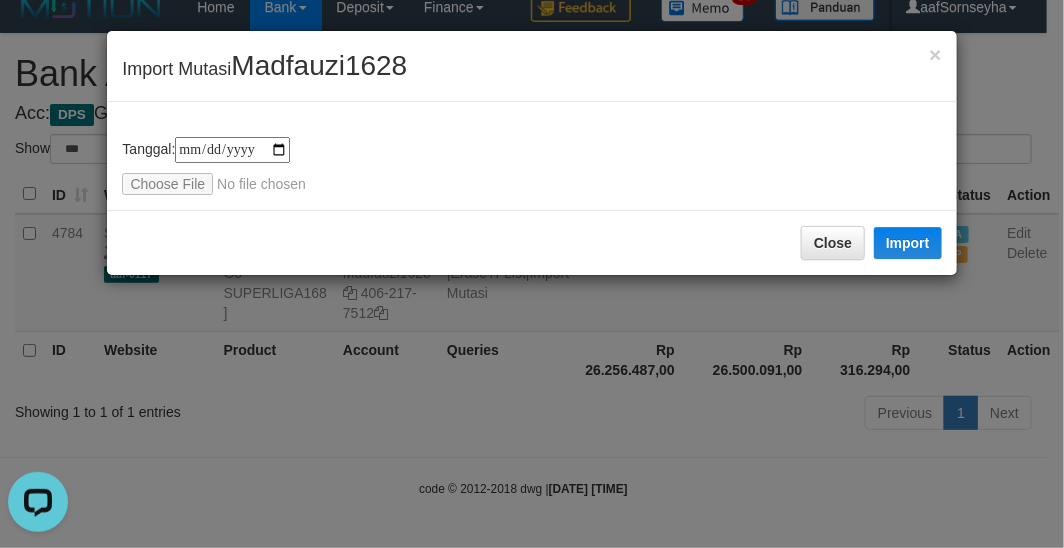 type on "**********" 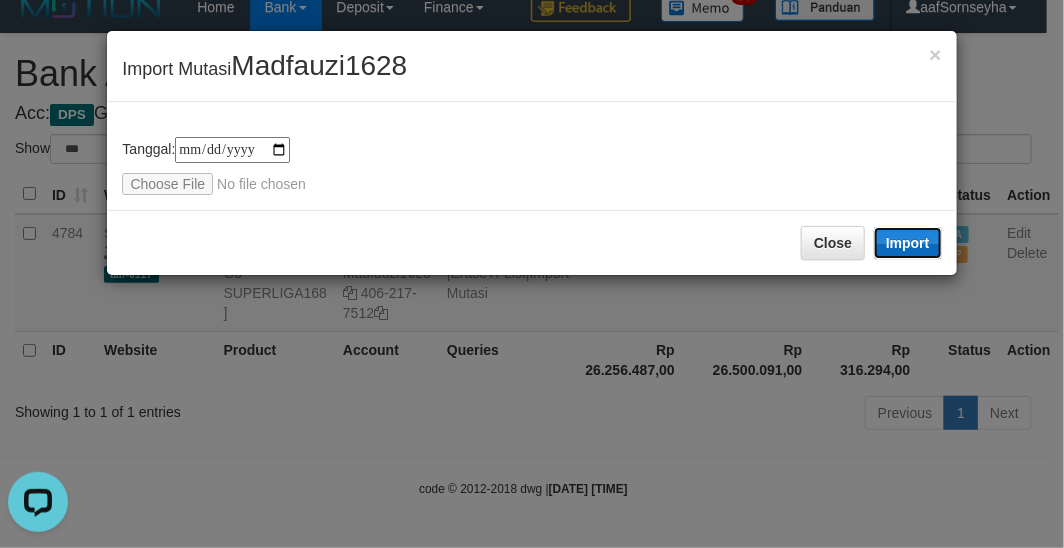 click on "Import" at bounding box center [908, 243] 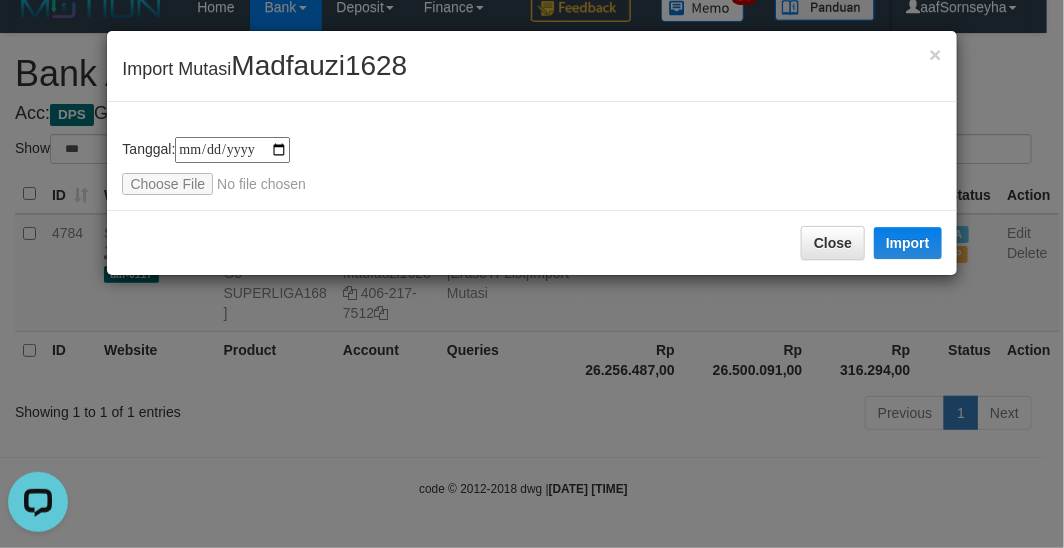 click on "**********" at bounding box center (532, 274) 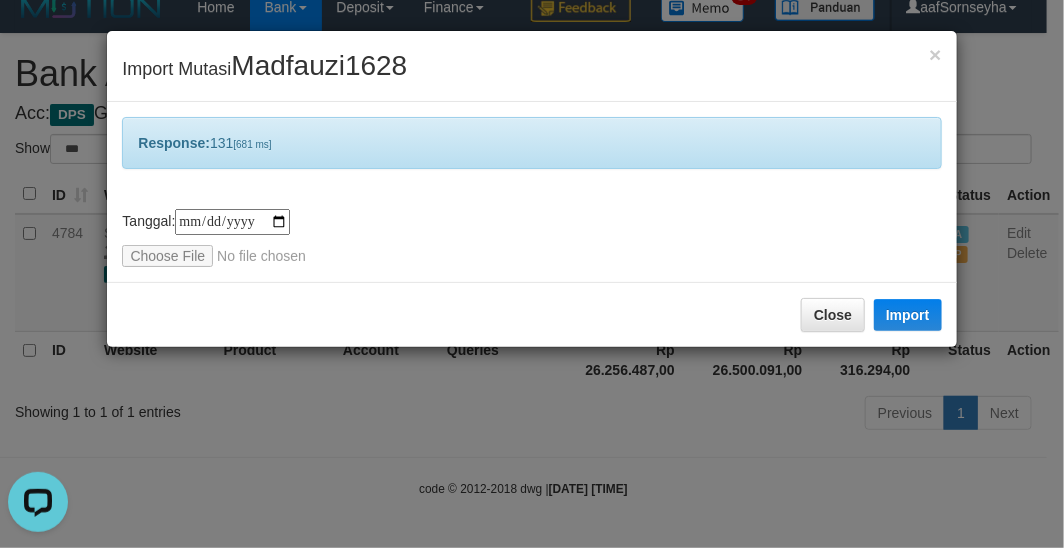 click on "**********" at bounding box center (532, 274) 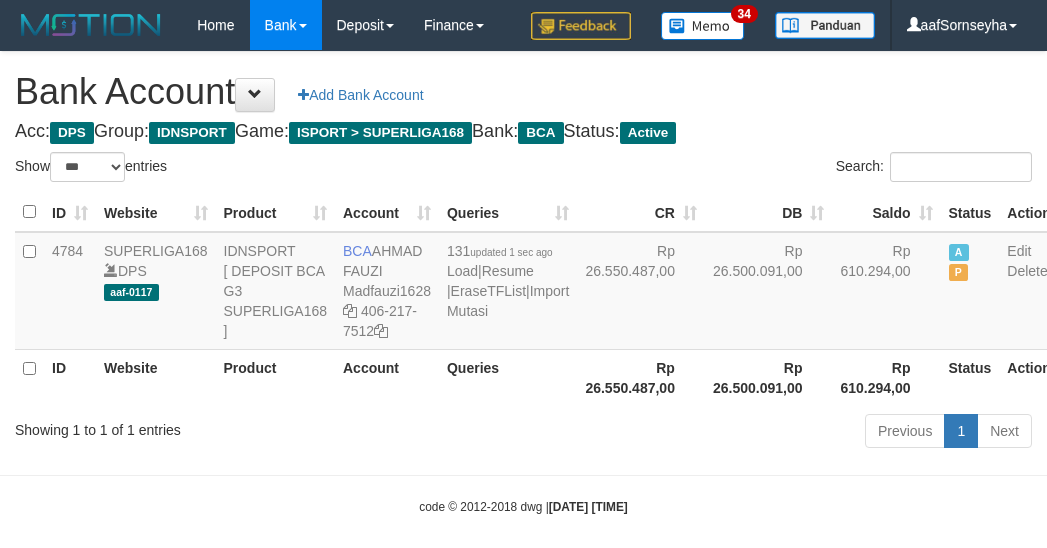 select on "***" 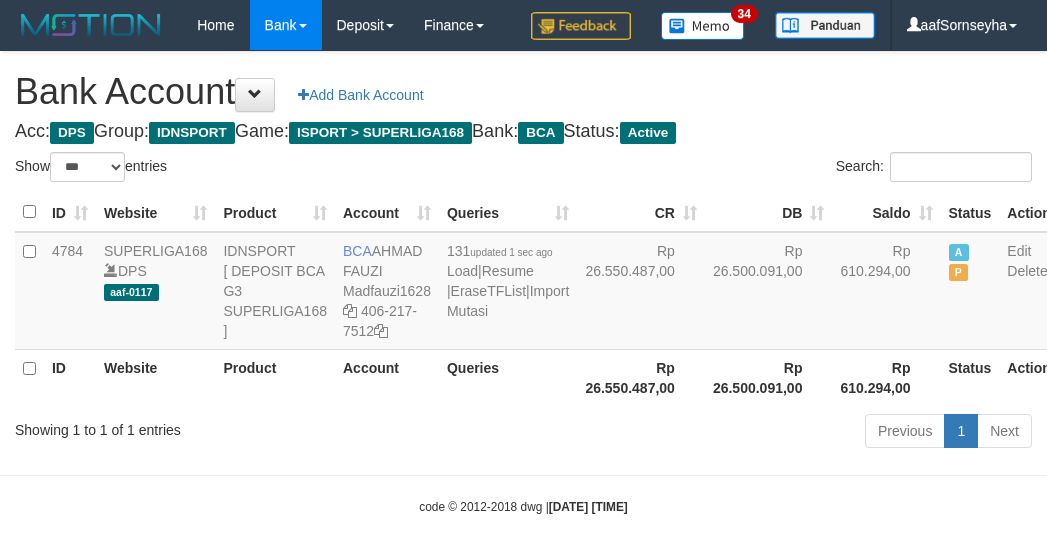 scroll, scrollTop: 60, scrollLeft: 0, axis: vertical 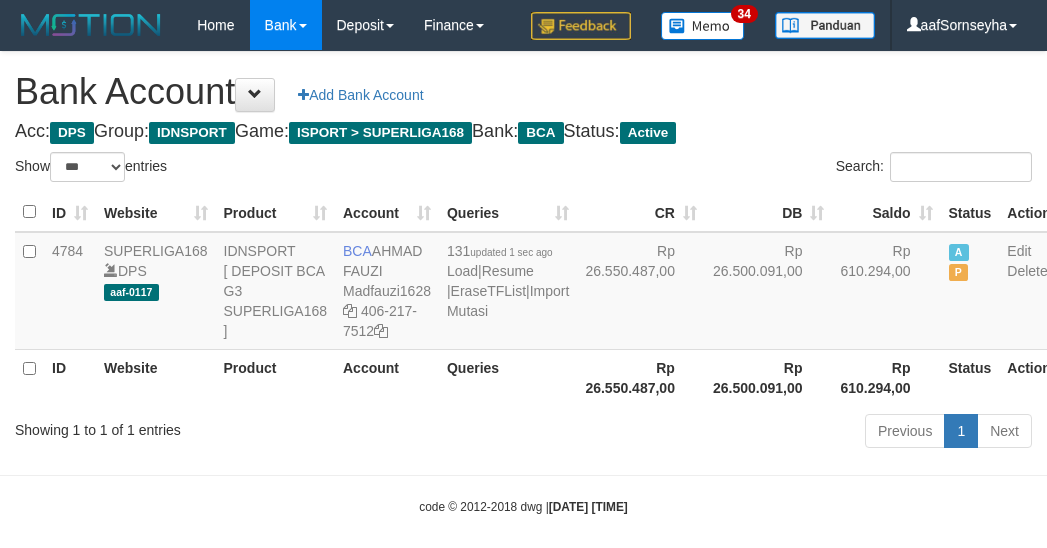 select on "***" 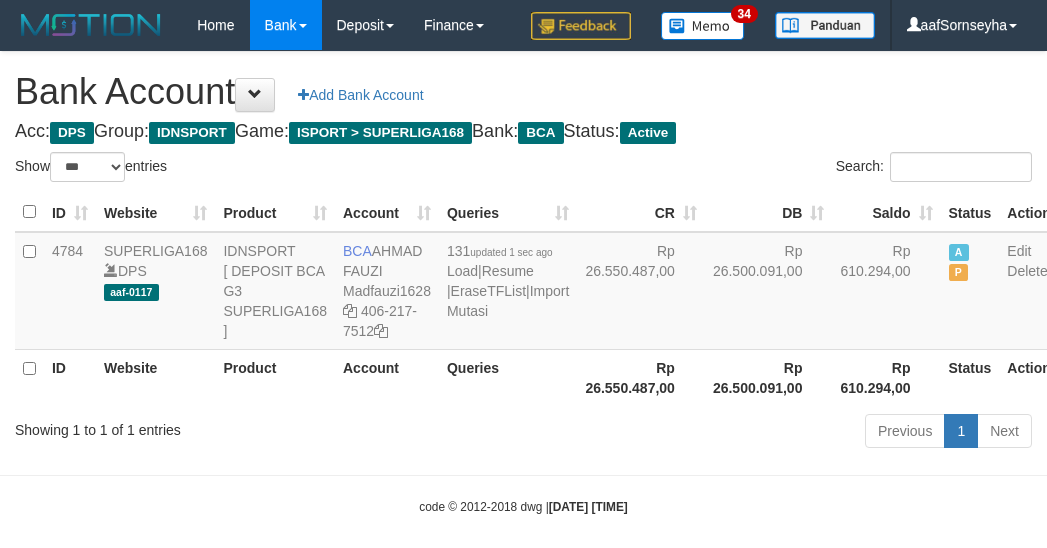 scroll, scrollTop: 60, scrollLeft: 0, axis: vertical 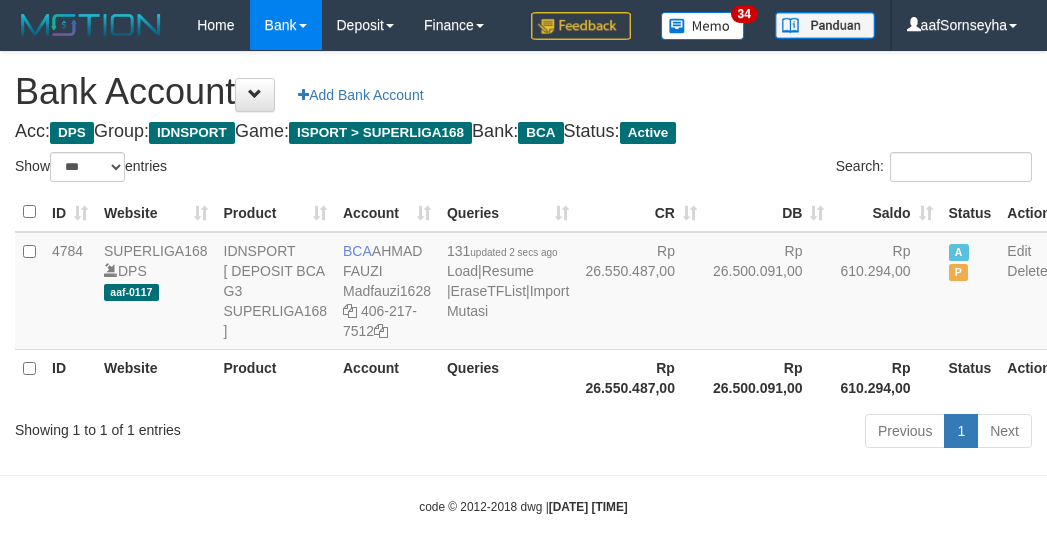 select on "***" 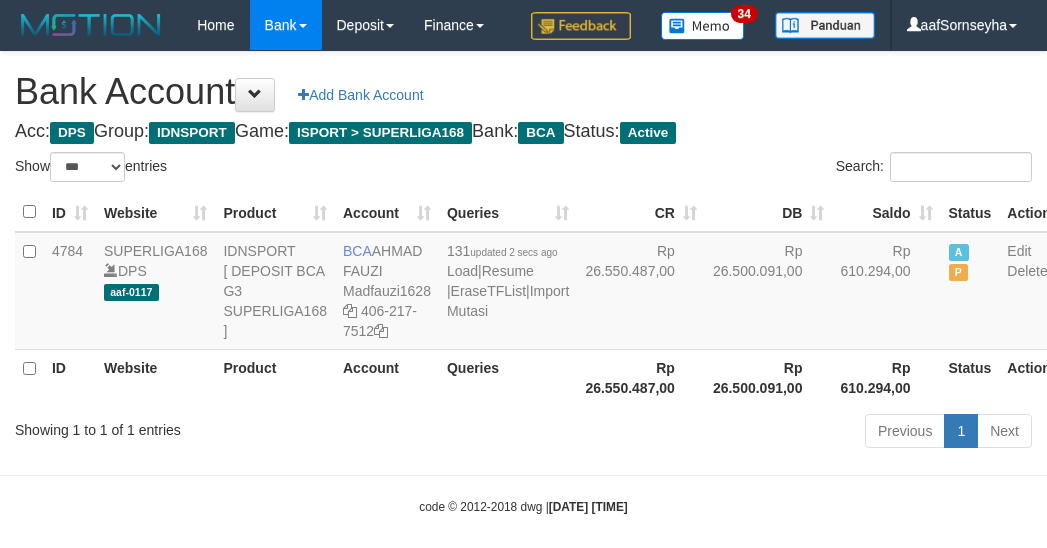 scroll, scrollTop: 60, scrollLeft: 0, axis: vertical 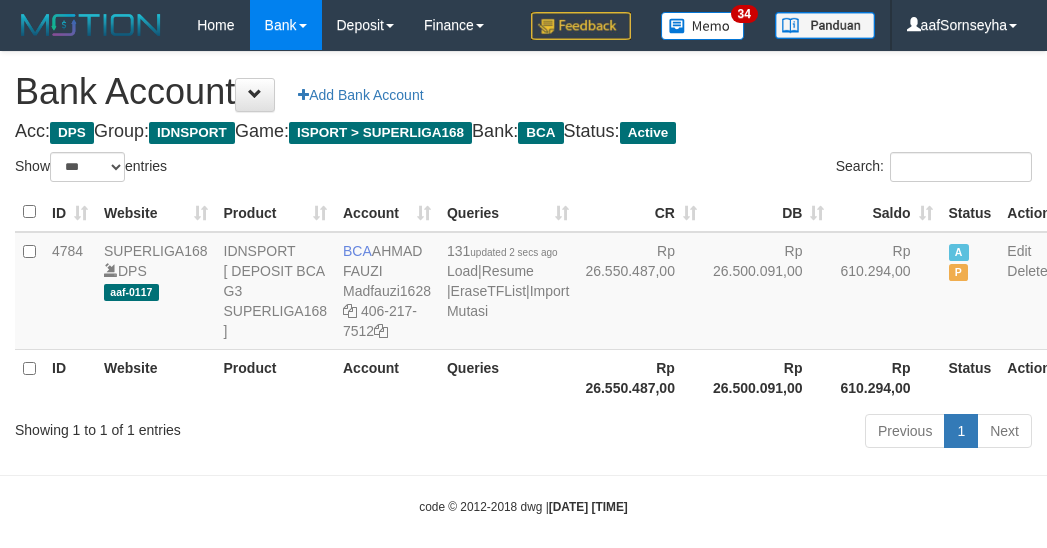 select on "***" 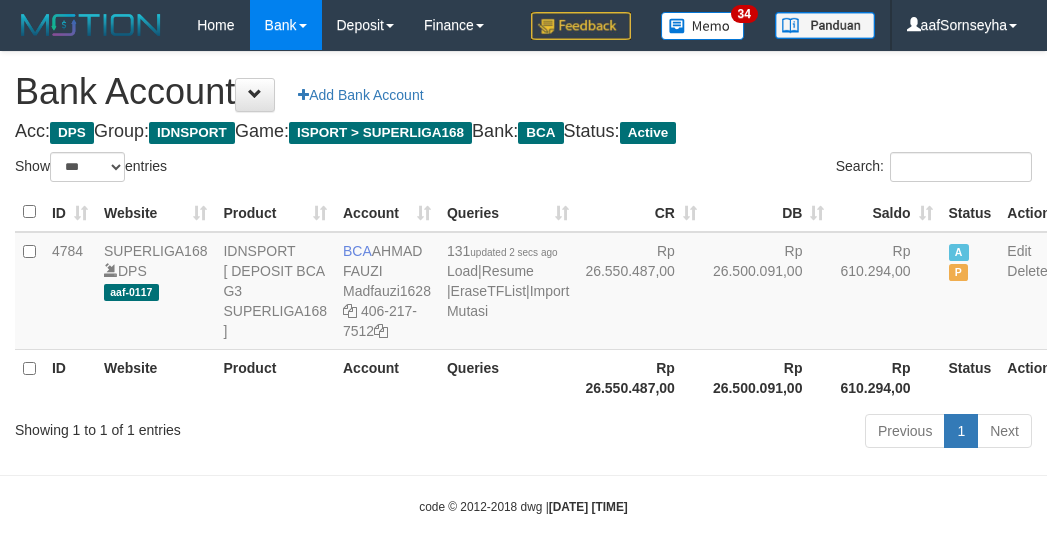 scroll, scrollTop: 60, scrollLeft: 0, axis: vertical 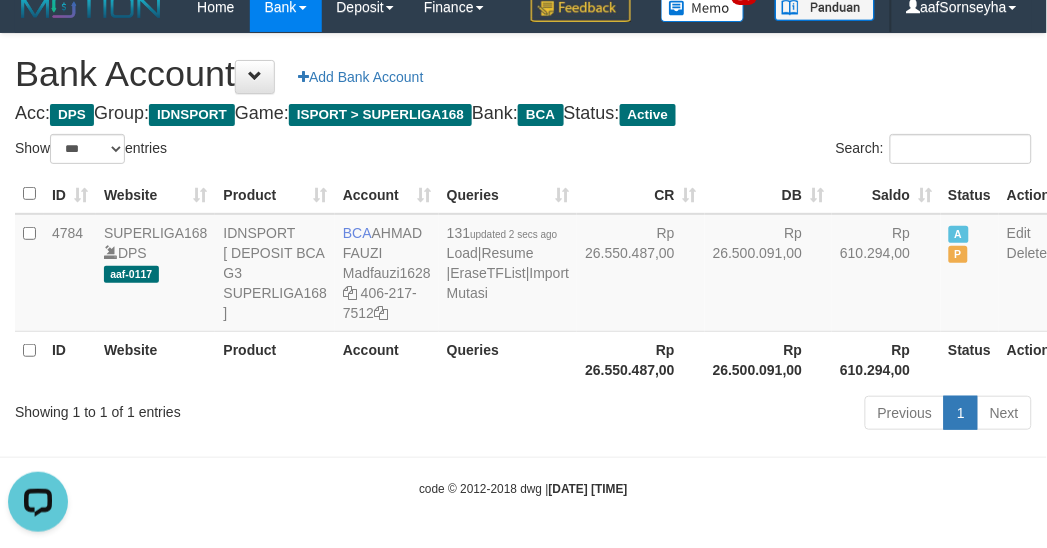 click on "Account" at bounding box center [387, 359] 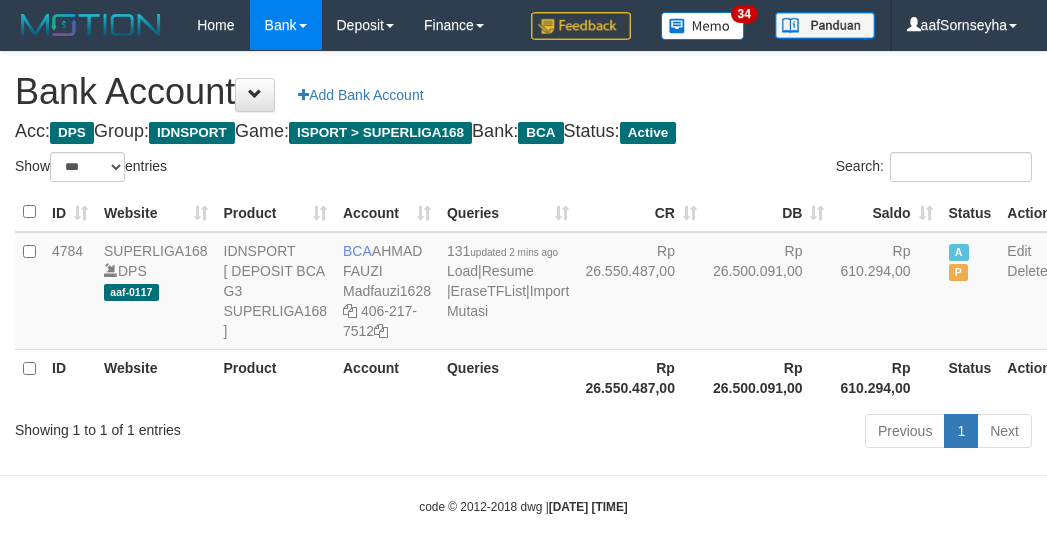 select on "***" 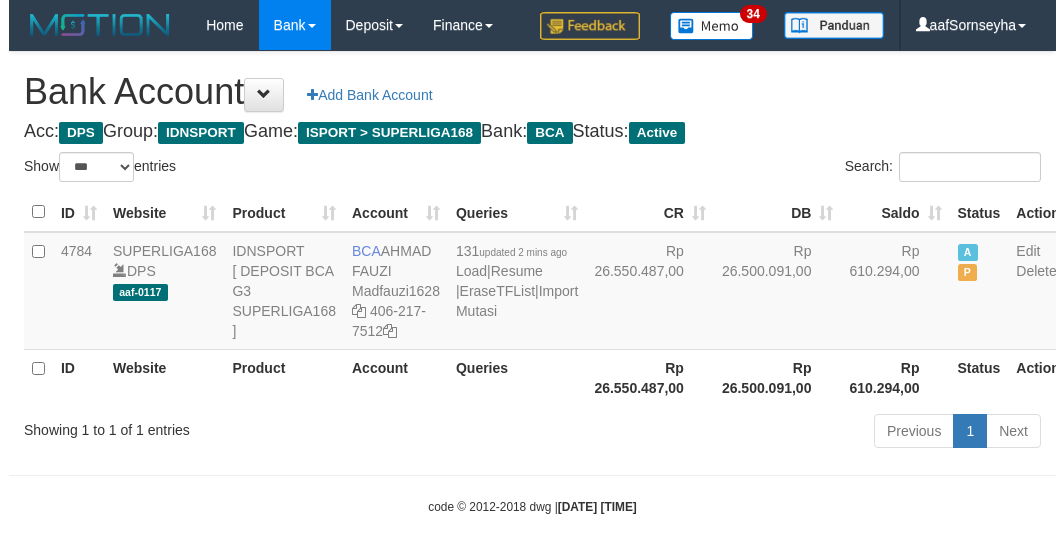 scroll, scrollTop: 60, scrollLeft: 0, axis: vertical 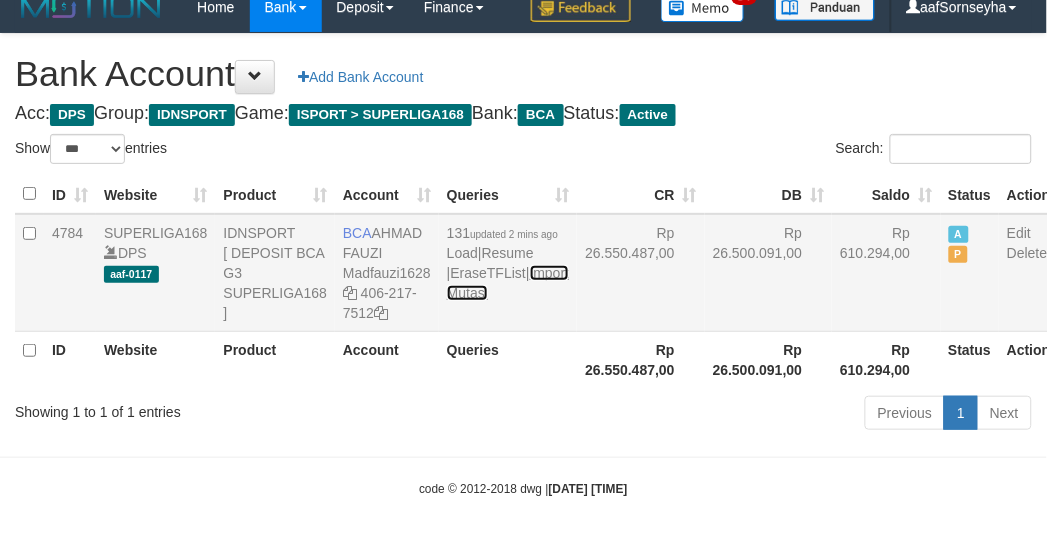 click on "Import Mutasi" at bounding box center (508, 283) 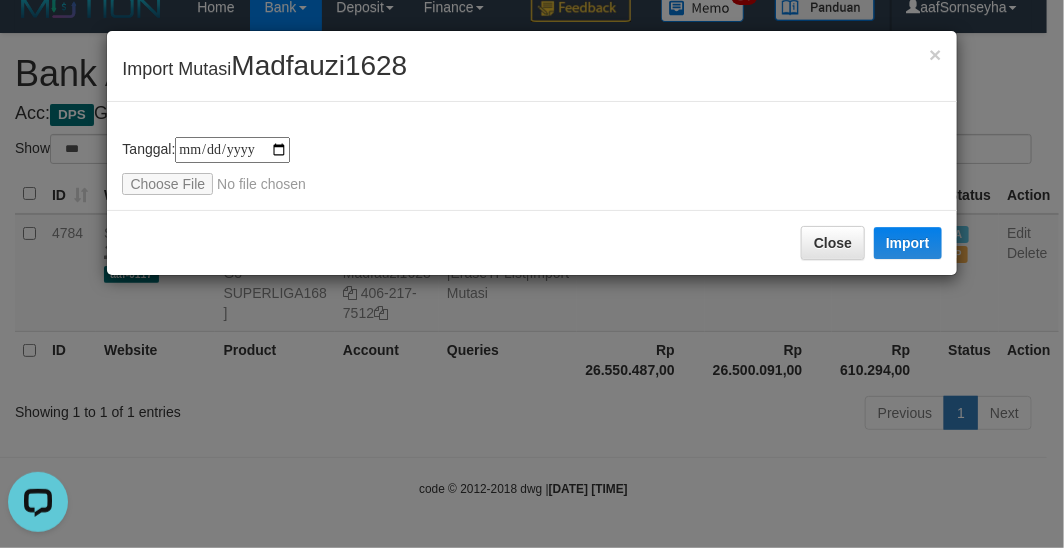 scroll, scrollTop: 0, scrollLeft: 0, axis: both 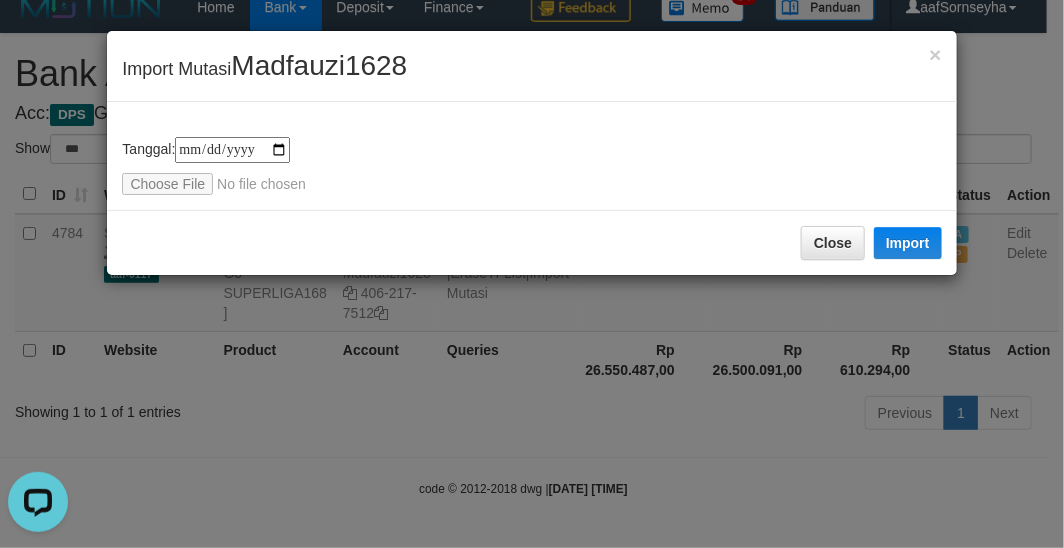 type on "**********" 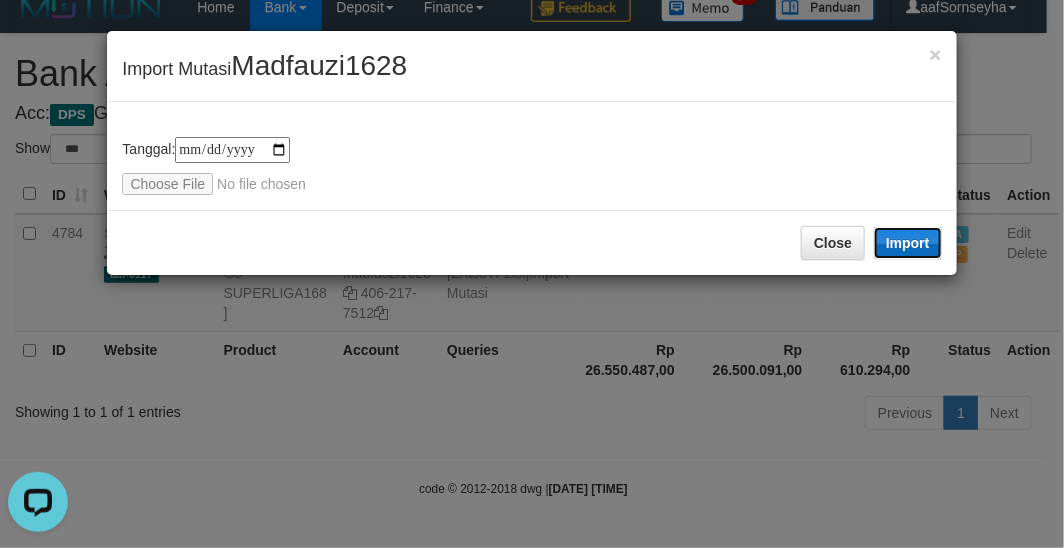 click on "Import" at bounding box center (908, 243) 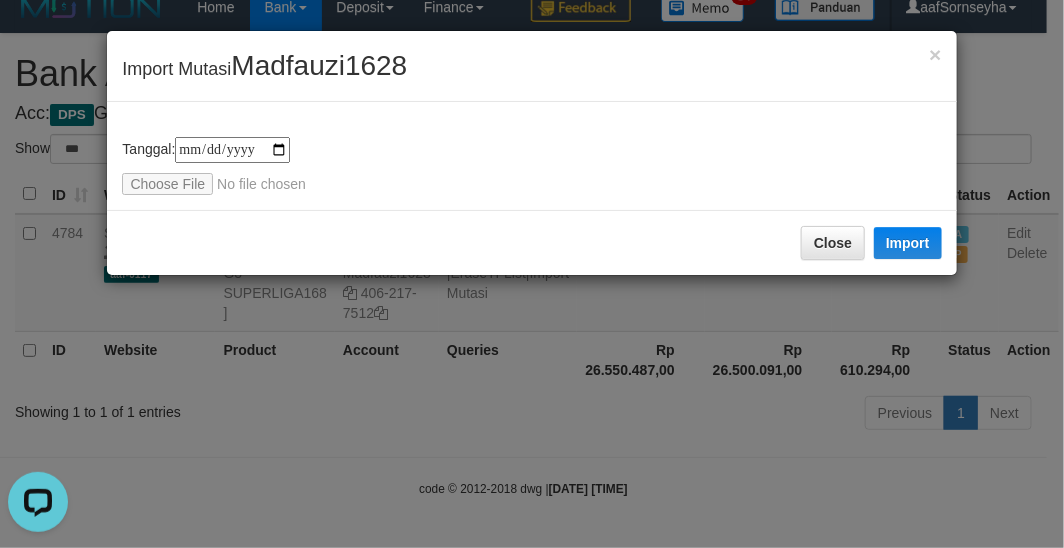 click on "**********" at bounding box center [532, 274] 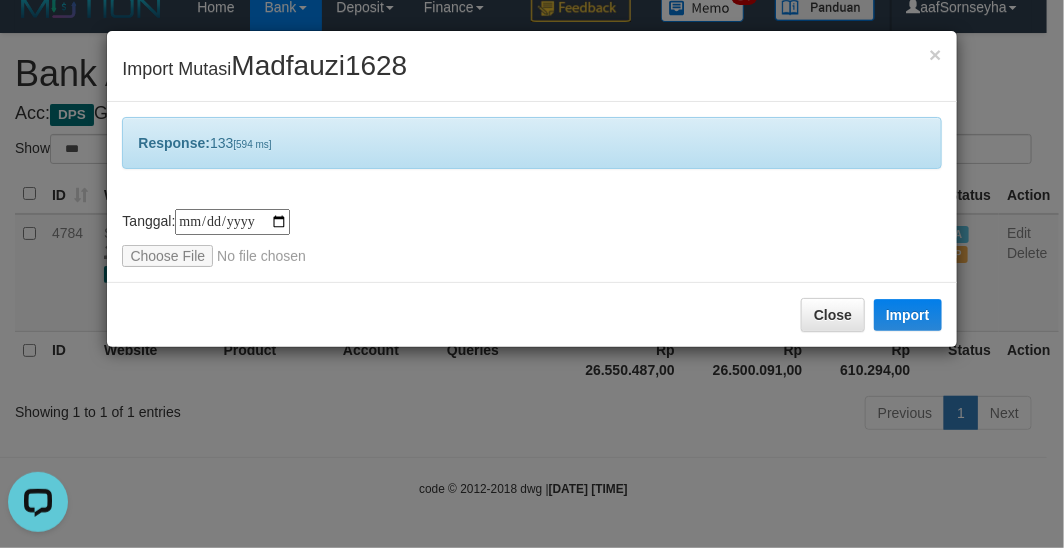 click on "**********" at bounding box center (532, 274) 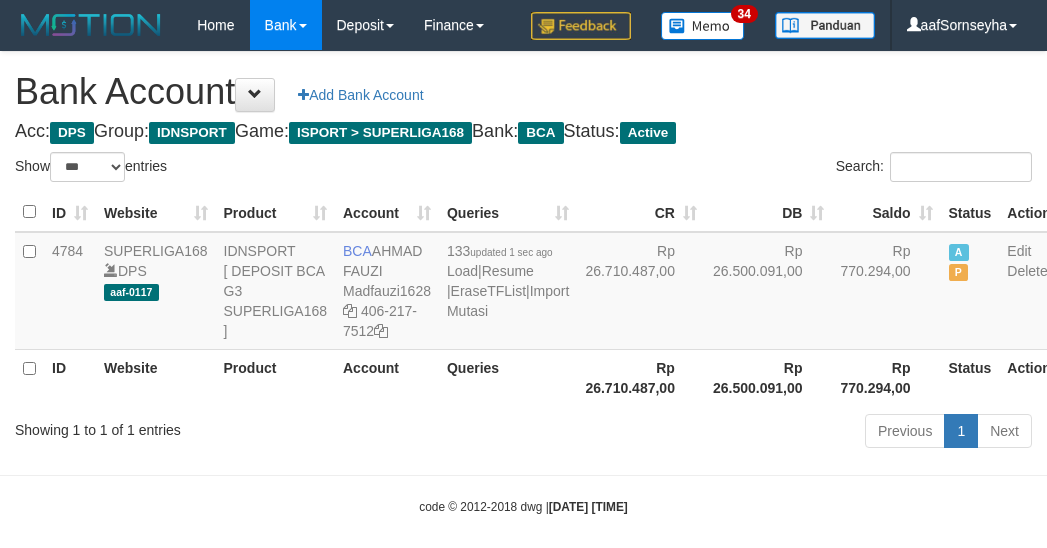 select on "***" 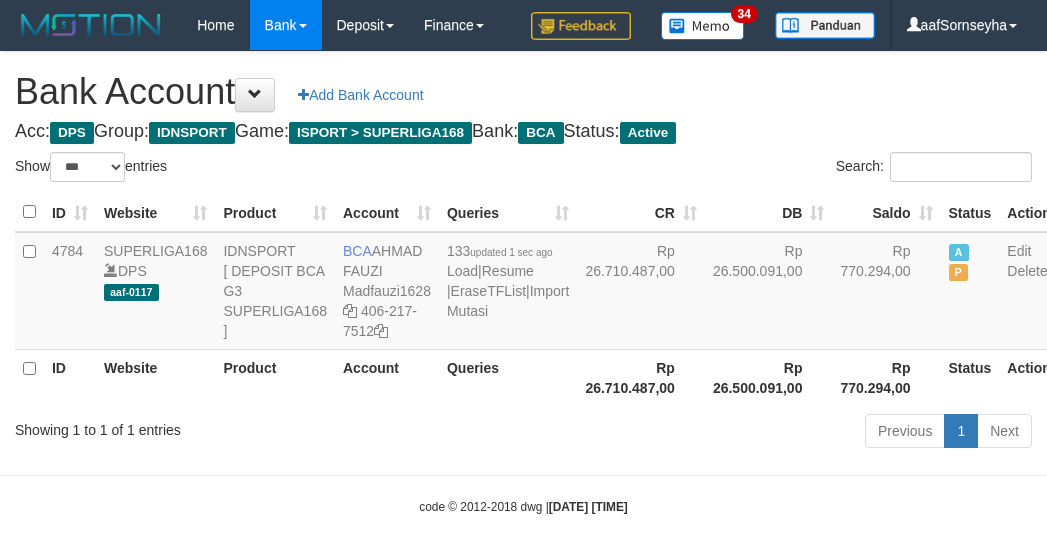 scroll, scrollTop: 60, scrollLeft: 0, axis: vertical 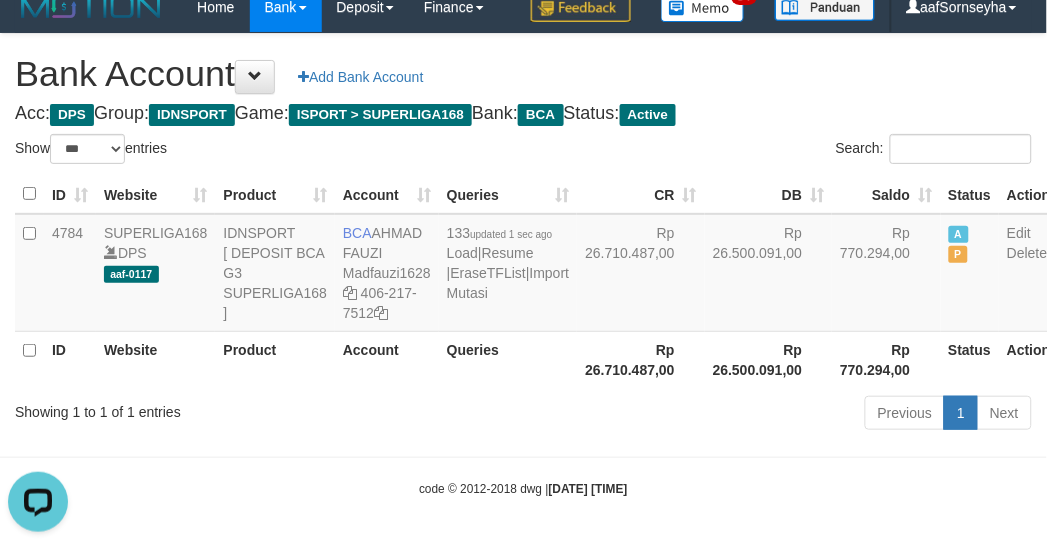 click on "ID Website Product Account Queries CR DB Saldo Status Action
4784
SUPERLIGA168
DPS
aaf-0117
IDNSPORT
[ DEPOSIT BCA G3 SUPERLIGA168 ]
BCA
AHMAD FAUZI
Madfauzi1628
406-217-7512
133  updated 1 sec ago
Load
|
Resume
|
EraseTFList
|
Import Mutasi
Rp 26.710.487,00
Rp 26.500.091,00
Rp 770.294,00
A
P
Edit
Delete
ID Website Product Account Queries Rp 26.710.487,00 Rp 26.500.091,00 Status" at bounding box center [523, 281] 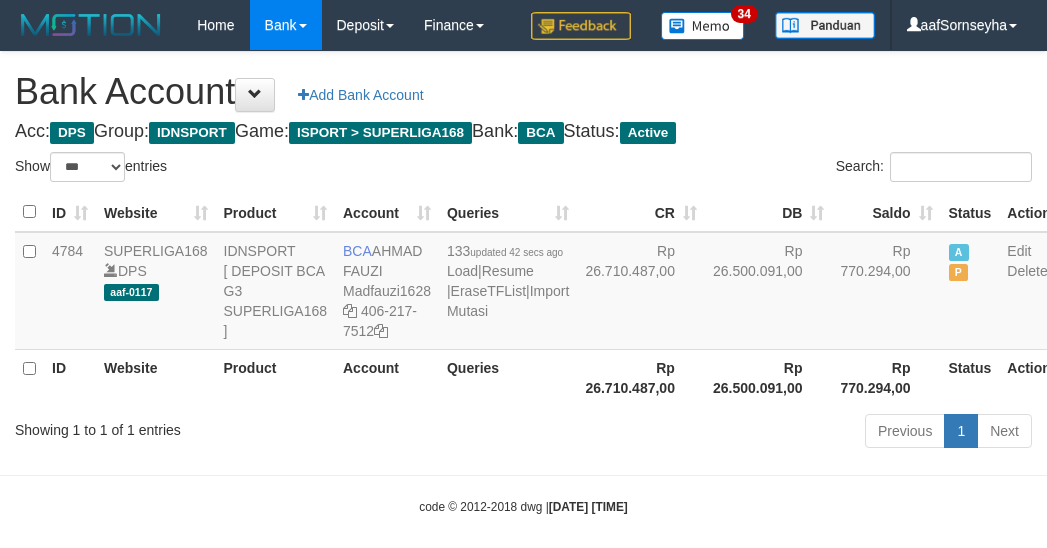 select on "***" 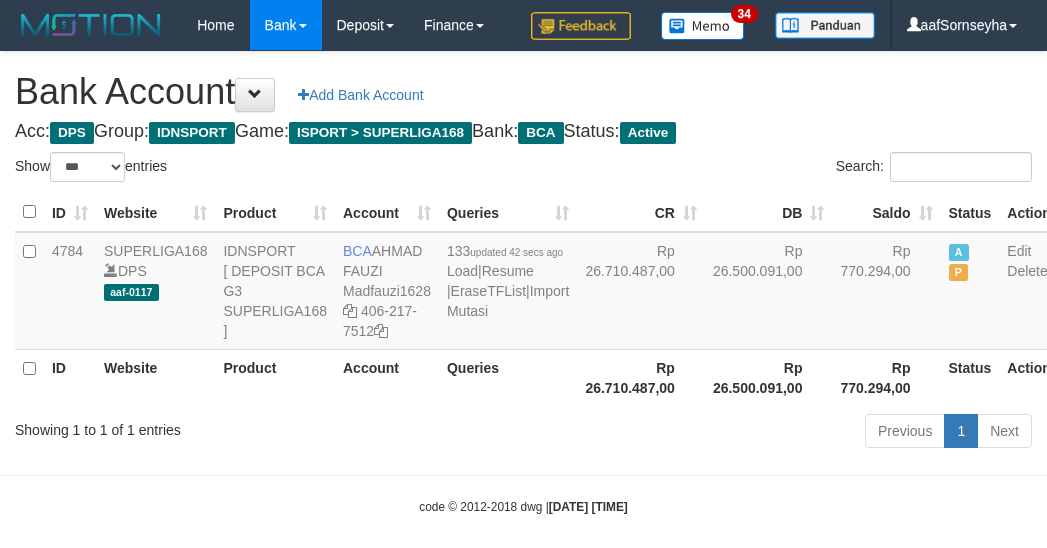 scroll, scrollTop: 60, scrollLeft: 0, axis: vertical 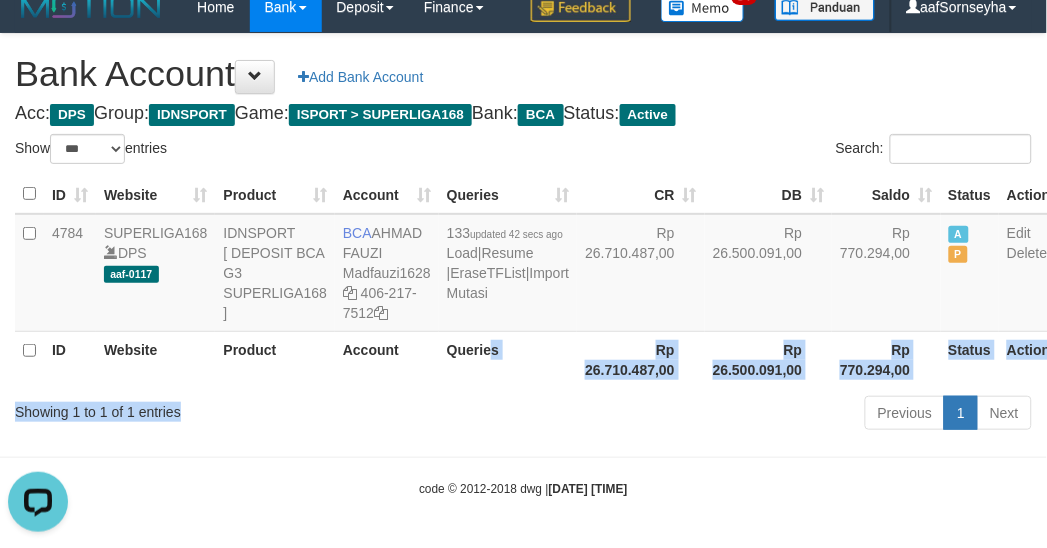 click on "Show  ** ** ** *** ***  entries Search:
ID Website Product Account Queries CR DB Saldo Status Action
4784
SUPERLIGA168
DPS
aaf-0117
IDNSPORT
[ DEPOSIT BCA G3 SUPERLIGA168 ]
BCA
AHMAD FAUZI
Madfauzi1628
406-217-7512
133  updated 42 secs ago
Load
|
Resume
|
EraseTFList
|
Import Mutasi
Rp 26.710.487,00
Rp 26.500.091,00
Rp 770.294,00
A
P
Edit
Delete
ID Website Product Account Queries" at bounding box center [523, 285] 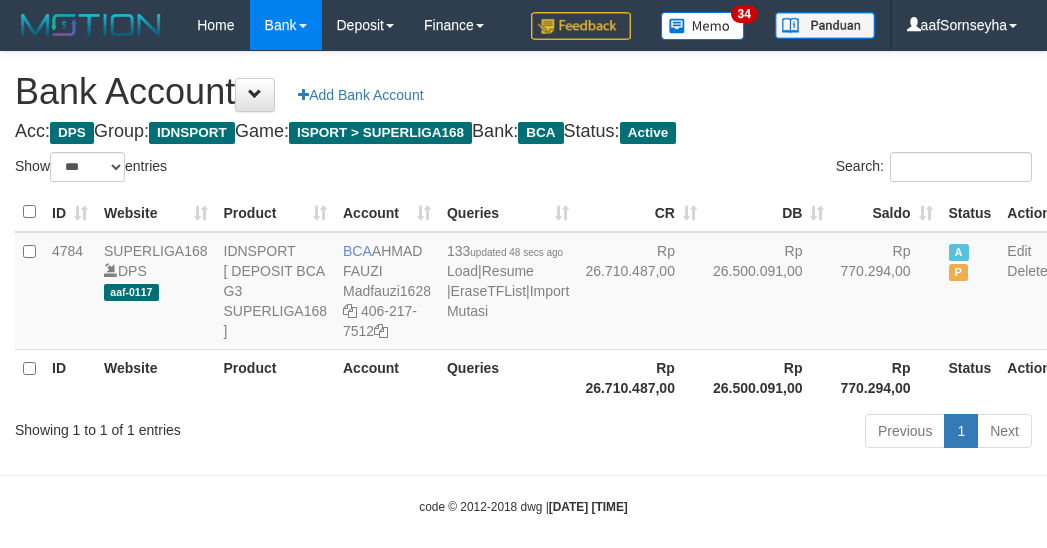 select on "***" 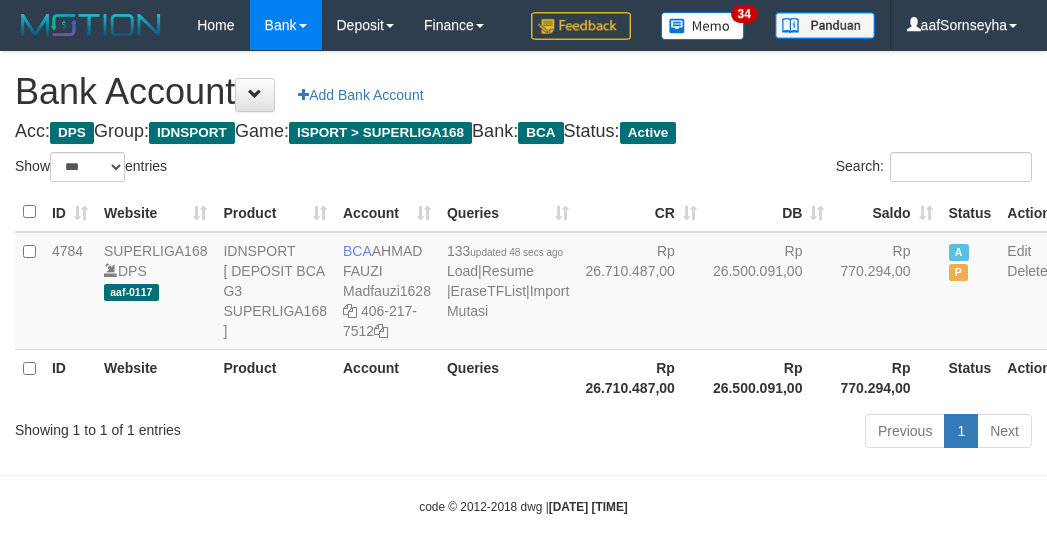 scroll, scrollTop: 60, scrollLeft: 0, axis: vertical 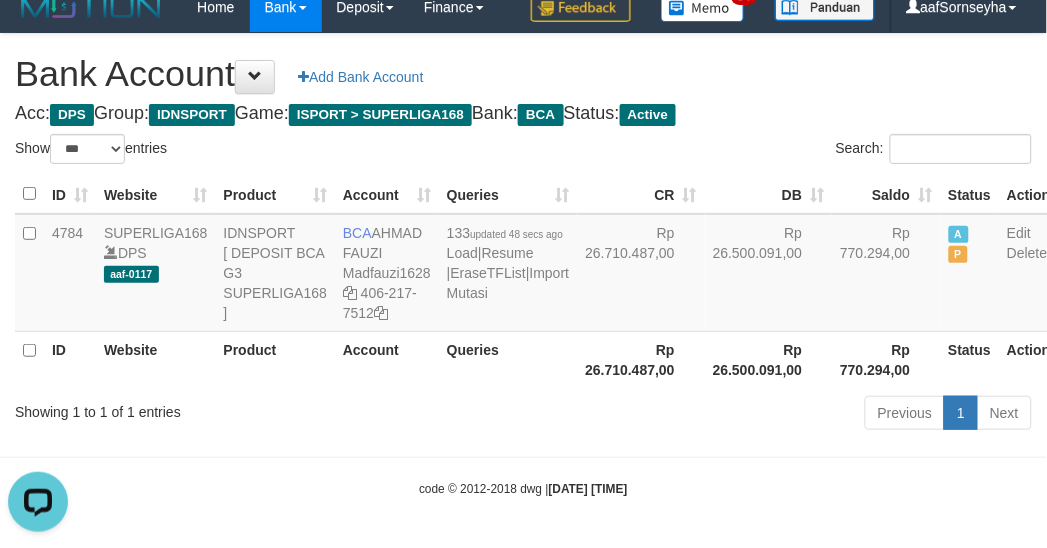 click on "Account" at bounding box center (387, 359) 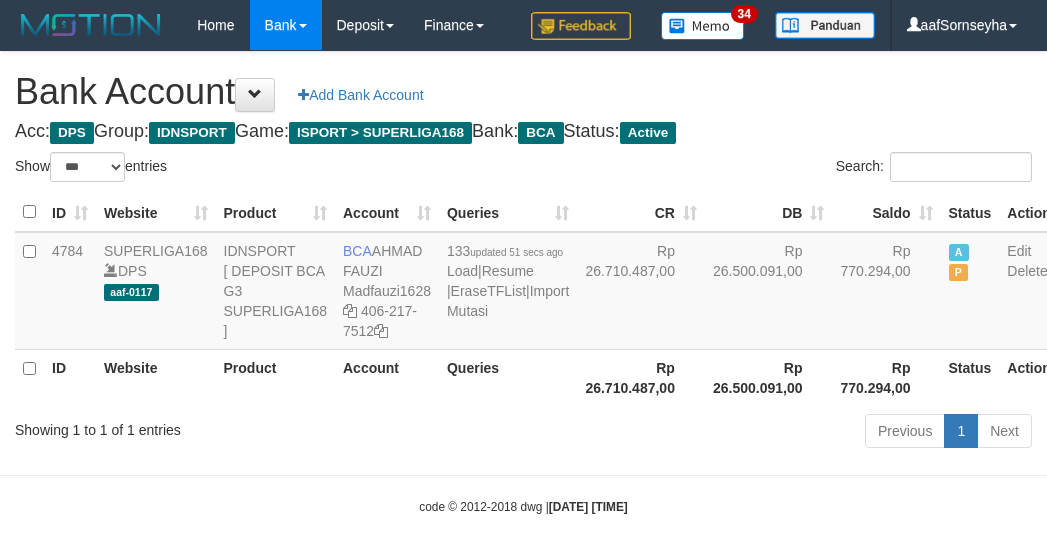select on "***" 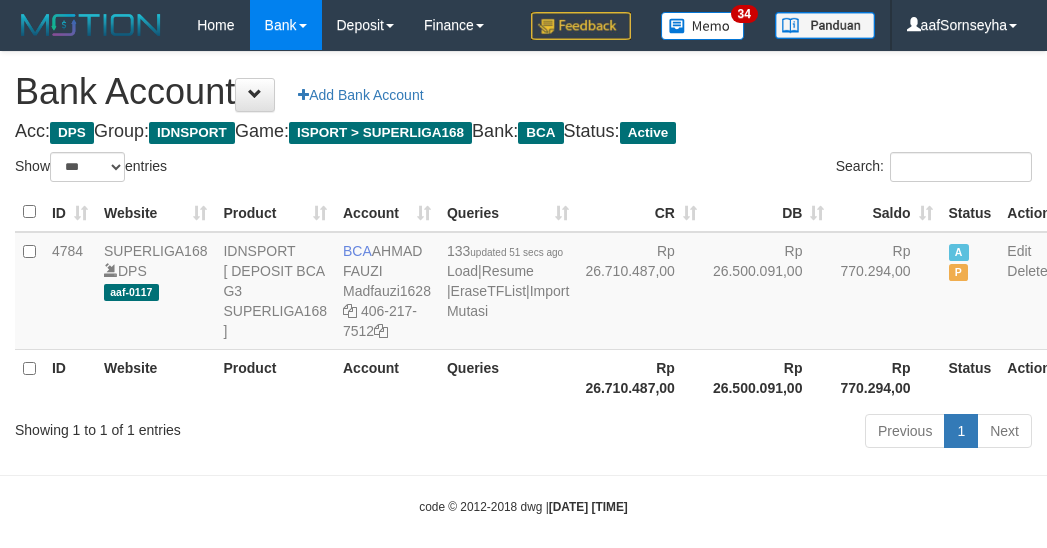 scroll, scrollTop: 60, scrollLeft: 0, axis: vertical 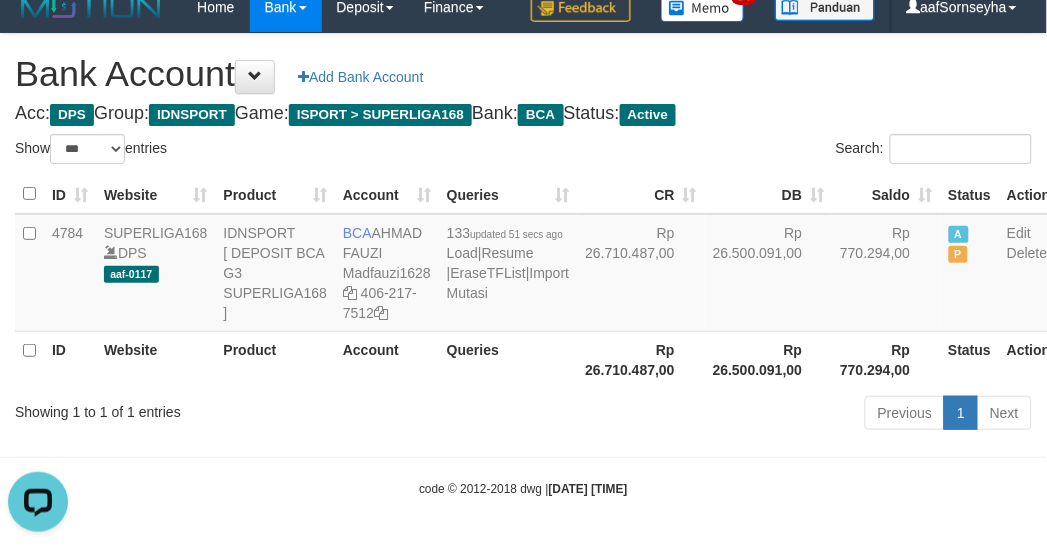 click on "Toggle navigation
Home
Bank
Account List
Load
By Website
Group
[ISPORT]													SUPERLIGA168
By Load Group (DPS)
34" at bounding box center [523, 265] 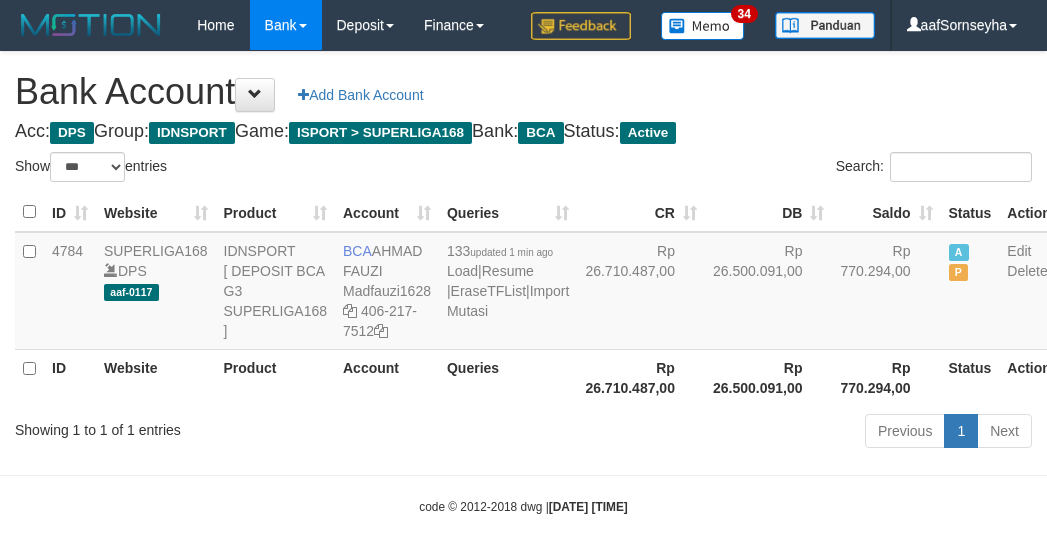 select on "***" 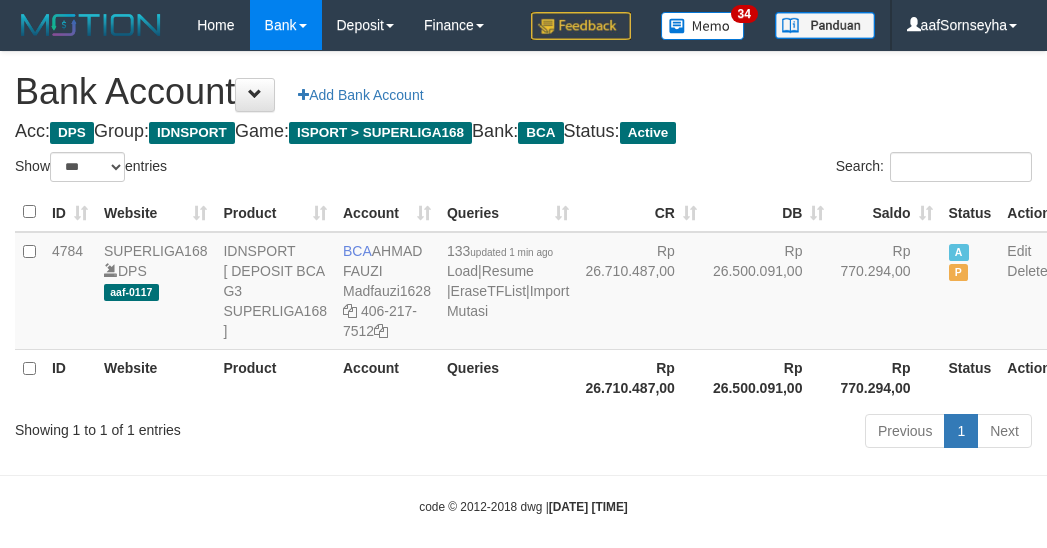 scroll, scrollTop: 60, scrollLeft: 0, axis: vertical 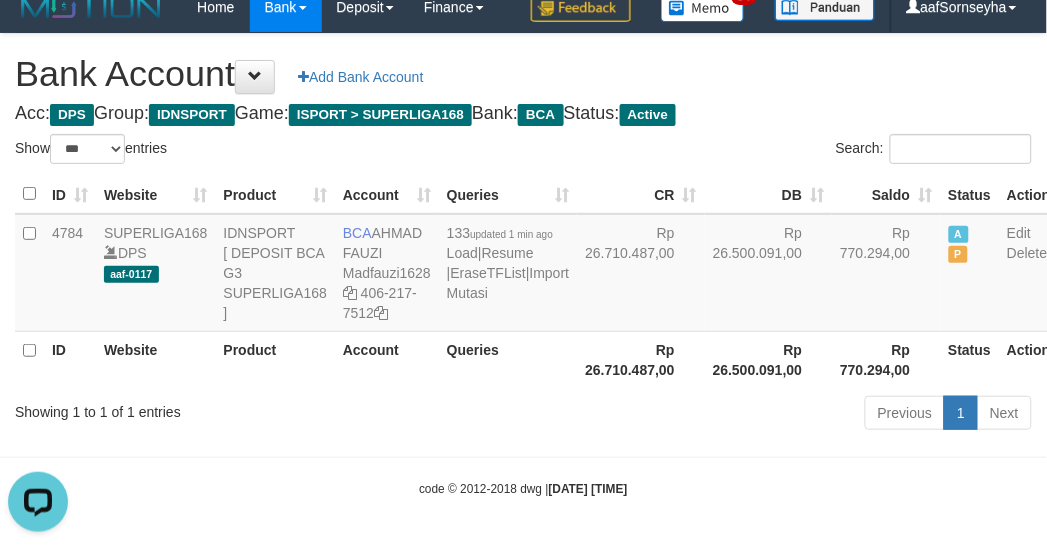 click on "Previous 1 Next" at bounding box center (741, 415) 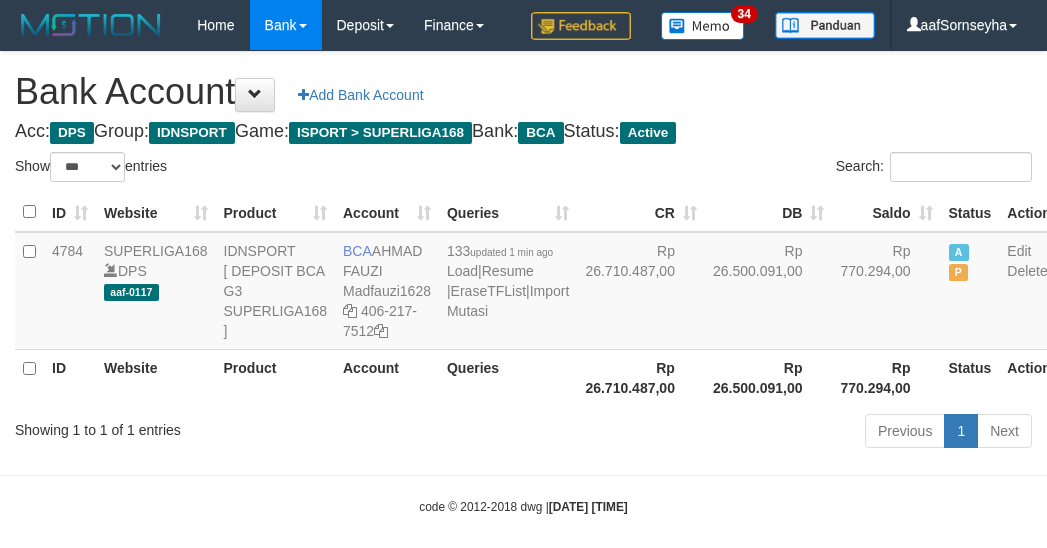 select on "***" 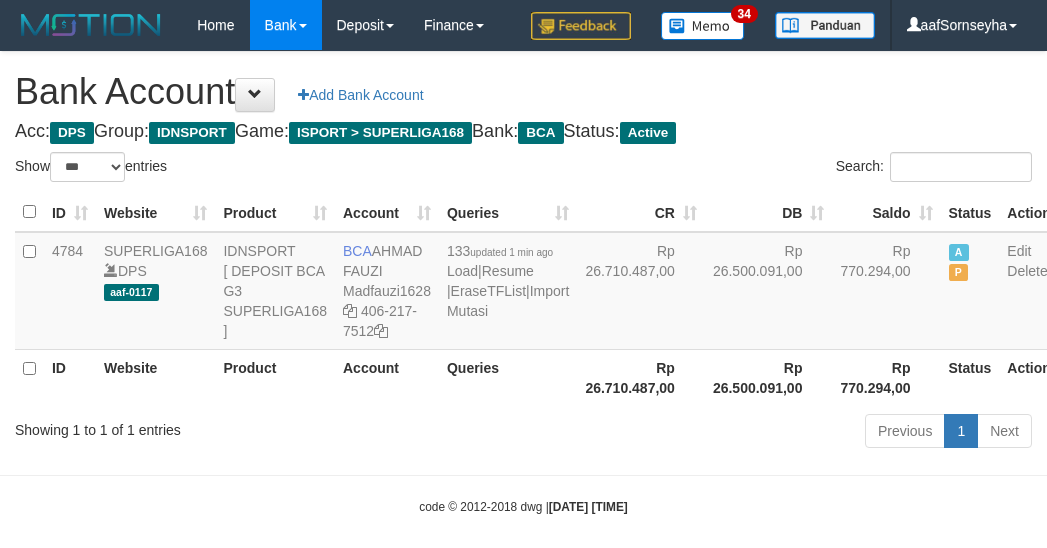 scroll, scrollTop: 60, scrollLeft: 0, axis: vertical 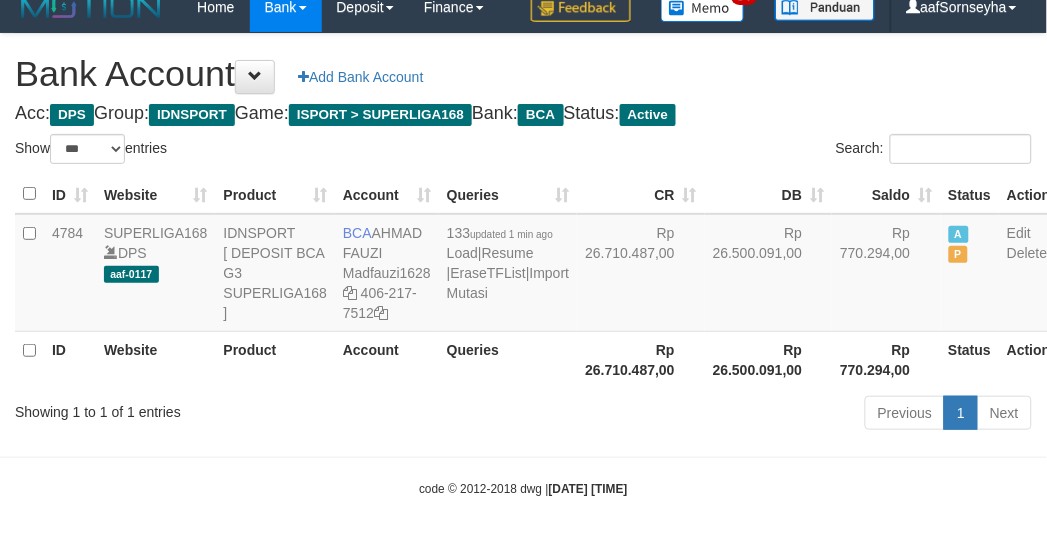 click on "Showing 1 to 1 of 1 entries" at bounding box center (218, 408) 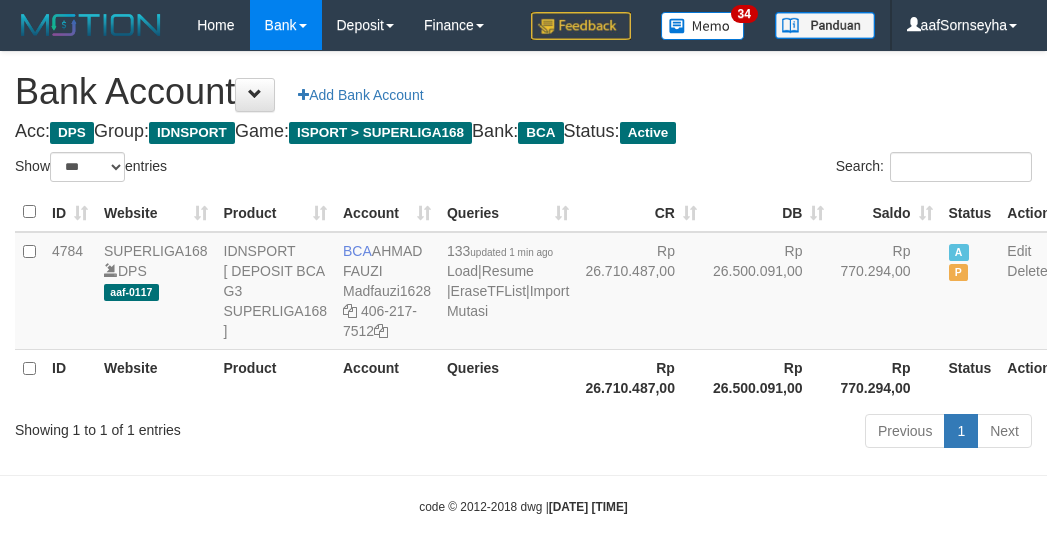 select on "***" 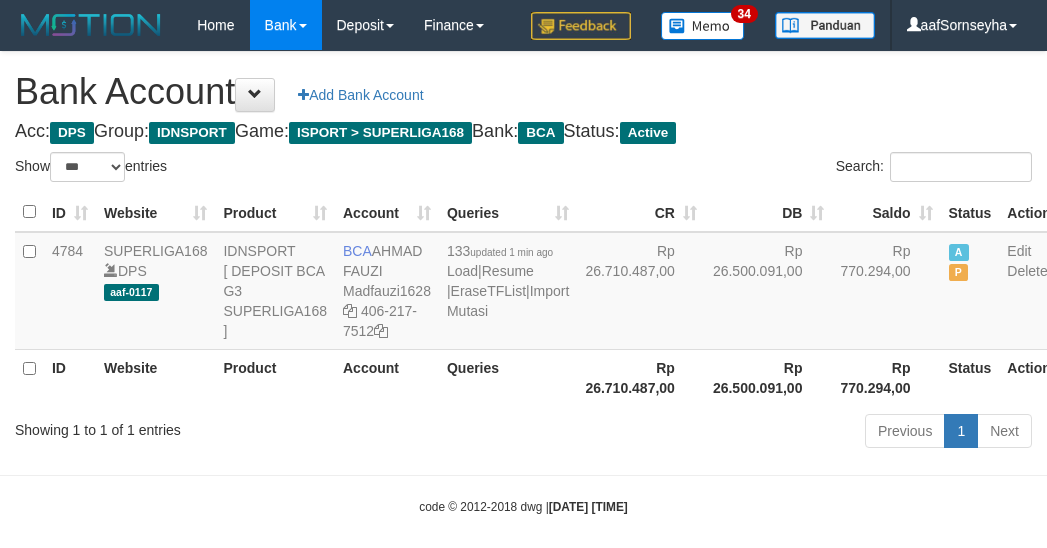 scroll, scrollTop: 60, scrollLeft: 0, axis: vertical 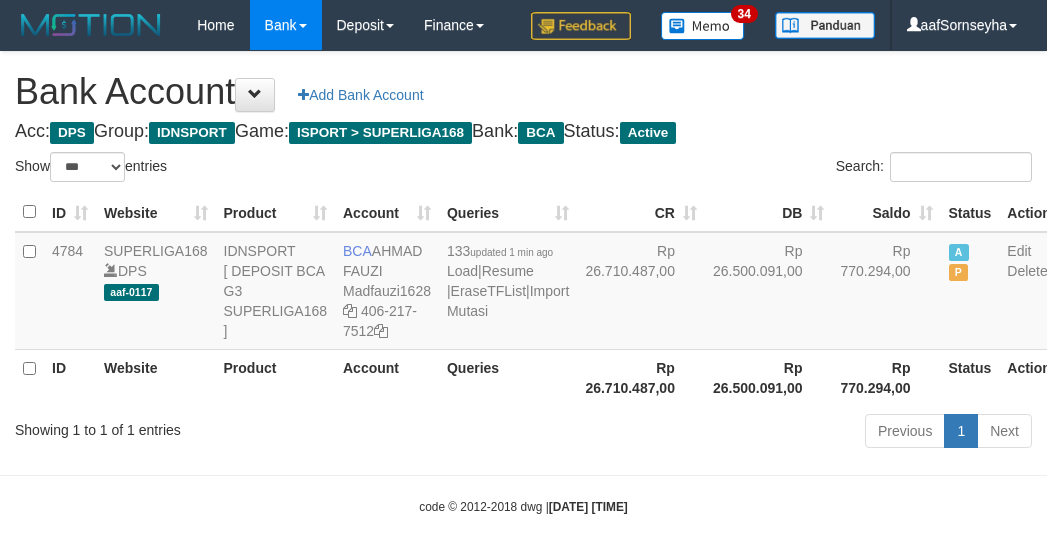 select on "***" 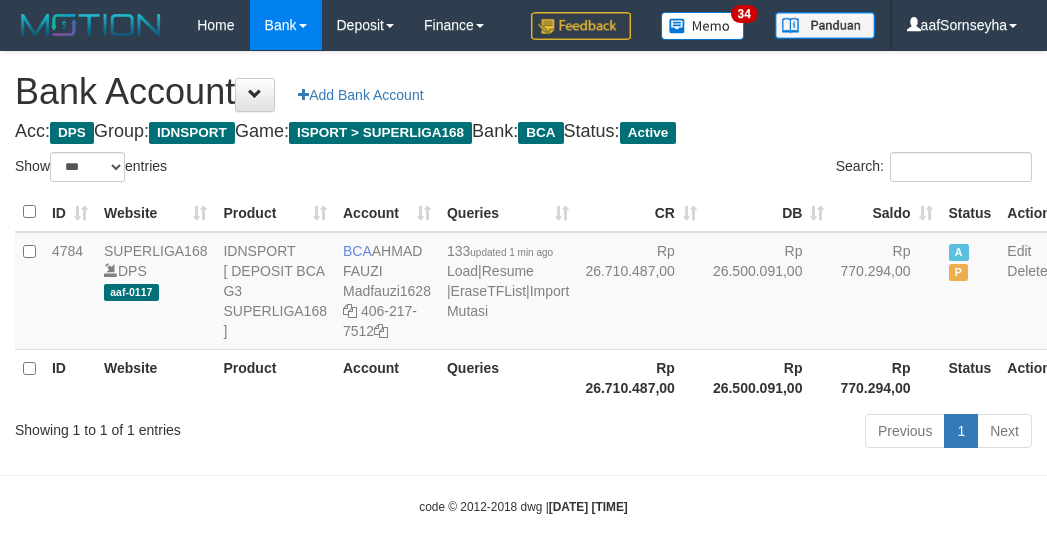 scroll, scrollTop: 60, scrollLeft: 0, axis: vertical 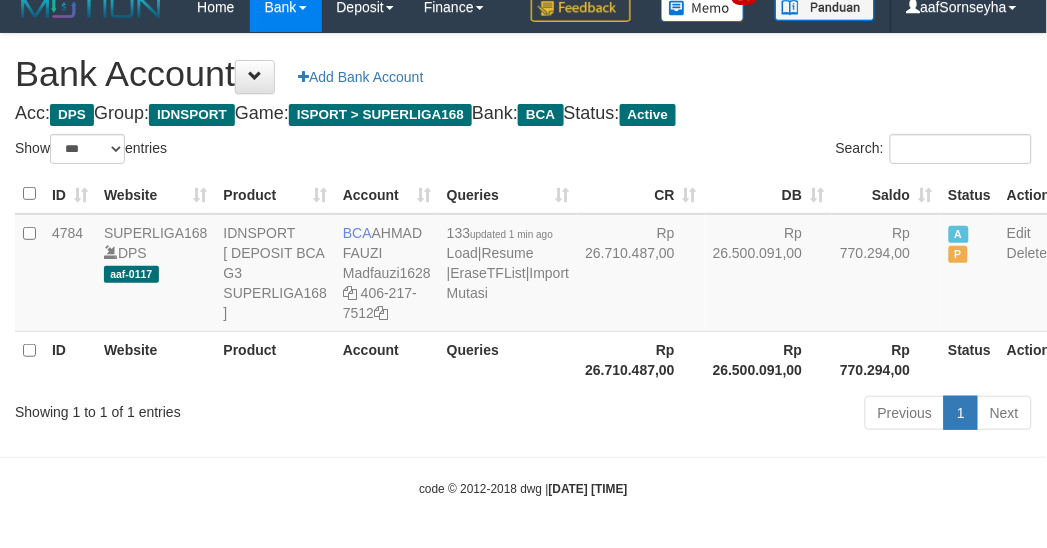 drag, startPoint x: 387, startPoint y: 408, endPoint x: 394, endPoint y: 400, distance: 10.630146 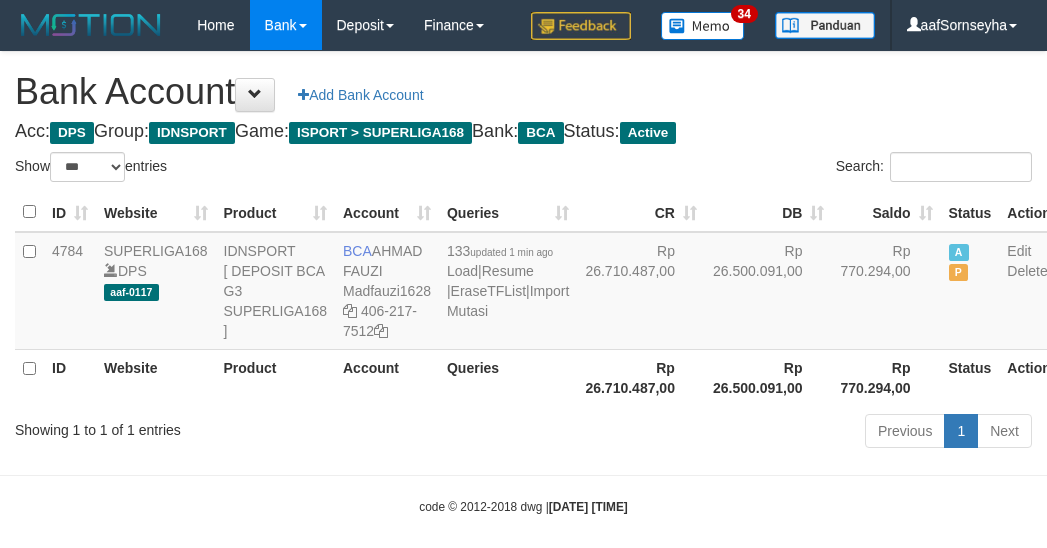 select on "***" 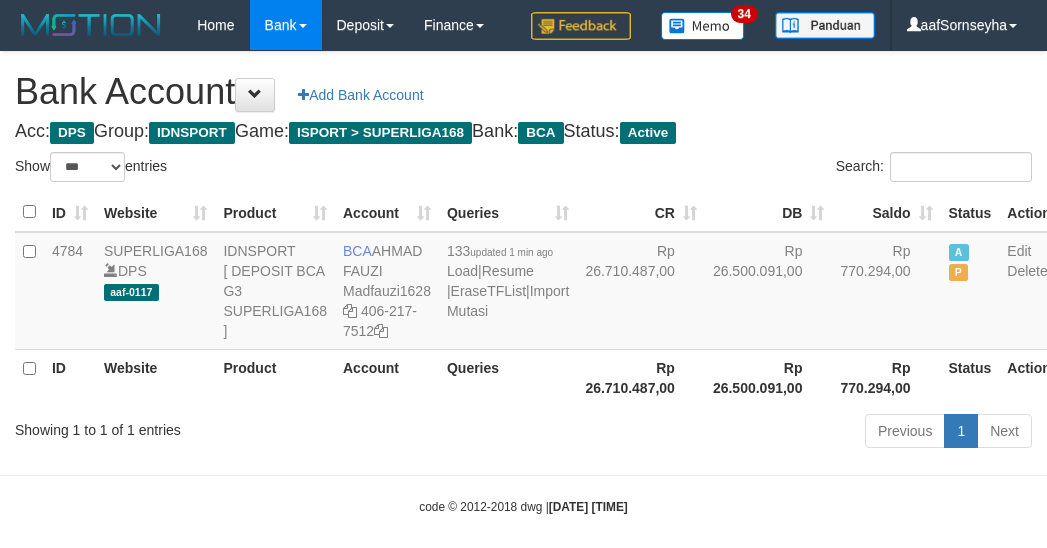 scroll, scrollTop: 60, scrollLeft: 0, axis: vertical 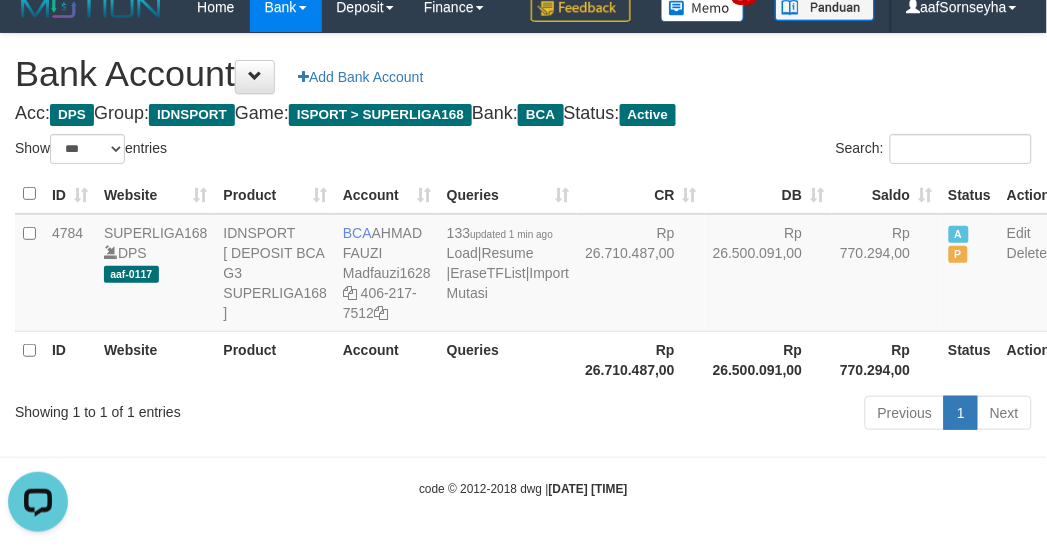 click on "Toggle navigation
Home
Bank
Account List
Load
By Website
Group
[ISPORT]													SUPERLIGA168
By Load Group (DPS)
34" at bounding box center (523, 265) 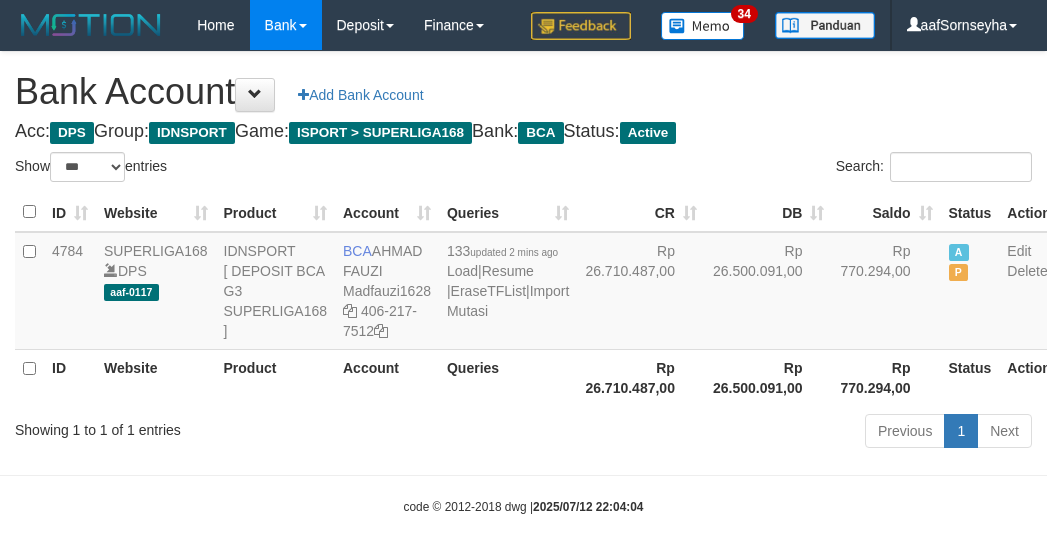 select on "***" 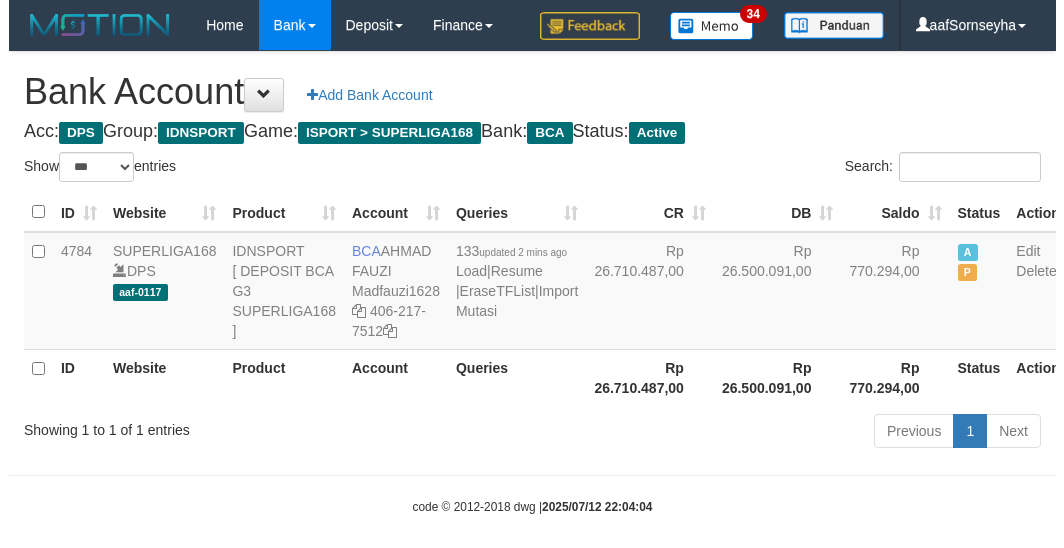 scroll, scrollTop: 60, scrollLeft: 0, axis: vertical 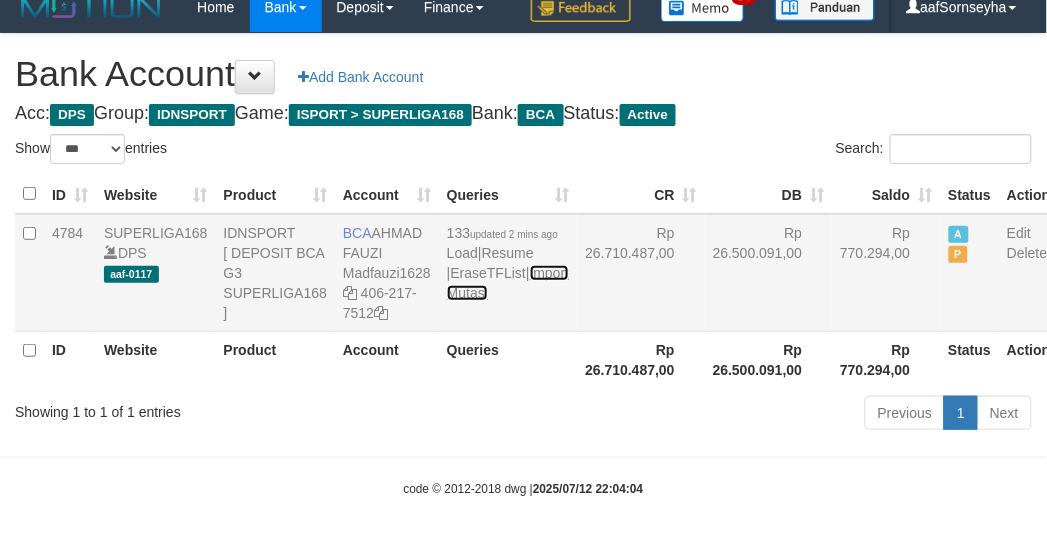 click on "Import Mutasi" at bounding box center [508, 283] 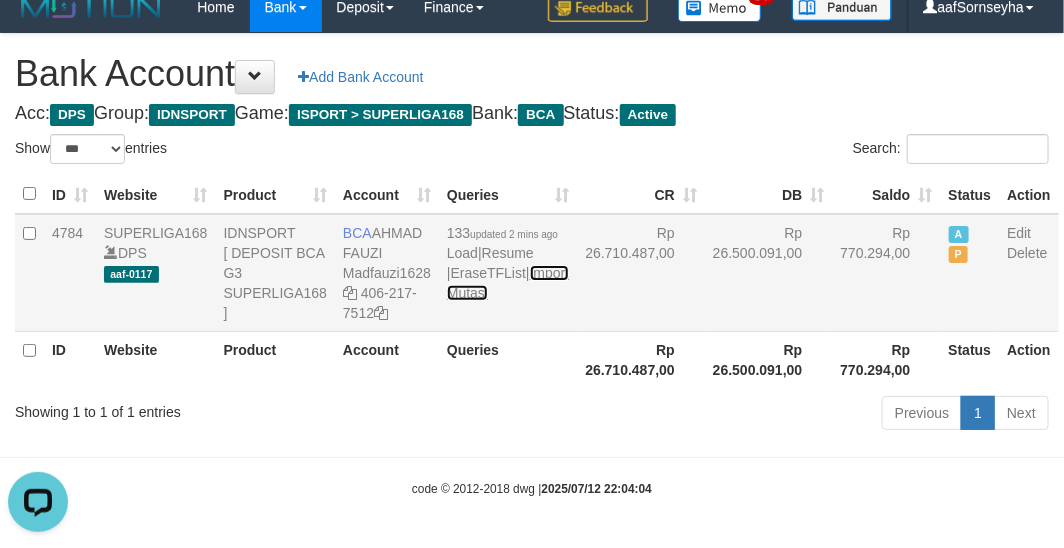 scroll, scrollTop: 0, scrollLeft: 0, axis: both 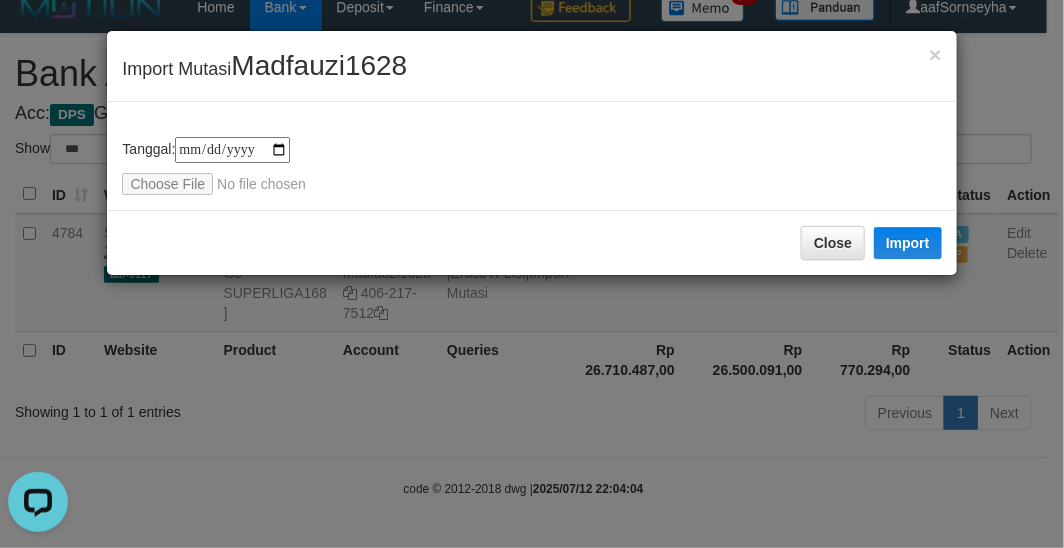 type on "**********" 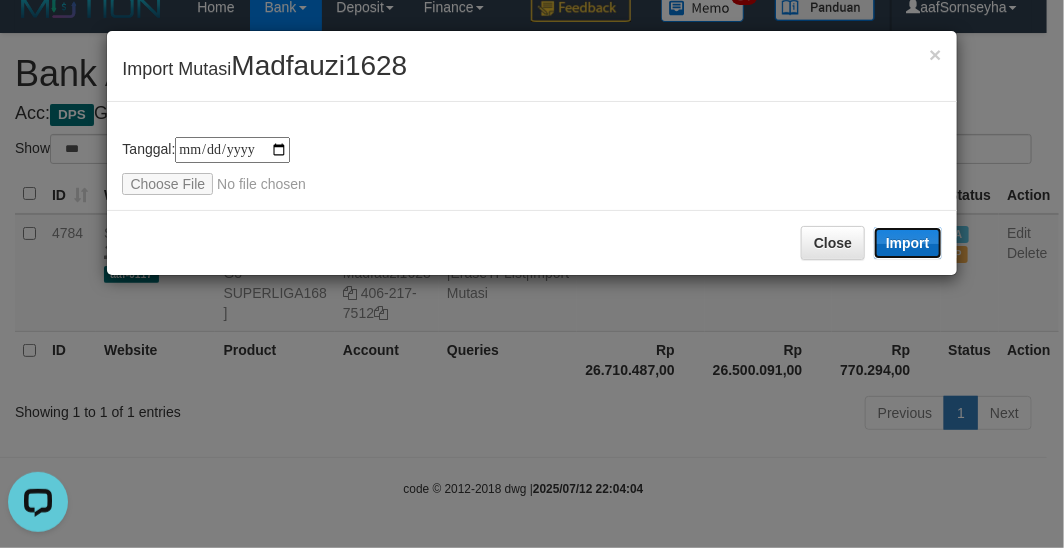 click on "Import" at bounding box center [908, 243] 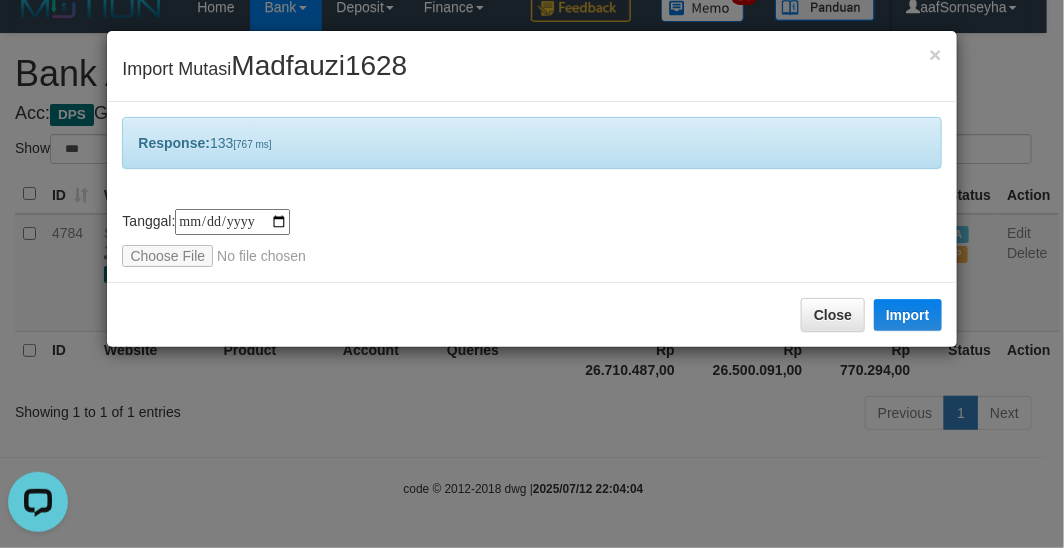 click on "**********" at bounding box center (532, 274) 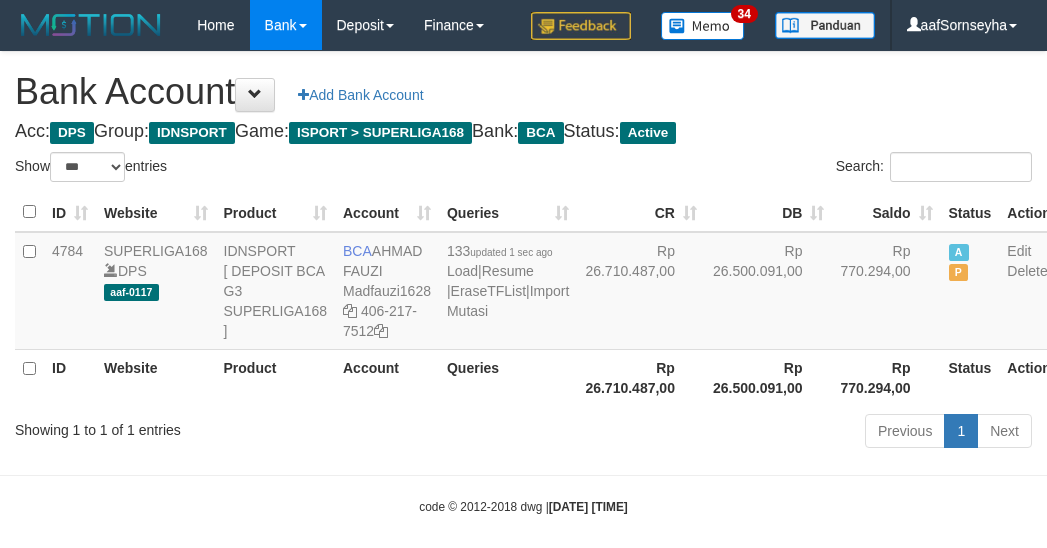select on "***" 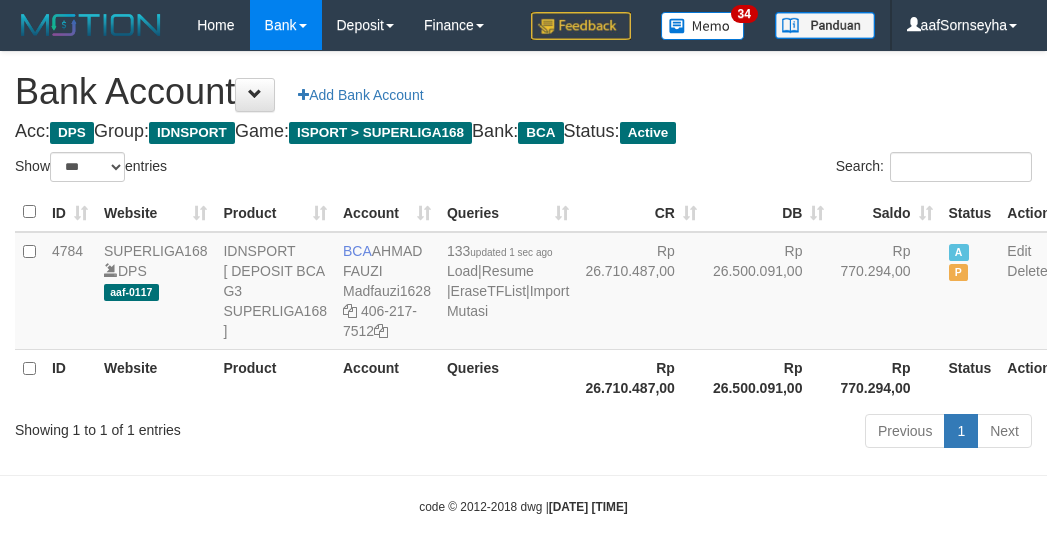 scroll, scrollTop: 60, scrollLeft: 0, axis: vertical 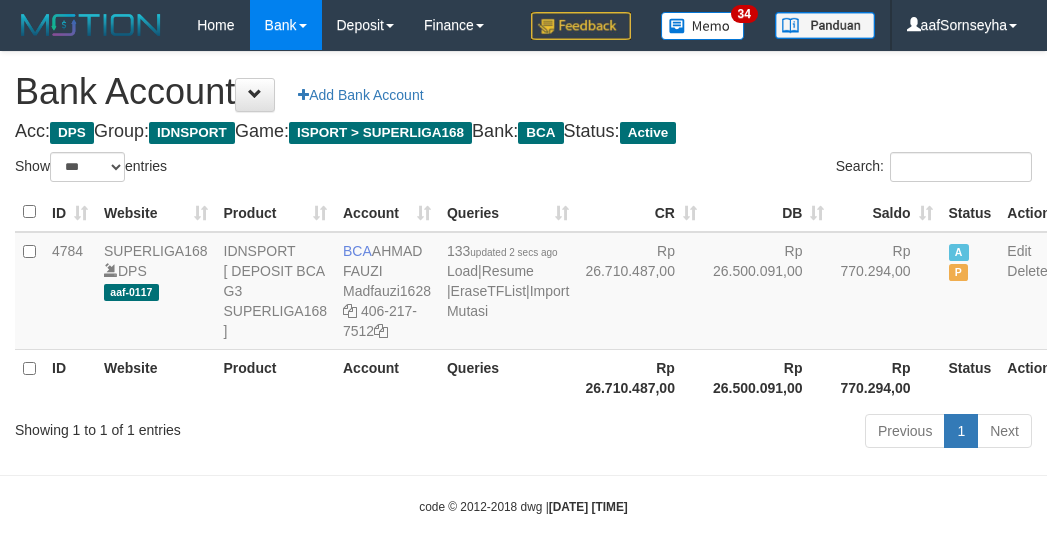 select on "***" 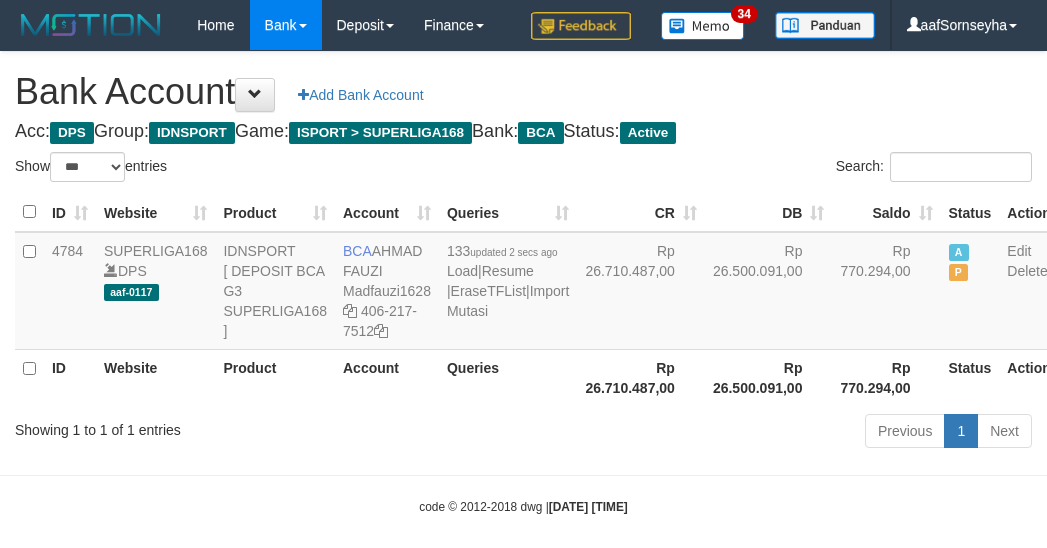 scroll, scrollTop: 60, scrollLeft: 0, axis: vertical 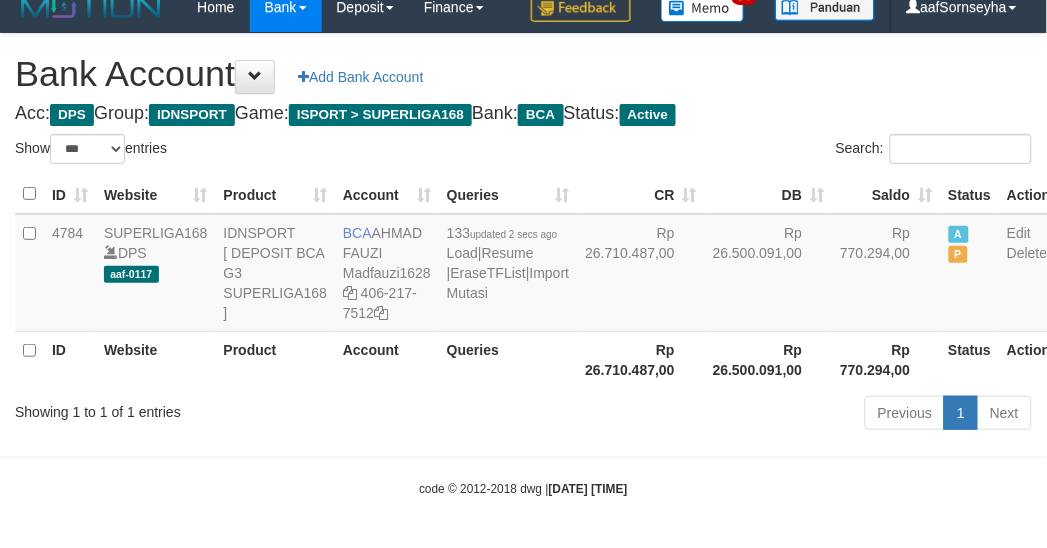 drag, startPoint x: 0, startPoint y: 0, endPoint x: 458, endPoint y: 398, distance: 606.7685 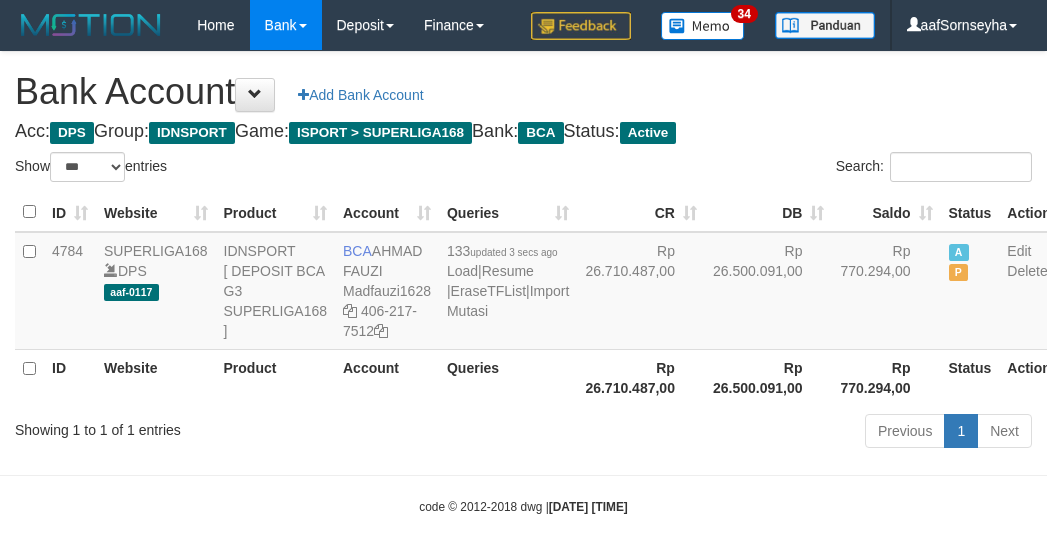 select on "***" 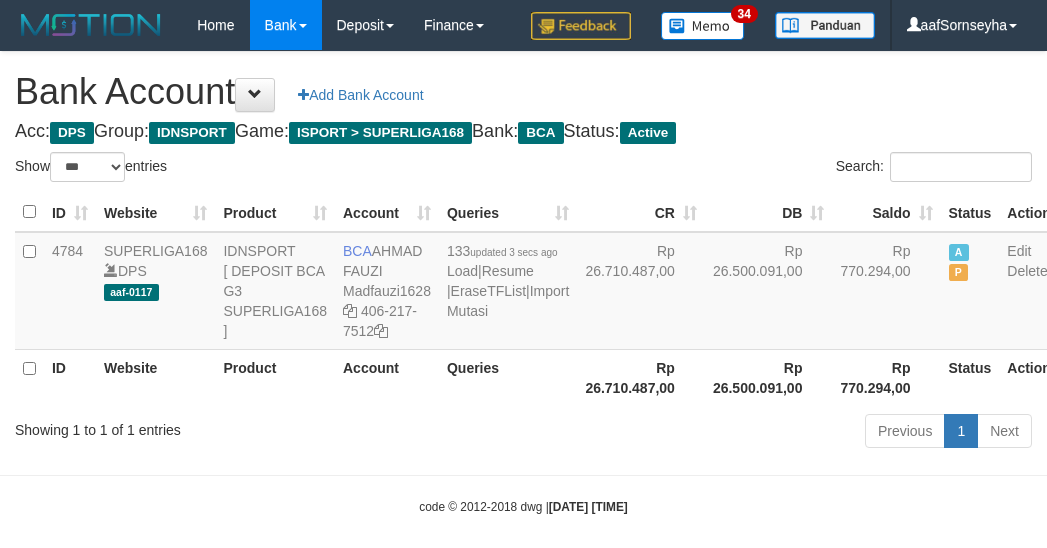 scroll, scrollTop: 60, scrollLeft: 0, axis: vertical 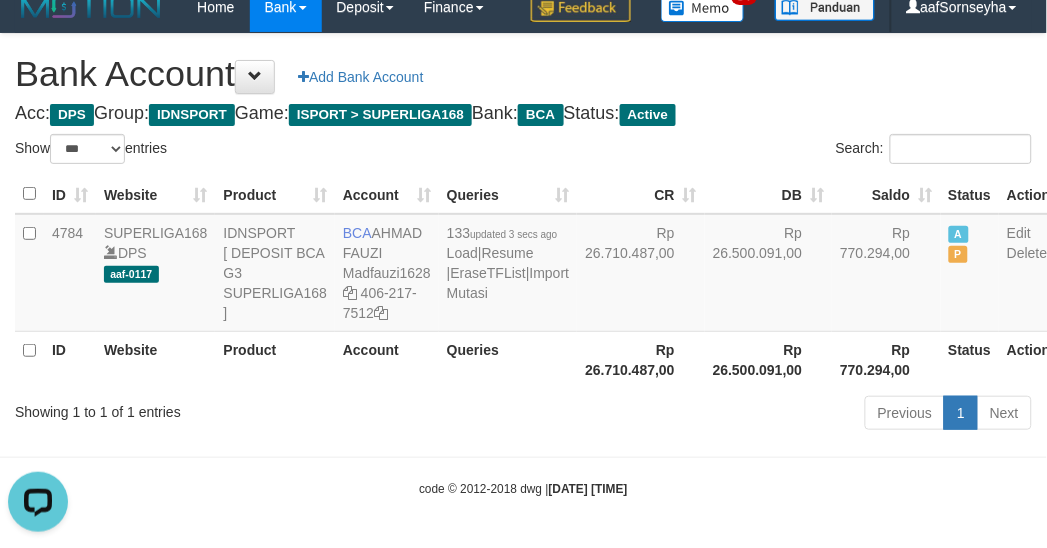 drag, startPoint x: 622, startPoint y: 135, endPoint x: 608, endPoint y: 140, distance: 14.866069 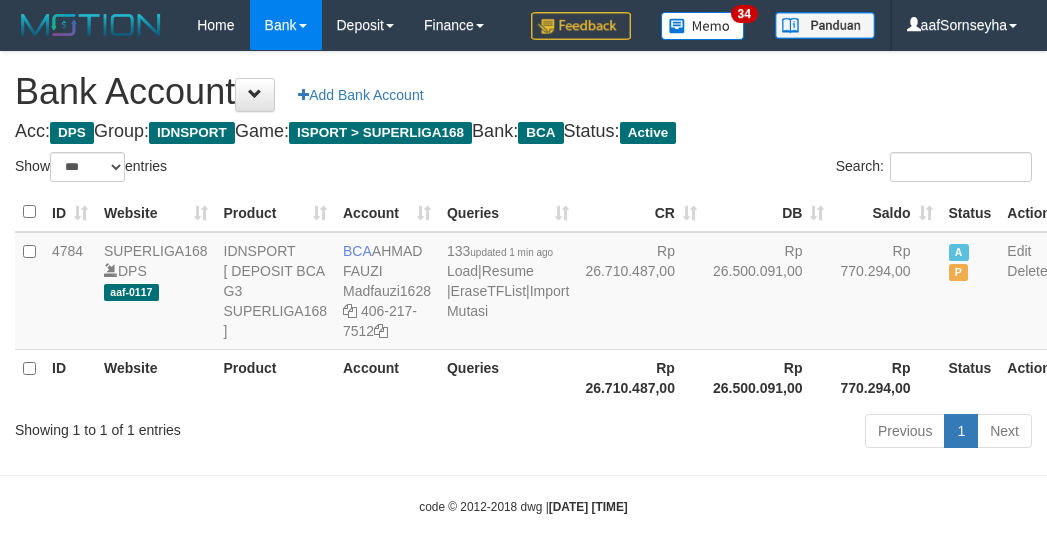 select on "***" 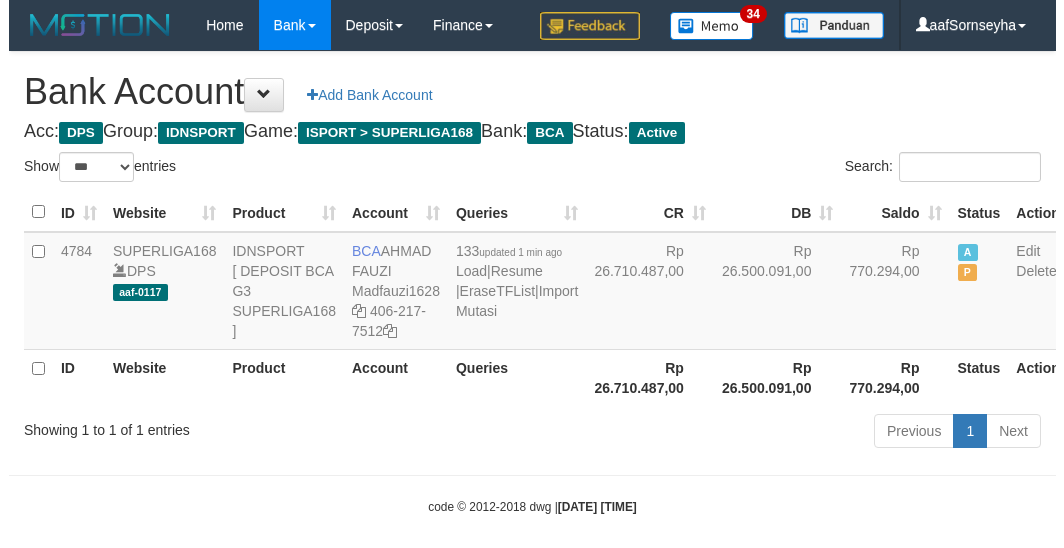 scroll, scrollTop: 60, scrollLeft: 0, axis: vertical 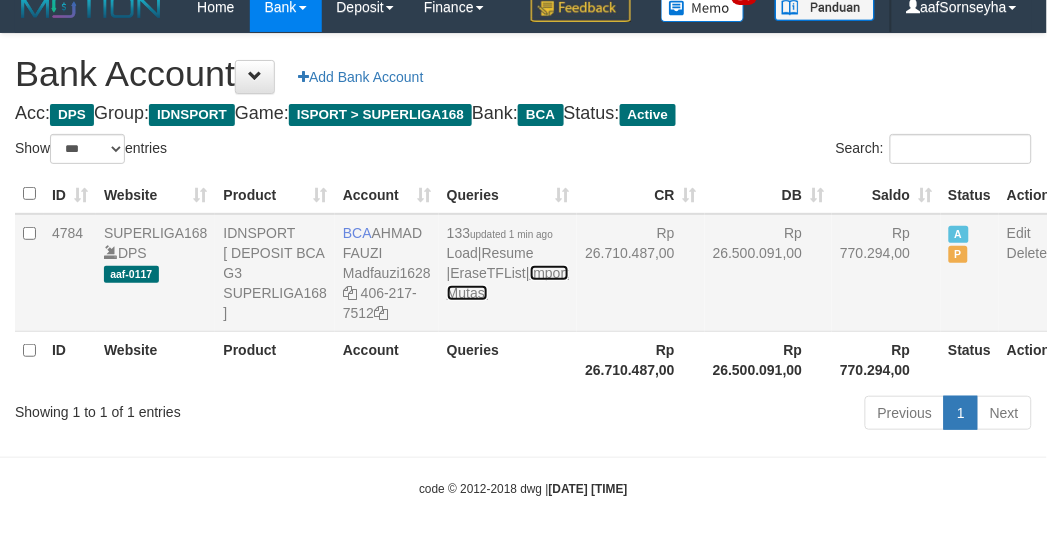 click on "Import Mutasi" at bounding box center (508, 283) 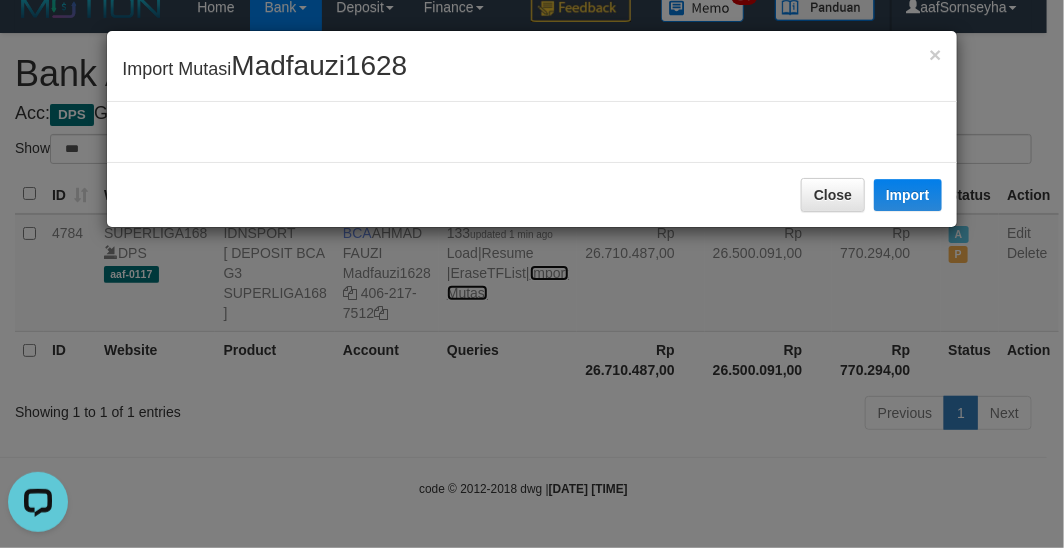 scroll, scrollTop: 0, scrollLeft: 0, axis: both 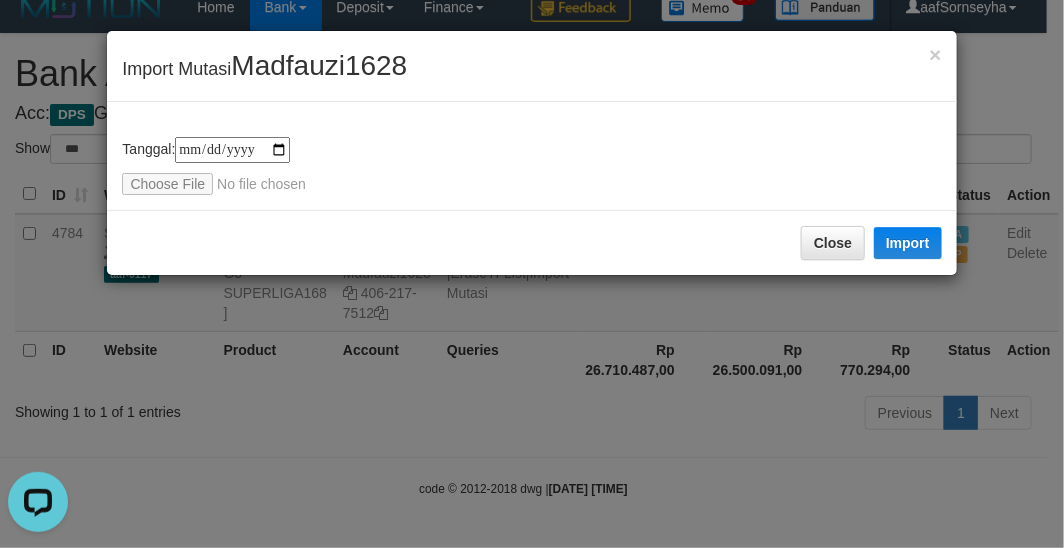 type on "**********" 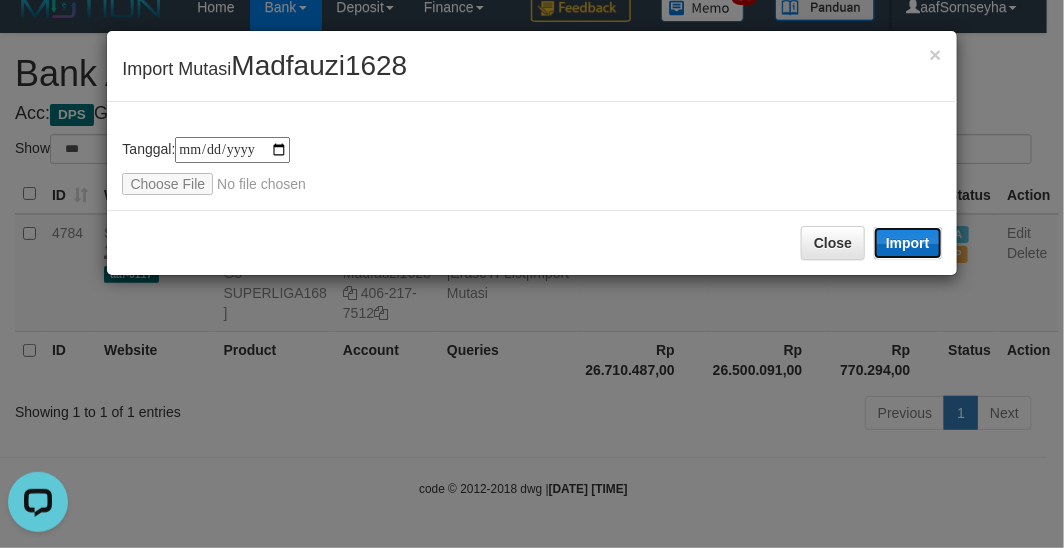 drag, startPoint x: 937, startPoint y: 238, endPoint x: 1052, endPoint y: 201, distance: 120.805626 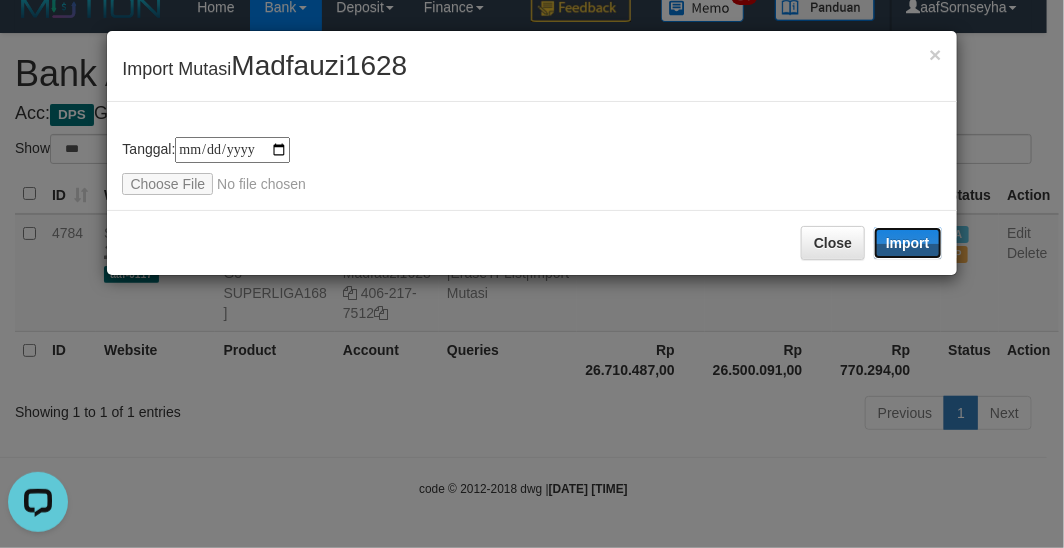 click on "Import" at bounding box center [908, 243] 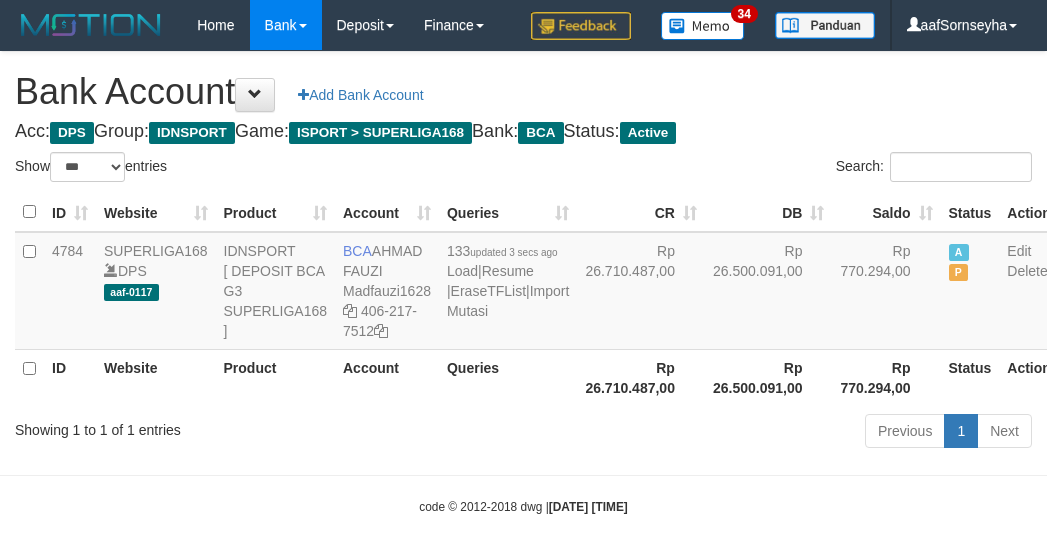 select on "***" 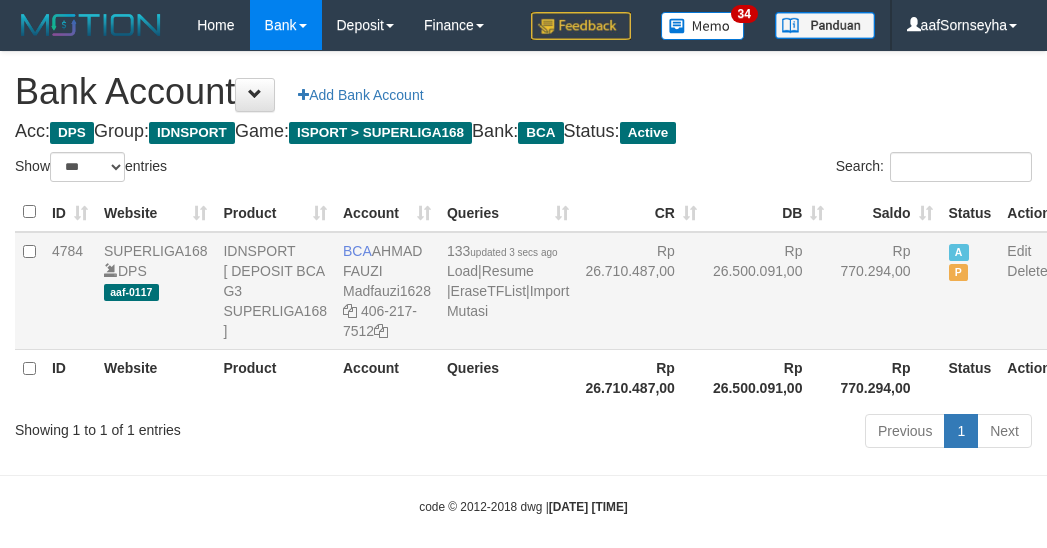 scroll, scrollTop: 60, scrollLeft: 0, axis: vertical 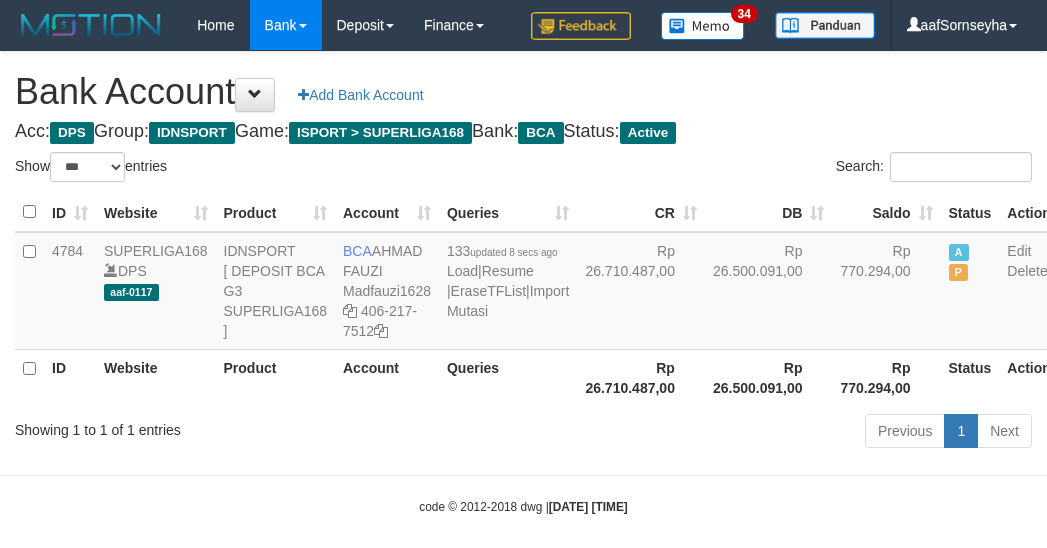 select on "***" 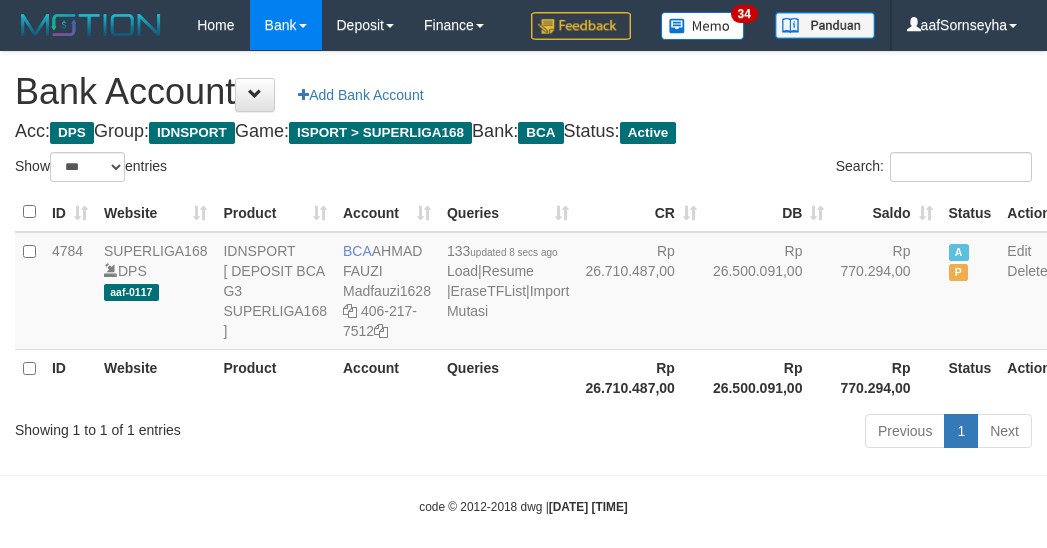 scroll, scrollTop: 60, scrollLeft: 0, axis: vertical 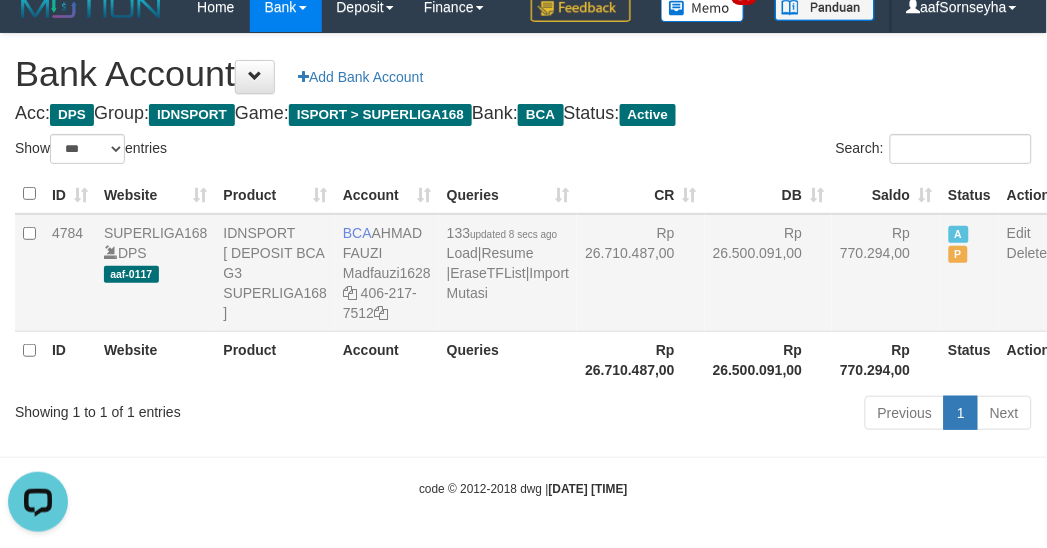 drag, startPoint x: 570, startPoint y: 160, endPoint x: 575, endPoint y: 178, distance: 18.681541 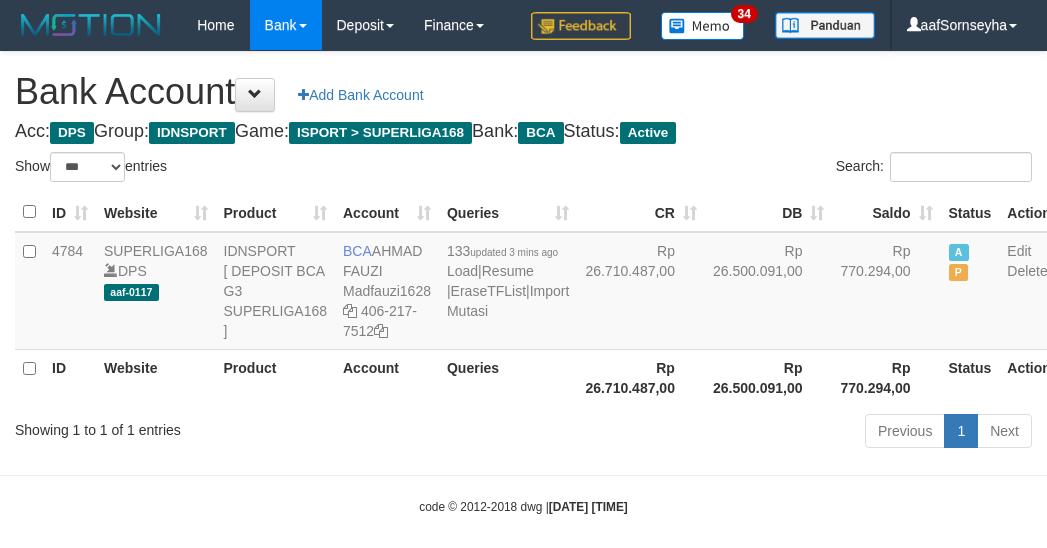 select on "***" 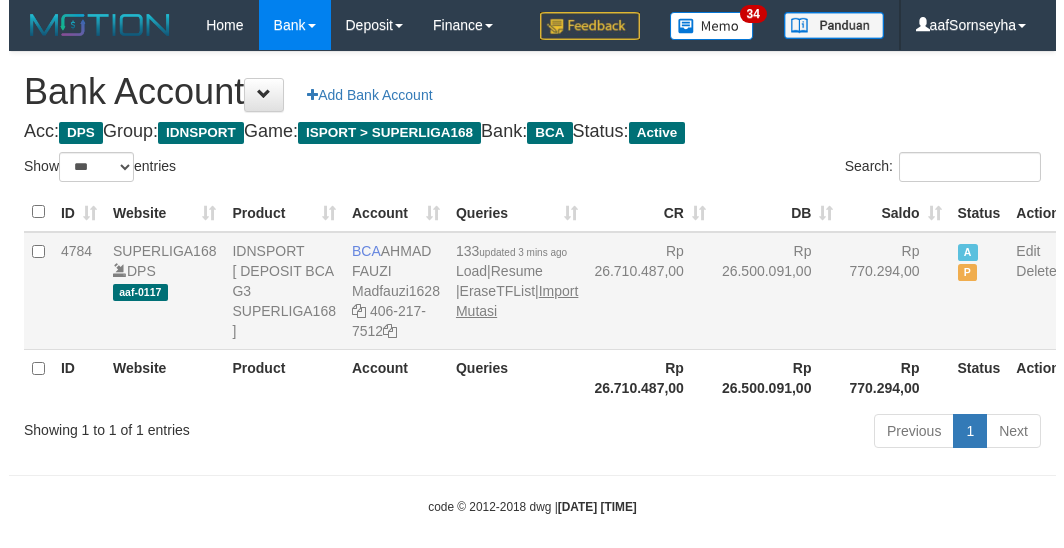 scroll, scrollTop: 60, scrollLeft: 0, axis: vertical 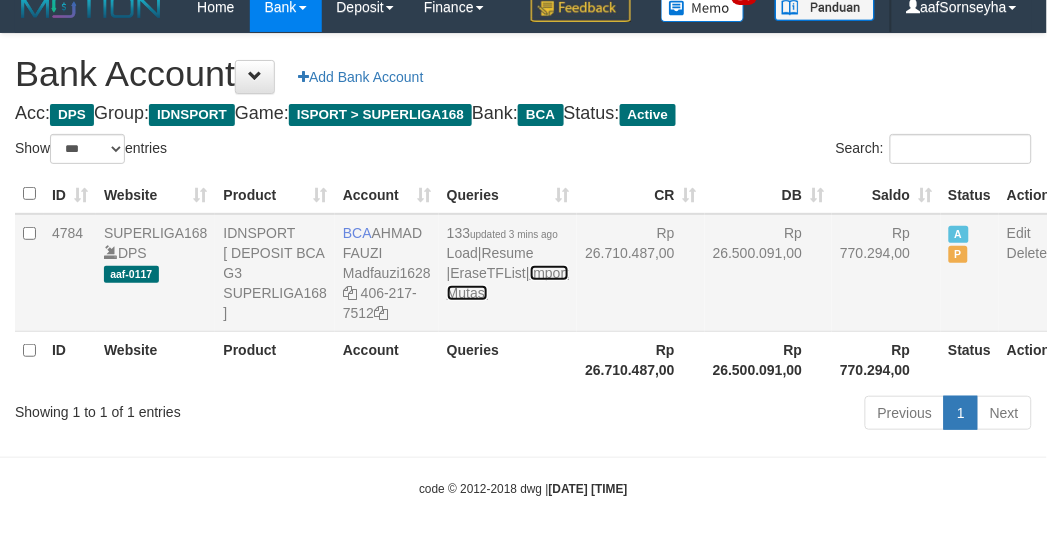 click on "Import Mutasi" at bounding box center (508, 283) 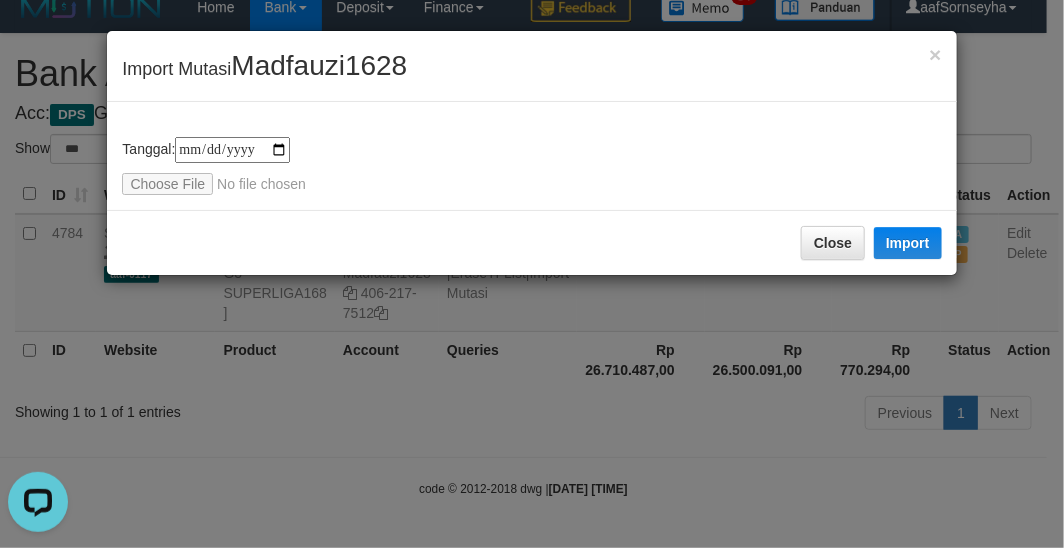 scroll, scrollTop: 0, scrollLeft: 0, axis: both 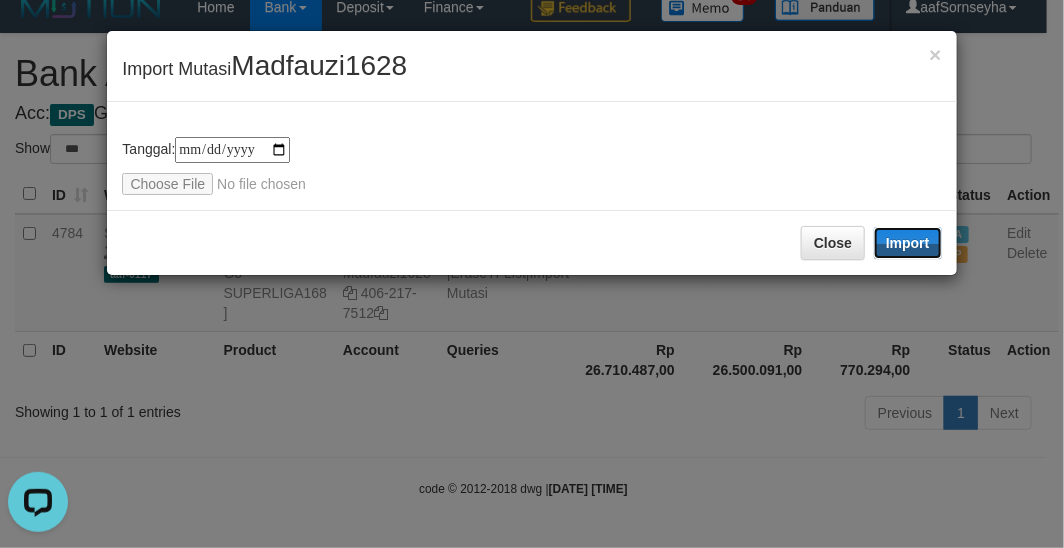 drag, startPoint x: 907, startPoint y: 243, endPoint x: 760, endPoint y: 266, distance: 148.78844 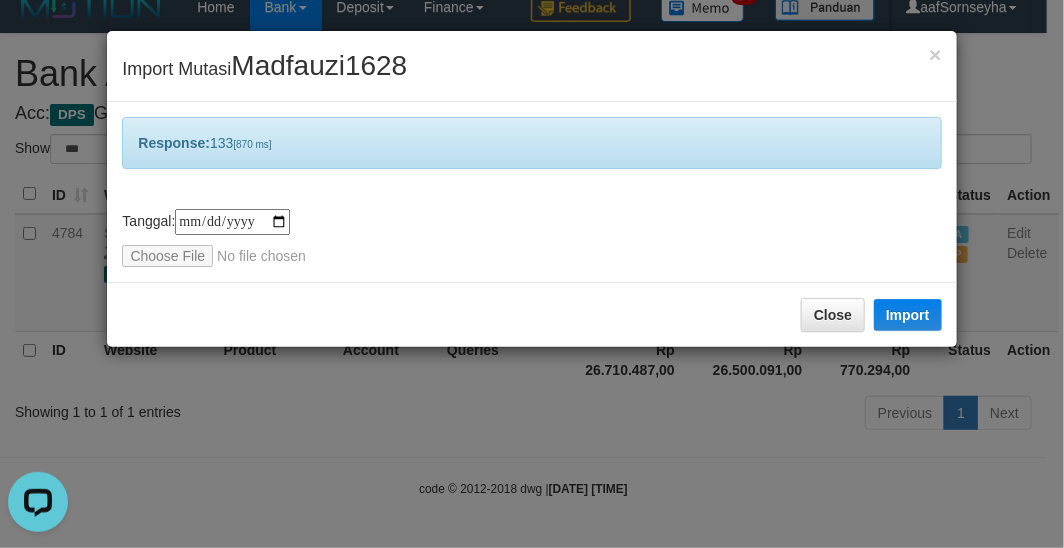 drag, startPoint x: 578, startPoint y: 154, endPoint x: 588, endPoint y: 167, distance: 16.40122 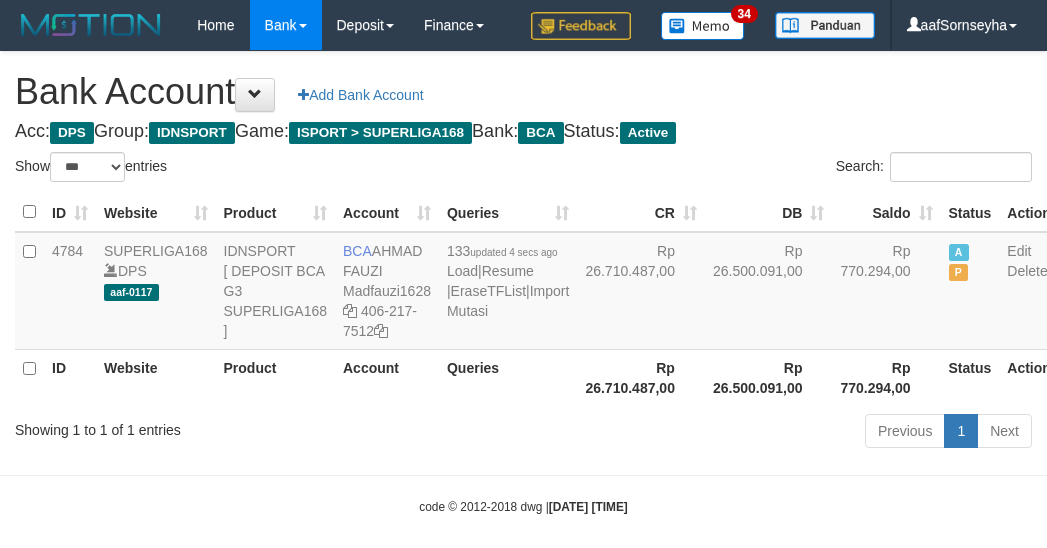 select on "***" 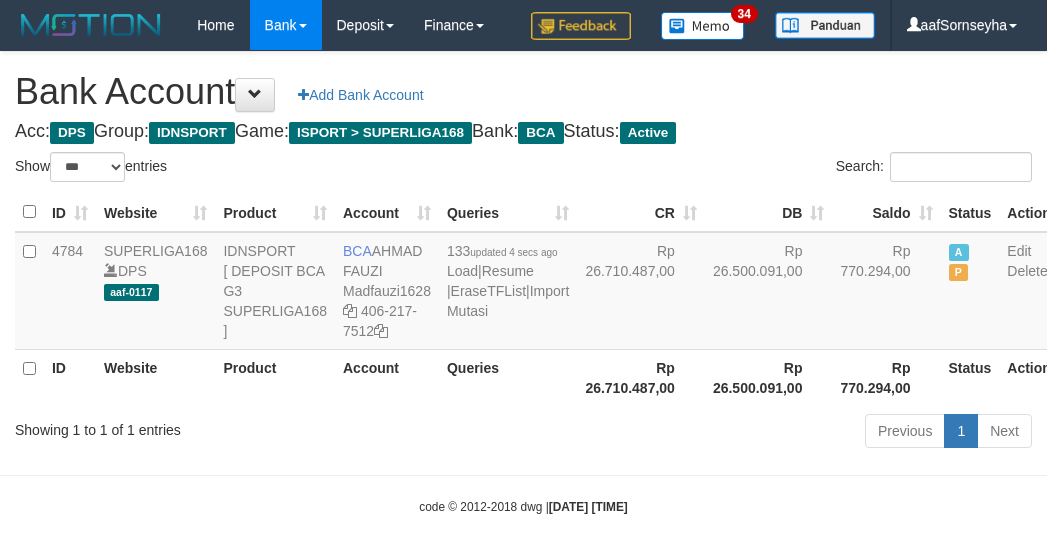 scroll, scrollTop: 60, scrollLeft: 0, axis: vertical 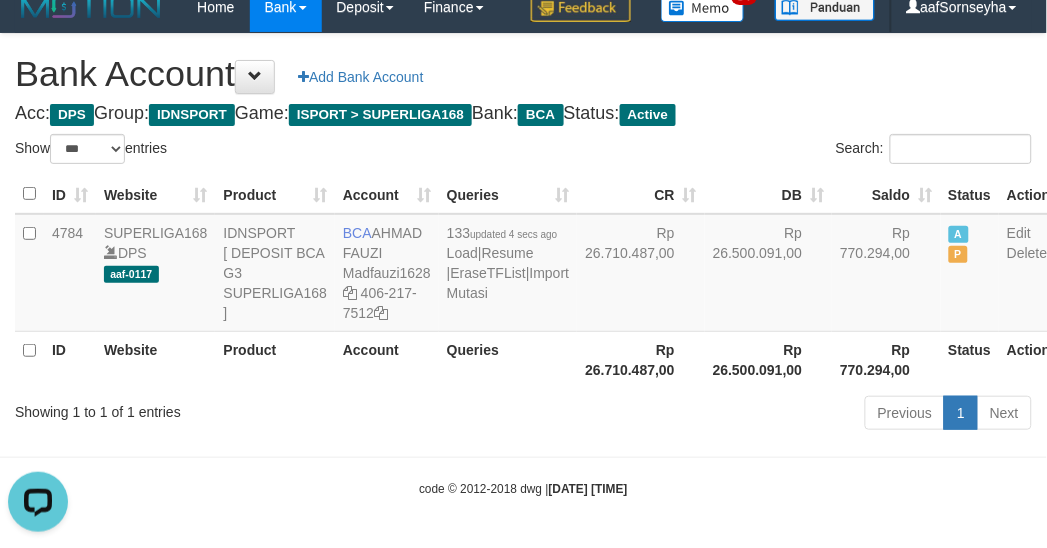 drag, startPoint x: 513, startPoint y: 108, endPoint x: 540, endPoint y: 136, distance: 38.8973 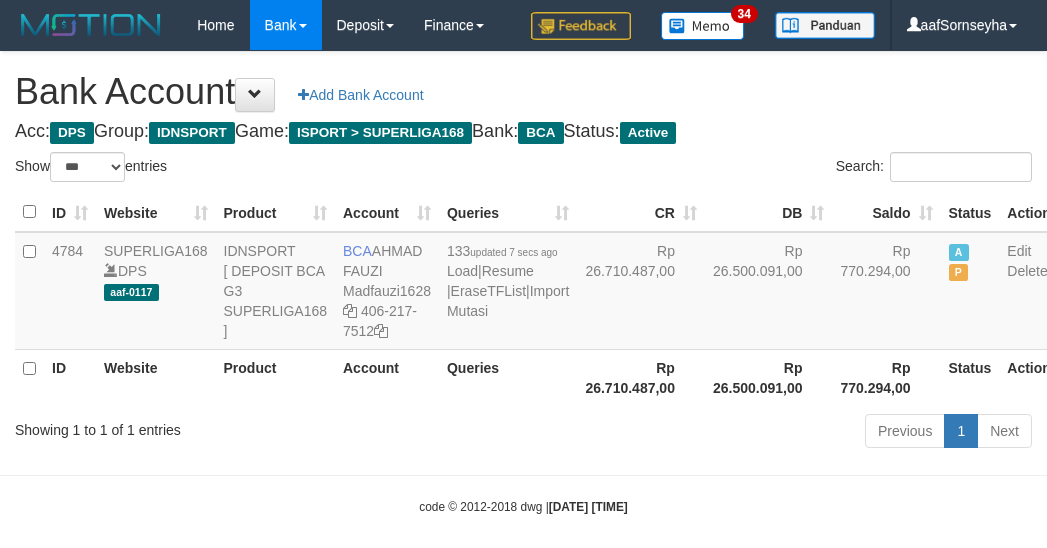 select on "***" 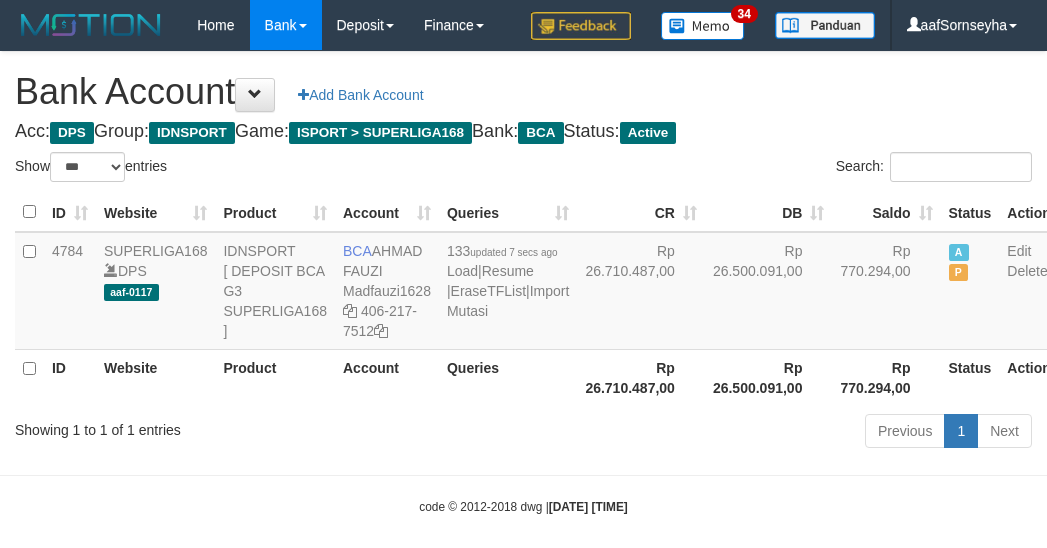 scroll, scrollTop: 60, scrollLeft: 0, axis: vertical 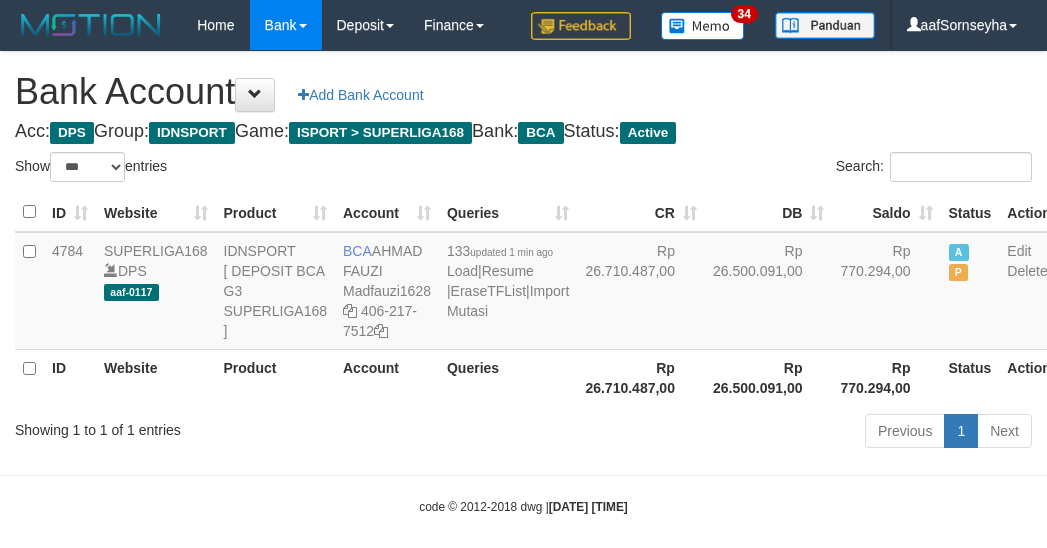 select on "***" 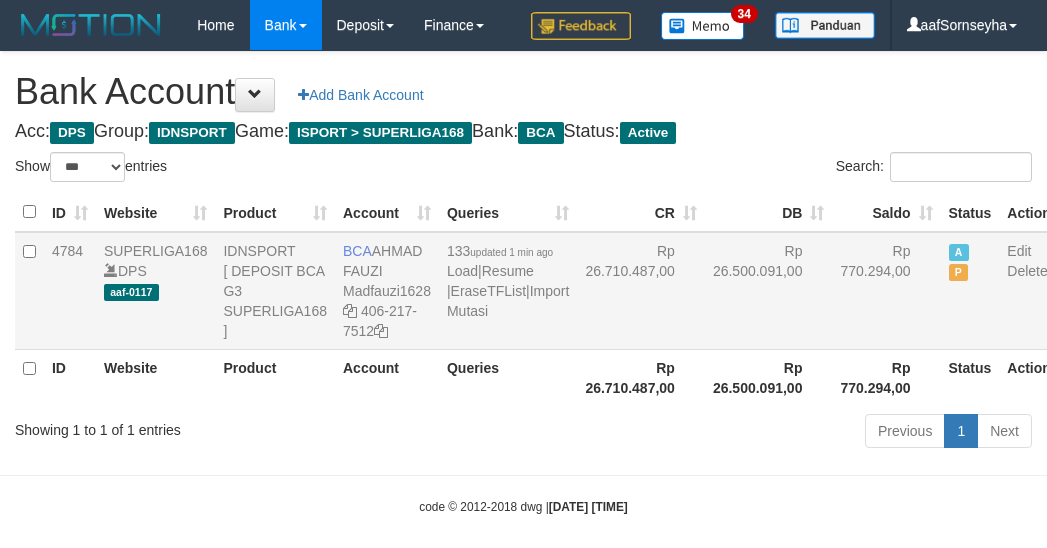 scroll, scrollTop: 60, scrollLeft: 0, axis: vertical 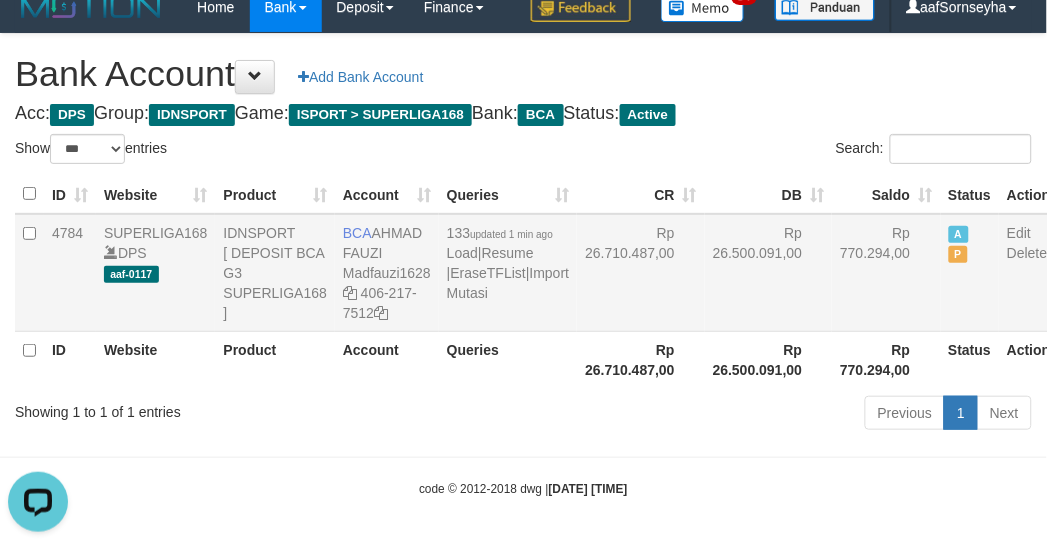 click on "133  updated 1 min ago
Load
|
Resume
|
EraseTFList
|
Import Mutasi" at bounding box center (508, 273) 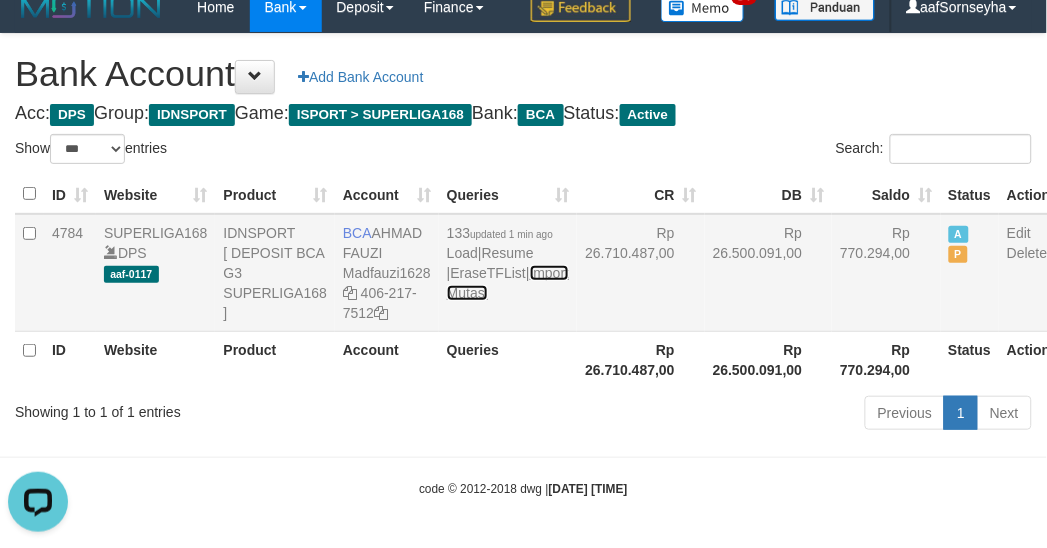 click on "Import Mutasi" at bounding box center [508, 283] 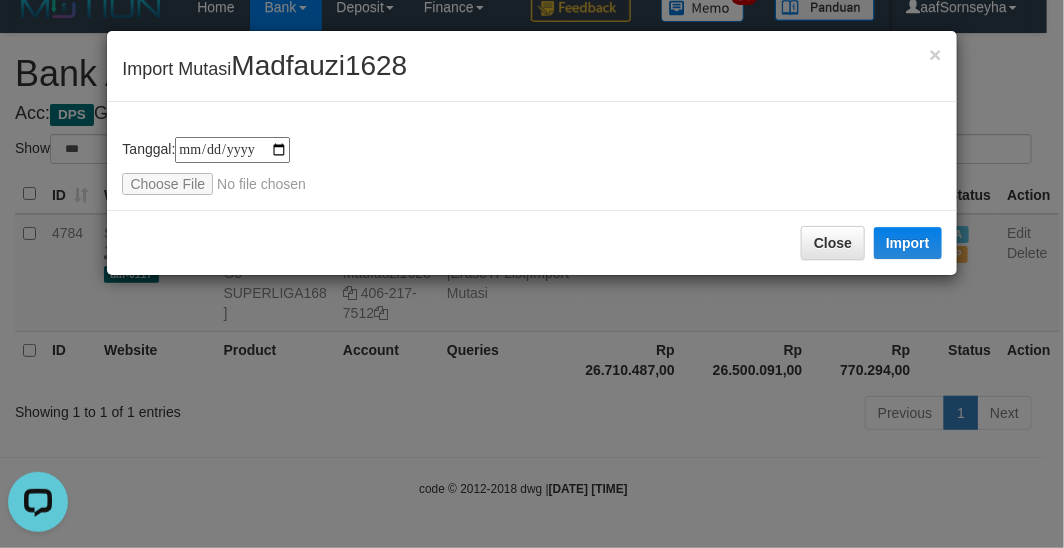 type on "**********" 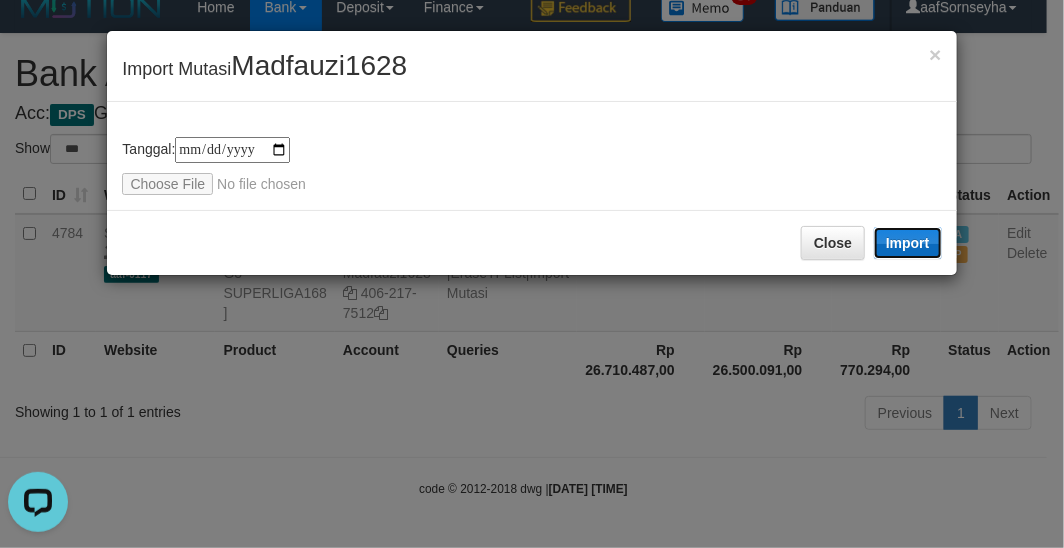 click on "Import" at bounding box center (908, 243) 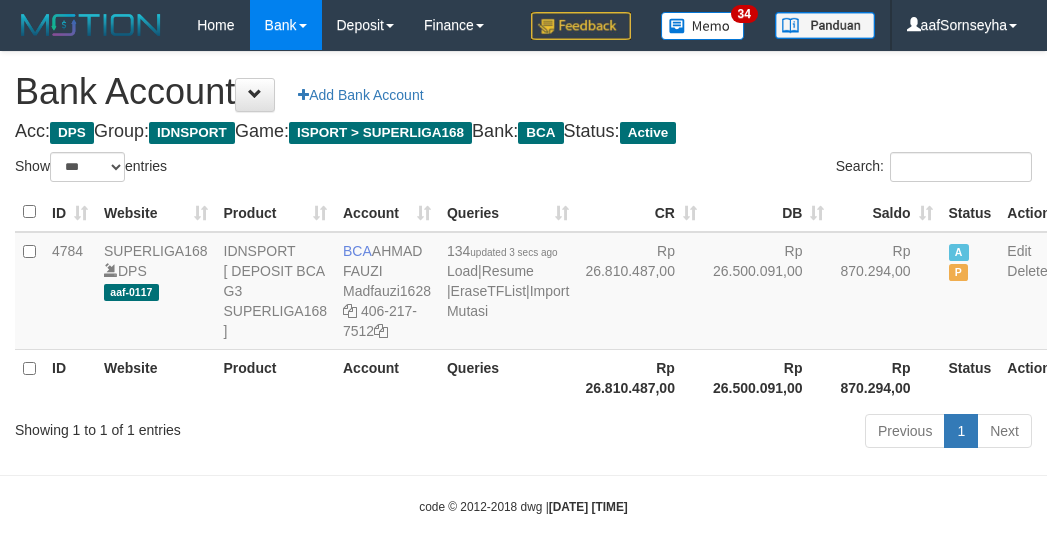 select on "***" 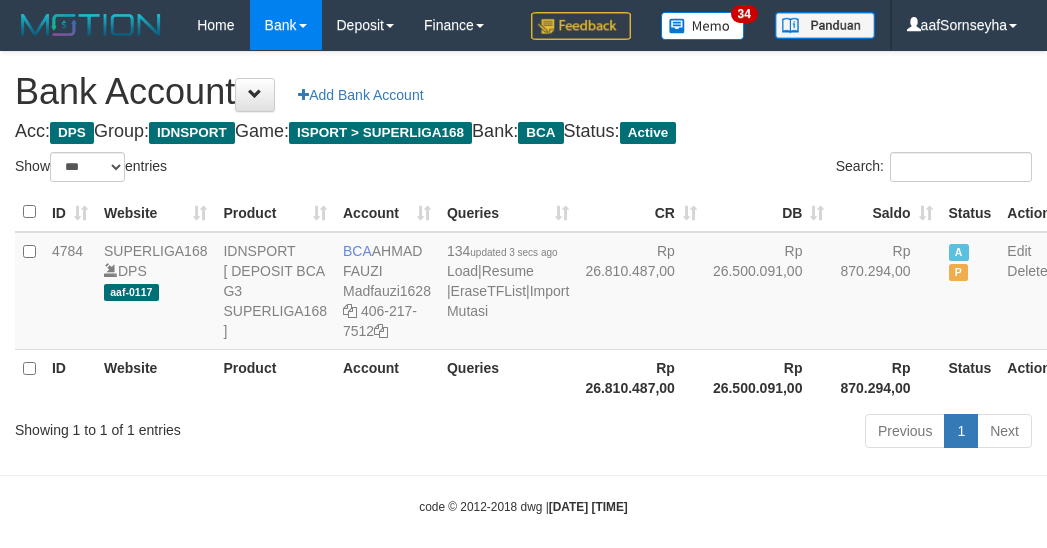 scroll, scrollTop: 60, scrollLeft: 0, axis: vertical 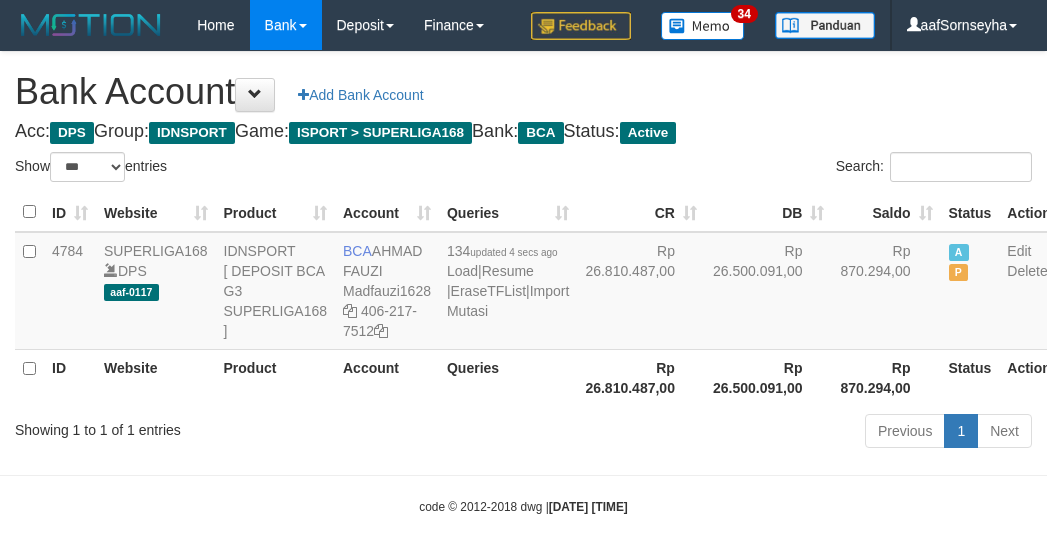 select on "***" 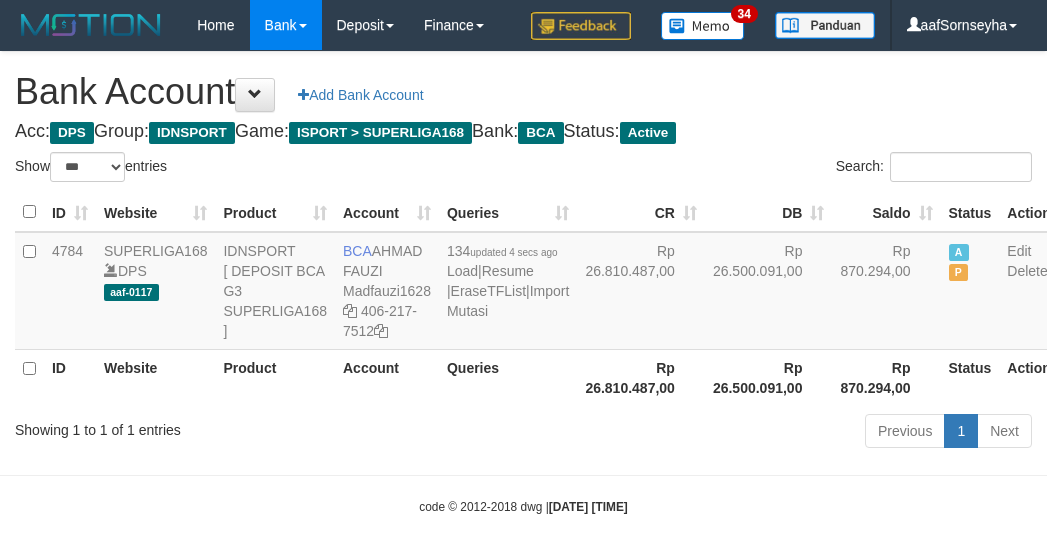 scroll, scrollTop: 60, scrollLeft: 0, axis: vertical 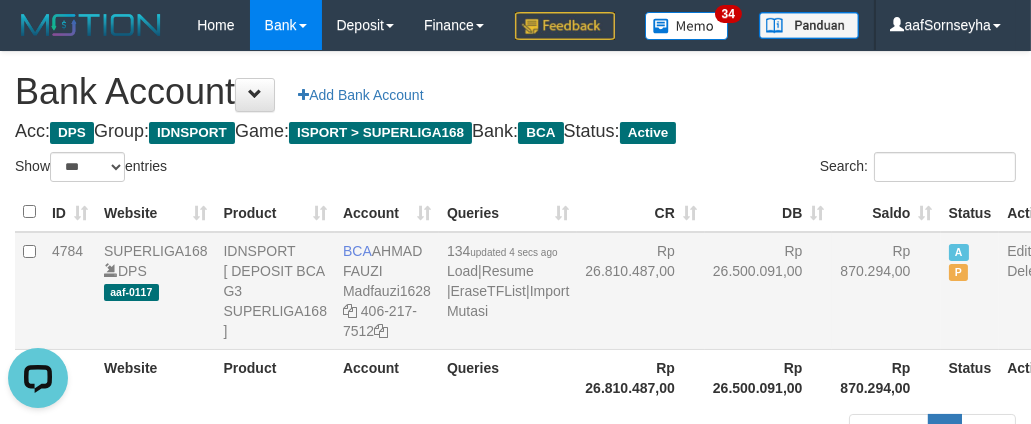 click on "BCA
[FIRST] [LAST]
Madfauzi1628
[PHONE]" at bounding box center (387, 291) 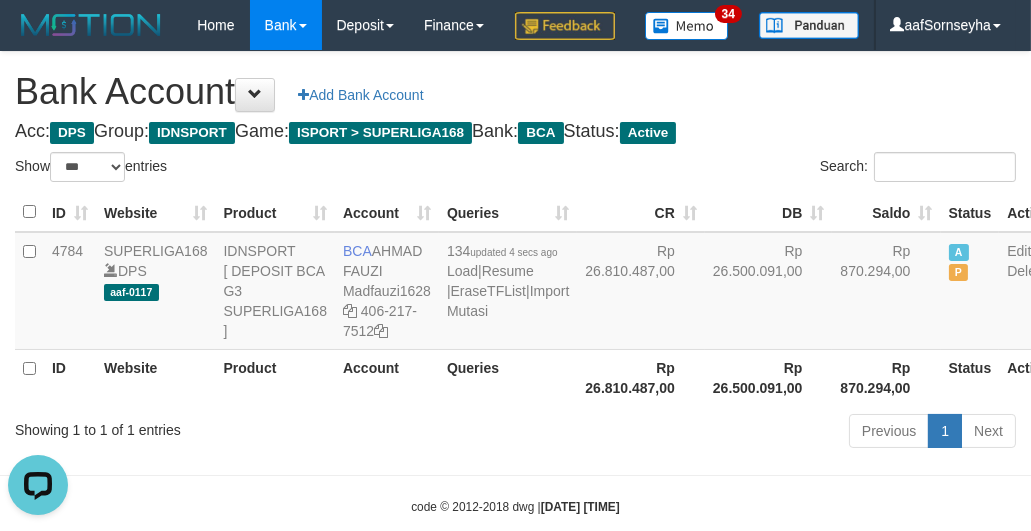 click on "Account" at bounding box center (387, 377) 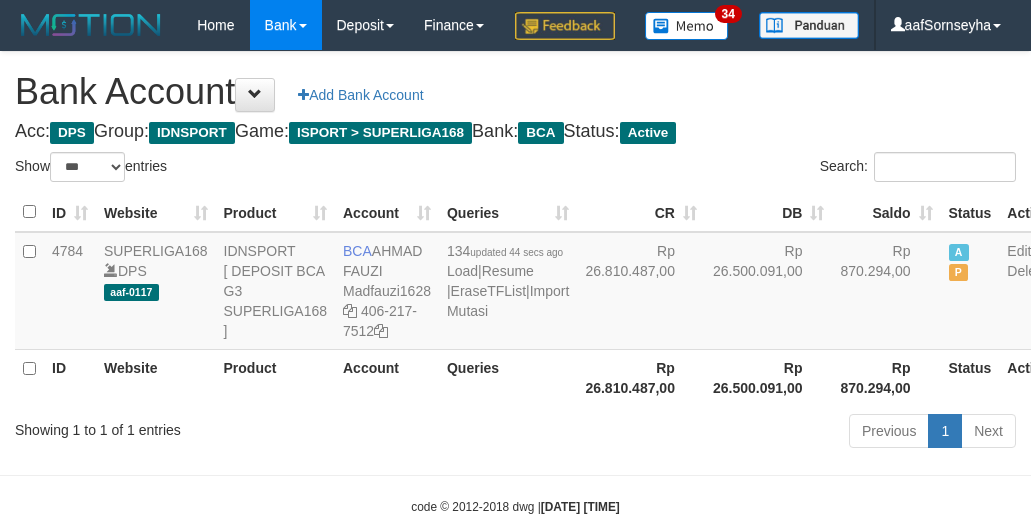 select on "***" 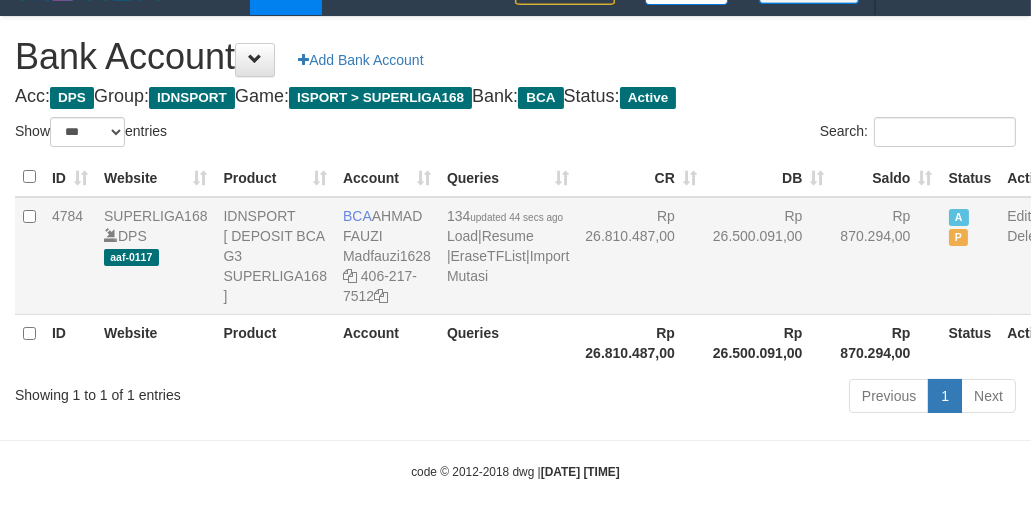 scroll, scrollTop: 127, scrollLeft: 0, axis: vertical 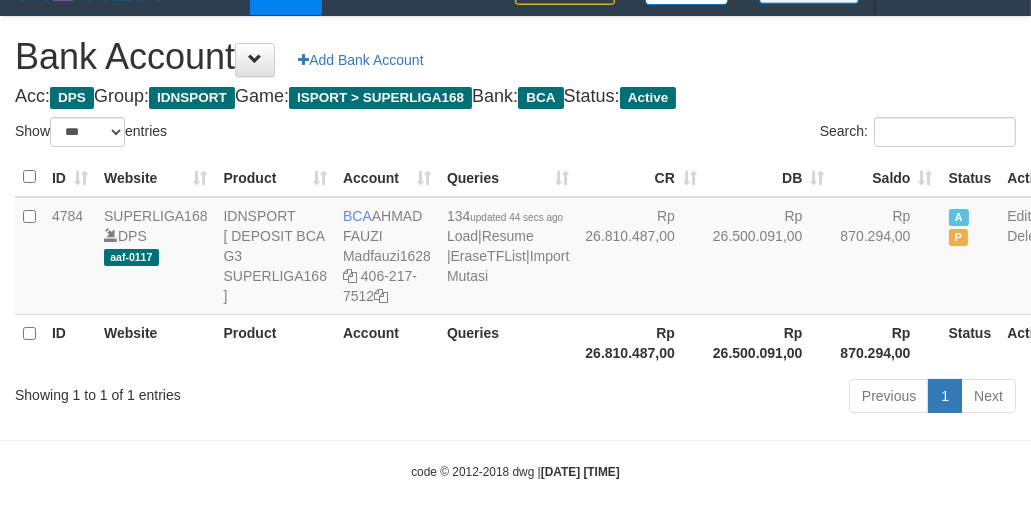 click on "Queries" at bounding box center (508, 342) 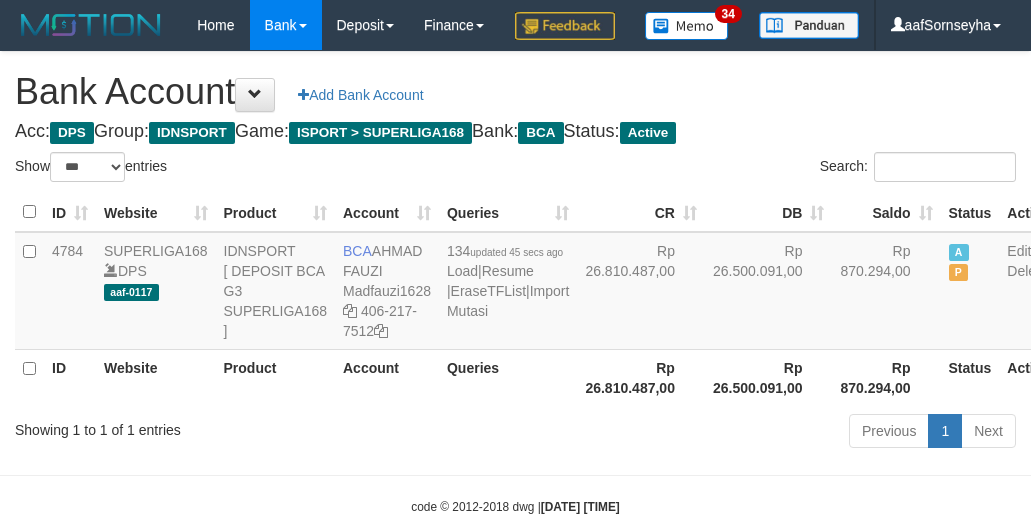 select on "***" 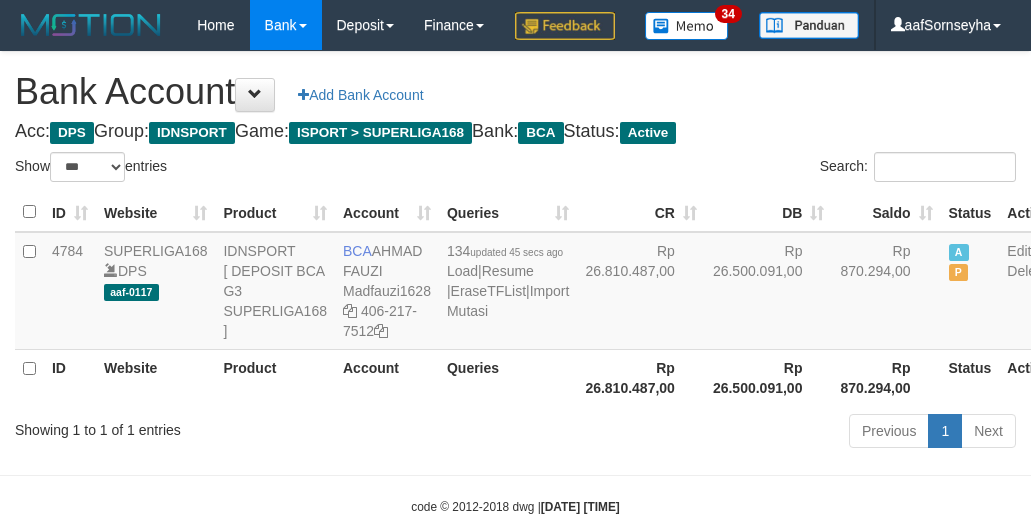 scroll, scrollTop: 127, scrollLeft: 0, axis: vertical 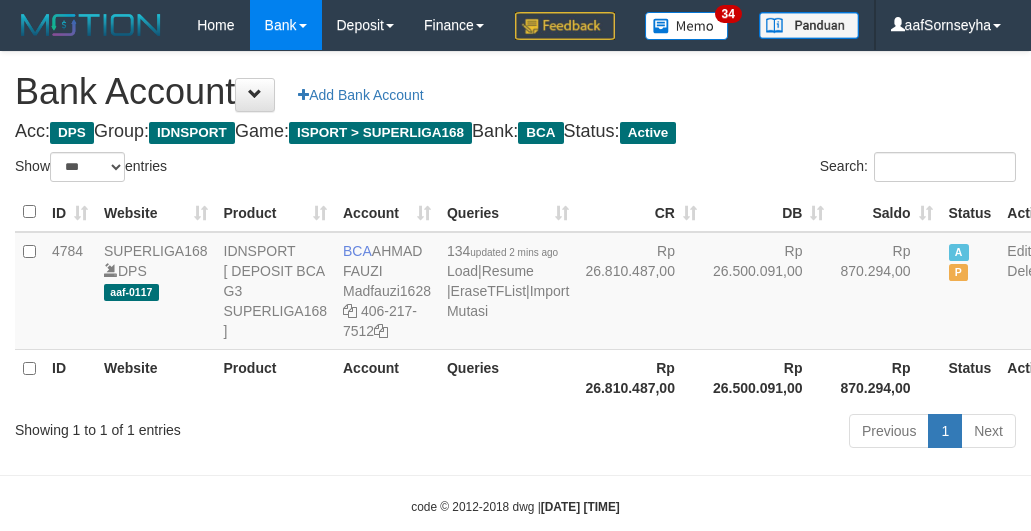 select on "***" 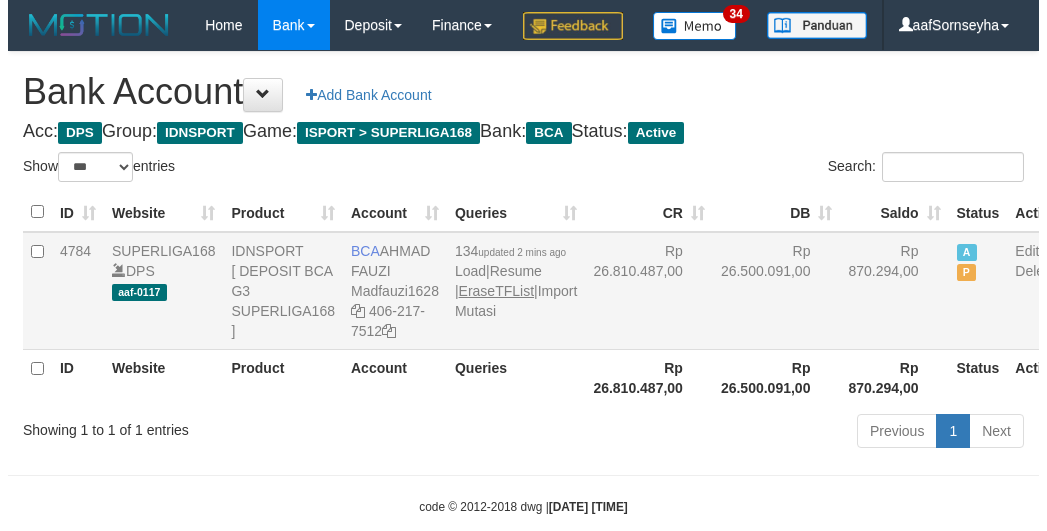 scroll, scrollTop: 127, scrollLeft: 0, axis: vertical 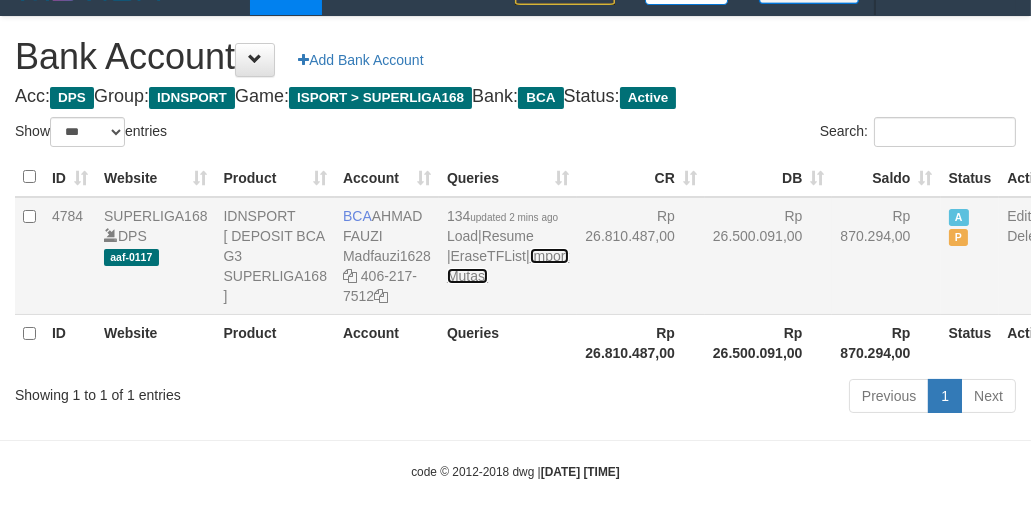 click on "Import Mutasi" at bounding box center (508, 266) 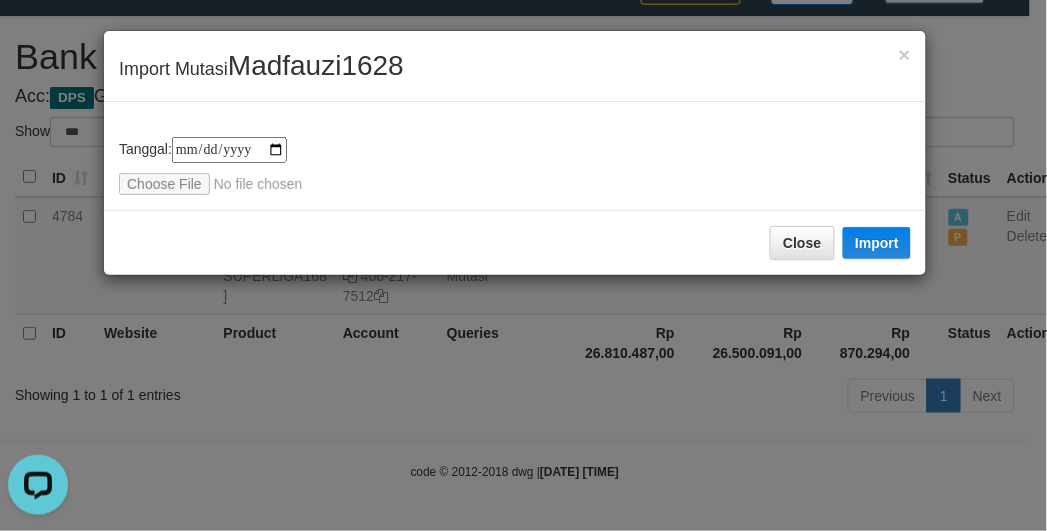 scroll, scrollTop: 0, scrollLeft: 0, axis: both 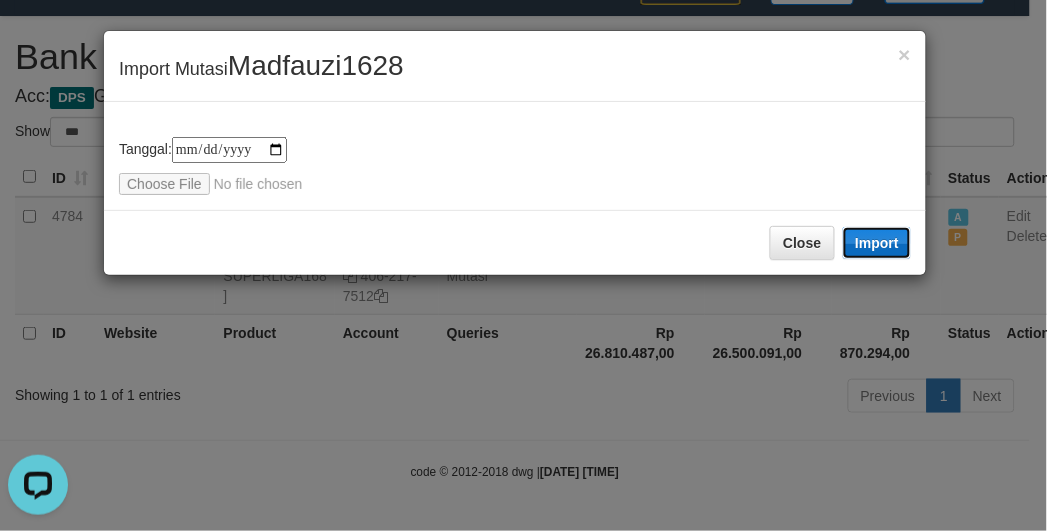 click on "Import" at bounding box center (877, 243) 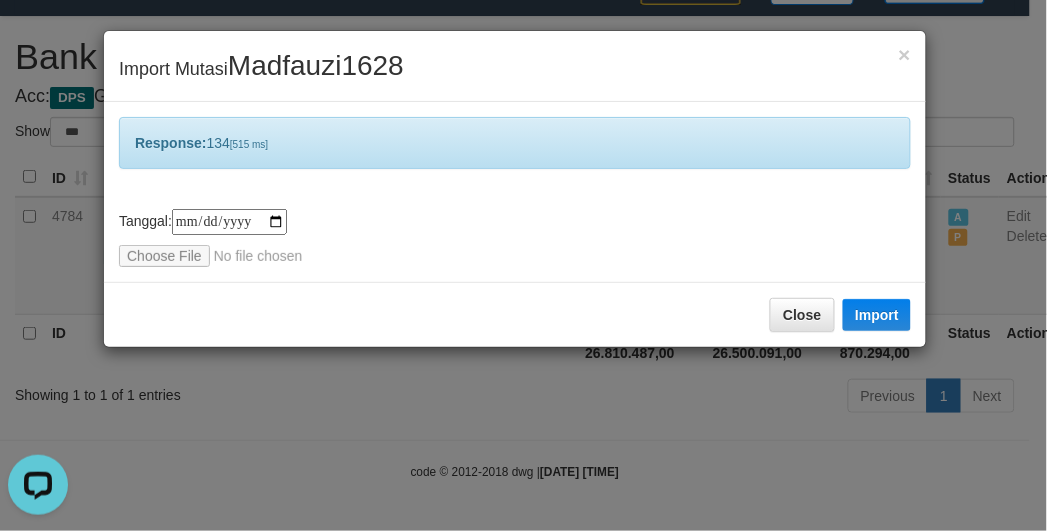 click on "**********" at bounding box center [523, 265] 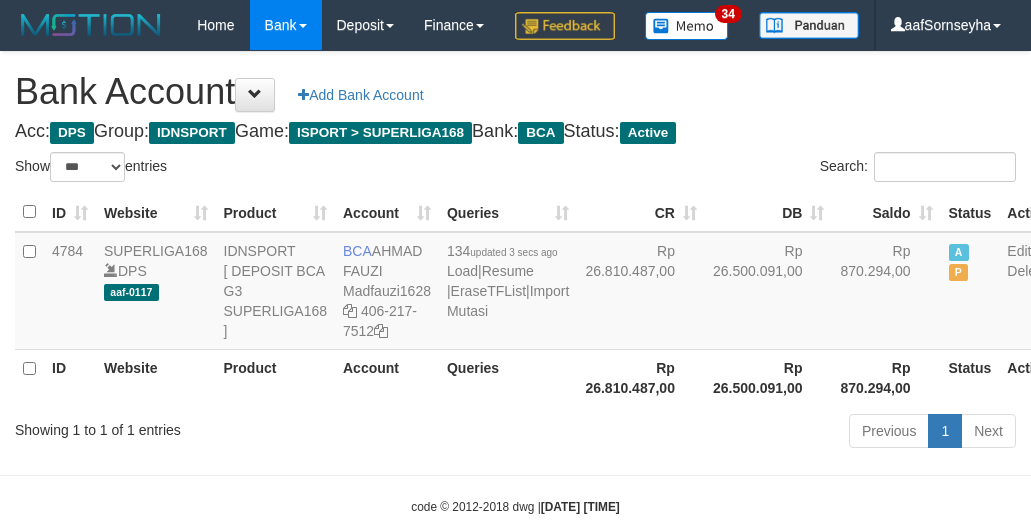 select on "***" 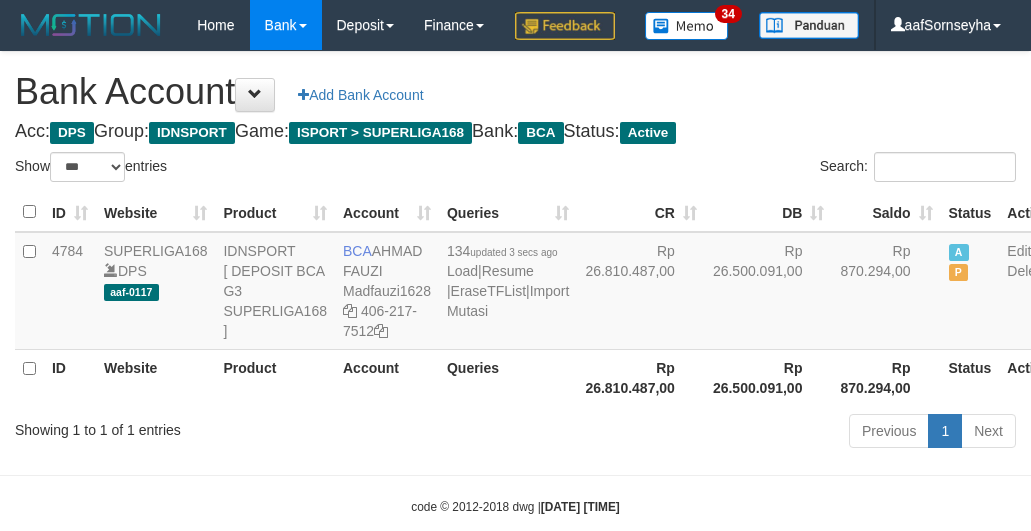 scroll, scrollTop: 127, scrollLeft: 0, axis: vertical 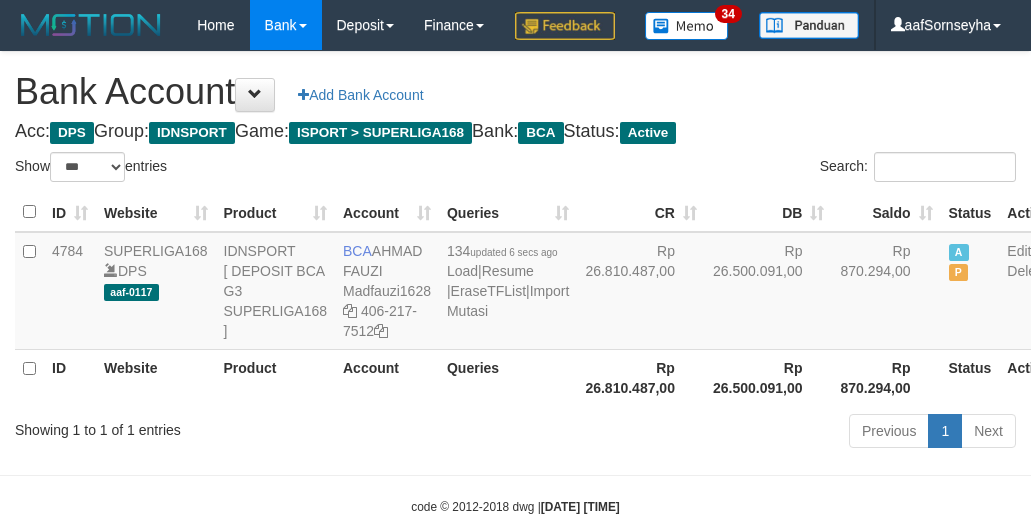 select on "***" 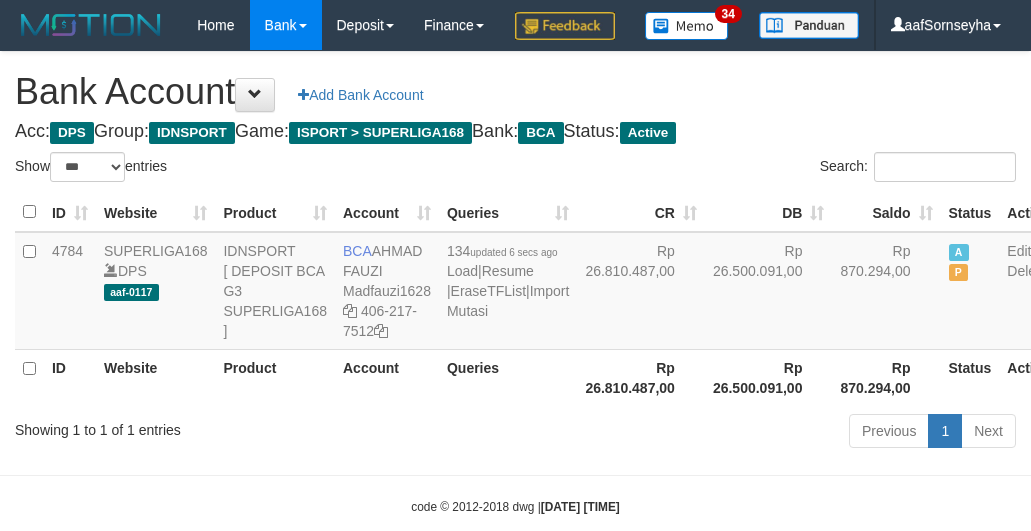 scroll, scrollTop: 127, scrollLeft: 0, axis: vertical 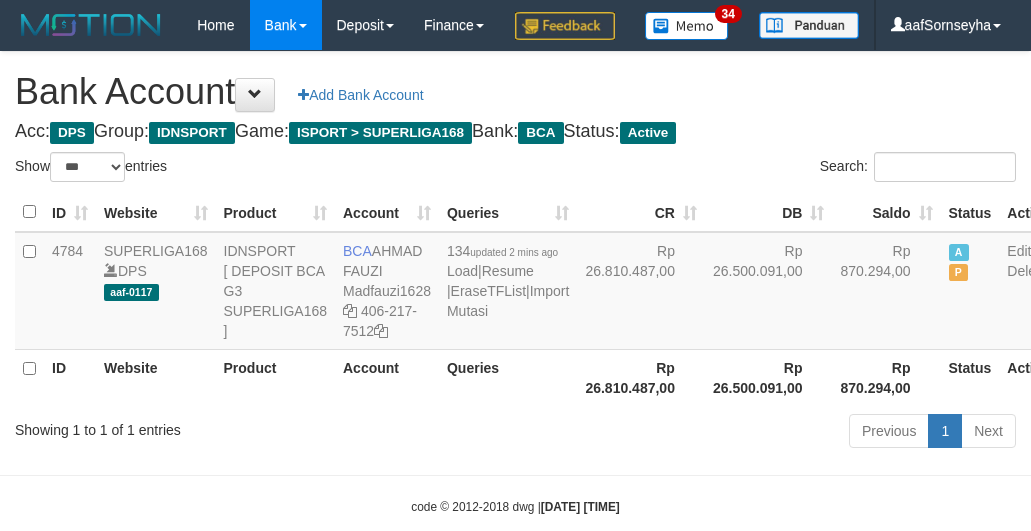 select on "***" 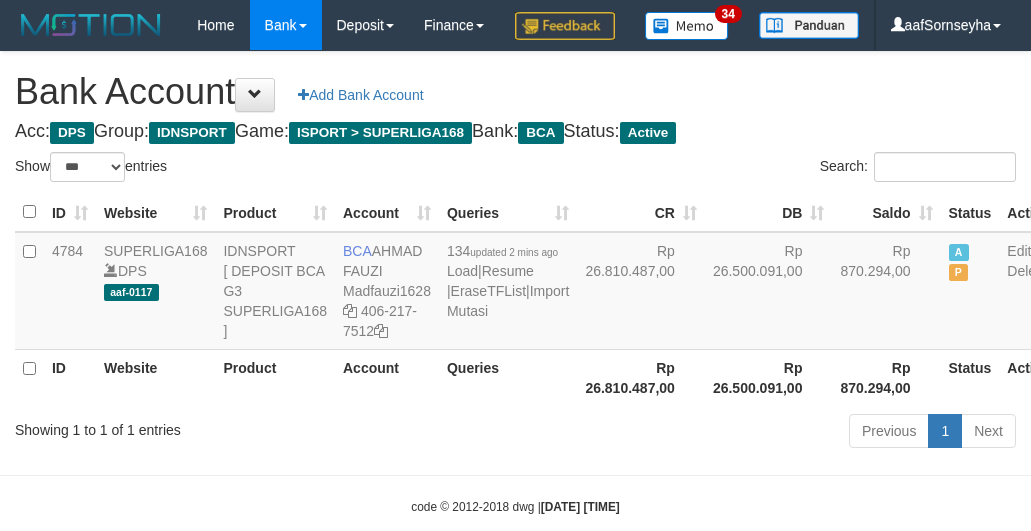 scroll, scrollTop: 127, scrollLeft: 0, axis: vertical 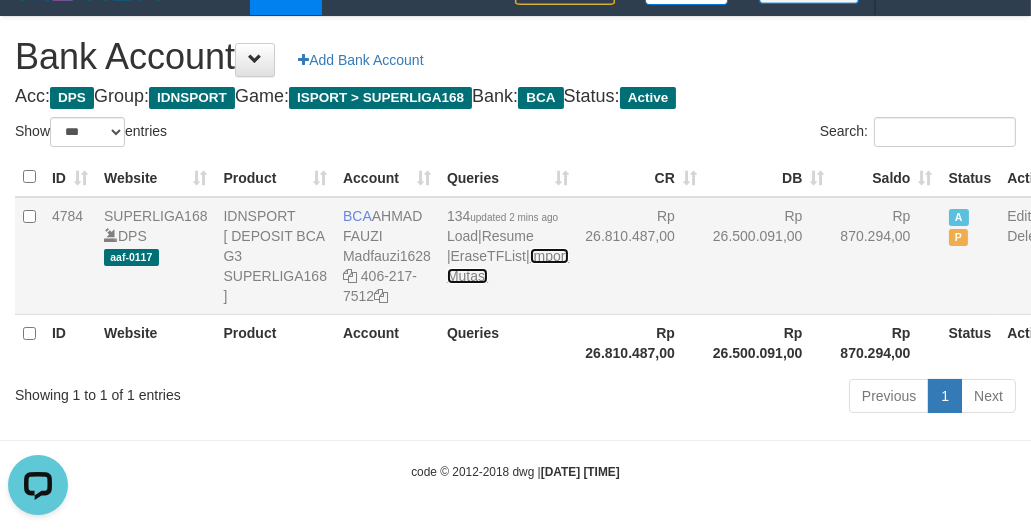 click on "Import Mutasi" at bounding box center (508, 266) 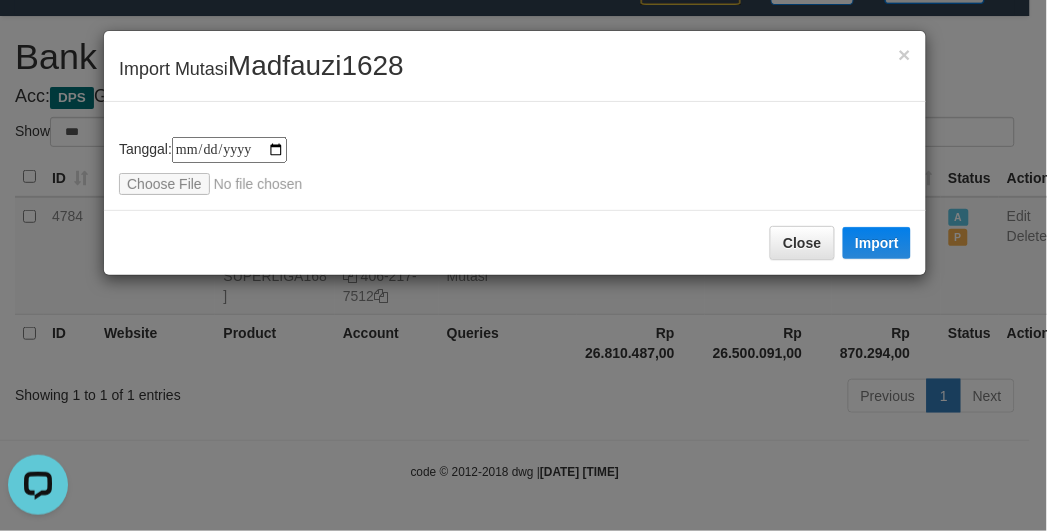 type on "**********" 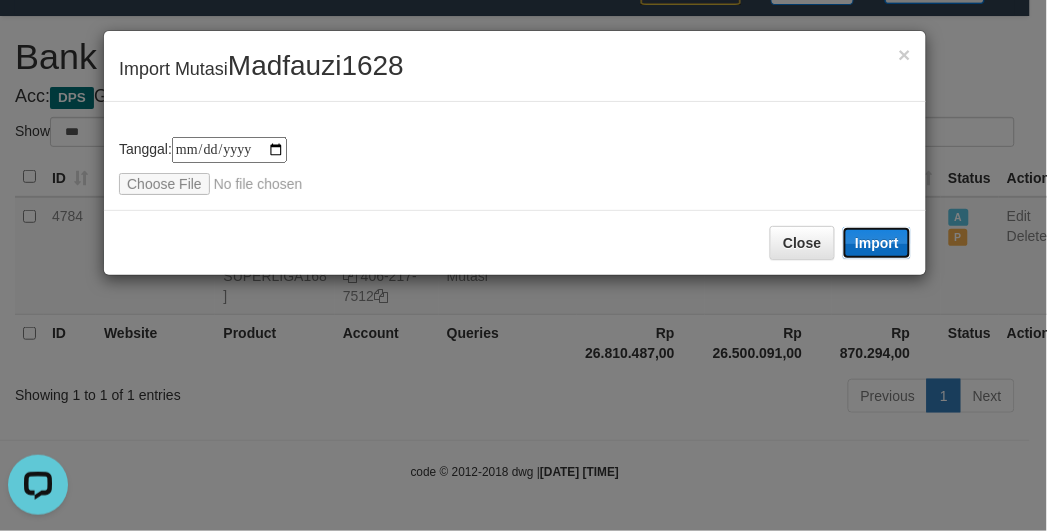 click on "Import" at bounding box center [877, 243] 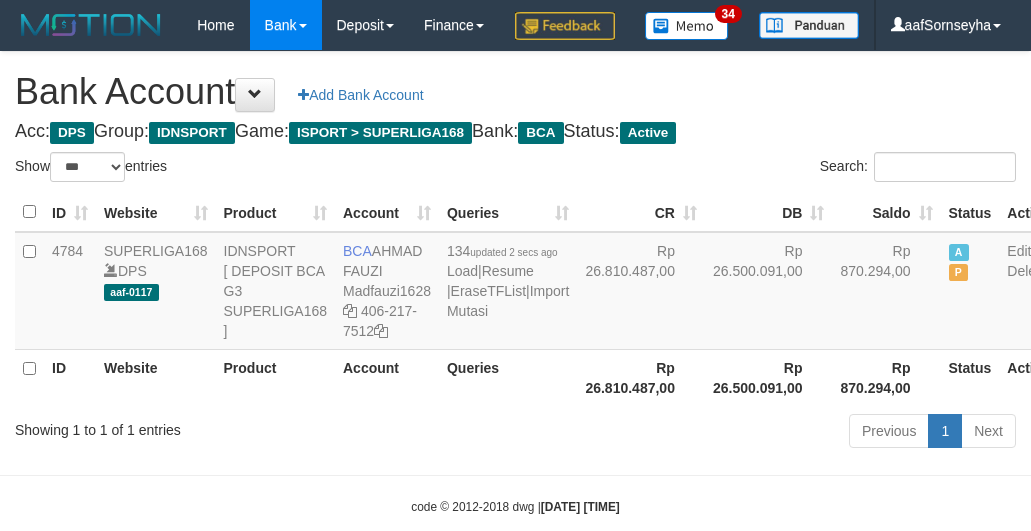 select on "***" 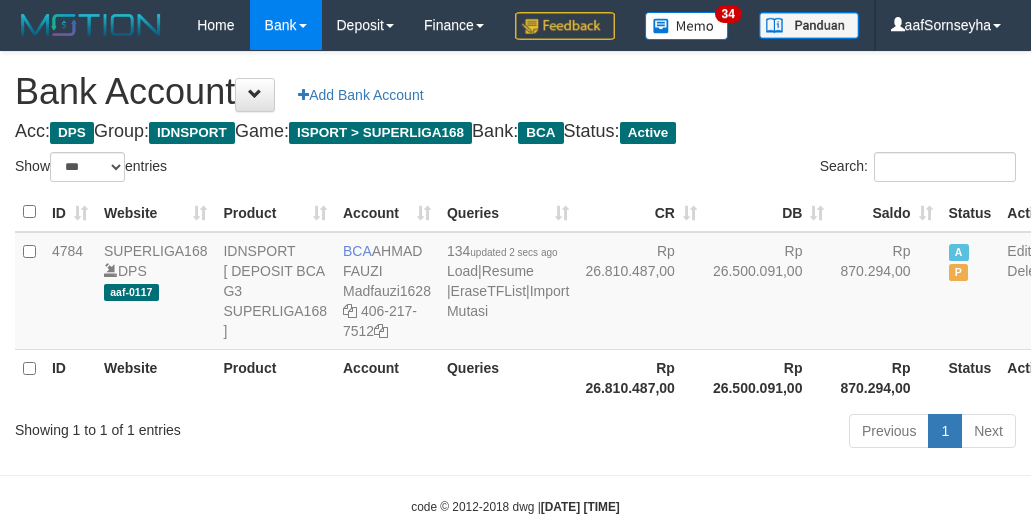 scroll, scrollTop: 127, scrollLeft: 0, axis: vertical 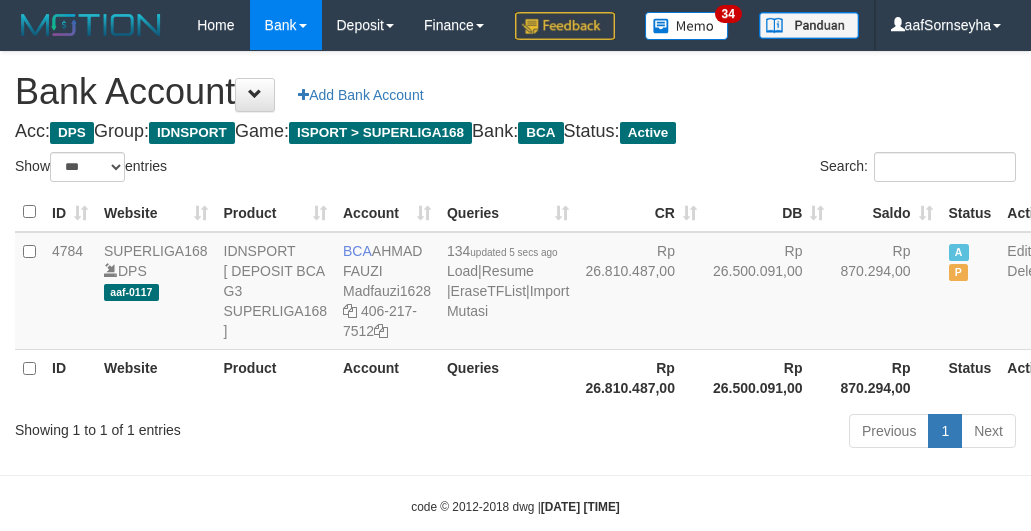 select on "***" 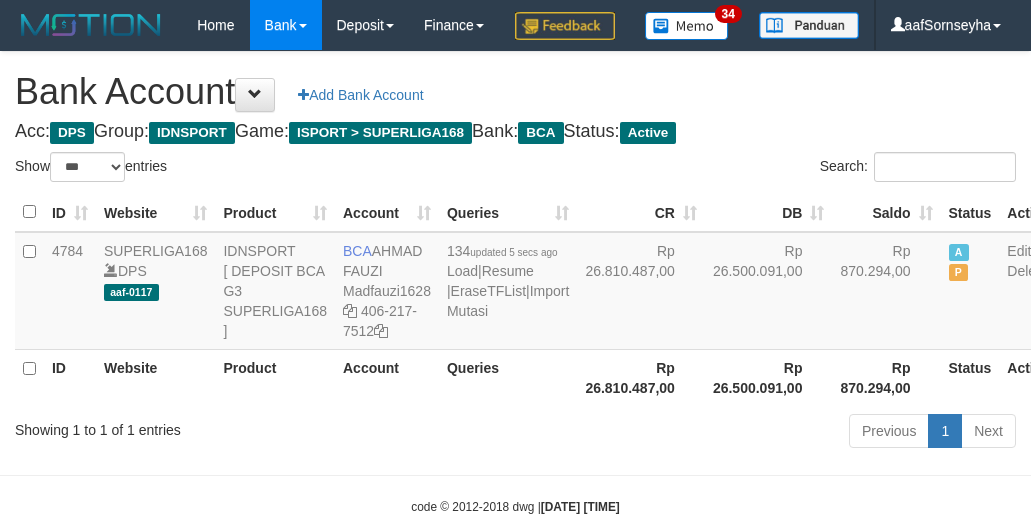 scroll, scrollTop: 127, scrollLeft: 0, axis: vertical 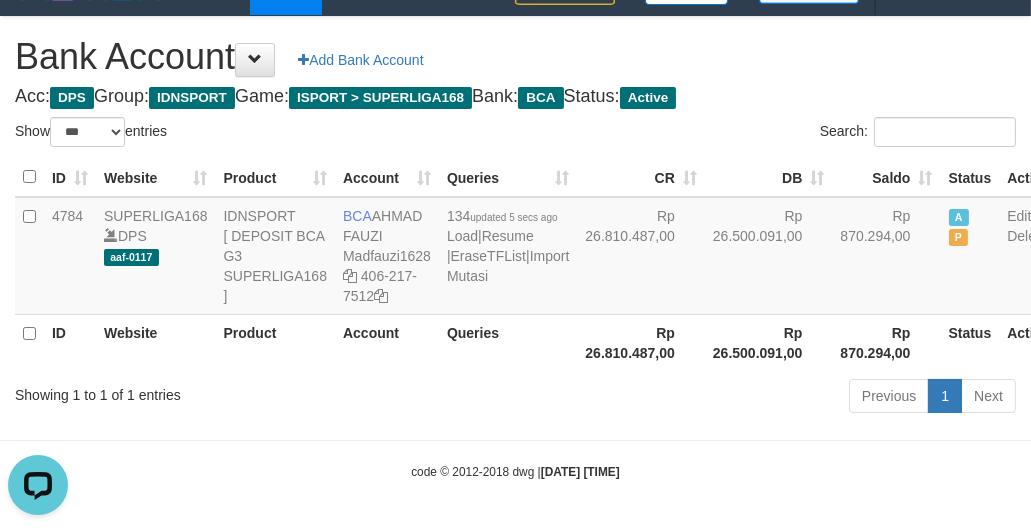 click on "Queries" at bounding box center [508, 342] 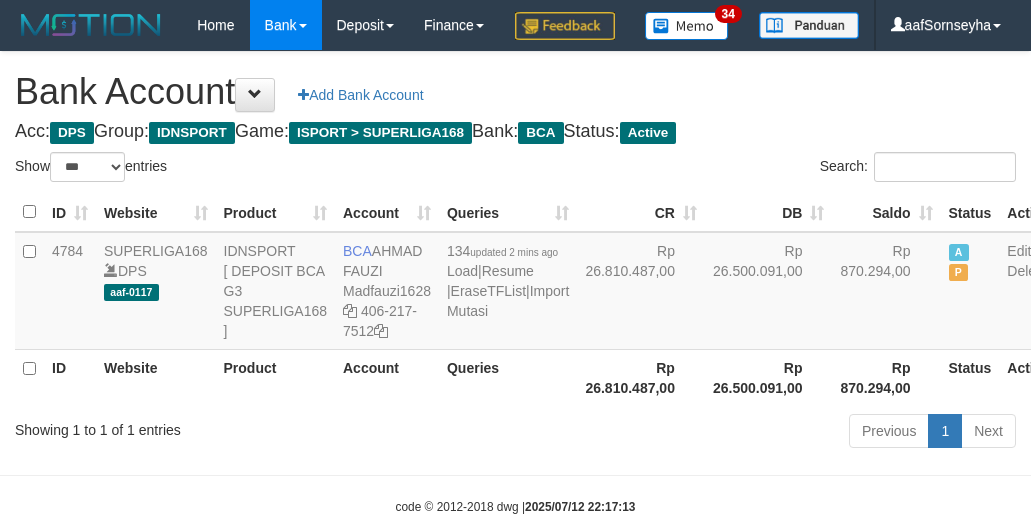 select on "***" 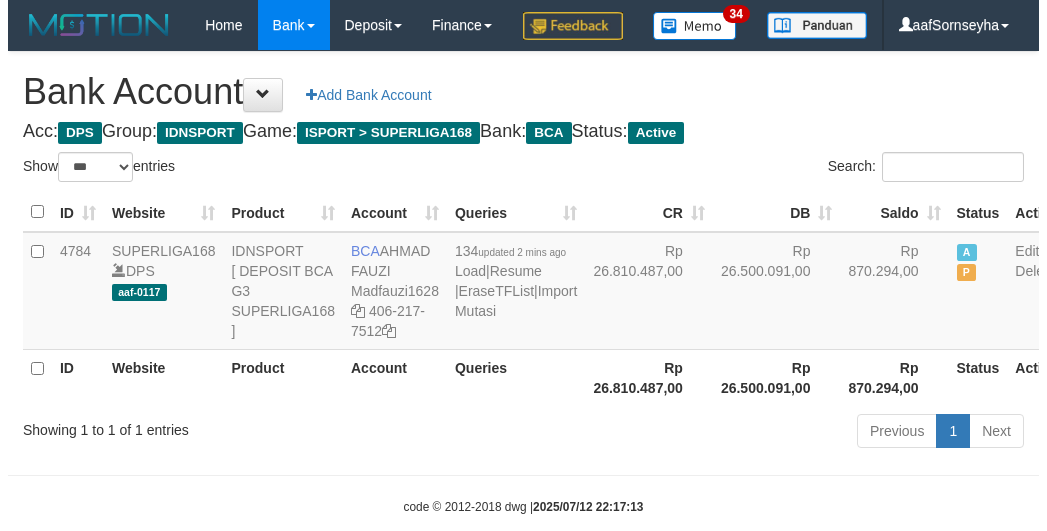 scroll, scrollTop: 127, scrollLeft: 0, axis: vertical 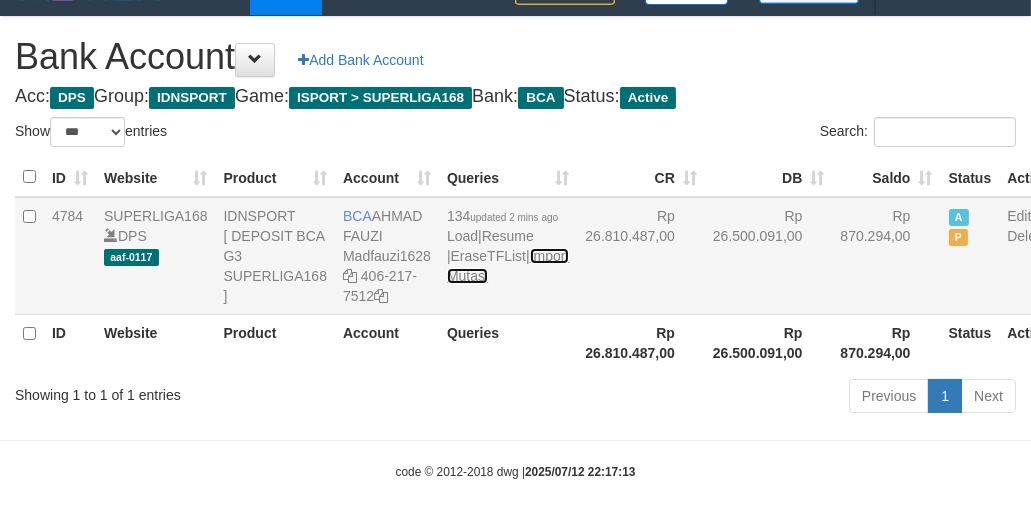 click on "Import Mutasi" at bounding box center [508, 266] 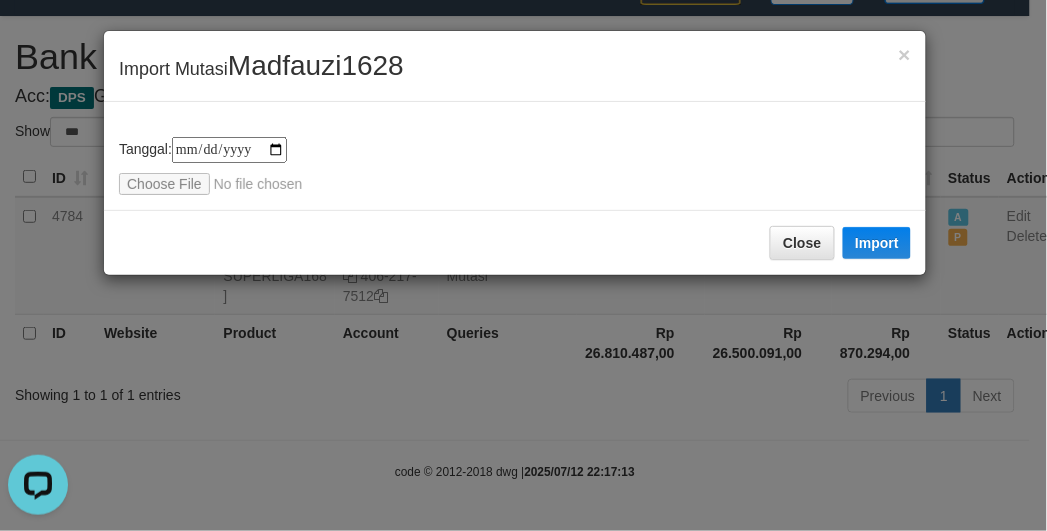 scroll, scrollTop: 0, scrollLeft: 0, axis: both 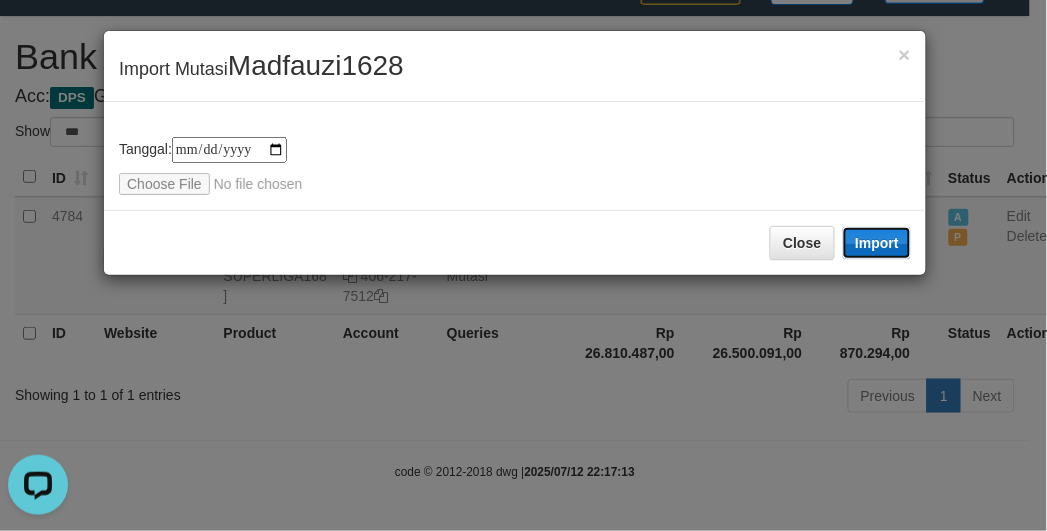 click on "Import" at bounding box center [877, 243] 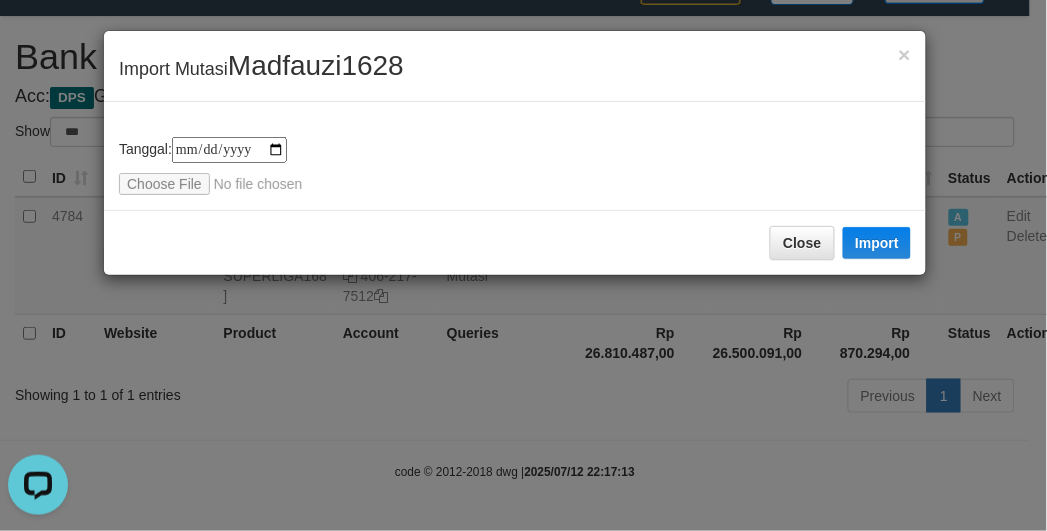 click on "Close
Import" at bounding box center (515, 242) 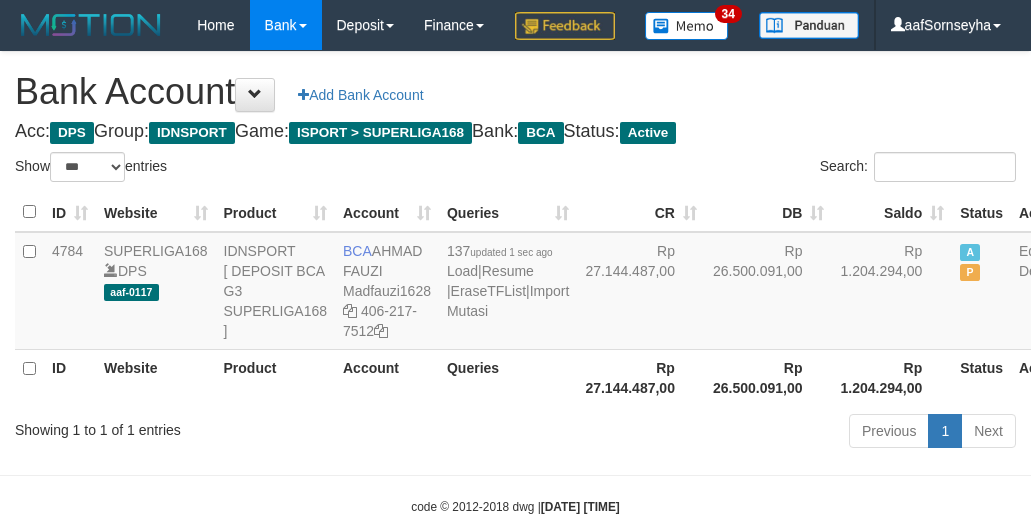 select on "***" 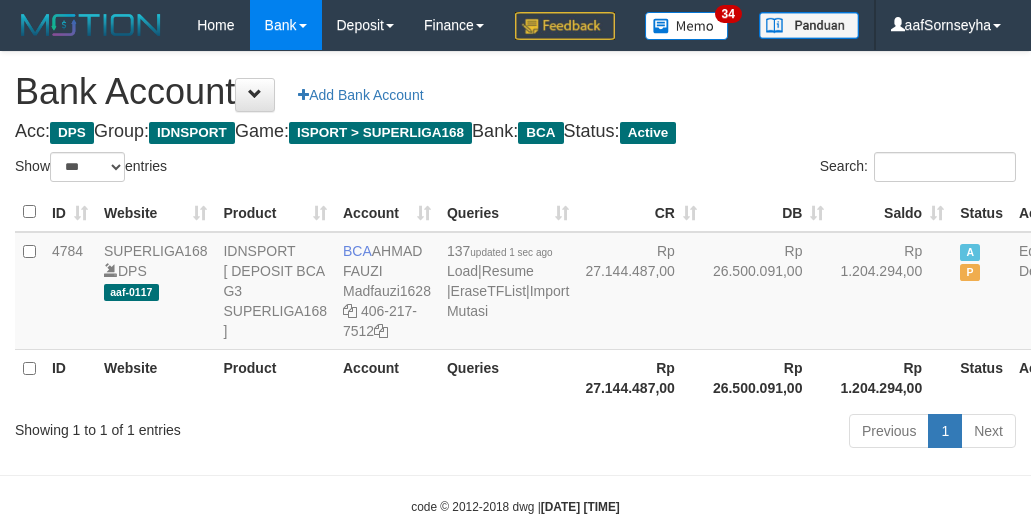 scroll, scrollTop: 127, scrollLeft: 0, axis: vertical 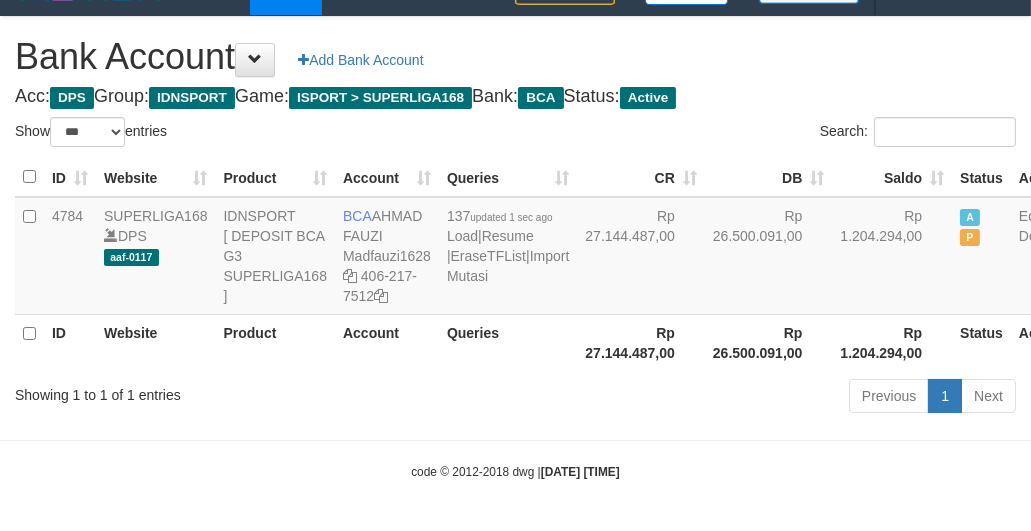click on "Rp 27.144.487,00" at bounding box center (641, 342) 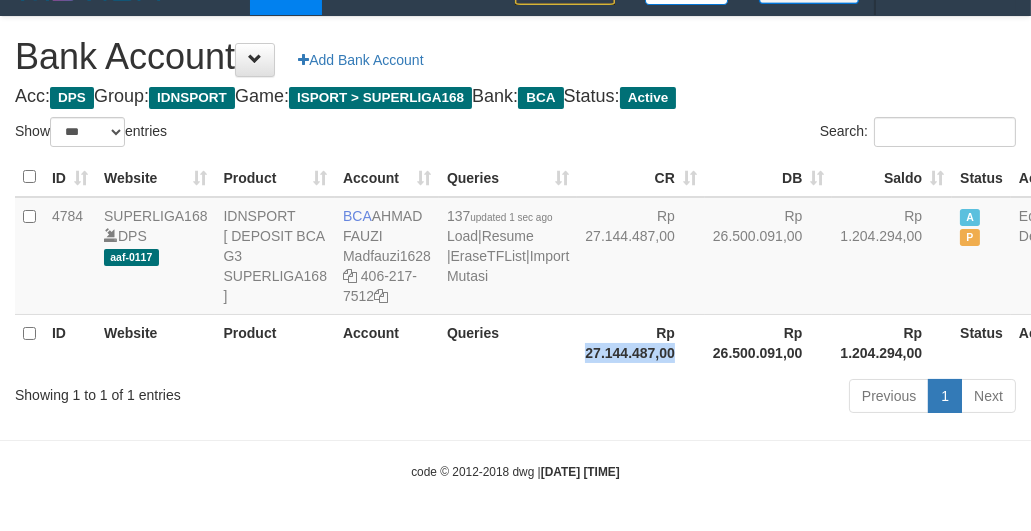 click on "Rp 27.144.487,00" at bounding box center [641, 342] 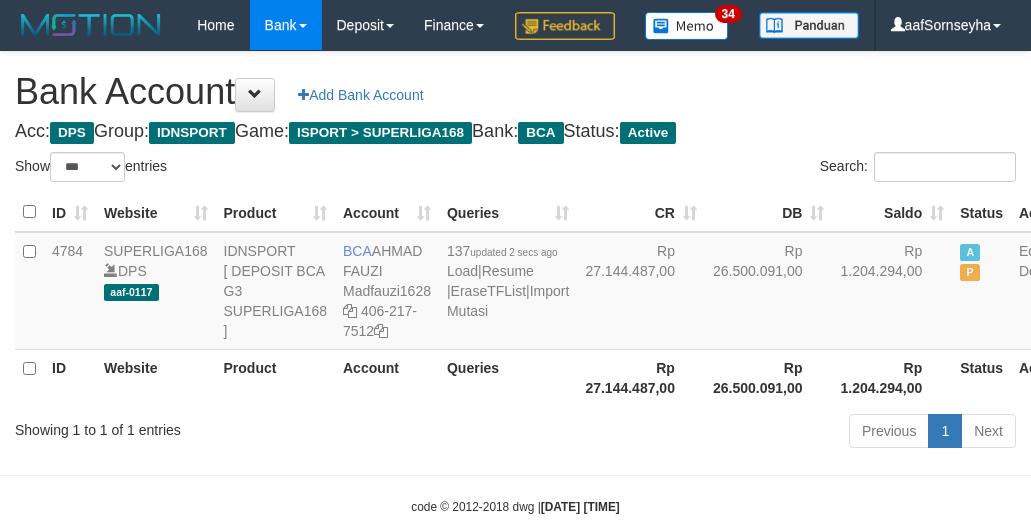 select on "***" 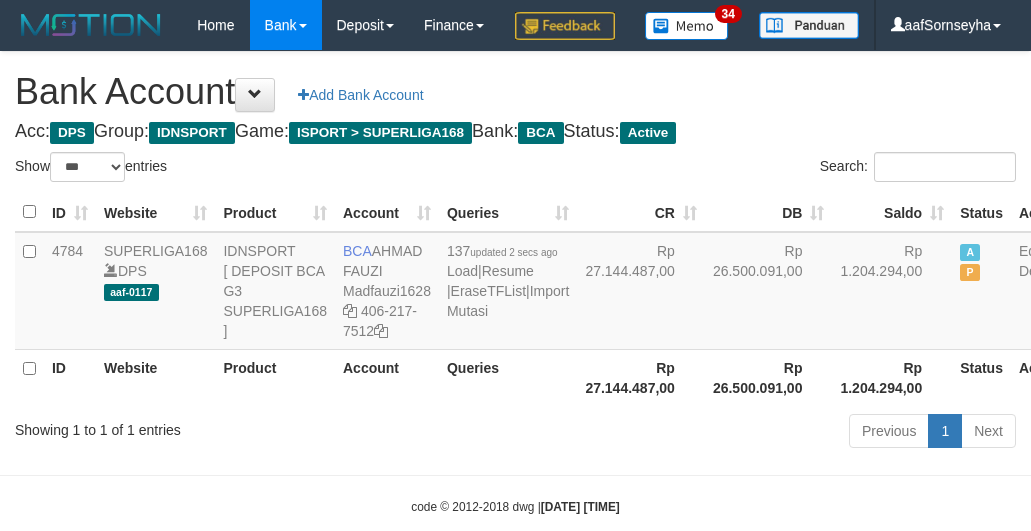 scroll, scrollTop: 127, scrollLeft: 0, axis: vertical 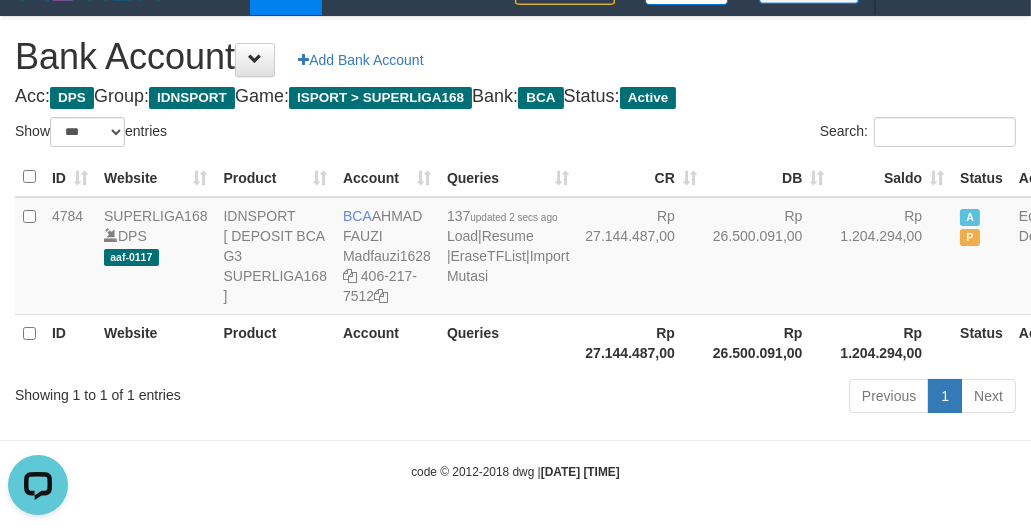 click on "ID Website Product Account Queries CR DB Saldo Status Action
4784
SUPERLIGA168
DPS
aaf-0117
IDNSPORT
[ DEPOSIT BCA G3 SUPERLIGA168 ]
BCA
AHMAD FAUZI
Madfauzi1628
406-217-7512
137  updated 2 secs ago
Load
|
Resume
|
EraseTFList
|
Import Mutasi
Rp 27.144.487,00
Rp 26.500.091,00
Rp 1.204.294,00
A
P
Edit
Delete
ID Website Product Account Queries Rp 27.144.487,00 Rp 26.500.091,00" at bounding box center (515, 264) 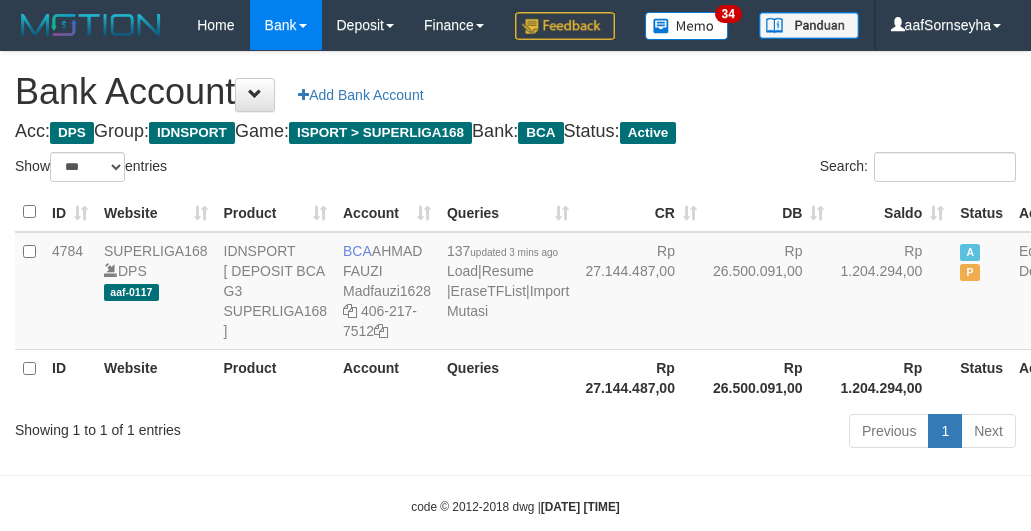 select on "***" 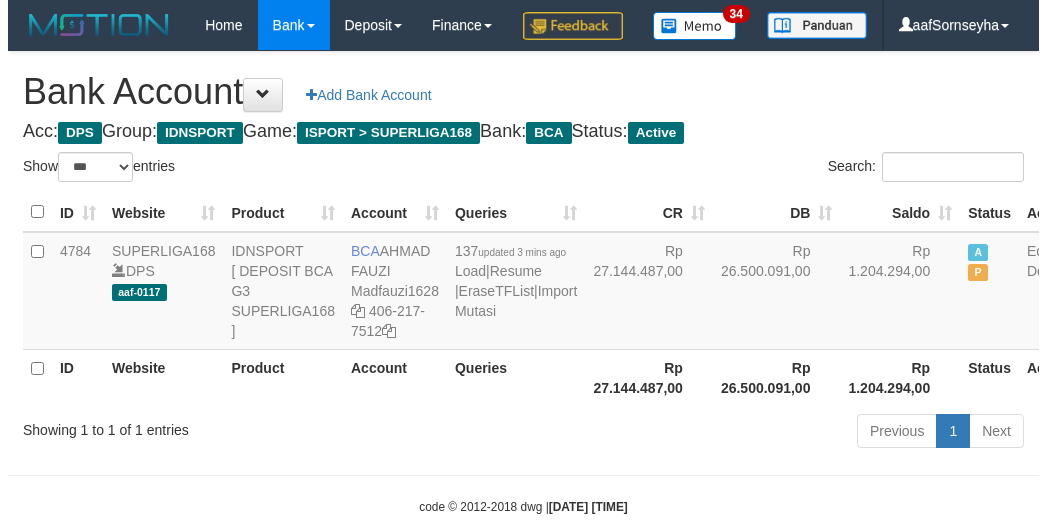 scroll, scrollTop: 127, scrollLeft: 0, axis: vertical 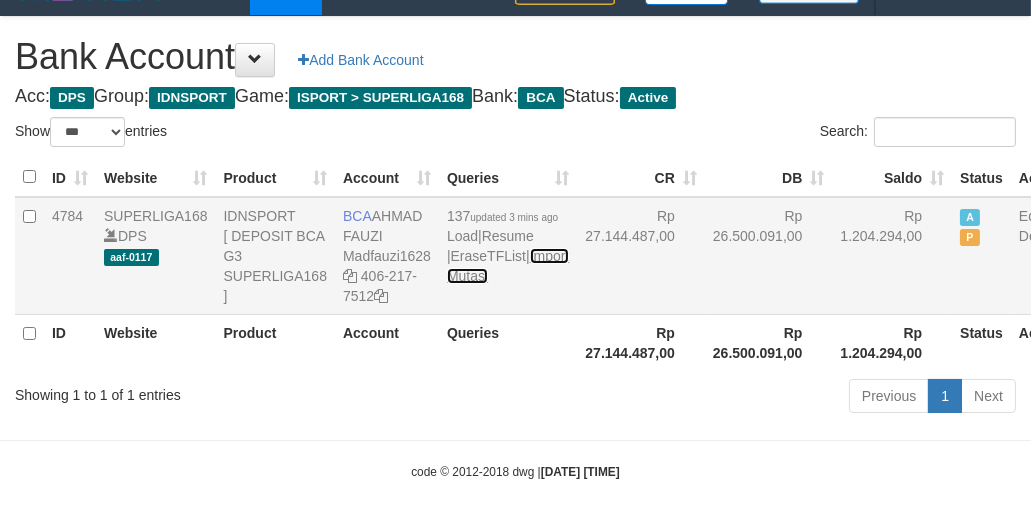 click on "Import Mutasi" at bounding box center (508, 266) 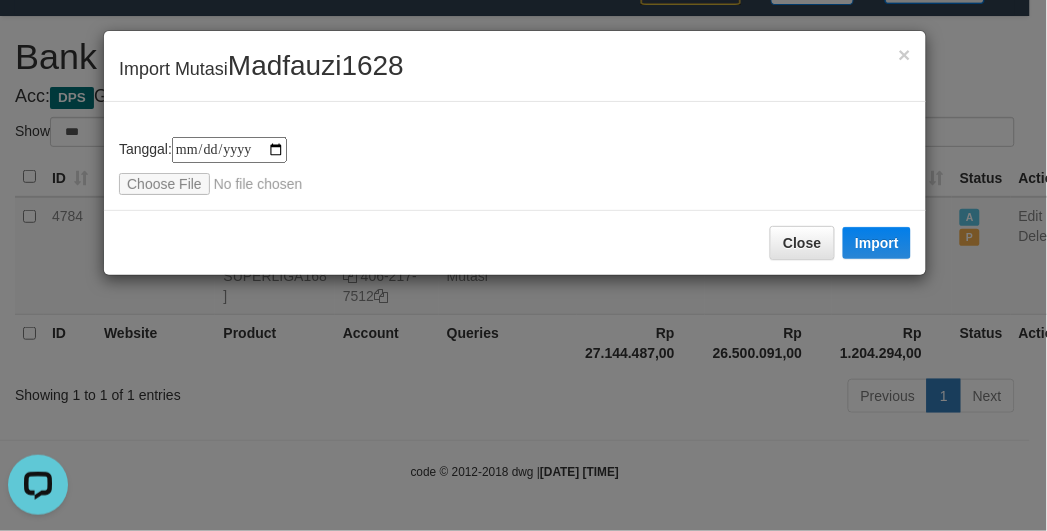 scroll, scrollTop: 0, scrollLeft: 0, axis: both 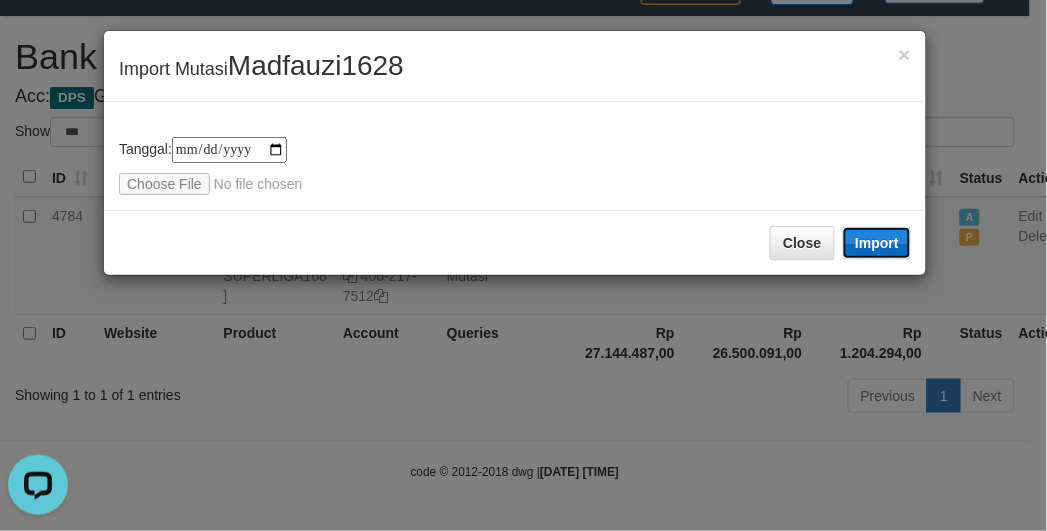 click on "Import" at bounding box center [877, 243] 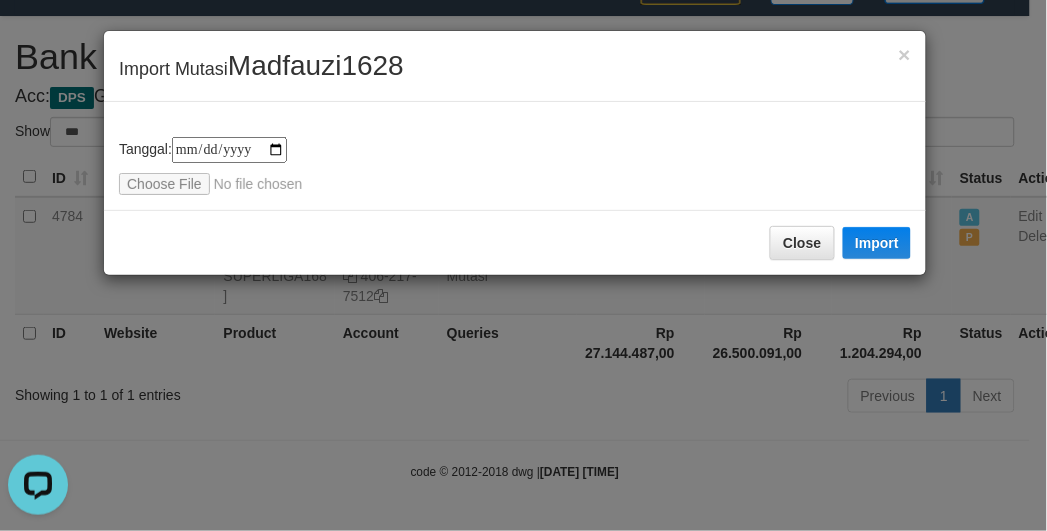 click on "**********" at bounding box center (523, 265) 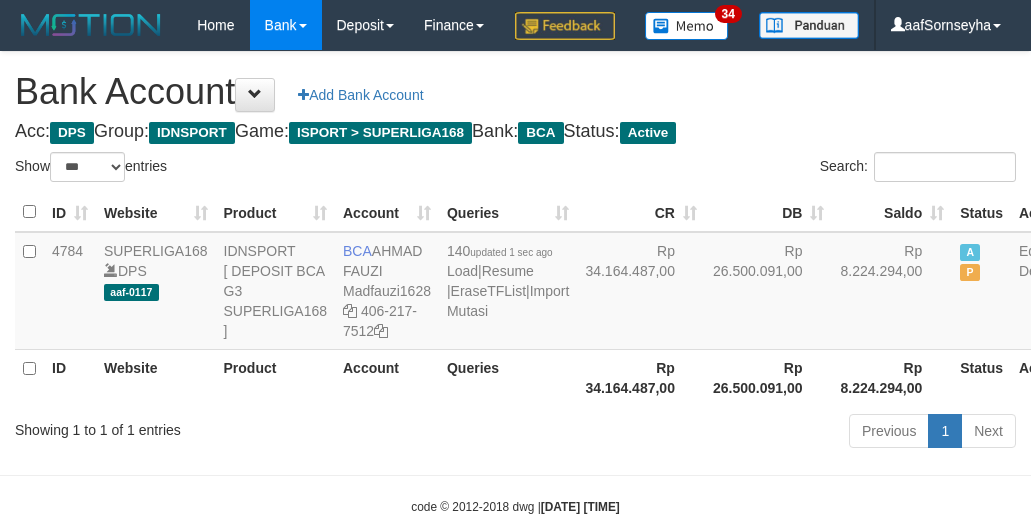 select on "***" 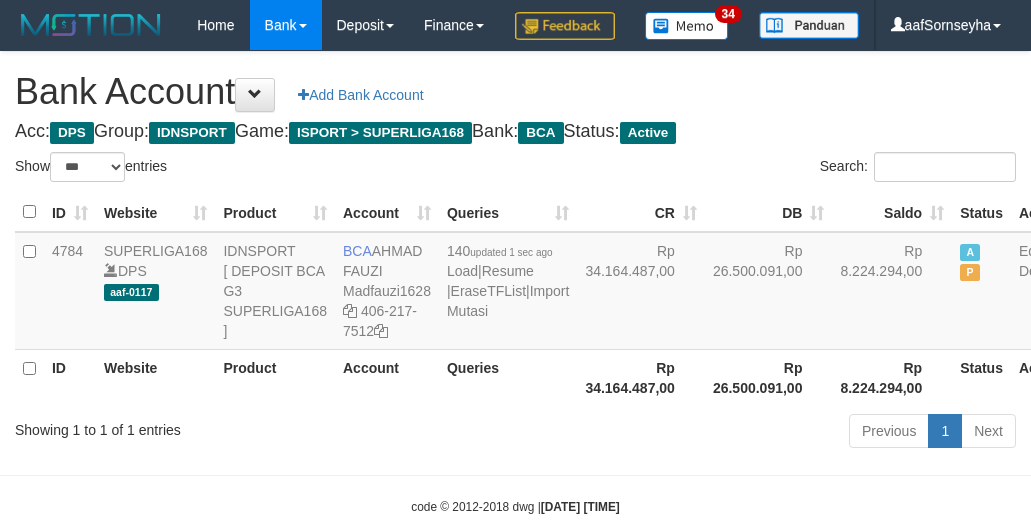 scroll, scrollTop: 127, scrollLeft: 0, axis: vertical 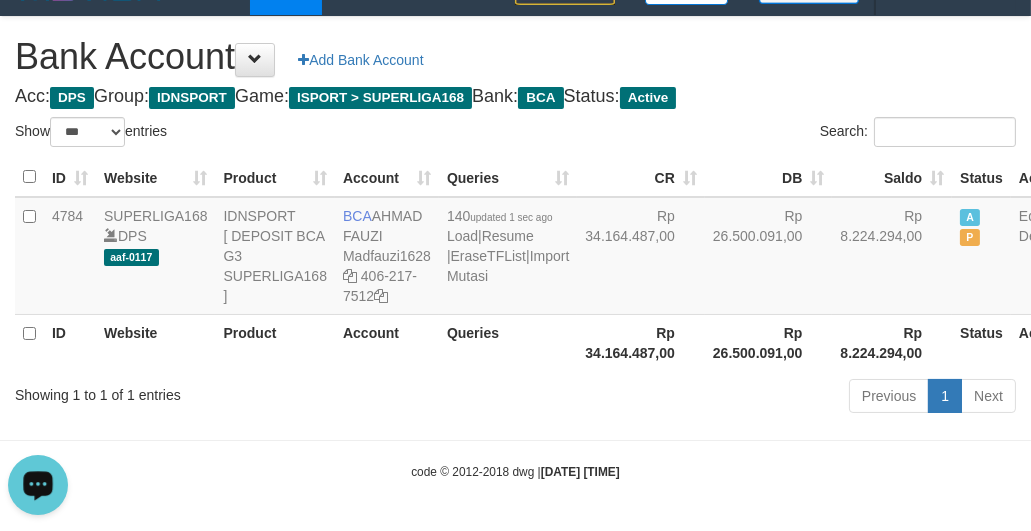 click on "Previous 1 Next" at bounding box center (730, 398) 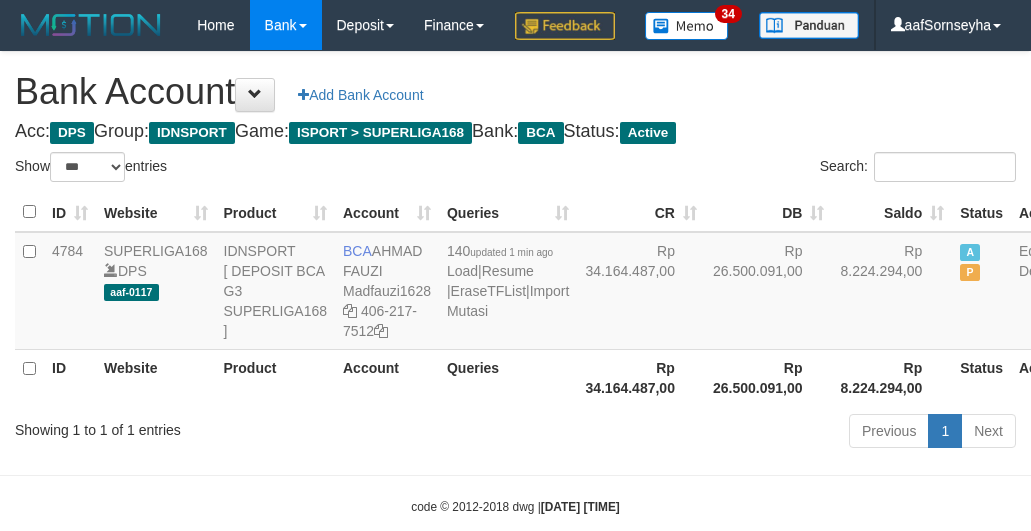 select on "***" 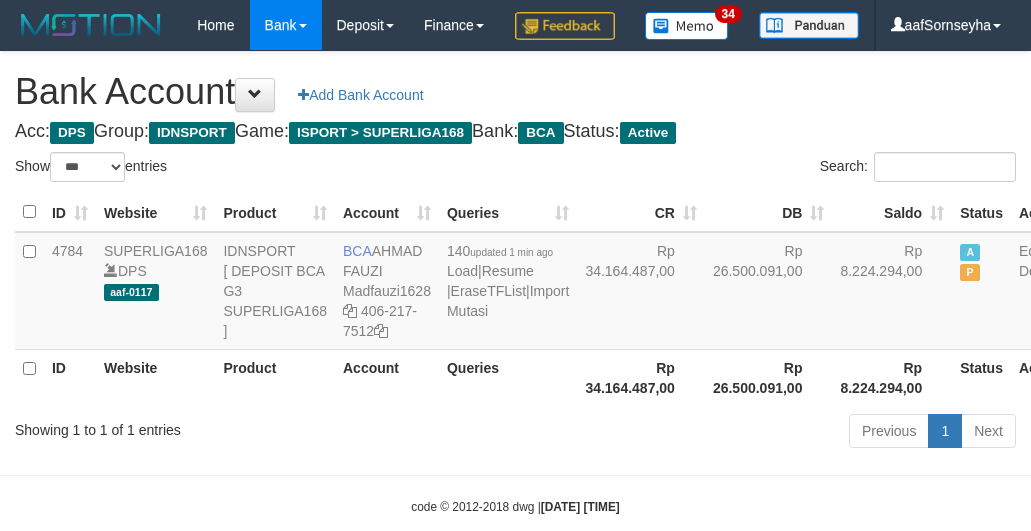 scroll, scrollTop: 127, scrollLeft: 0, axis: vertical 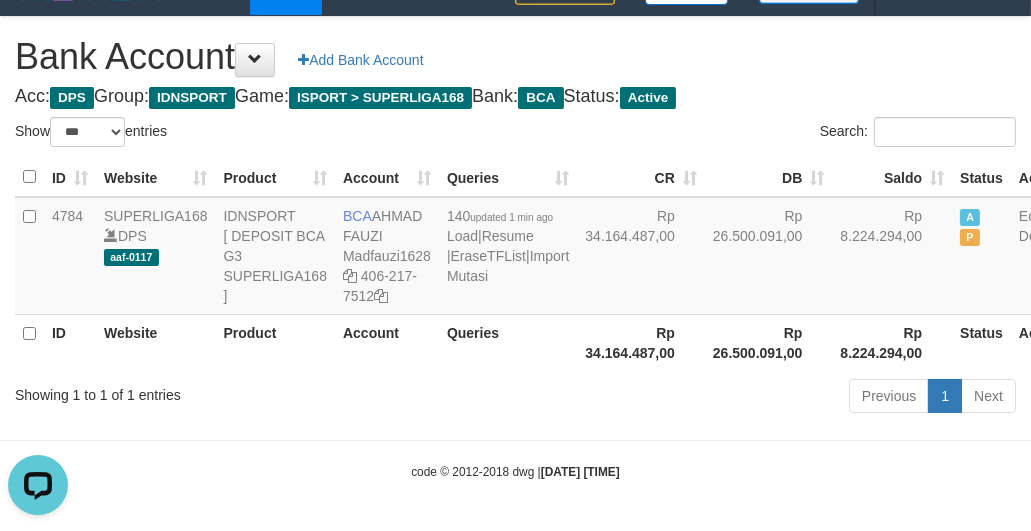 drag, startPoint x: 315, startPoint y: 458, endPoint x: 327, endPoint y: 464, distance: 13.416408 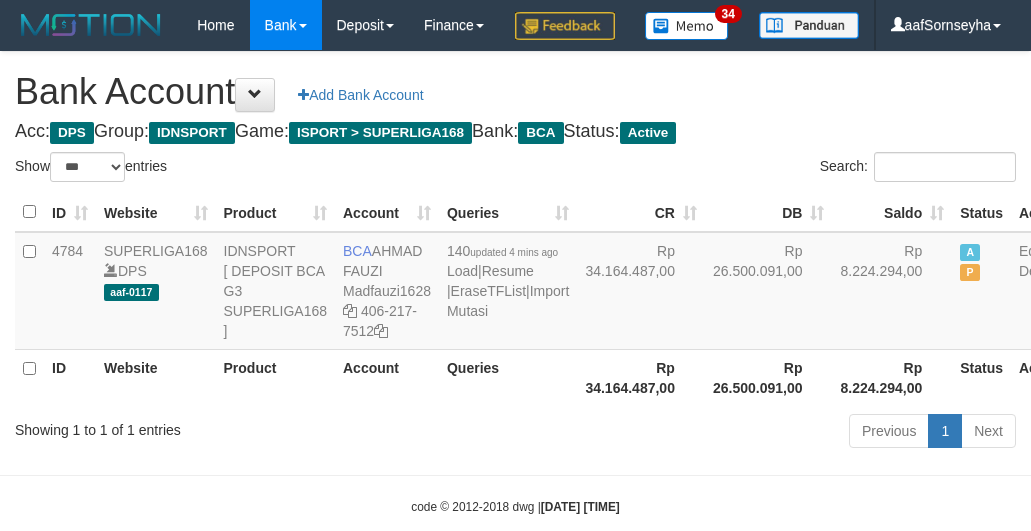 select on "***" 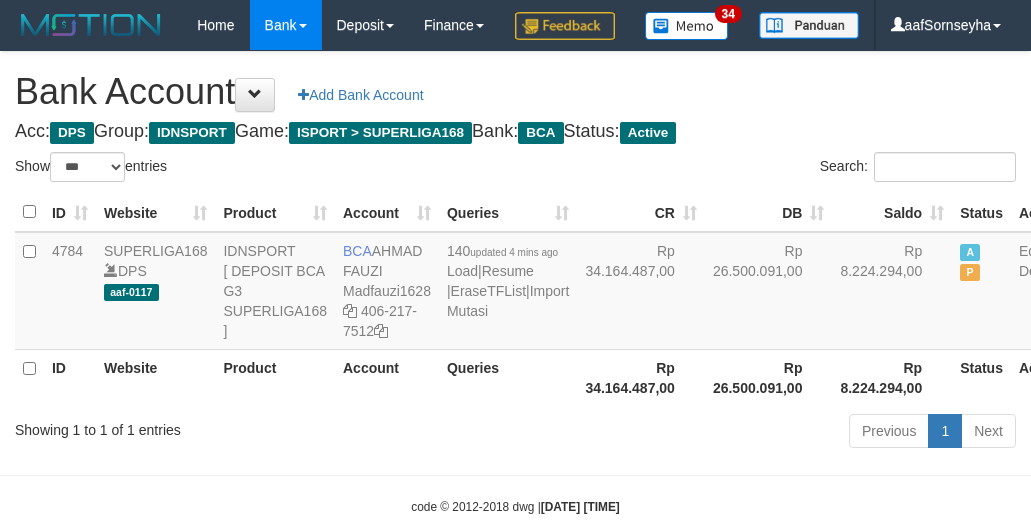 scroll, scrollTop: 127, scrollLeft: 0, axis: vertical 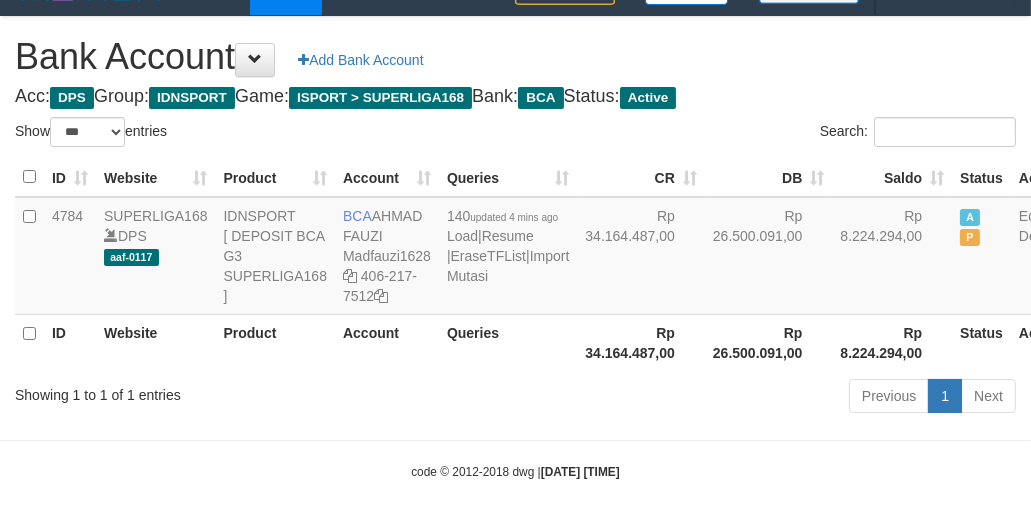 click on "code © 2012-2018 dwg |  2025/07/12 22:24:00" at bounding box center (515, 471) 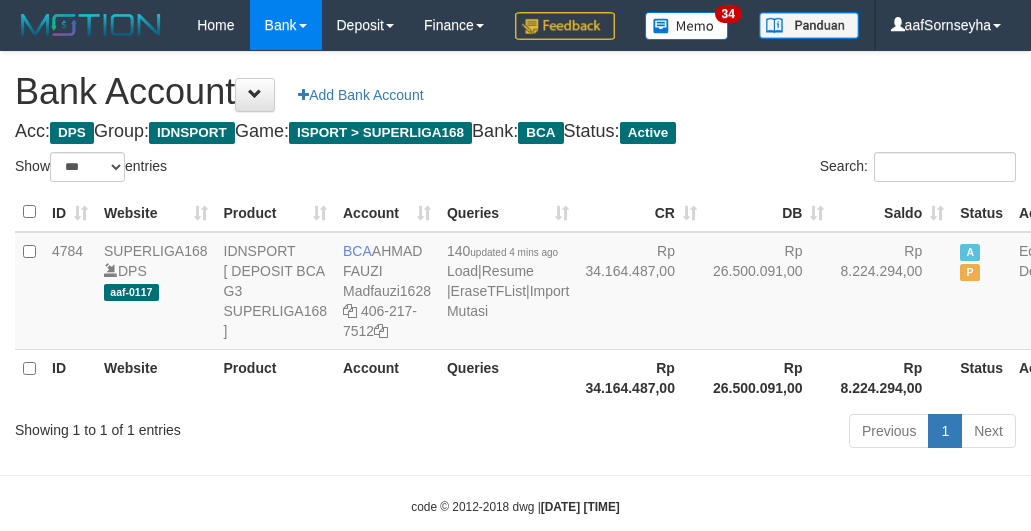 select on "***" 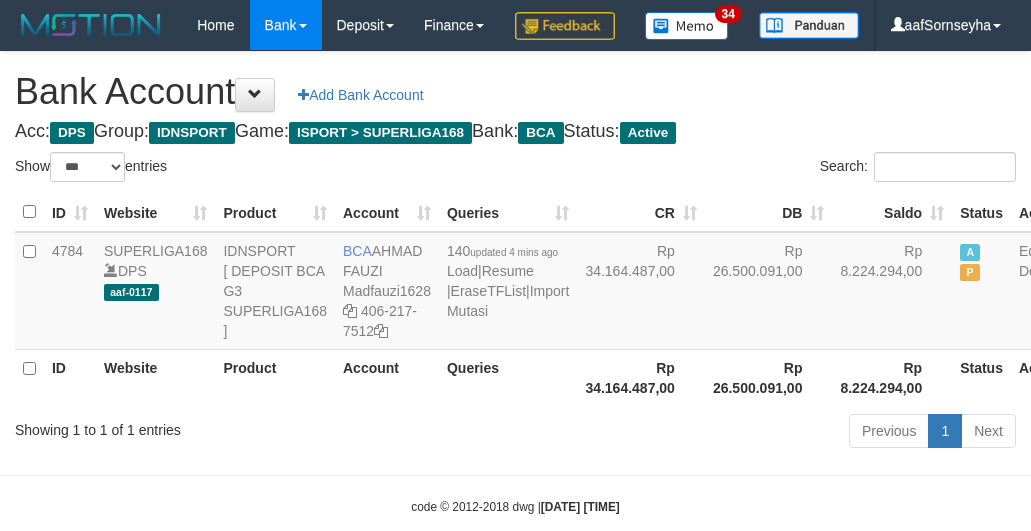 scroll, scrollTop: 127, scrollLeft: 0, axis: vertical 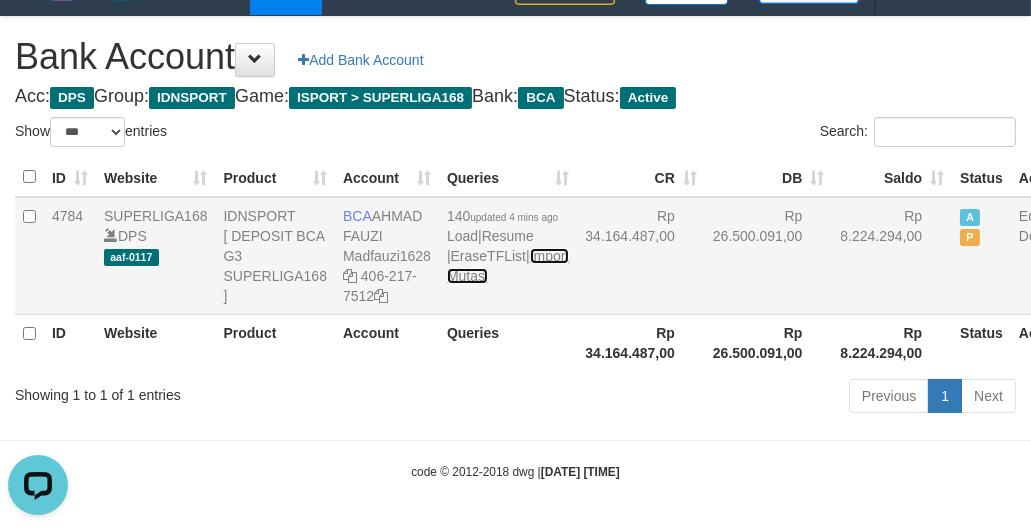 click on "Import Mutasi" at bounding box center [508, 266] 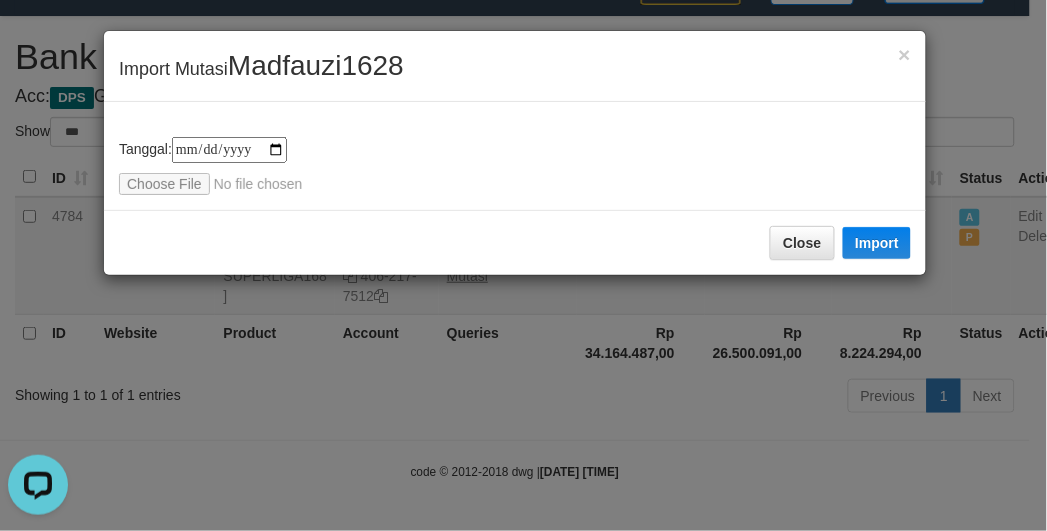 type on "**********" 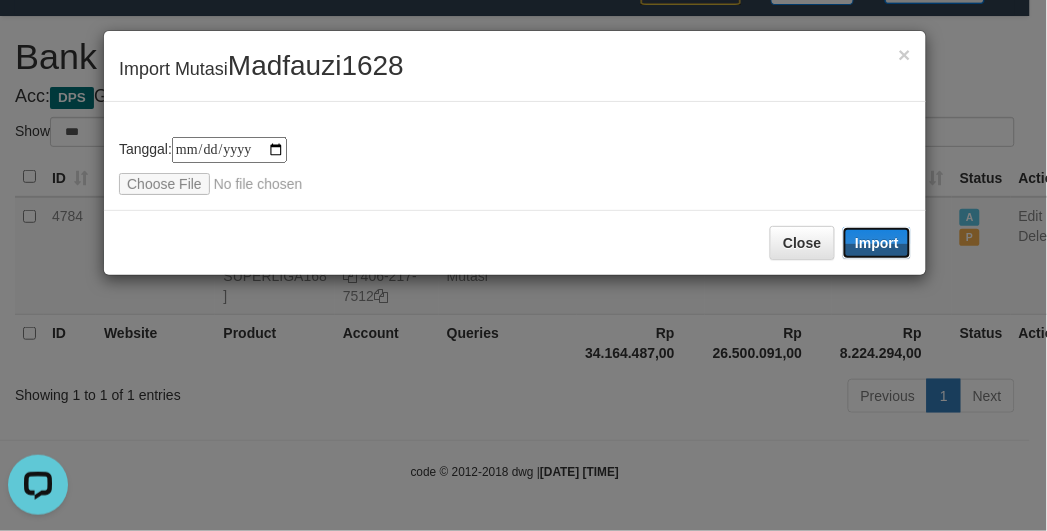 drag, startPoint x: 877, startPoint y: 240, endPoint x: 346, endPoint y: 427, distance: 562.9654 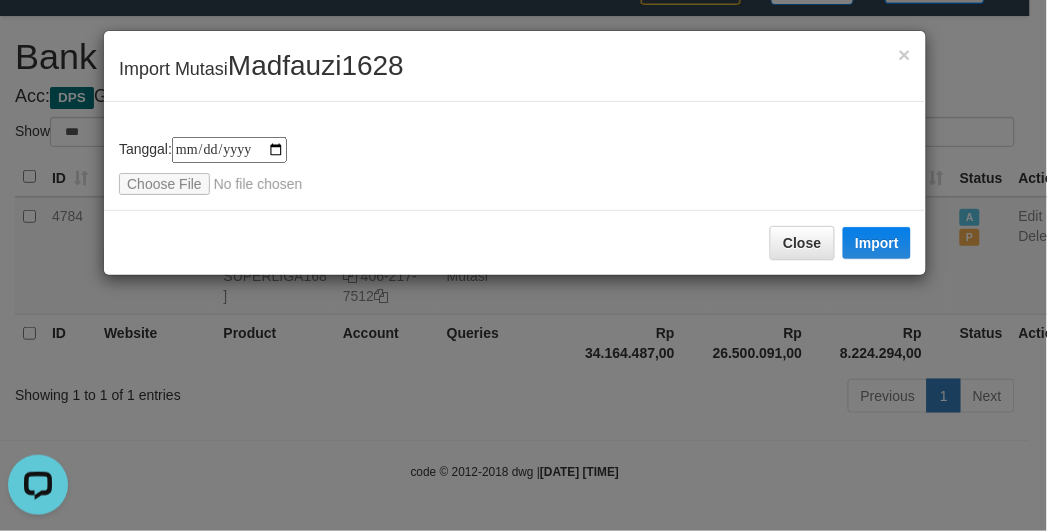 click on "**********" at bounding box center (523, 265) 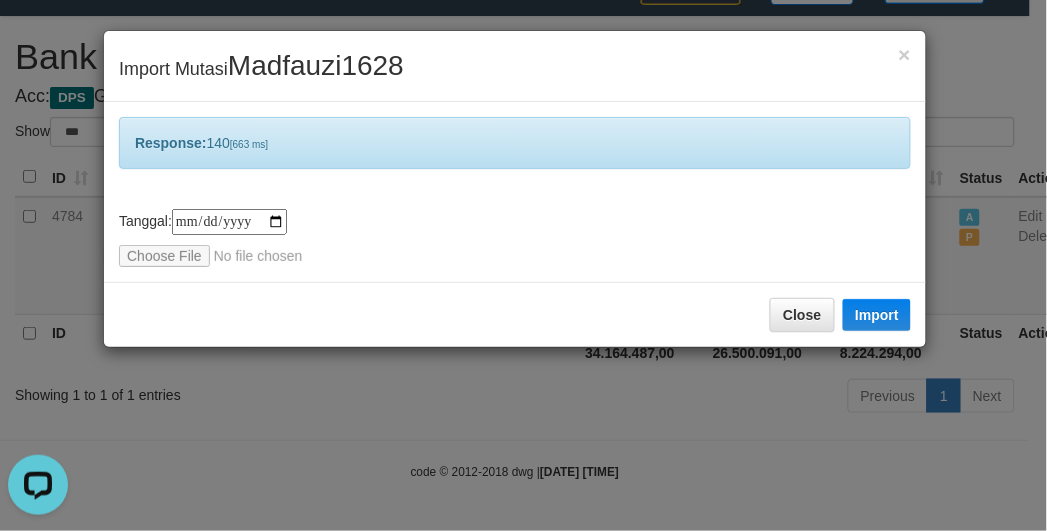 drag, startPoint x: 345, startPoint y: 426, endPoint x: 603, endPoint y: 510, distance: 271.33005 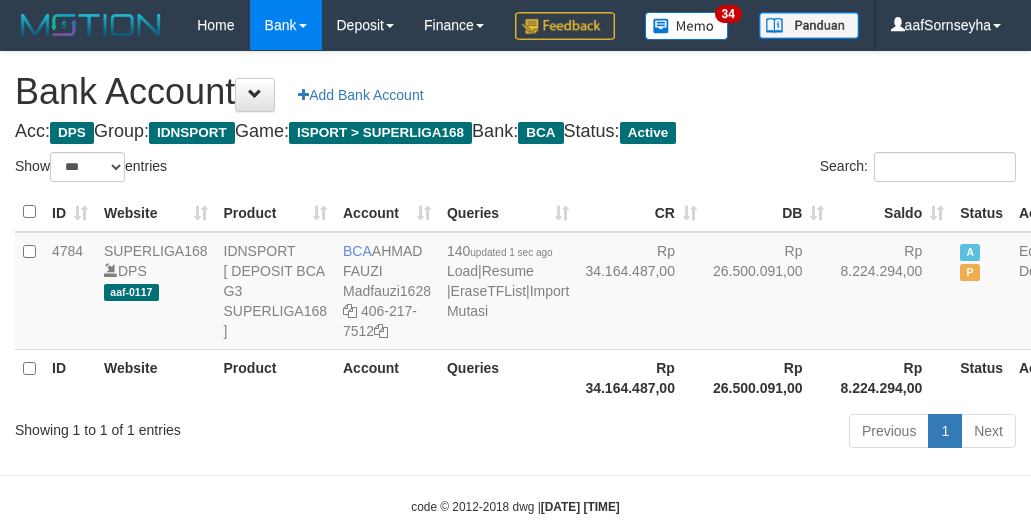 select on "***" 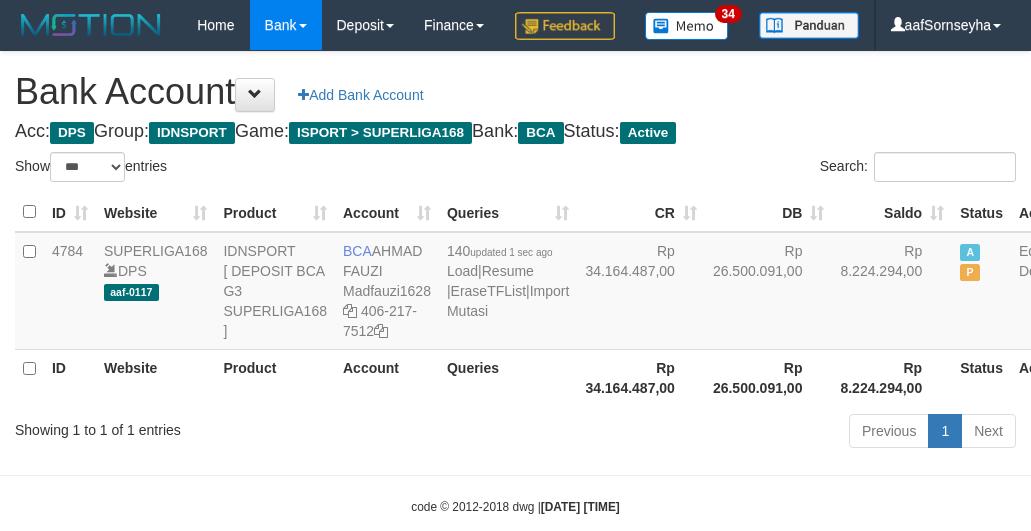 scroll, scrollTop: 127, scrollLeft: 0, axis: vertical 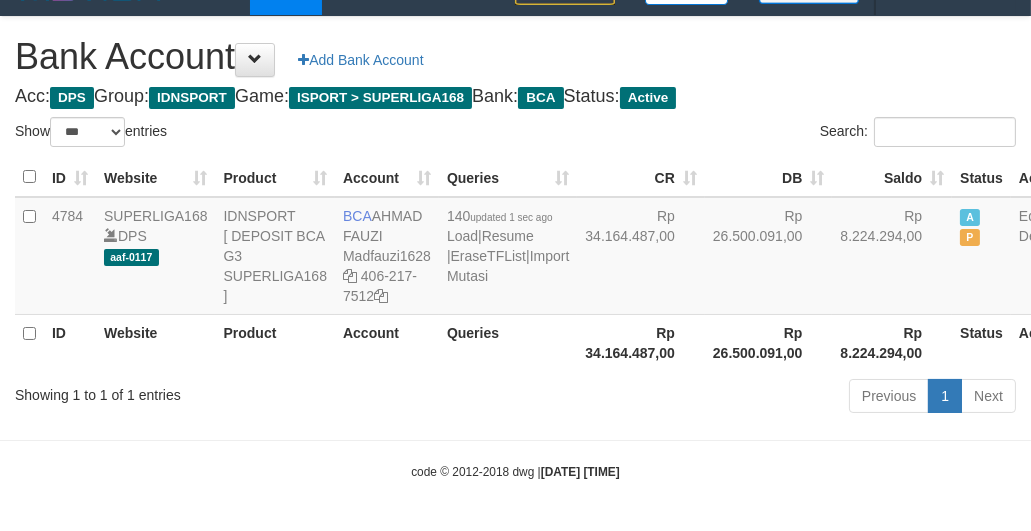 click on "Showing 1 to 1 of 1 entries Previous 1 Next" at bounding box center (515, 398) 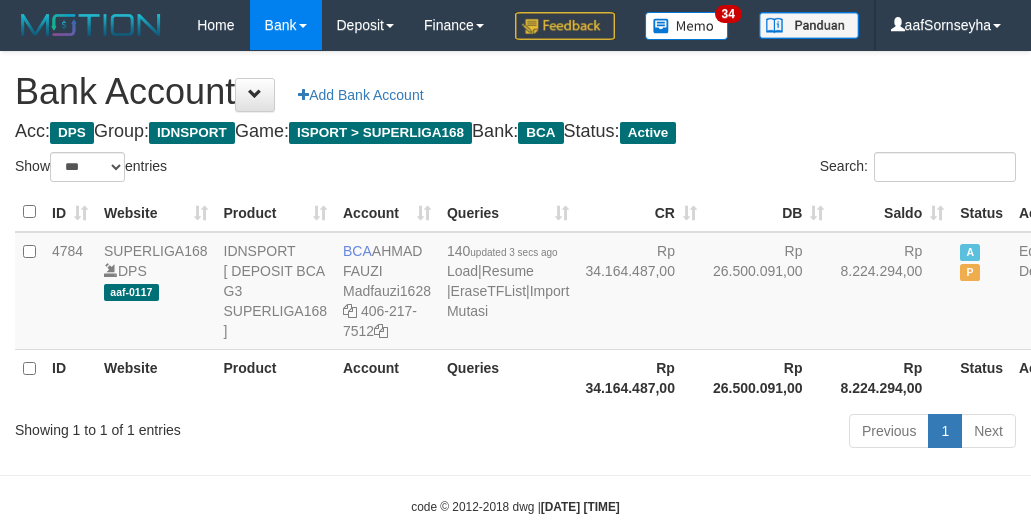 select on "***" 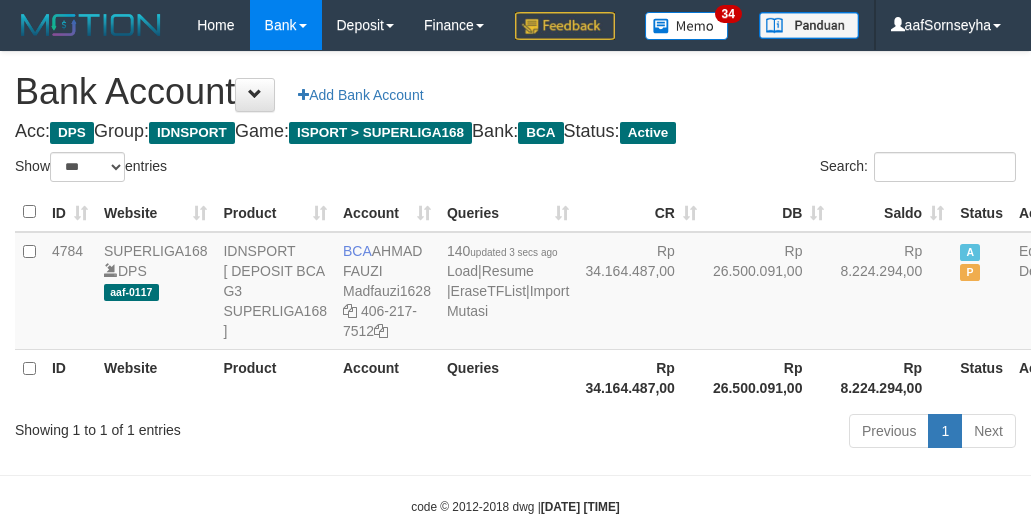 scroll, scrollTop: 127, scrollLeft: 0, axis: vertical 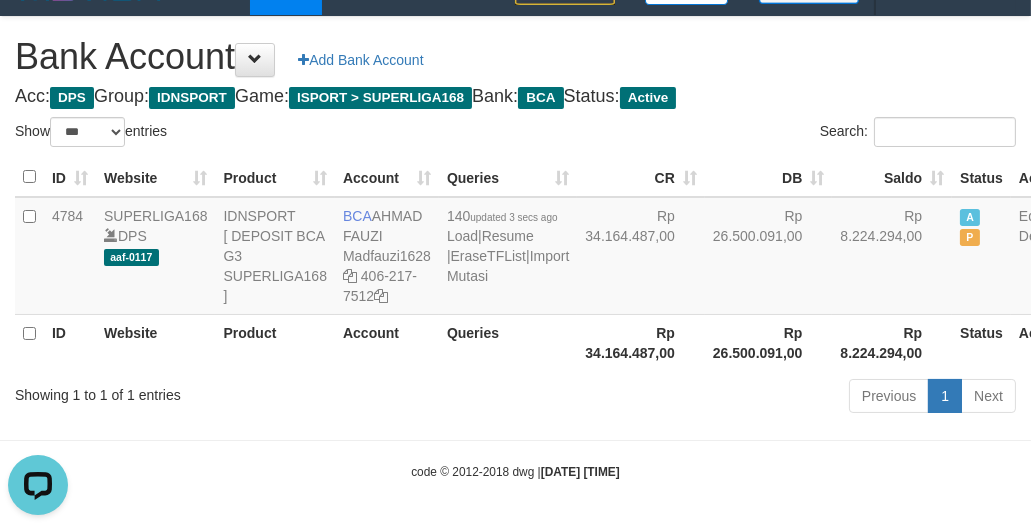 drag, startPoint x: 191, startPoint y: 424, endPoint x: 222, endPoint y: 428, distance: 31.257 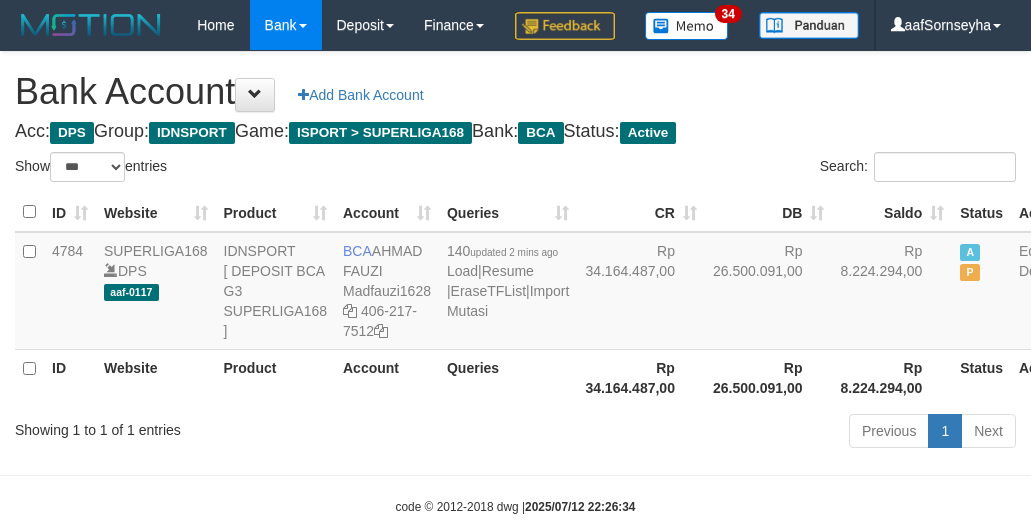 select on "***" 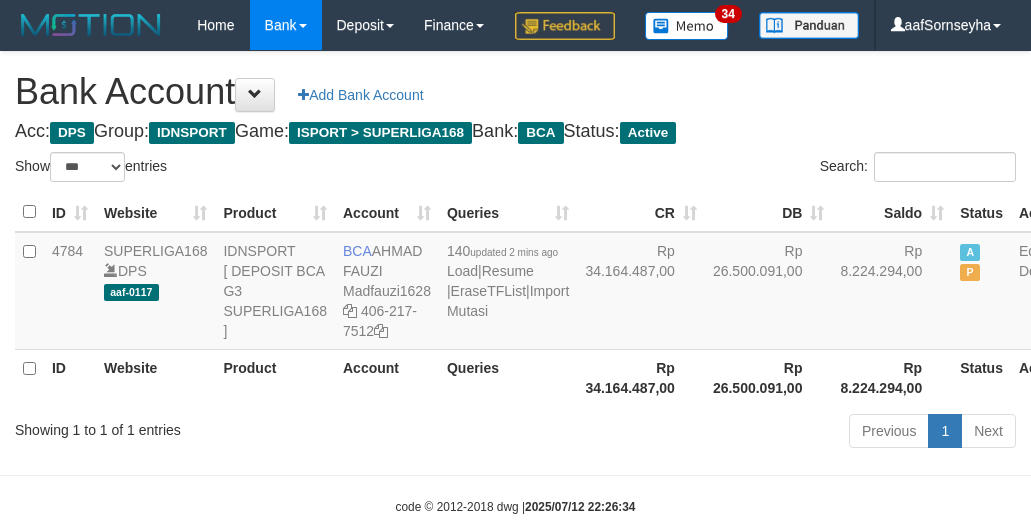 scroll, scrollTop: 127, scrollLeft: 0, axis: vertical 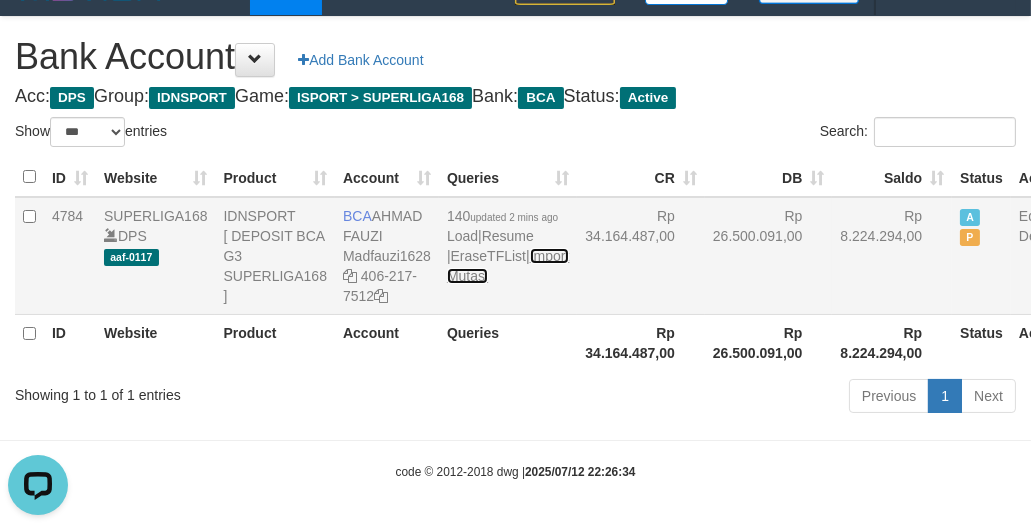 click on "Import Mutasi" at bounding box center (508, 266) 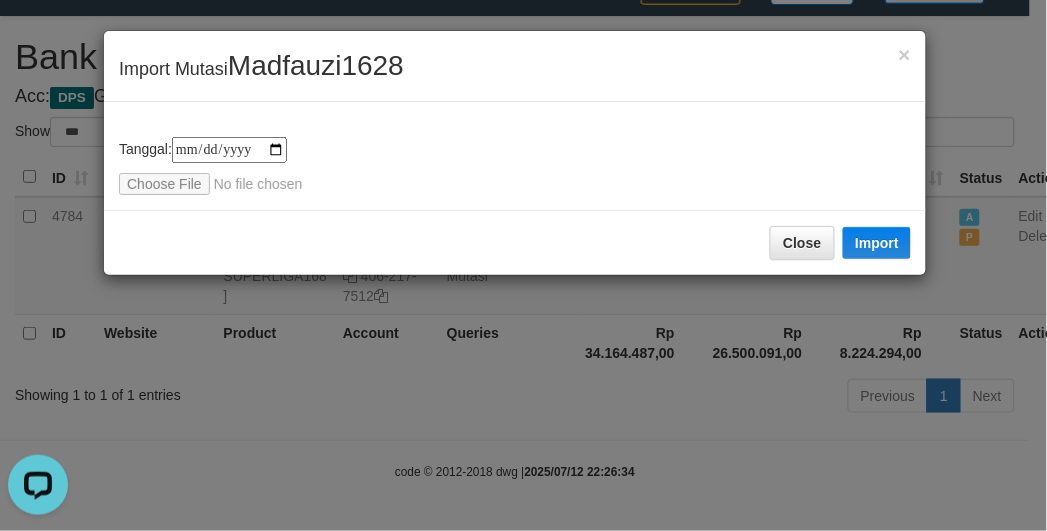 type on "**********" 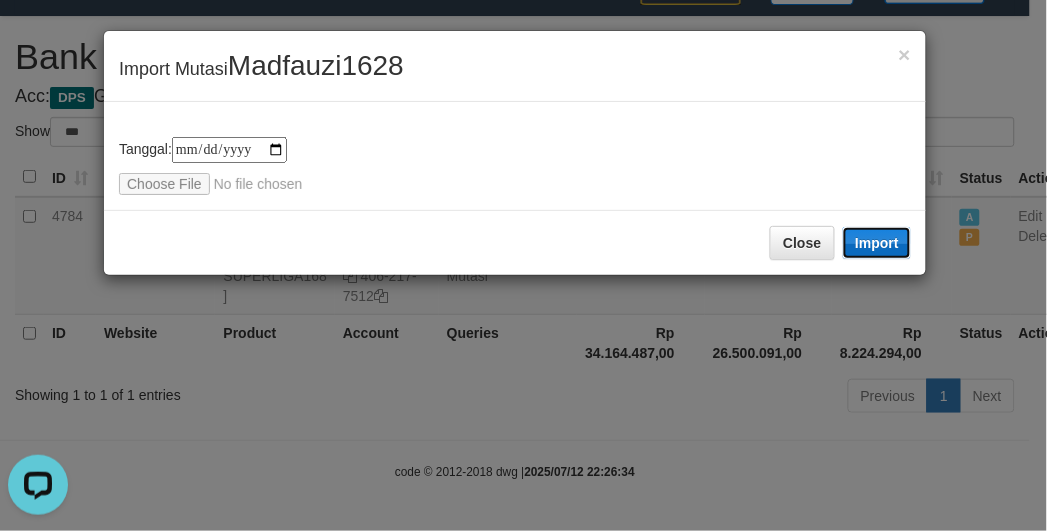 click on "Import" at bounding box center [877, 243] 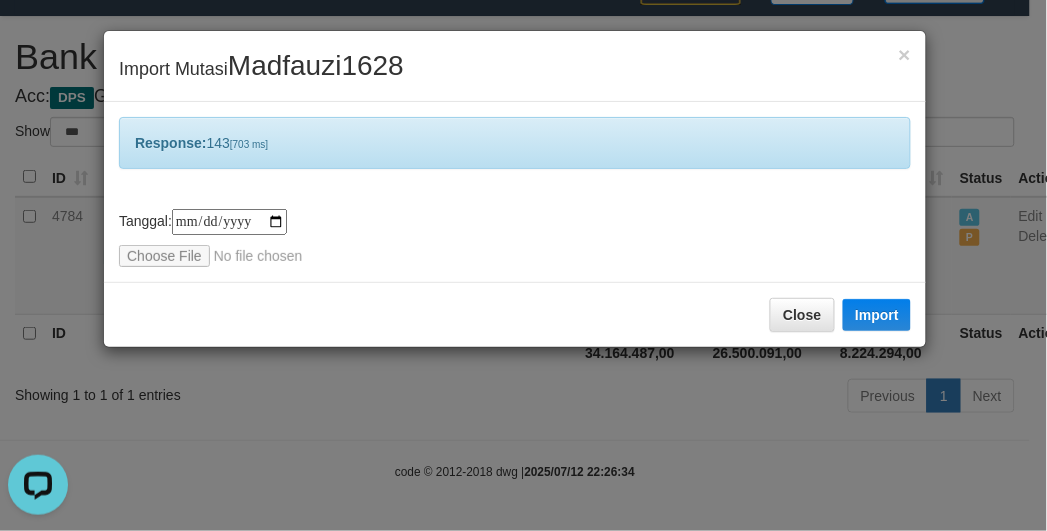 click on "**********" at bounding box center [523, 265] 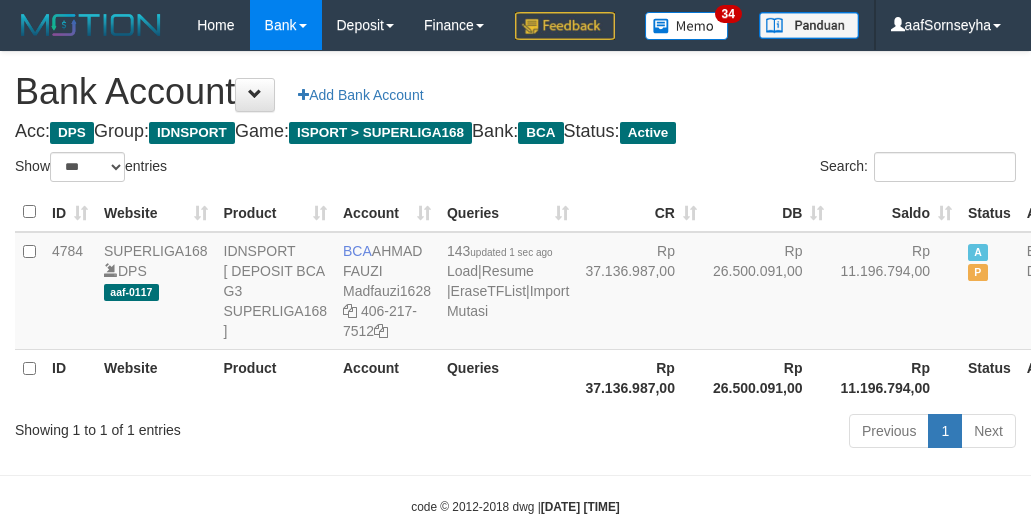 select on "***" 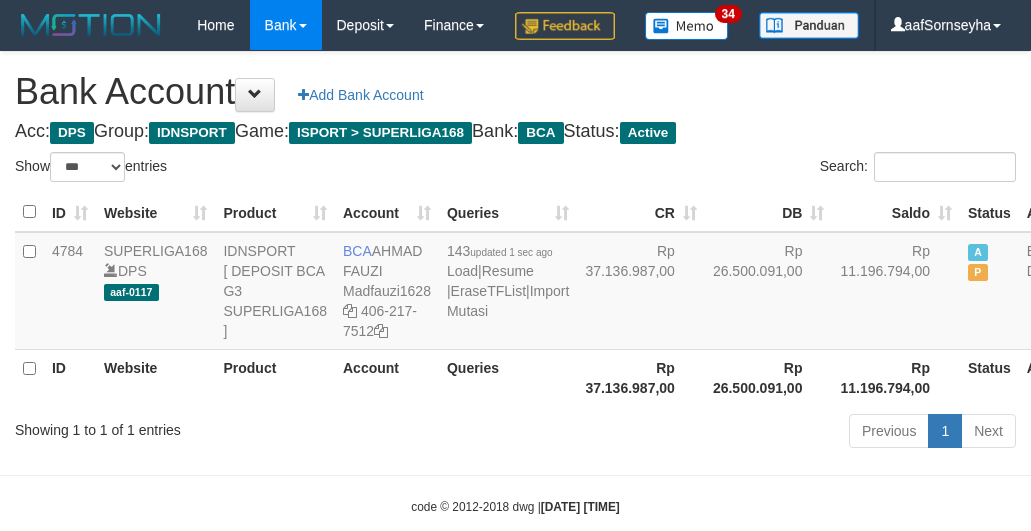 scroll, scrollTop: 127, scrollLeft: 0, axis: vertical 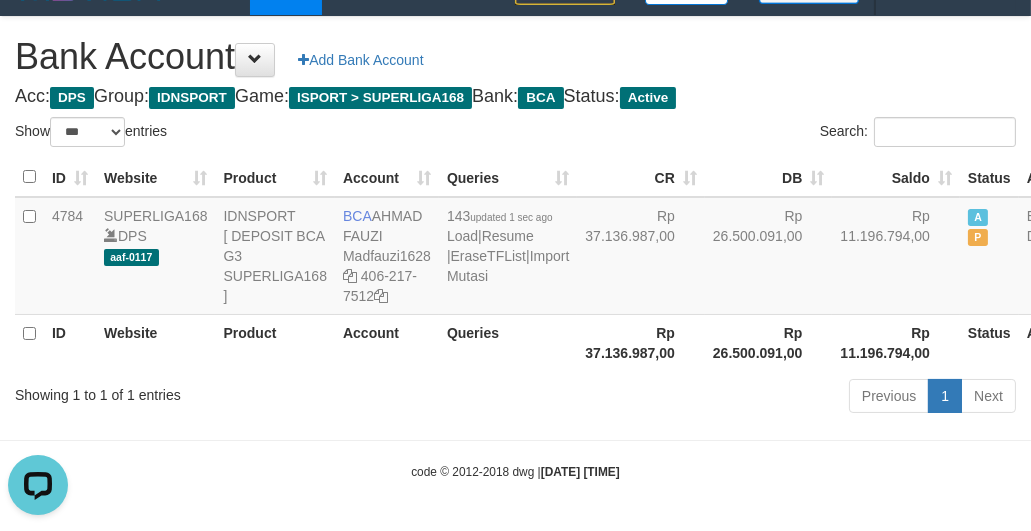 drag, startPoint x: 297, startPoint y: 466, endPoint x: 303, endPoint y: 447, distance: 19.924858 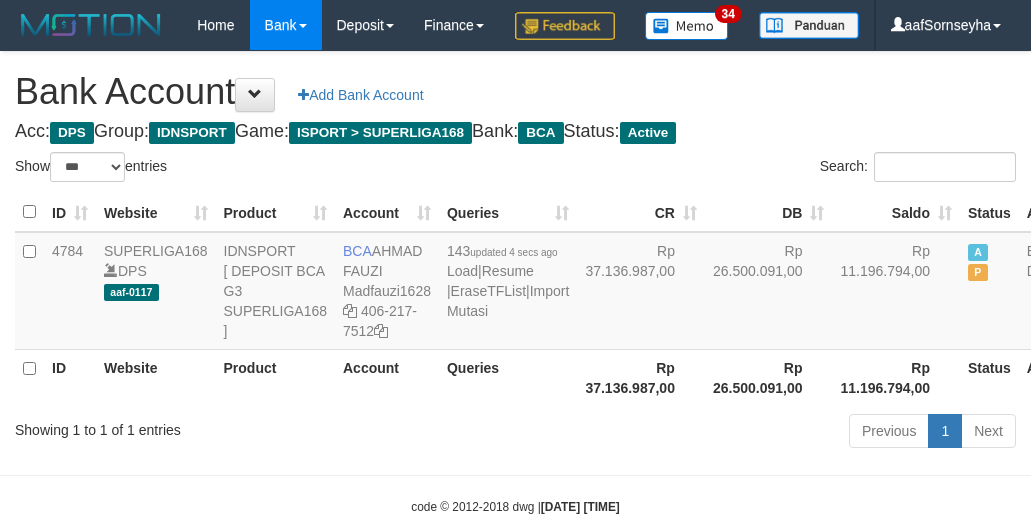 select on "***" 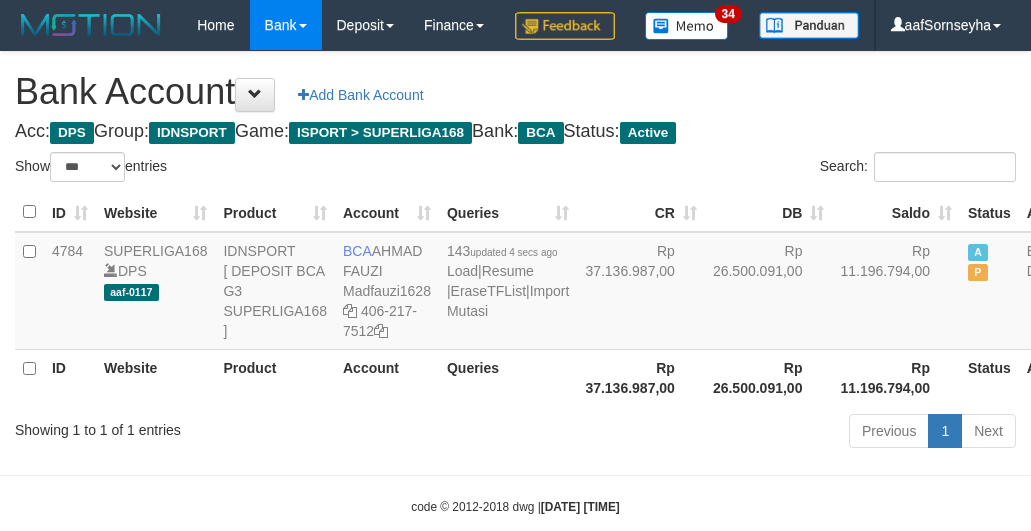 scroll, scrollTop: 127, scrollLeft: 0, axis: vertical 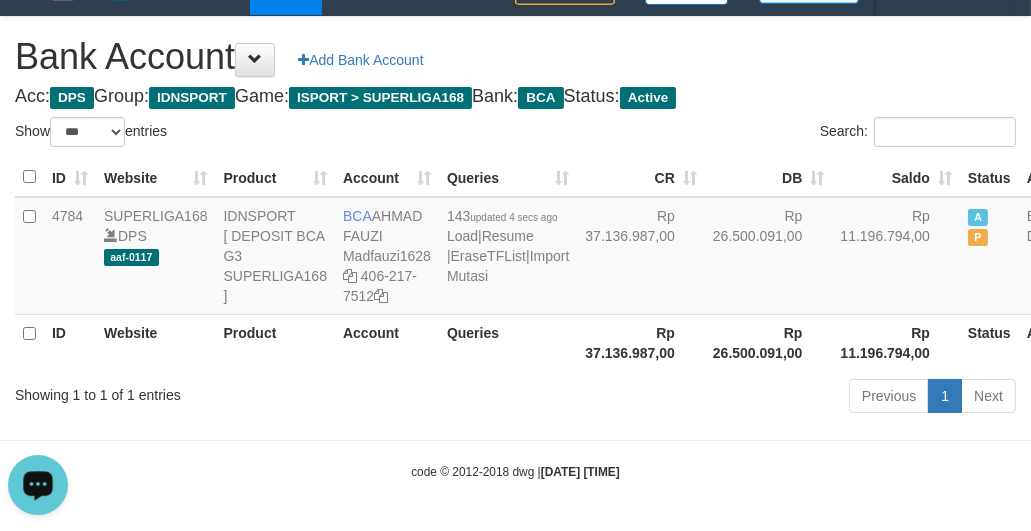 drag, startPoint x: 434, startPoint y: 393, endPoint x: 411, endPoint y: 390, distance: 23.194826 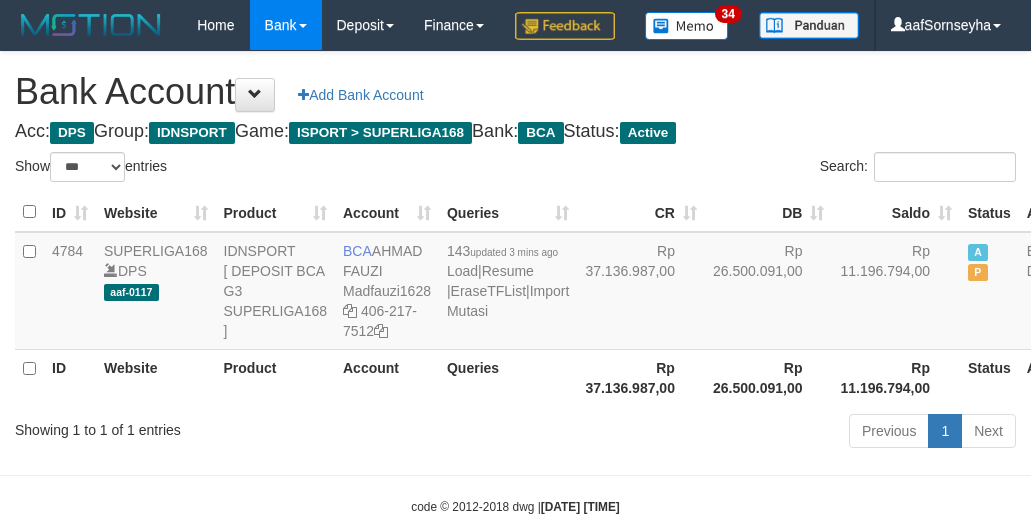 select on "***" 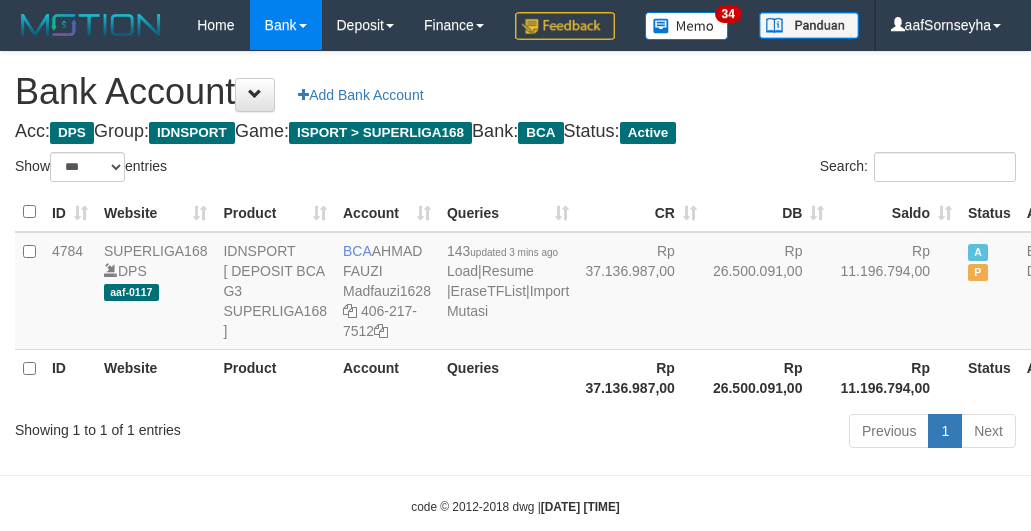 scroll, scrollTop: 127, scrollLeft: 0, axis: vertical 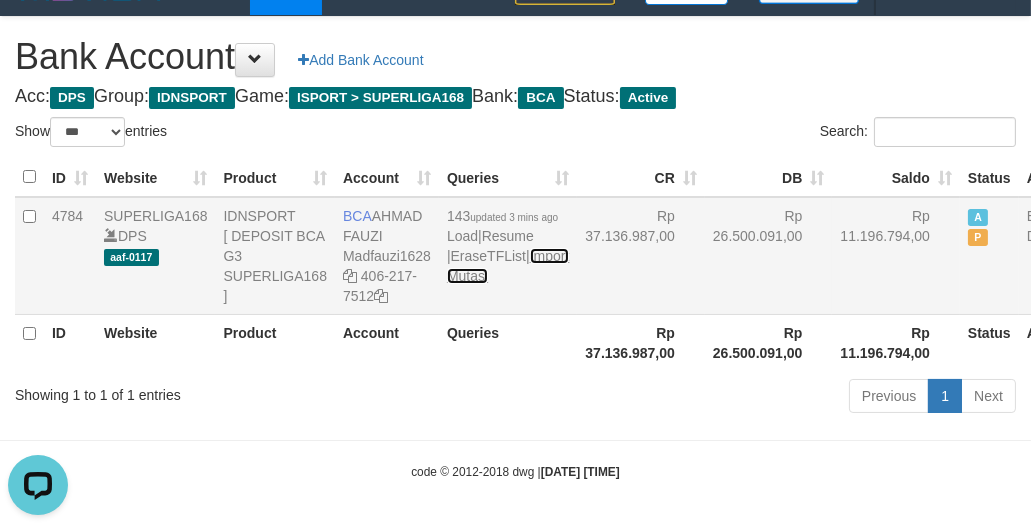 click on "Import Mutasi" at bounding box center [508, 266] 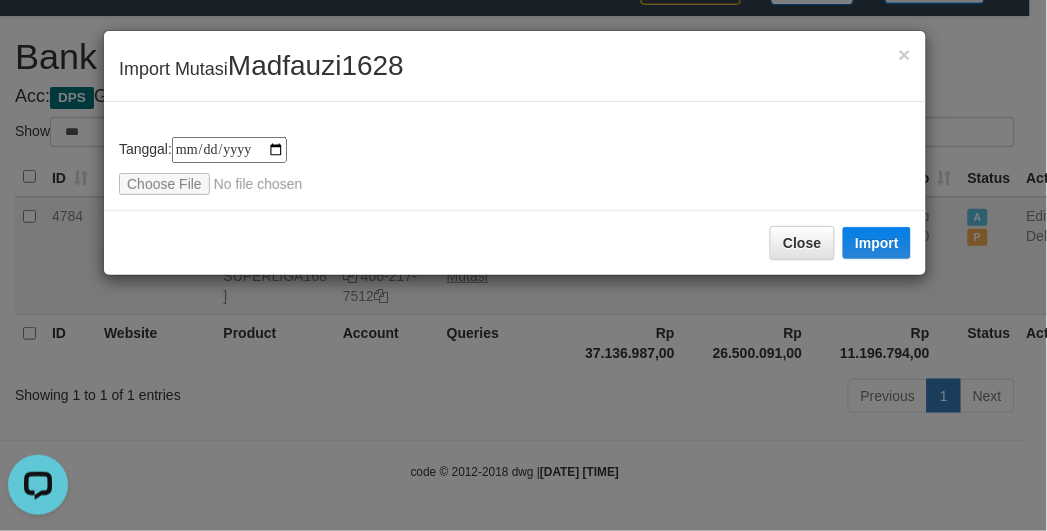 type on "**********" 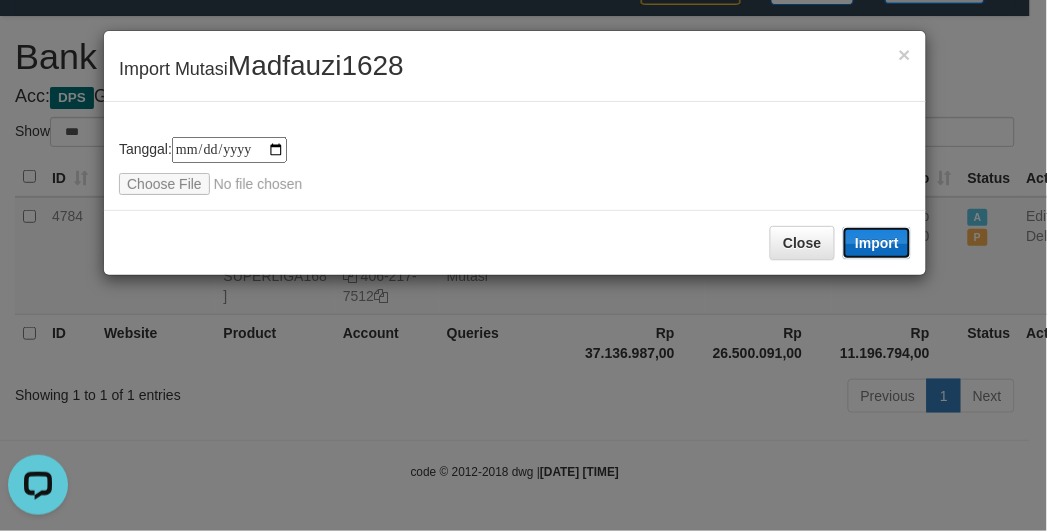 click on "Import" at bounding box center [877, 243] 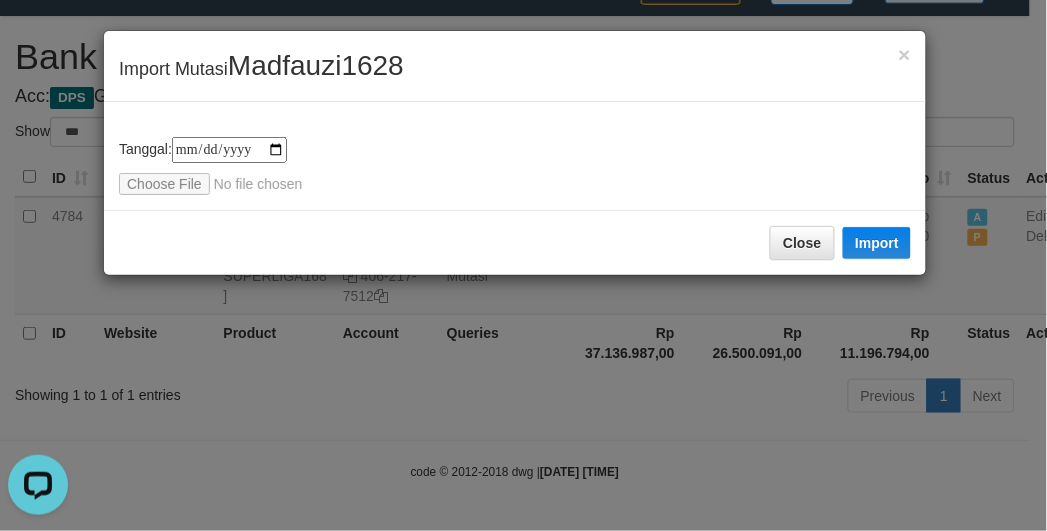 click on "**********" at bounding box center [523, 265] 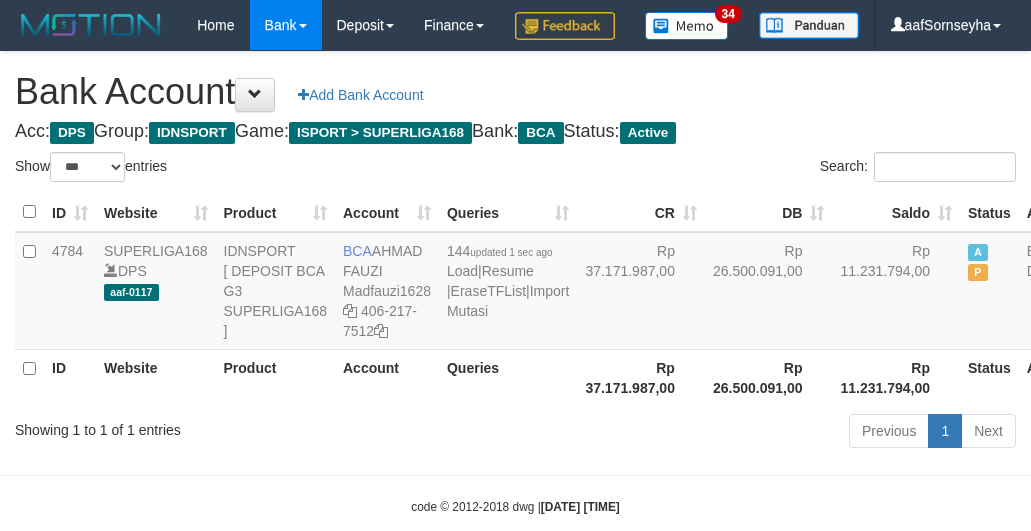 select on "***" 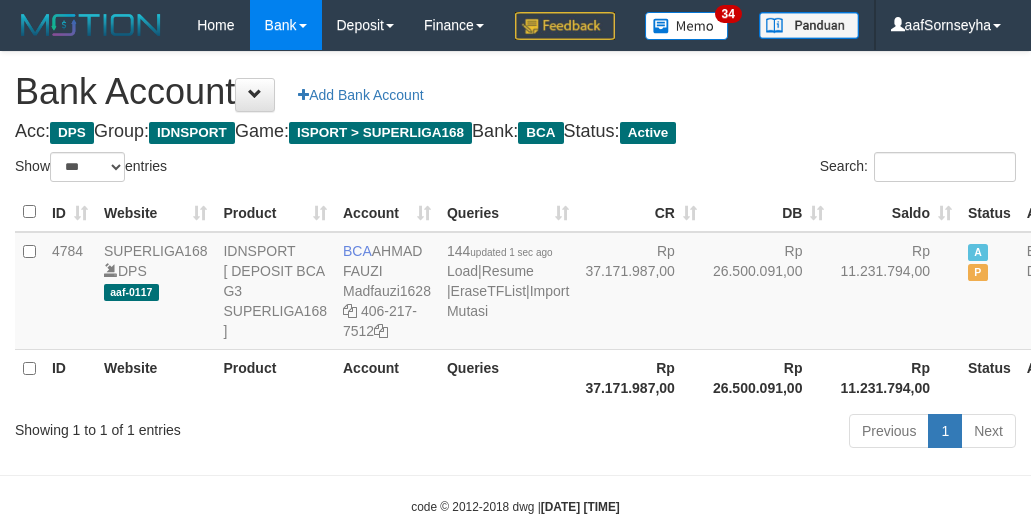 scroll, scrollTop: 127, scrollLeft: 0, axis: vertical 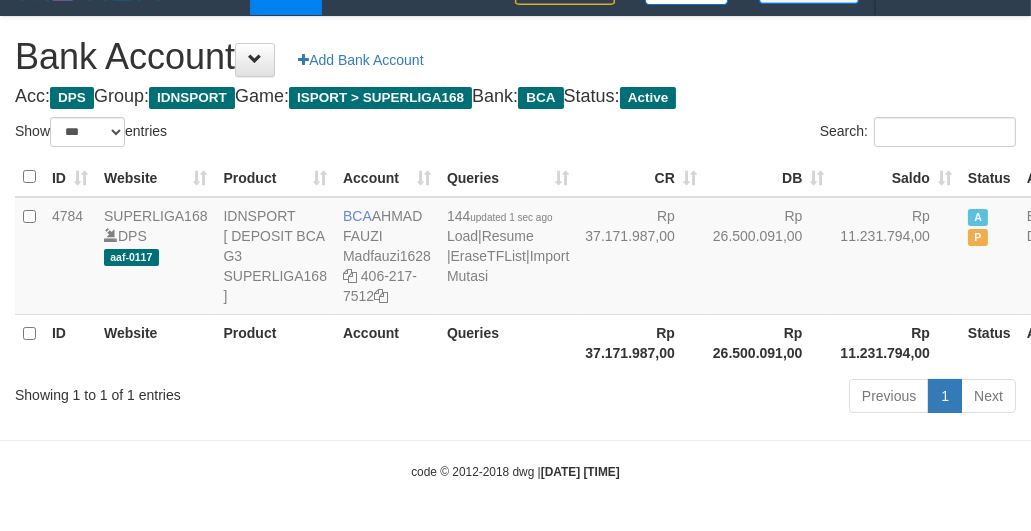 click on "Showing 1 to 1 of 1 entries" at bounding box center (215, 391) 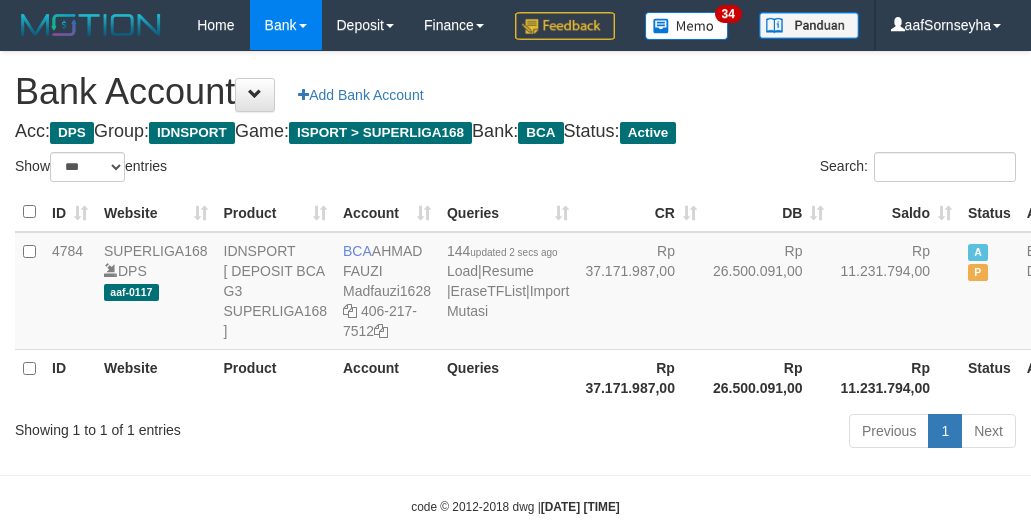 select on "***" 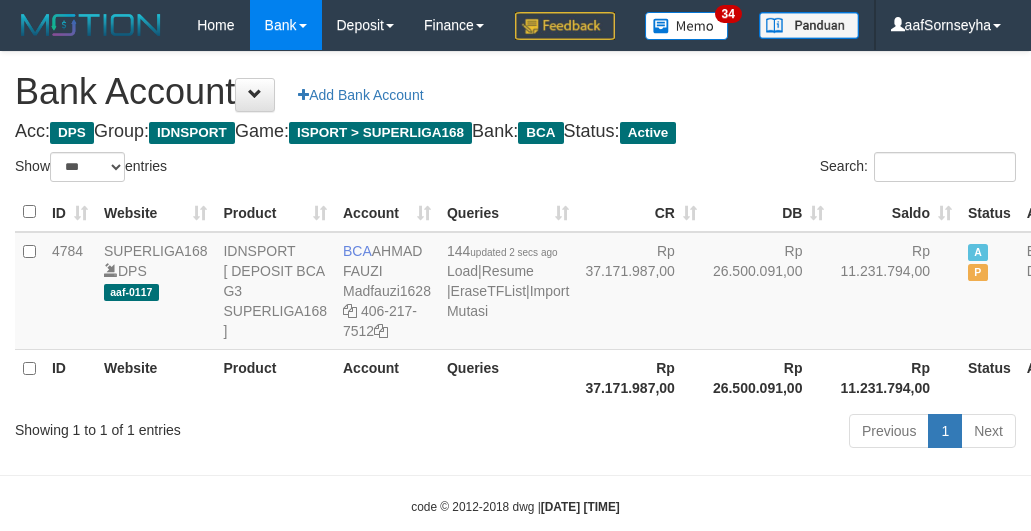 scroll, scrollTop: 127, scrollLeft: 0, axis: vertical 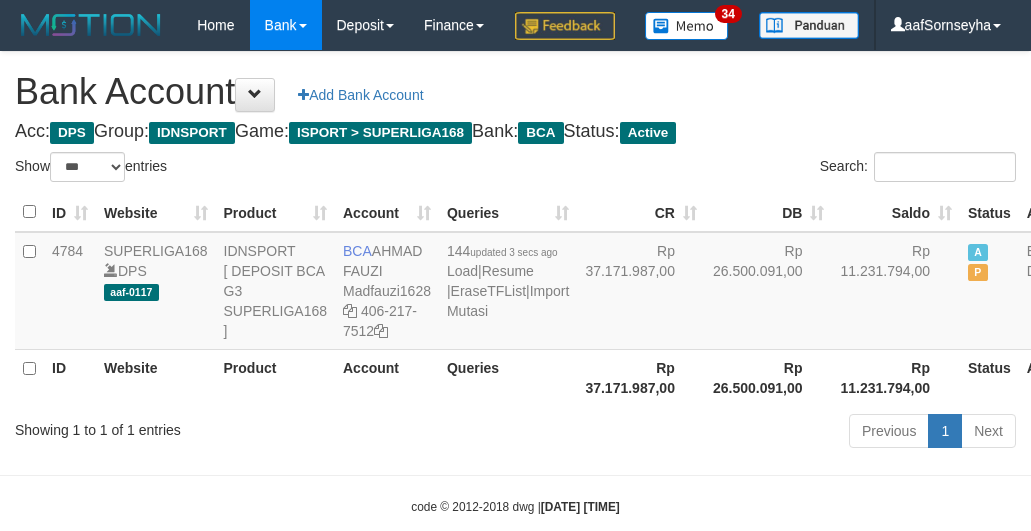 select on "***" 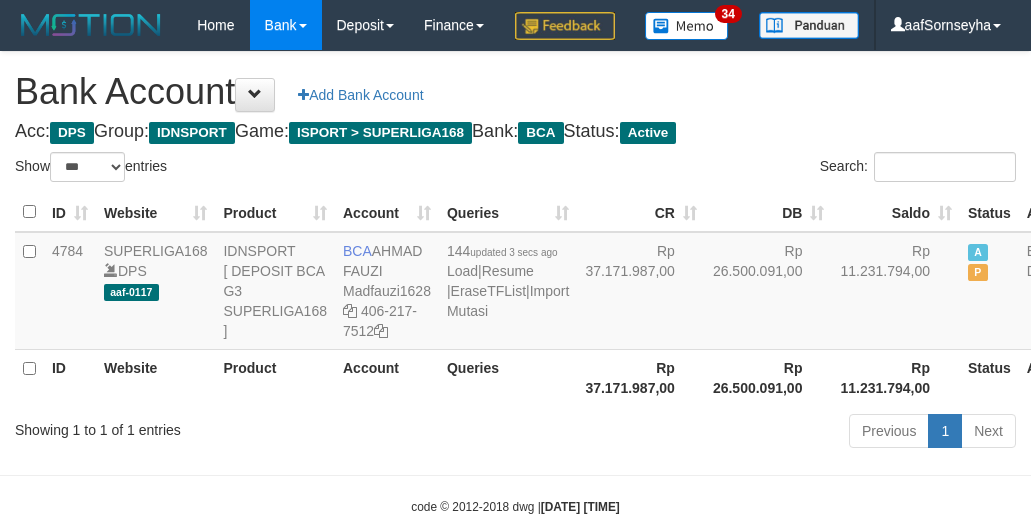 scroll, scrollTop: 127, scrollLeft: 0, axis: vertical 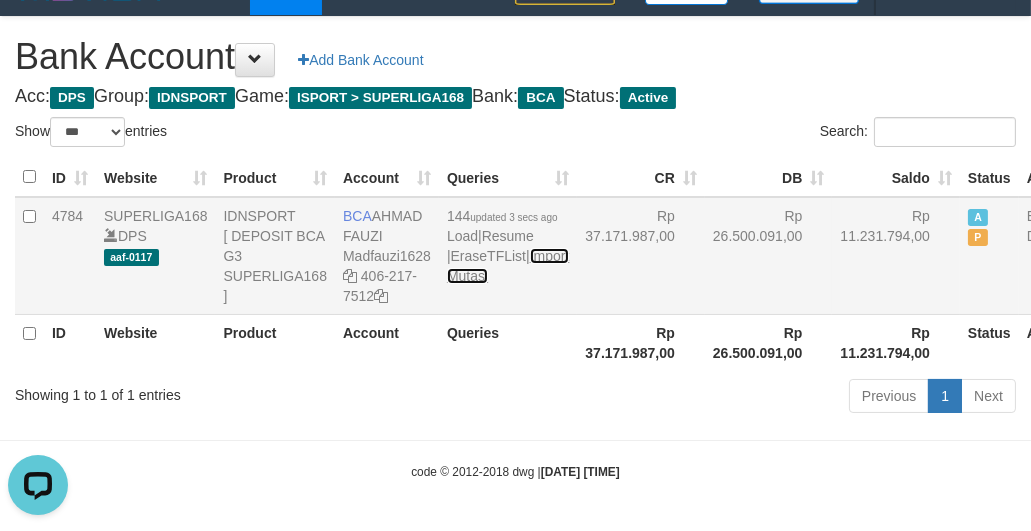 click on "Import Mutasi" at bounding box center (508, 266) 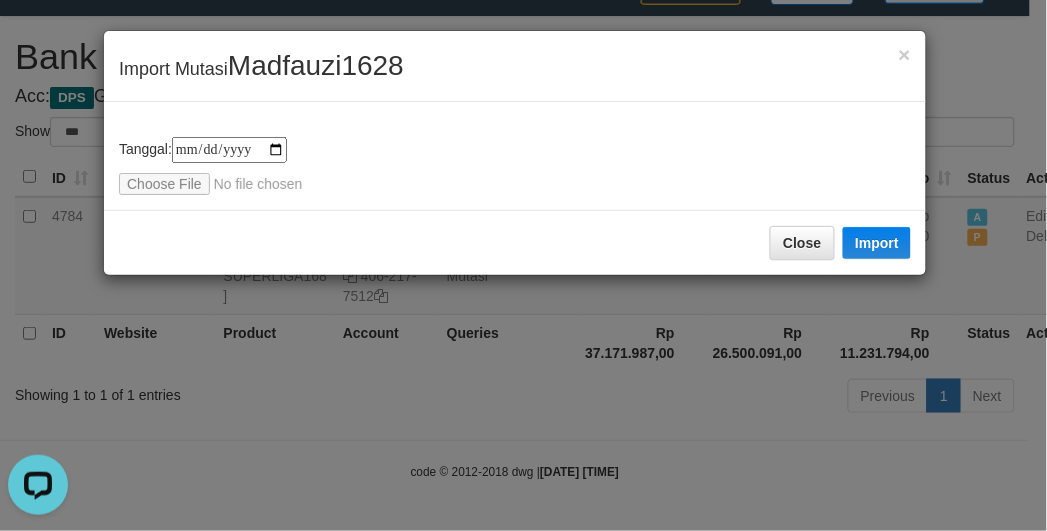type on "**********" 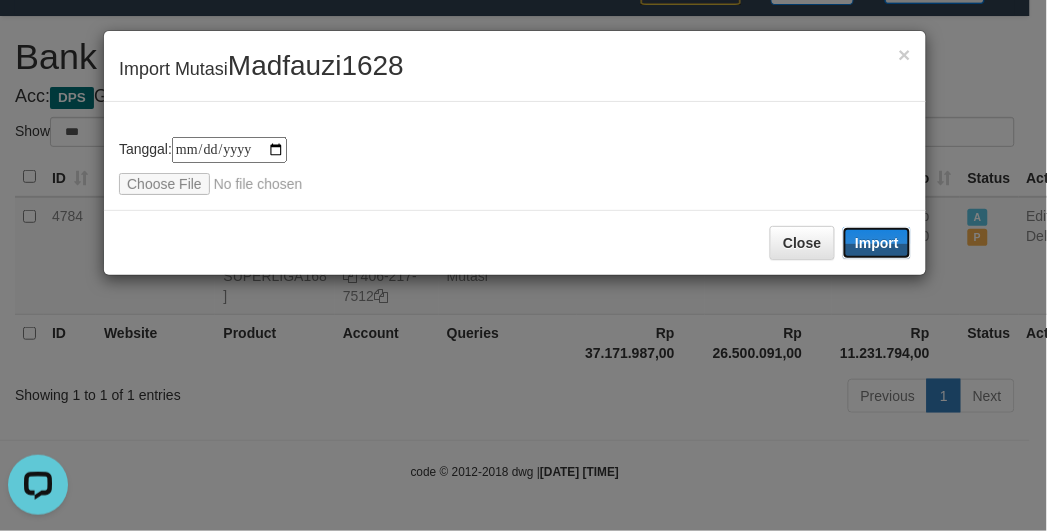 drag, startPoint x: 874, startPoint y: 237, endPoint x: 344, endPoint y: 368, distance: 545.94965 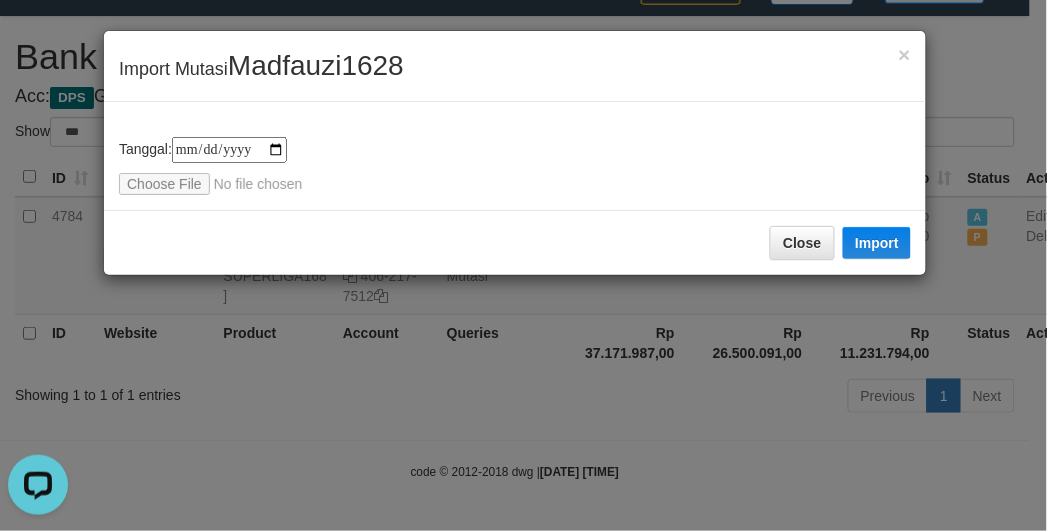 click on "**********" at bounding box center (523, 265) 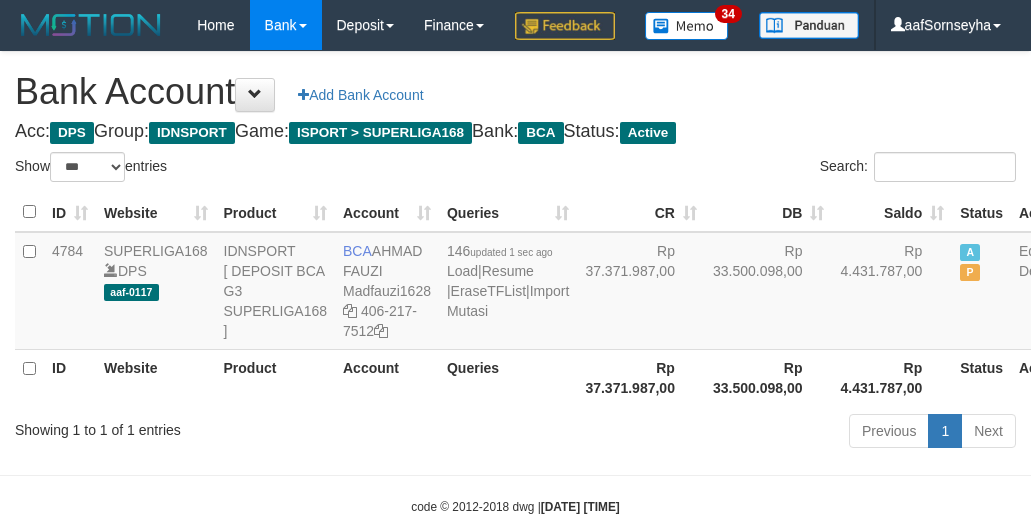 select on "***" 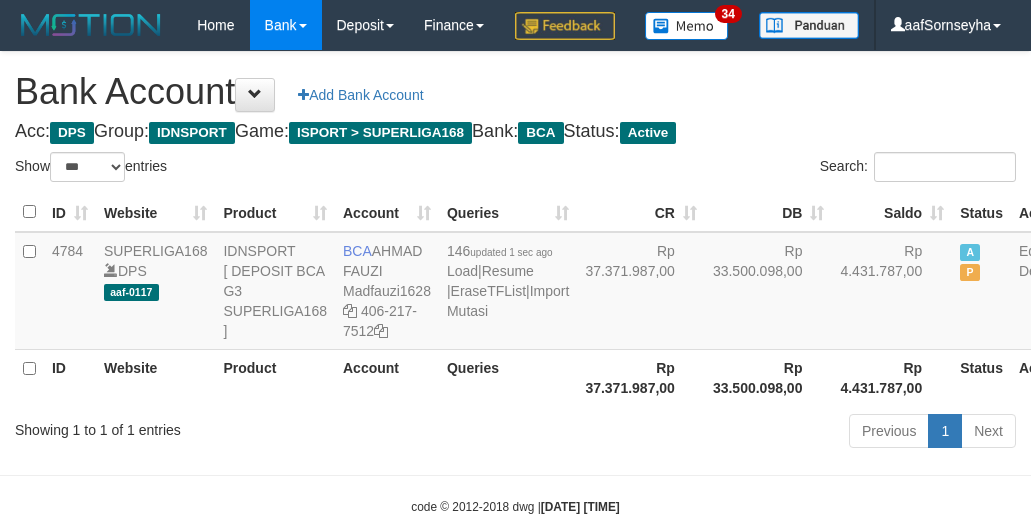 scroll, scrollTop: 127, scrollLeft: 0, axis: vertical 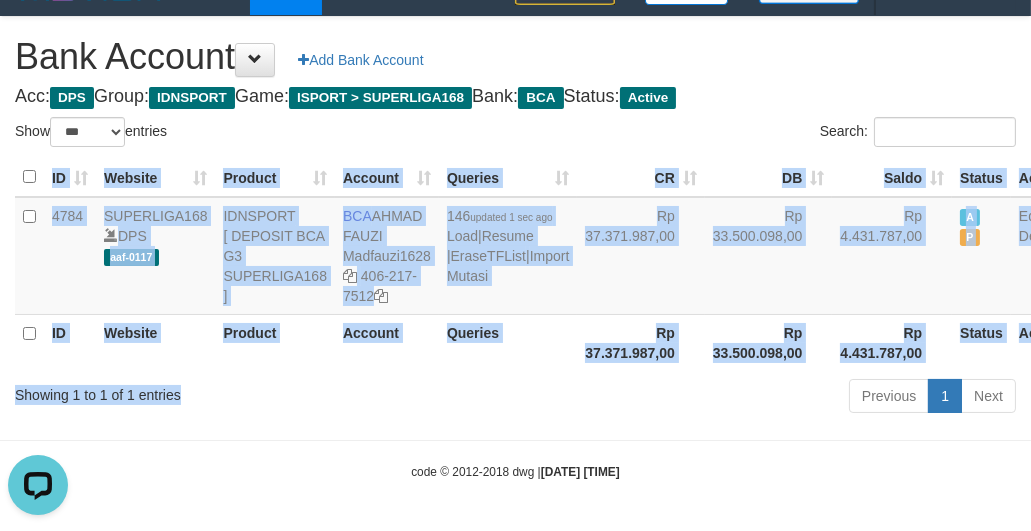 drag, startPoint x: 325, startPoint y: 377, endPoint x: 394, endPoint y: 407, distance: 75.23962 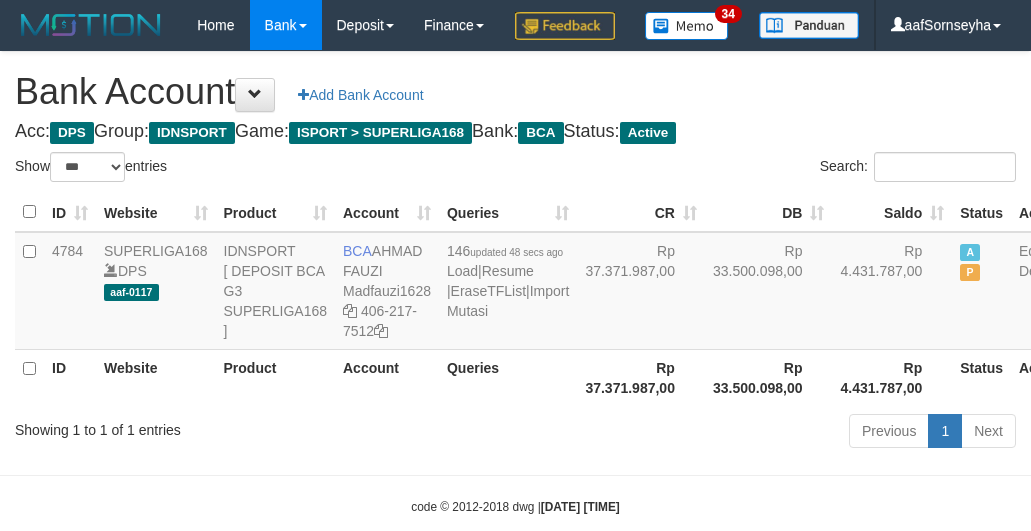 select on "***" 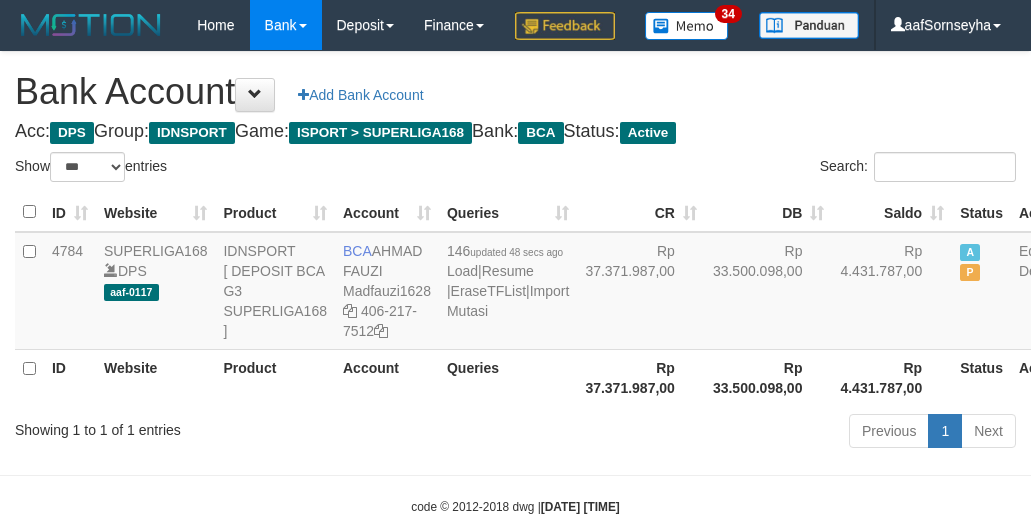 scroll, scrollTop: 127, scrollLeft: 0, axis: vertical 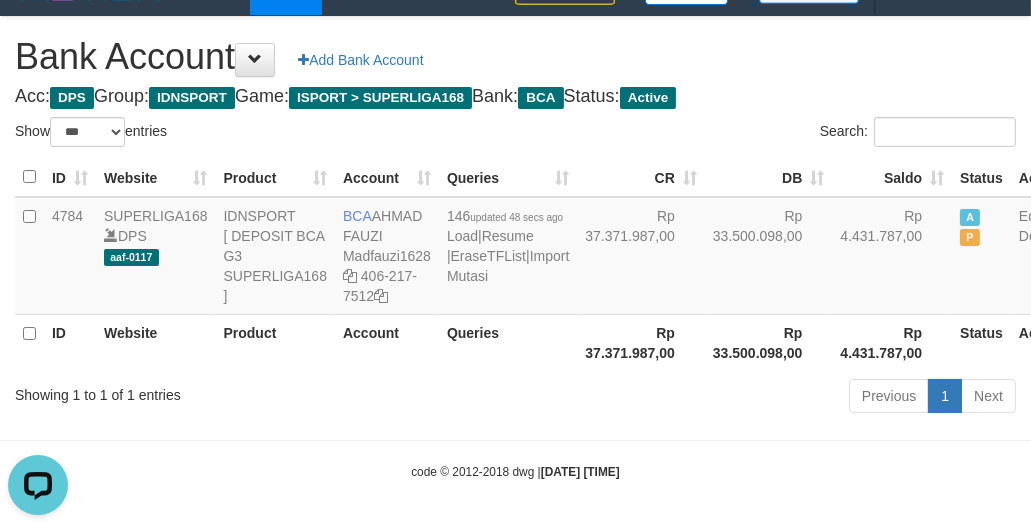 click on "Showing 1 to 1 of 1 entries" at bounding box center [215, 391] 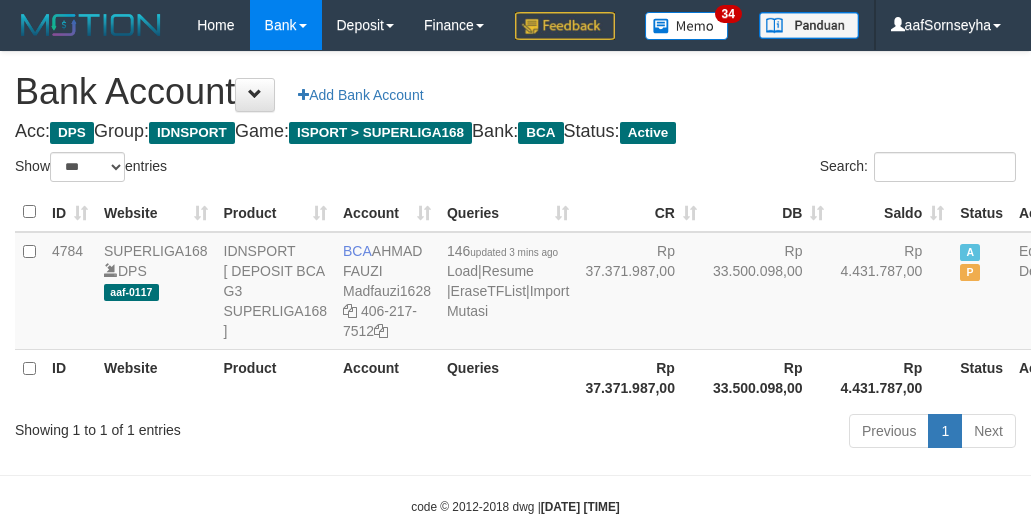 select on "***" 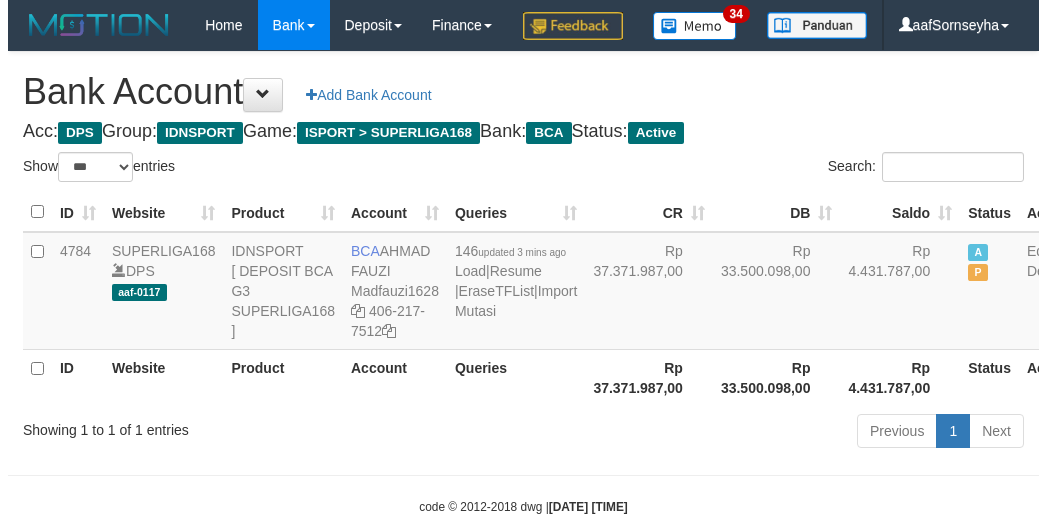 scroll, scrollTop: 127, scrollLeft: 0, axis: vertical 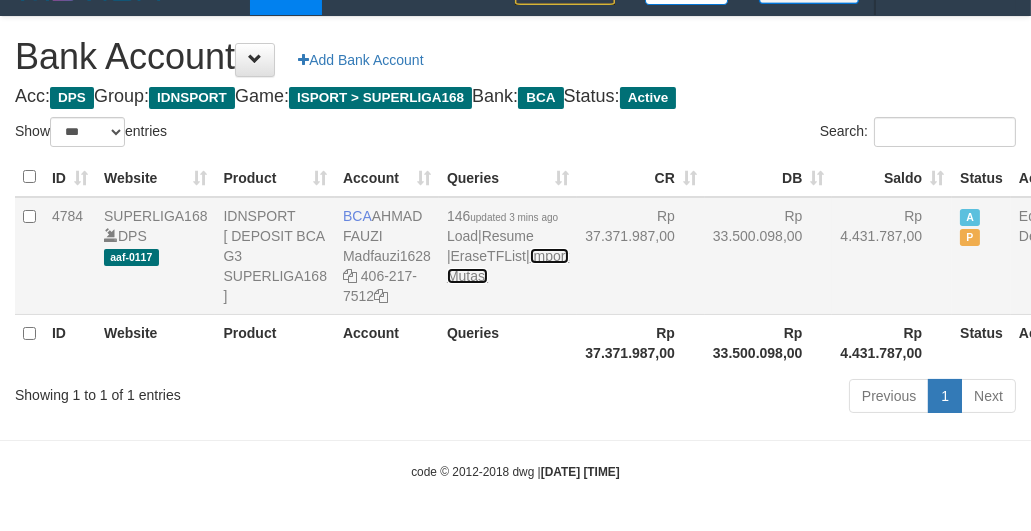 click on "Import Mutasi" at bounding box center (508, 266) 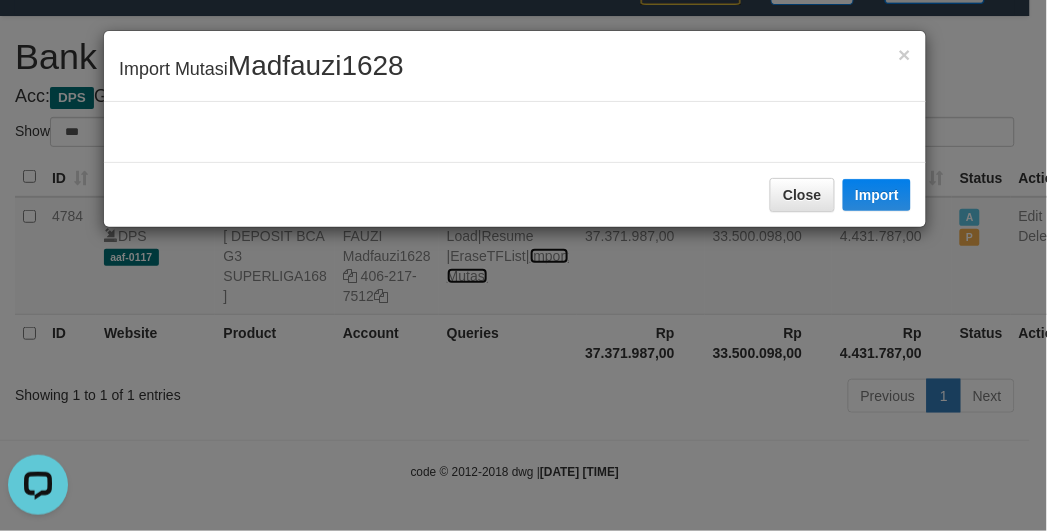 scroll, scrollTop: 0, scrollLeft: 0, axis: both 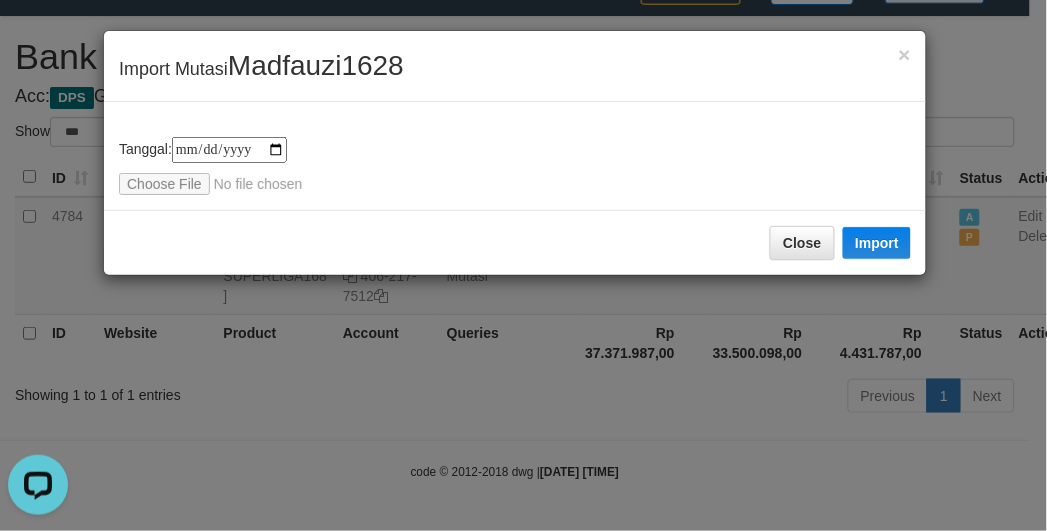 type on "**********" 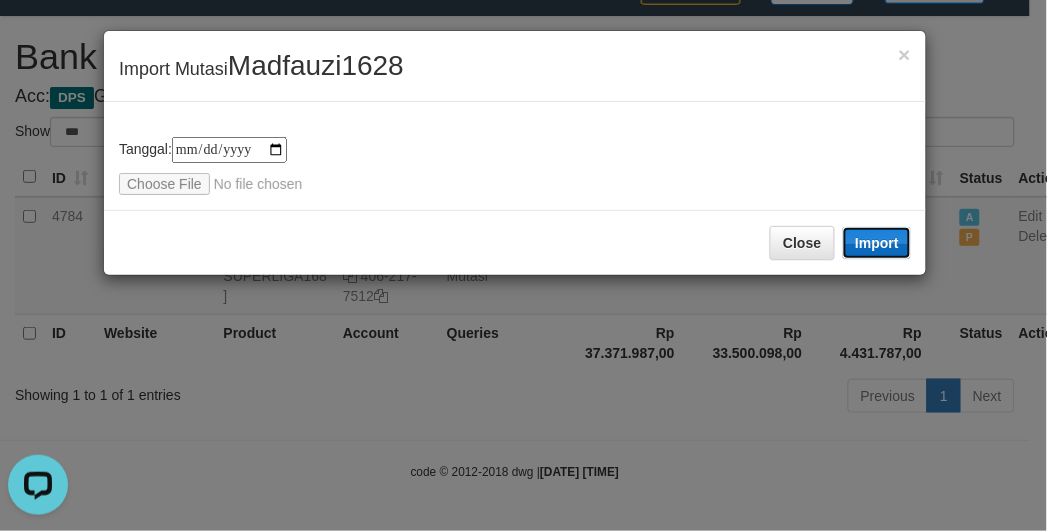 click on "Import" at bounding box center (877, 243) 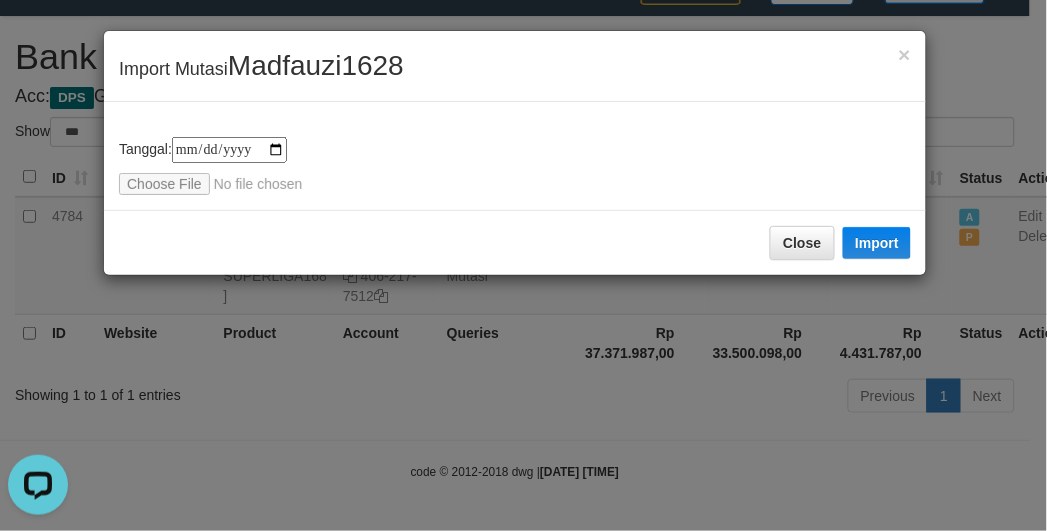 click on "**********" at bounding box center [523, 265] 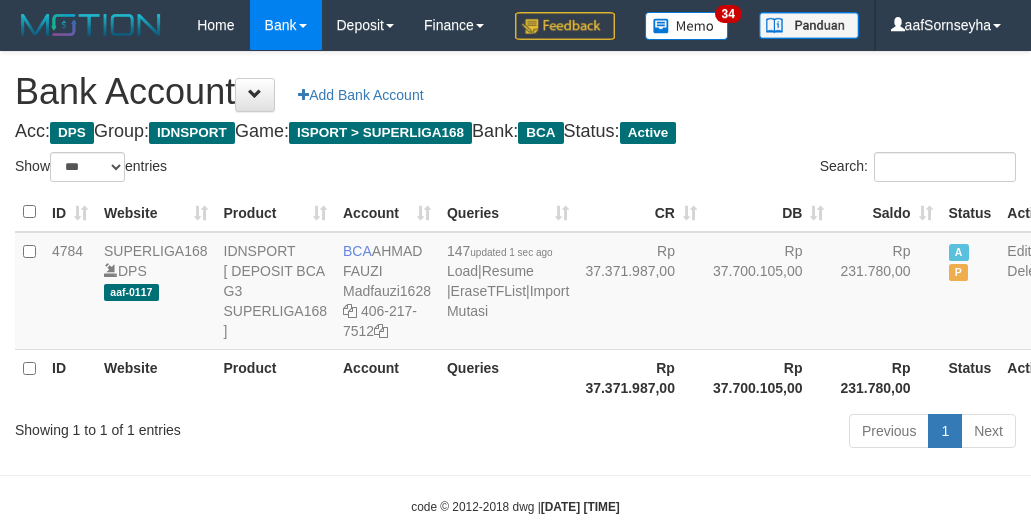 select on "***" 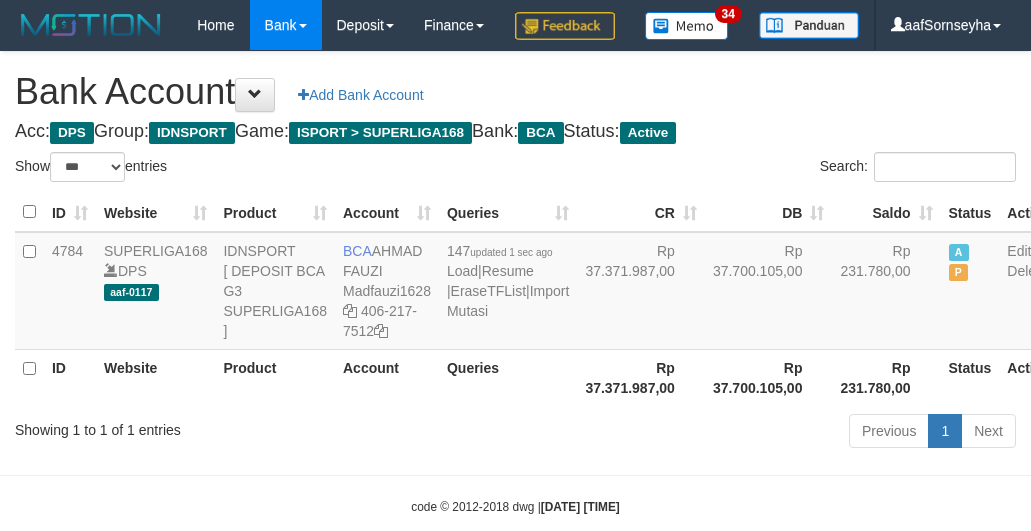 scroll, scrollTop: 127, scrollLeft: 0, axis: vertical 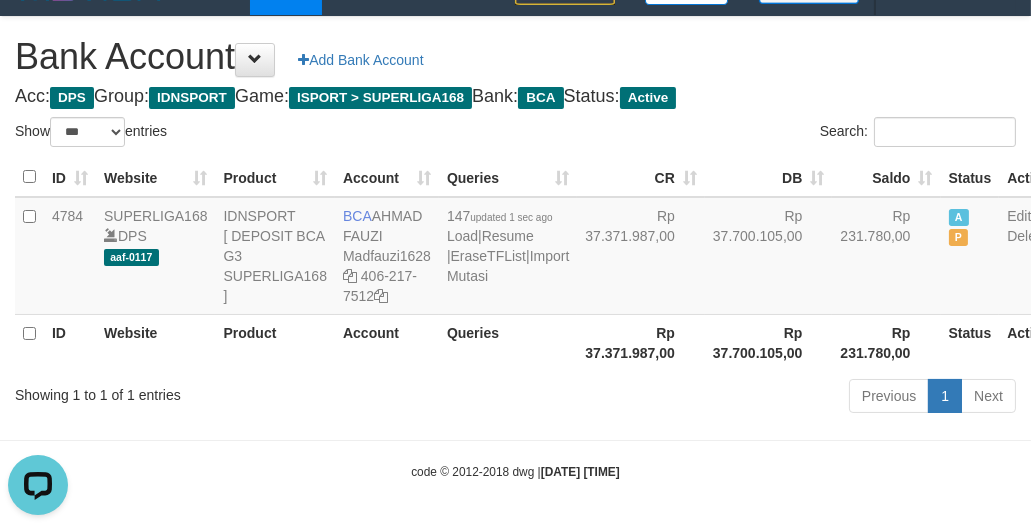 click on "Showing 1 to 1 of 1 entries Previous 1 Next" at bounding box center (515, 398) 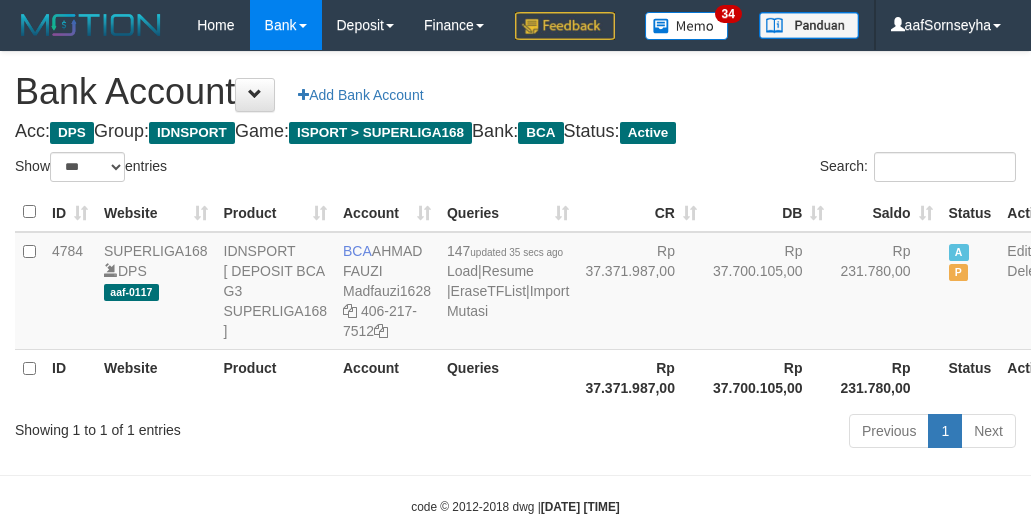 select on "***" 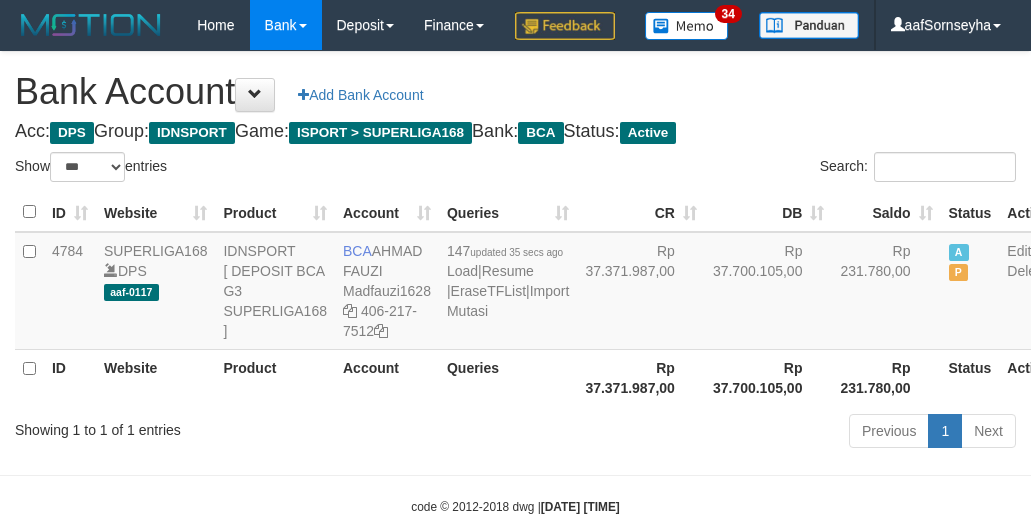 scroll, scrollTop: 127, scrollLeft: 0, axis: vertical 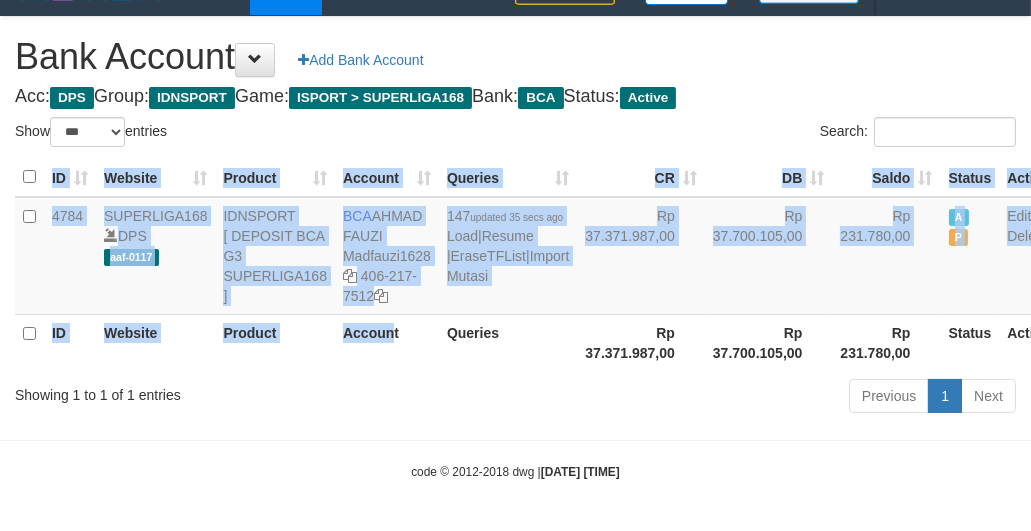click on "ID Website Product Account Queries CR DB Saldo Status Action
4784
SUPERLIGA168
DPS
aaf-0117
IDNSPORT
[ DEPOSIT BCA G3 SUPERLIGA168 ]
BCA
[FIRST] [LAST]
Madfauzi1628
[PHONE]
147  updated [TIME] ago
Load
|
Resume
|
EraseTFList
|
Import Mutasi
Rp 37.371.987,00
Rp 37.700.105,00
Rp 231.780,00
A
P
Edit
Delete
ID Website Product Account Queries Rp 37.371.987,00 Rp 37.700.105,00 Status" at bounding box center (515, 264) 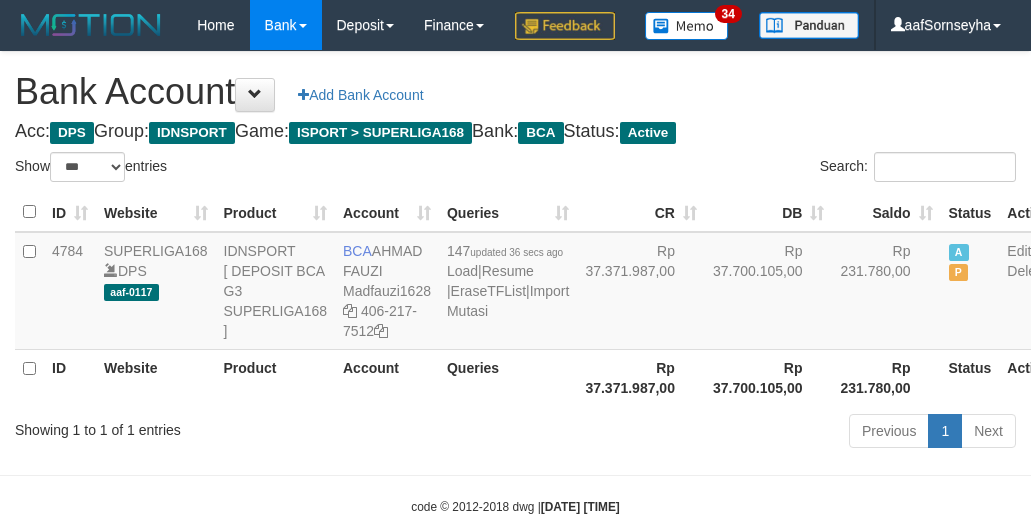 select on "***" 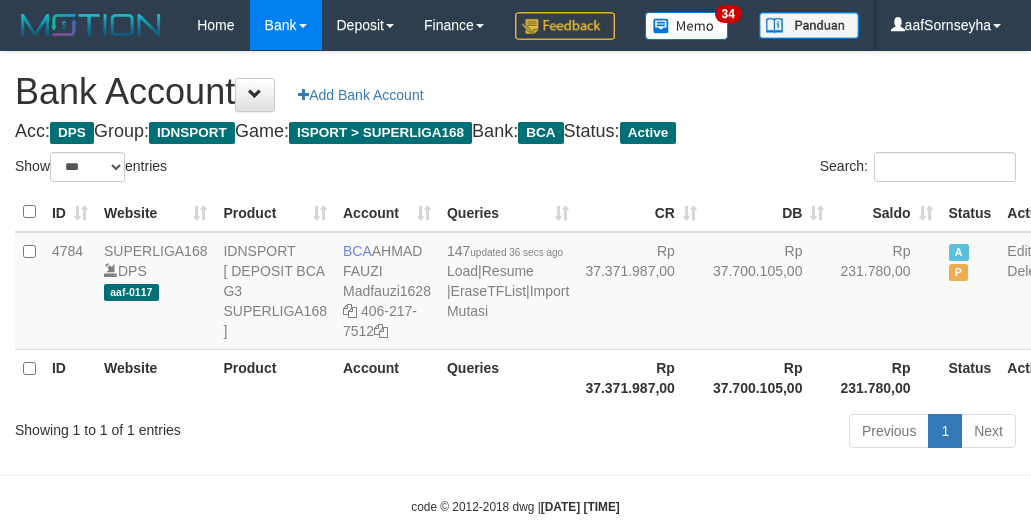 scroll, scrollTop: 127, scrollLeft: 0, axis: vertical 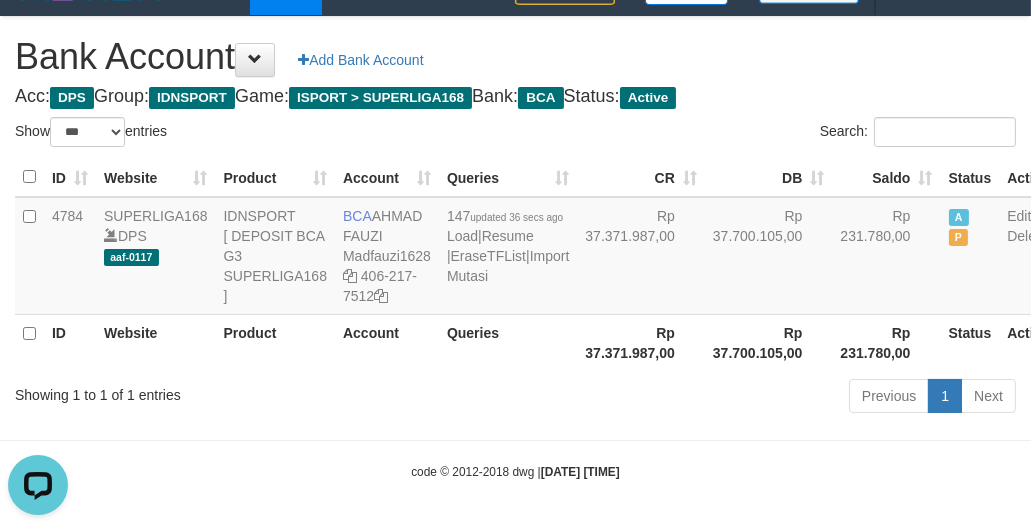 click on "Toggle navigation
Home
Bank
Account List
Load
By Website
Group
[ISPORT]													SUPERLIGA168
By Load Group (DPS)
34" at bounding box center [515, 248] 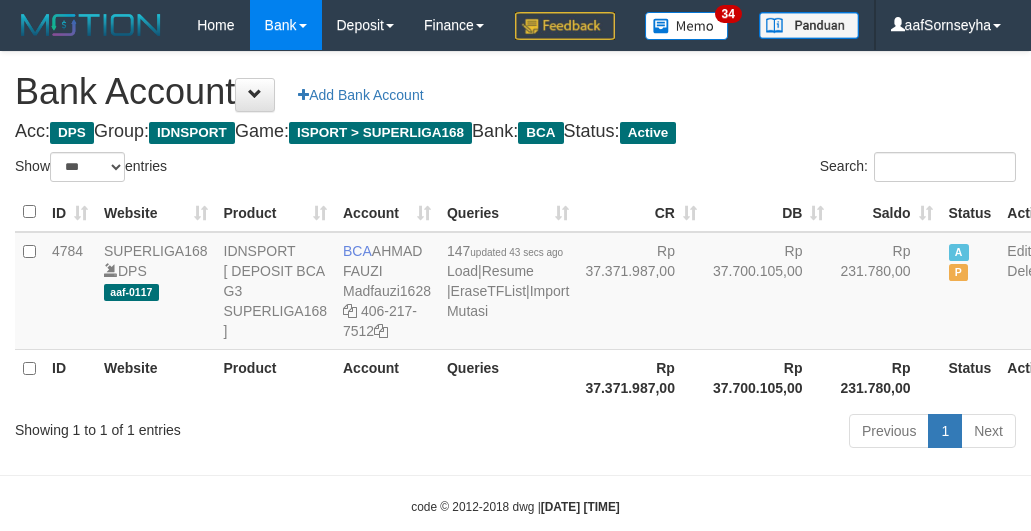 select on "***" 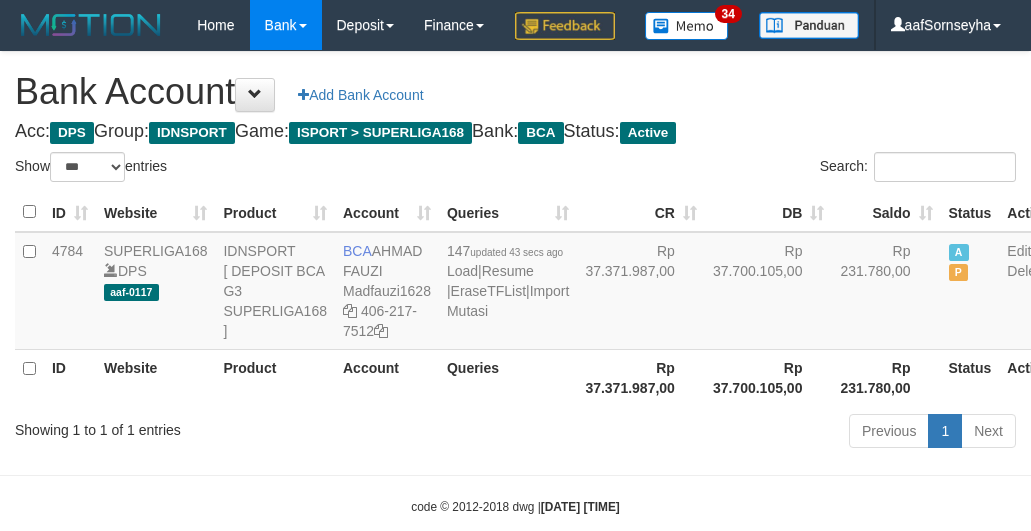 scroll, scrollTop: 127, scrollLeft: 0, axis: vertical 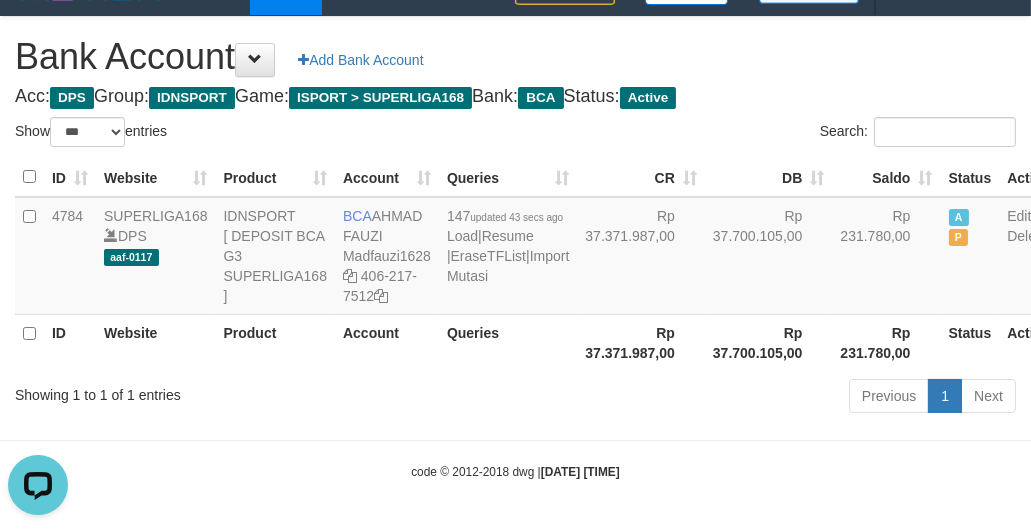 click on "ID Website Product Account Queries CR DB Saldo Status Action
4784
SUPERLIGA168
DPS
aaf-0117
IDNSPORT
[ DEPOSIT BCA G3 SUPERLIGA168 ]
BCA
AHMAD FAUZI
Madfauzi1628
406-217-7512
147  updated 43 secs ago
Load
|
Resume
|
EraseTFList
|
Import Mutasi
Rp 37.371.987,00
Rp 37.700.105,00
Rp 231.780,00
A
P
Edit
Delete
ID Website Product Account Queries Rp 37.371.987,00 Rp 37.700.105,00 Status" at bounding box center (515, 264) 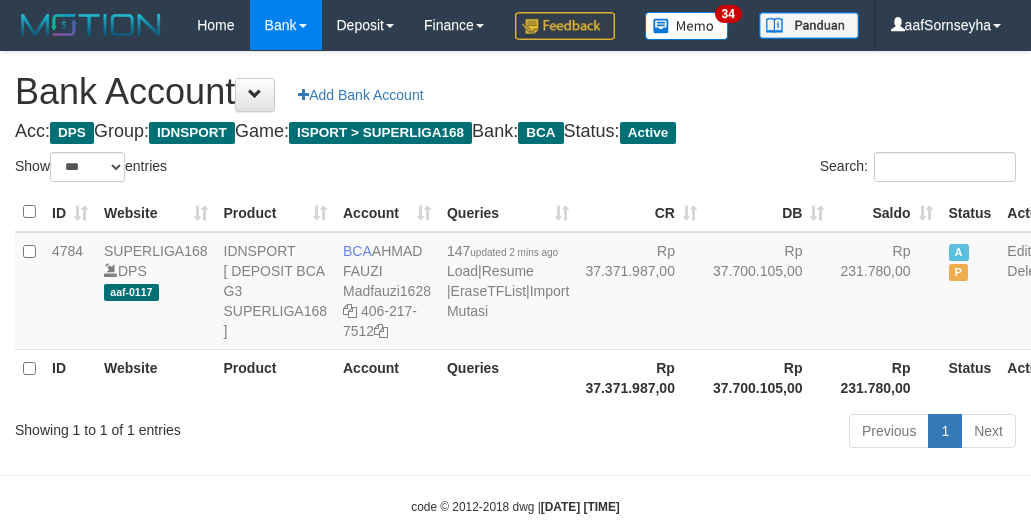 select on "***" 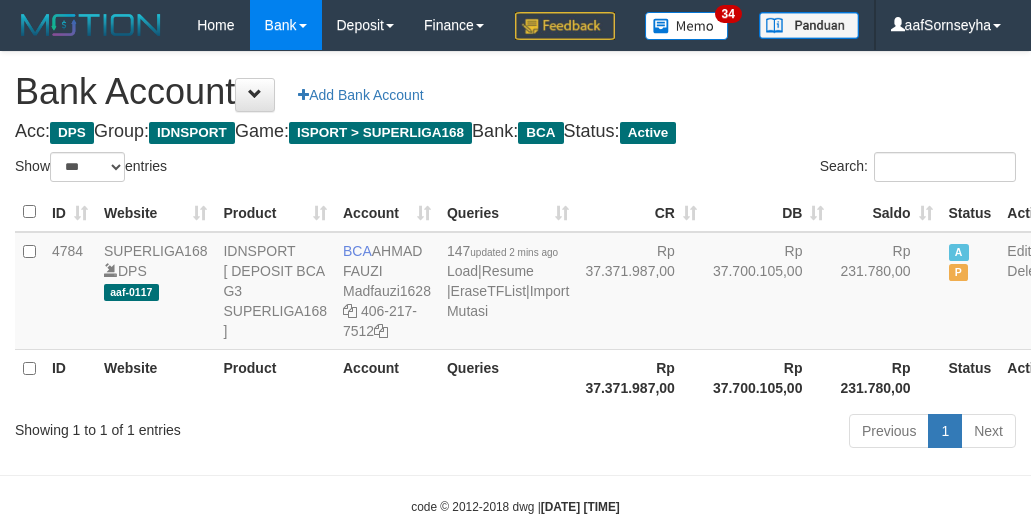 scroll, scrollTop: 127, scrollLeft: 0, axis: vertical 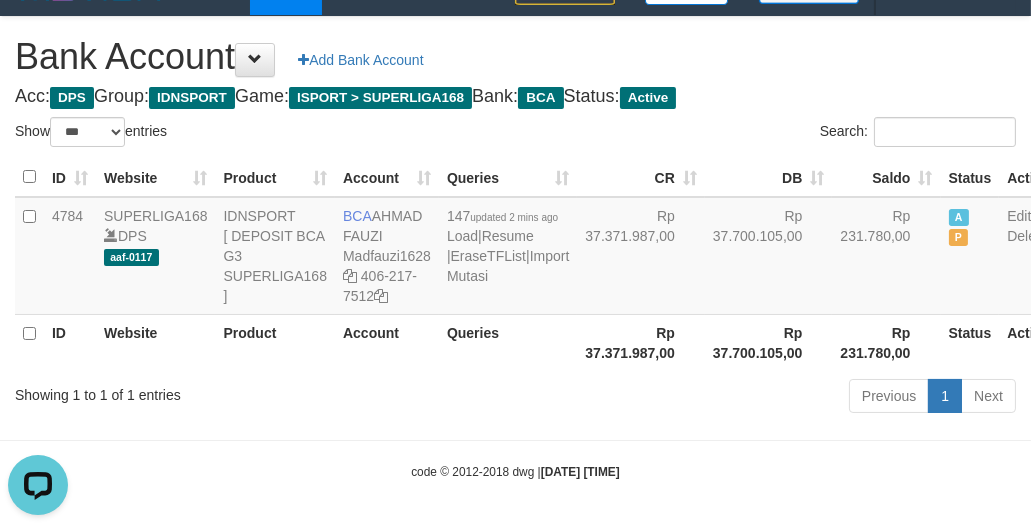 click on "Showing 1 to 1 of 1 entries Previous 1 Next" at bounding box center (515, 398) 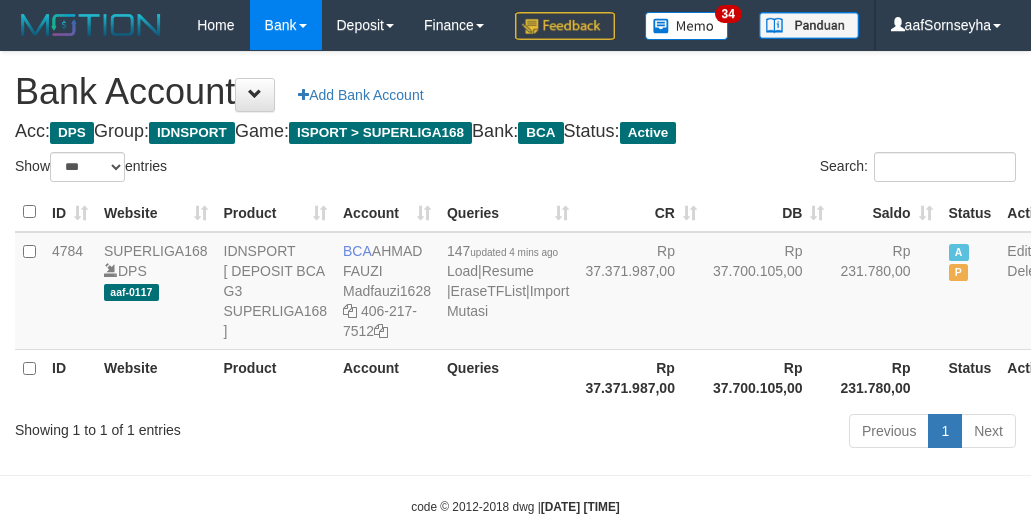 select on "***" 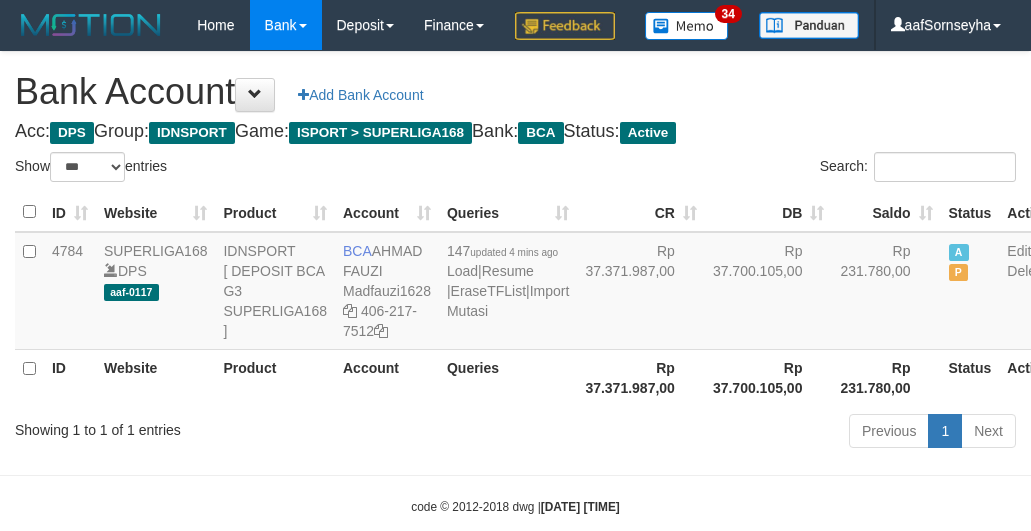 scroll, scrollTop: 127, scrollLeft: 0, axis: vertical 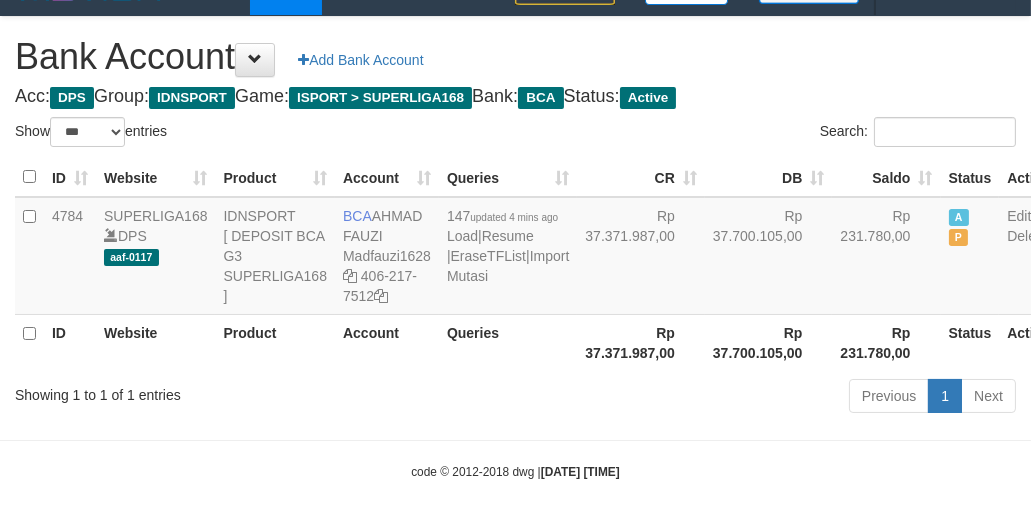 drag, startPoint x: 0, startPoint y: 0, endPoint x: 434, endPoint y: 414, distance: 599.7933 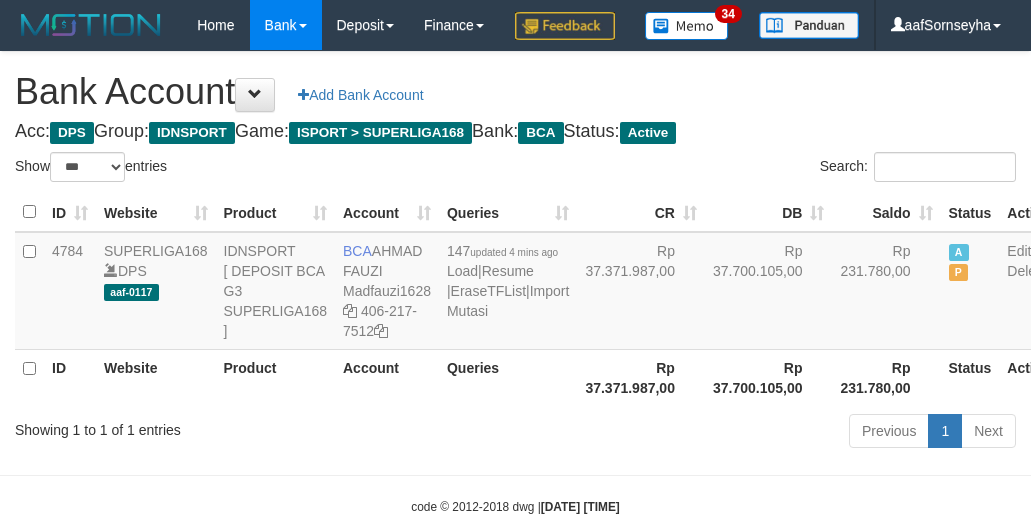 select on "***" 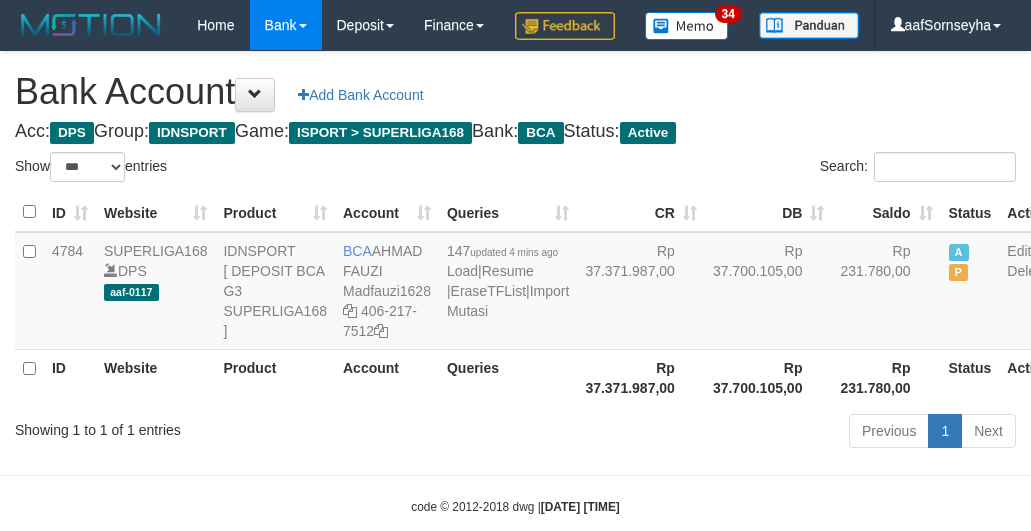 scroll, scrollTop: 127, scrollLeft: 0, axis: vertical 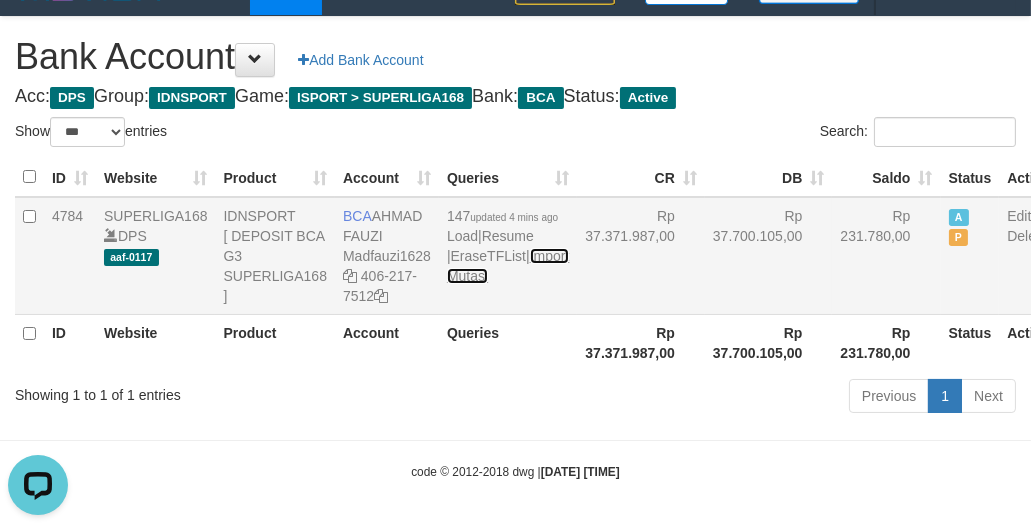 click on "Import Mutasi" at bounding box center [508, 266] 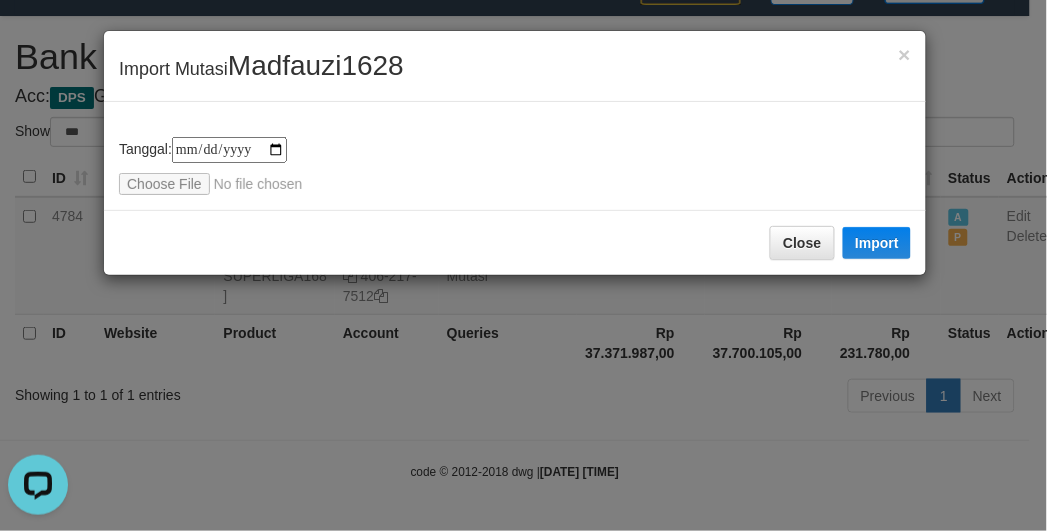 type on "**********" 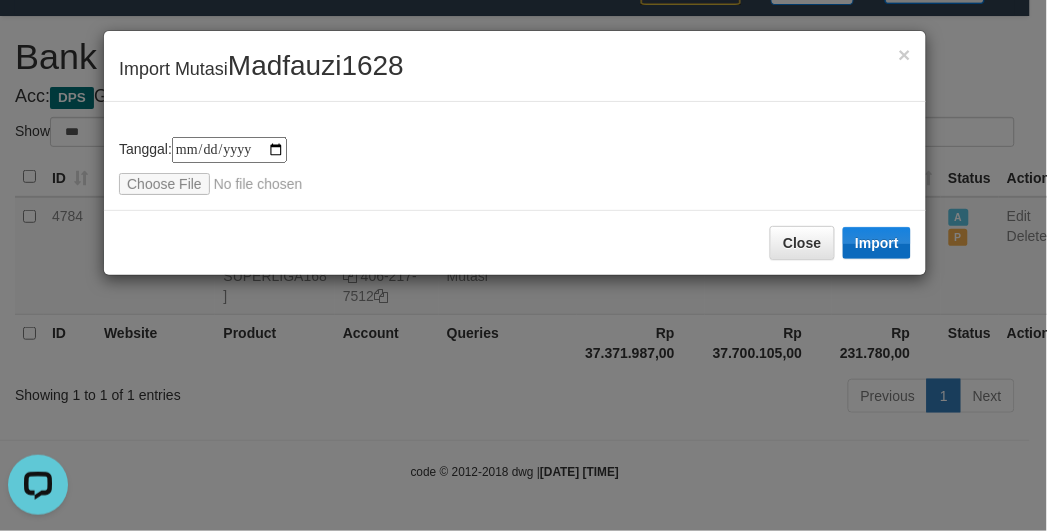 click on "Close
Import" at bounding box center [515, 242] 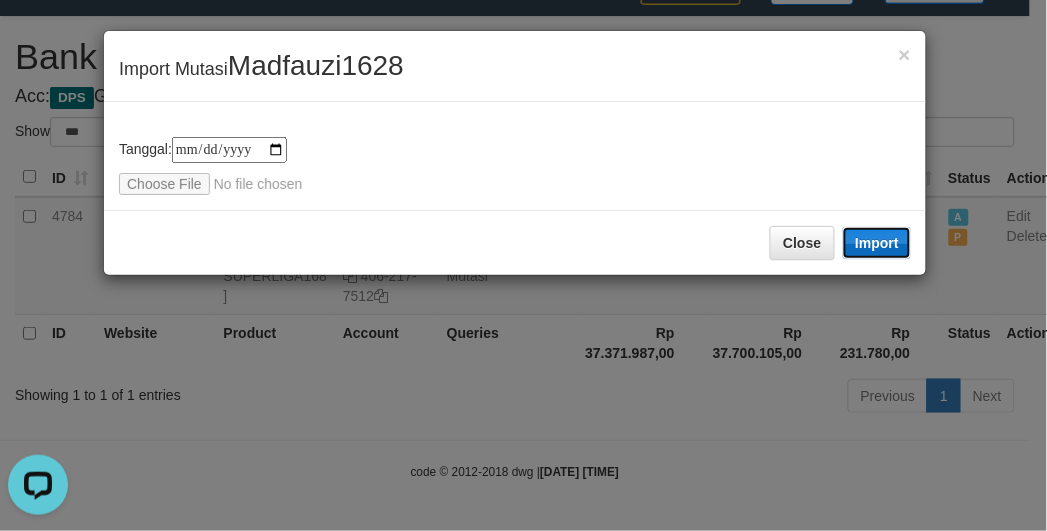 click on "Import" at bounding box center [877, 243] 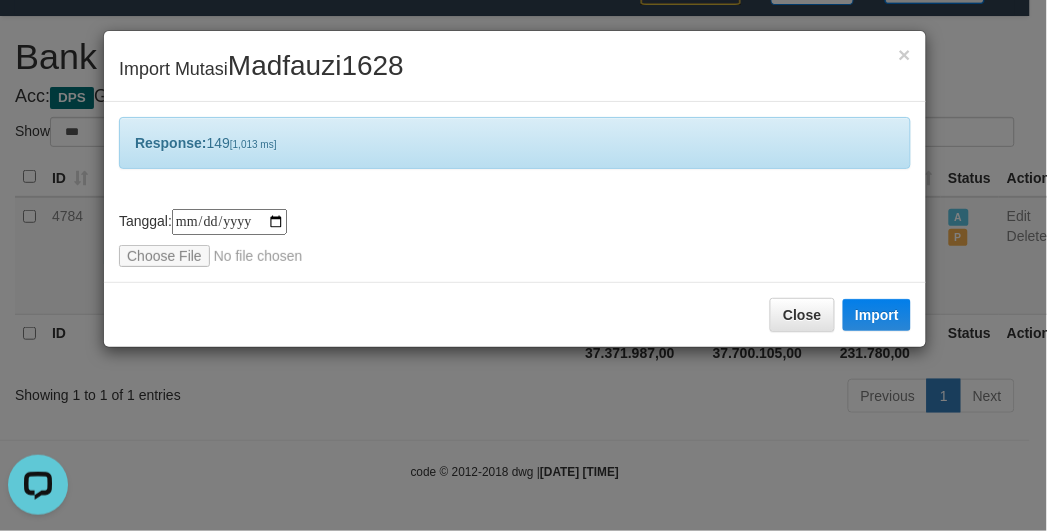click on "**********" at bounding box center (523, 265) 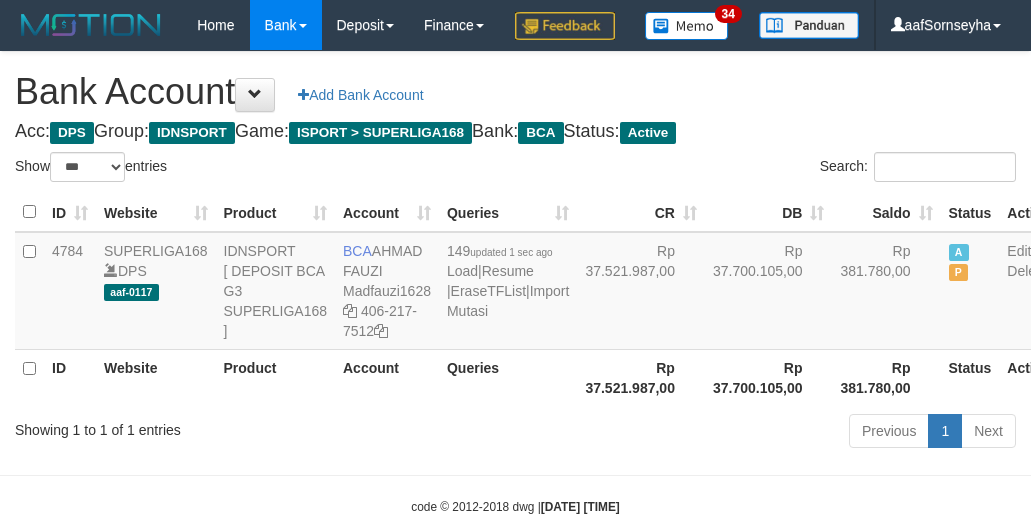 select on "***" 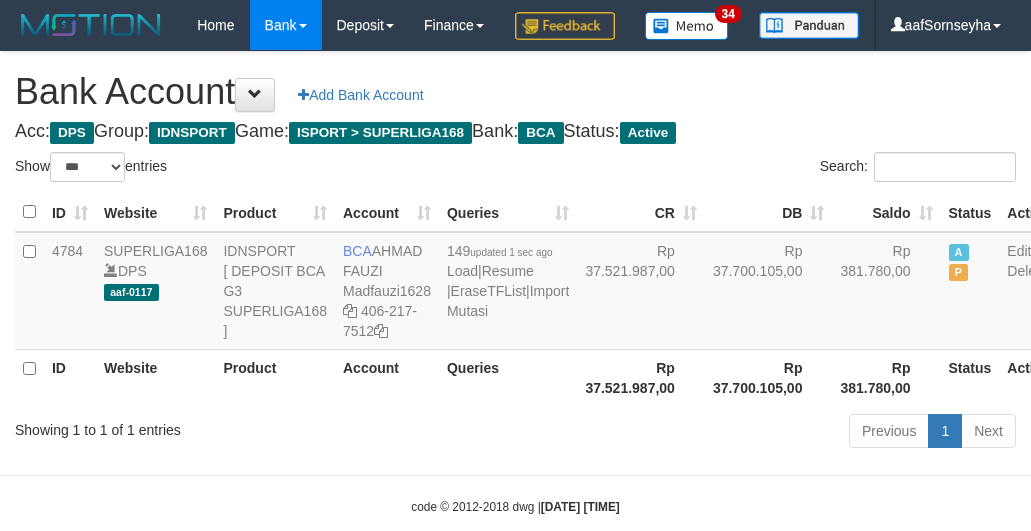 scroll, scrollTop: 127, scrollLeft: 0, axis: vertical 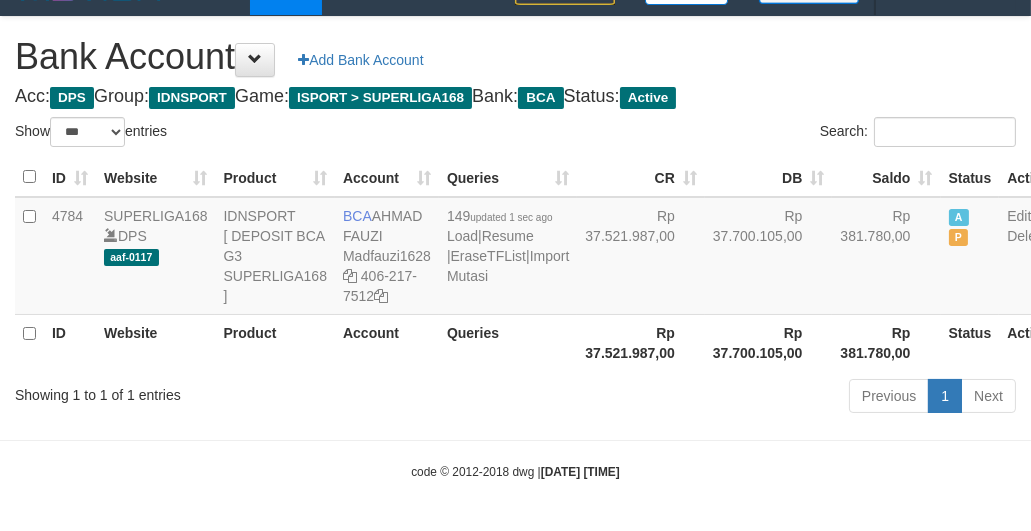 click on "Showing 1 to 1 of 1 entries Previous 1 Next" at bounding box center (515, 398) 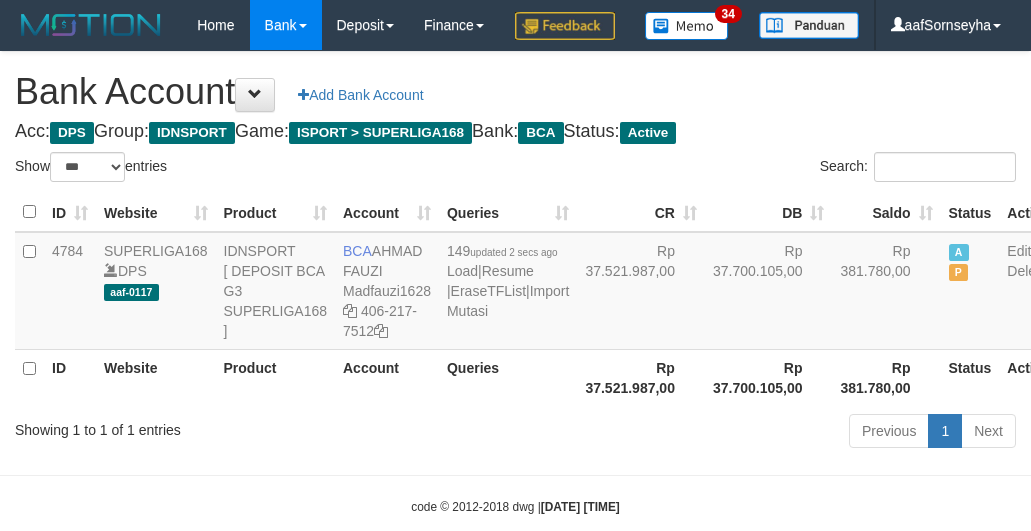 select on "***" 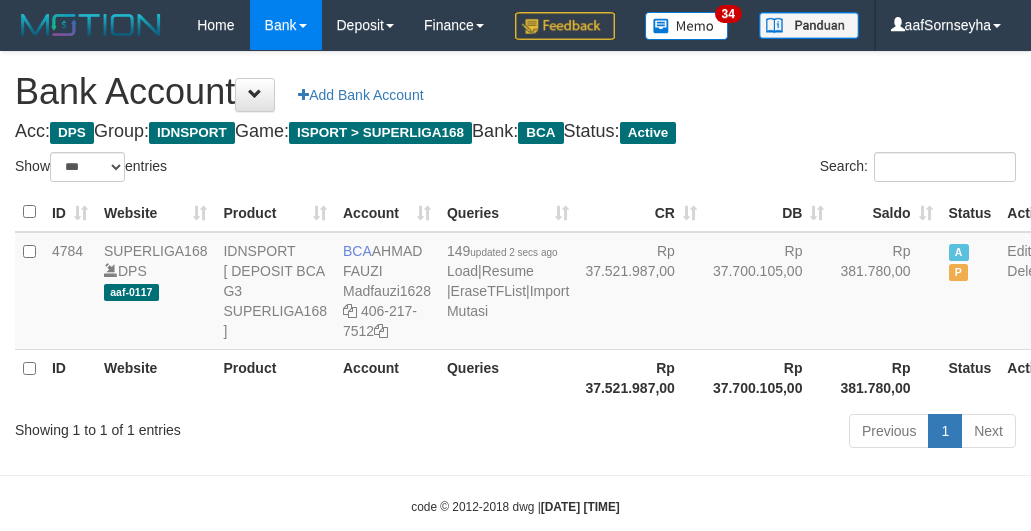 scroll, scrollTop: 127, scrollLeft: 0, axis: vertical 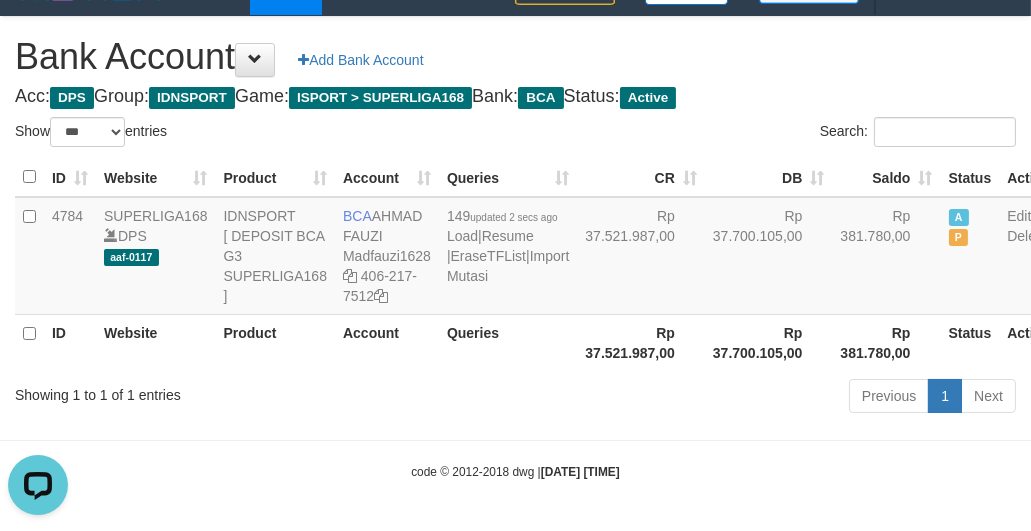 click on "Toggle navigation
Home
Bank
Account List
Load
By Website
Group
[ISPORT]													SUPERLIGA168
By Load Group (DPS)
34" at bounding box center (515, 248) 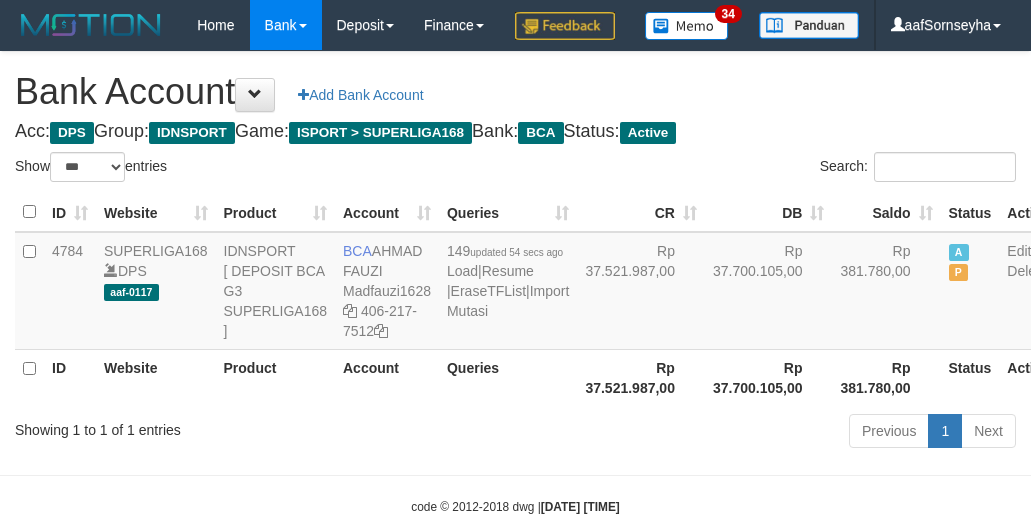 select on "***" 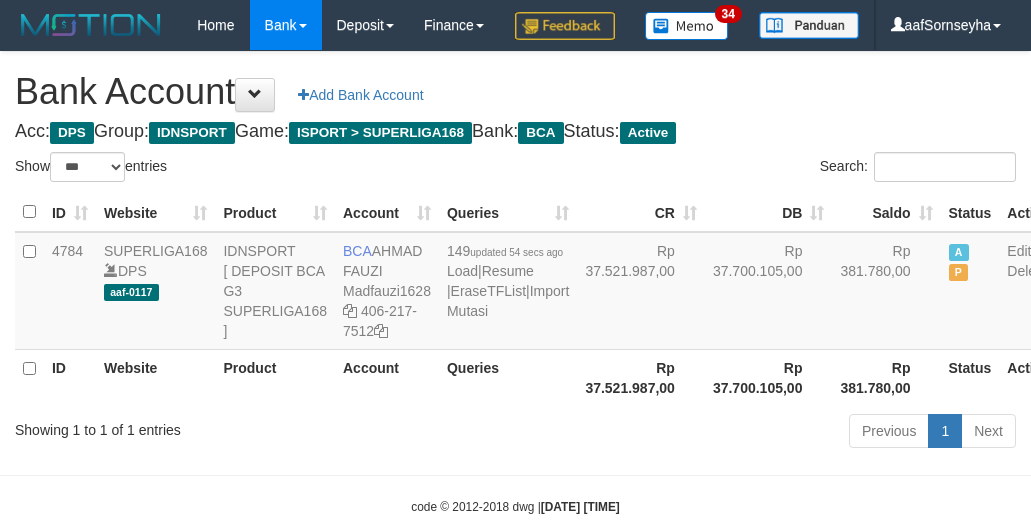 scroll, scrollTop: 127, scrollLeft: 0, axis: vertical 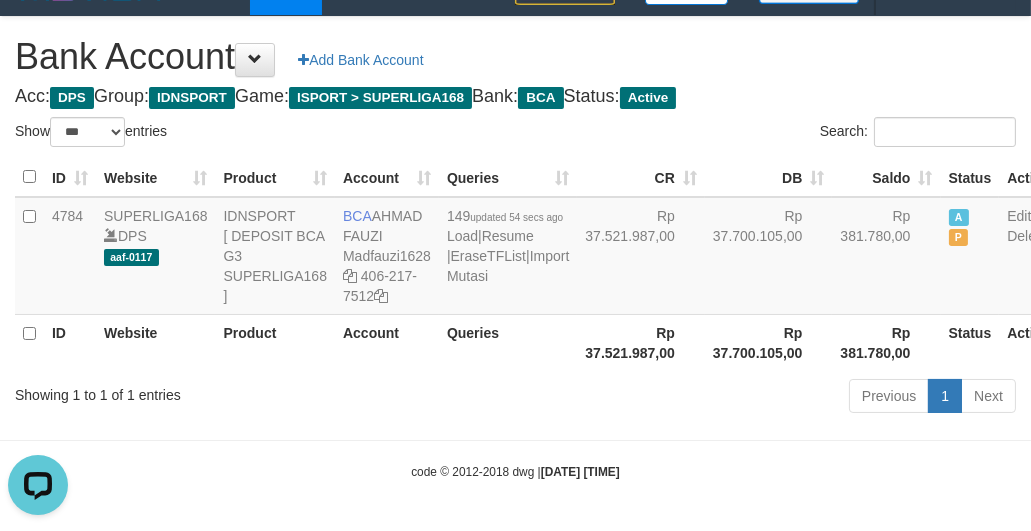 click on "Previous 1 Next" at bounding box center [730, 398] 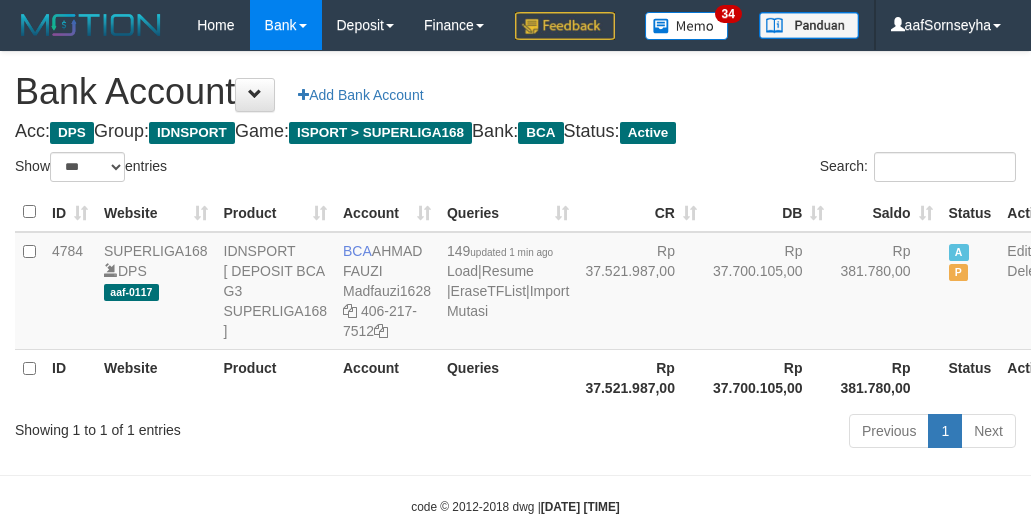 select on "***" 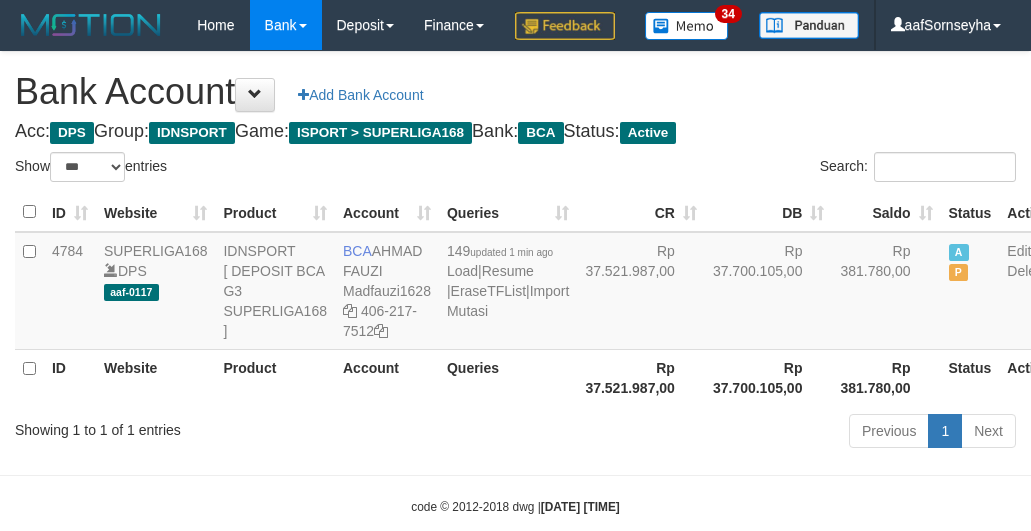 scroll, scrollTop: 127, scrollLeft: 0, axis: vertical 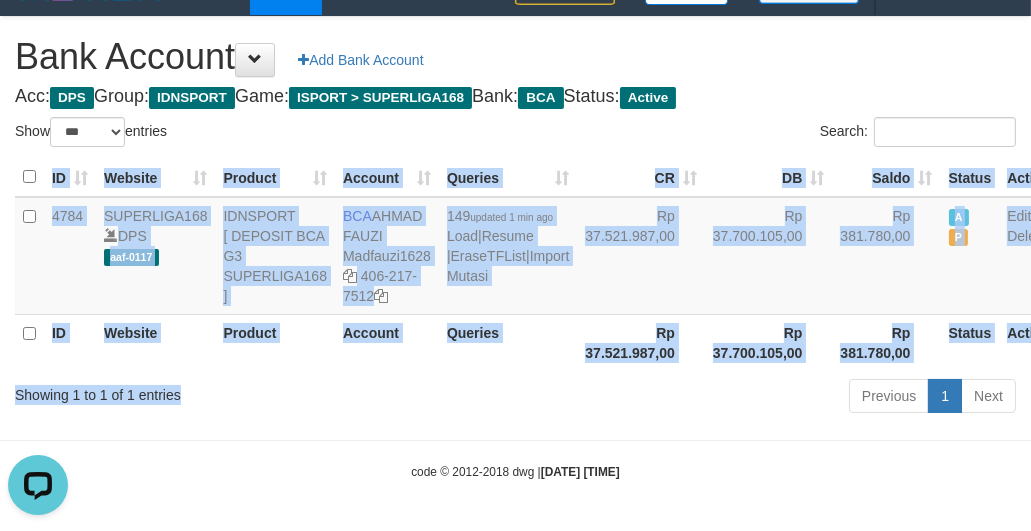 click on "Show  ** ** ** *** ***  entries Search:
ID Website Product Account Queries CR DB Saldo Status Action
4784
SUPERLIGA168
DPS
aaf-0117
IDNSPORT
[ DEPOSIT BCA G3 SUPERLIGA168 ]
BCA
AHMAD FAUZI
Madfauzi1628
406-217-7512
149  updated 1 min ago
Load
|
Resume
|
EraseTFList
|
Import Mutasi
Rp 37.521.987,00
Rp 37.700.105,00
Rp 381.780,00
A
P
Edit
Delete
ID Website Product Account Queries" at bounding box center [515, 268] 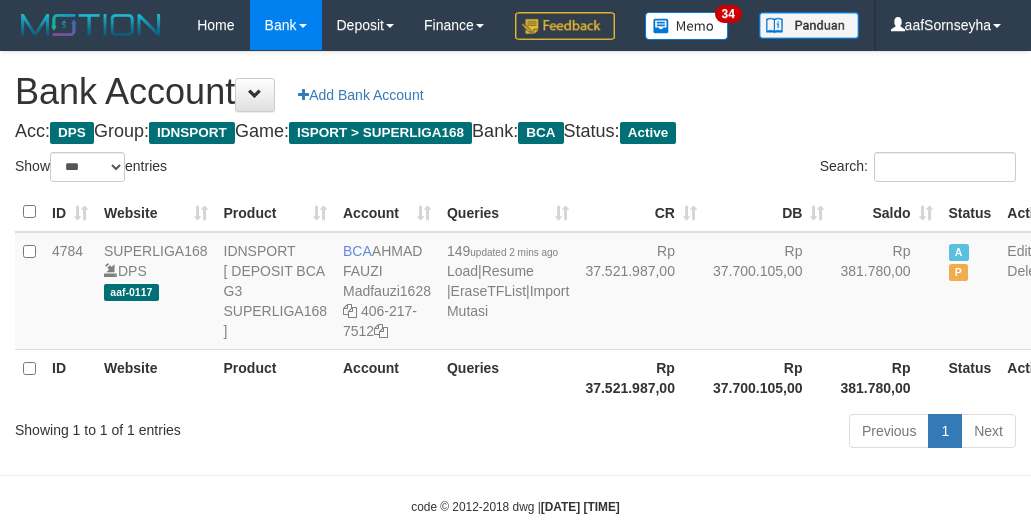 select on "***" 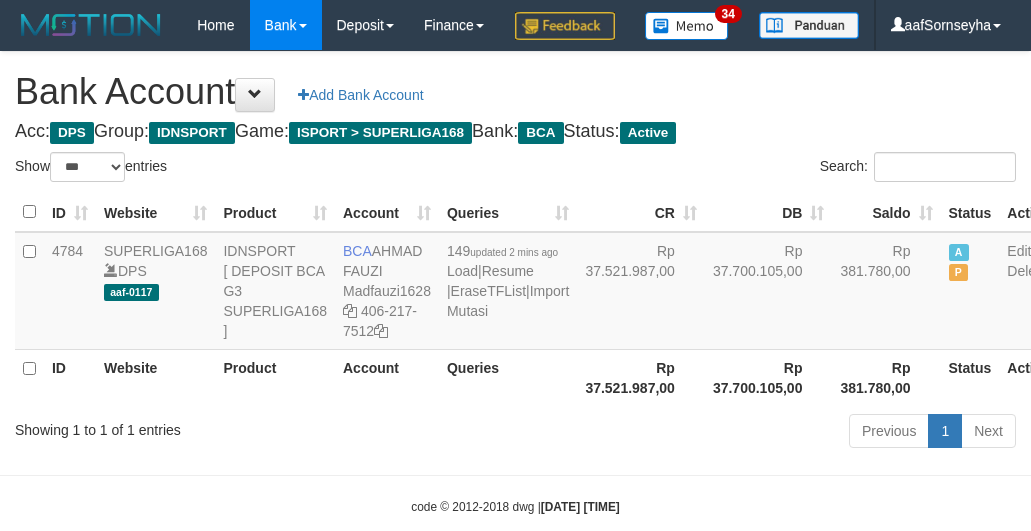 scroll, scrollTop: 127, scrollLeft: 0, axis: vertical 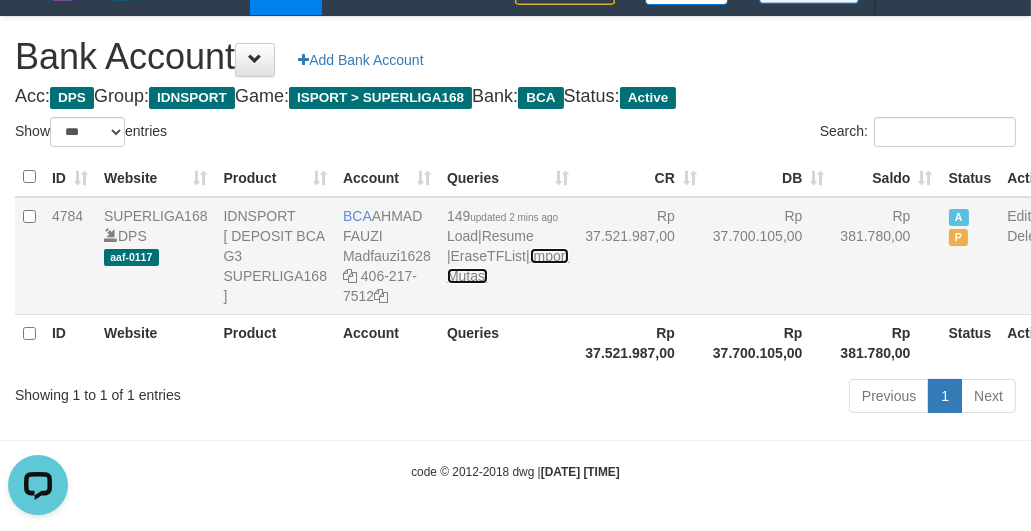 click on "Import Mutasi" at bounding box center [508, 266] 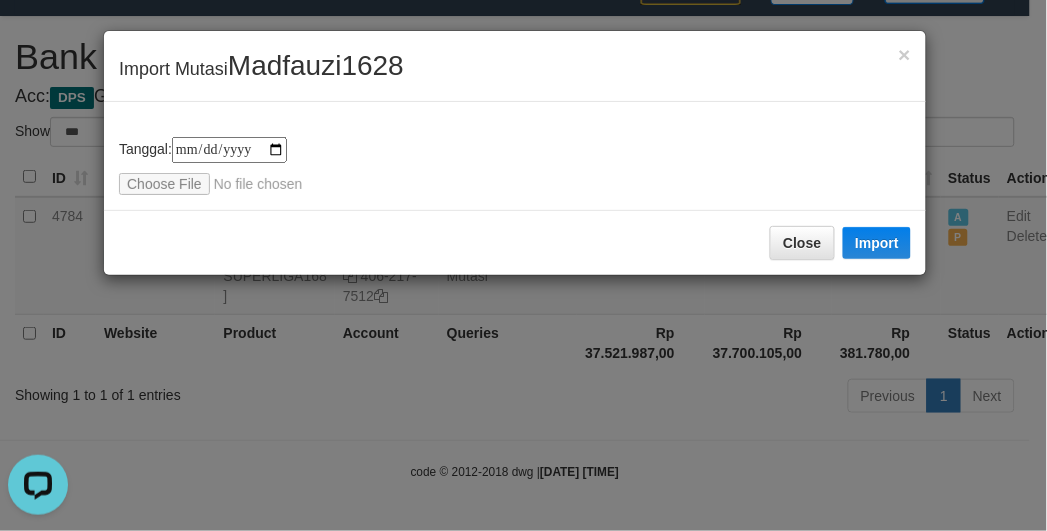 type on "**********" 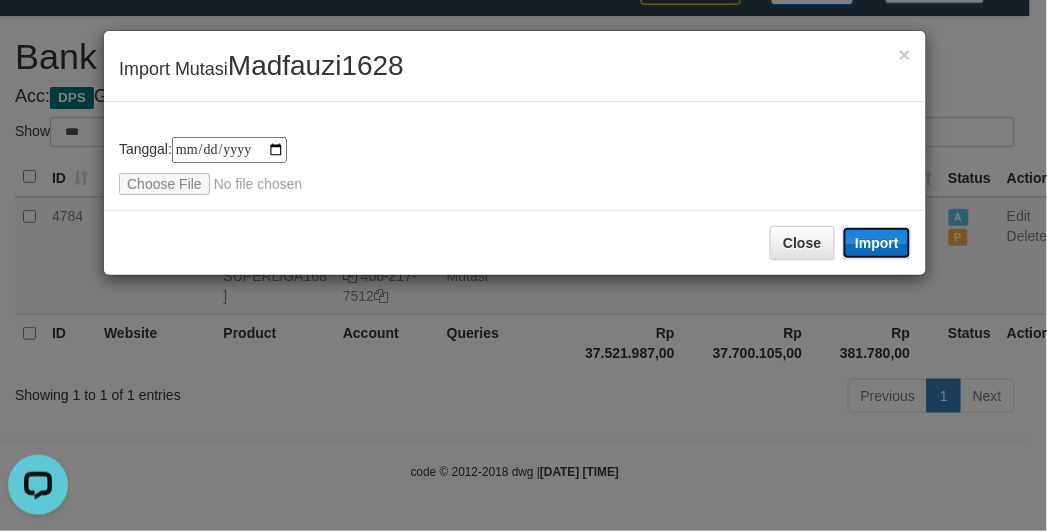 click on "Import" at bounding box center [877, 243] 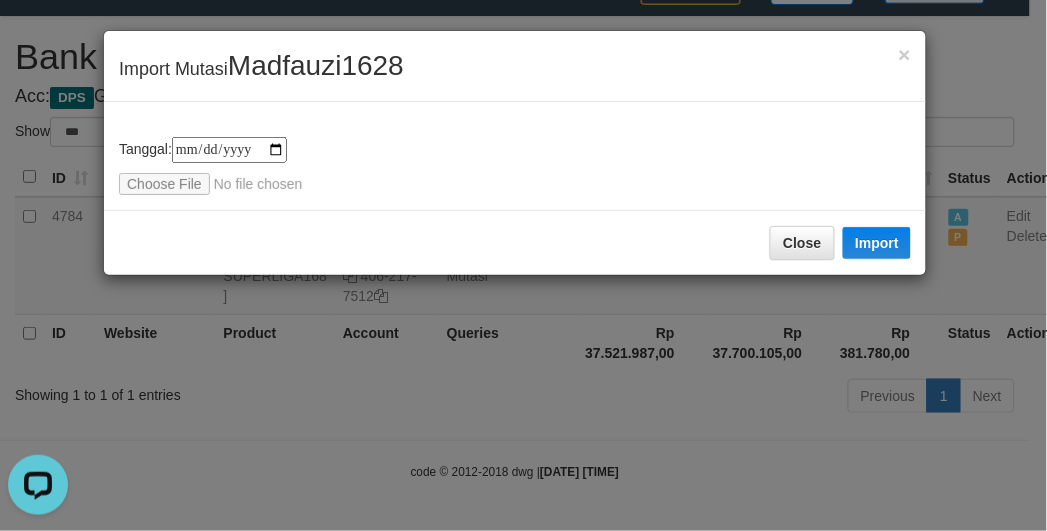 click on "**********" at bounding box center [523, 265] 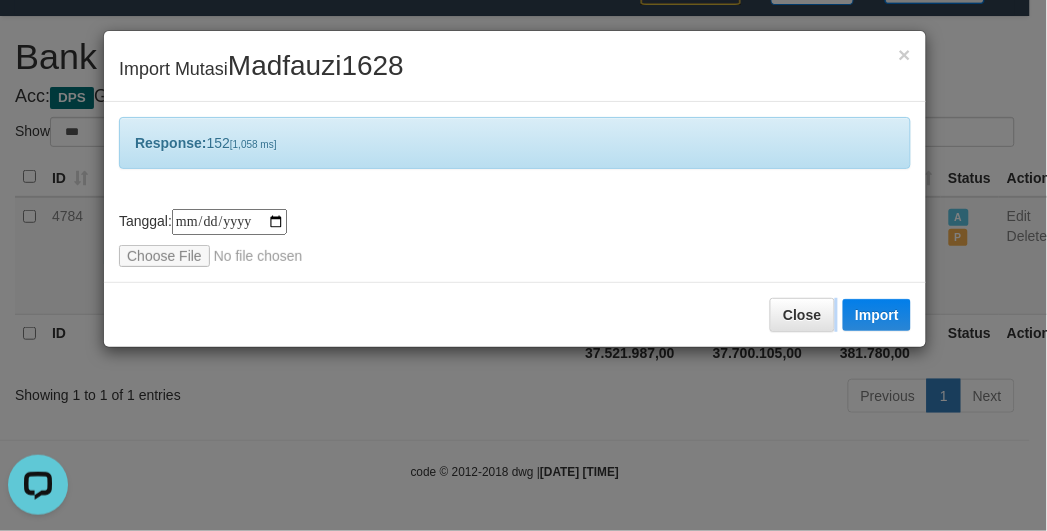 click on "**********" at bounding box center (523, 265) 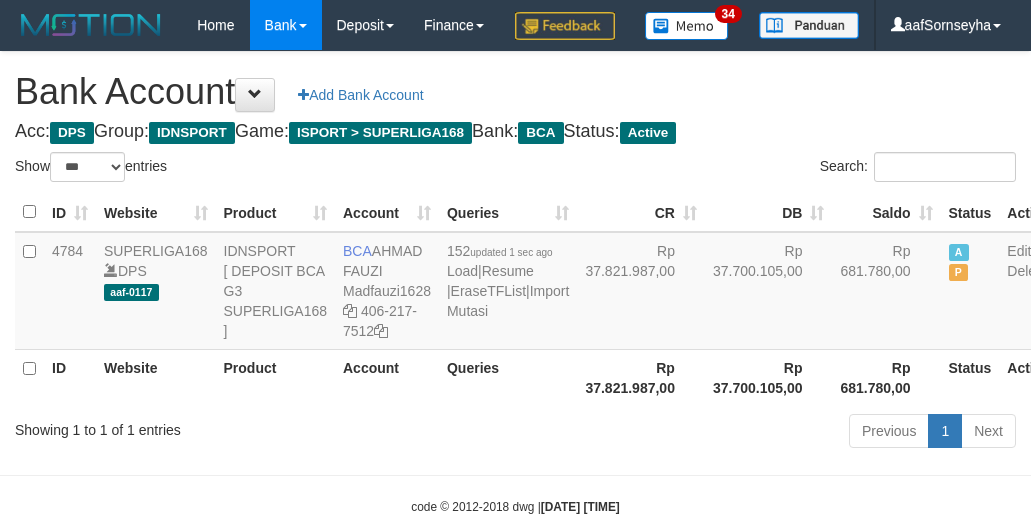 select on "***" 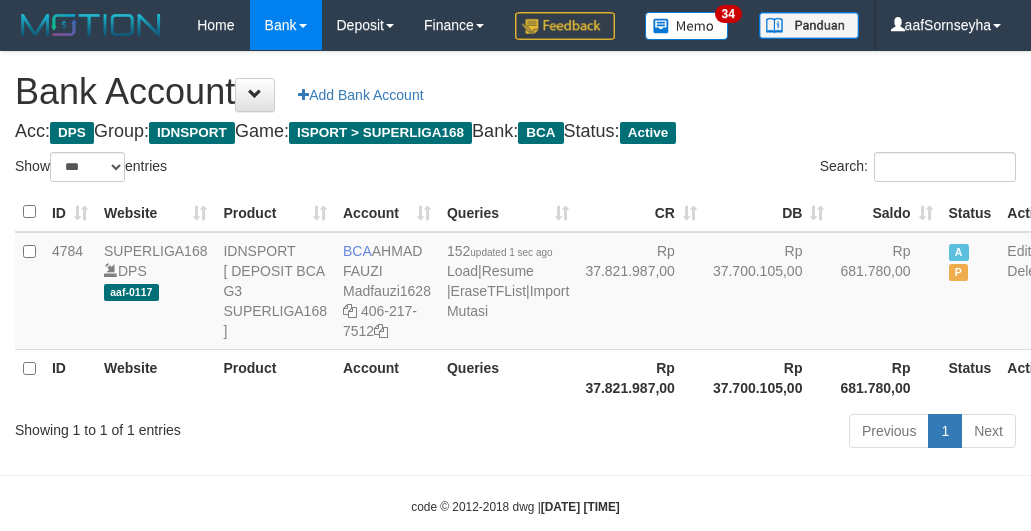 scroll, scrollTop: 127, scrollLeft: 0, axis: vertical 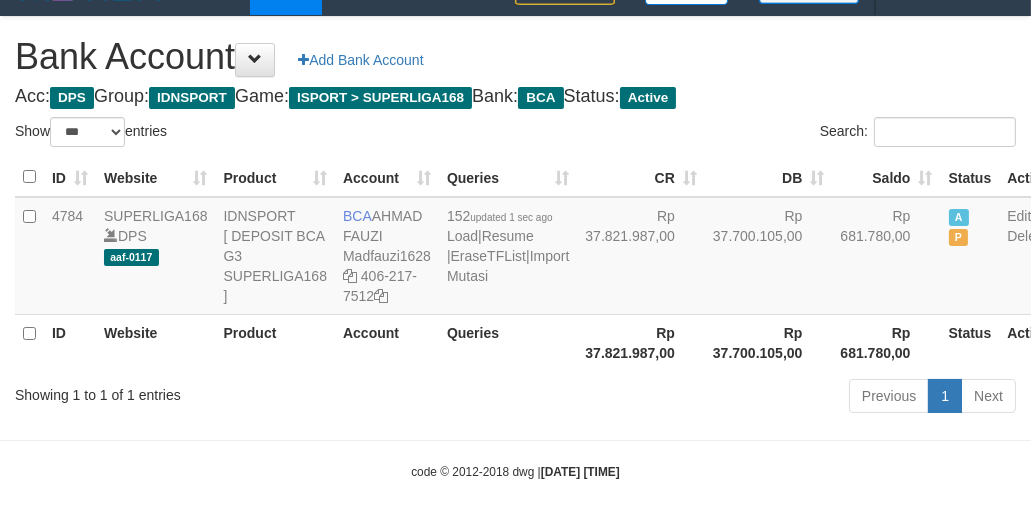 drag, startPoint x: 0, startPoint y: 0, endPoint x: 413, endPoint y: 405, distance: 578.441 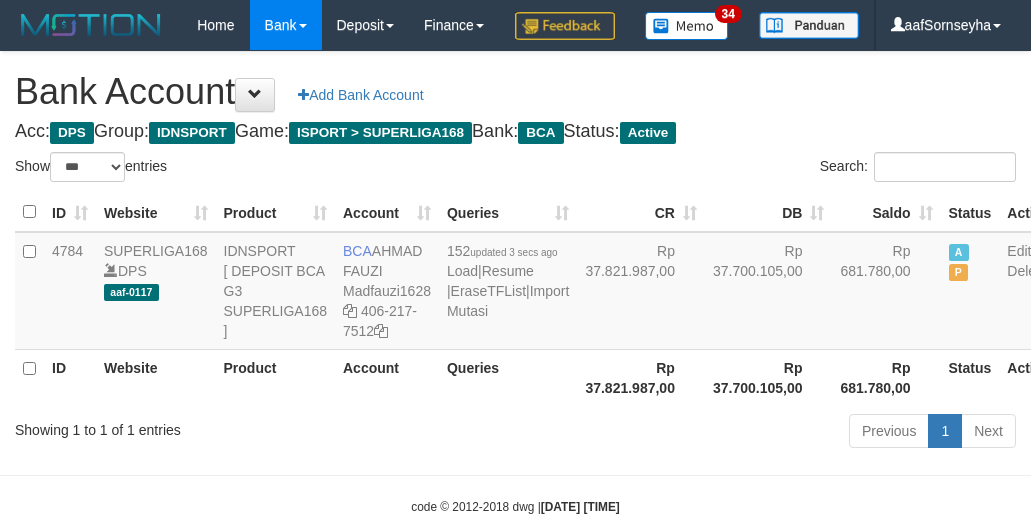 select on "***" 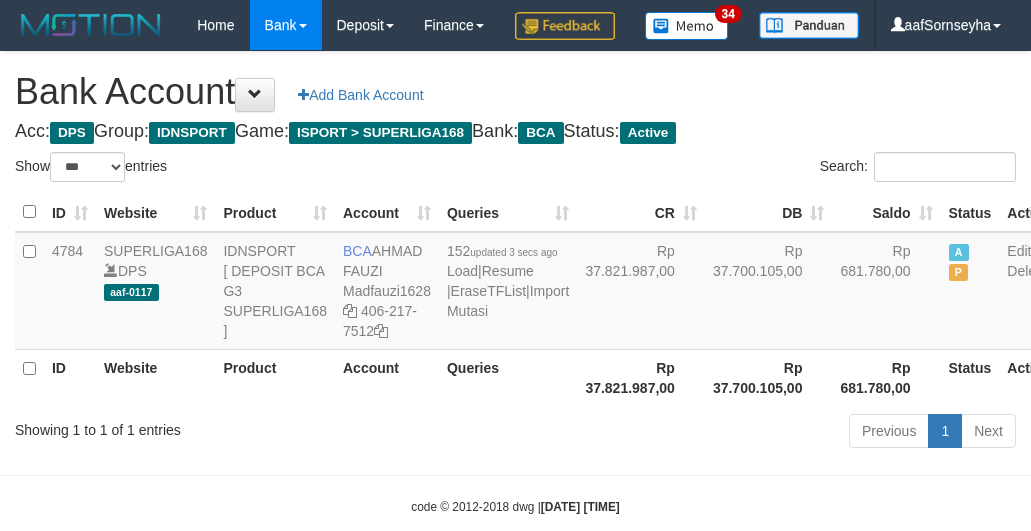 scroll, scrollTop: 127, scrollLeft: 0, axis: vertical 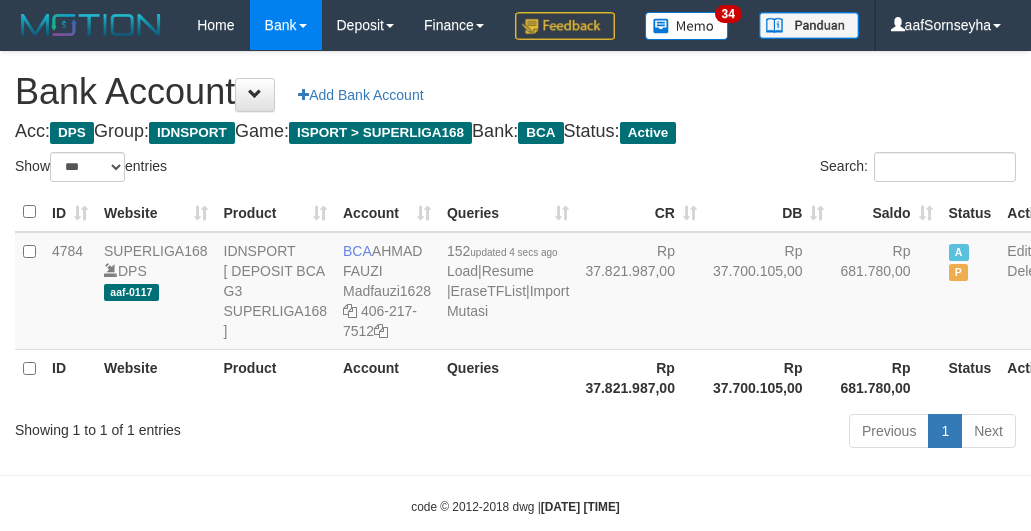 select on "***" 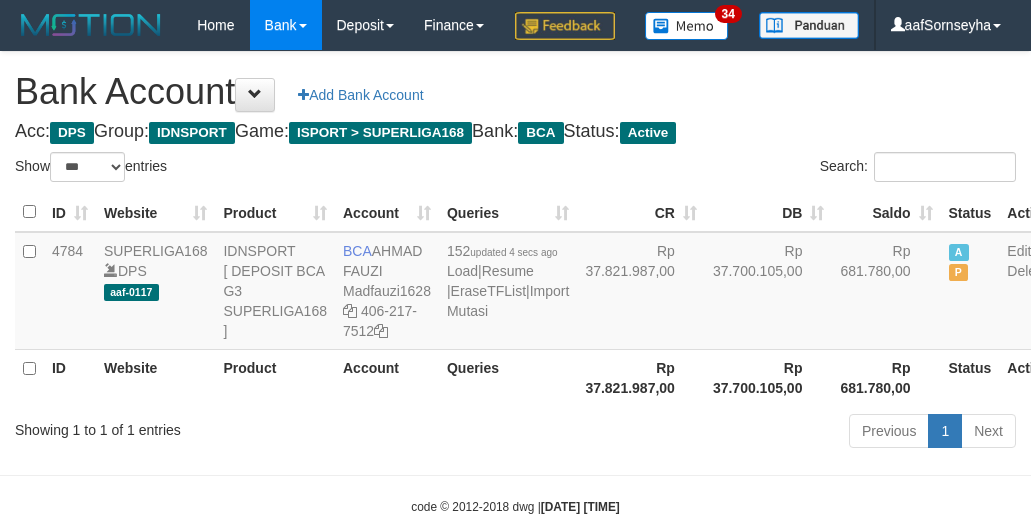 scroll, scrollTop: 127, scrollLeft: 0, axis: vertical 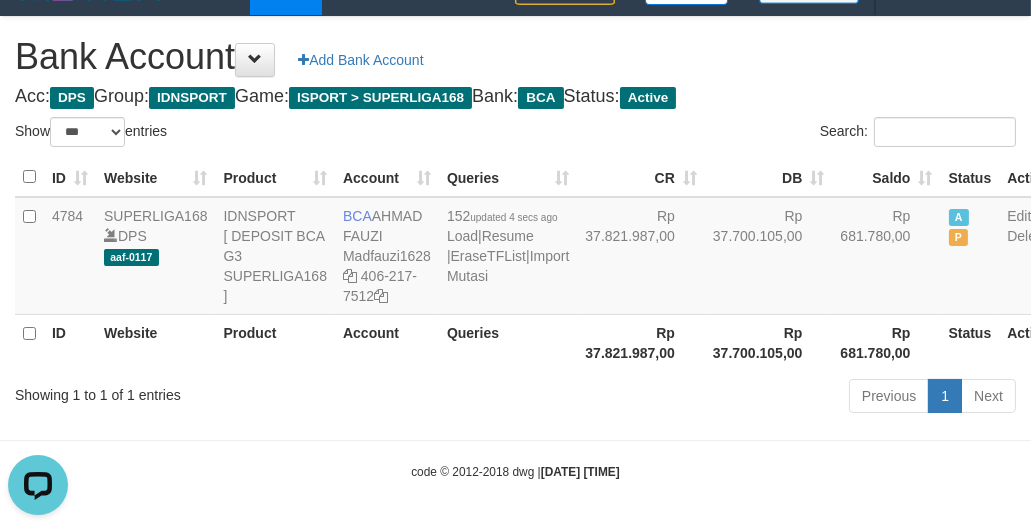 click on "Showing 1 to 1 of 1 entries" at bounding box center [215, 391] 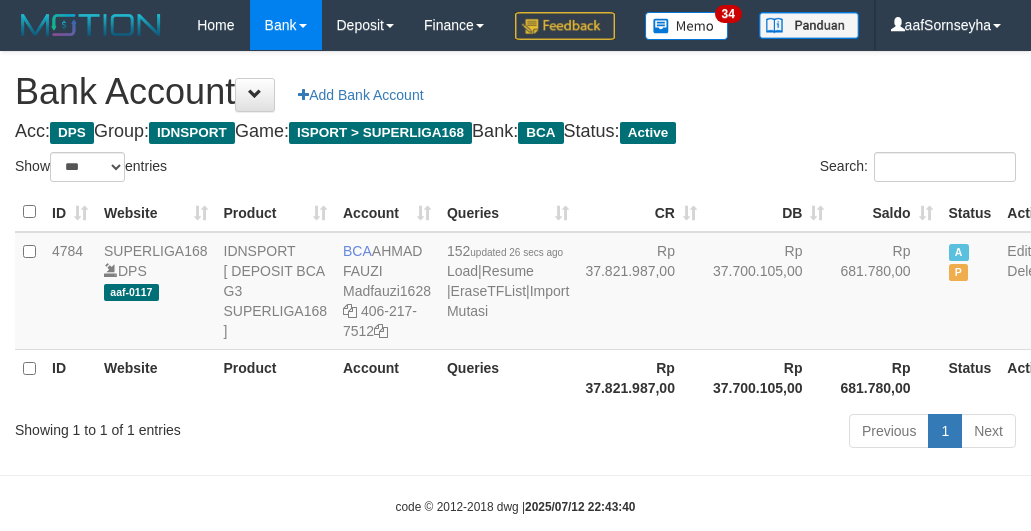 select on "***" 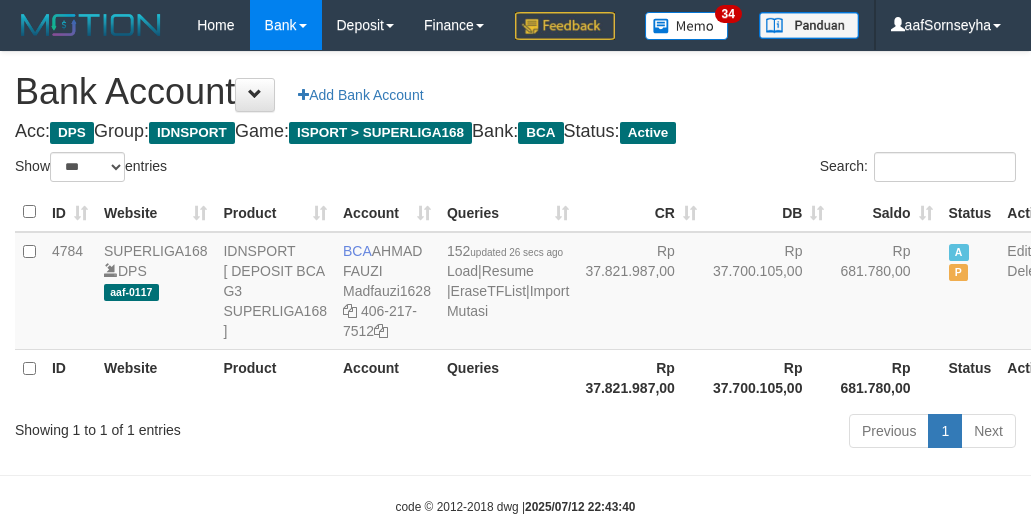 scroll, scrollTop: 127, scrollLeft: 0, axis: vertical 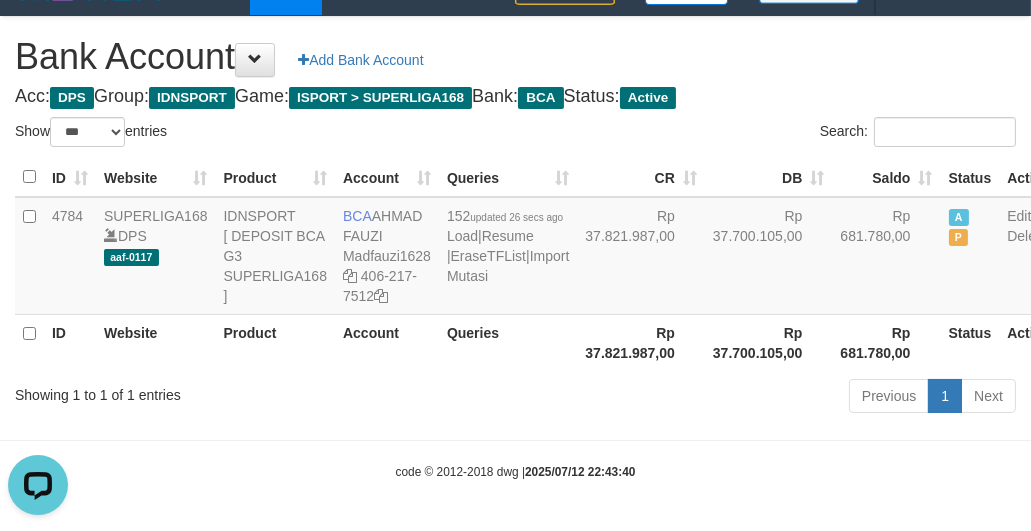 click on "ID Website Product Account Queries CR DB Saldo Status Action
4784
SUPERLIGA168
DPS
aaf-0117
IDNSPORT
[ DEPOSIT BCA G3 SUPERLIGA168 ]
BCA
AHMAD FAUZI
Madfauzi1628
406-217-7512
152  updated 26 secs ago
Load
|
Resume
|
EraseTFList
|
Import Mutasi
Rp 37.821.987,00
Rp 37.700.105,00
Rp 681.780,00
A
P
Edit
Delete
ID Website Product Account Queries Rp 37.821.987,00 Rp 37.700.105,00 Status" at bounding box center (515, 264) 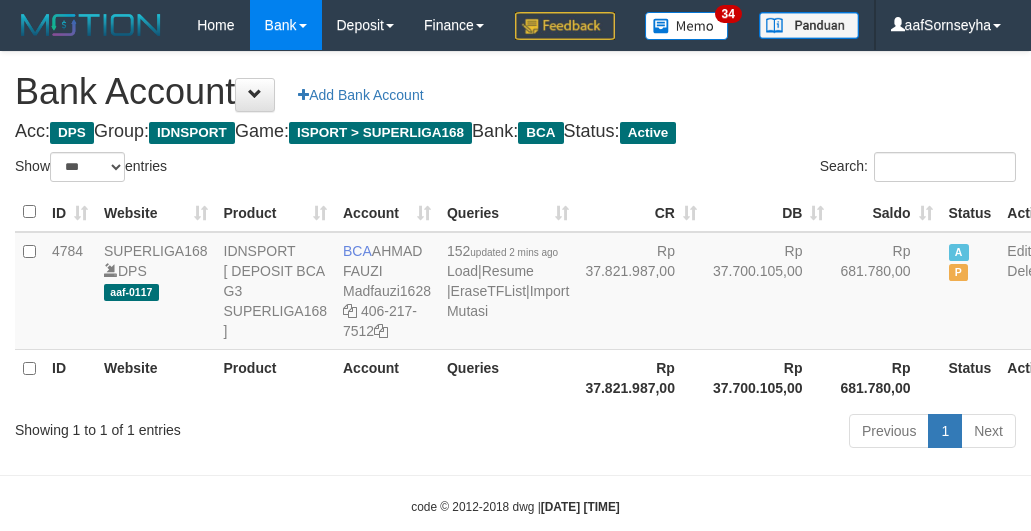 select on "***" 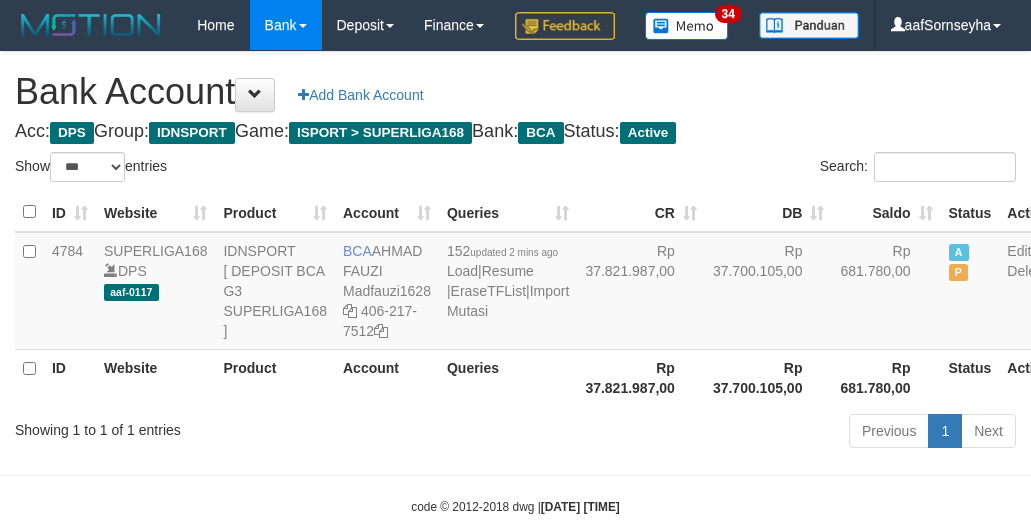 scroll, scrollTop: 127, scrollLeft: 0, axis: vertical 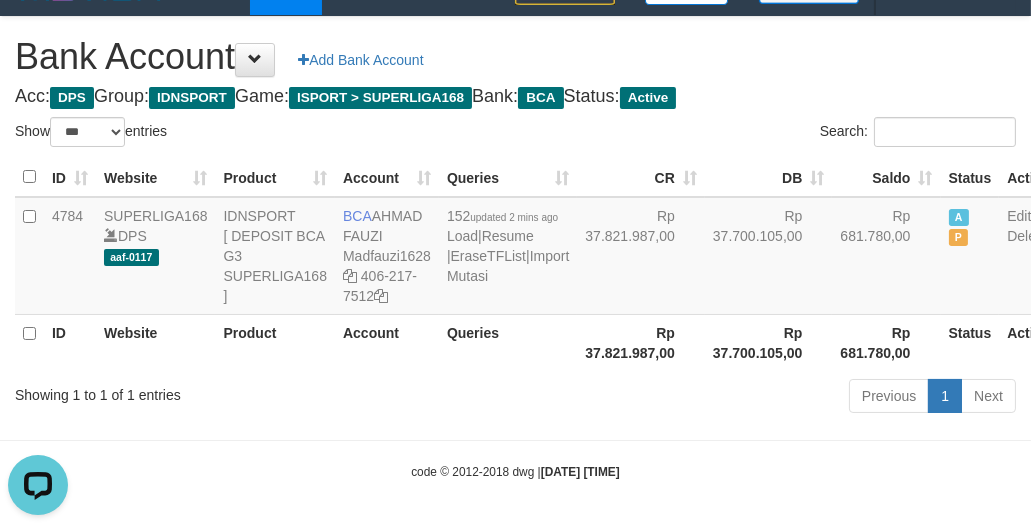 click on "ID Website Product Account Queries CR DB Saldo Status Action
4784
SUPERLIGA168
DPS
aaf-0117
IDNSPORT
[ DEPOSIT BCA G3 SUPERLIGA168 ]
BCA
AHMAD FAUZI
Madfauzi1628
406-217-7512
152  updated 2 mins ago
Load
|
Resume
|
EraseTFList
|
Import Mutasi
Rp 37.821.987,00
Rp 37.700.105,00
Rp 681.780,00
A
P
Edit
Delete
ID Website Product Account Queries Rp 37.821.987,00 Rp 37.700.105,00 Status" at bounding box center (515, 264) 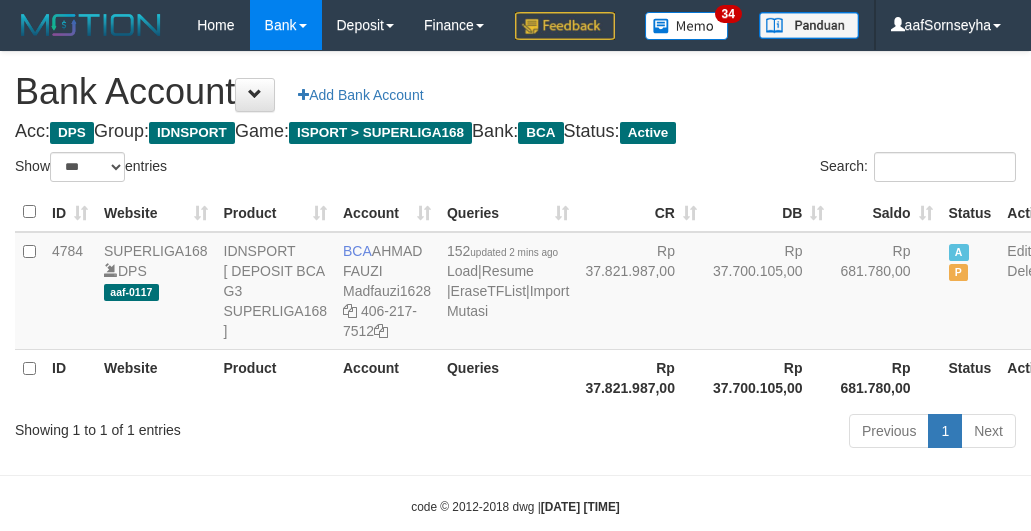 select on "***" 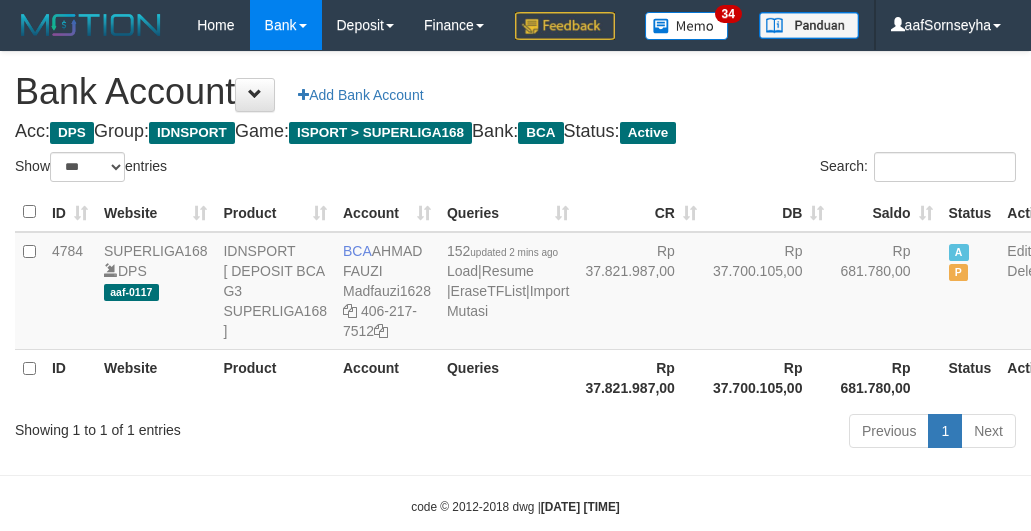 scroll, scrollTop: 127, scrollLeft: 0, axis: vertical 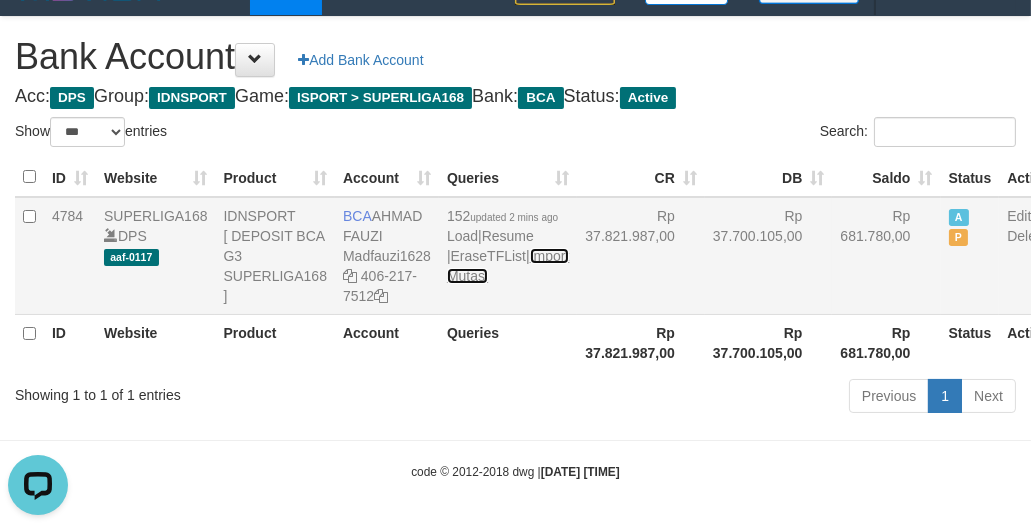click on "Import Mutasi" at bounding box center (508, 266) 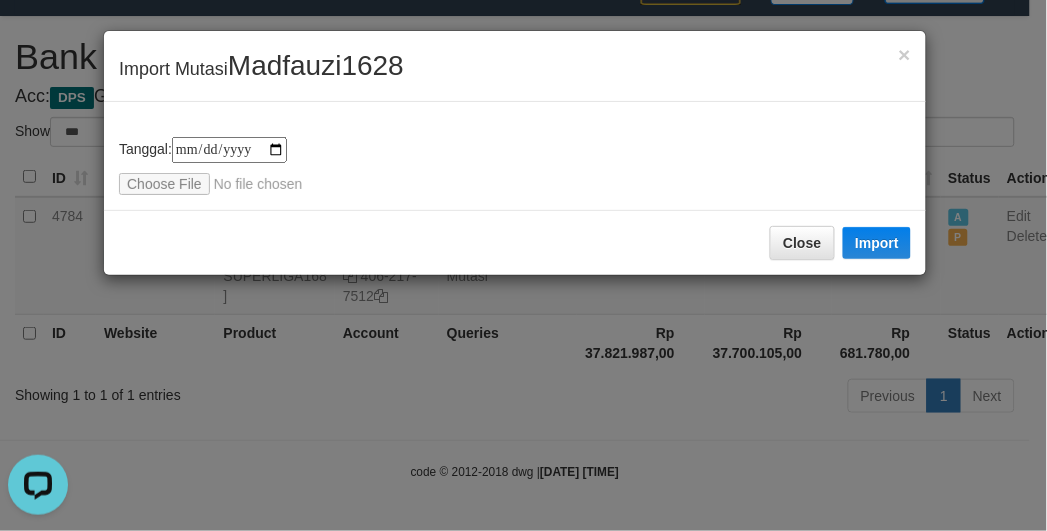 type on "**********" 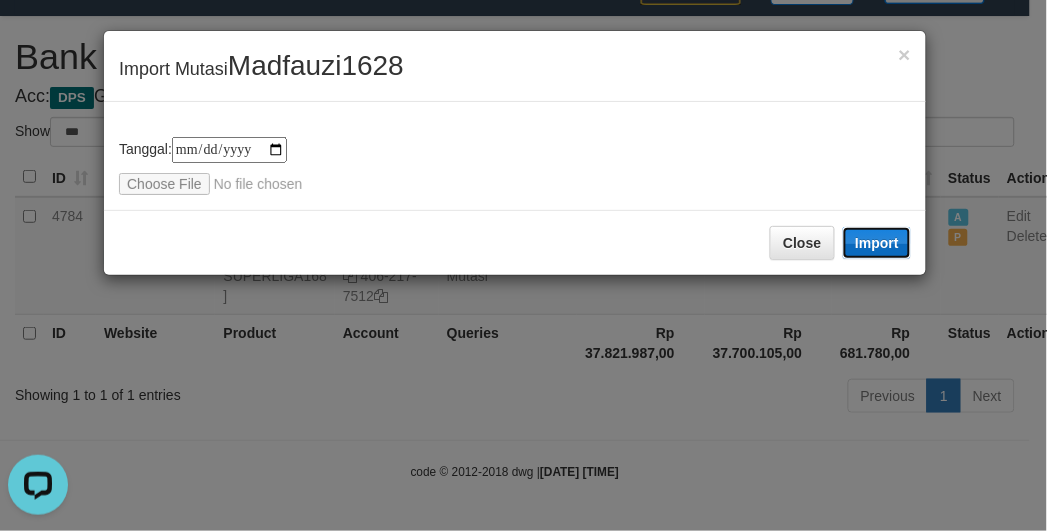 click on "Import" at bounding box center (877, 243) 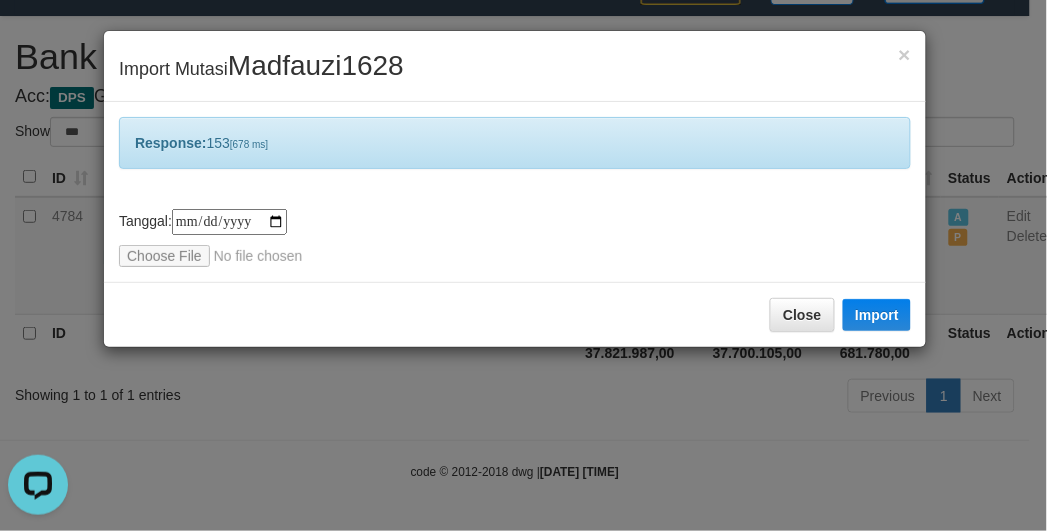 click on "**********" at bounding box center (523, 265) 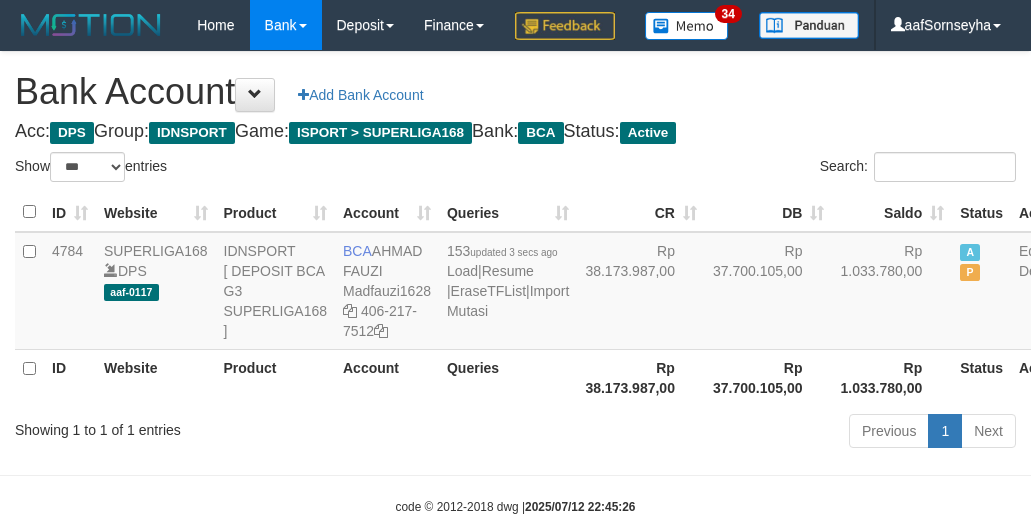 select on "***" 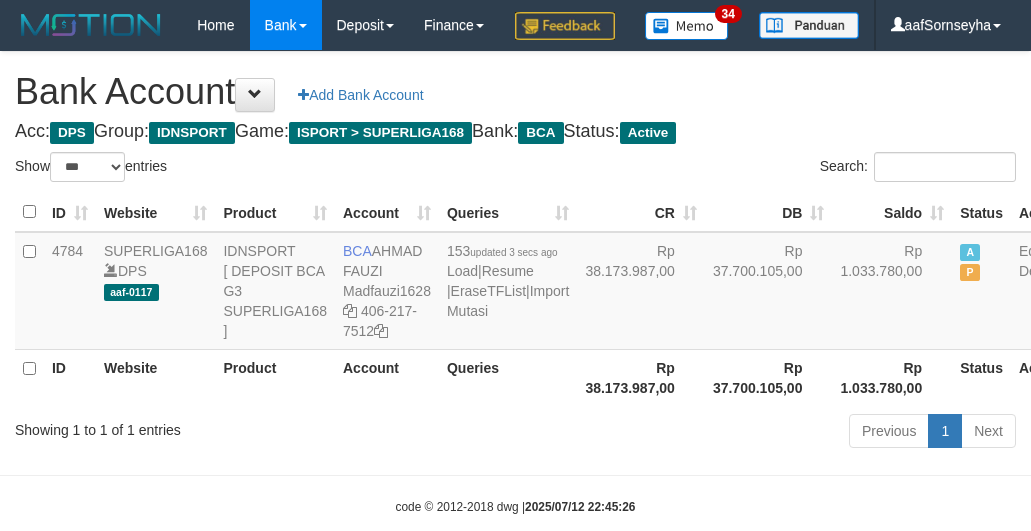 scroll, scrollTop: 127, scrollLeft: 0, axis: vertical 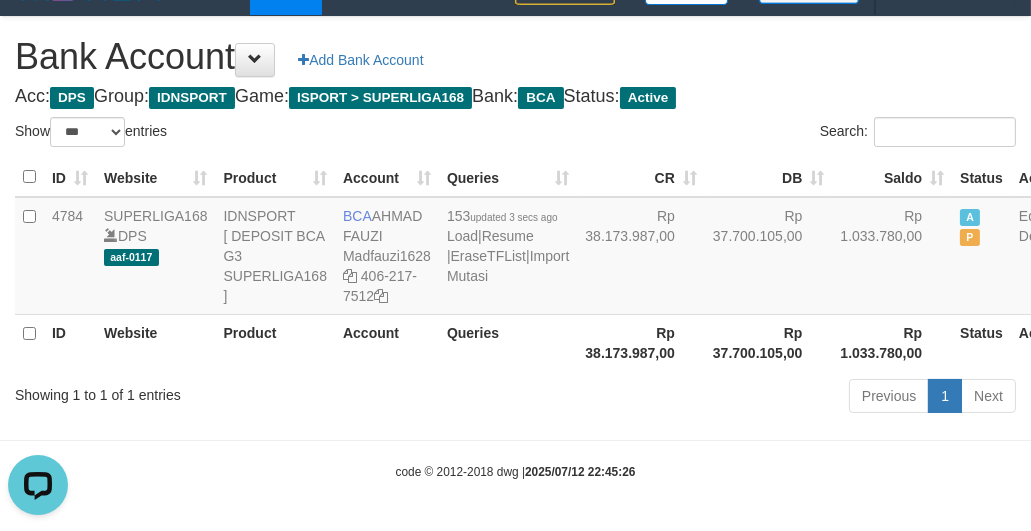 click on "Showing 1 to 1 of 1 entries" at bounding box center [215, 391] 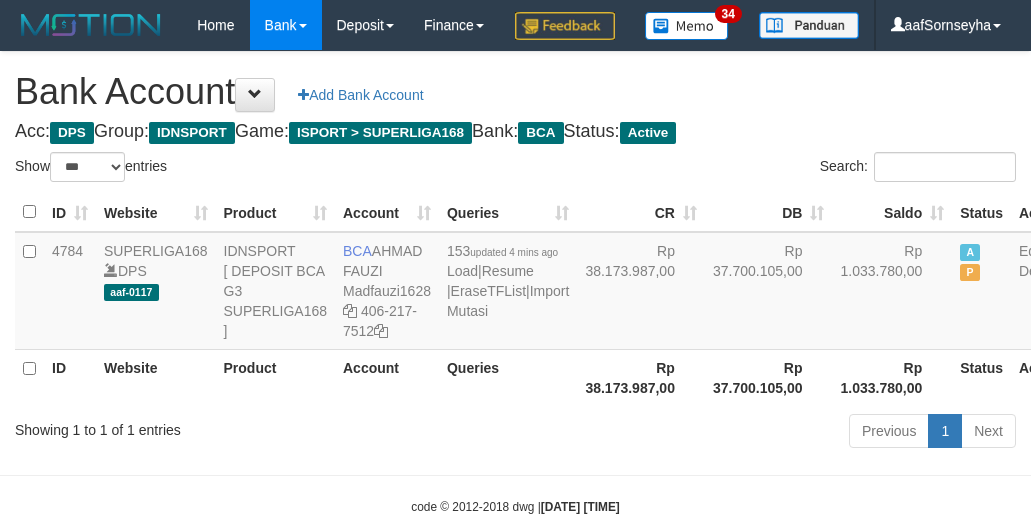 select on "***" 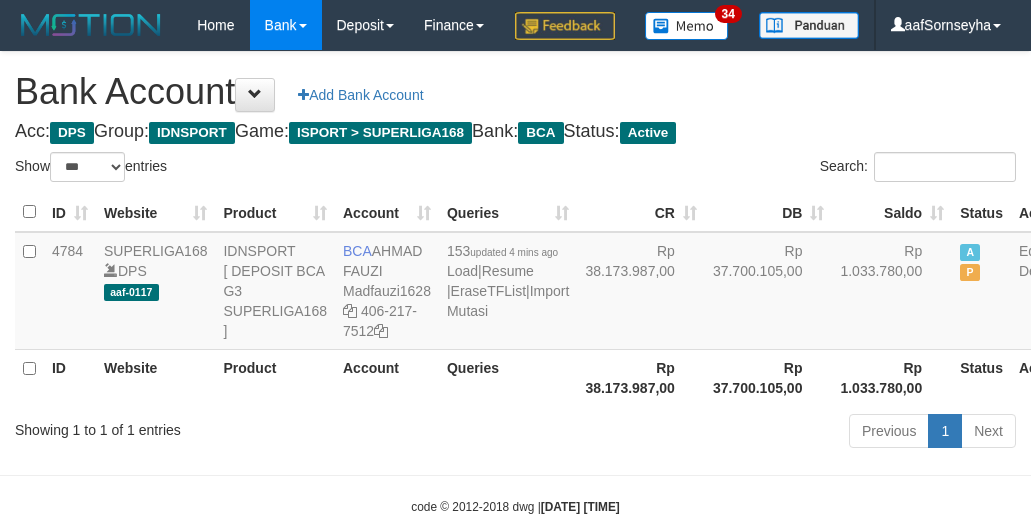 scroll, scrollTop: 127, scrollLeft: 0, axis: vertical 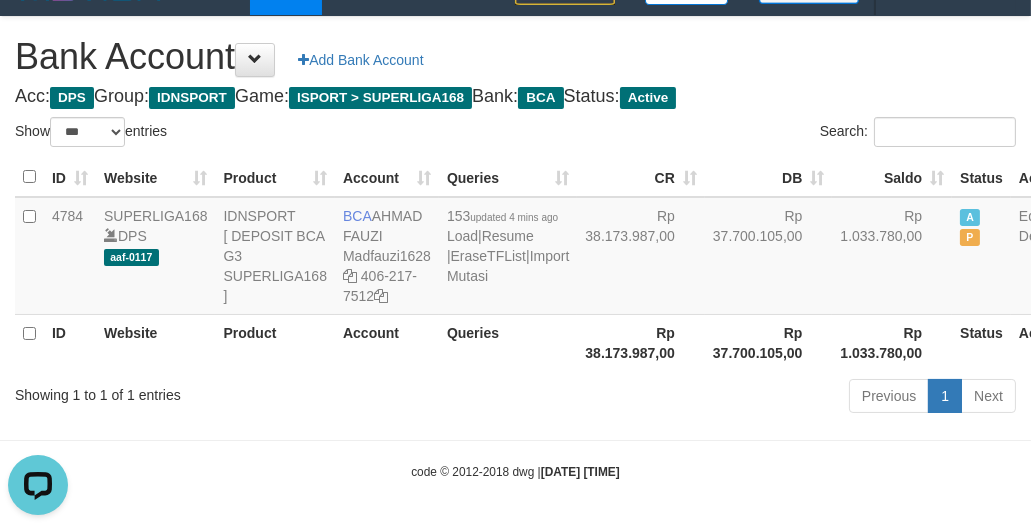 click on "Toggle navigation
Home
Bank
Account List
Load
By Website
Group
[ISPORT]													SUPERLIGA168
By Load Group (DPS)
34" at bounding box center [515, 248] 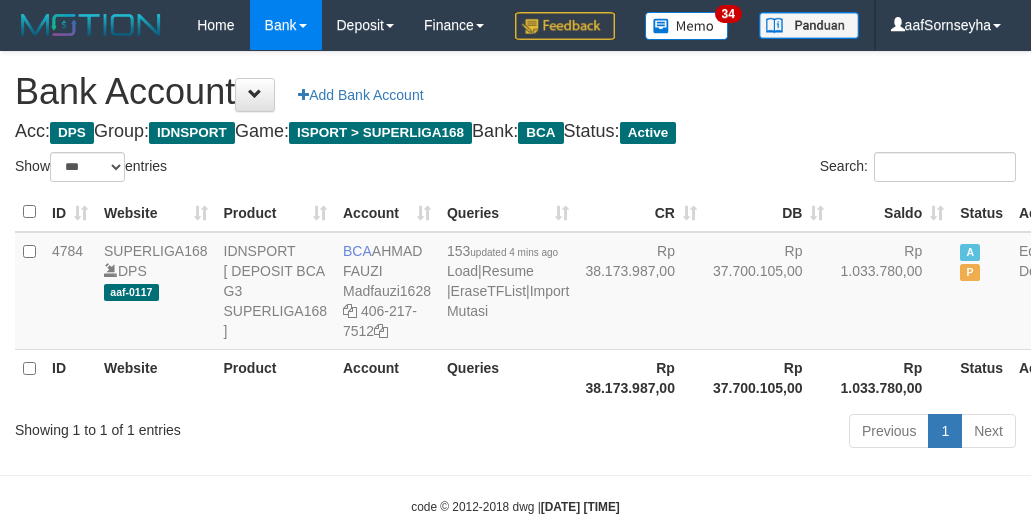 select on "***" 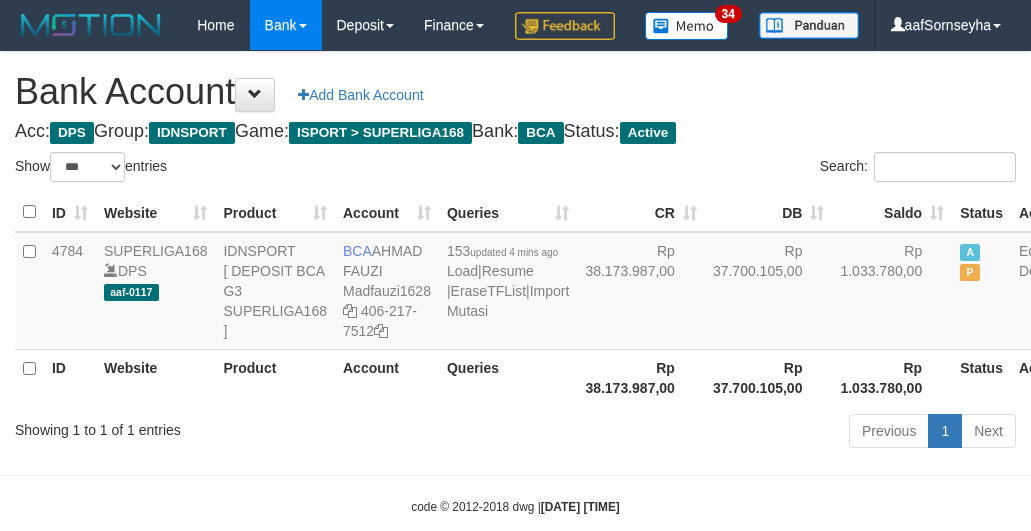scroll, scrollTop: 127, scrollLeft: 0, axis: vertical 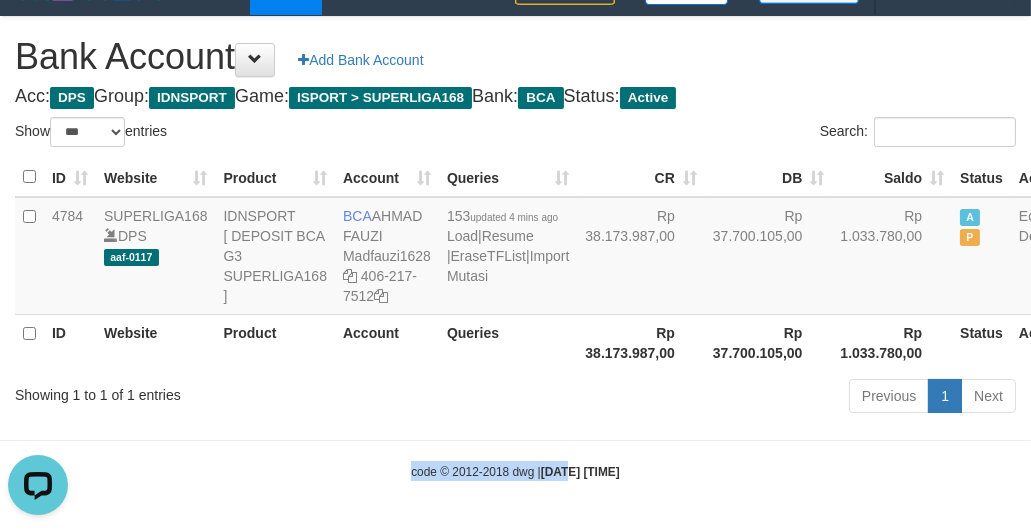 click on "Toggle navigation
Home
Bank
Account List
Load
By Website
Group
[ISPORT]													SUPERLIGA168
By Load Group (DPS)
34" at bounding box center (515, 248) 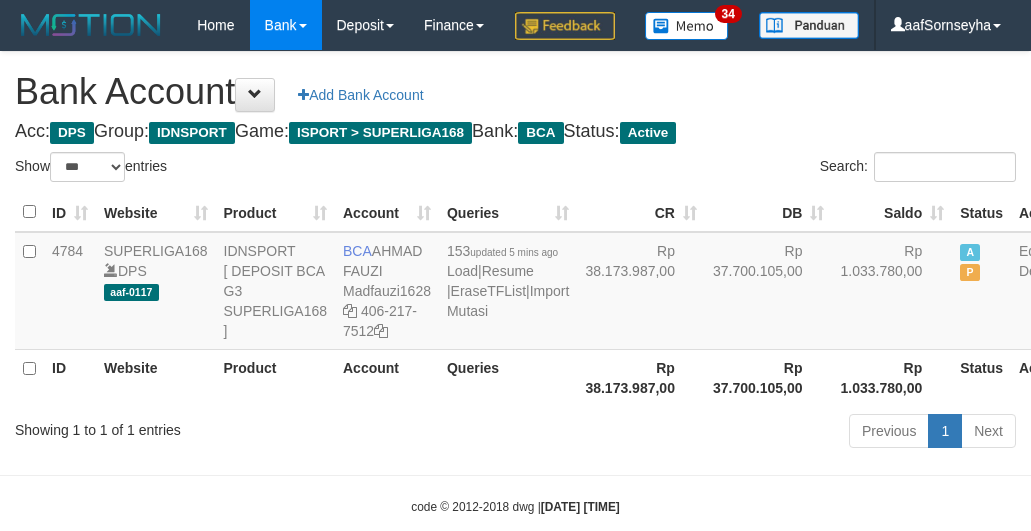 select on "***" 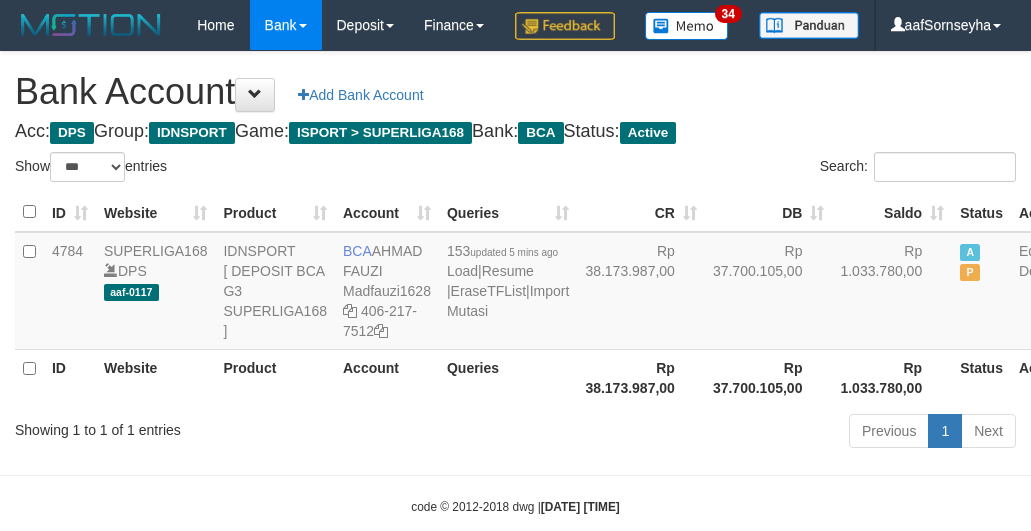 scroll, scrollTop: 127, scrollLeft: 0, axis: vertical 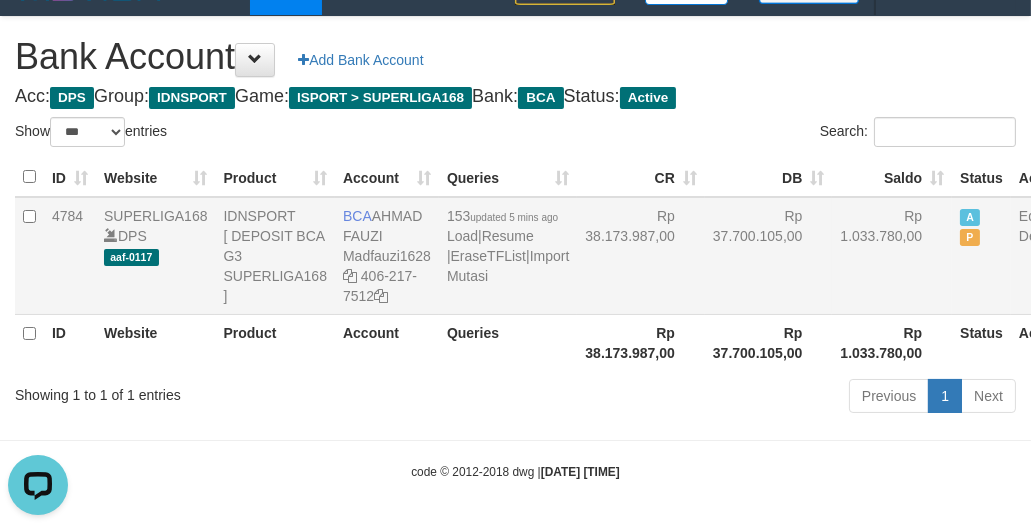 click on "153  updated 5 mins ago
Load
|
Resume
|
EraseTFList
|
Import Mutasi" at bounding box center (508, 256) 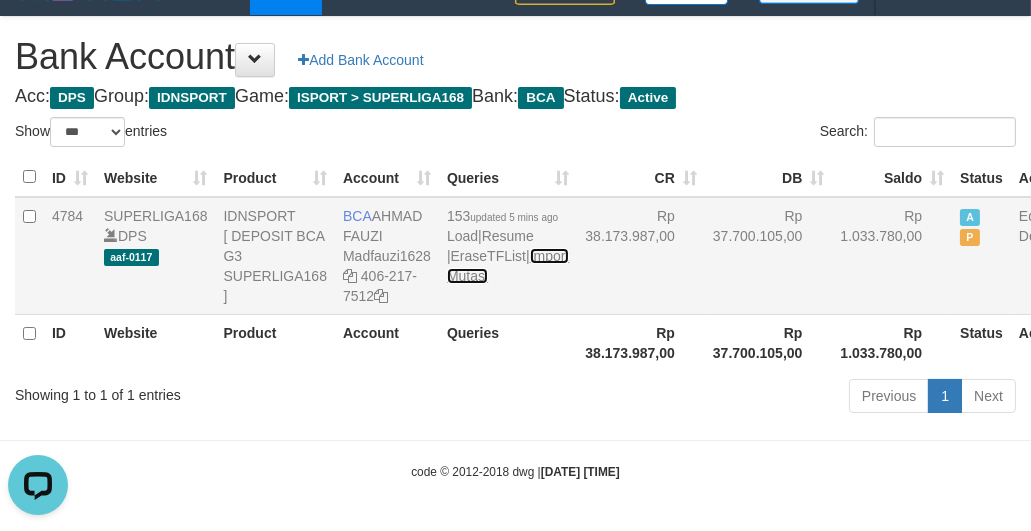 click on "Import Mutasi" at bounding box center [508, 266] 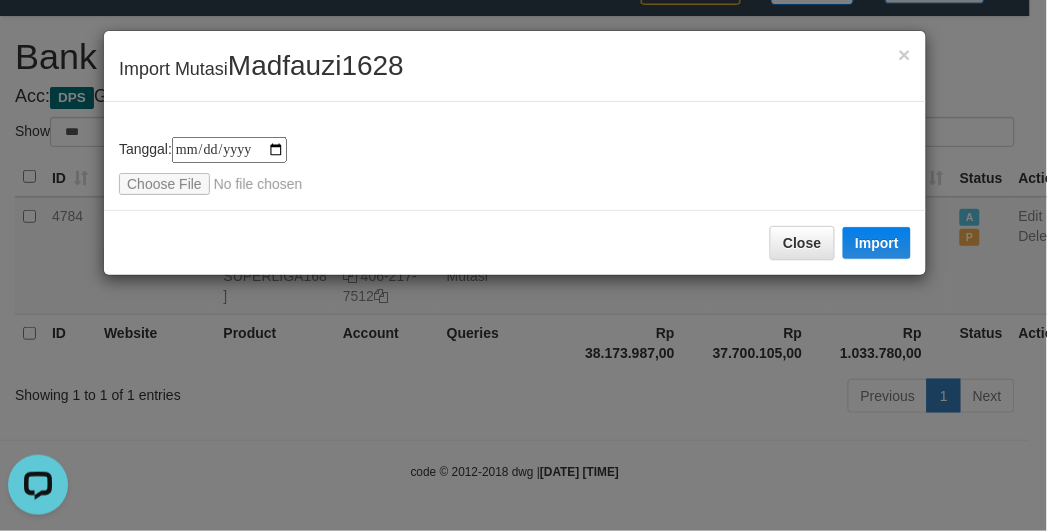 type on "**********" 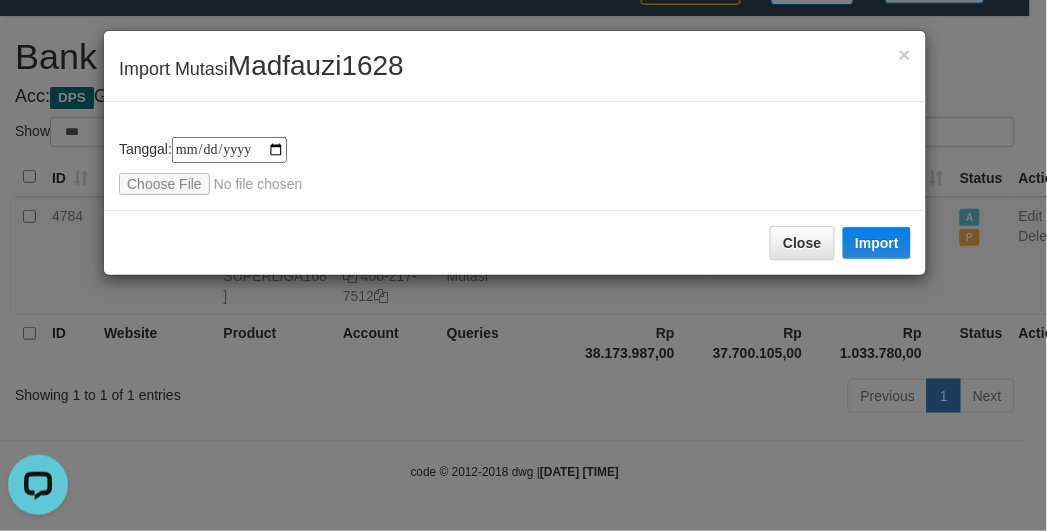 click on "Close
Import" at bounding box center [515, 242] 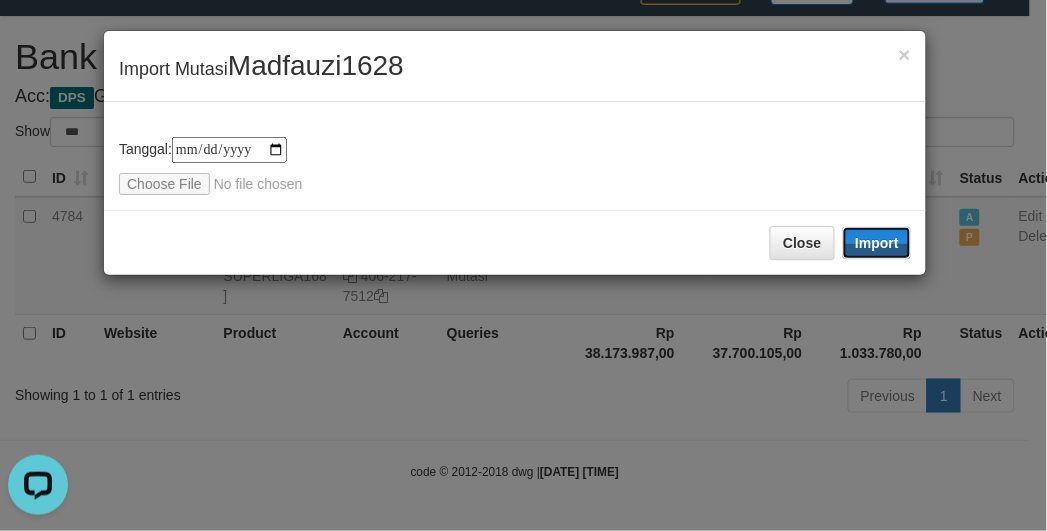 drag, startPoint x: 863, startPoint y: 233, endPoint x: 840, endPoint y: 241, distance: 24.351591 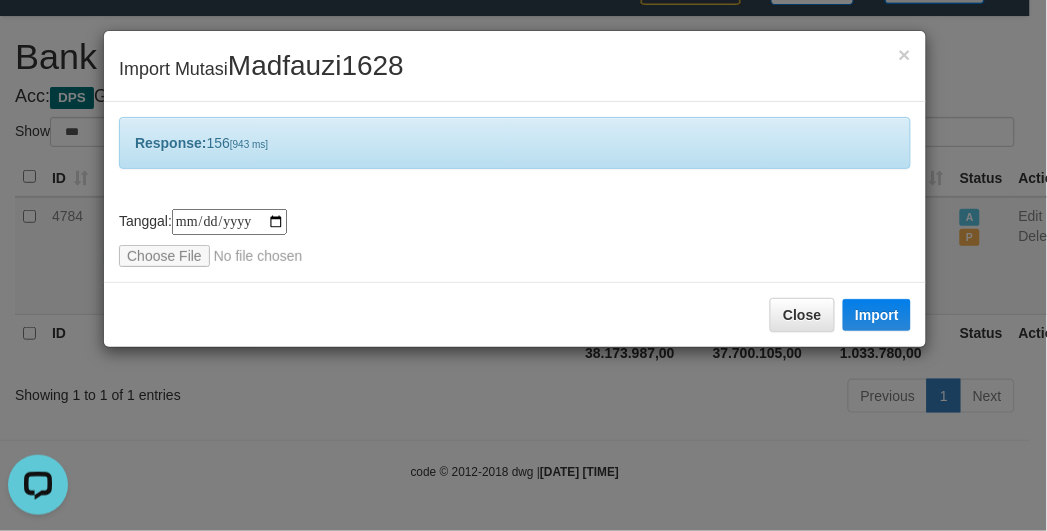 click on "**********" at bounding box center [523, 265] 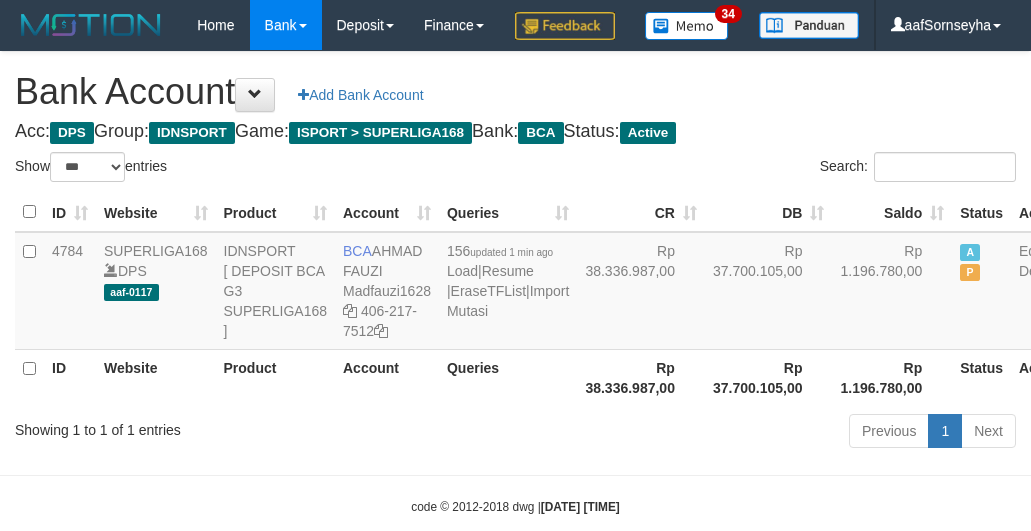 select on "***" 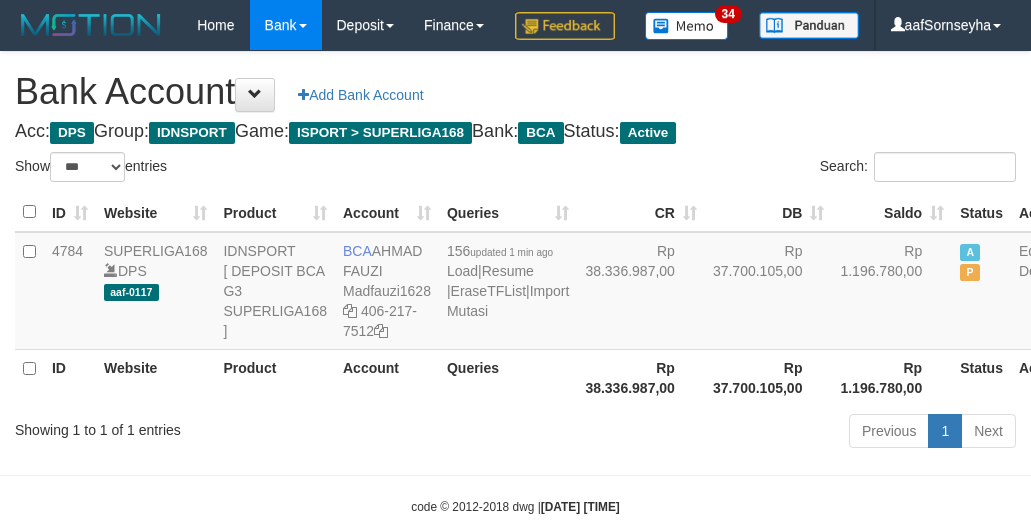 scroll, scrollTop: 127, scrollLeft: 0, axis: vertical 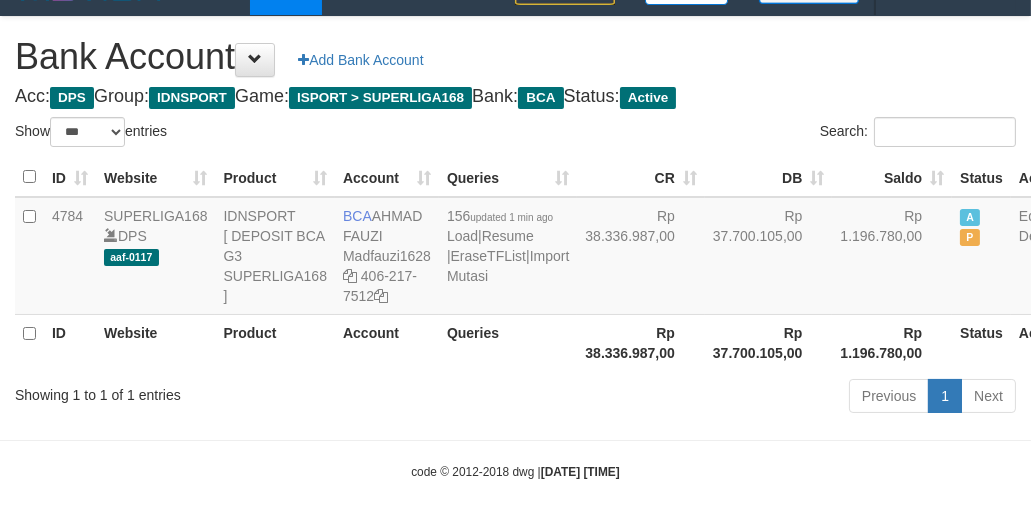 drag, startPoint x: 418, startPoint y: 417, endPoint x: 431, endPoint y: 417, distance: 13 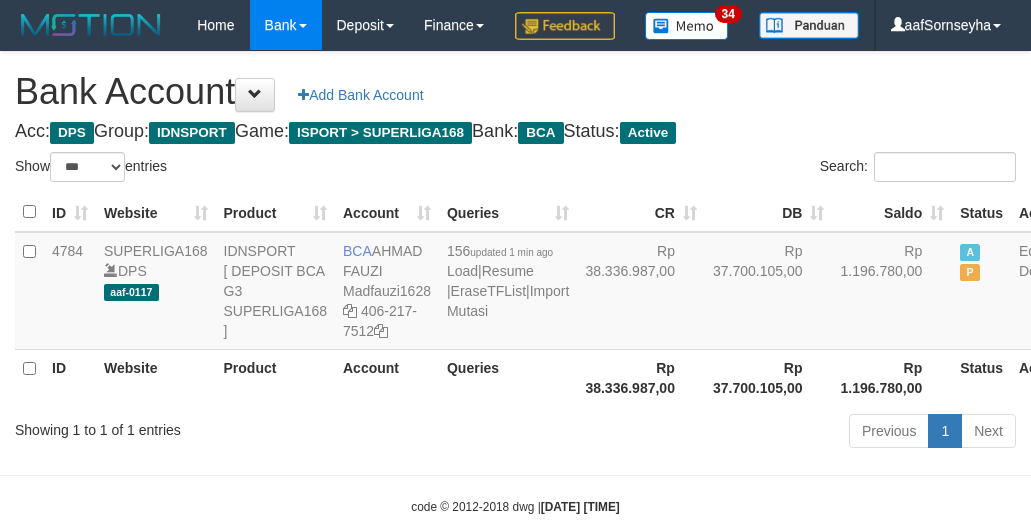 select on "***" 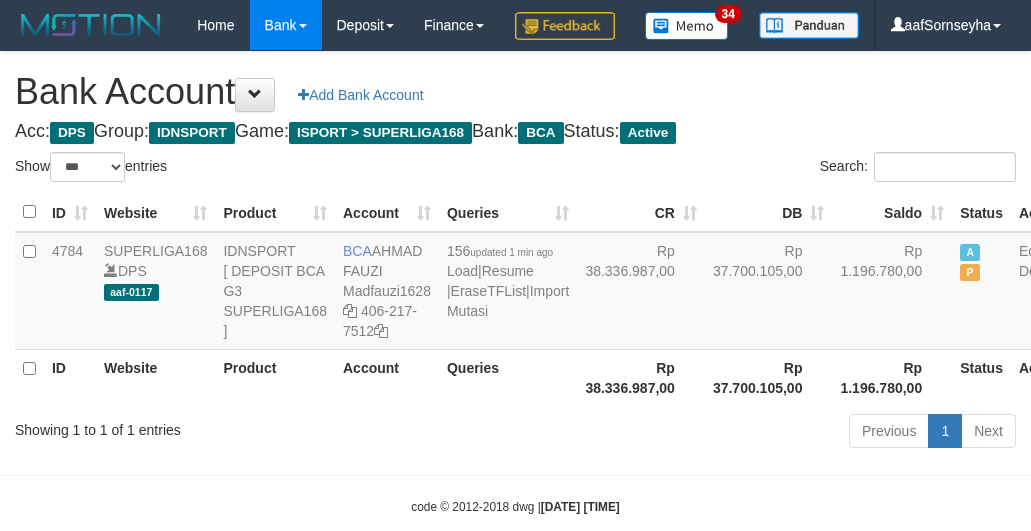 scroll, scrollTop: 127, scrollLeft: 0, axis: vertical 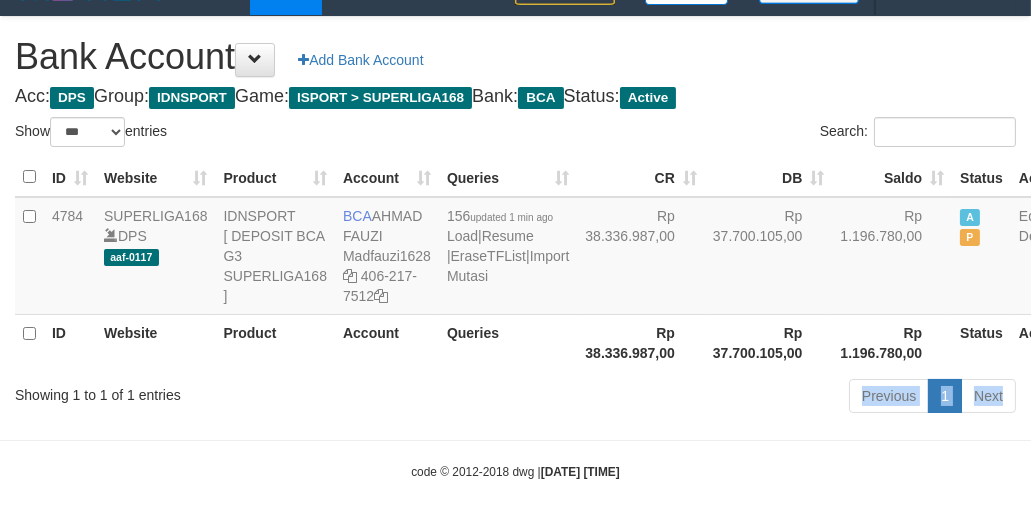 drag, startPoint x: 0, startPoint y: 0, endPoint x: 456, endPoint y: 424, distance: 622.6652 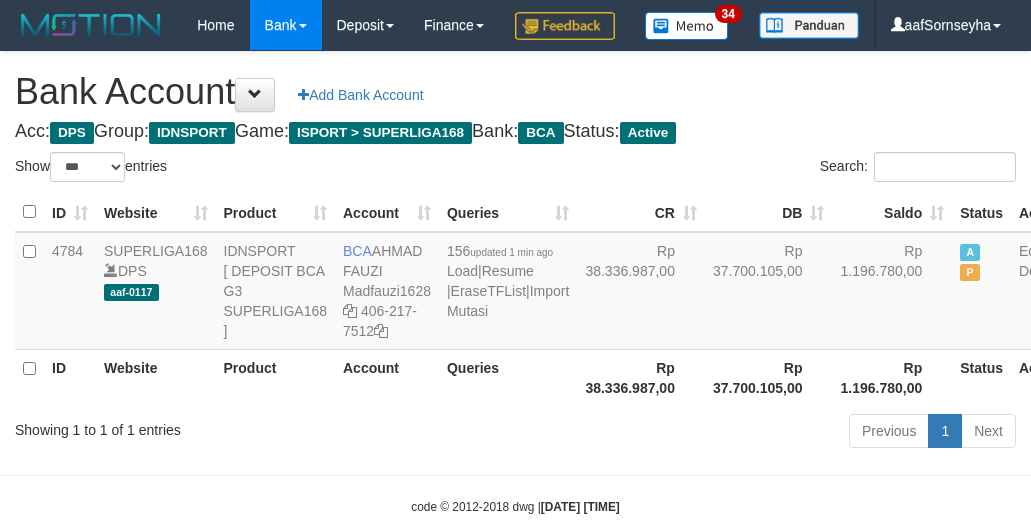 select on "***" 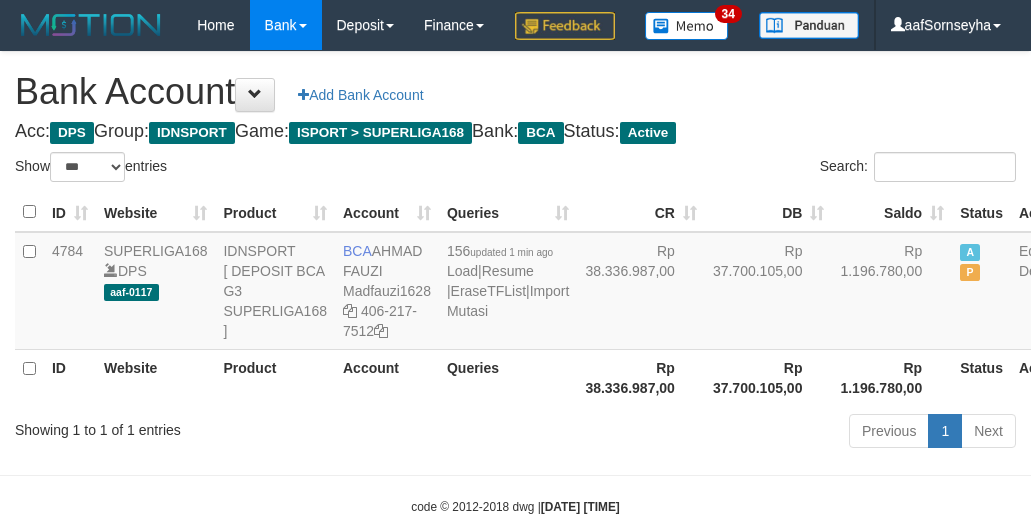 scroll, scrollTop: 127, scrollLeft: 0, axis: vertical 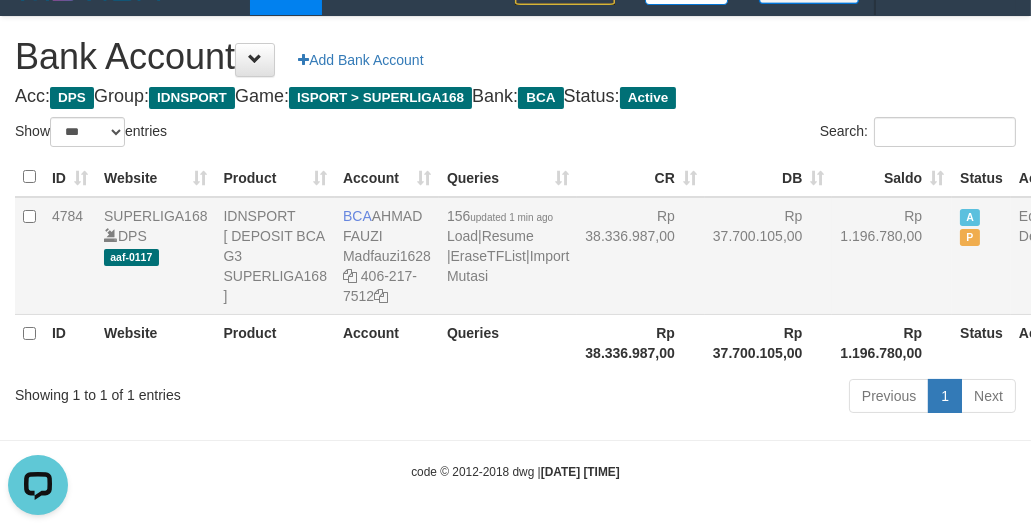 drag, startPoint x: 424, startPoint y: 323, endPoint x: 580, endPoint y: 307, distance: 156.81836 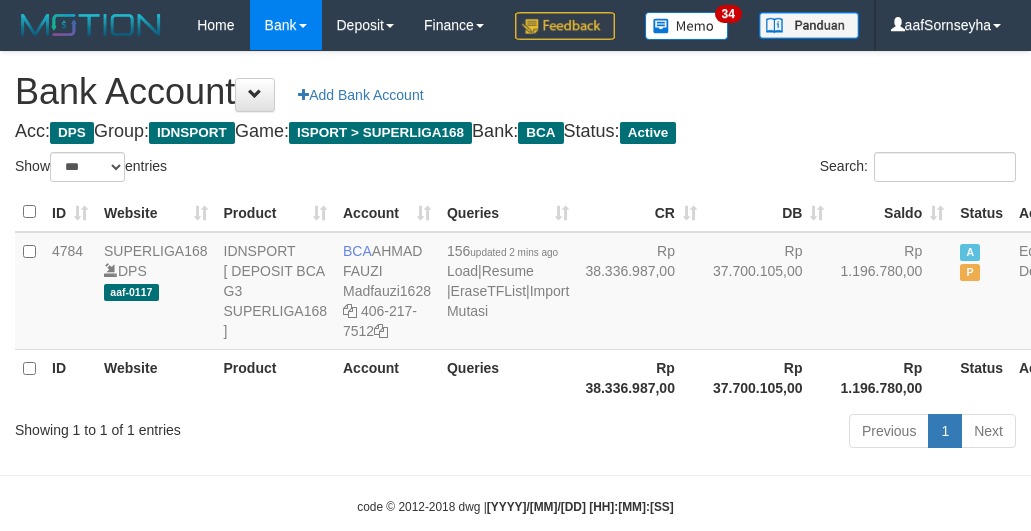 select on "***" 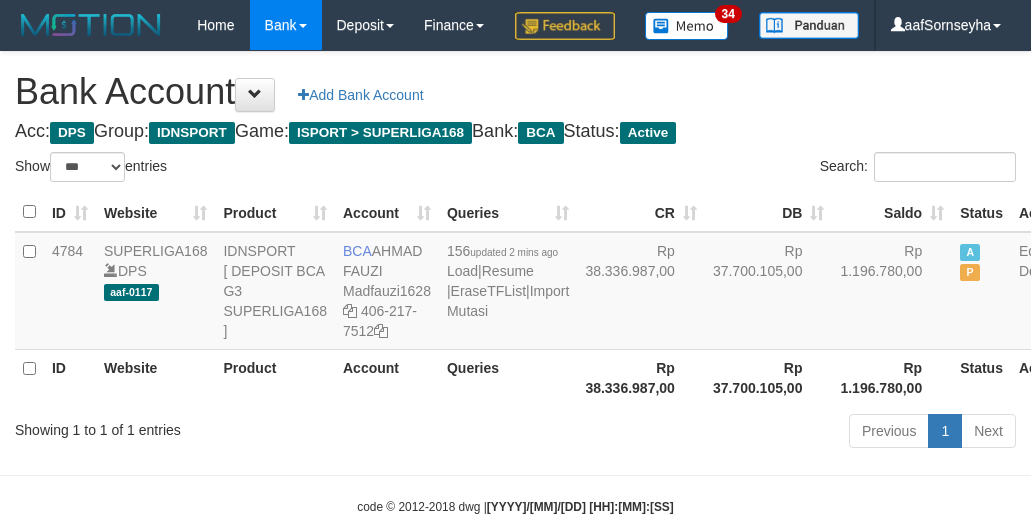 scroll, scrollTop: 127, scrollLeft: 0, axis: vertical 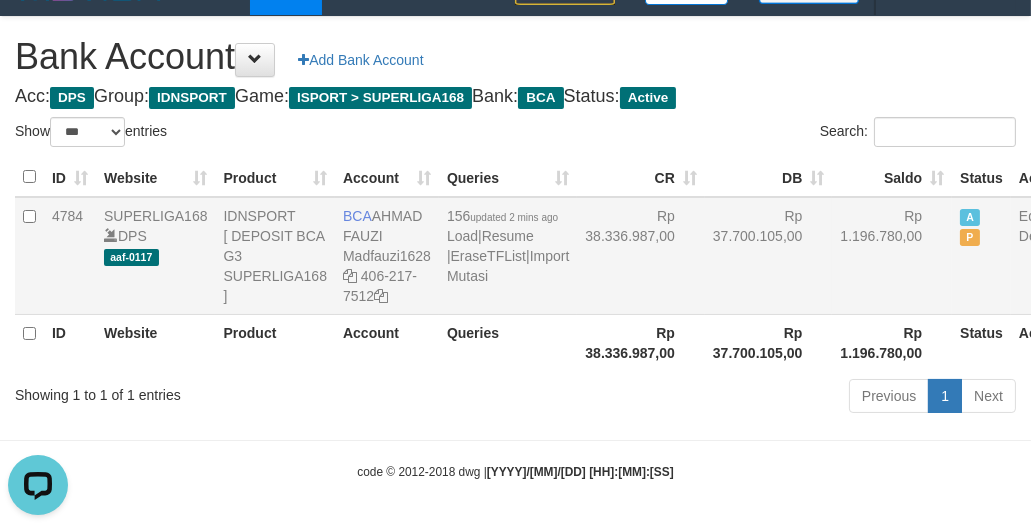 click on "[NUMBER] updated 2 mins ago
Load
|
Resume
|
EraseTFList
|
Import Mutasi" at bounding box center [508, 246] 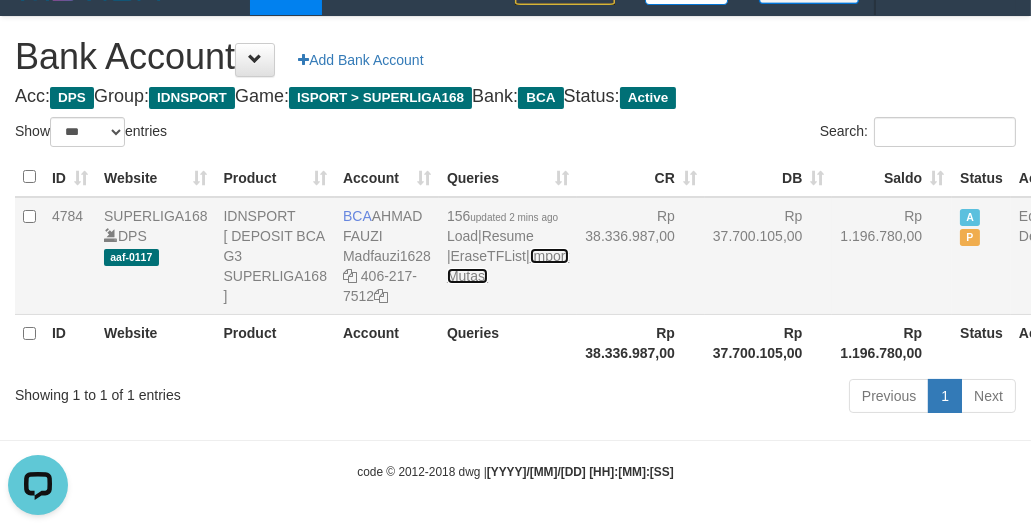 click on "Import Mutasi" at bounding box center [508, 266] 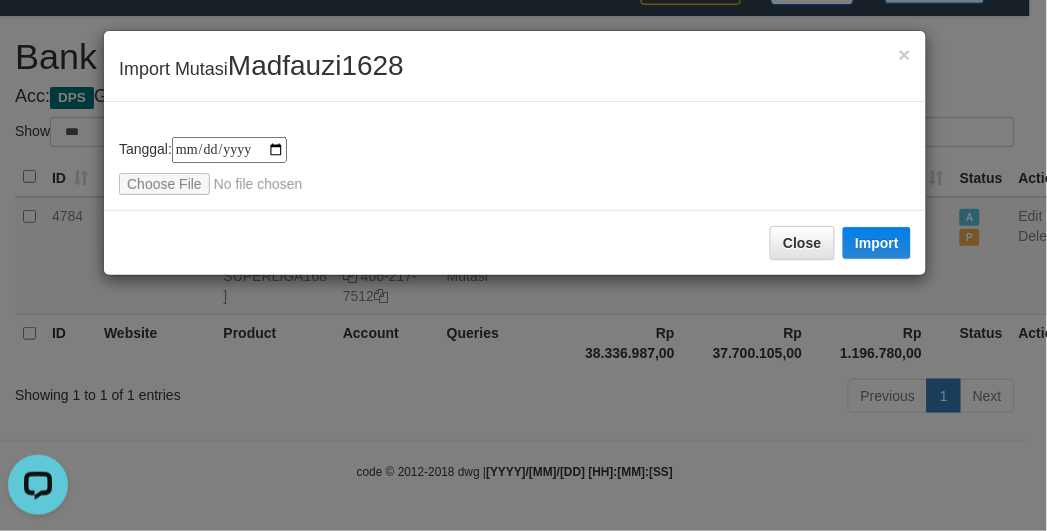 type on "**********" 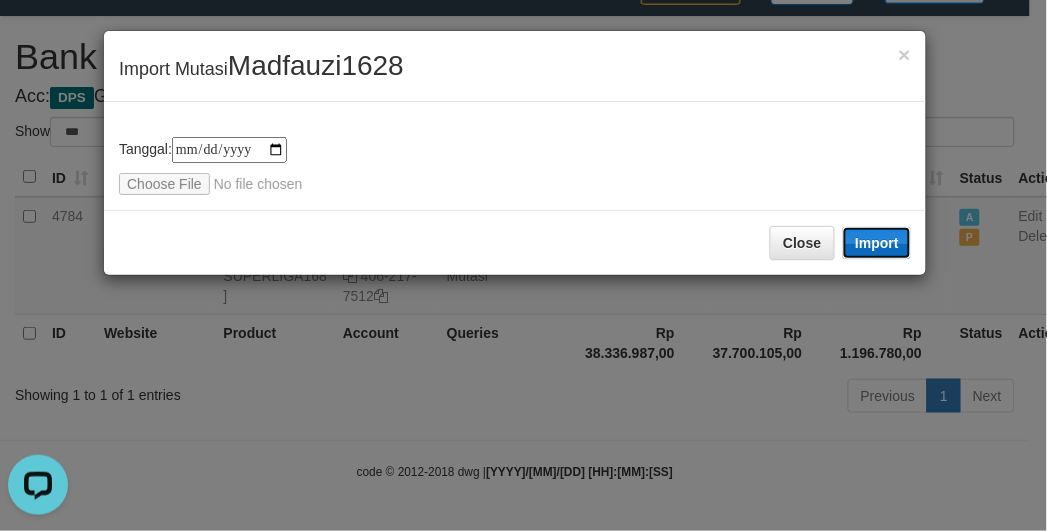 click on "Import" at bounding box center (877, 243) 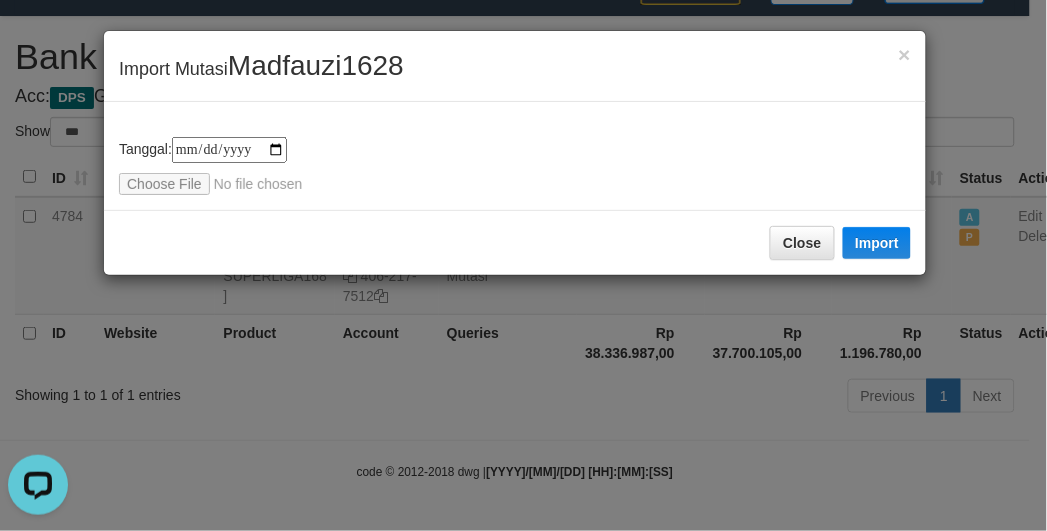 click on "**********" at bounding box center [523, 265] 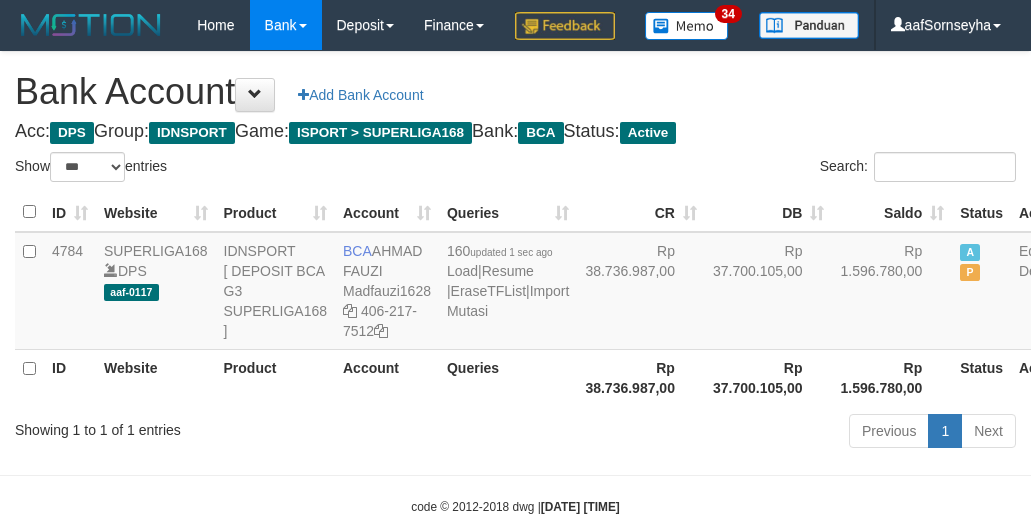 select on "***" 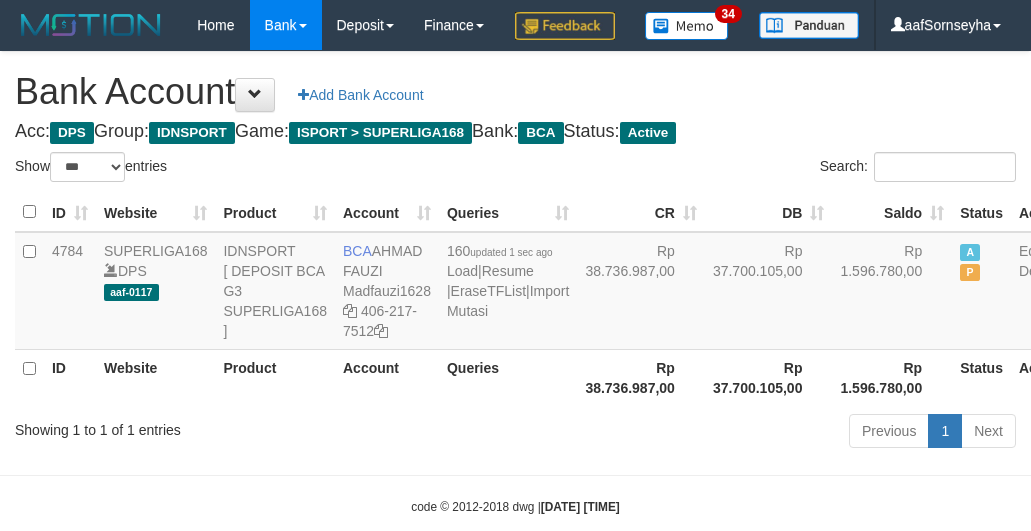 scroll, scrollTop: 127, scrollLeft: 0, axis: vertical 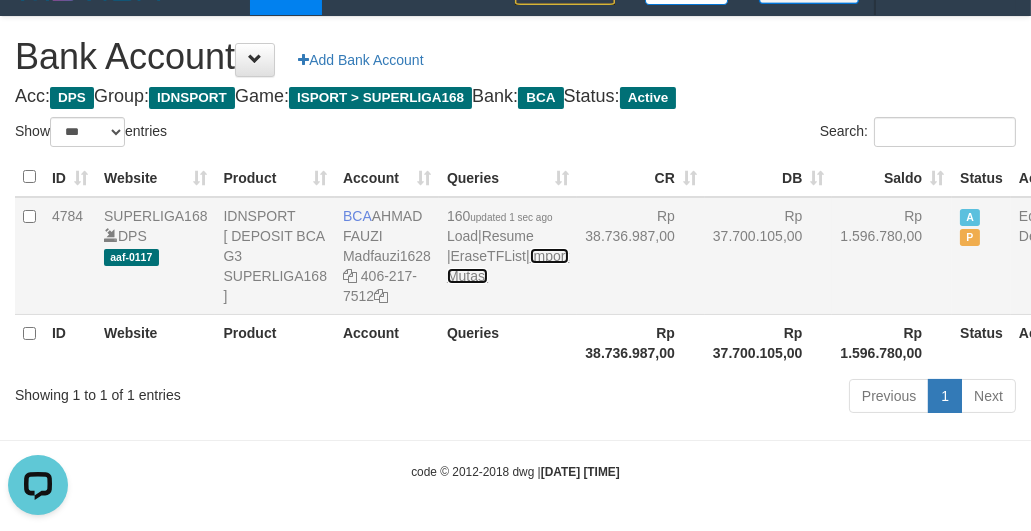 click on "Import Mutasi" at bounding box center [508, 266] 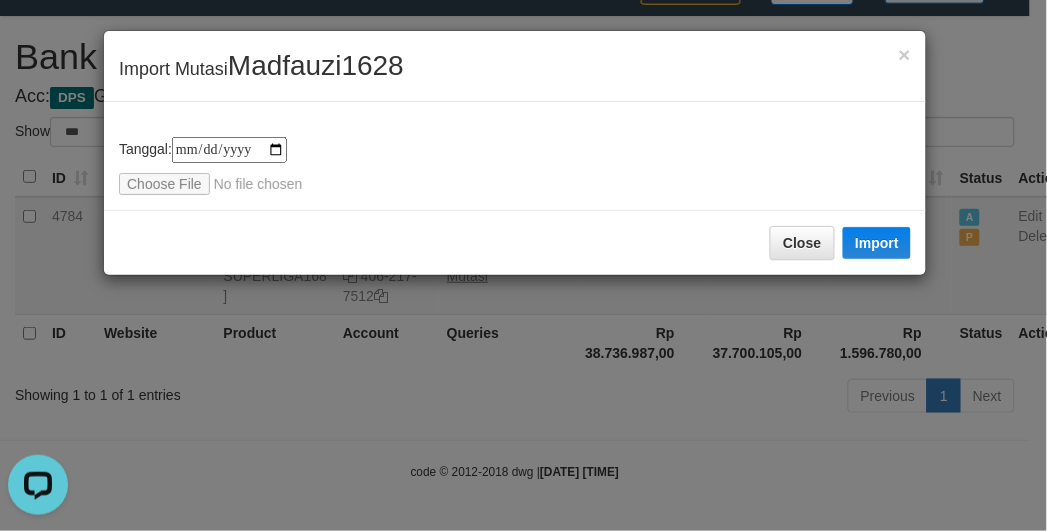 type on "**********" 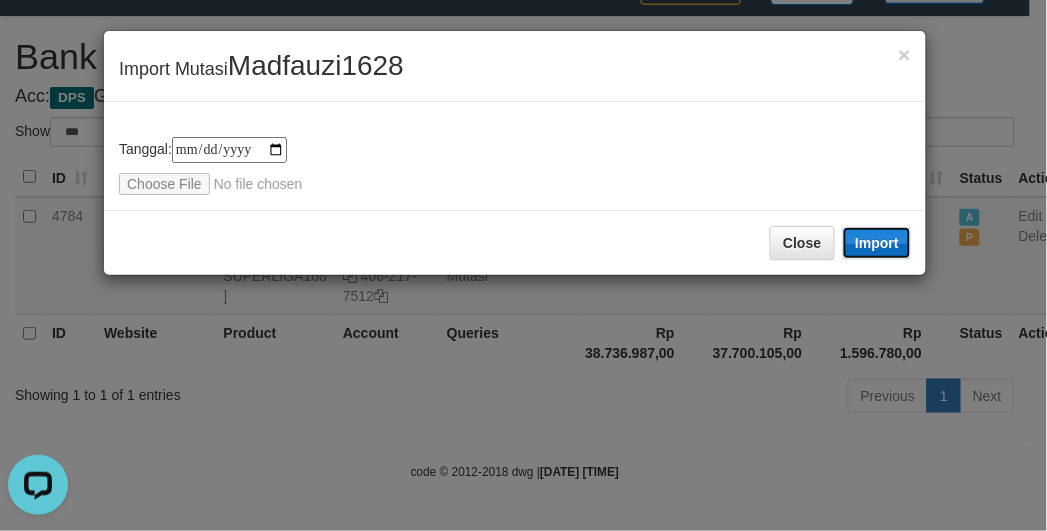 click on "Import" at bounding box center [877, 243] 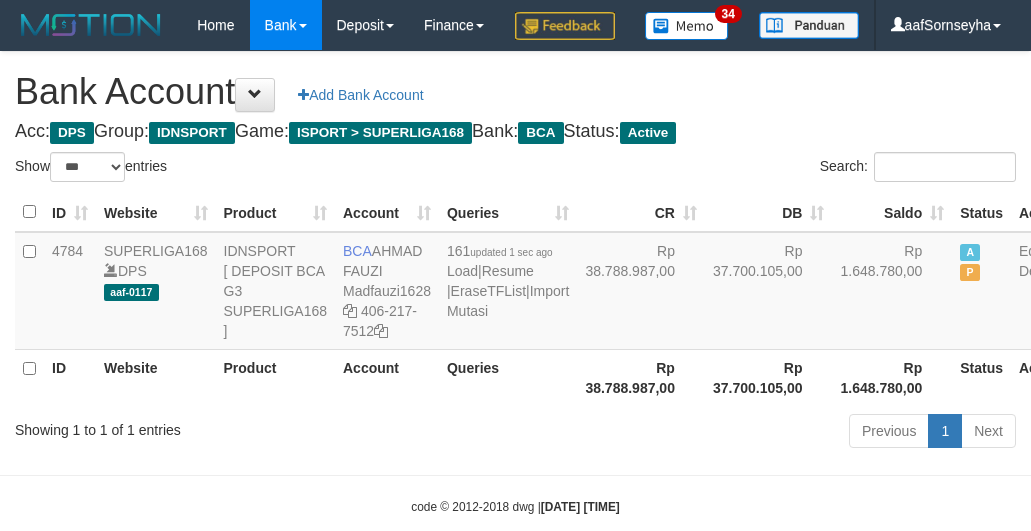 select on "***" 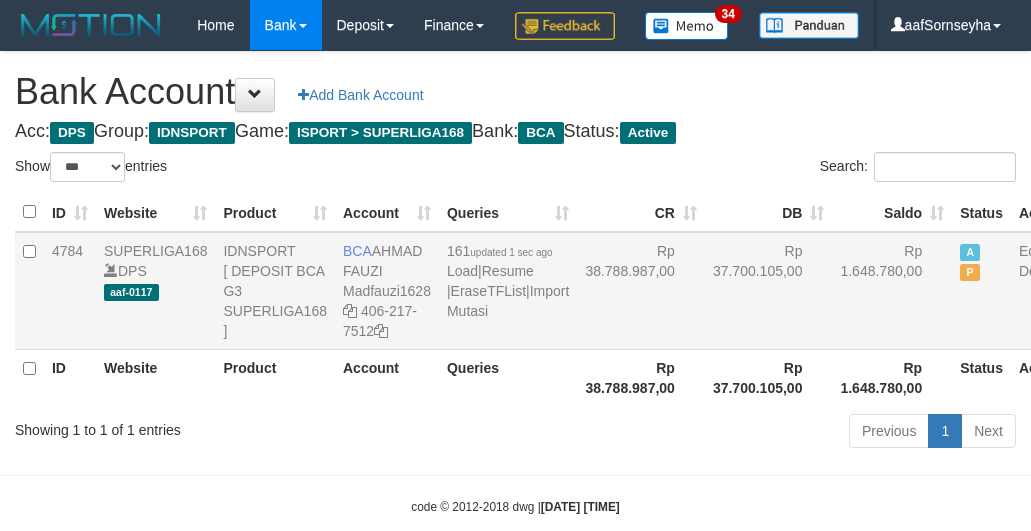 scroll, scrollTop: 127, scrollLeft: 0, axis: vertical 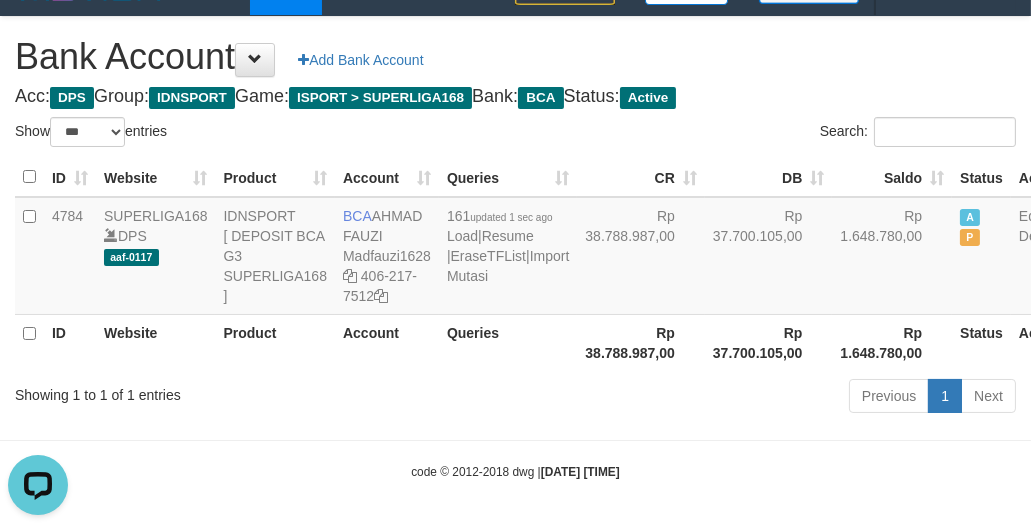 click on "Toggle navigation
Home
Bank
Account List
Load
By Website
Group
[ISPORT]													SUPERLIGA168
By Load Group (DPS)
34" at bounding box center [515, 248] 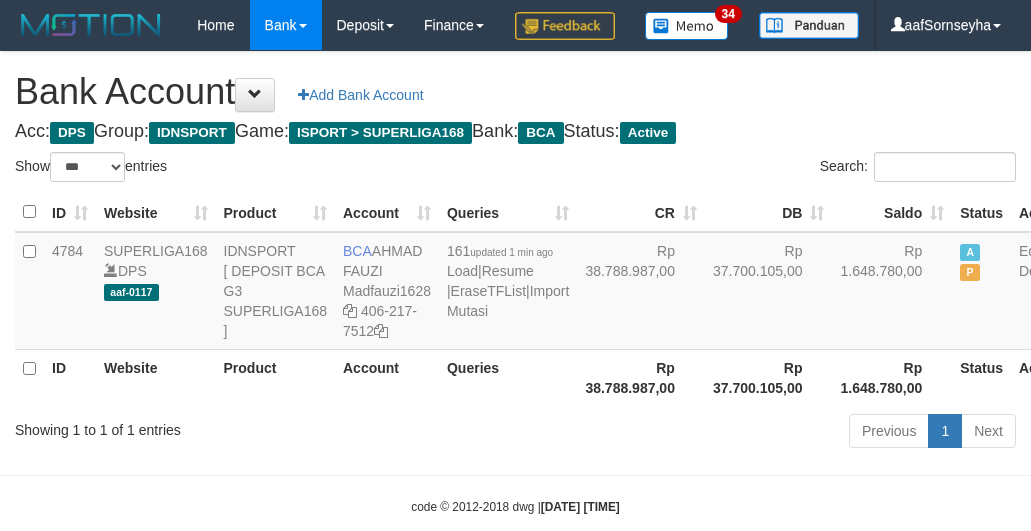 select on "***" 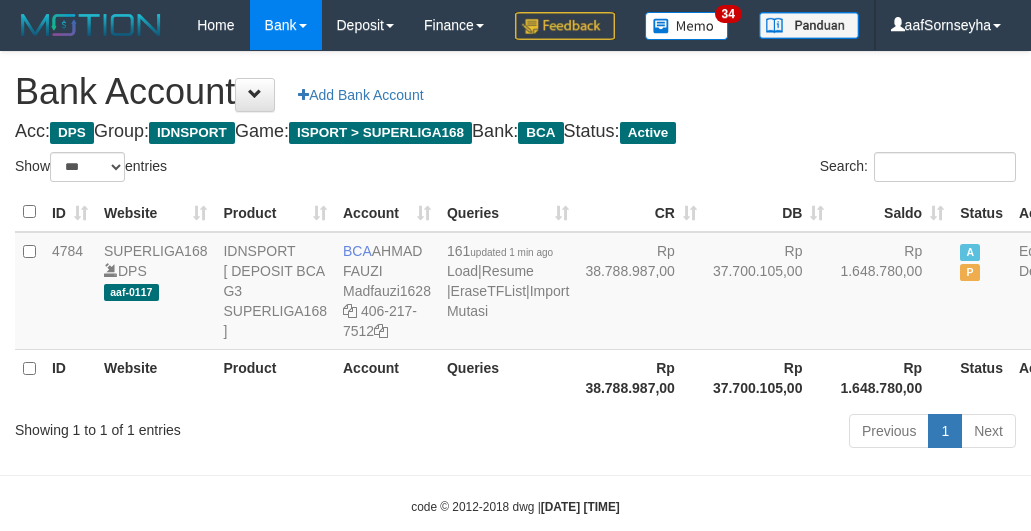 scroll, scrollTop: 127, scrollLeft: 0, axis: vertical 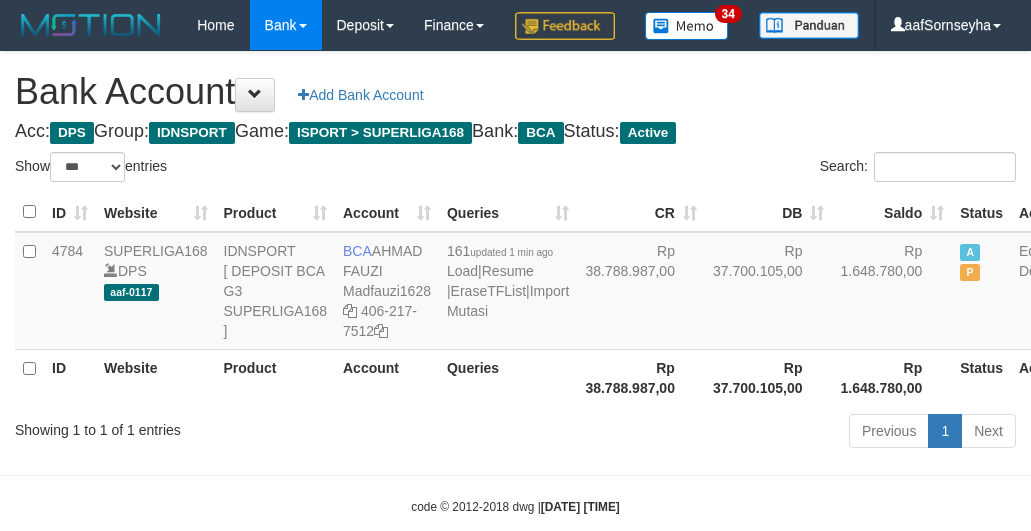 select on "***" 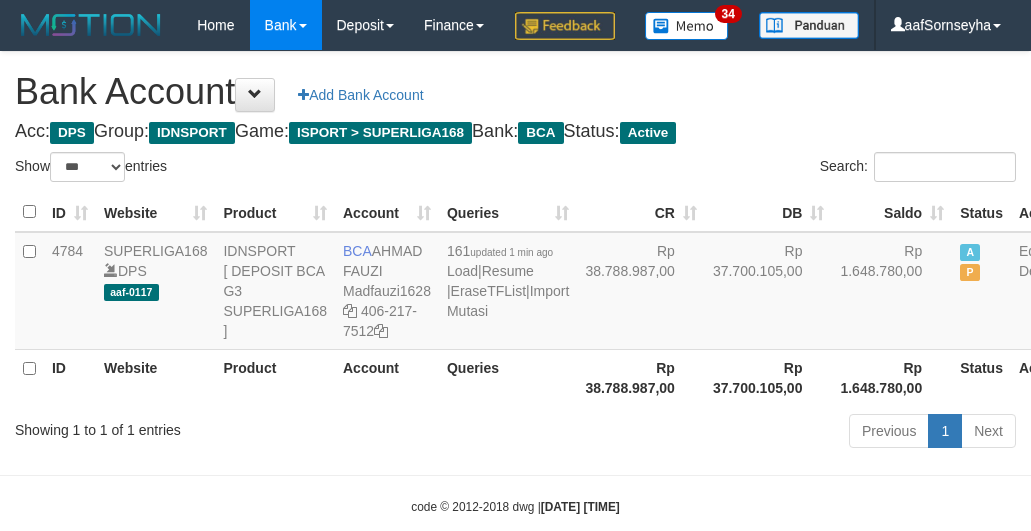 scroll, scrollTop: 127, scrollLeft: 0, axis: vertical 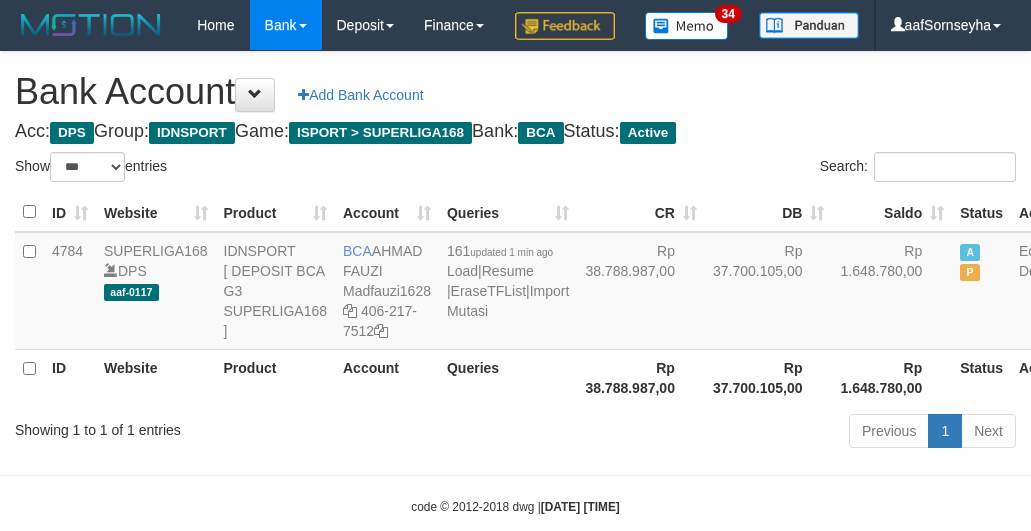 select on "***" 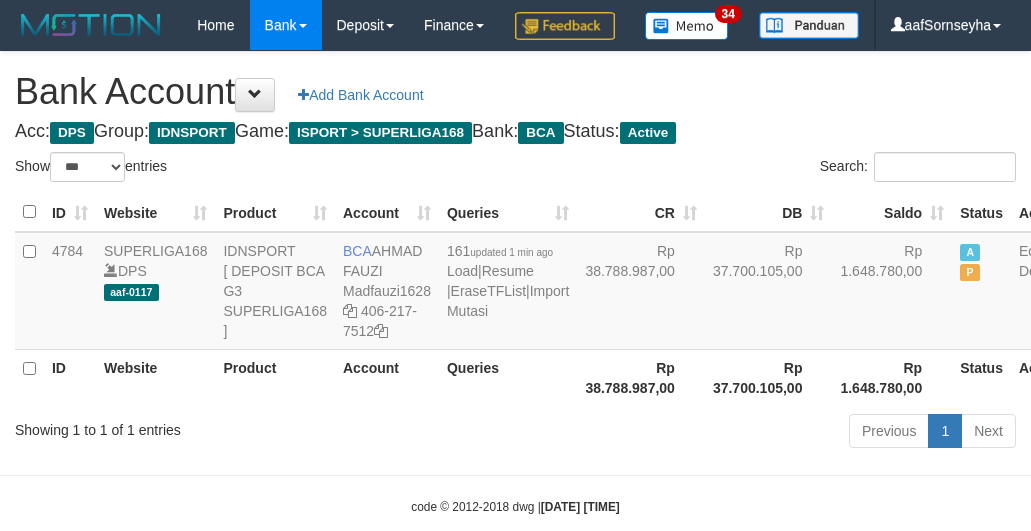 scroll, scrollTop: 127, scrollLeft: 0, axis: vertical 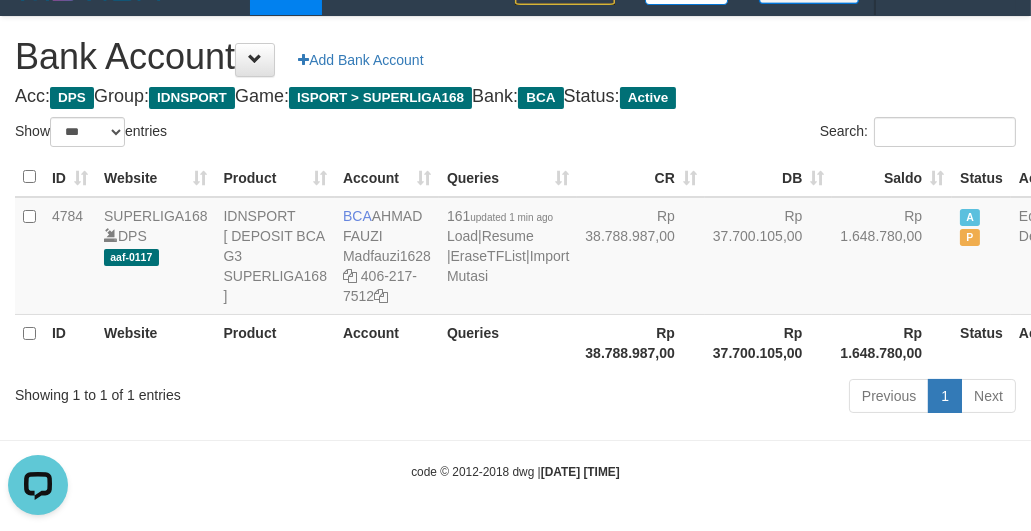 click on "Showing 1 to 1 of 1 entries" at bounding box center (215, 391) 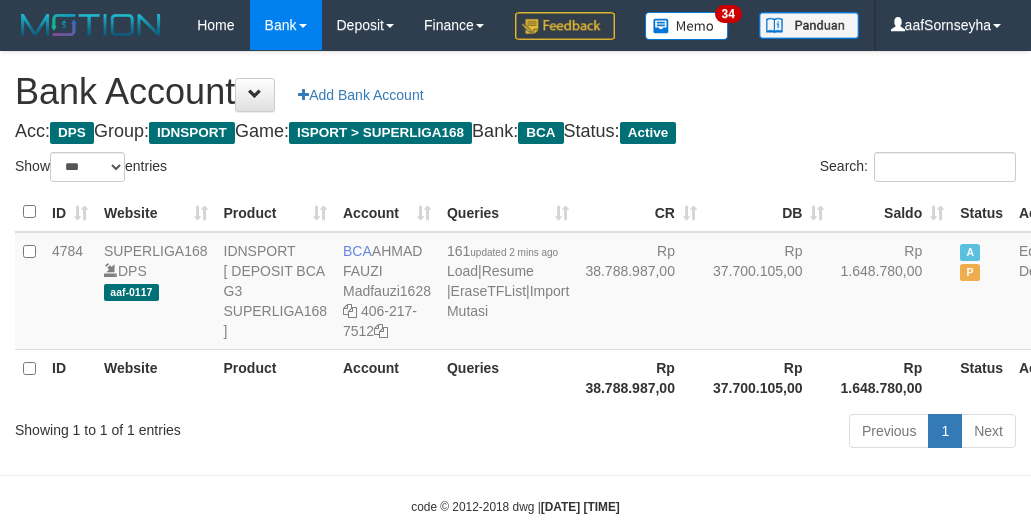 select on "***" 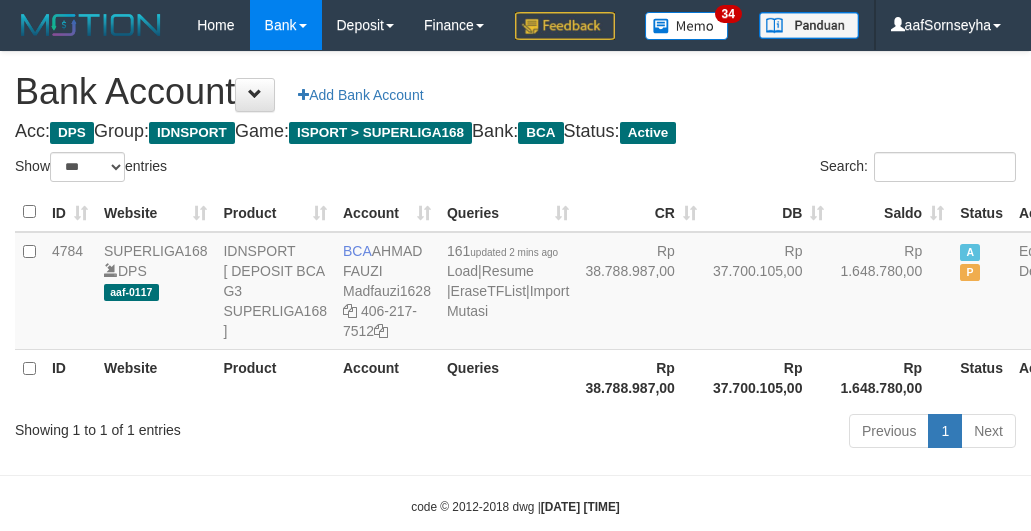 scroll, scrollTop: 127, scrollLeft: 0, axis: vertical 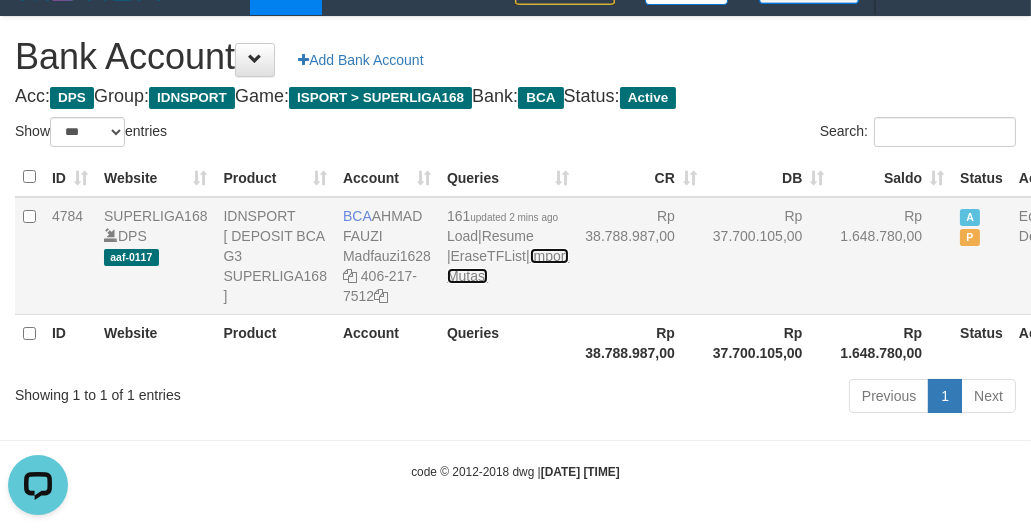 click on "Import Mutasi" at bounding box center [508, 266] 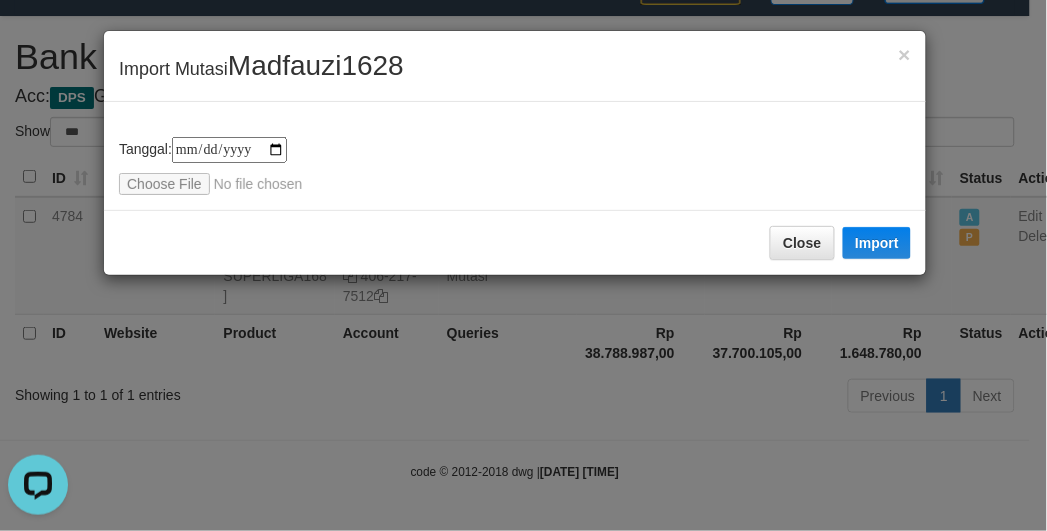 type on "**********" 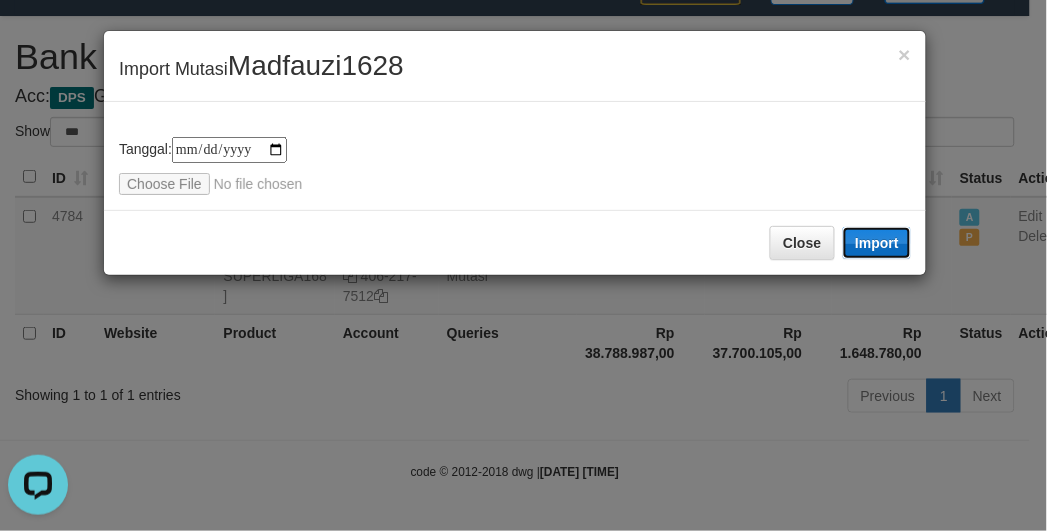 click on "Import" at bounding box center [877, 243] 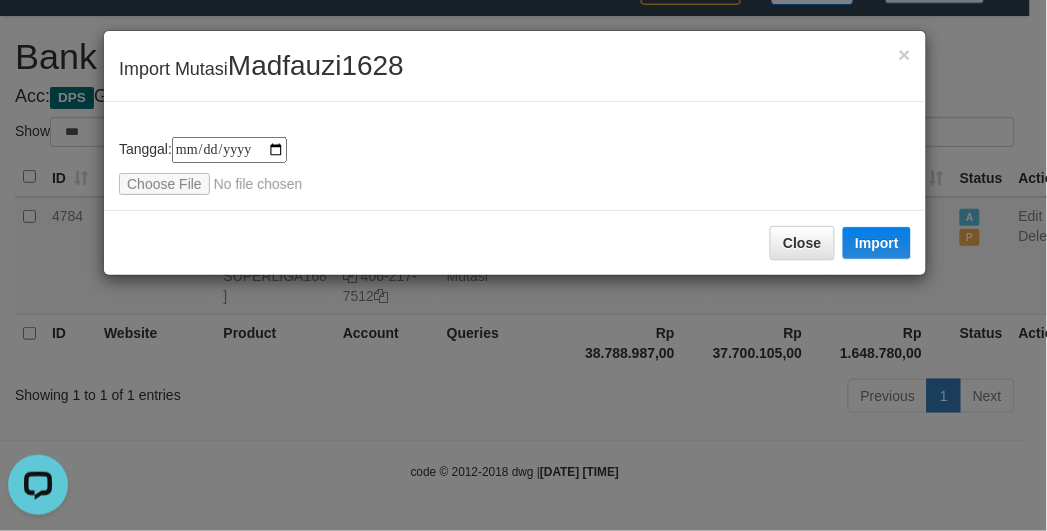 click on "**********" at bounding box center [523, 265] 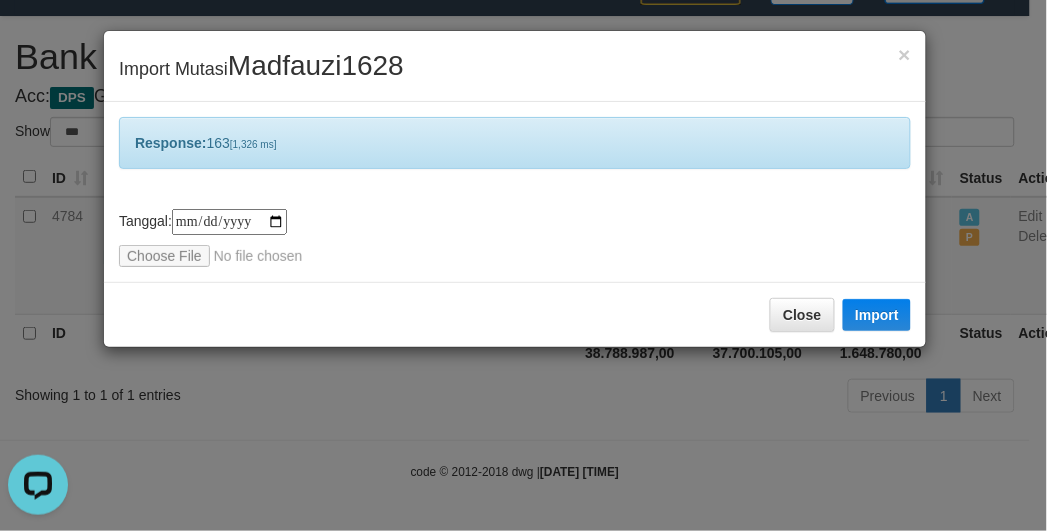 click on "Close
Import" at bounding box center [515, 314] 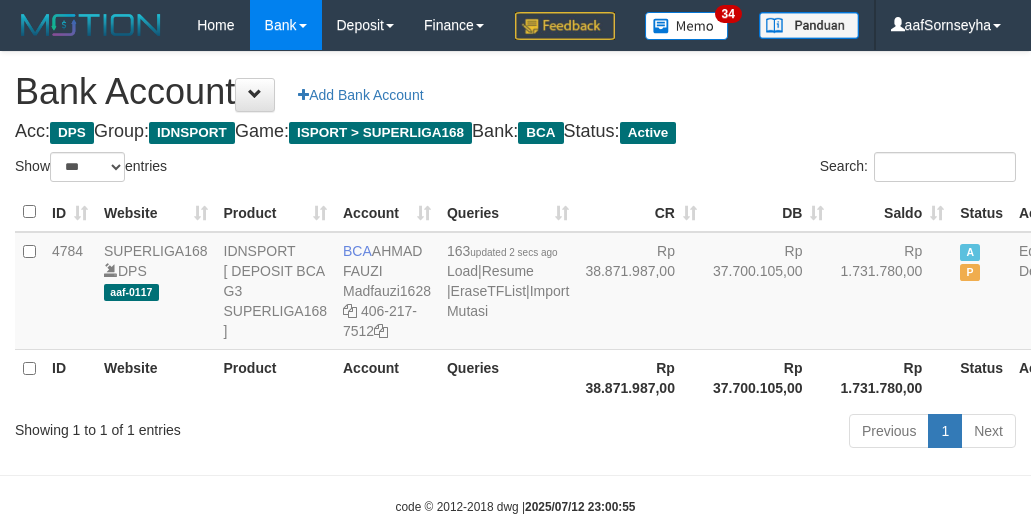 select on "***" 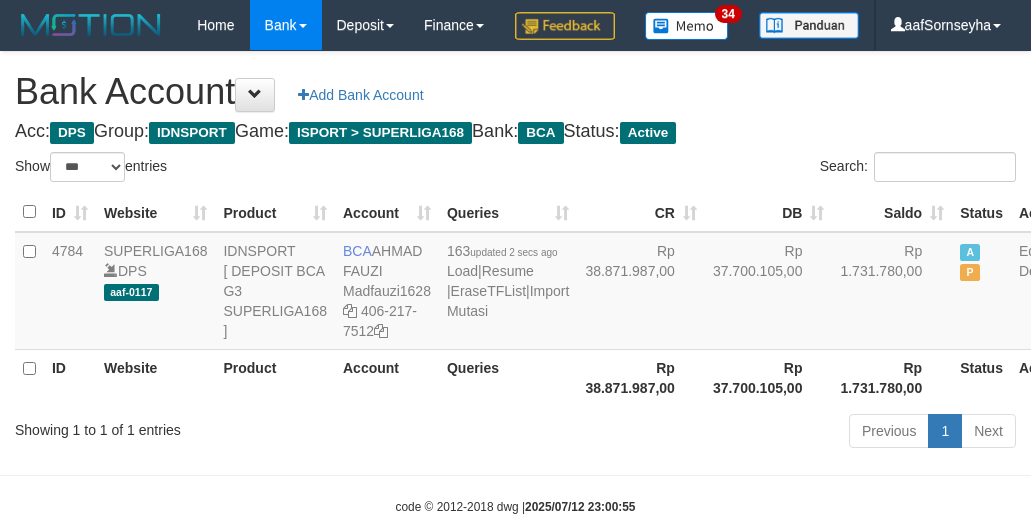 scroll, scrollTop: 127, scrollLeft: 0, axis: vertical 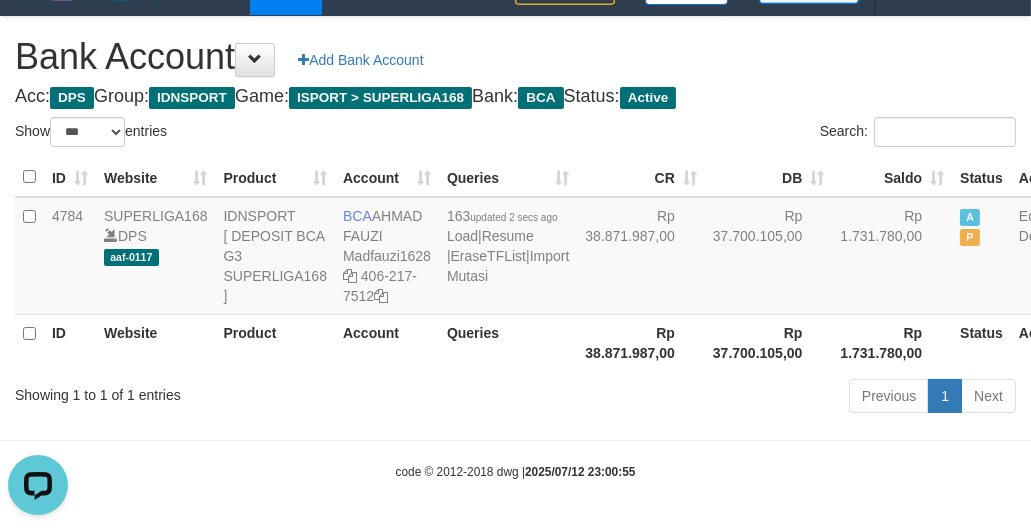 click on "Previous 1 Next" at bounding box center (730, 398) 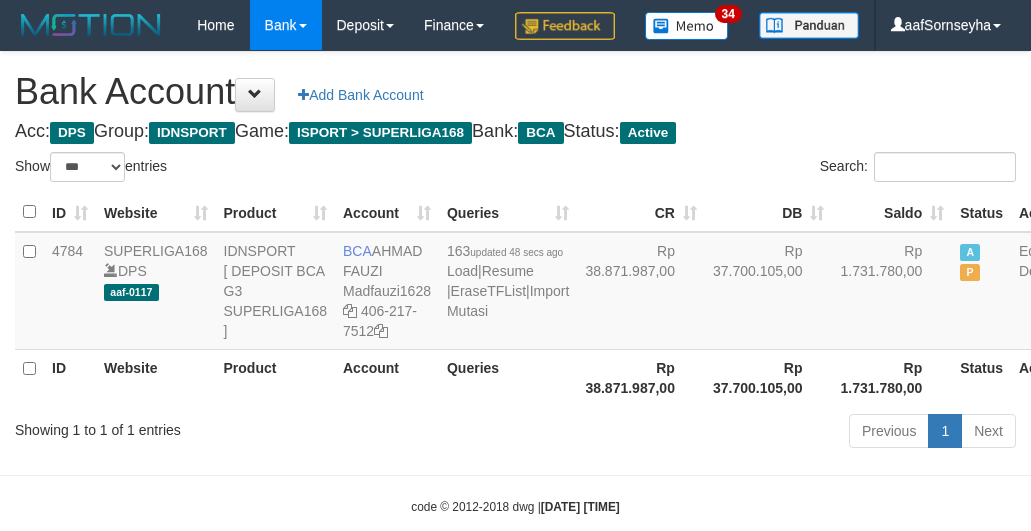 select on "***" 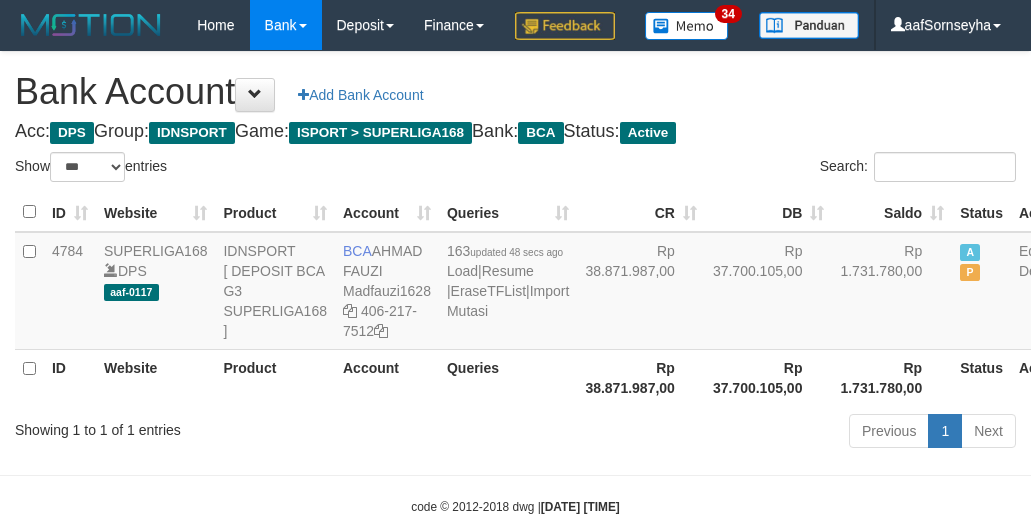 scroll, scrollTop: 127, scrollLeft: 0, axis: vertical 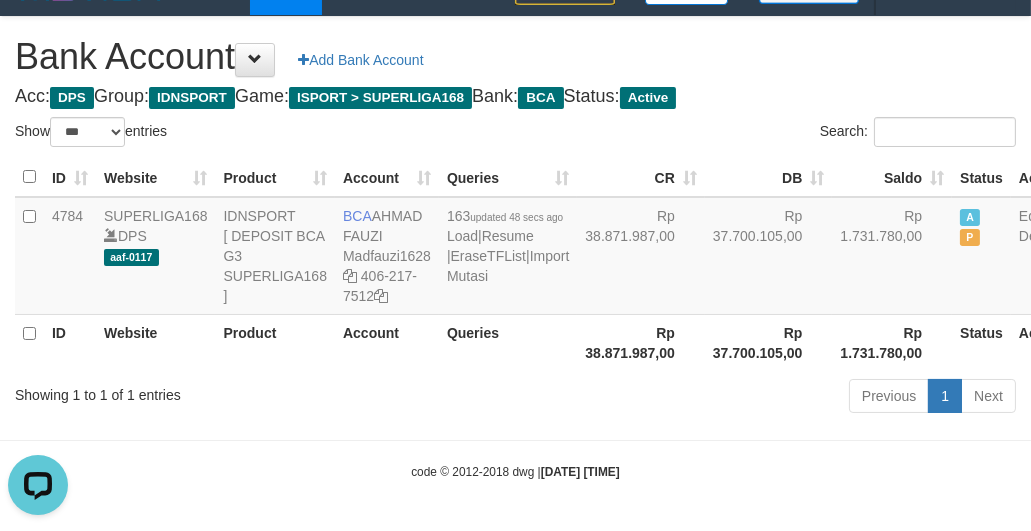 click on "code © 2012-2018 dwg |  [DATE] [TIME]" at bounding box center (515, 471) 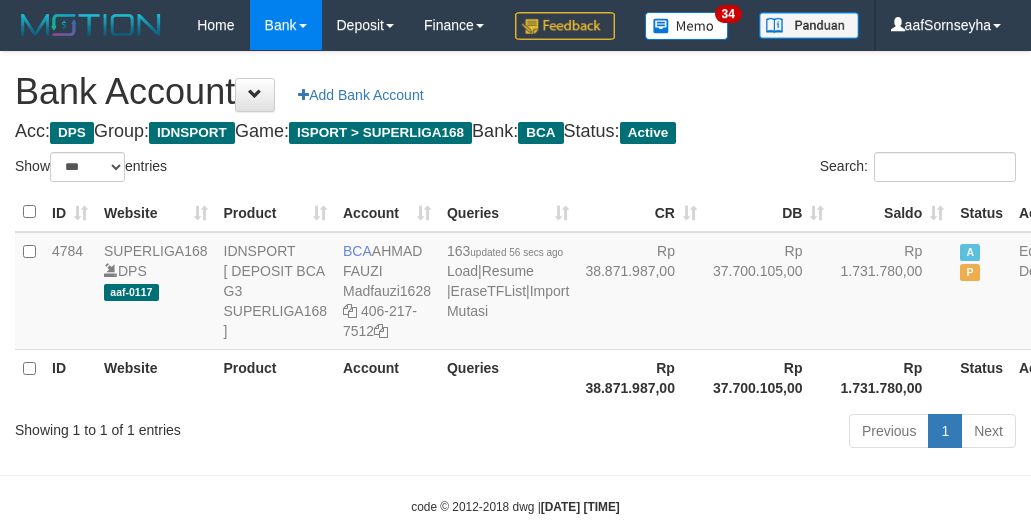 select on "***" 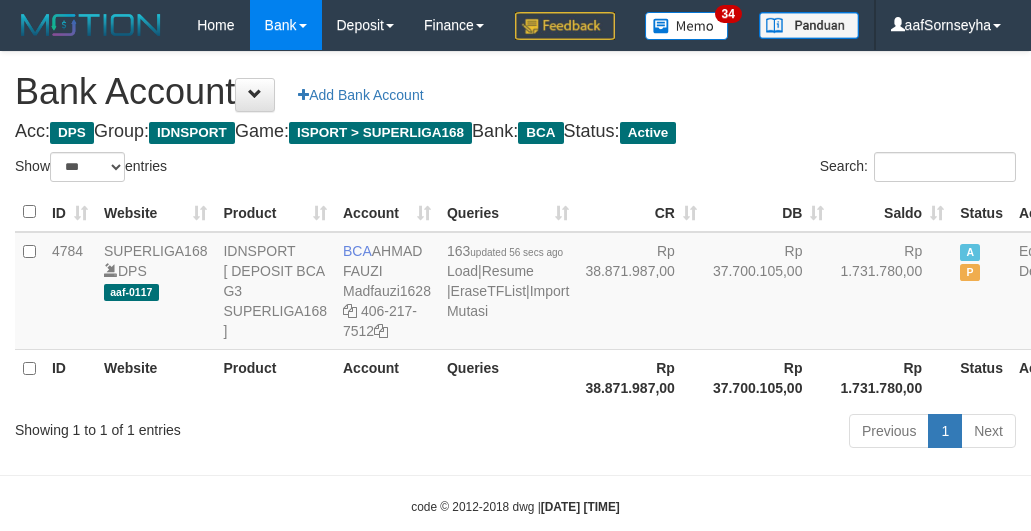 scroll, scrollTop: 127, scrollLeft: 0, axis: vertical 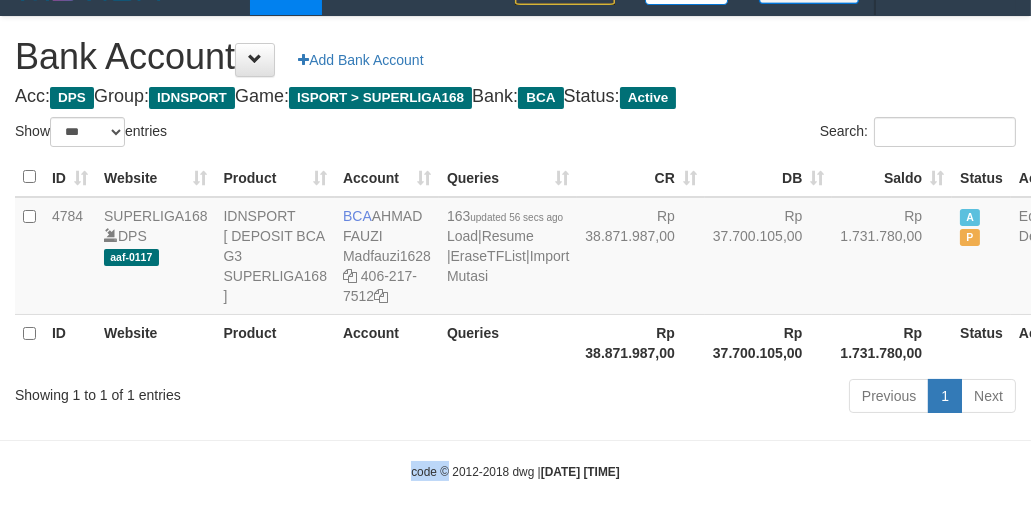 drag, startPoint x: 433, startPoint y: 448, endPoint x: 454, endPoint y: 431, distance: 27.018513 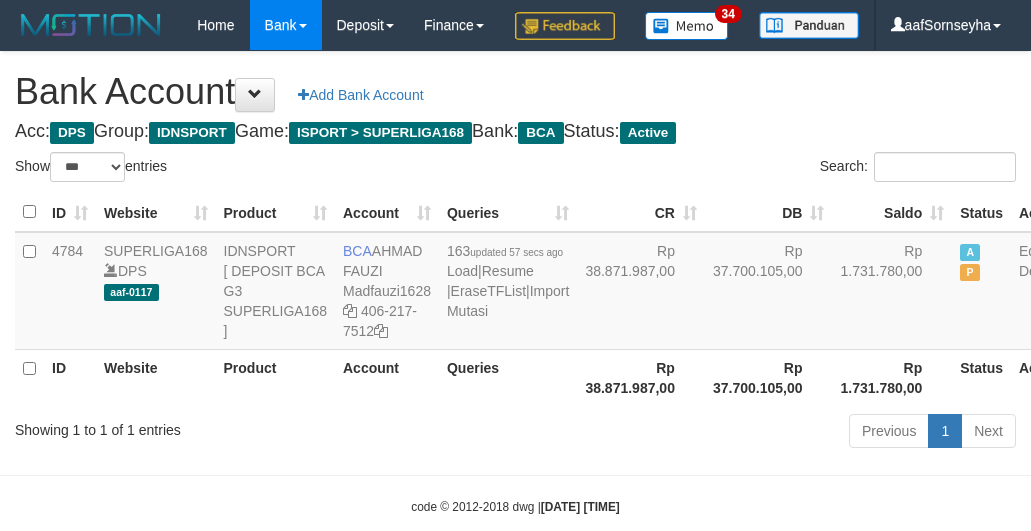 select on "***" 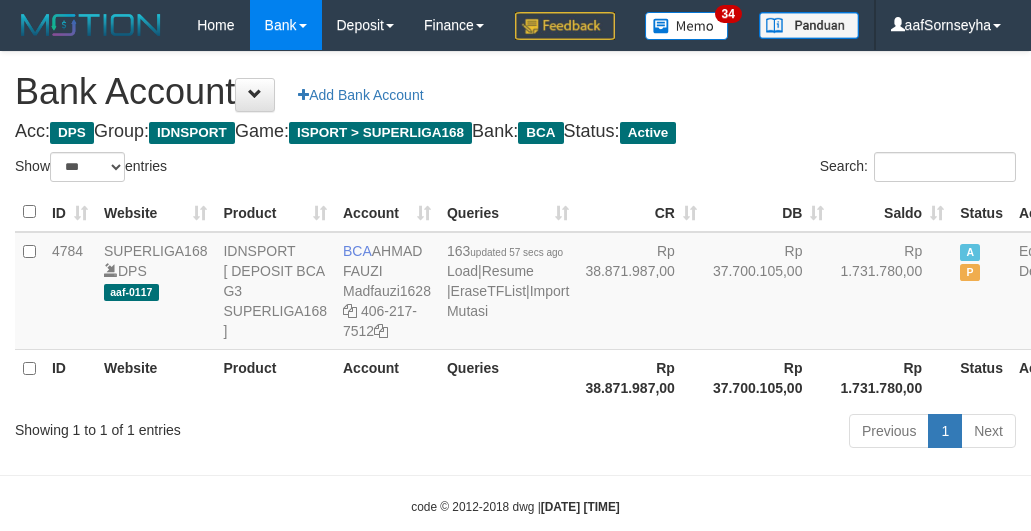 scroll, scrollTop: 127, scrollLeft: 0, axis: vertical 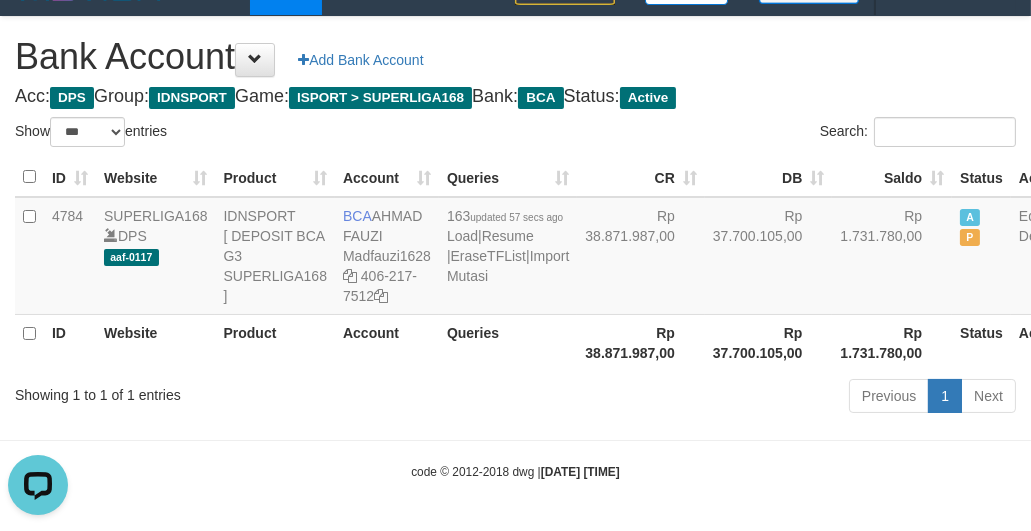drag, startPoint x: 400, startPoint y: 455, endPoint x: 443, endPoint y: 458, distance: 43.104523 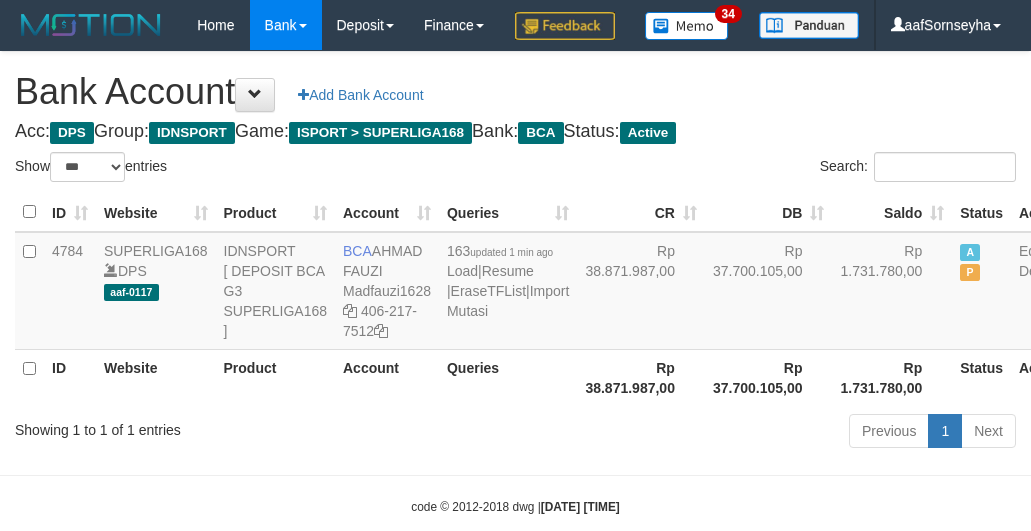 select on "***" 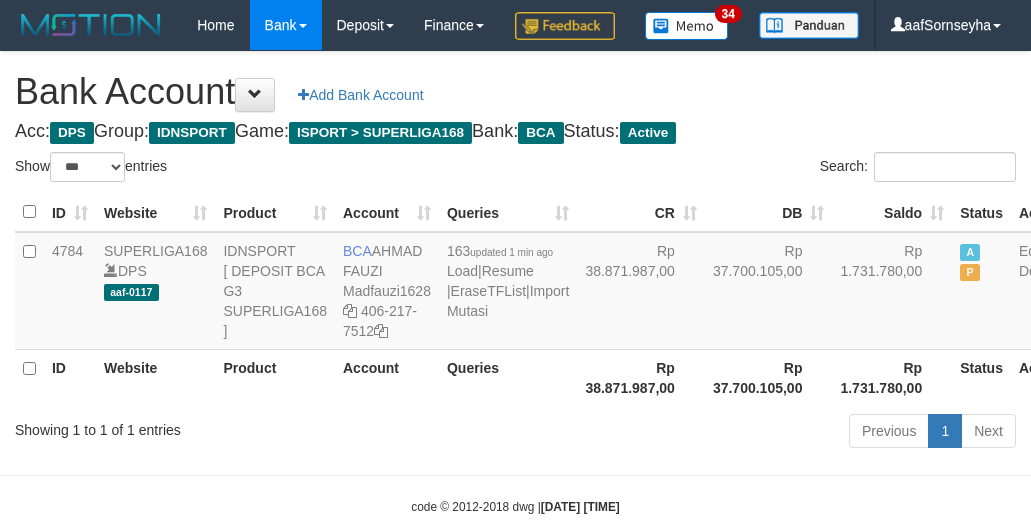 scroll, scrollTop: 127, scrollLeft: 0, axis: vertical 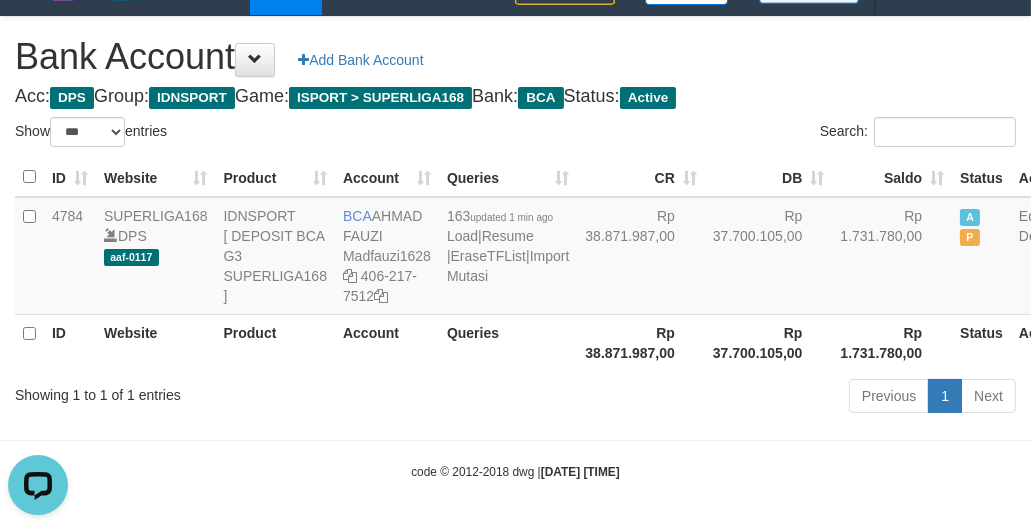 click on "Toggle navigation
Home
Bank
Account List
Load
By Website
Group
[ISPORT]													SUPERLIGA168
By Load Group (DPS)
34" at bounding box center (515, 248) 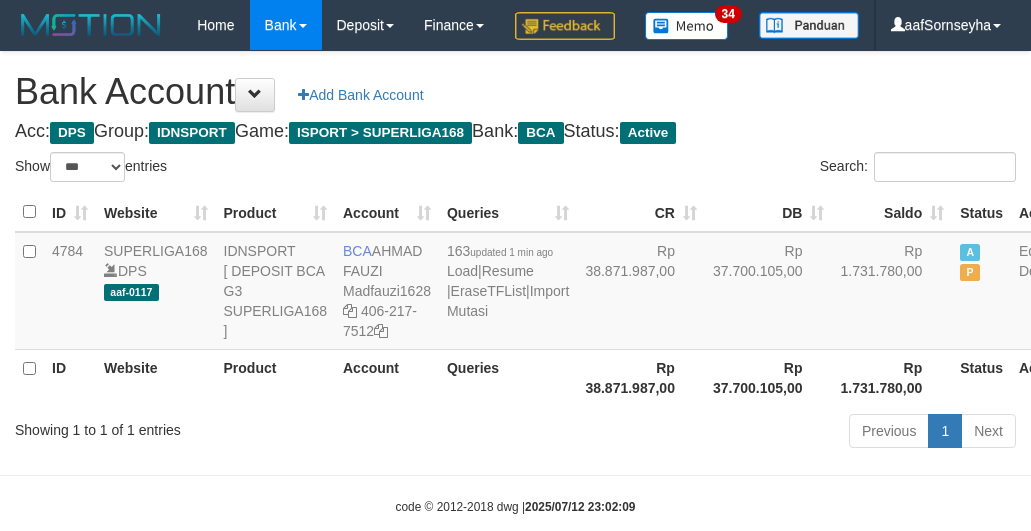 select on "***" 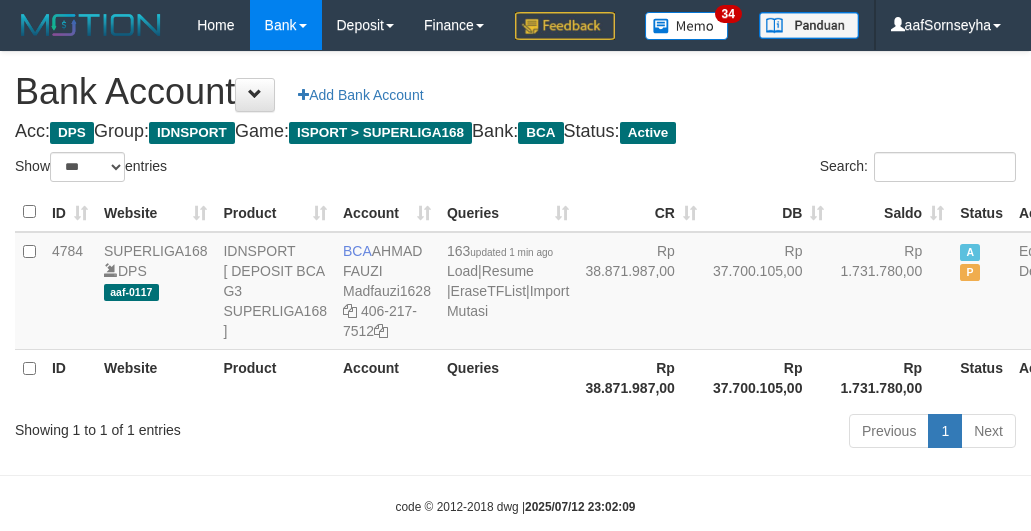 scroll, scrollTop: 127, scrollLeft: 0, axis: vertical 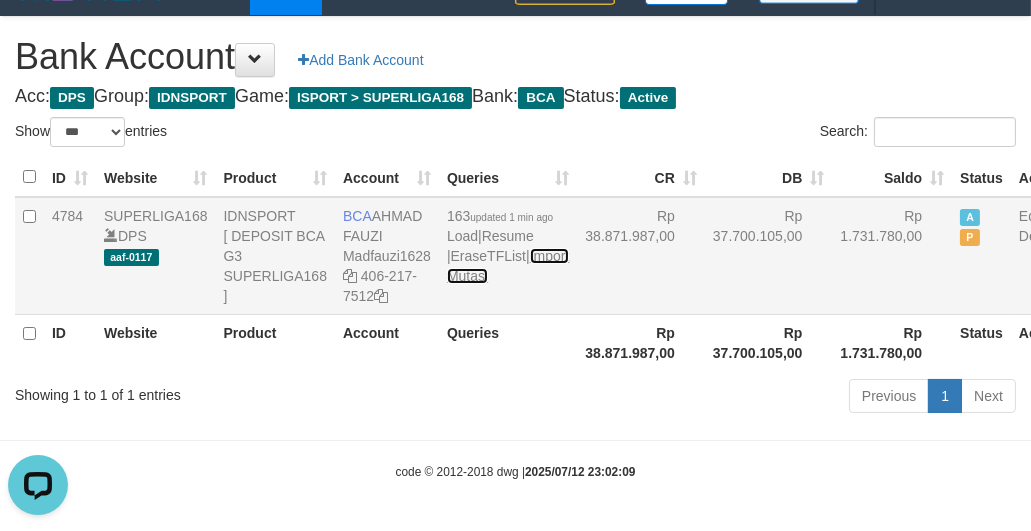 click on "Import Mutasi" at bounding box center [508, 266] 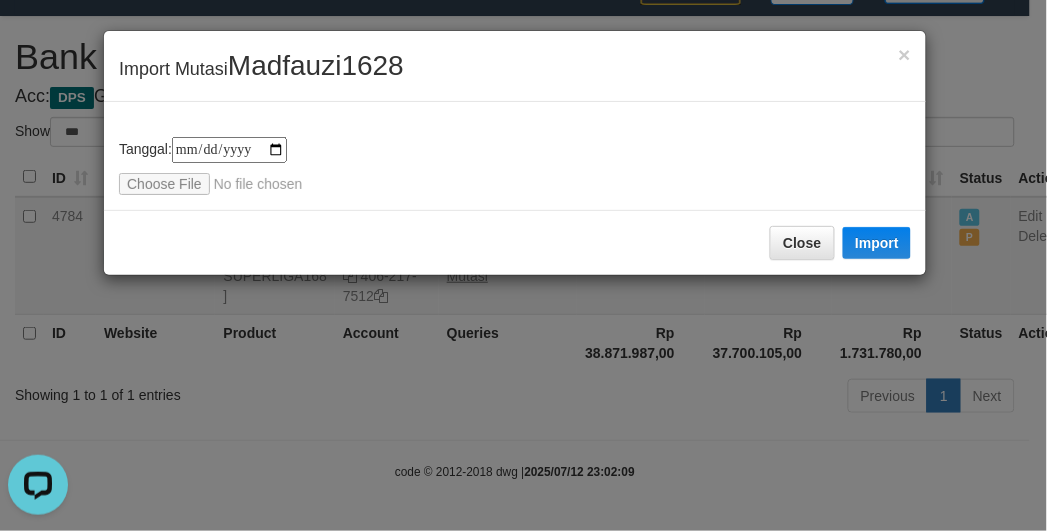 type on "**********" 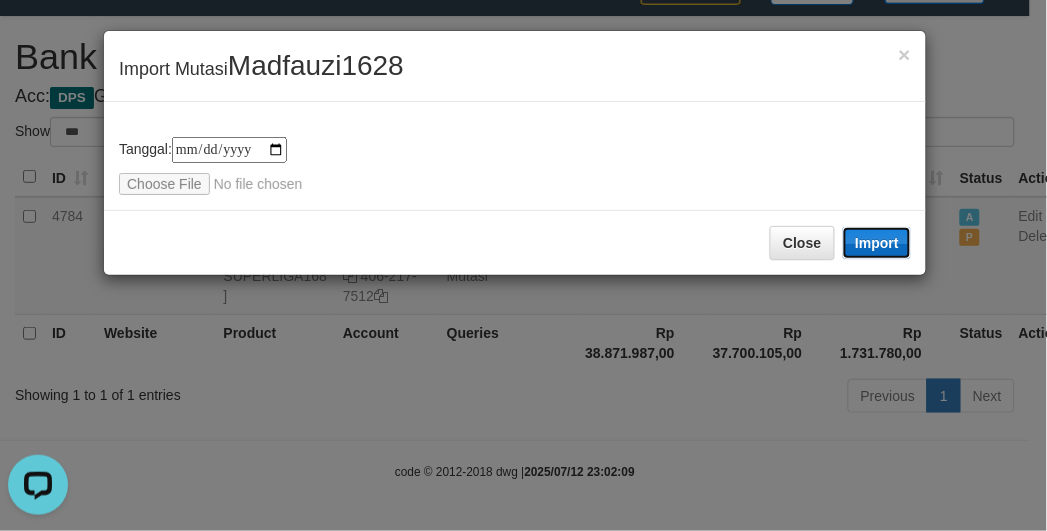 click on "Import" at bounding box center [877, 243] 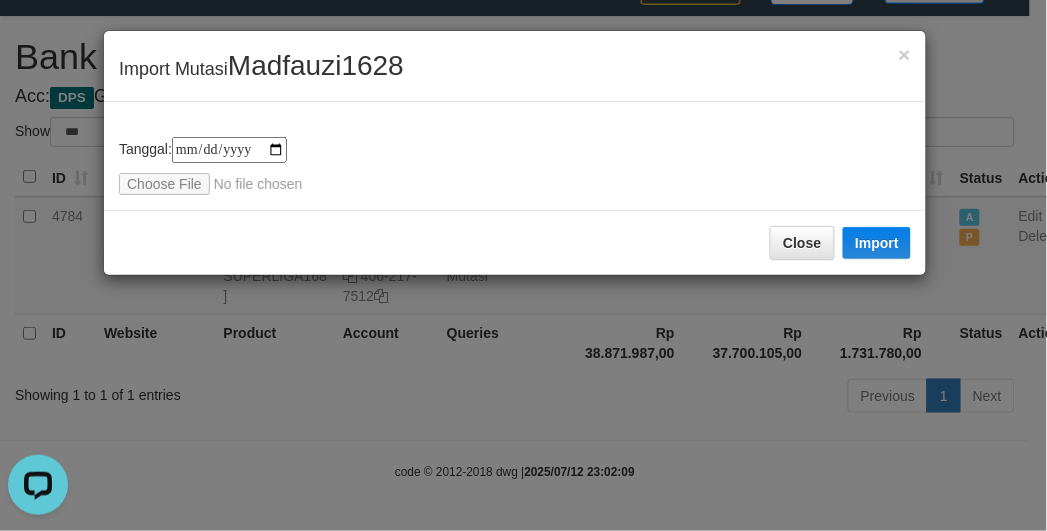 click on "Close
Import" at bounding box center (515, 242) 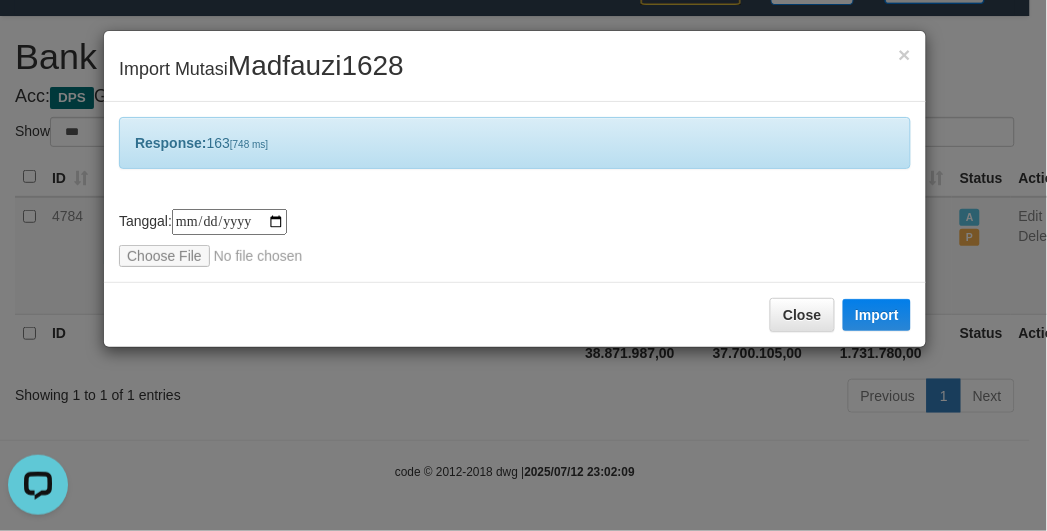 drag, startPoint x: 342, startPoint y: 237, endPoint x: 337, endPoint y: 355, distance: 118.10589 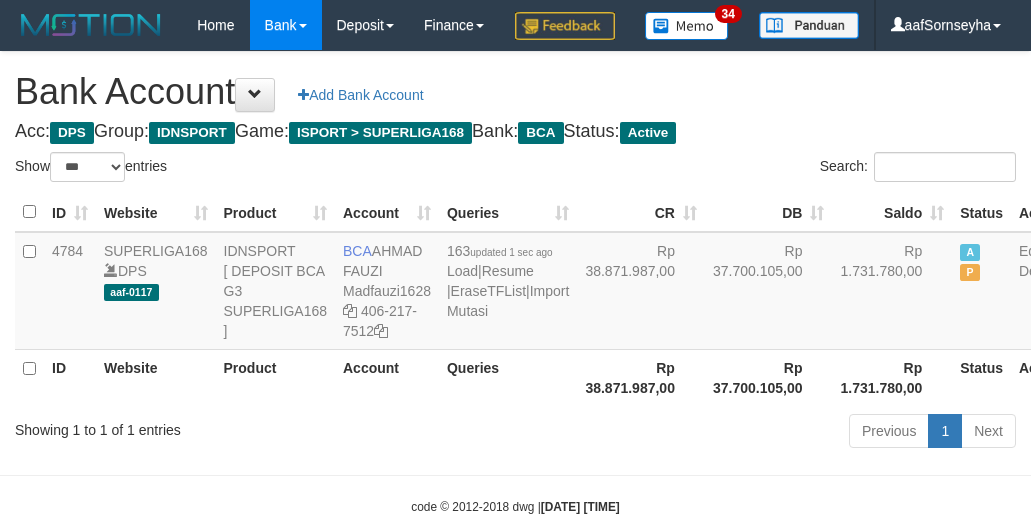 select on "***" 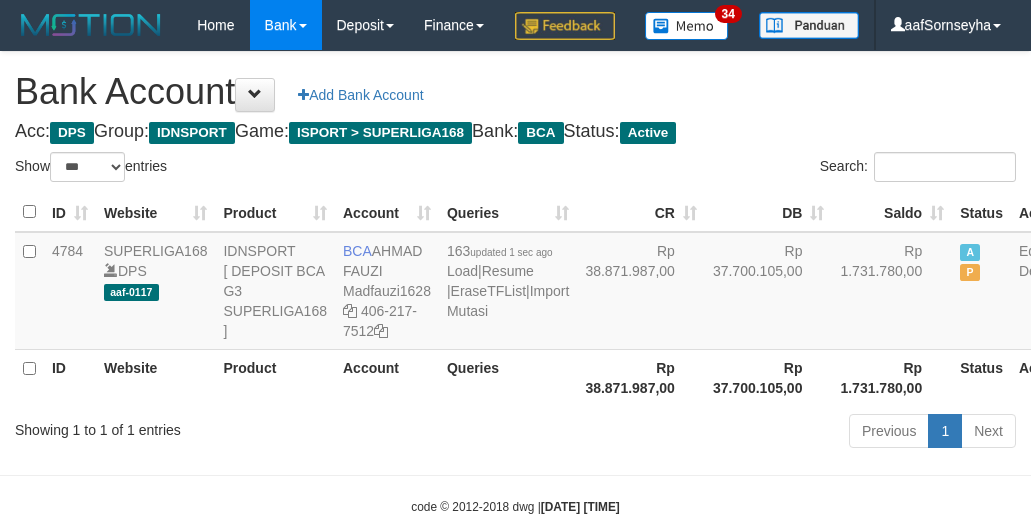 scroll, scrollTop: 127, scrollLeft: 0, axis: vertical 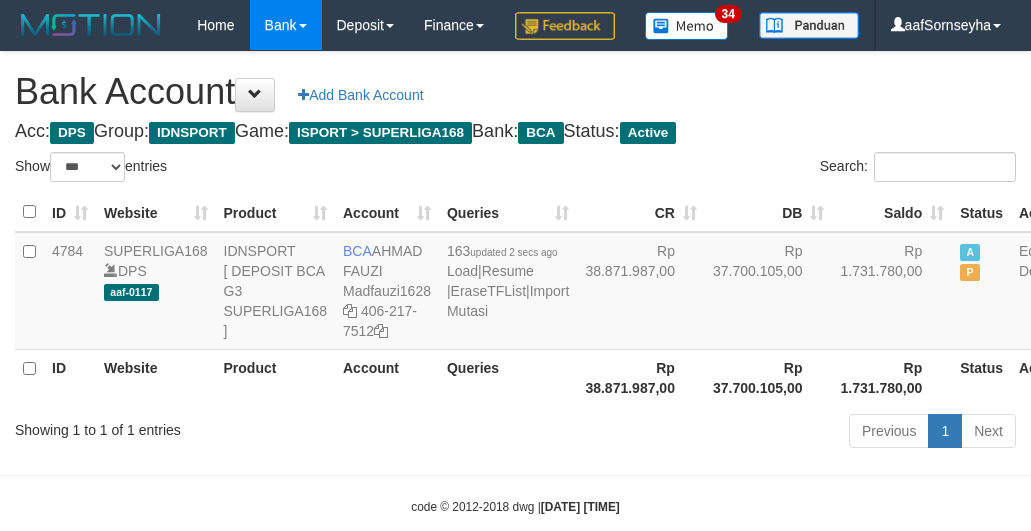 select on "***" 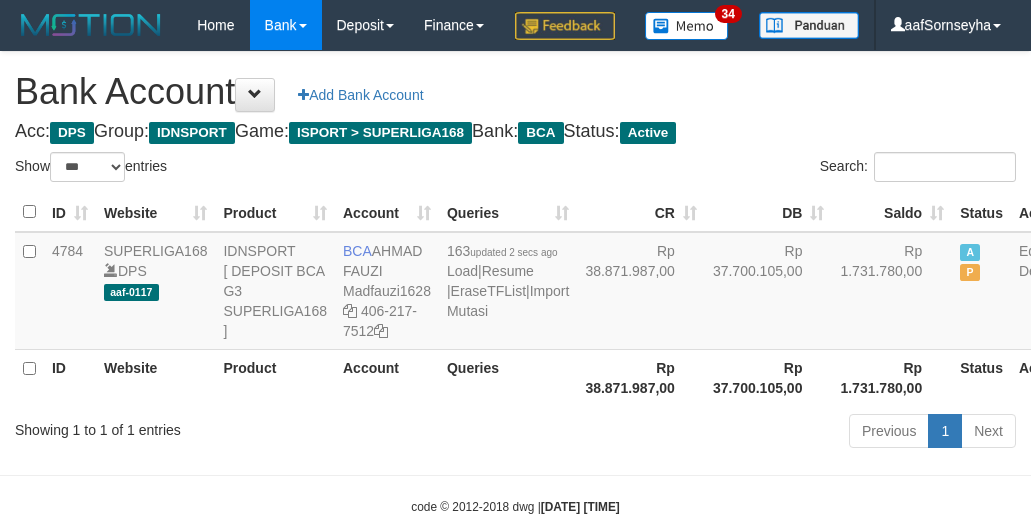 scroll, scrollTop: 127, scrollLeft: 0, axis: vertical 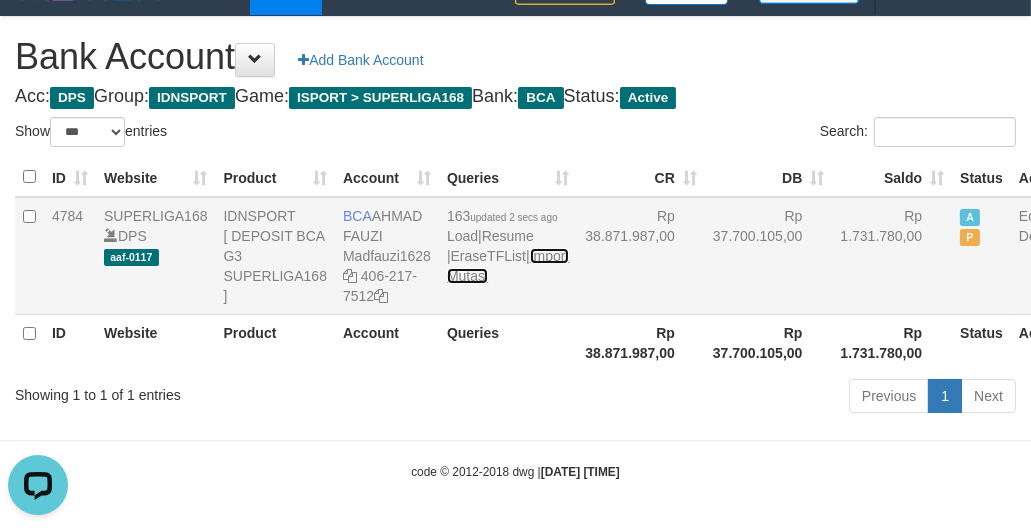 click on "Import Mutasi" at bounding box center [508, 266] 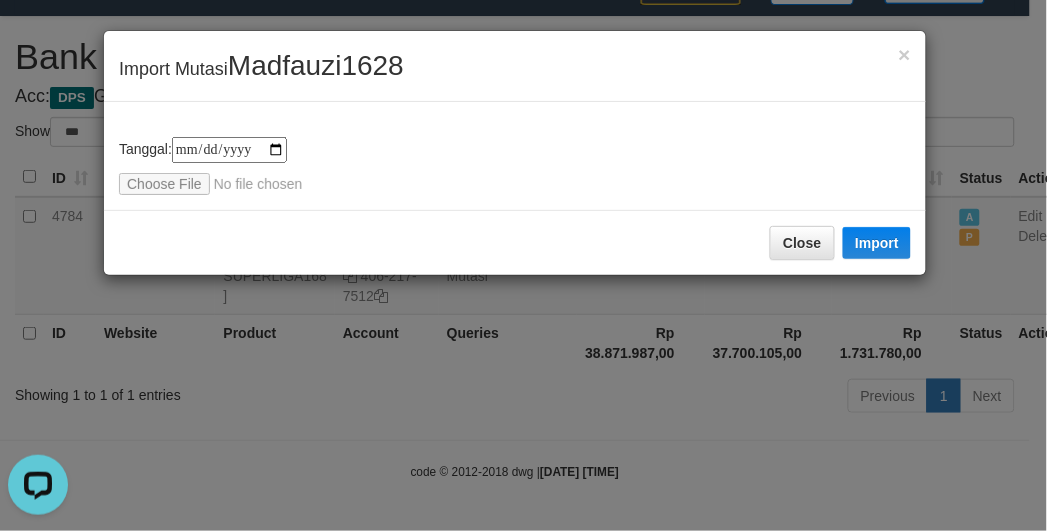type on "**********" 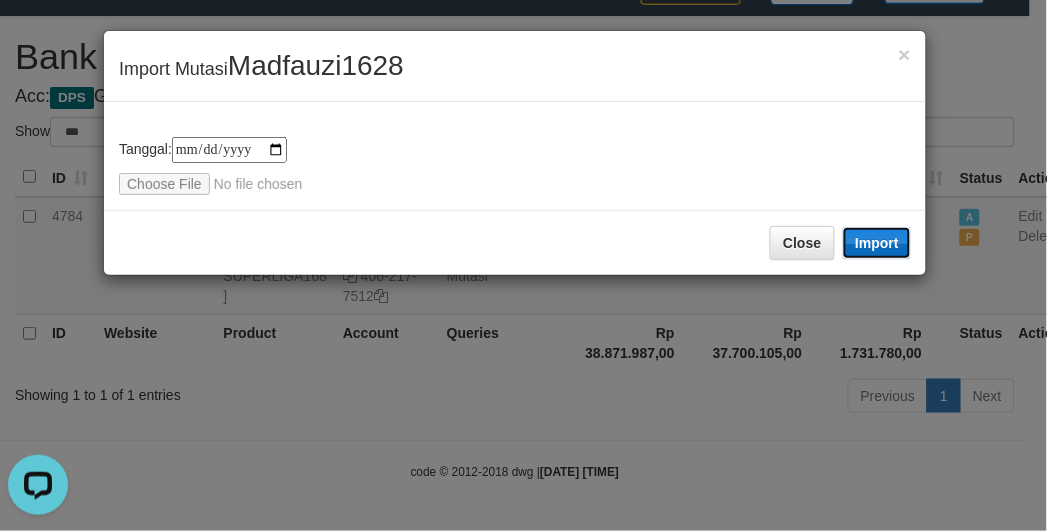 click on "Import" at bounding box center [877, 243] 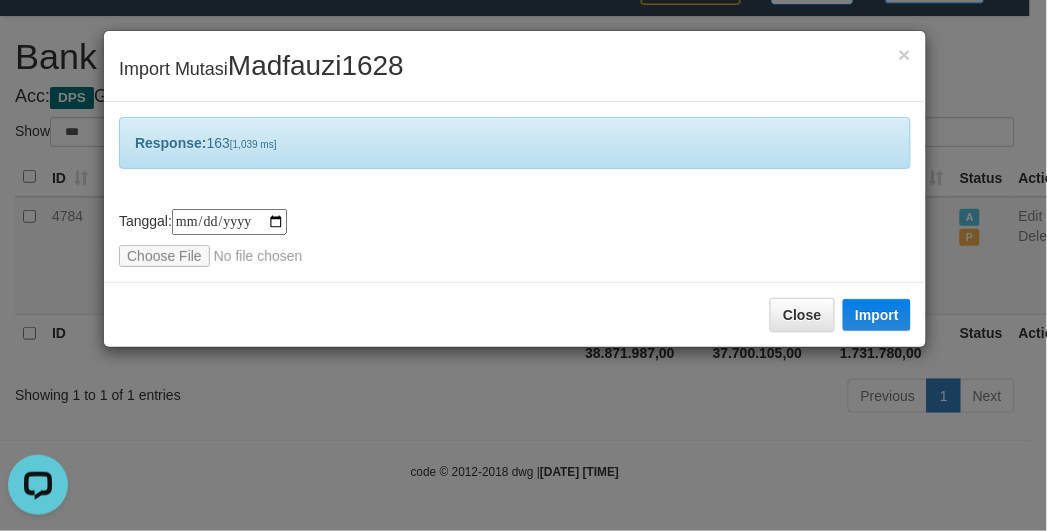 drag, startPoint x: 530, startPoint y: 243, endPoint x: 506, endPoint y: 240, distance: 24.186773 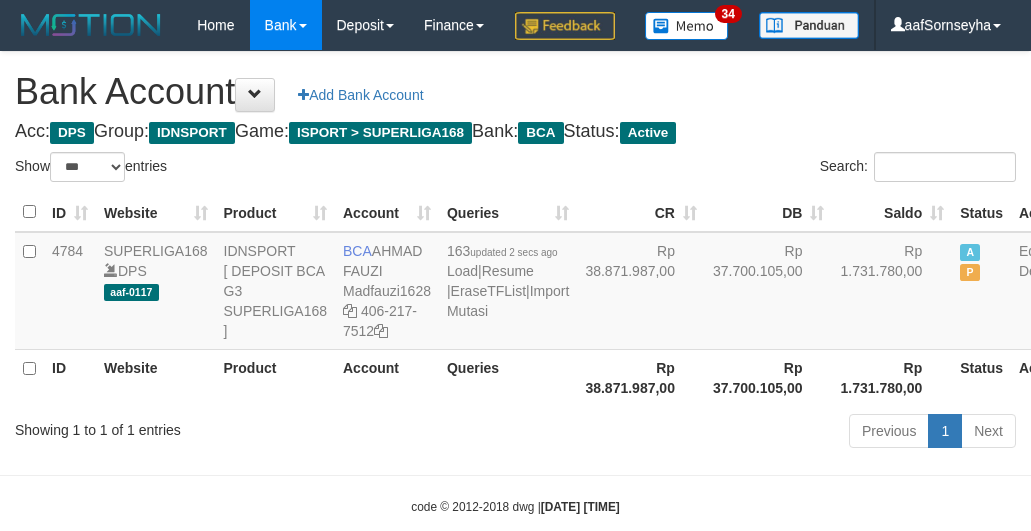 select on "***" 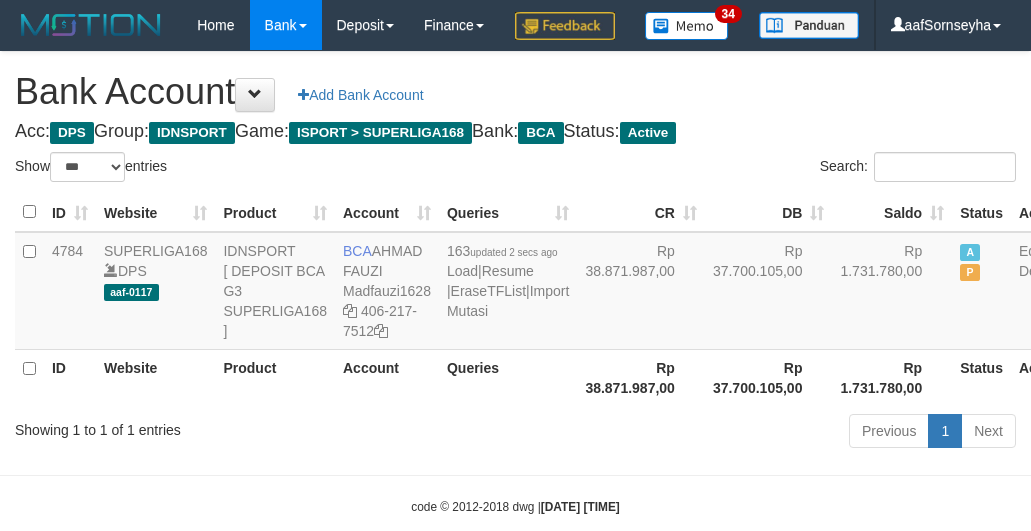 scroll, scrollTop: 127, scrollLeft: 0, axis: vertical 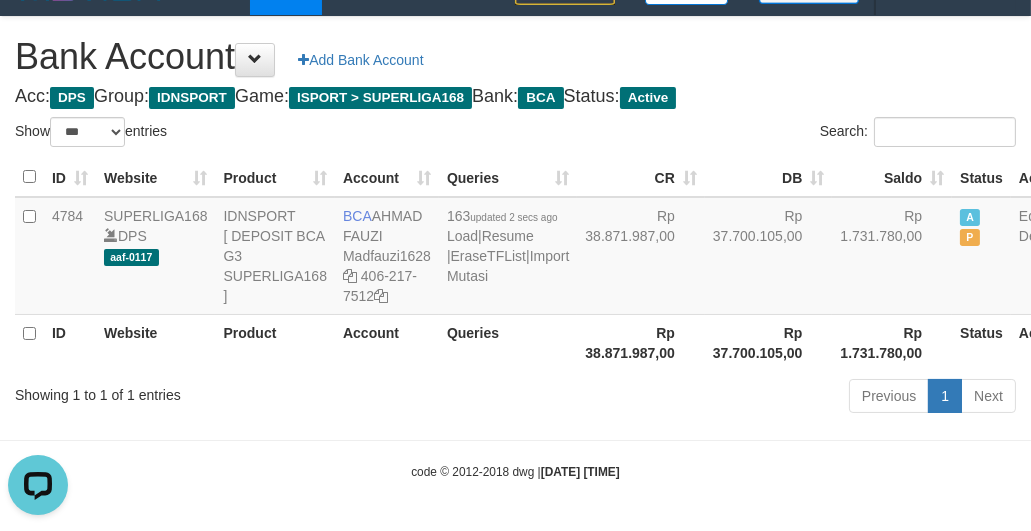 click on "Product" at bounding box center (275, 342) 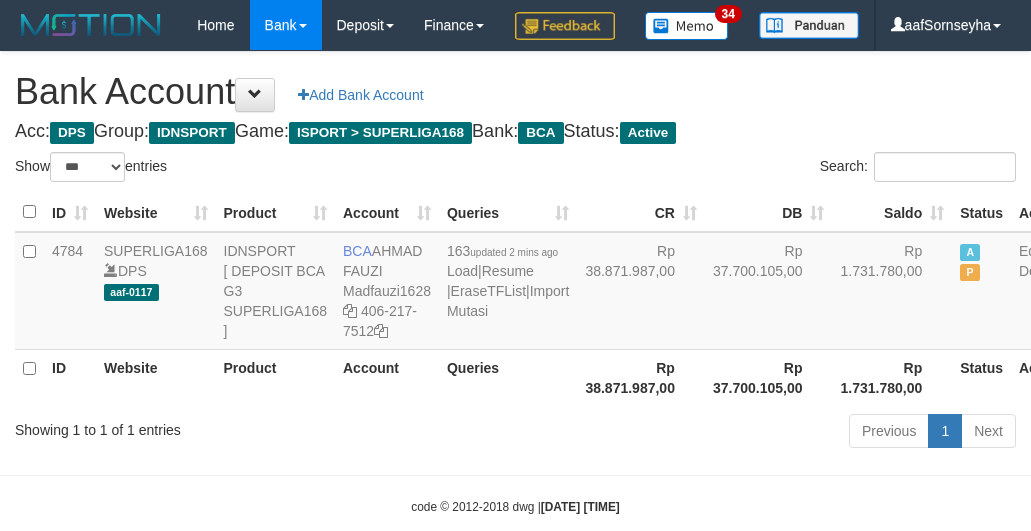 select on "***" 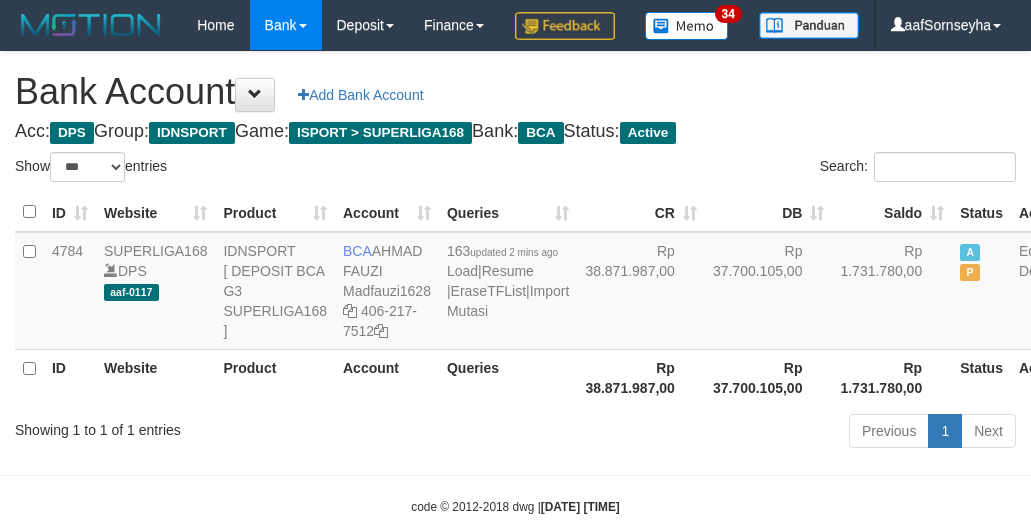 scroll, scrollTop: 127, scrollLeft: 0, axis: vertical 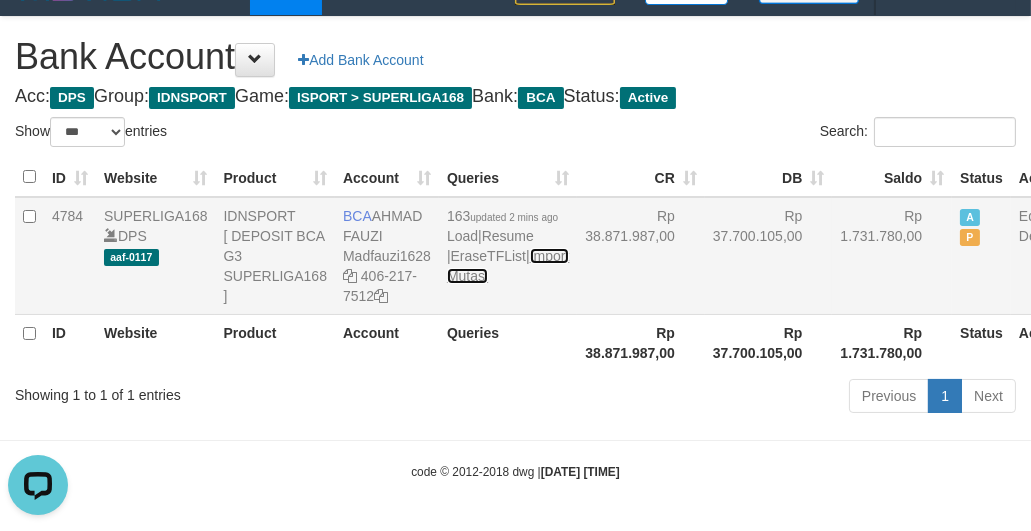 click on "Import Mutasi" at bounding box center [508, 266] 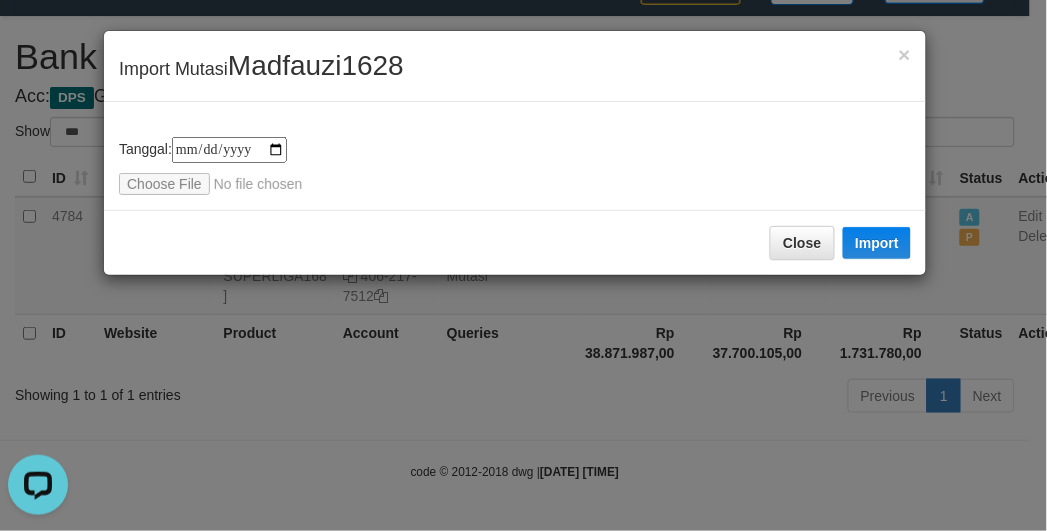 type on "**********" 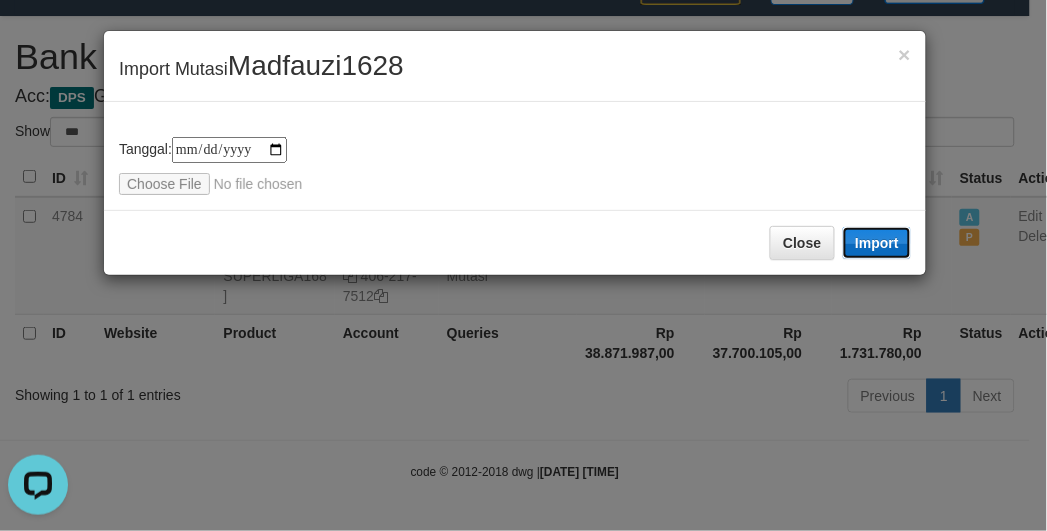 click on "Import" at bounding box center [877, 243] 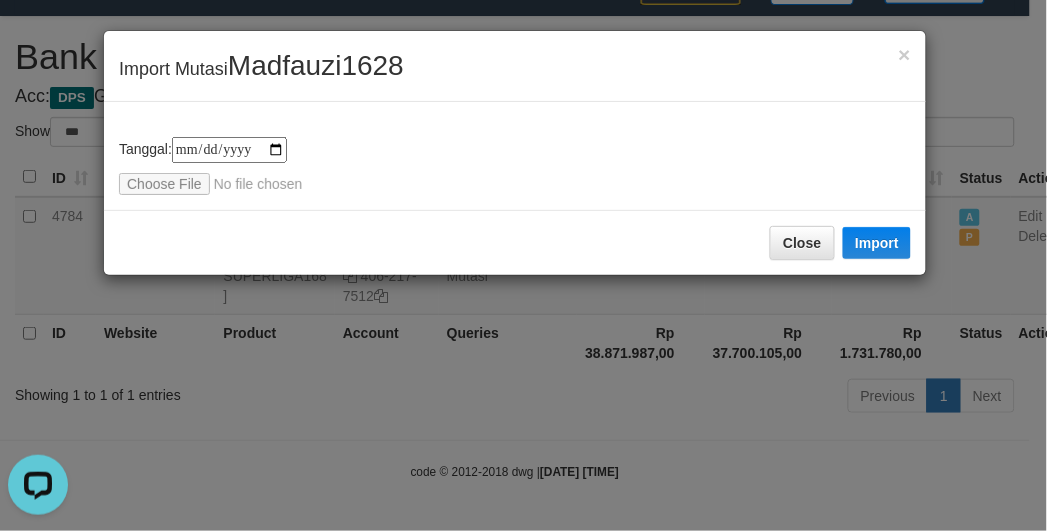 click on "**********" at bounding box center [515, 153] 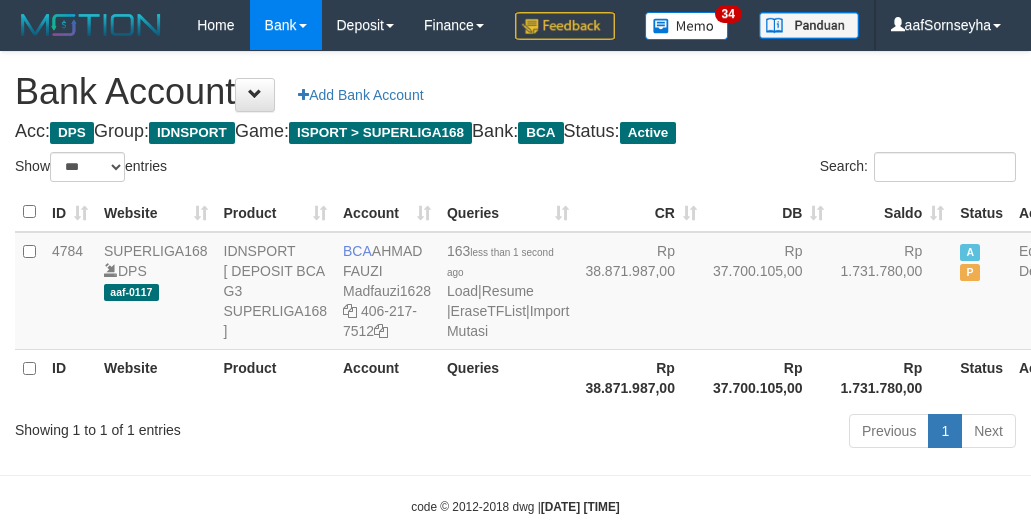 select on "***" 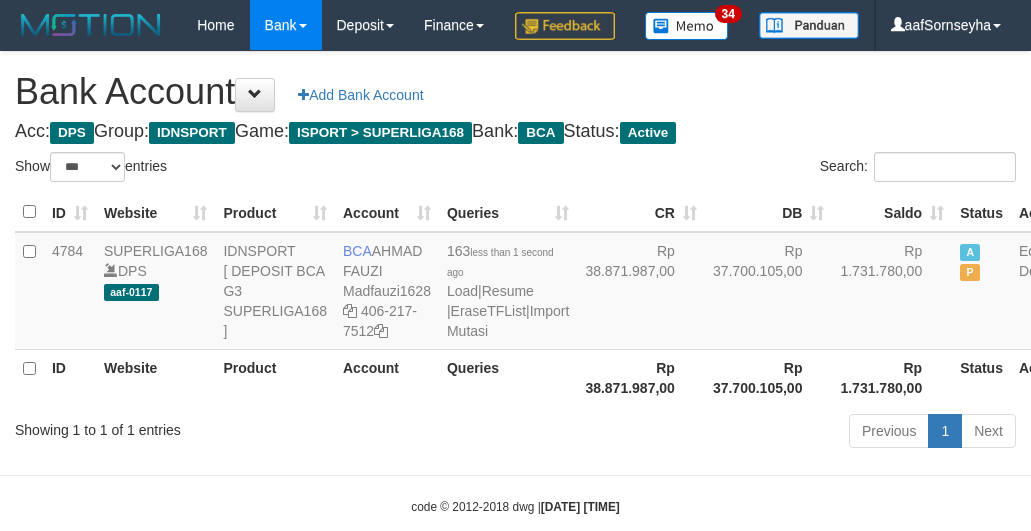 scroll, scrollTop: 127, scrollLeft: 0, axis: vertical 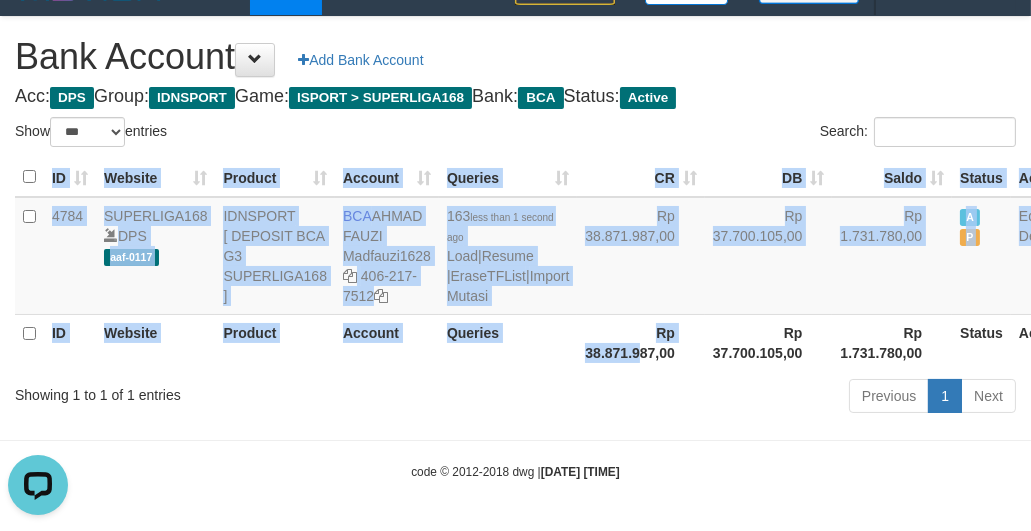 click on "ID Website Product Account Queries CR DB Saldo Status Action
4784
SUPERLIGA168
DPS
aaf-0117
IDNSPORT
[ DEPOSIT BCA G3 SUPERLIGA168 ]
BCA
AHMAD FAUZI
Madfauzi1628
406-217-7512
163  less than 1 second ago
Load
|
Resume
|
EraseTFList
|
Import Mutasi
Rp 38.871.987,00
Rp 37.700.105,00
Rp 1.731.780,00
A
P
Edit
Delete
ID Website Product Account Queries Rp 38.871.987,00 Rp 37.700.105,00" at bounding box center (515, 264) 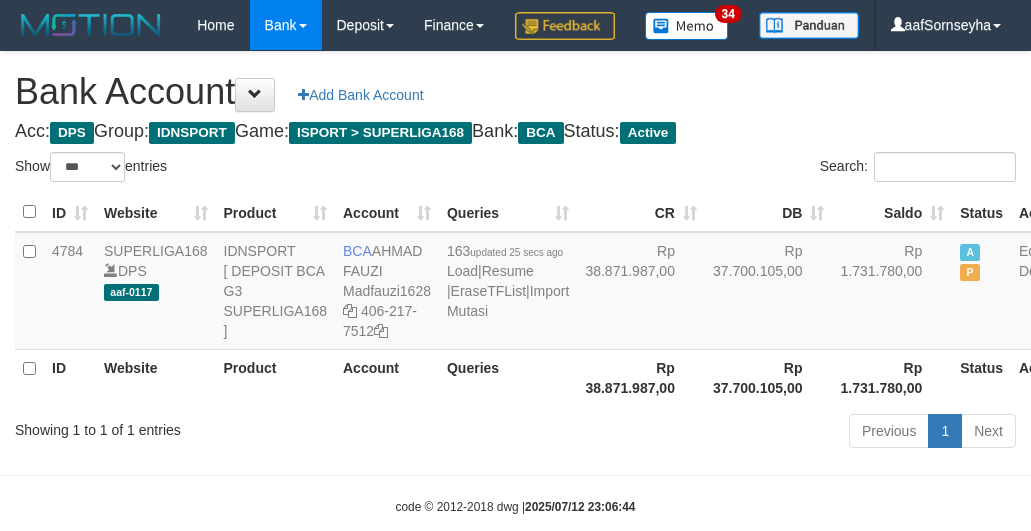 select on "***" 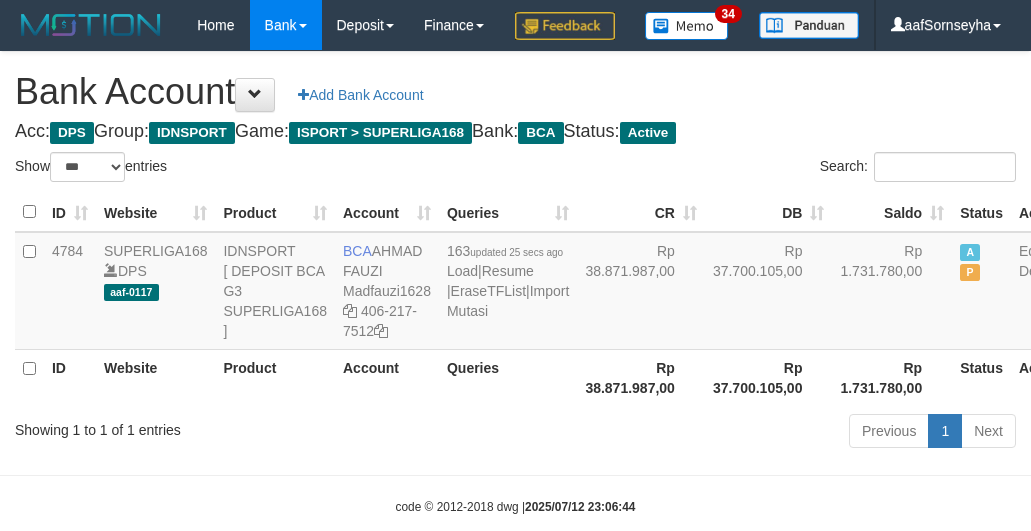 scroll, scrollTop: 127, scrollLeft: 0, axis: vertical 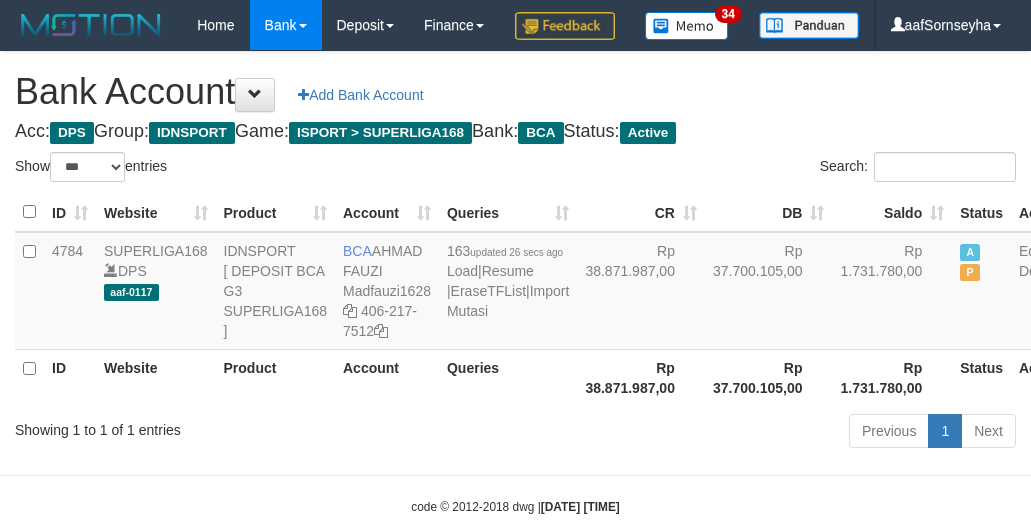 select on "***" 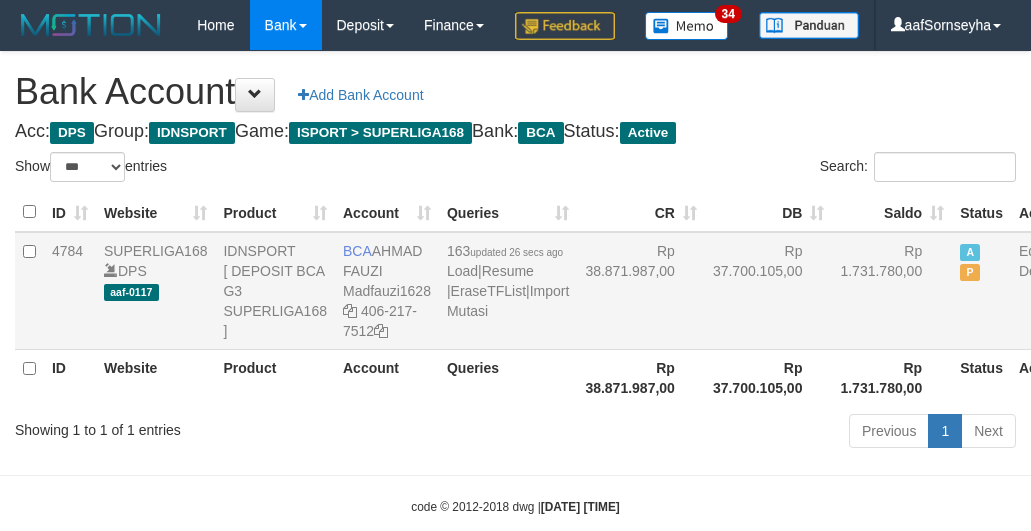 scroll, scrollTop: 127, scrollLeft: 0, axis: vertical 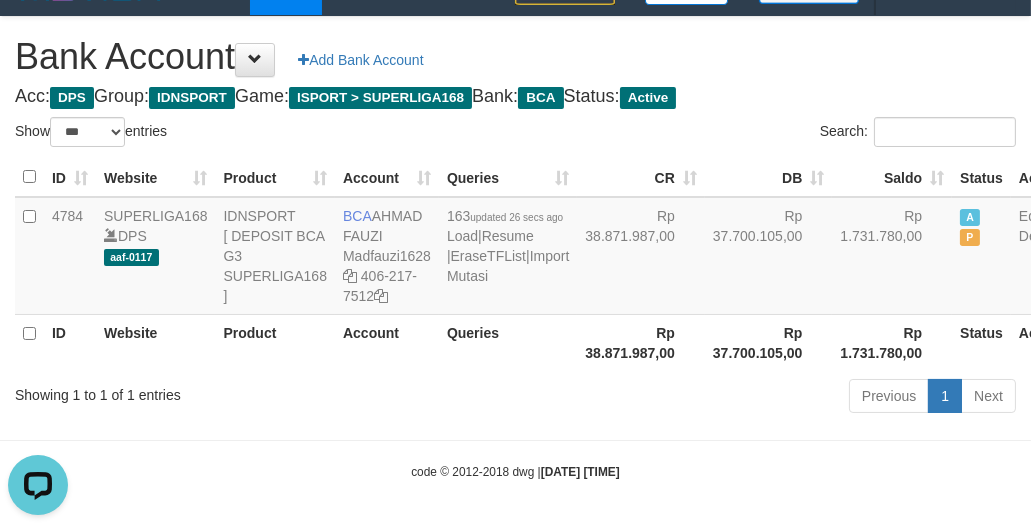 click on "Previous 1 Next" at bounding box center [730, 398] 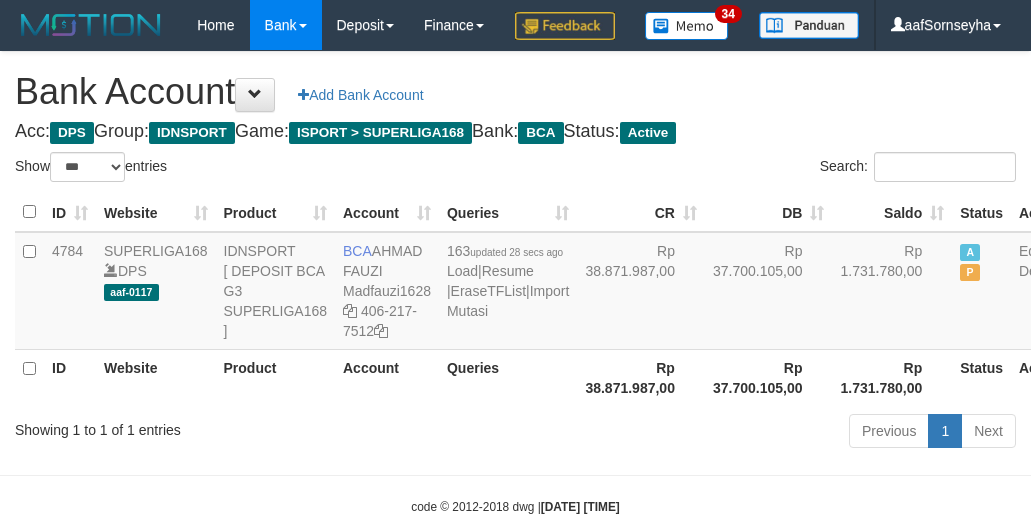 select on "***" 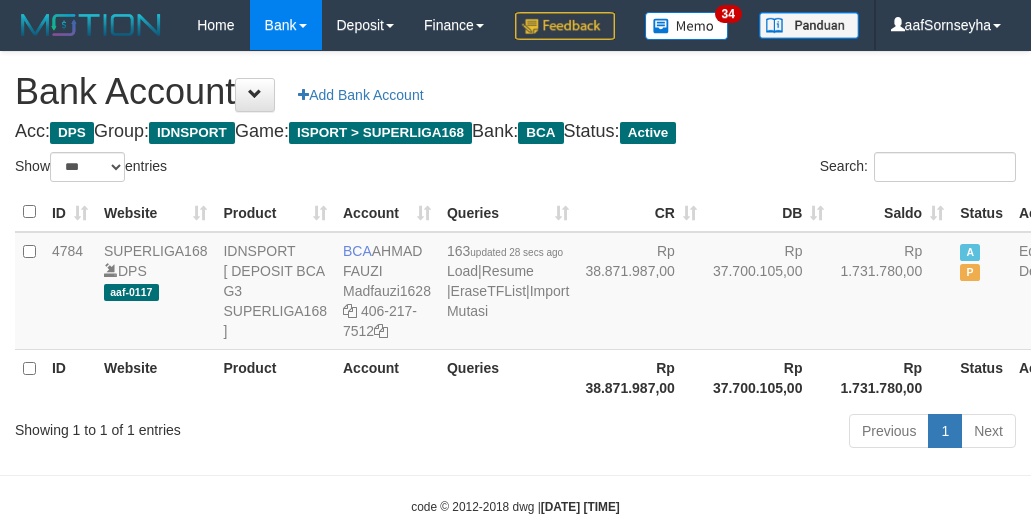 scroll, scrollTop: 127, scrollLeft: 0, axis: vertical 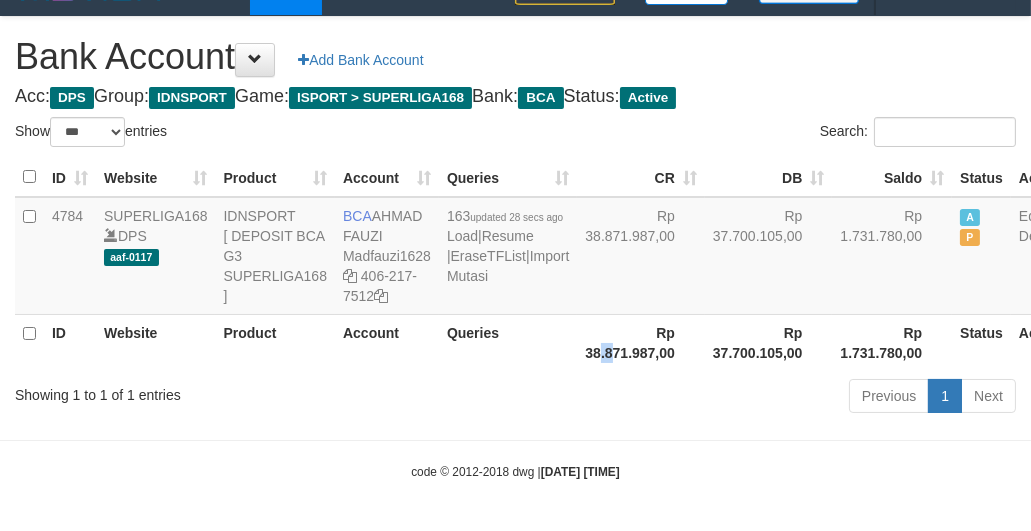 drag, startPoint x: 552, startPoint y: 354, endPoint x: 565, endPoint y: 360, distance: 14.3178215 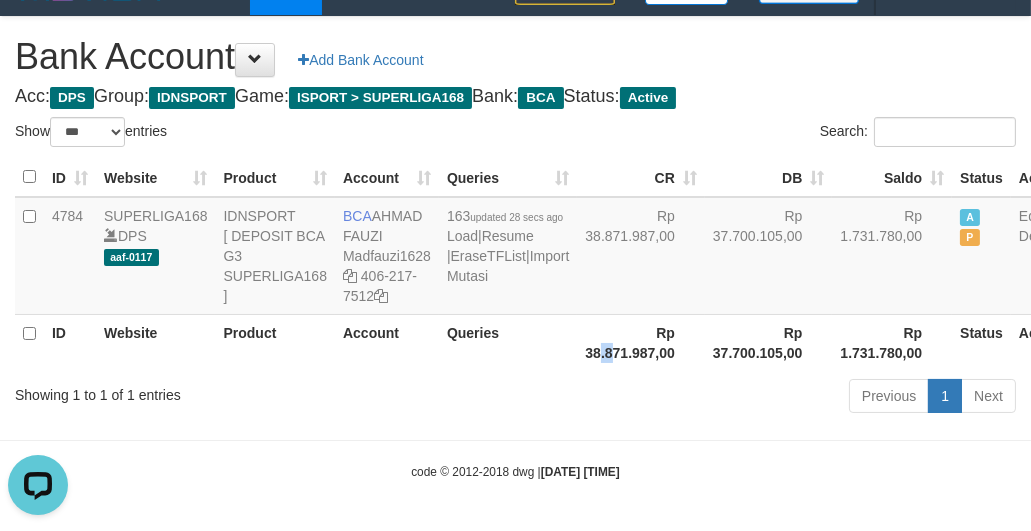 scroll, scrollTop: 0, scrollLeft: 0, axis: both 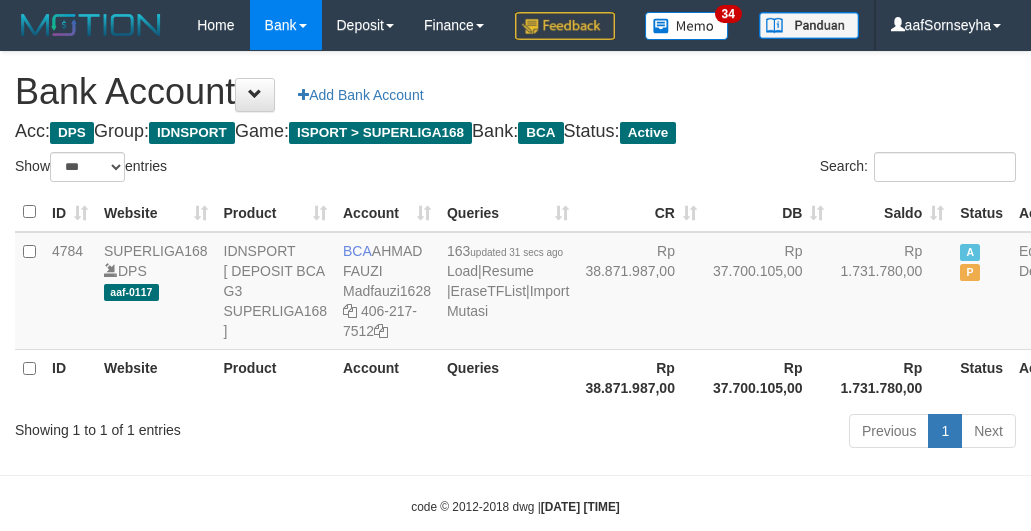 select on "***" 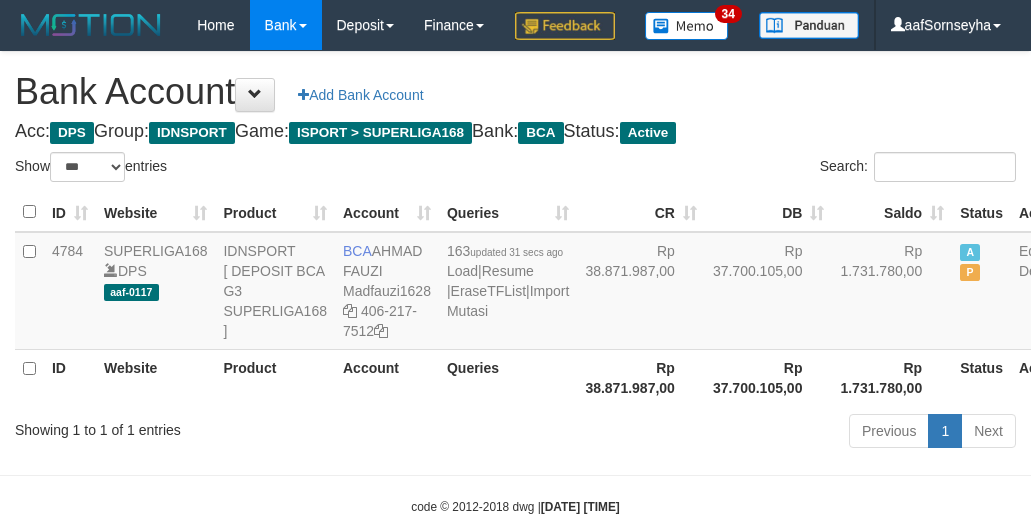 scroll, scrollTop: 127, scrollLeft: 0, axis: vertical 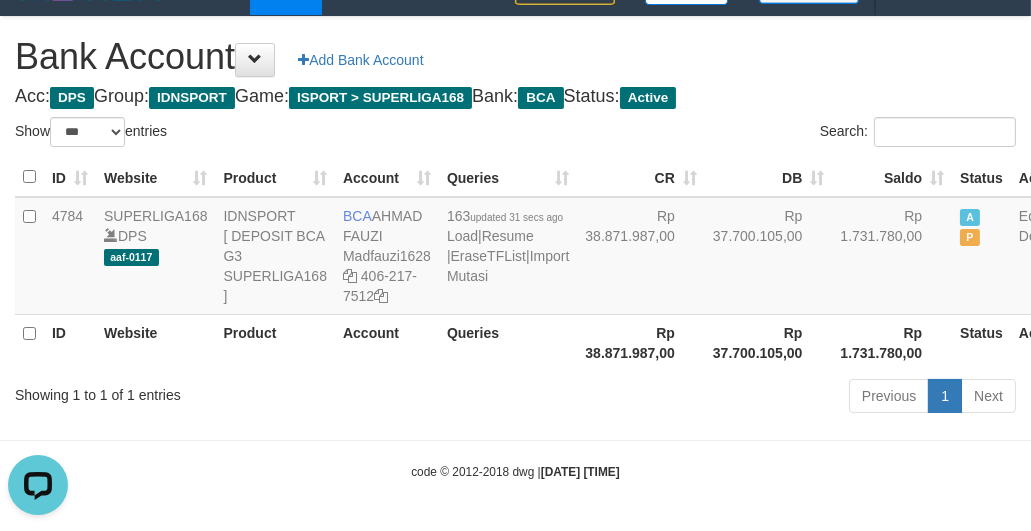 click on "Previous 1 Next" at bounding box center [730, 398] 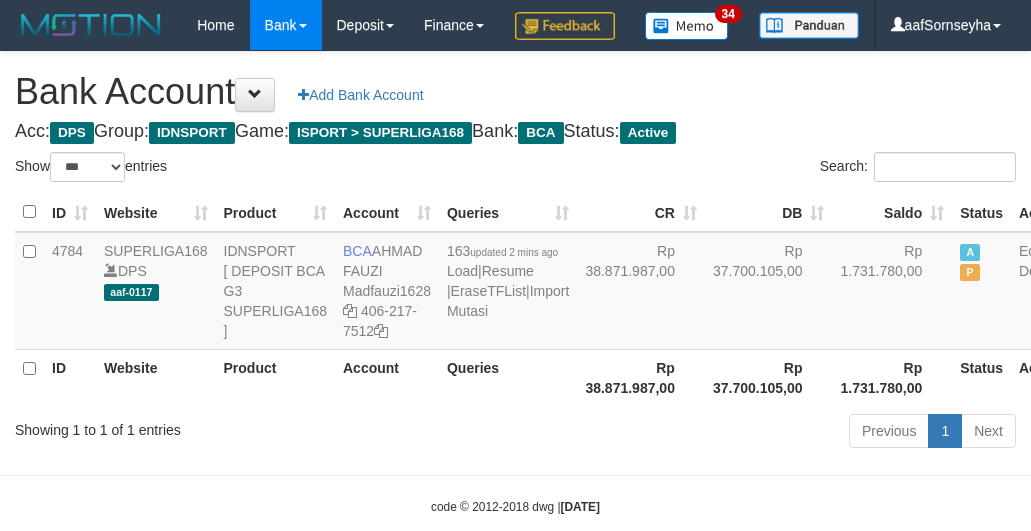 select on "***" 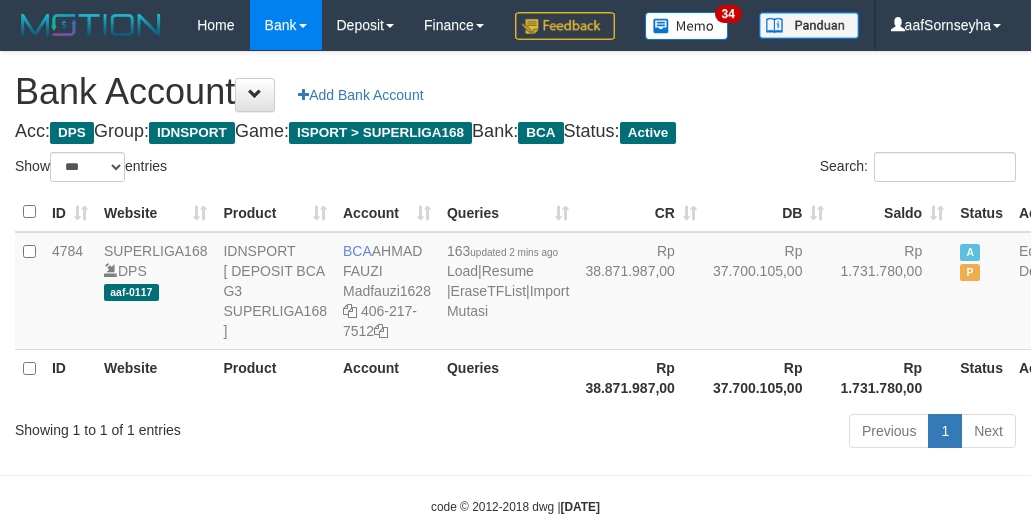scroll, scrollTop: 127, scrollLeft: 0, axis: vertical 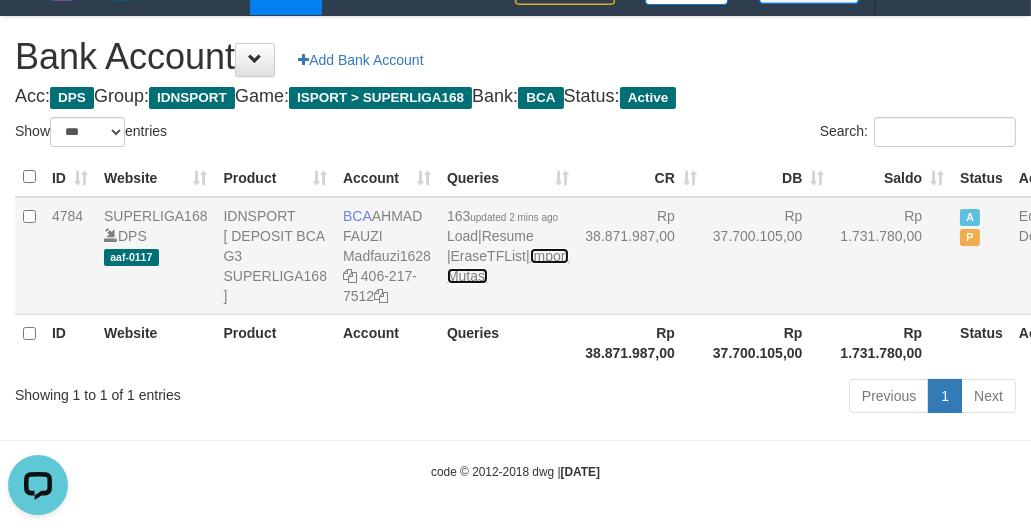 click on "Import Mutasi" at bounding box center (508, 266) 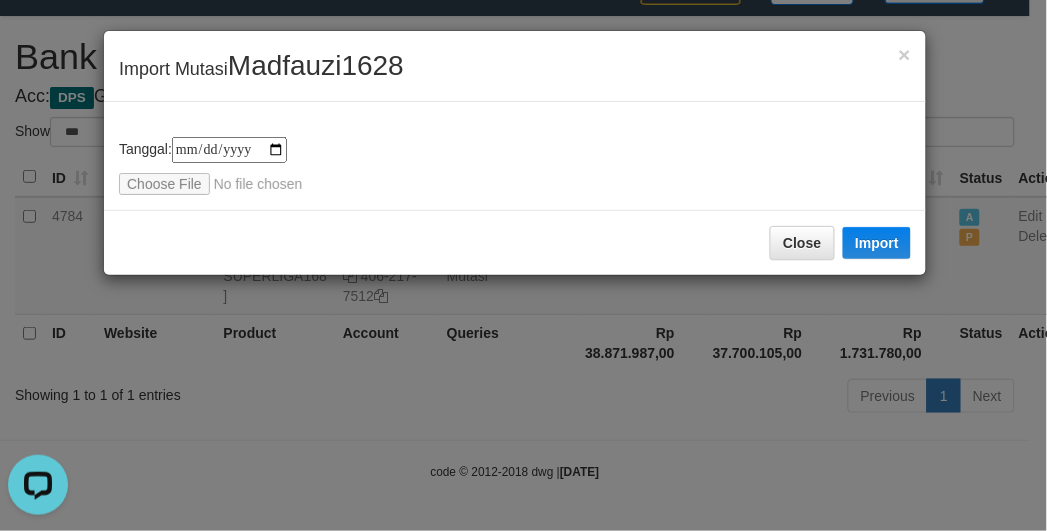 type on "**********" 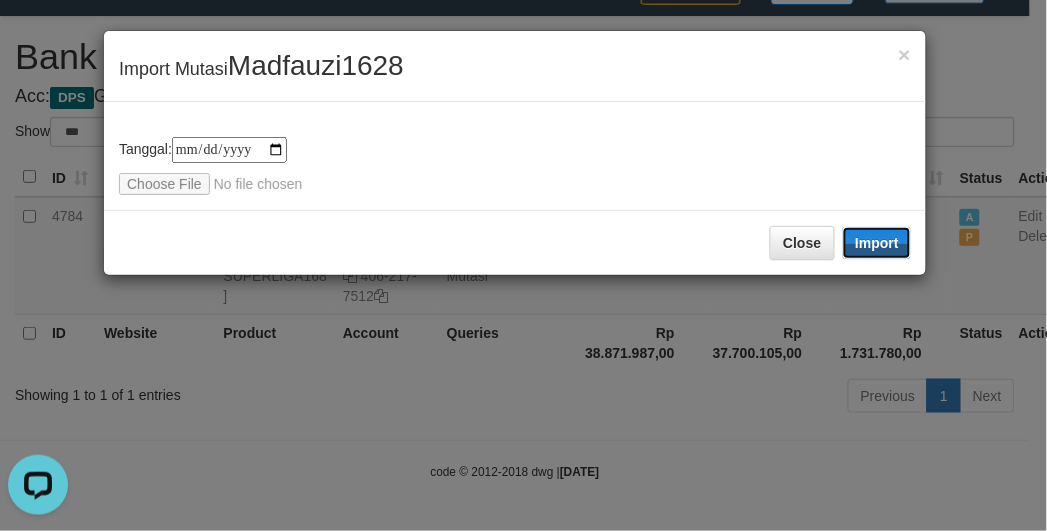 drag, startPoint x: 885, startPoint y: 250, endPoint x: 1031, endPoint y: 206, distance: 152.48607 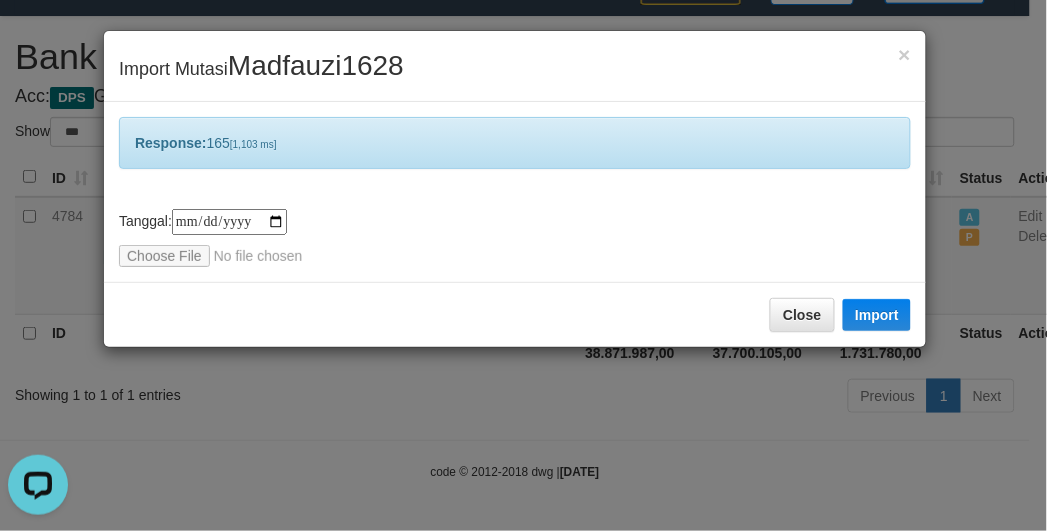 drag, startPoint x: 722, startPoint y: 460, endPoint x: 550, endPoint y: 278, distance: 250.41565 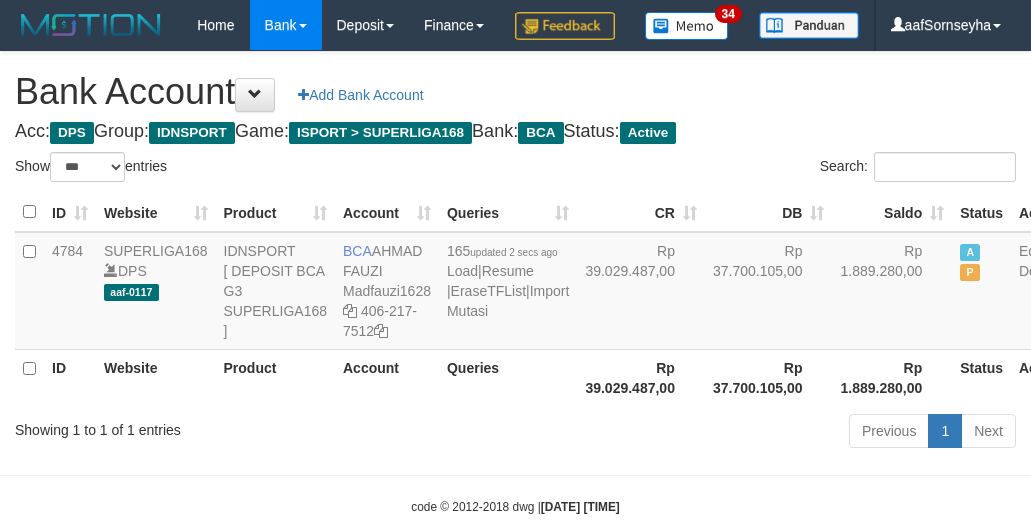 select on "***" 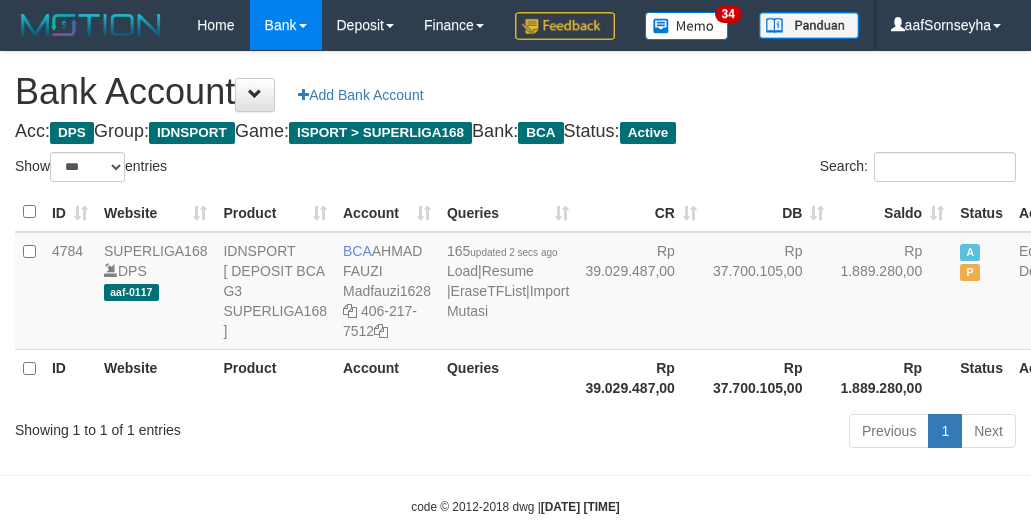 scroll, scrollTop: 127, scrollLeft: 0, axis: vertical 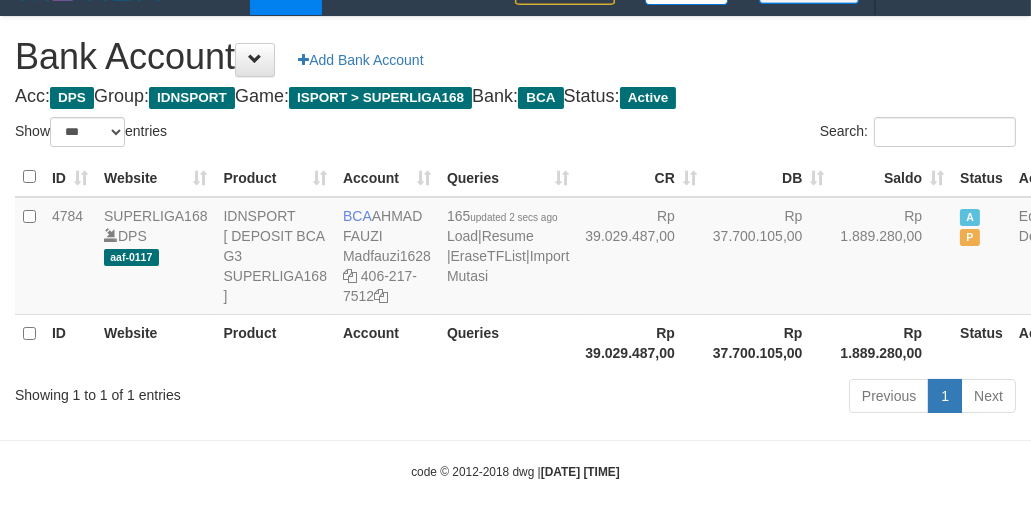click on "Rp 37.700.105,00" at bounding box center [769, 256] 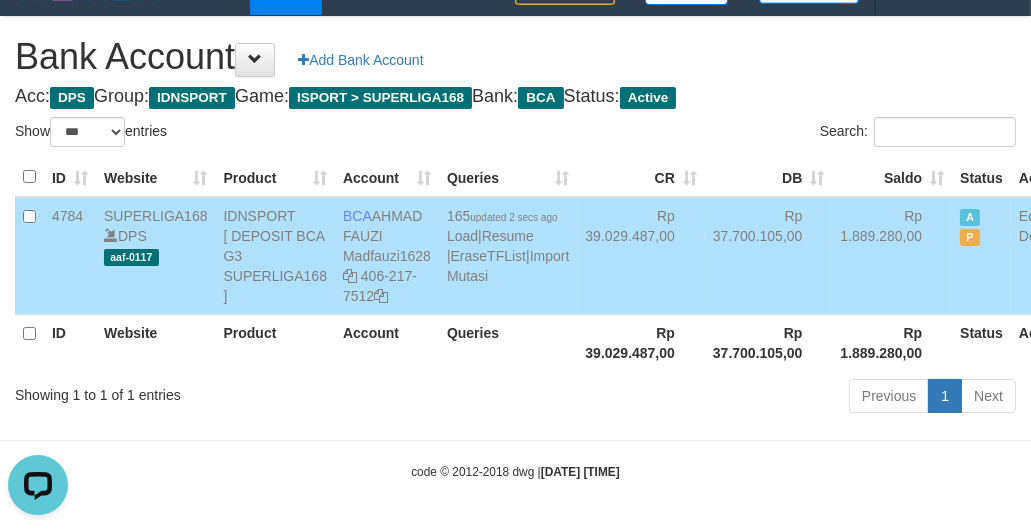 scroll, scrollTop: 0, scrollLeft: 0, axis: both 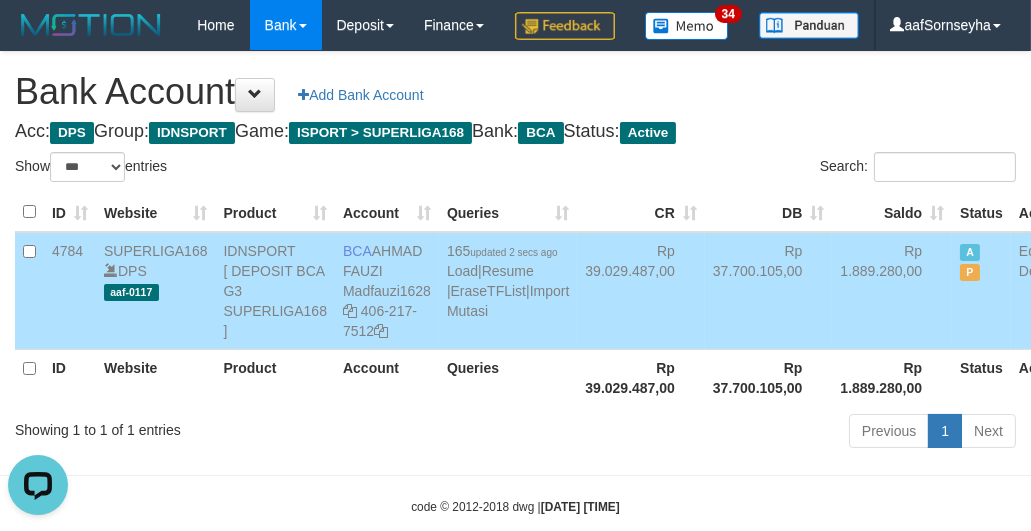 click on "Rp 39.029.487,00" at bounding box center (641, 291) 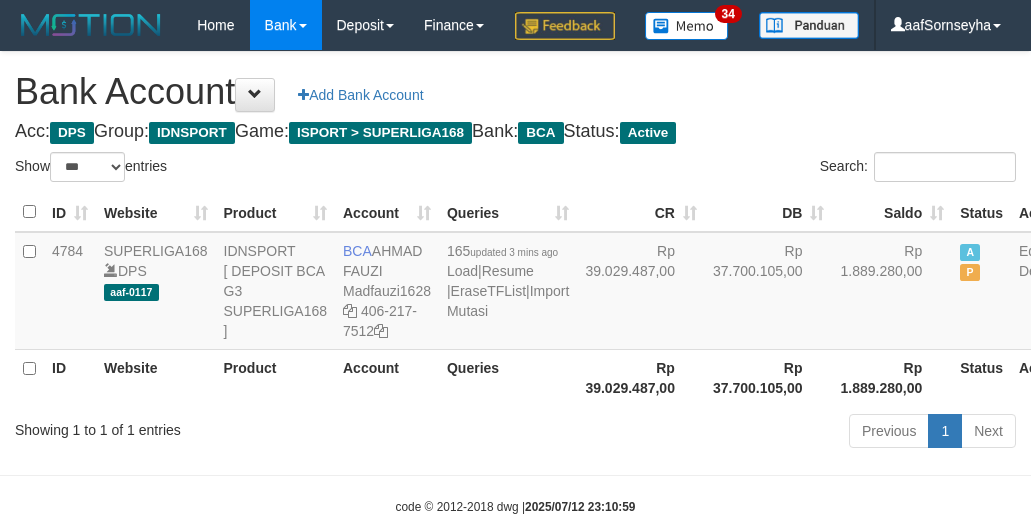 select on "***" 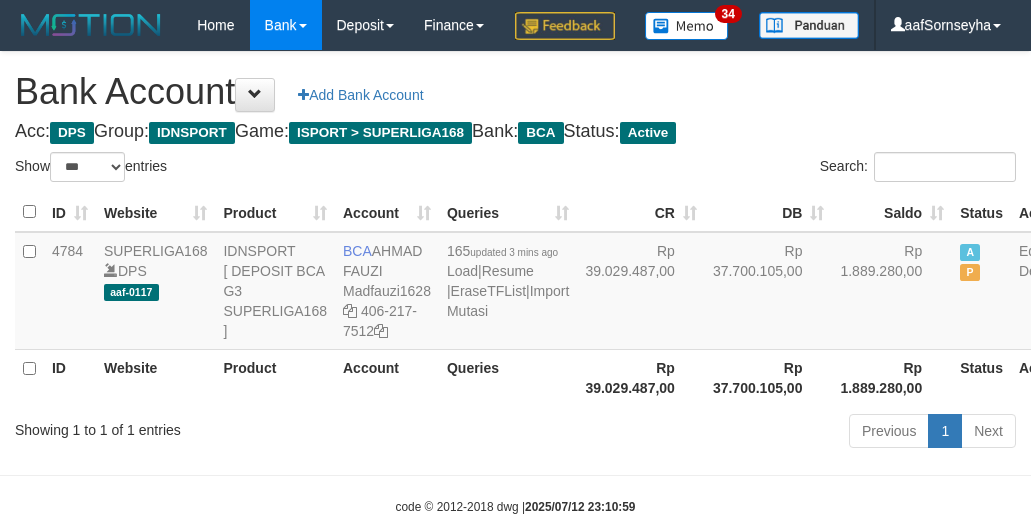 scroll, scrollTop: 0, scrollLeft: 0, axis: both 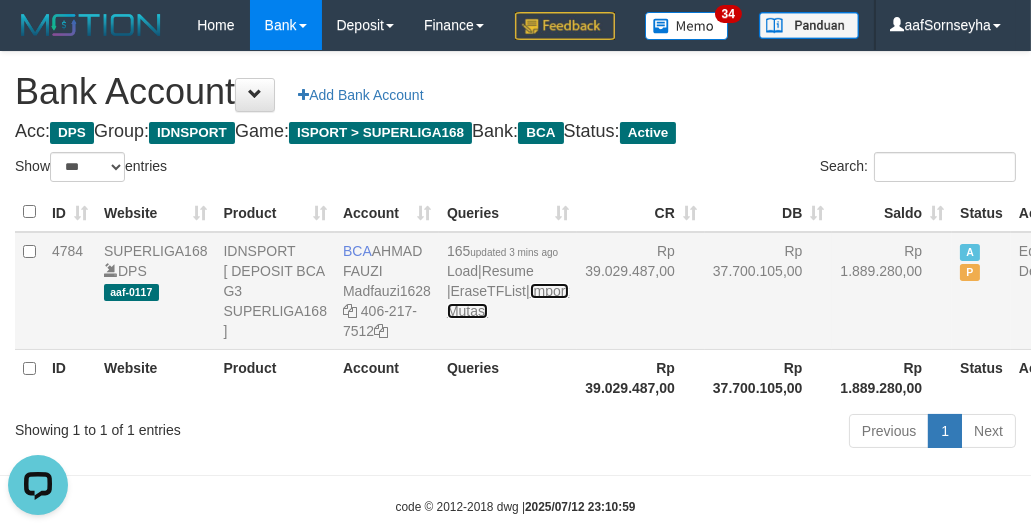 click on "Import Mutasi" at bounding box center (508, 301) 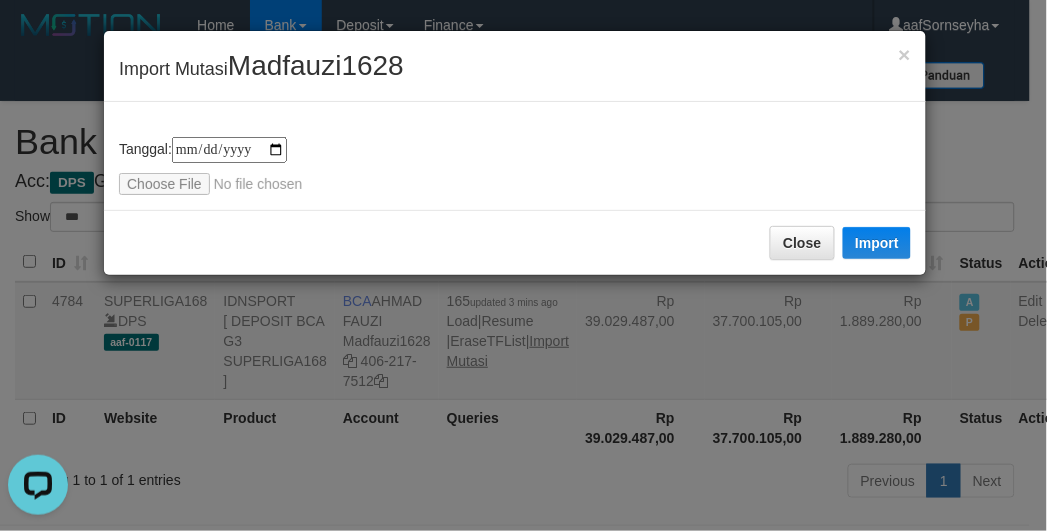 type on "**********" 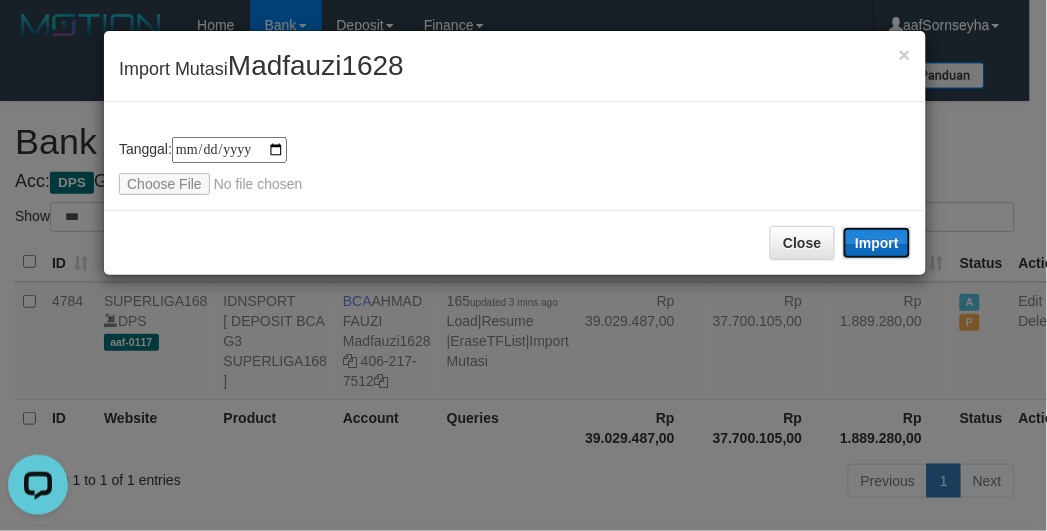 click on "Import" at bounding box center (877, 243) 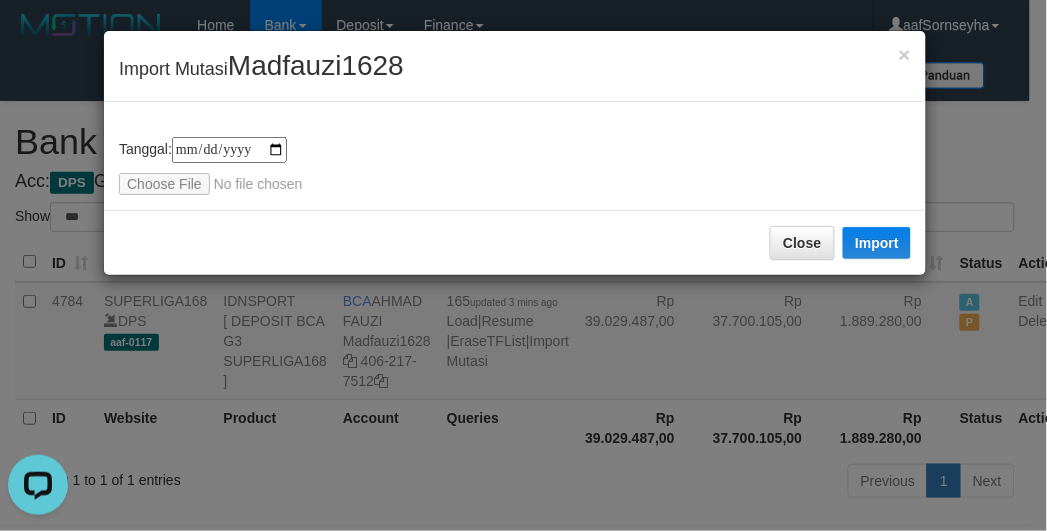 click on "Close
Import" at bounding box center [515, 242] 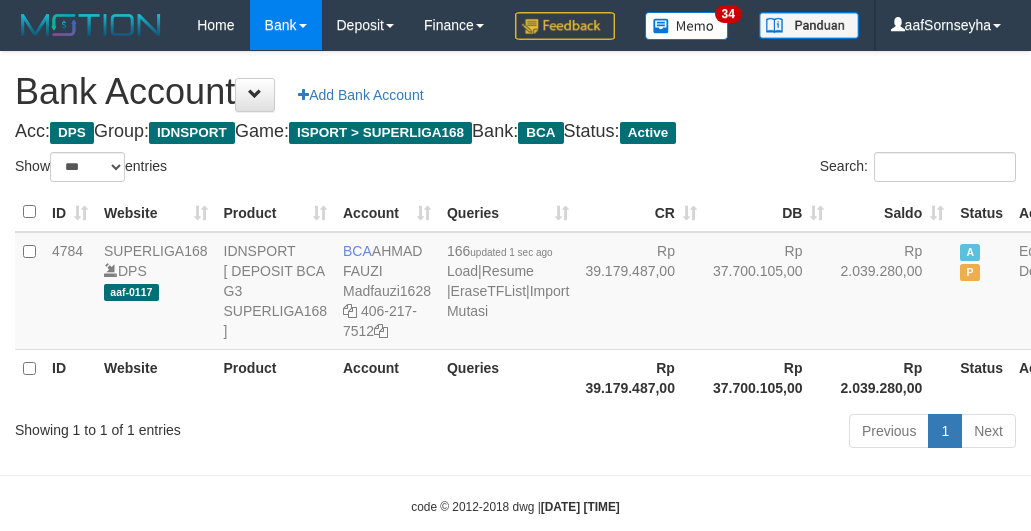select on "***" 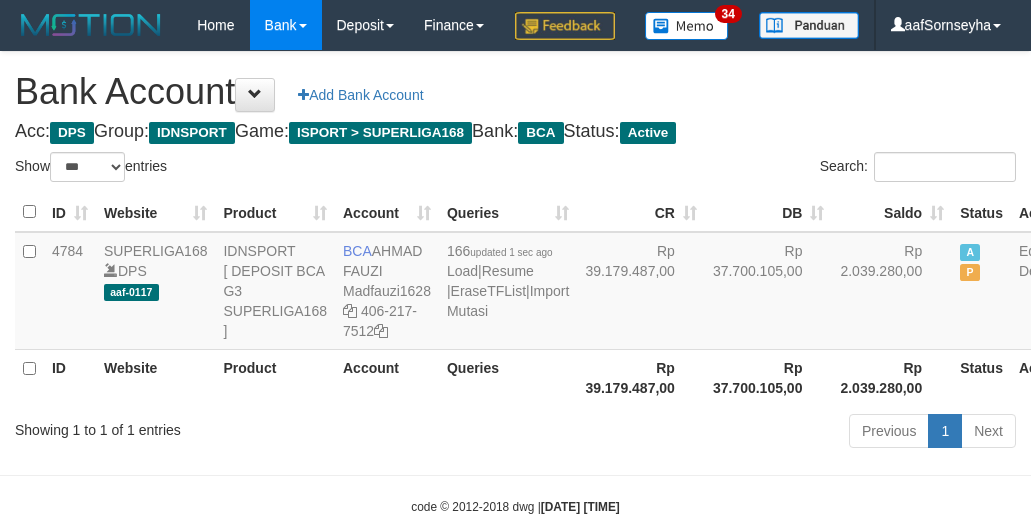 scroll, scrollTop: 0, scrollLeft: 0, axis: both 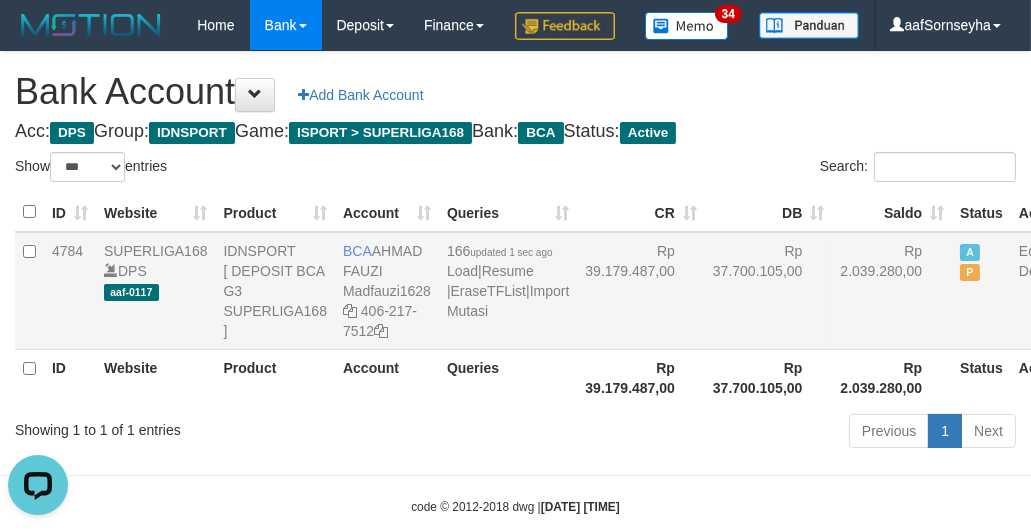 click on "Rp 37.700.105,00" at bounding box center (769, 291) 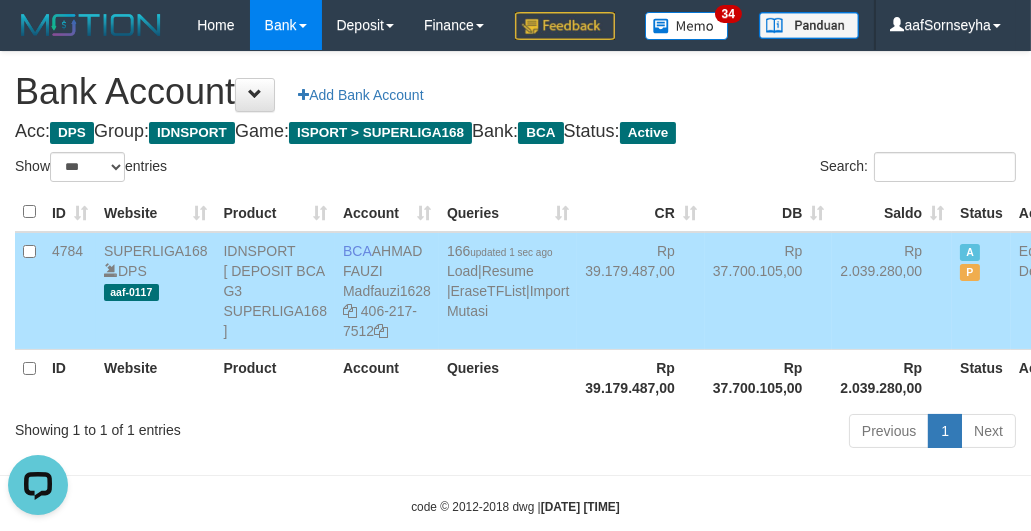 click on "Rp 39.179.487,00" at bounding box center [641, 377] 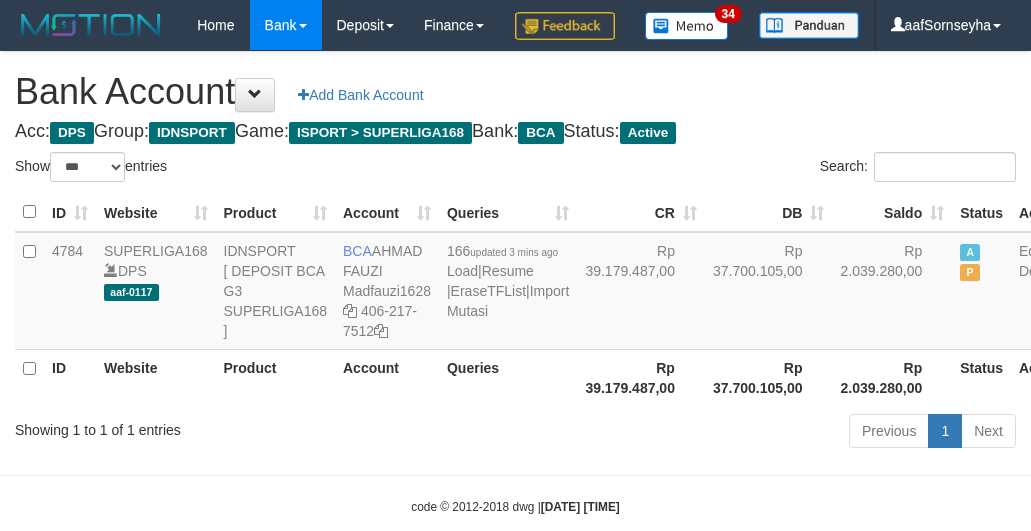 select on "***" 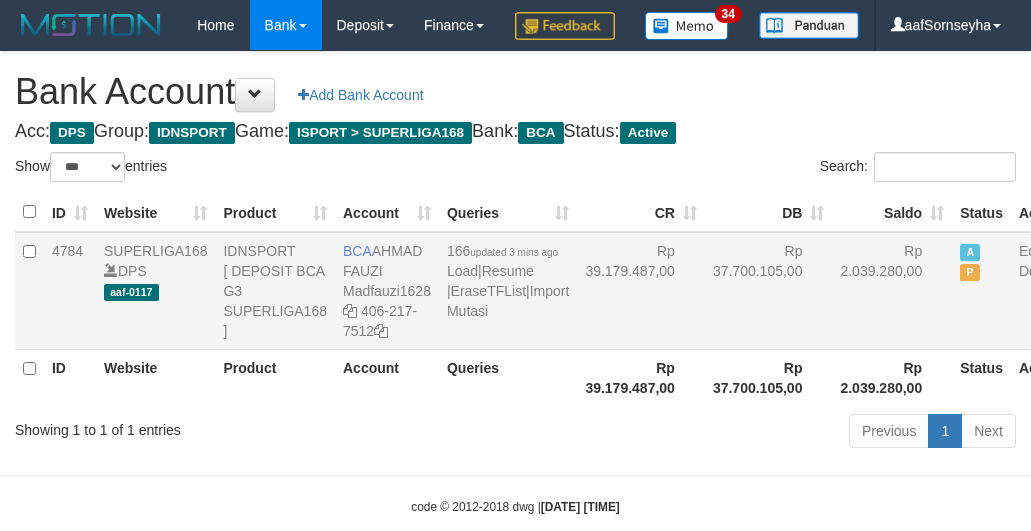 scroll, scrollTop: 0, scrollLeft: 0, axis: both 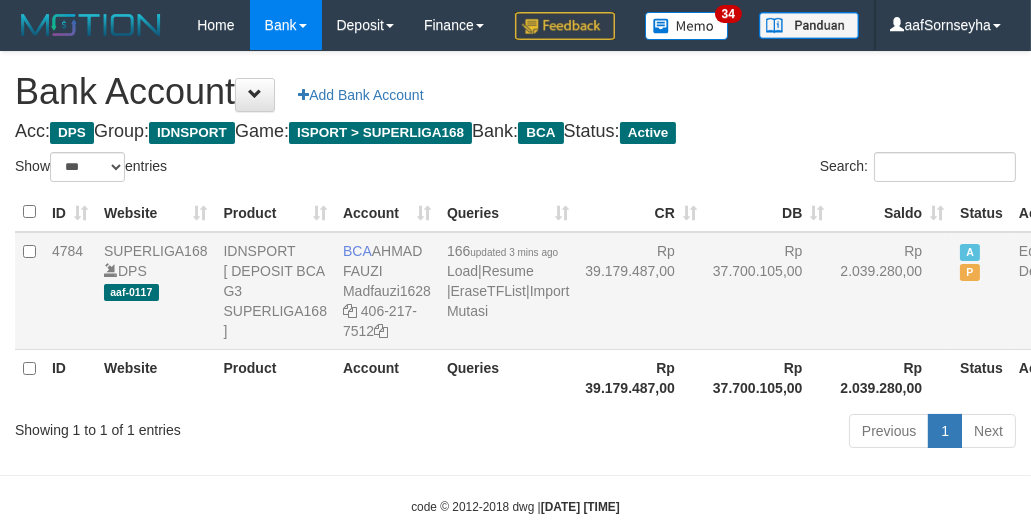 click on "166  updated 3 mins ago
Load
|
Resume
|
EraseTFList
|
Import Mutasi" at bounding box center [508, 291] 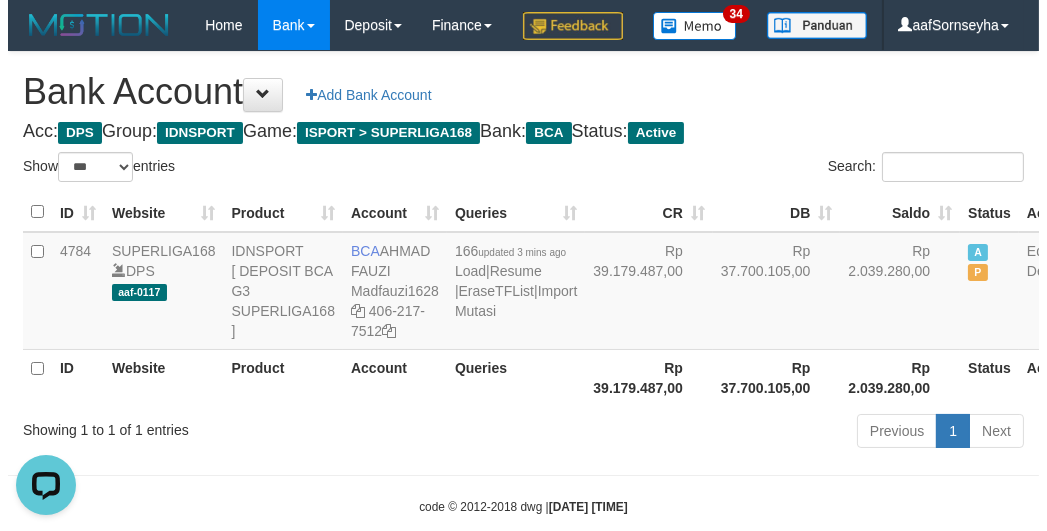 scroll, scrollTop: 0, scrollLeft: 0, axis: both 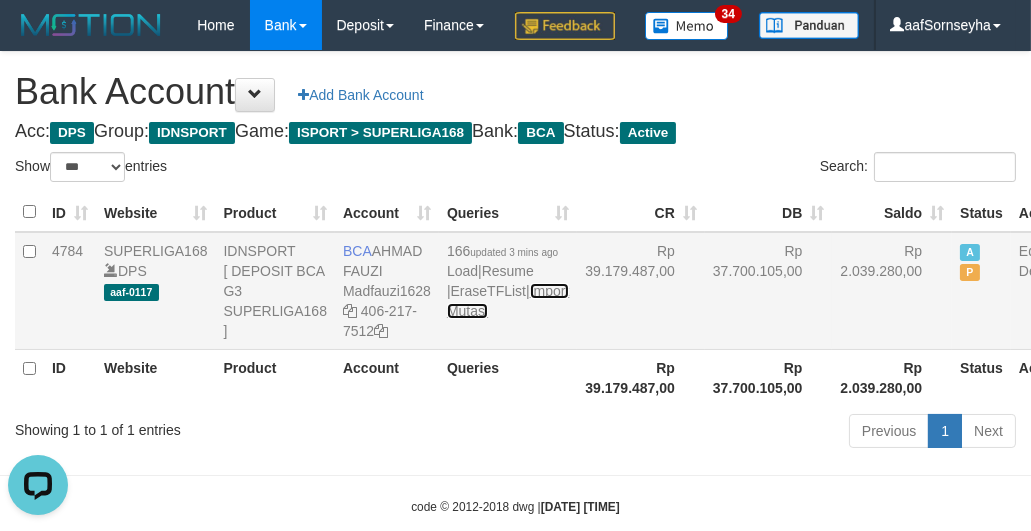 click on "Import Mutasi" at bounding box center [508, 301] 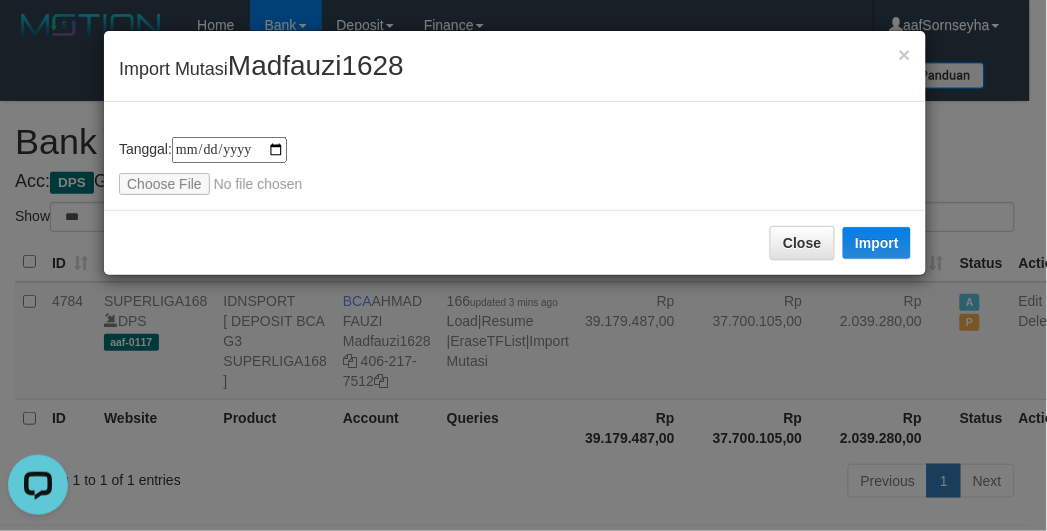 type on "**********" 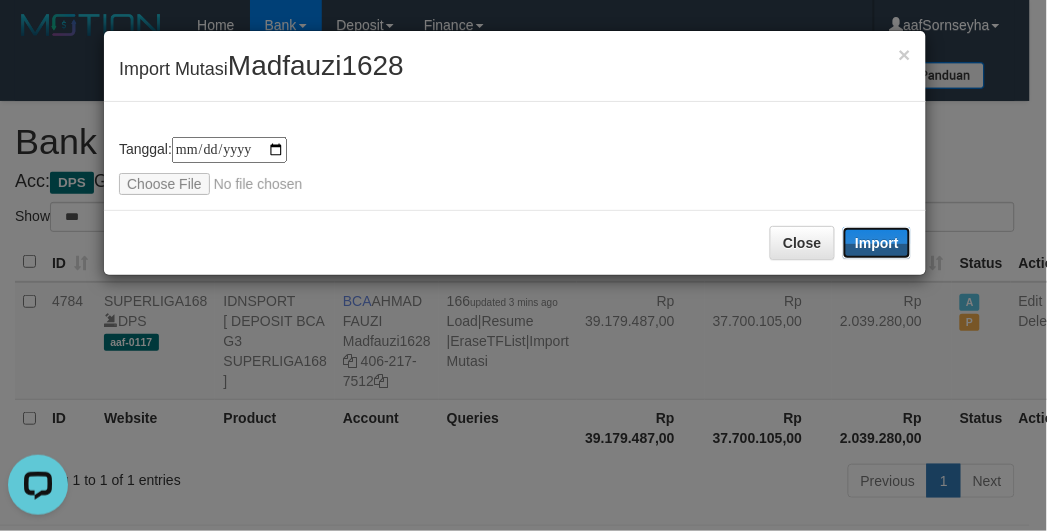 drag, startPoint x: 878, startPoint y: 250, endPoint x: 556, endPoint y: 304, distance: 326.49655 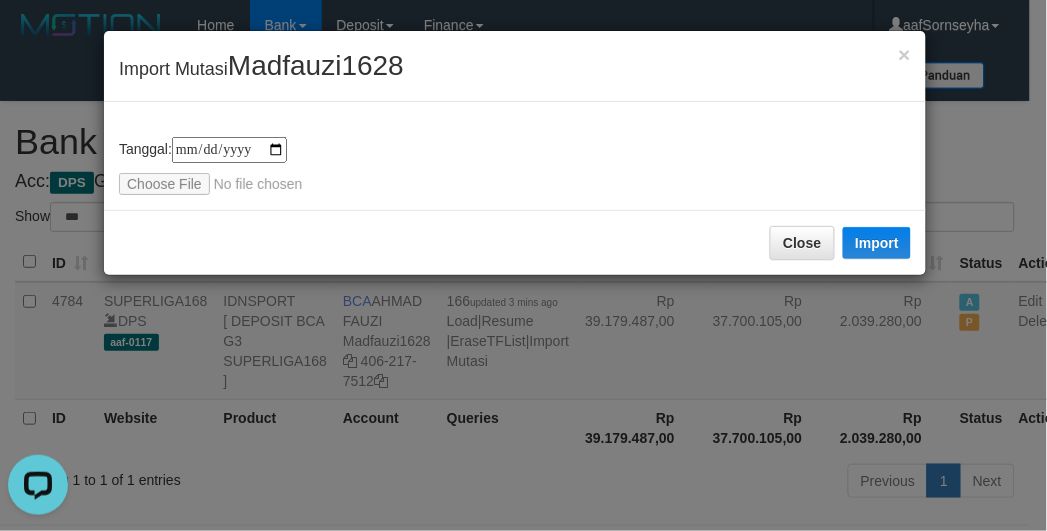 click on "**********" at bounding box center (523, 265) 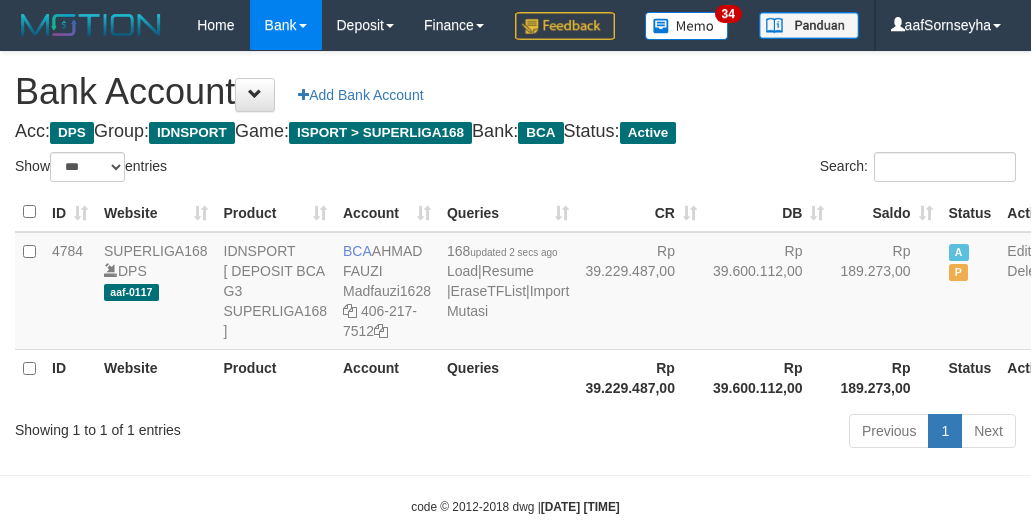 select on "***" 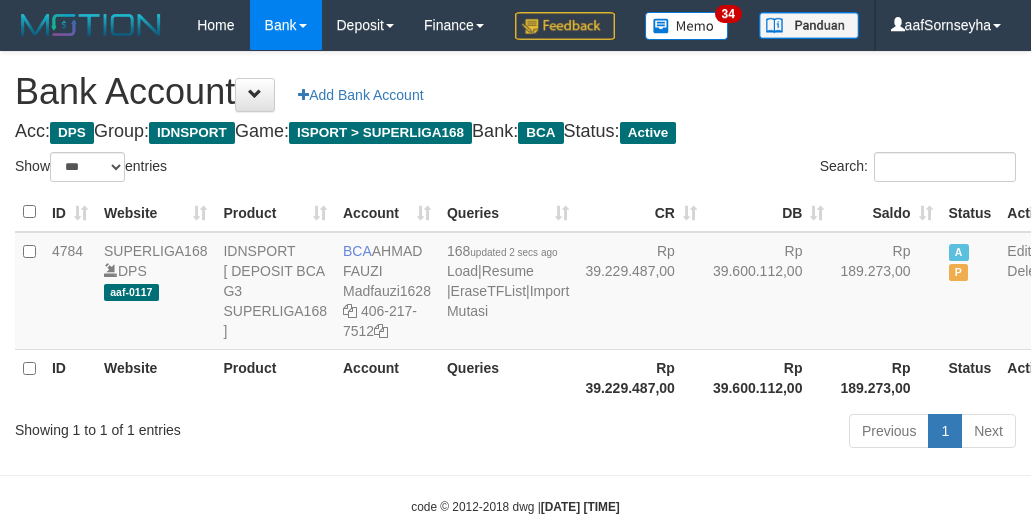 scroll, scrollTop: 0, scrollLeft: 0, axis: both 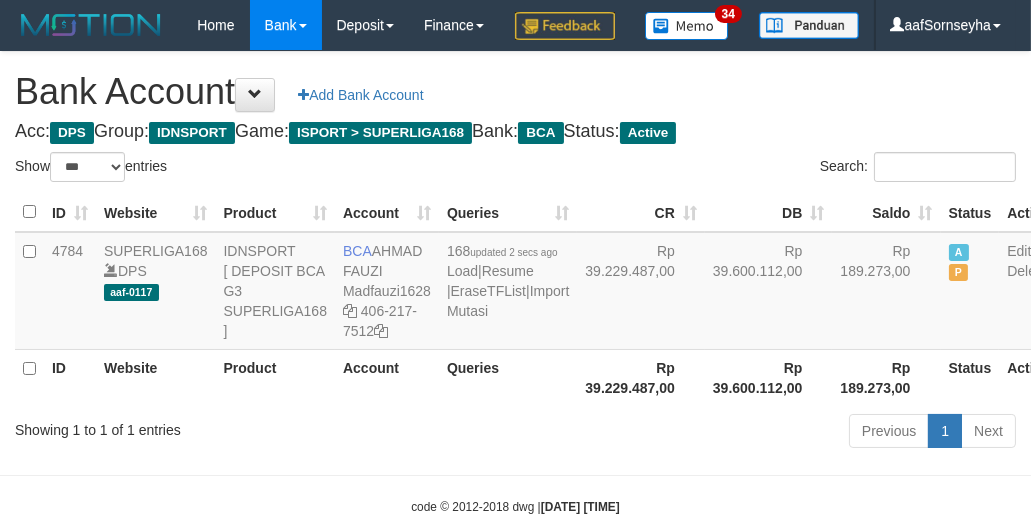 click on "Rp 39.229.487,00" at bounding box center [641, 291] 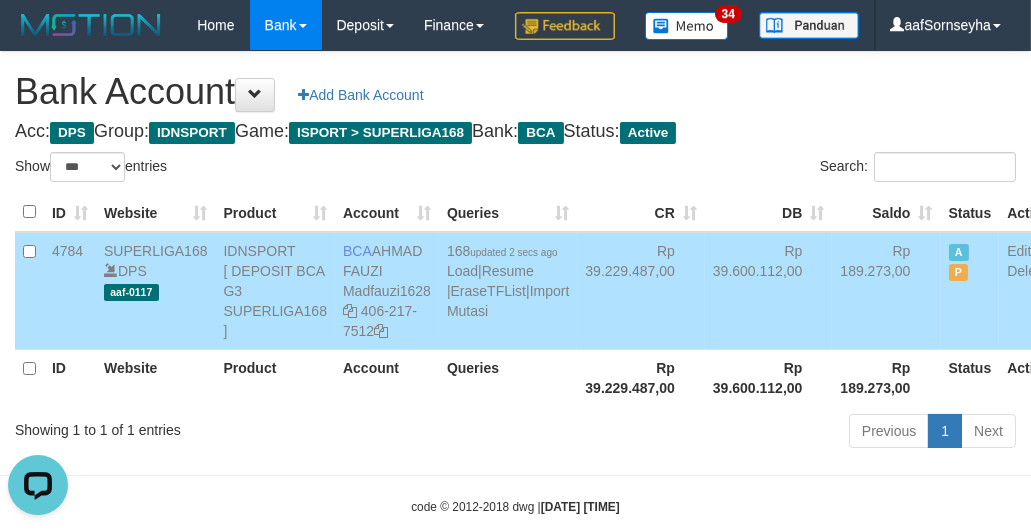 scroll, scrollTop: 0, scrollLeft: 0, axis: both 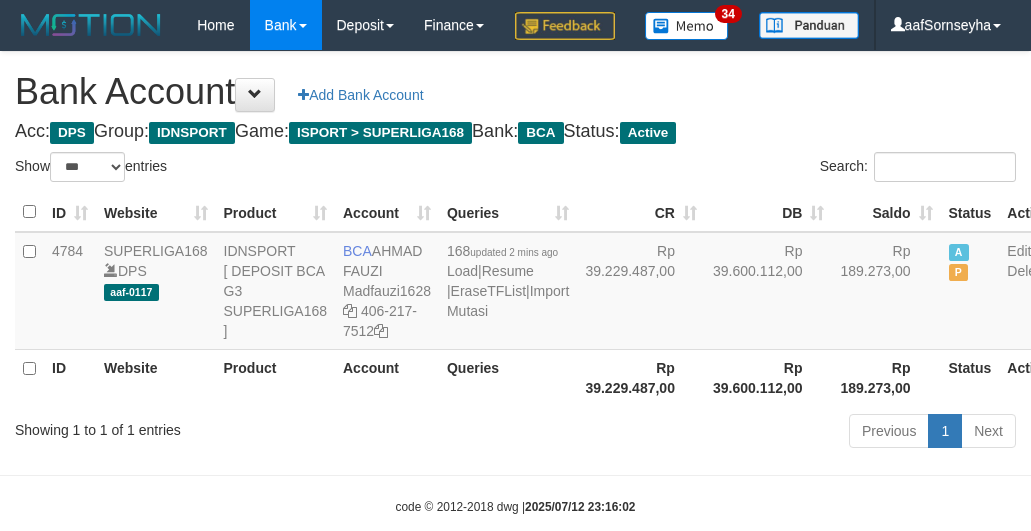 select on "***" 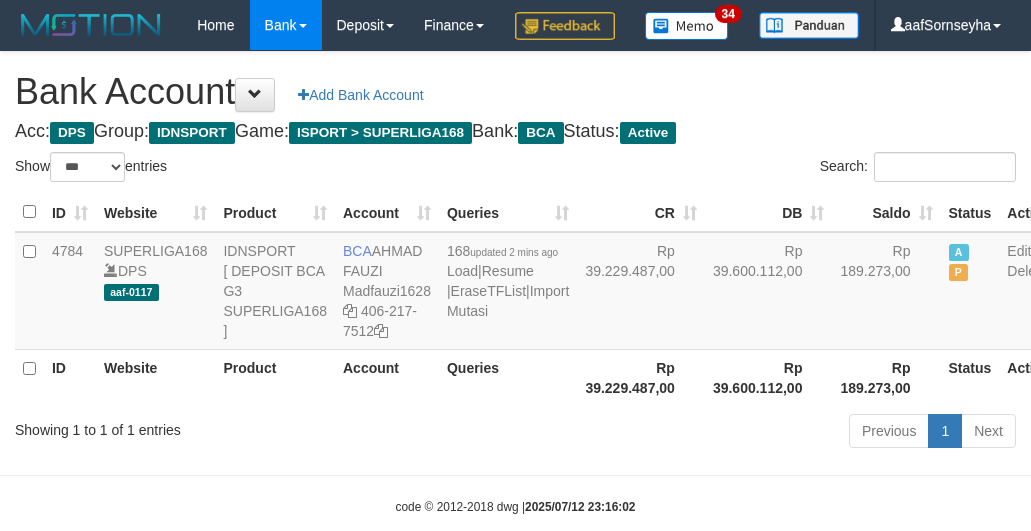 scroll, scrollTop: 0, scrollLeft: 0, axis: both 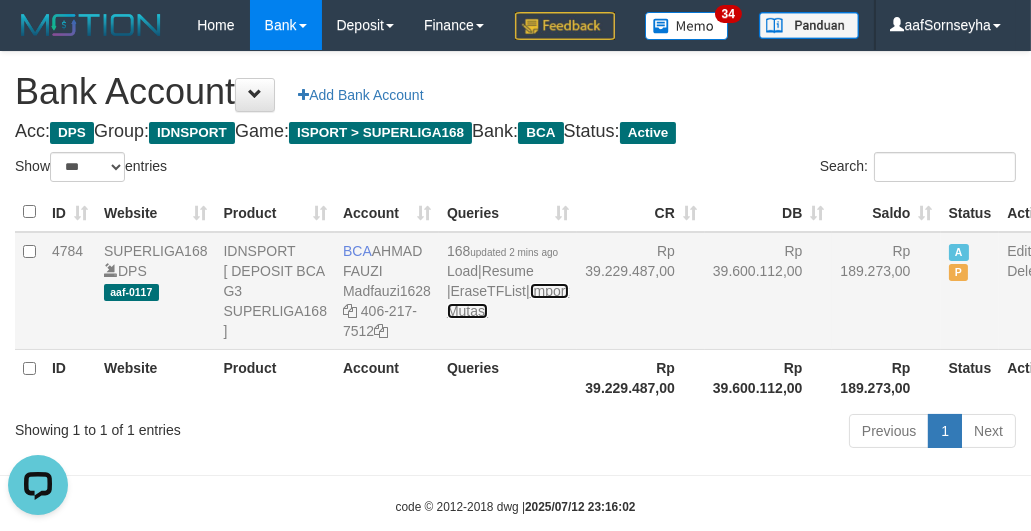 click on "Import Mutasi" at bounding box center [508, 301] 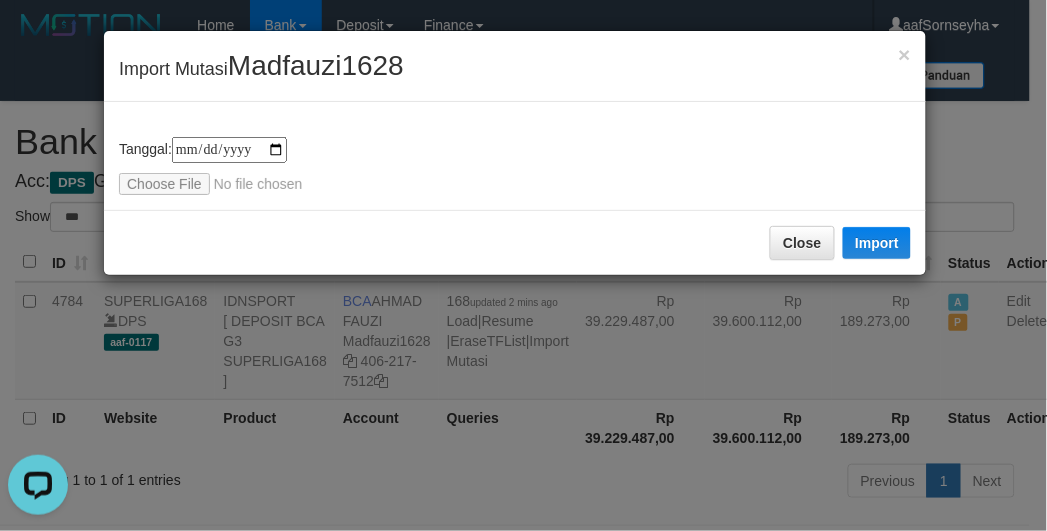type on "**********" 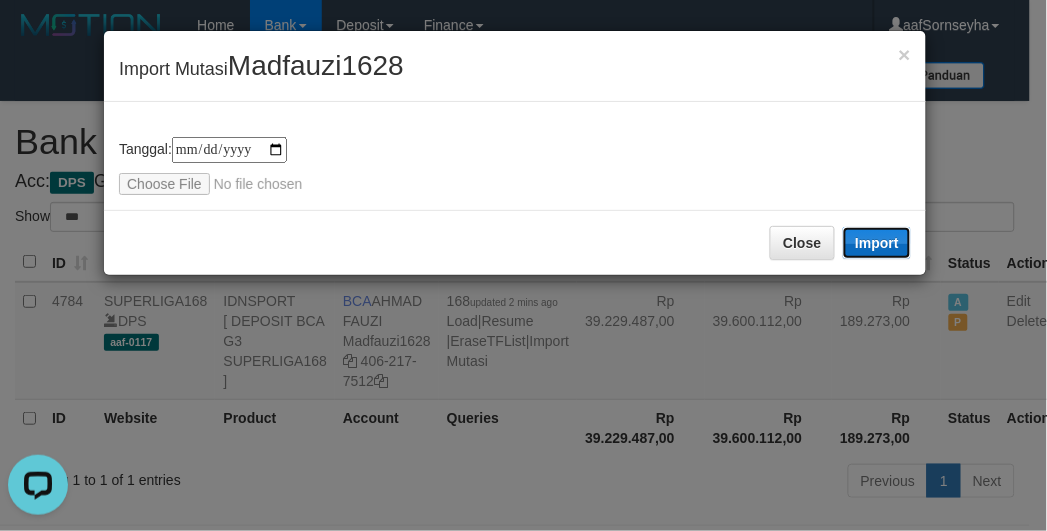 click on "Import" at bounding box center [877, 243] 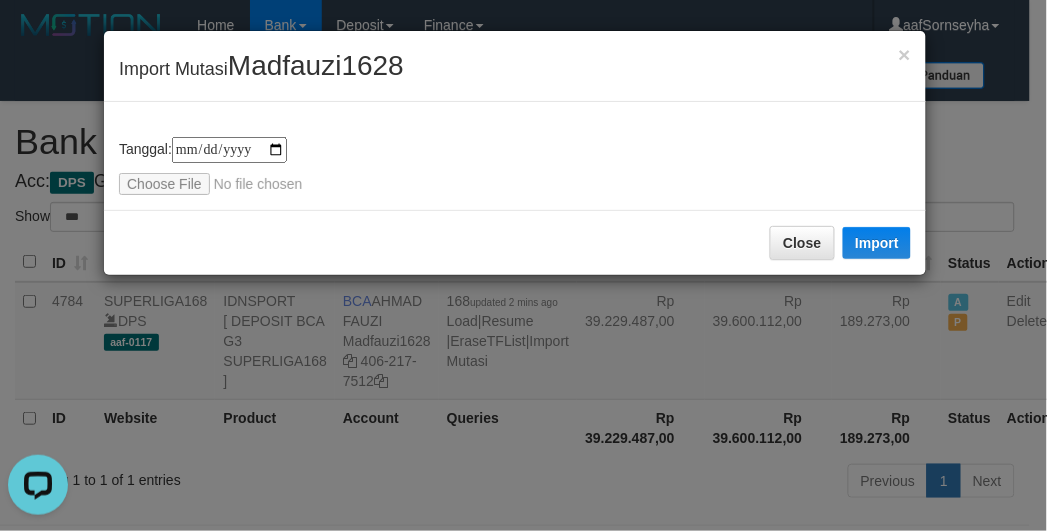 click on "Close
Import" at bounding box center [515, 242] 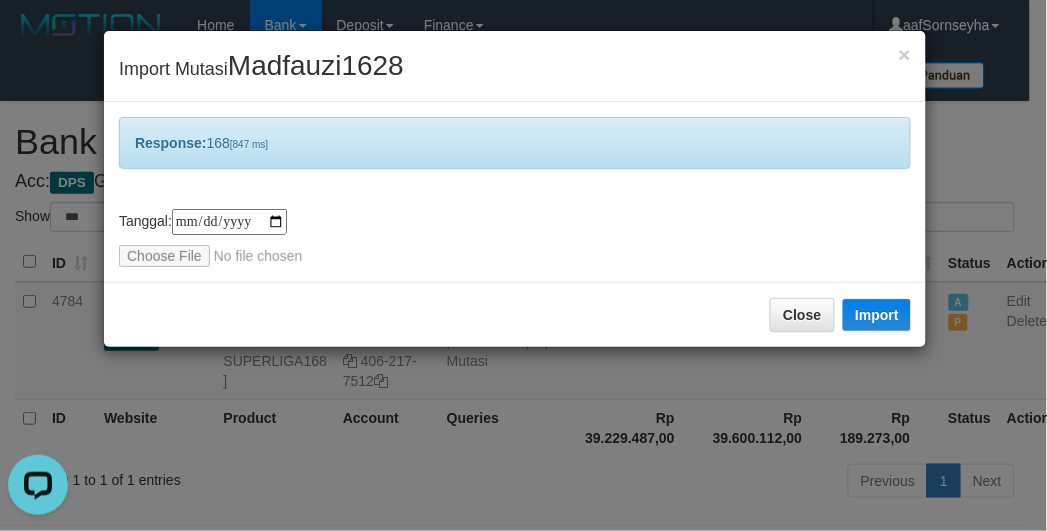 drag, startPoint x: 544, startPoint y: 294, endPoint x: 587, endPoint y: 322, distance: 51.312767 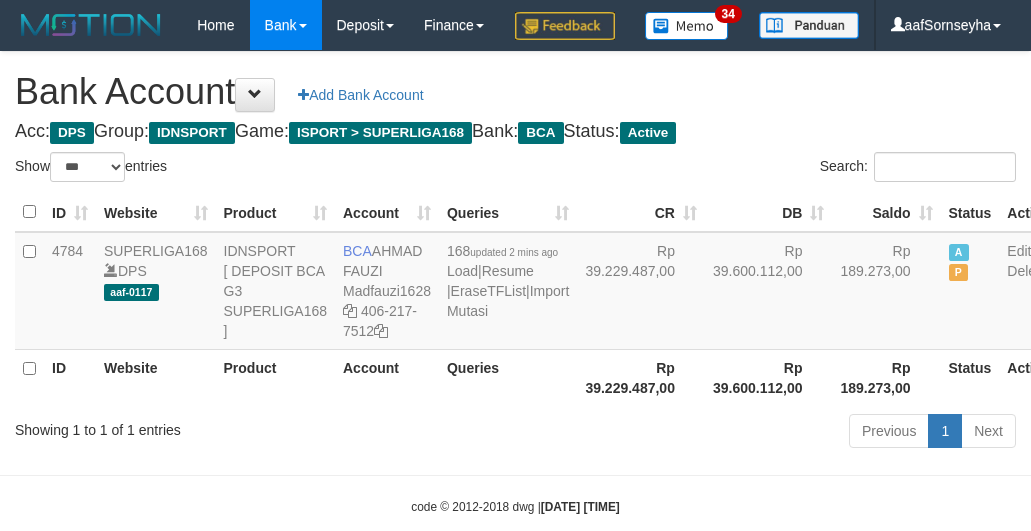select on "***" 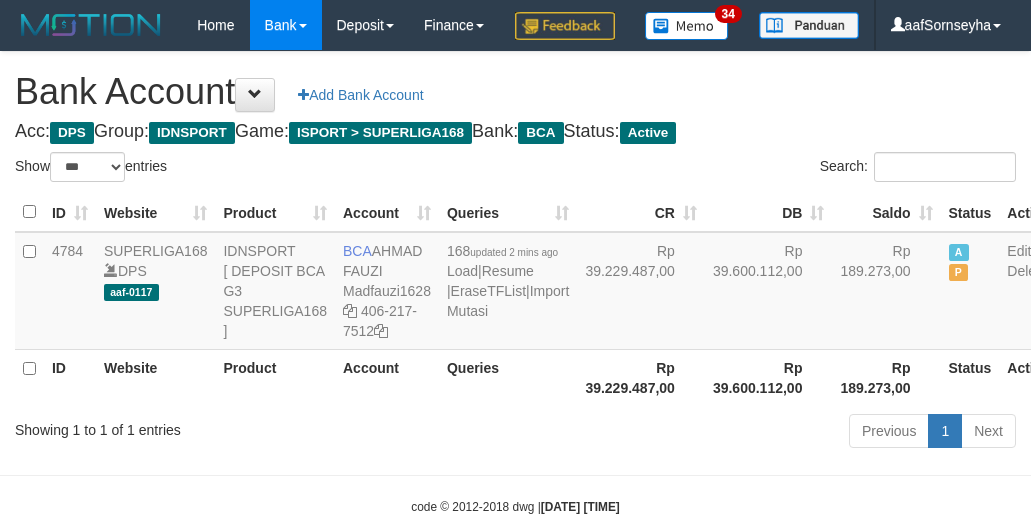 scroll, scrollTop: 0, scrollLeft: 0, axis: both 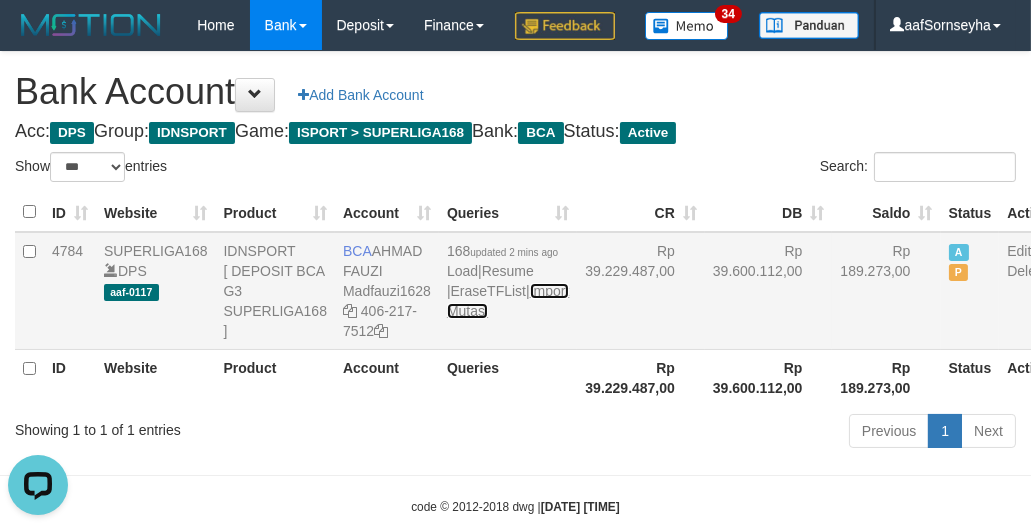 click on "Import Mutasi" at bounding box center (508, 301) 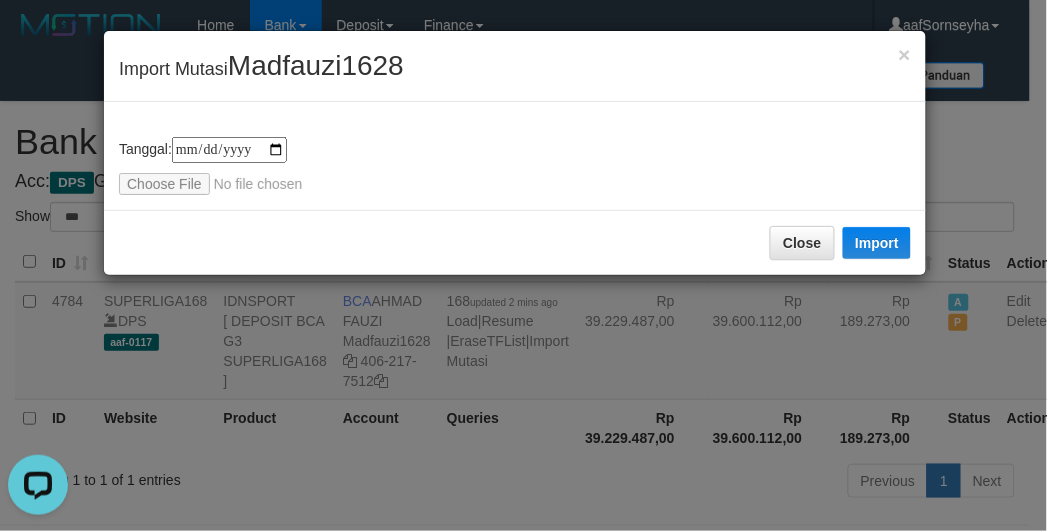 type on "**********" 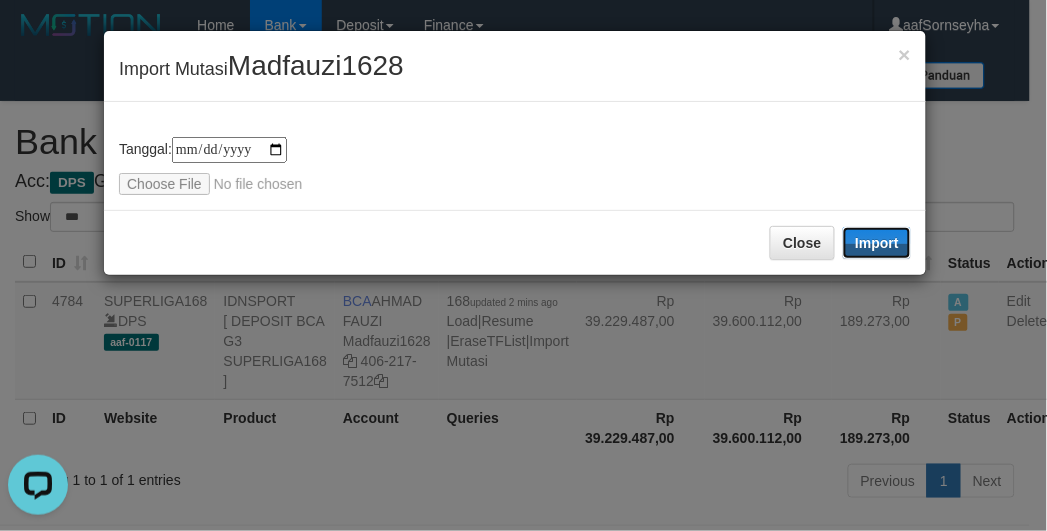 drag, startPoint x: 887, startPoint y: 248, endPoint x: 572, endPoint y: 243, distance: 315.03967 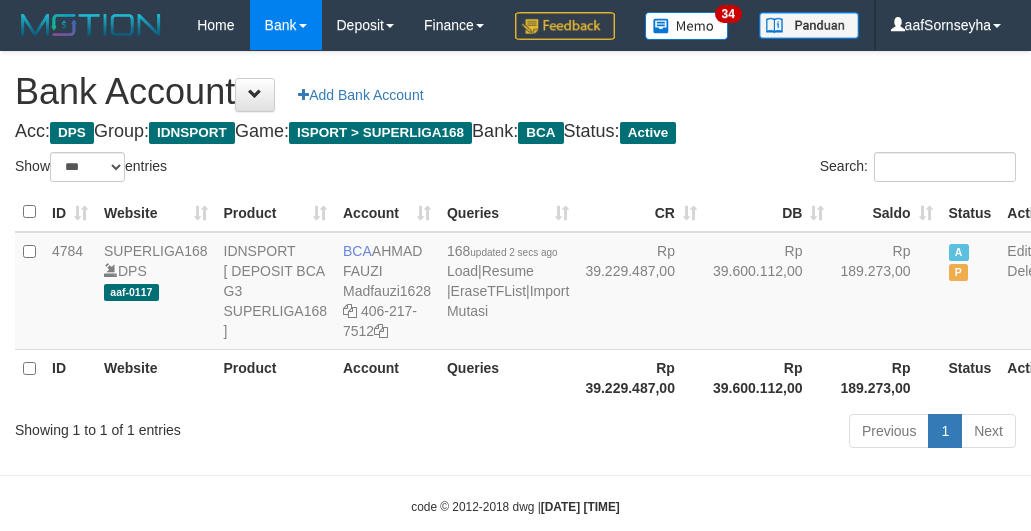 select on "***" 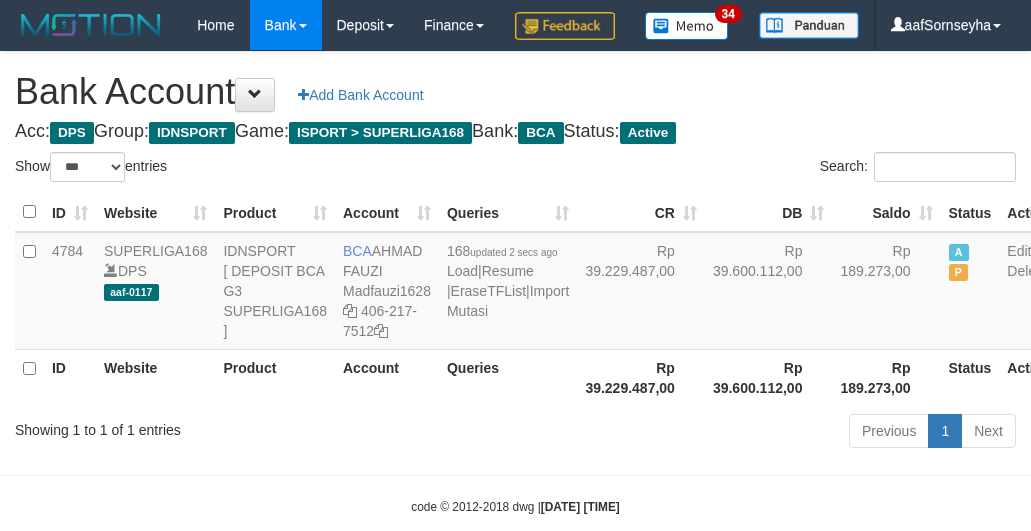 scroll, scrollTop: 0, scrollLeft: 0, axis: both 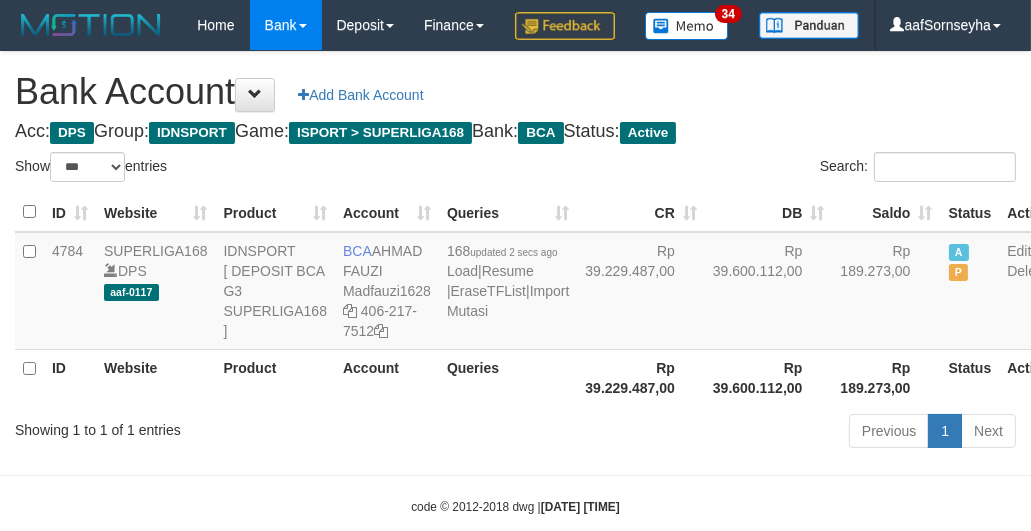 drag, startPoint x: 0, startPoint y: 0, endPoint x: 572, endPoint y: 123, distance: 585.0752 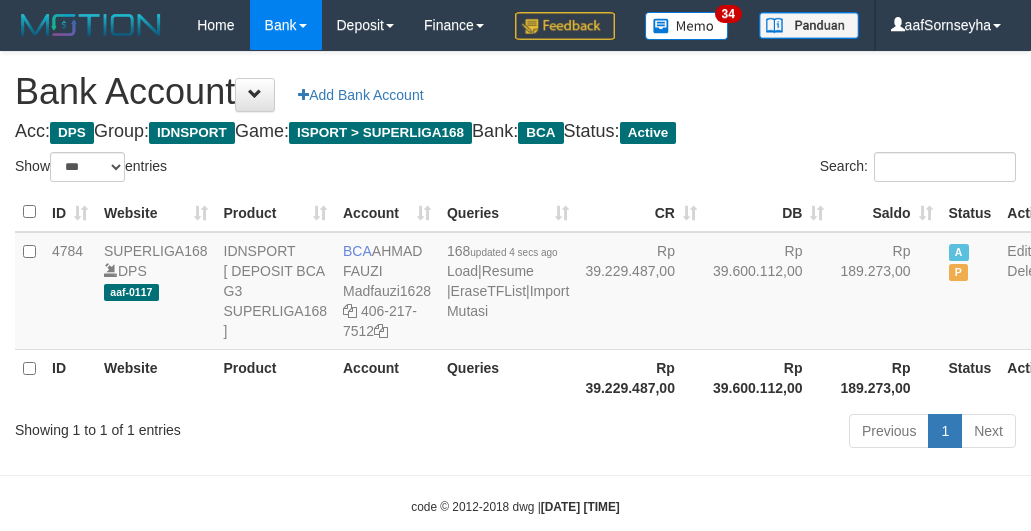 select on "***" 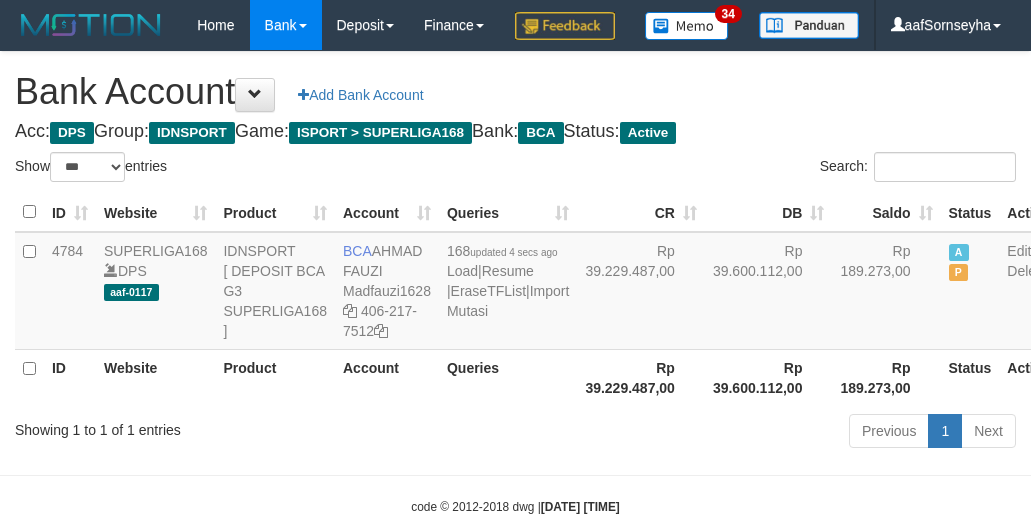 scroll, scrollTop: 0, scrollLeft: 0, axis: both 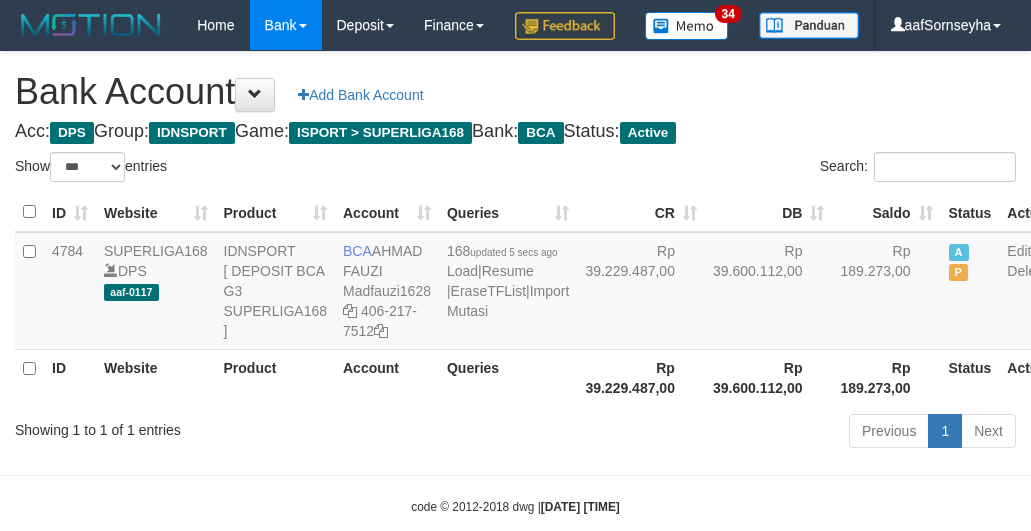 select on "***" 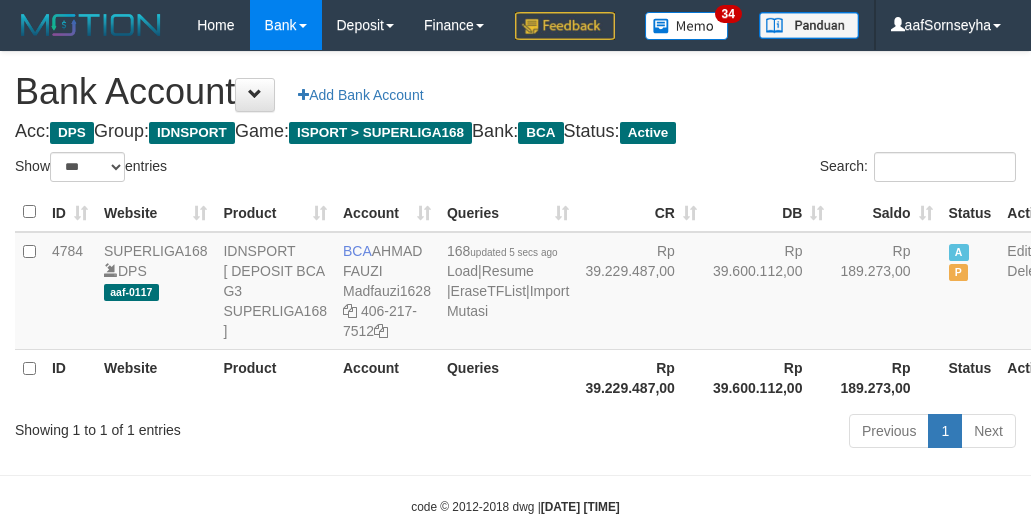 scroll, scrollTop: 0, scrollLeft: 0, axis: both 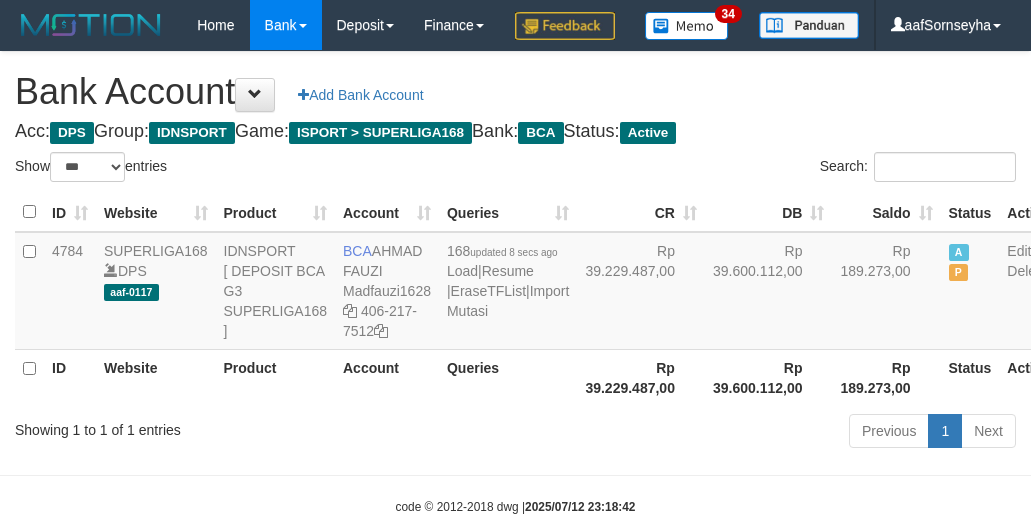select on "***" 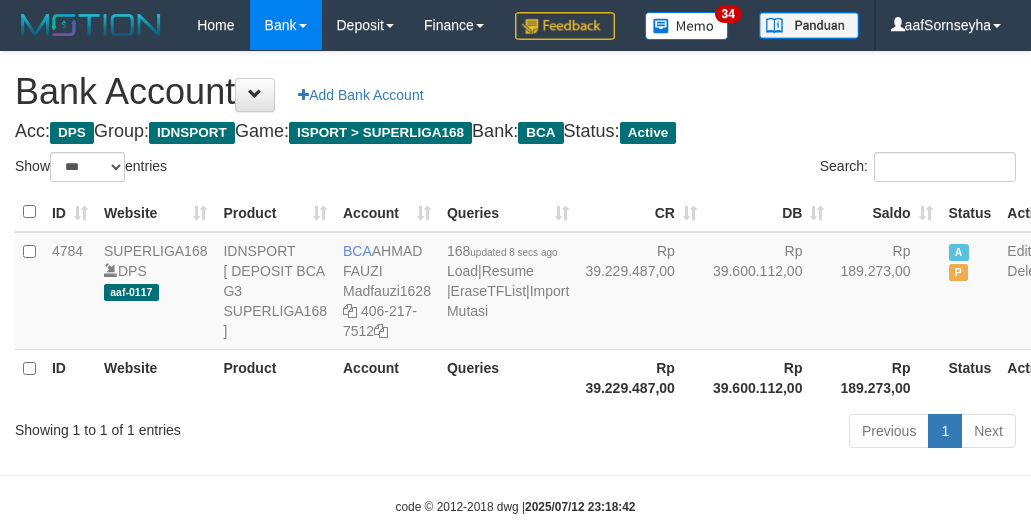 scroll, scrollTop: 0, scrollLeft: 0, axis: both 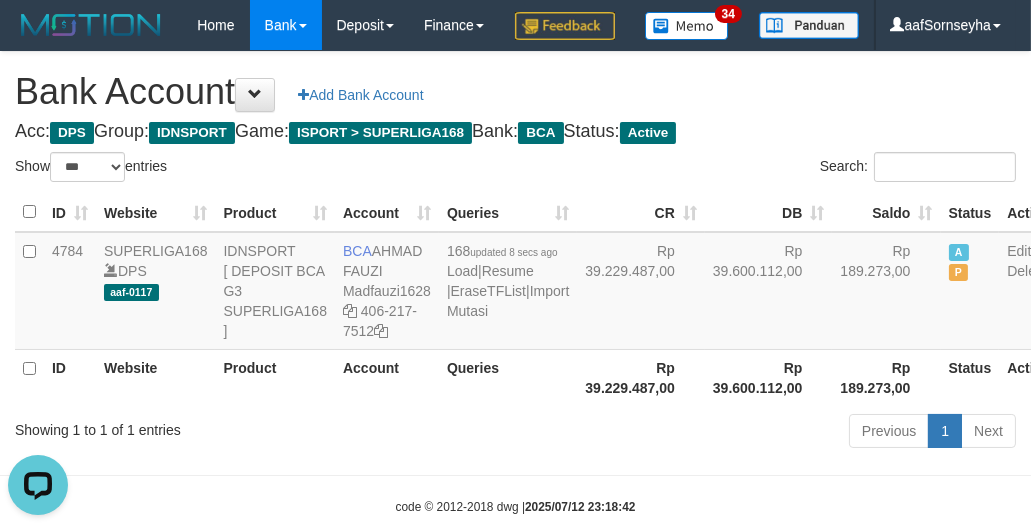 drag, startPoint x: 478, startPoint y: 255, endPoint x: 488, endPoint y: 260, distance: 11.18034 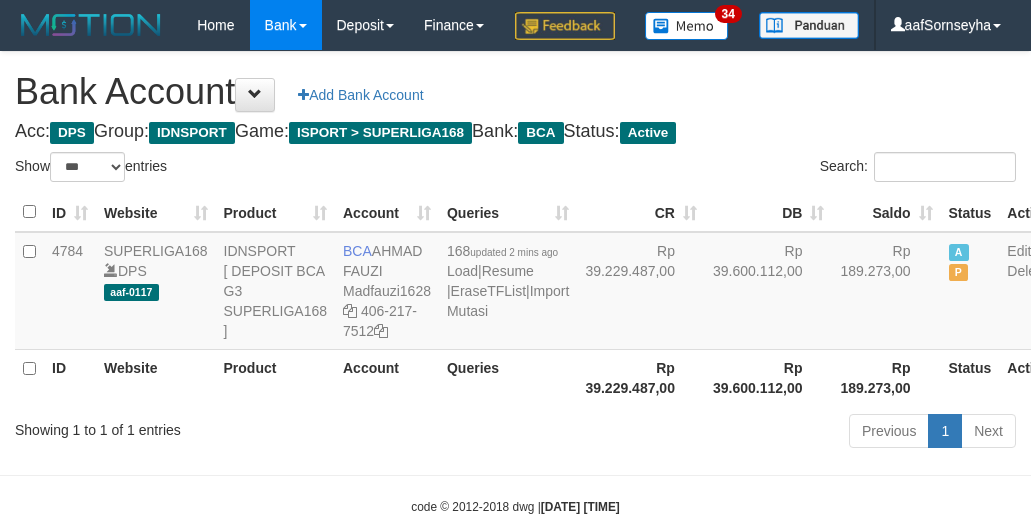 select on "***" 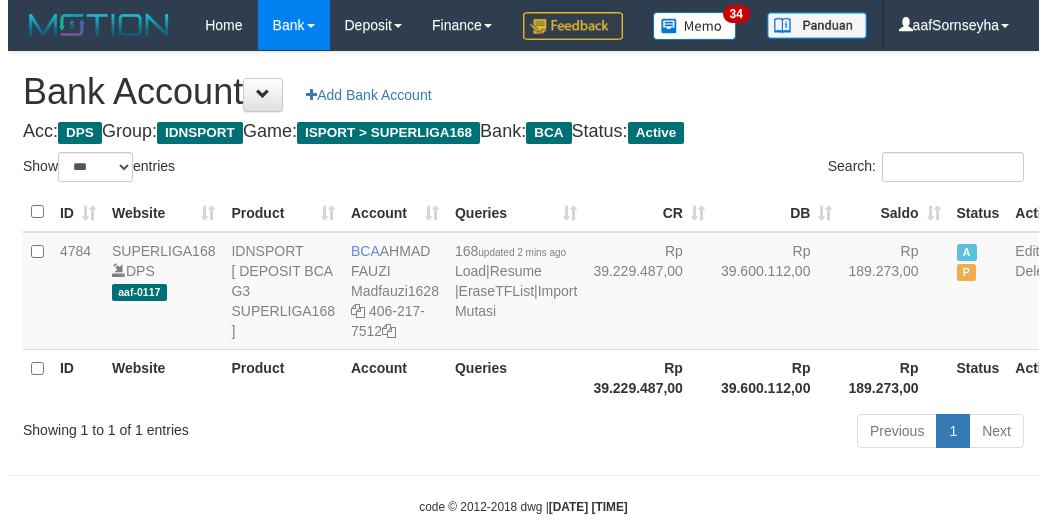 scroll, scrollTop: 0, scrollLeft: 0, axis: both 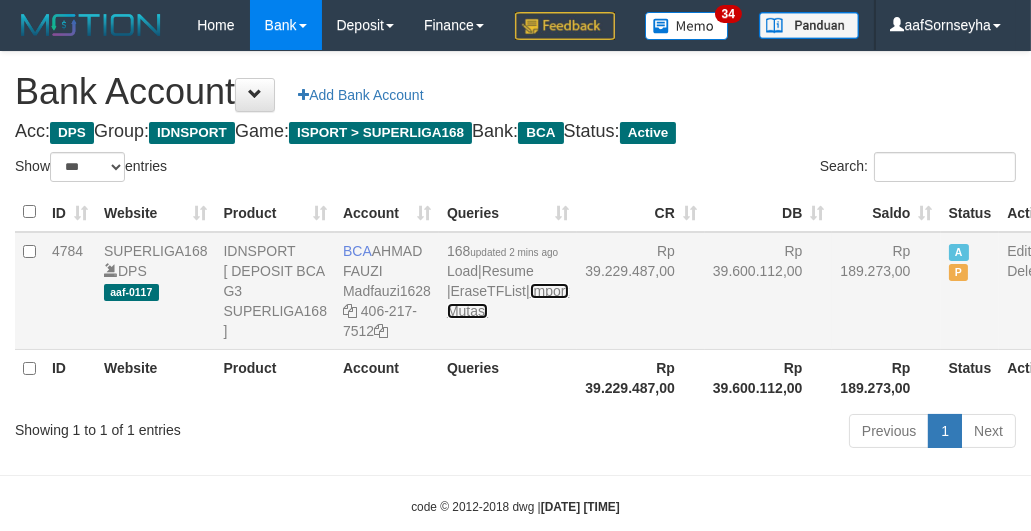 click on "Import Mutasi" at bounding box center [508, 301] 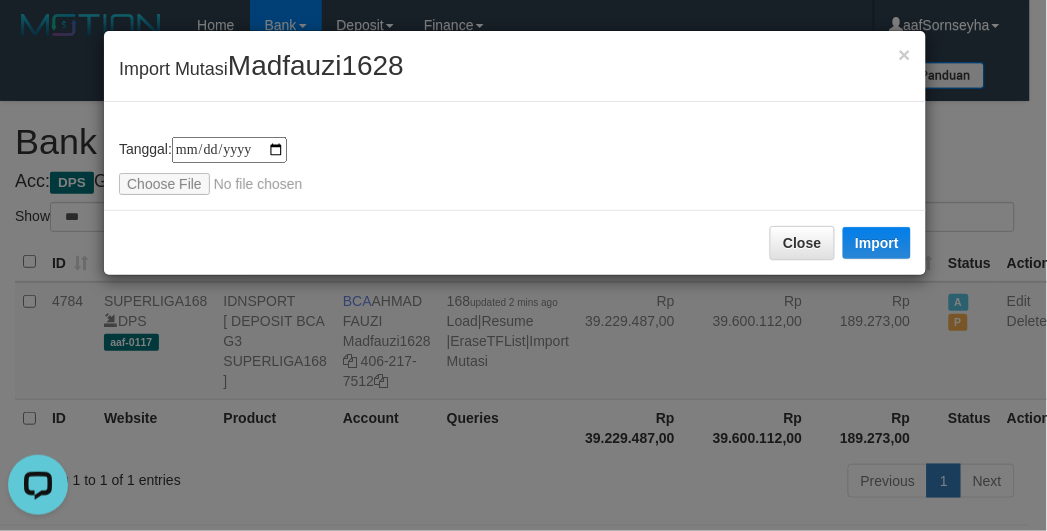 scroll, scrollTop: 0, scrollLeft: 0, axis: both 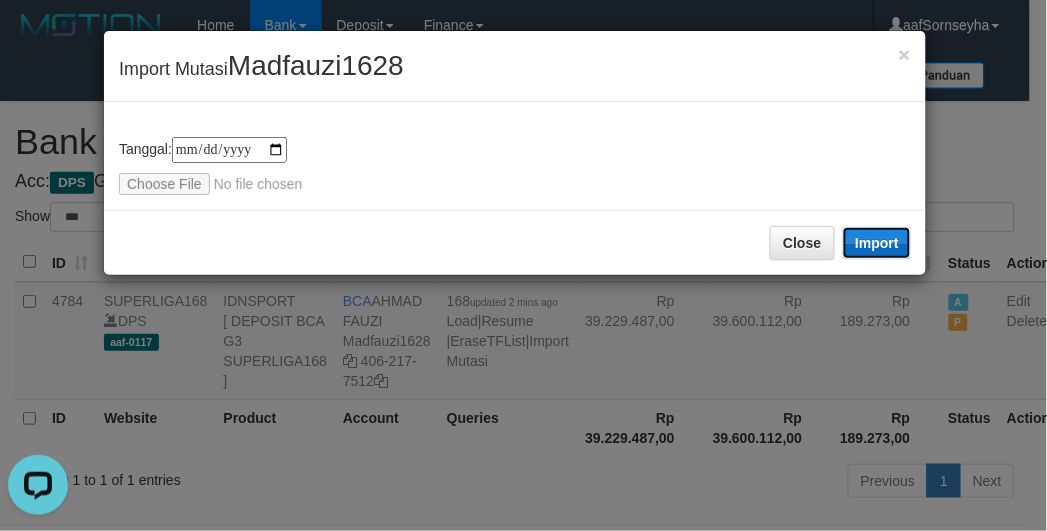 click on "Import" at bounding box center (877, 243) 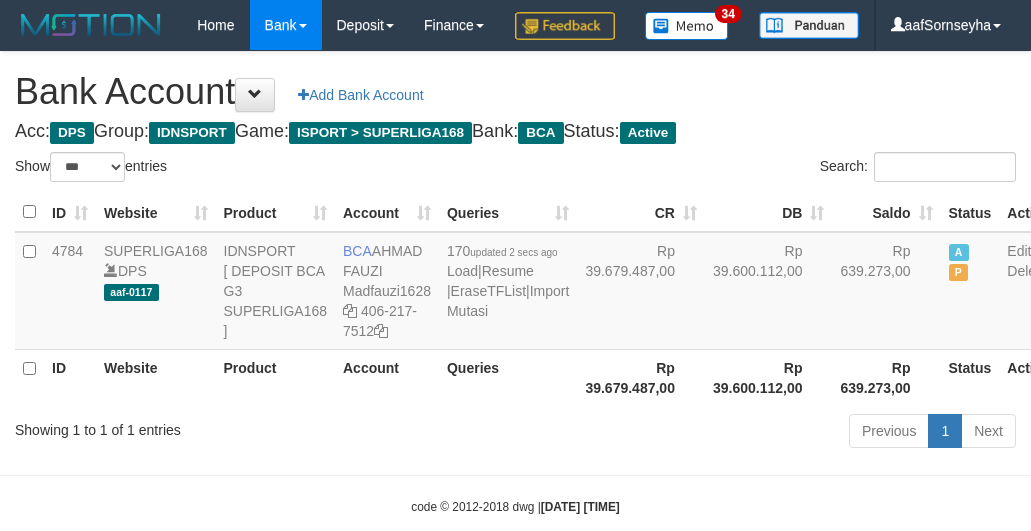 select on "***" 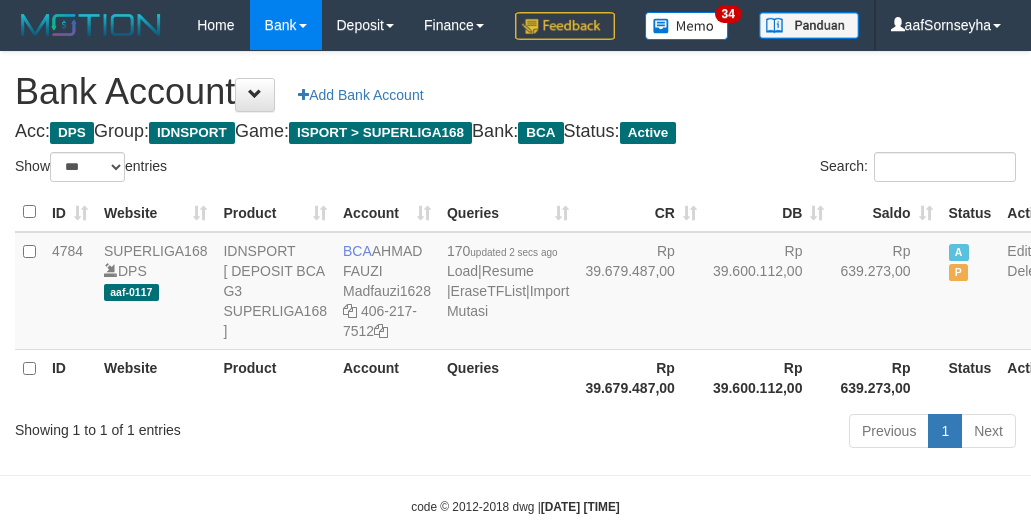 scroll, scrollTop: 0, scrollLeft: 0, axis: both 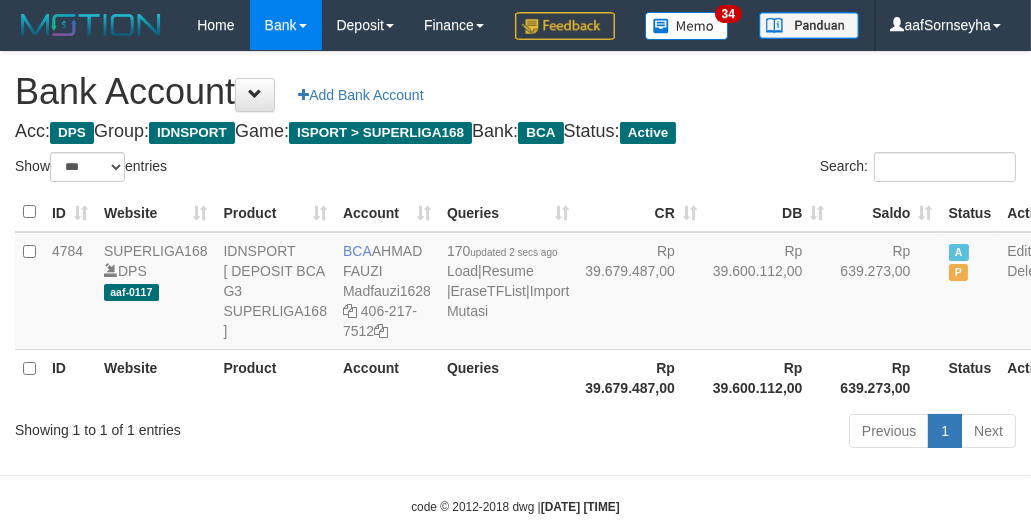 drag, startPoint x: 0, startPoint y: 0, endPoint x: 551, endPoint y: 128, distance: 565.6722 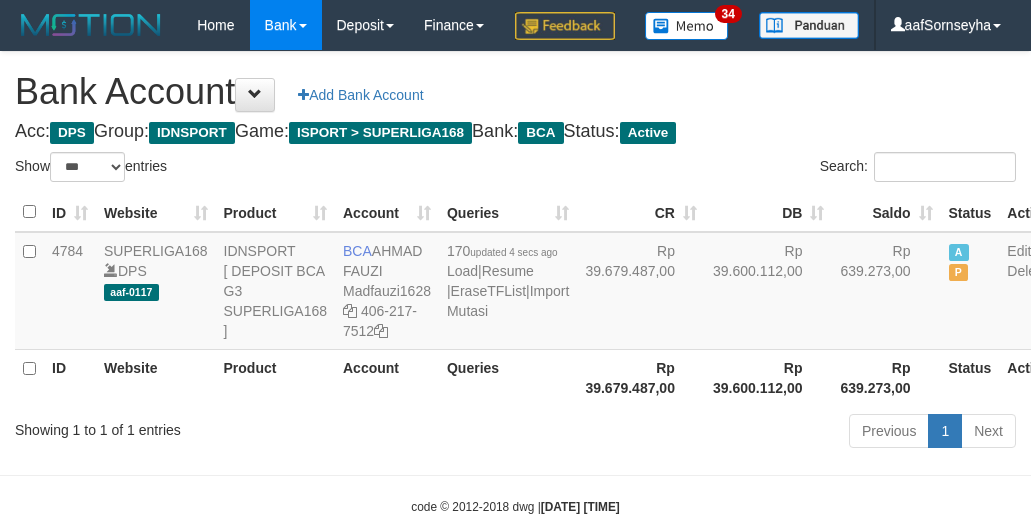 select on "***" 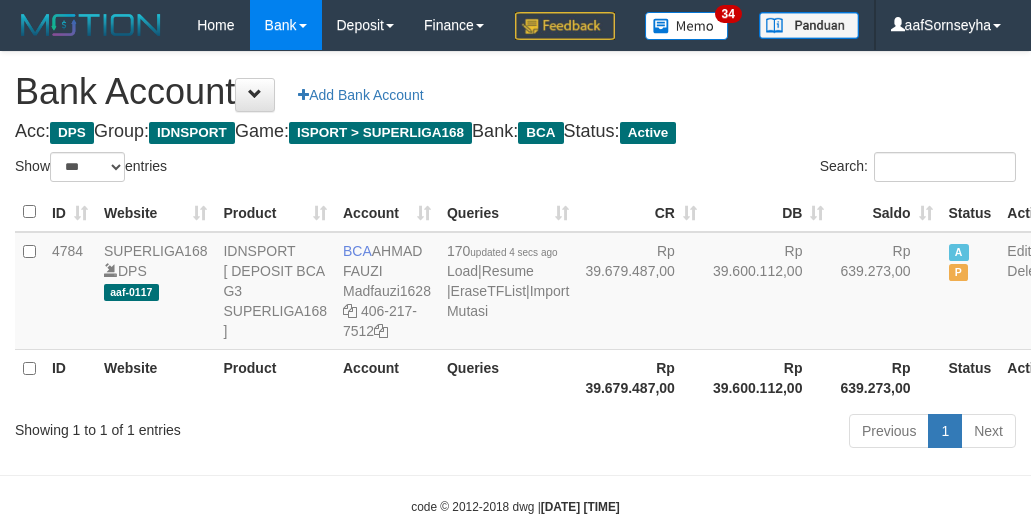 scroll, scrollTop: 0, scrollLeft: 0, axis: both 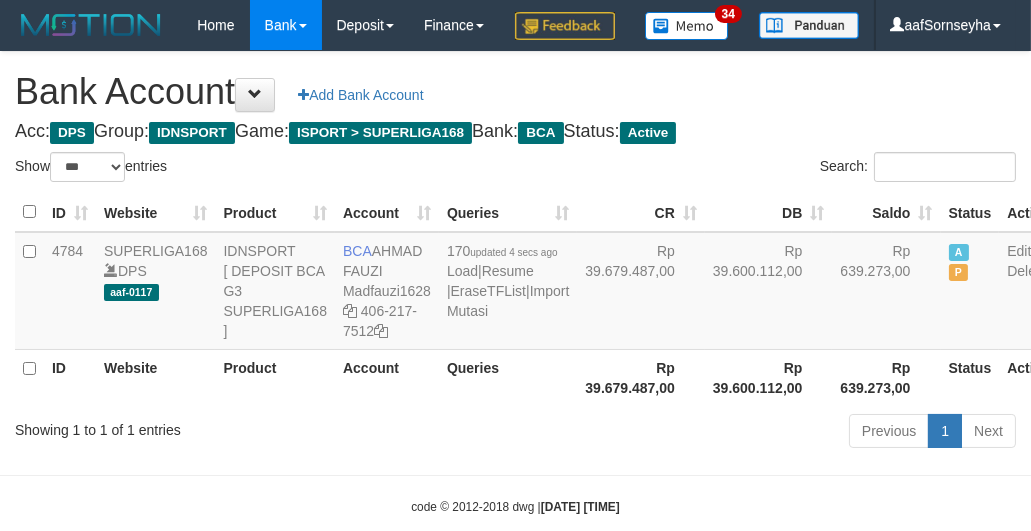 drag, startPoint x: 536, startPoint y: 213, endPoint x: 534, endPoint y: 225, distance: 12.165525 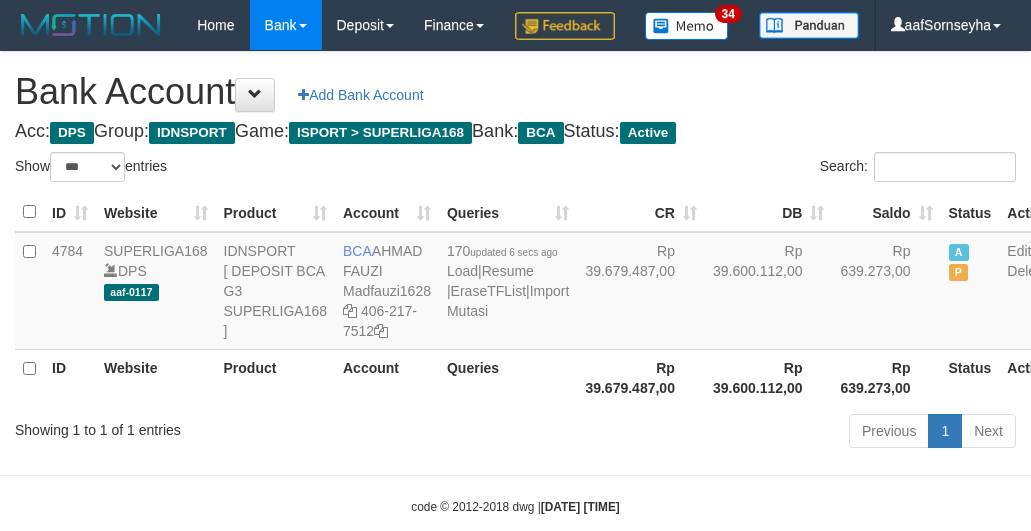 select on "***" 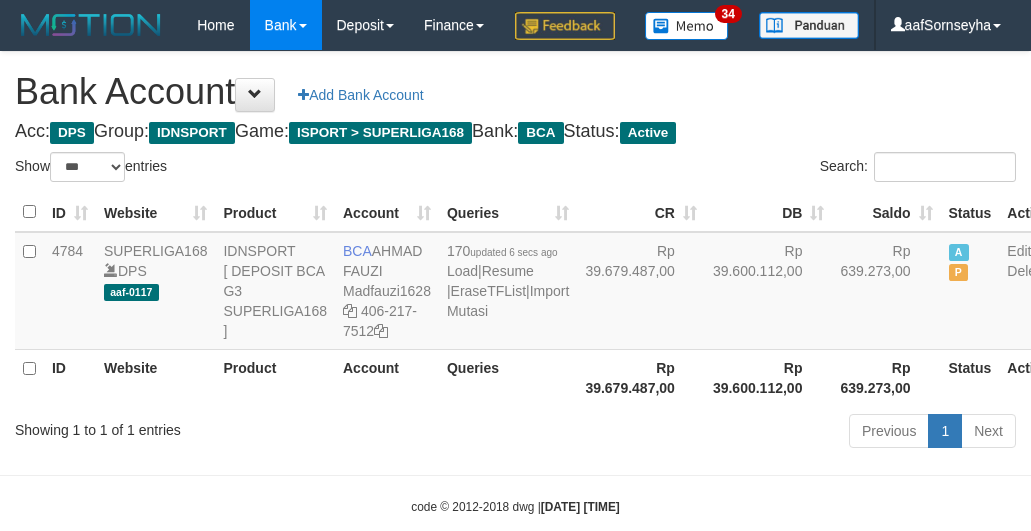 scroll, scrollTop: 0, scrollLeft: 0, axis: both 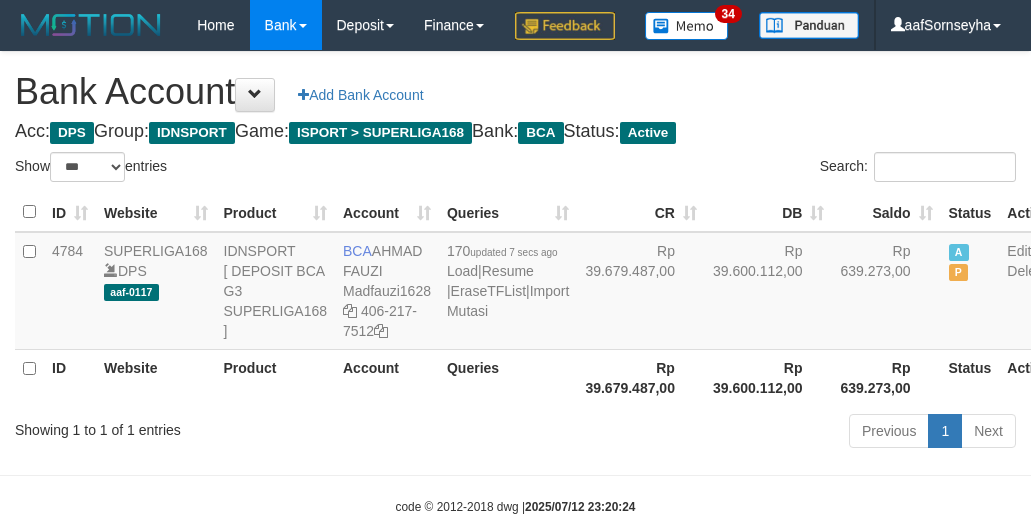 select on "***" 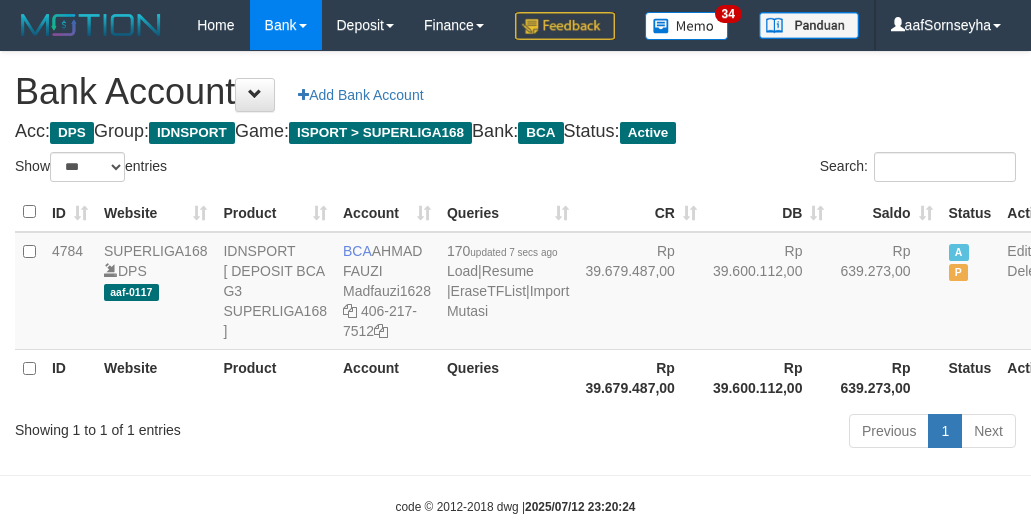 scroll, scrollTop: 0, scrollLeft: 0, axis: both 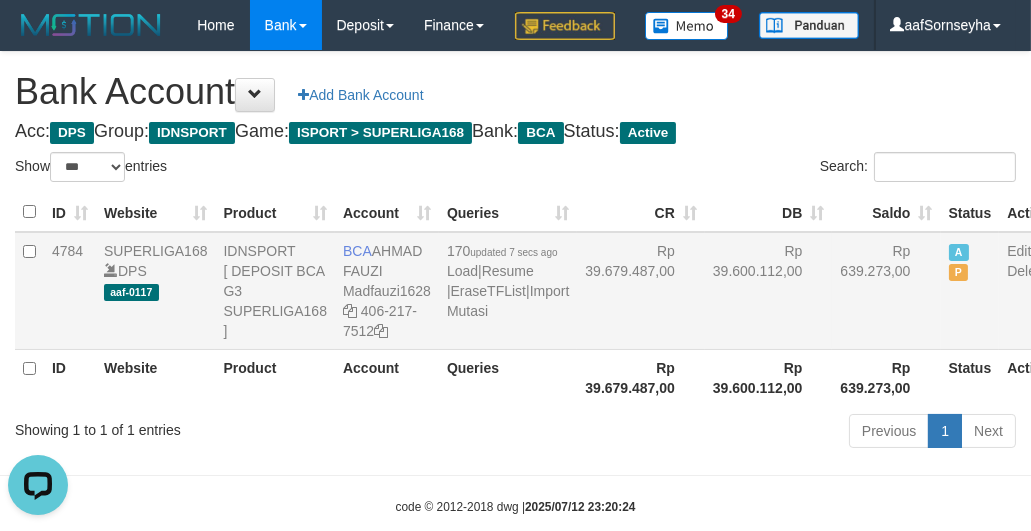 click on "BCA
[FIRST] [LAST]
Madfauzi1628
[PHONE]" at bounding box center [387, 291] 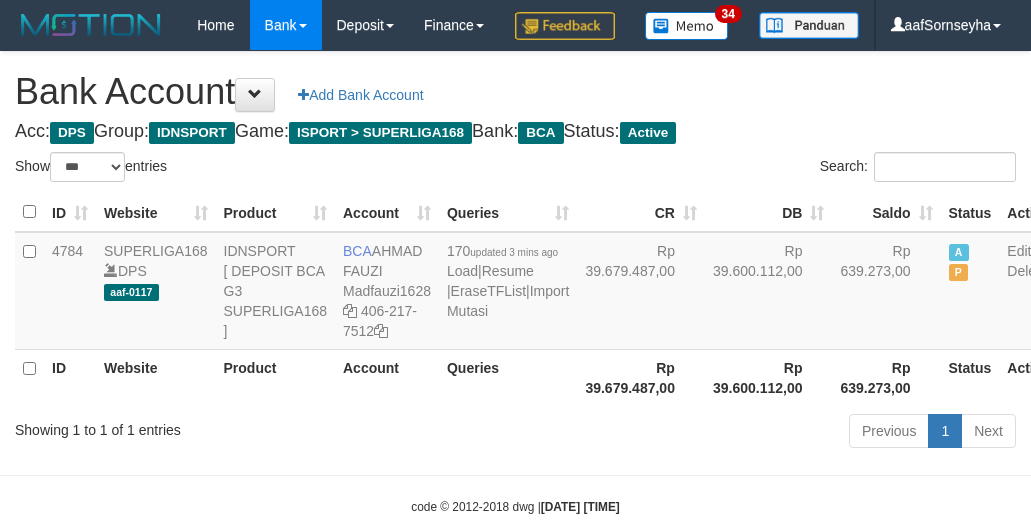 select on "***" 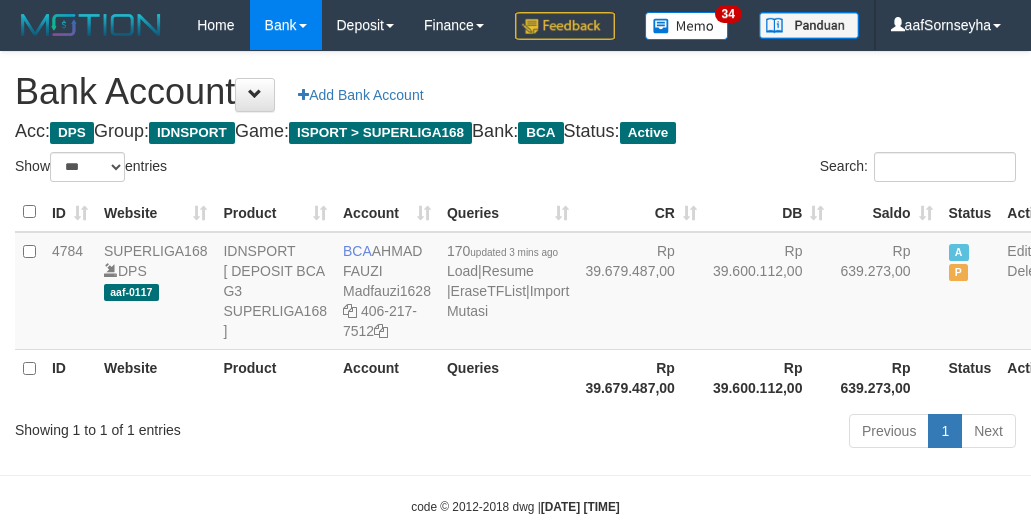 scroll, scrollTop: 0, scrollLeft: 0, axis: both 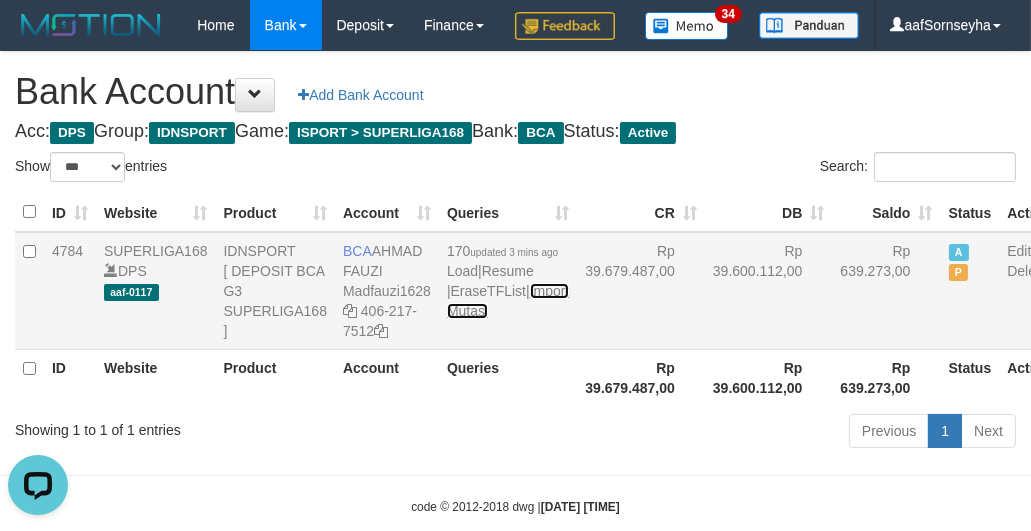 click on "Import Mutasi" at bounding box center [508, 301] 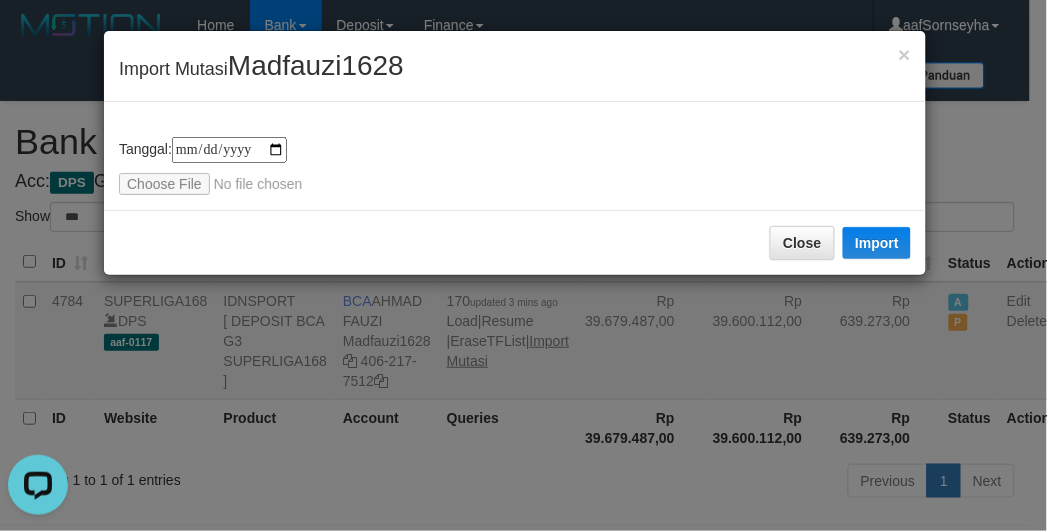 type on "**********" 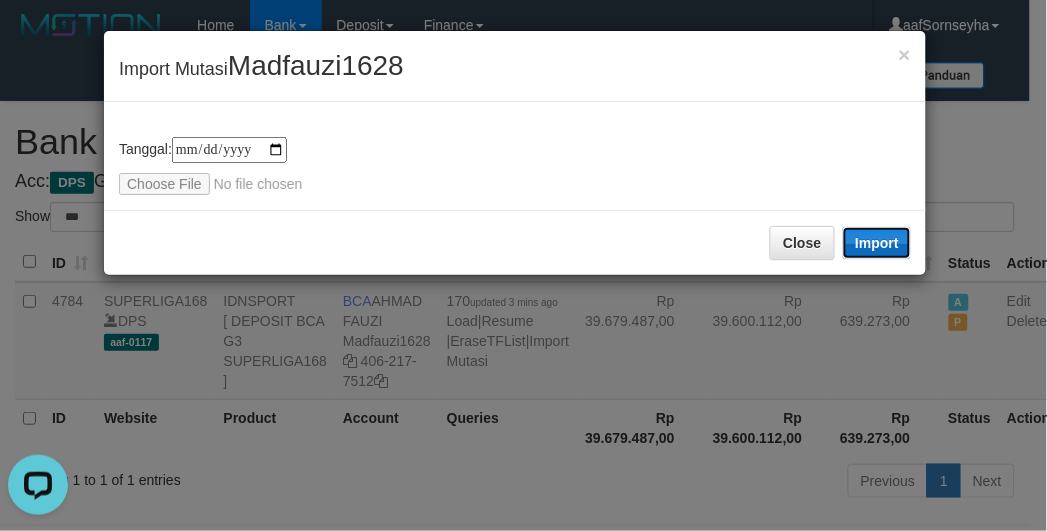 click on "Import" at bounding box center [877, 243] 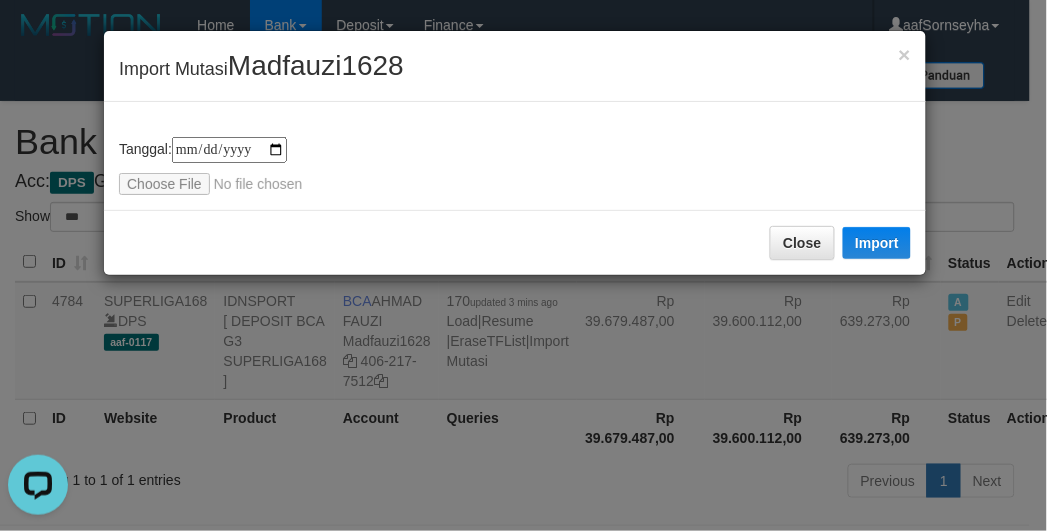 click on "**********" at bounding box center (523, 265) 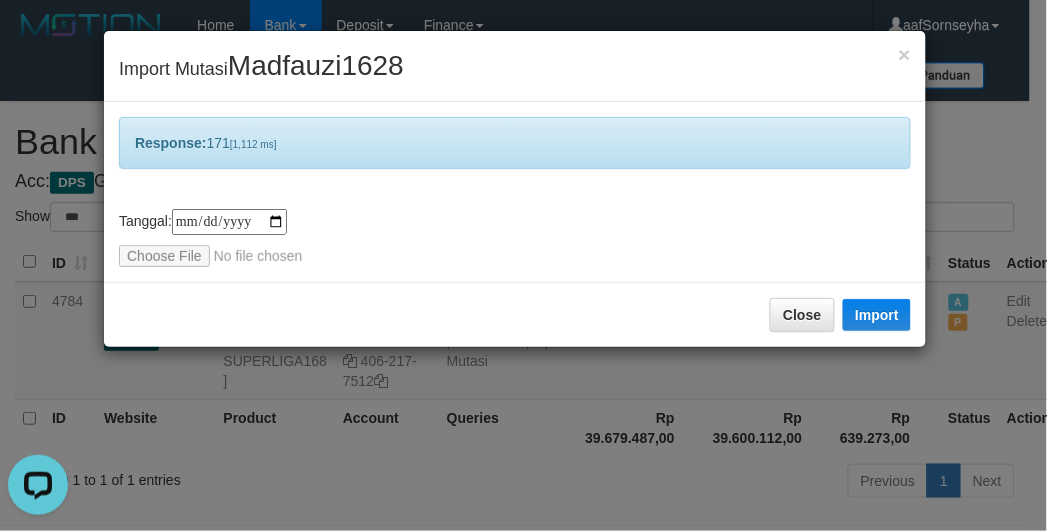 click on "**********" at bounding box center (523, 265) 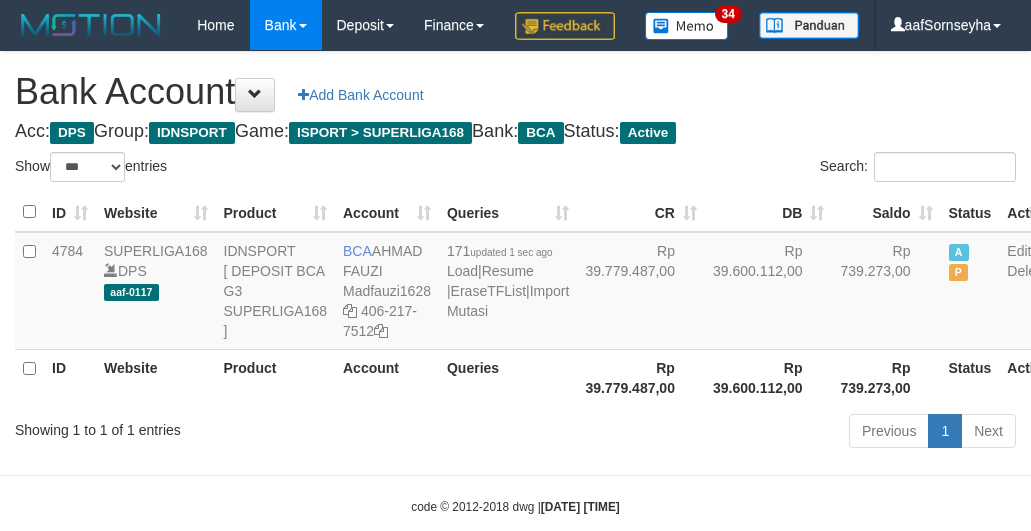 select on "***" 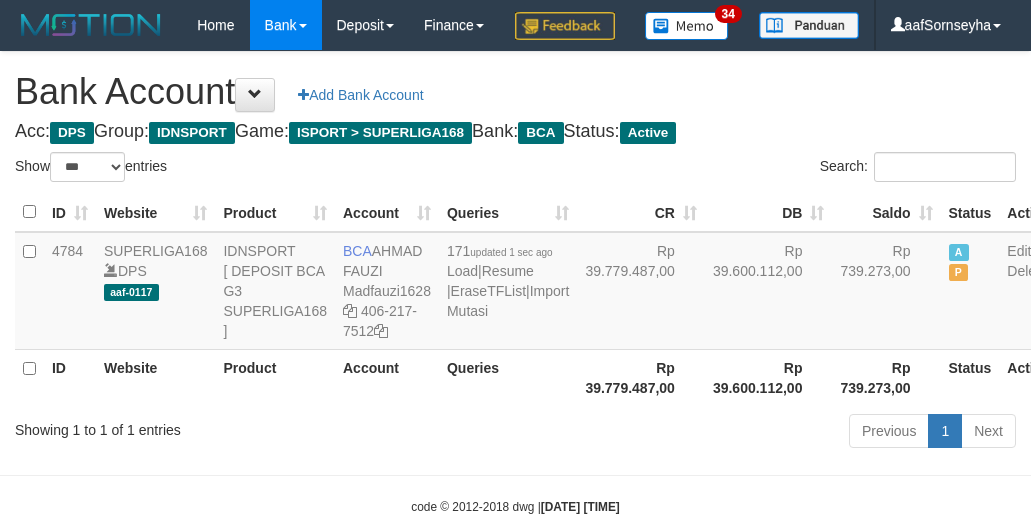 scroll, scrollTop: 0, scrollLeft: 0, axis: both 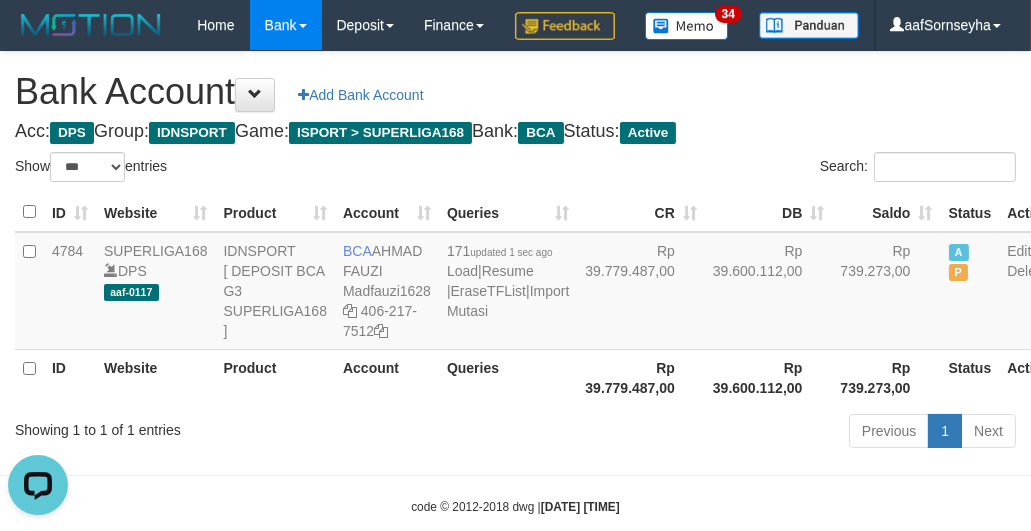 click on "Account" at bounding box center (387, 377) 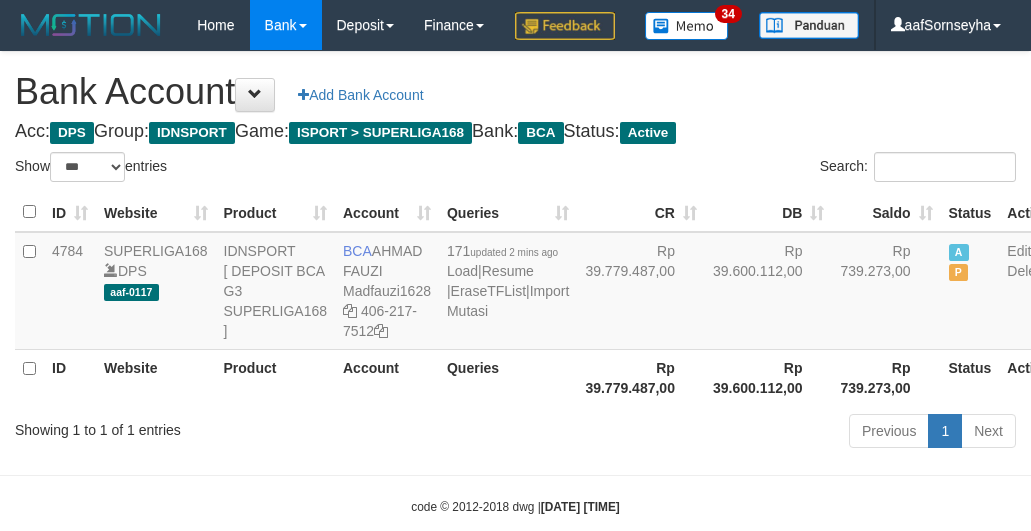 select on "***" 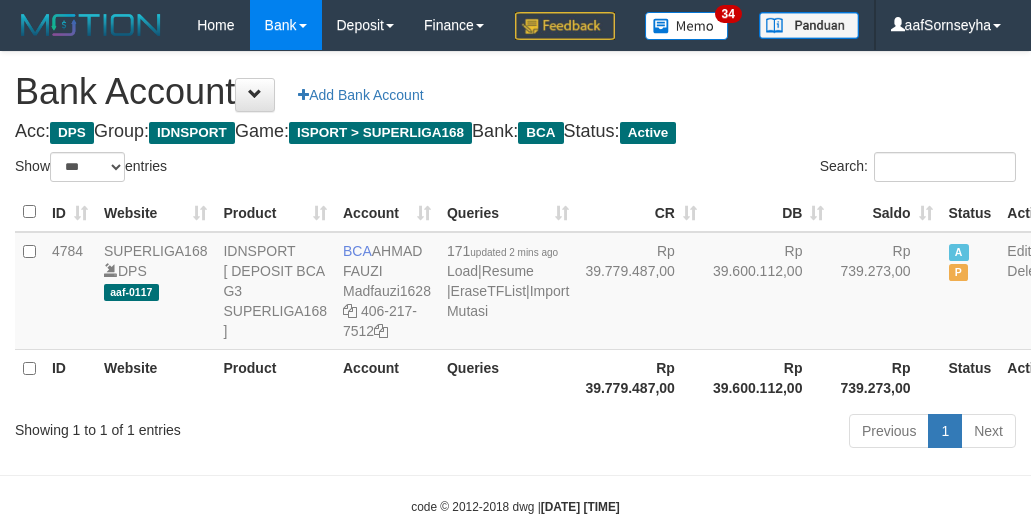 scroll, scrollTop: 0, scrollLeft: 0, axis: both 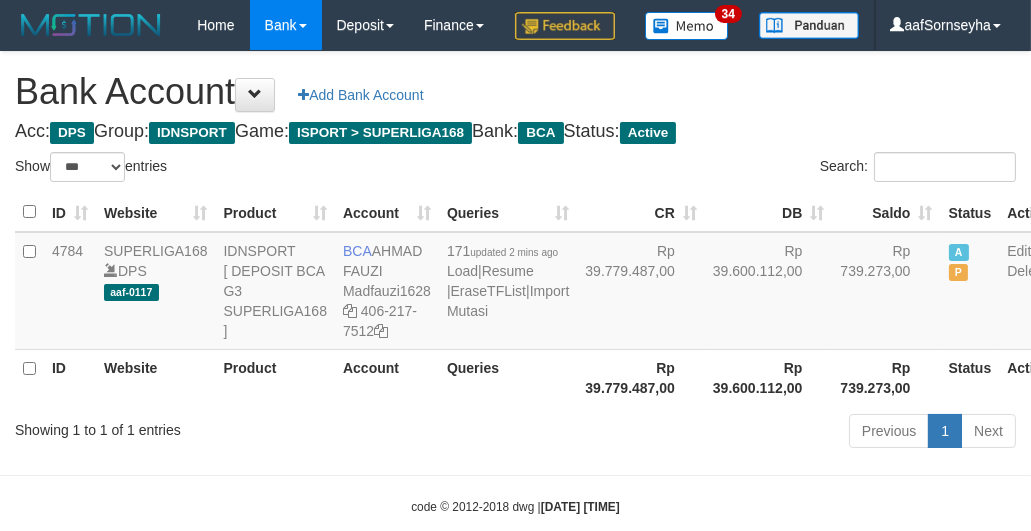click on "Account" at bounding box center [387, 377] 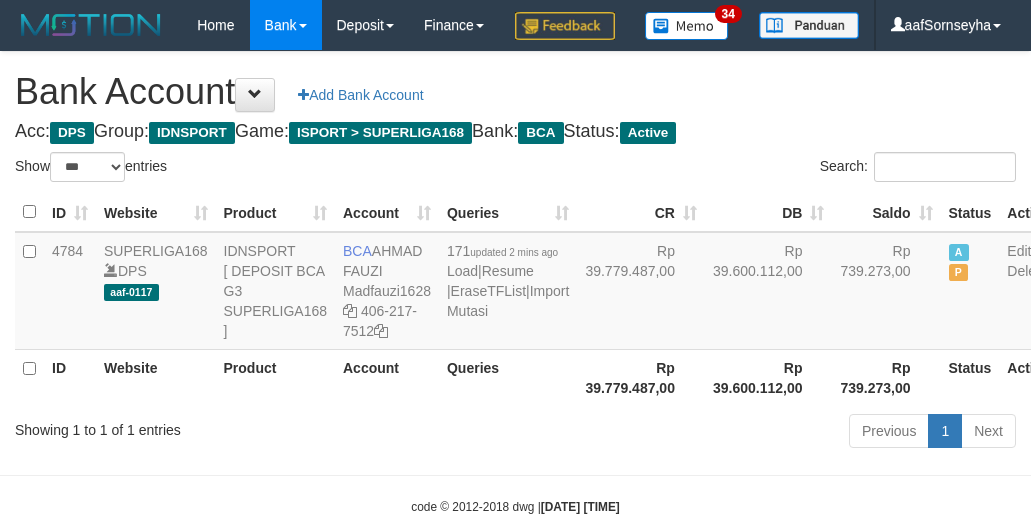 select on "***" 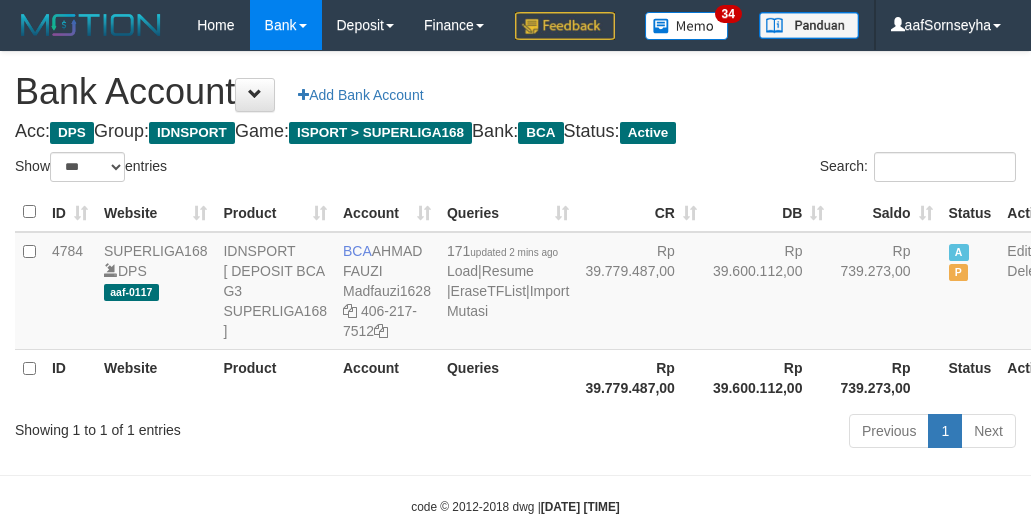 scroll, scrollTop: 0, scrollLeft: 0, axis: both 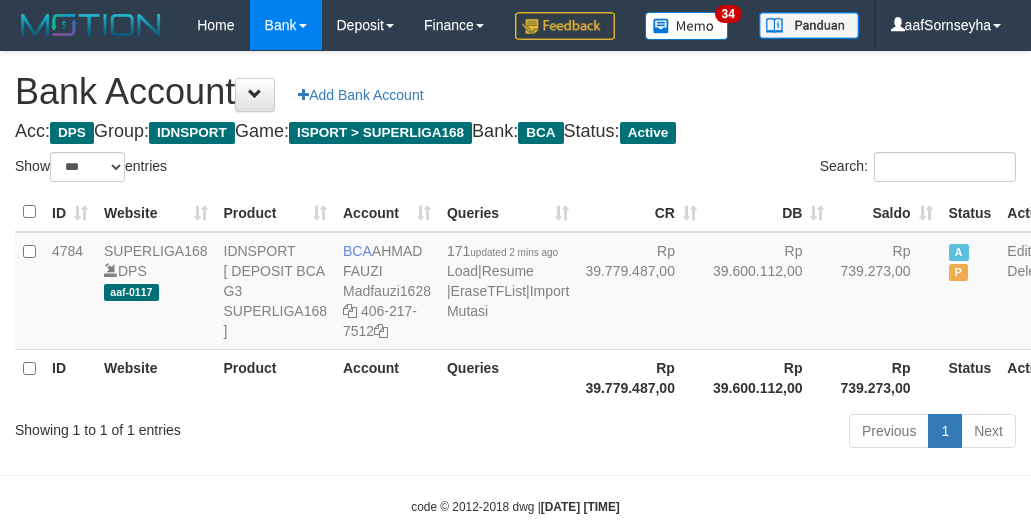 select on "***" 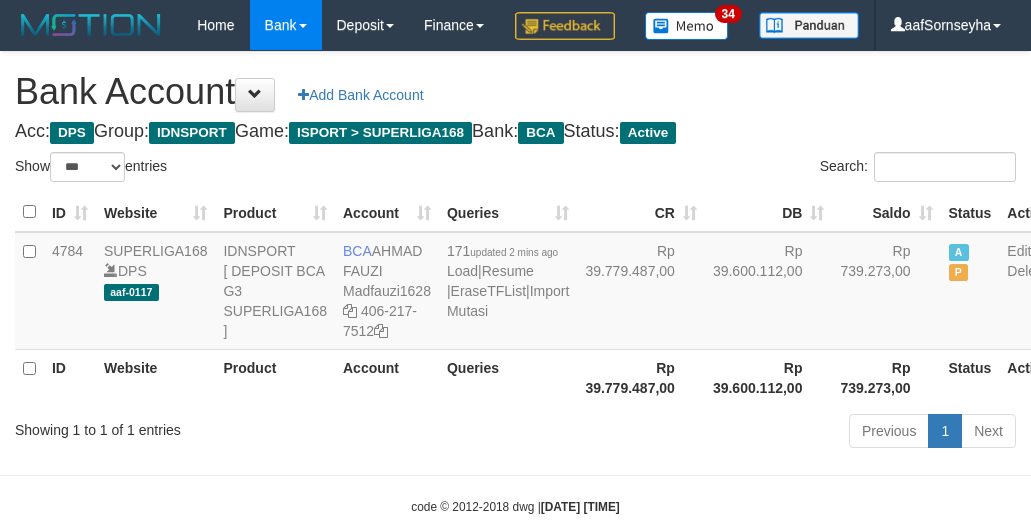 scroll, scrollTop: 0, scrollLeft: 0, axis: both 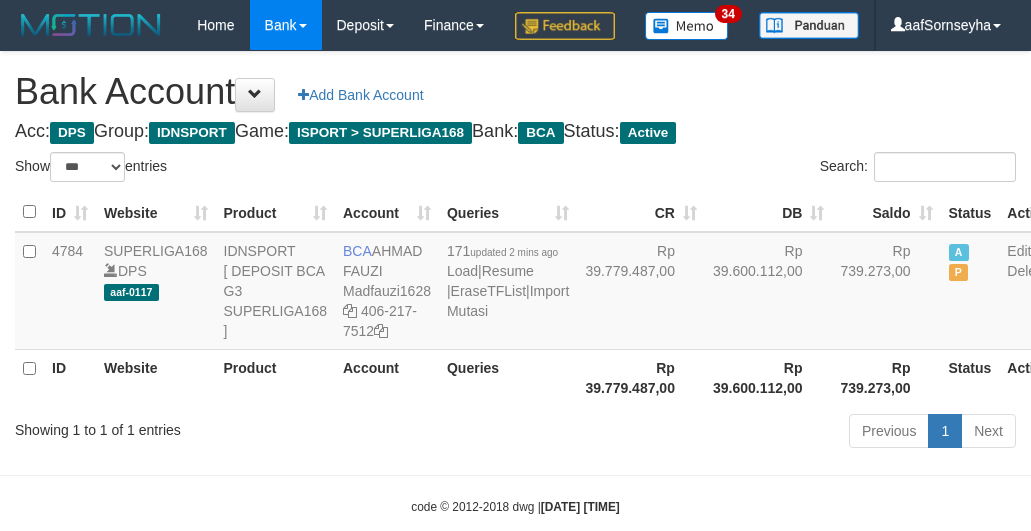 select on "***" 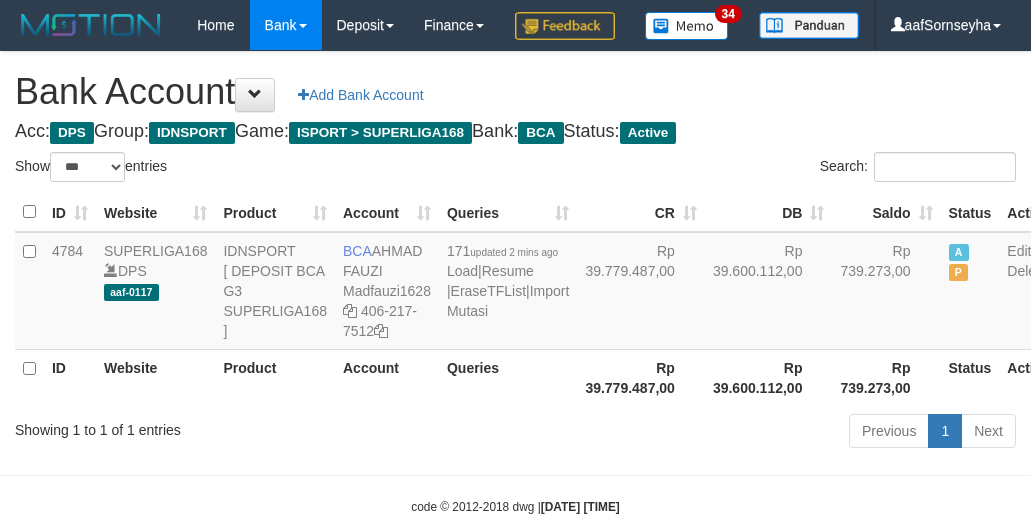 scroll, scrollTop: 0, scrollLeft: 0, axis: both 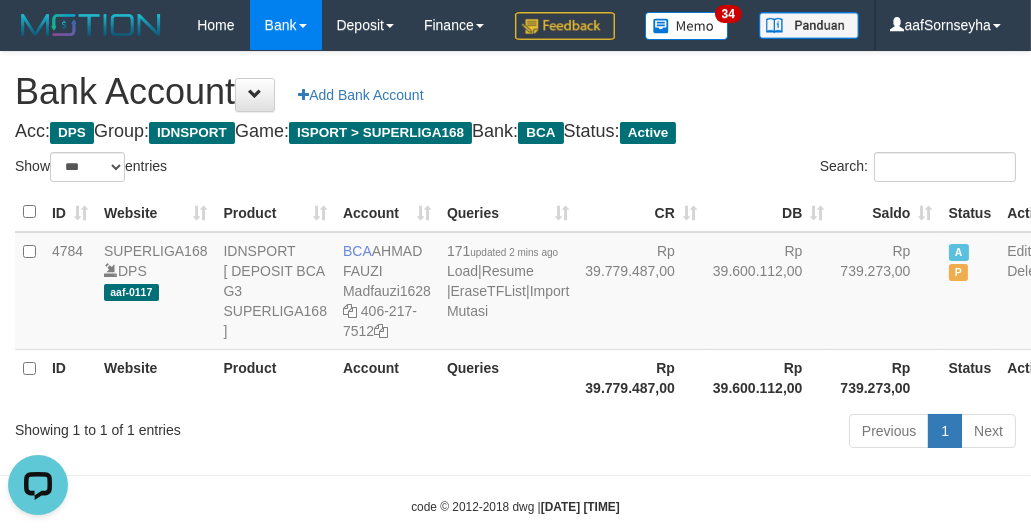 drag, startPoint x: 382, startPoint y: 500, endPoint x: 384, endPoint y: 442, distance: 58.034473 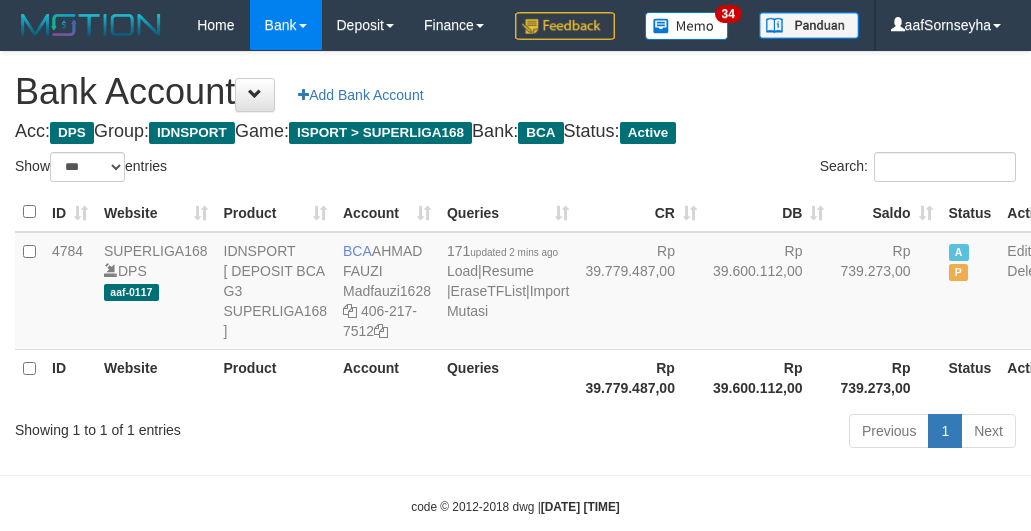 select on "***" 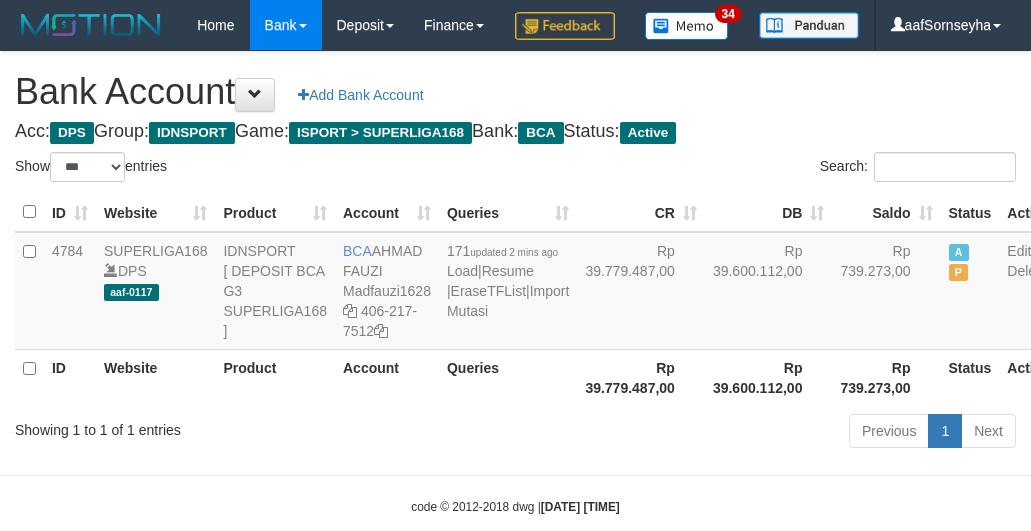 scroll, scrollTop: 0, scrollLeft: 0, axis: both 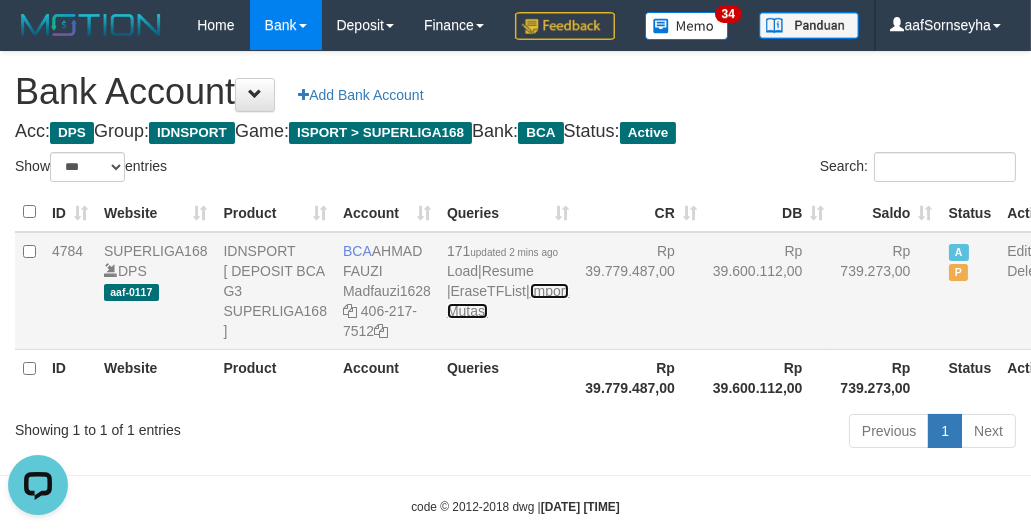 click on "Import Mutasi" at bounding box center (508, 301) 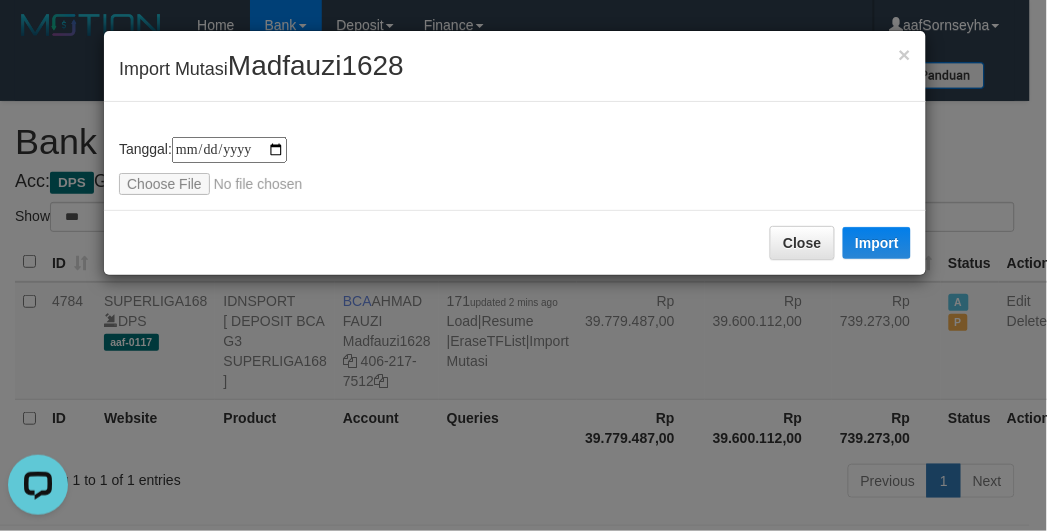 type on "**********" 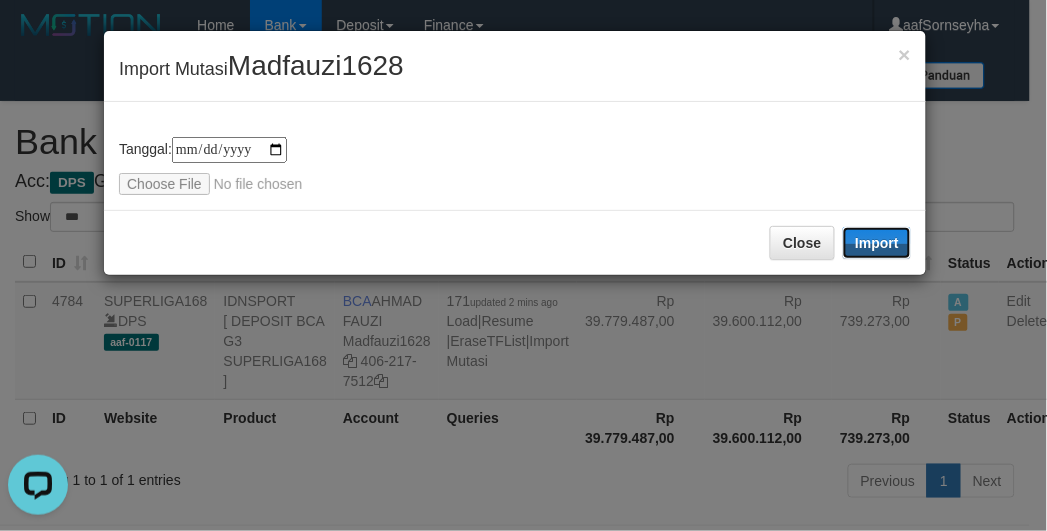 drag, startPoint x: 850, startPoint y: 241, endPoint x: 205, endPoint y: 530, distance: 706.7857 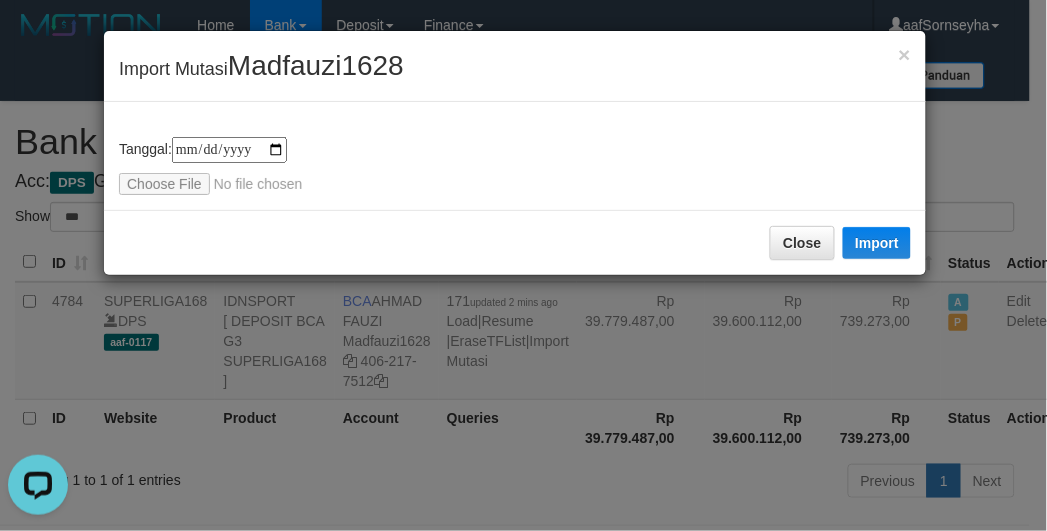 click on "**********" at bounding box center [523, 265] 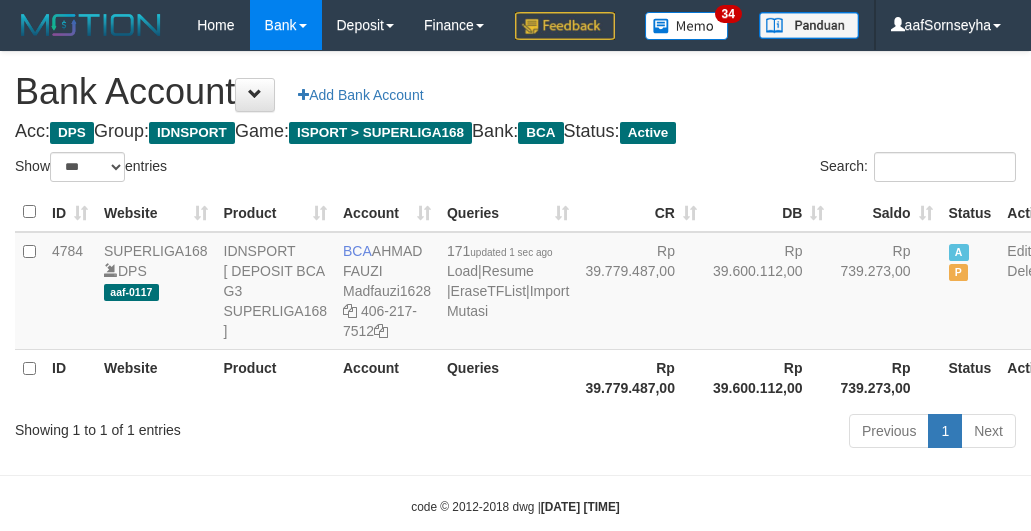 select on "***" 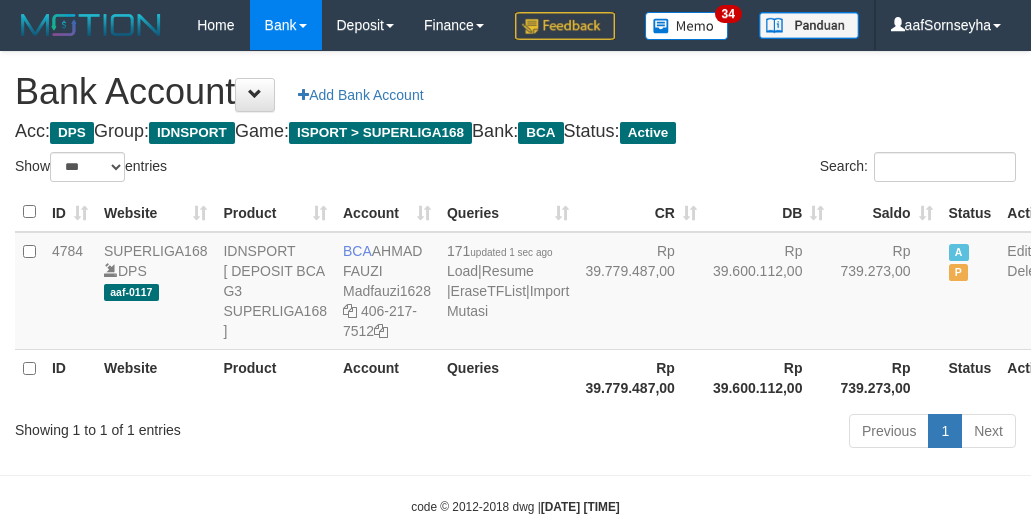 scroll, scrollTop: 0, scrollLeft: 0, axis: both 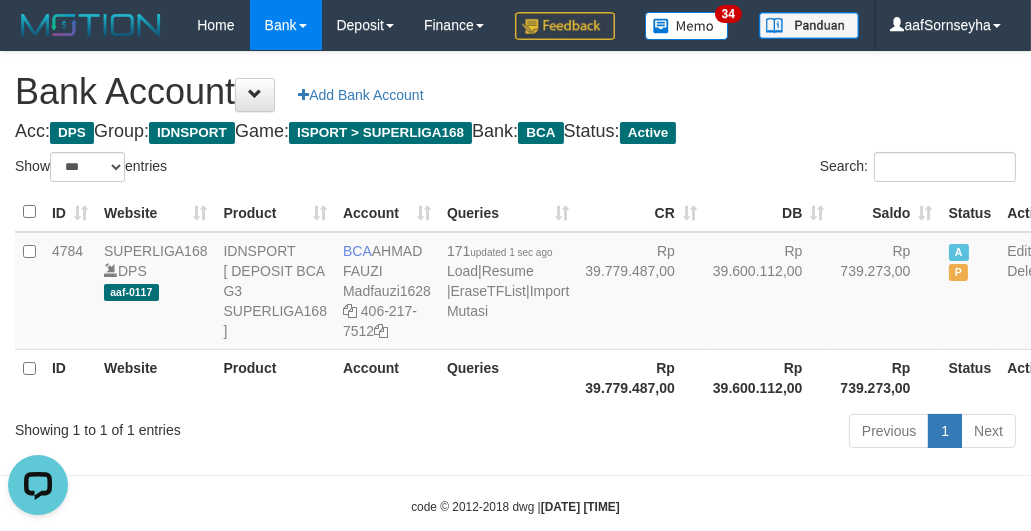 click on "Queries" at bounding box center [508, 377] 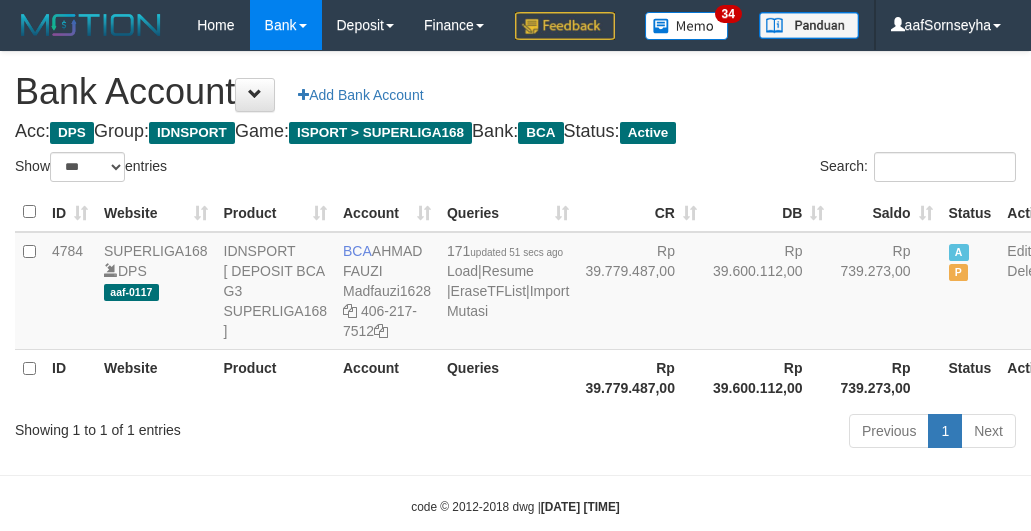 select on "***" 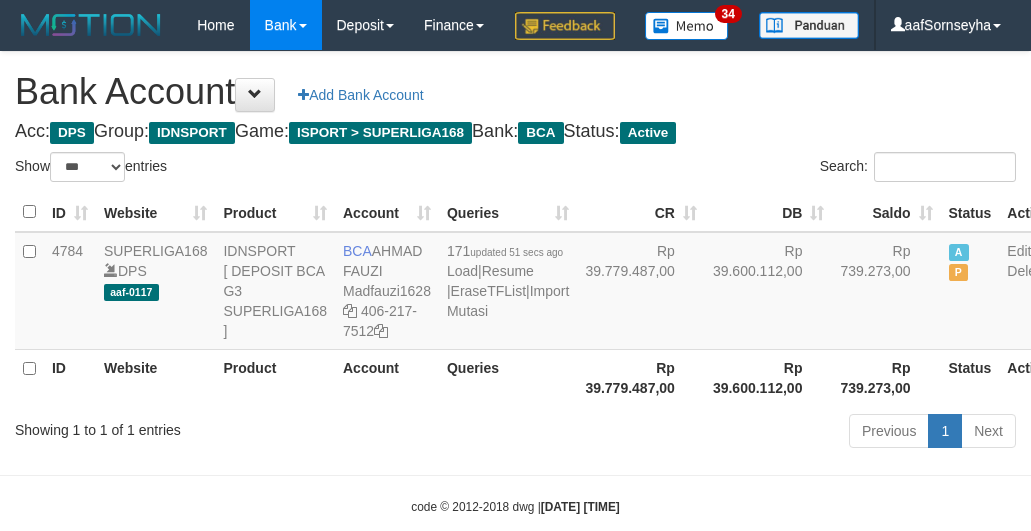 scroll, scrollTop: 0, scrollLeft: 0, axis: both 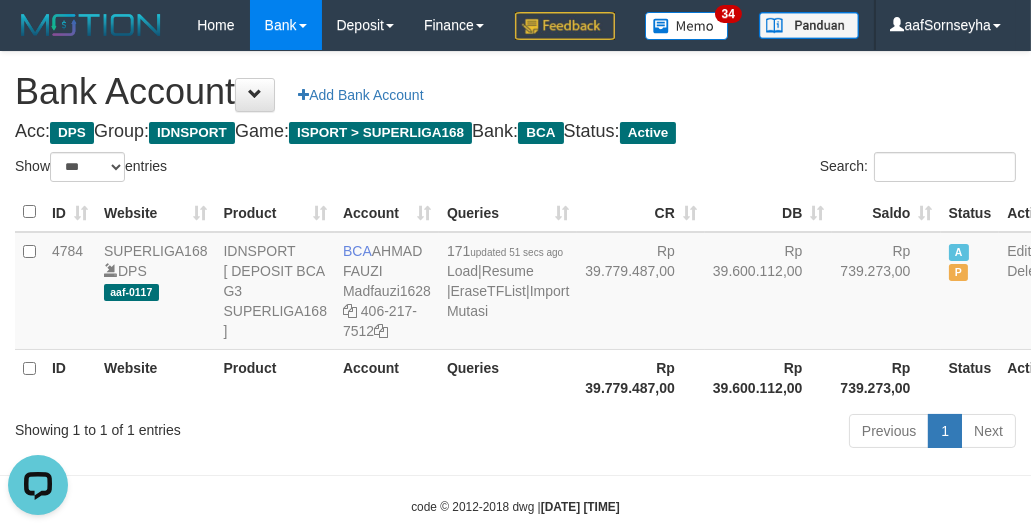 click on "Account" at bounding box center [387, 377] 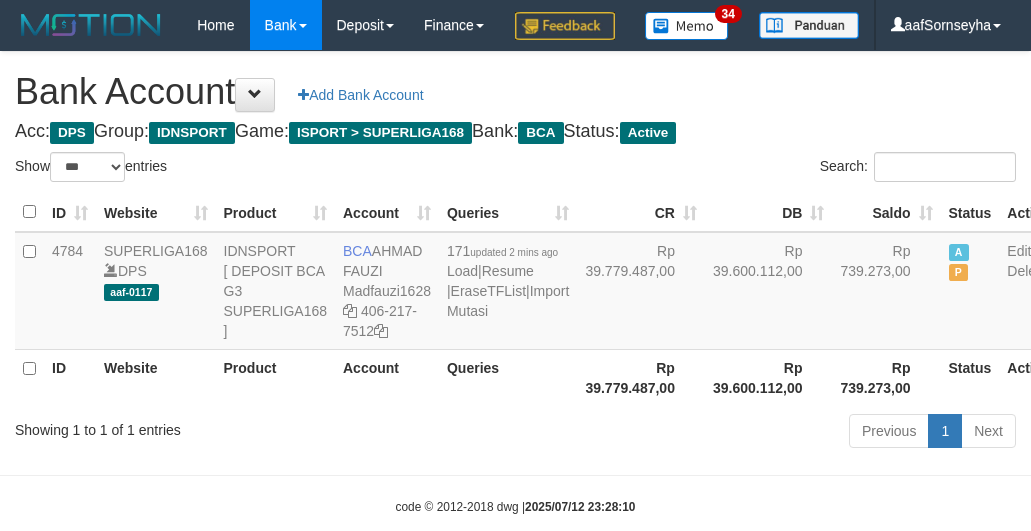 select on "***" 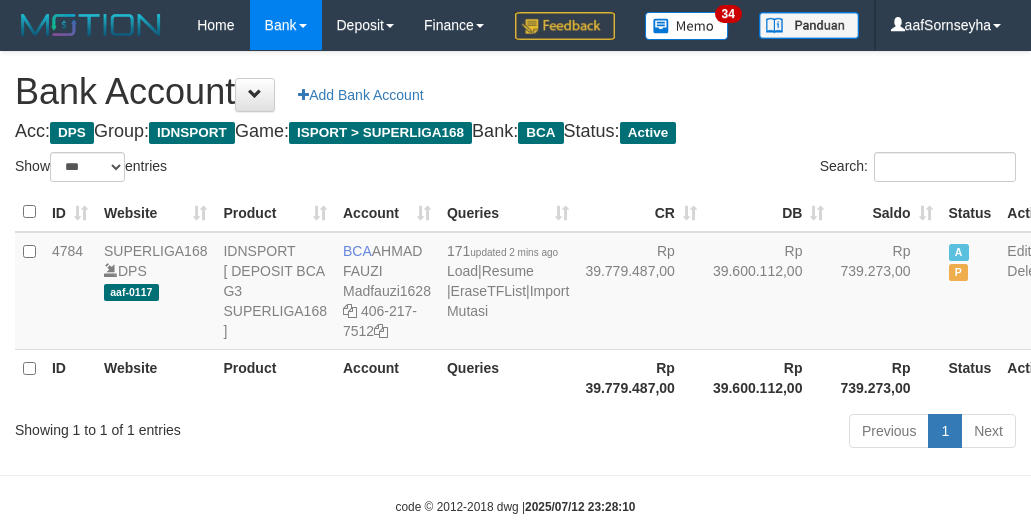 scroll, scrollTop: 0, scrollLeft: 0, axis: both 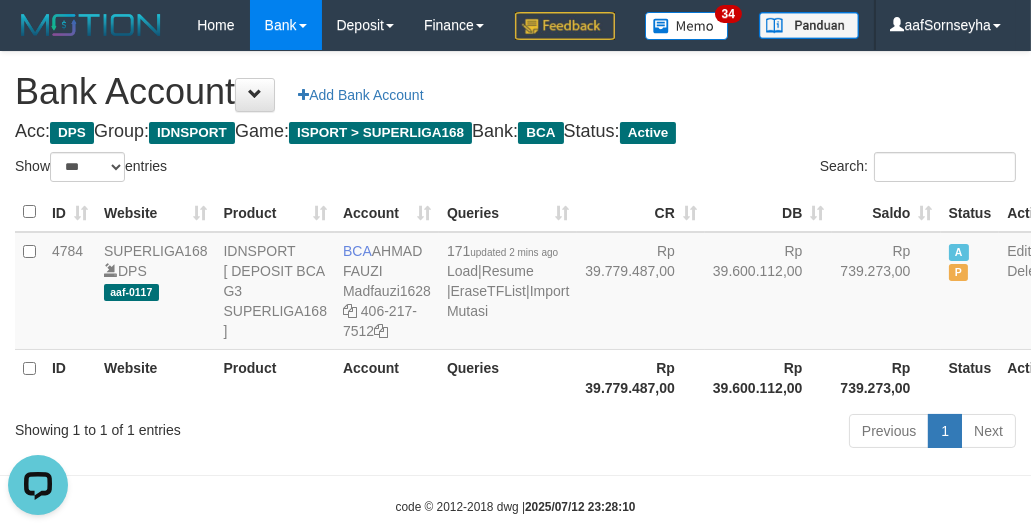 click on "Show  ** ** ** *** ***  entries Search:
ID Website Product Account Queries CR DB Saldo Status Action
4784
SUPERLIGA168
DPS
aaf-0117
IDNSPORT
[ DEPOSIT BCA G3 SUPERLIGA168 ]
BCA
AHMAD FAUZI
Madfauzi1628
406-217-7512
171  updated 2 mins ago
Load
|
Resume
|
EraseTFList
|
Import Mutasi
Rp 39.779.487,00
Rp 39.600.112,00
Rp 739.273,00
A
P
Edit
Delete
ID Website Product Account Queries 1" at bounding box center [515, 303] 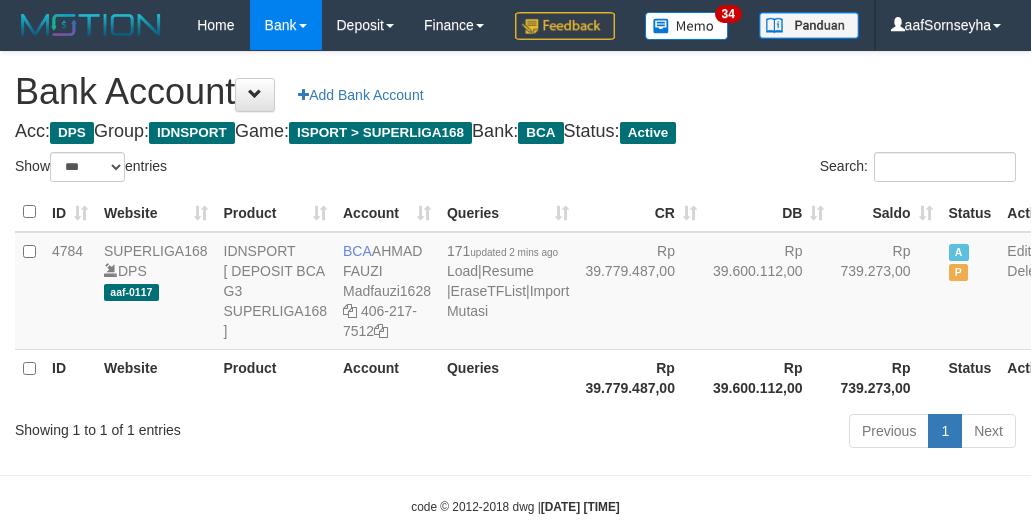 select on "***" 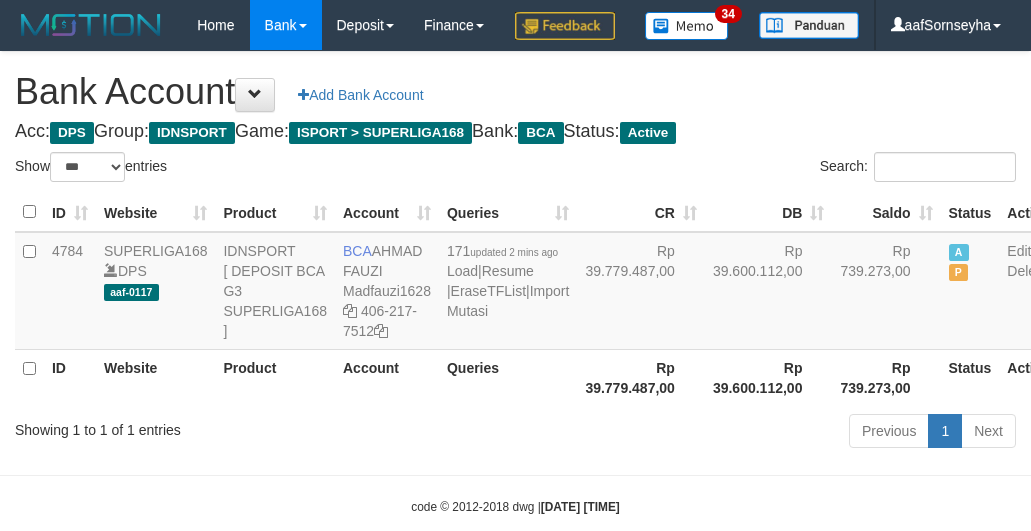 scroll, scrollTop: 0, scrollLeft: 0, axis: both 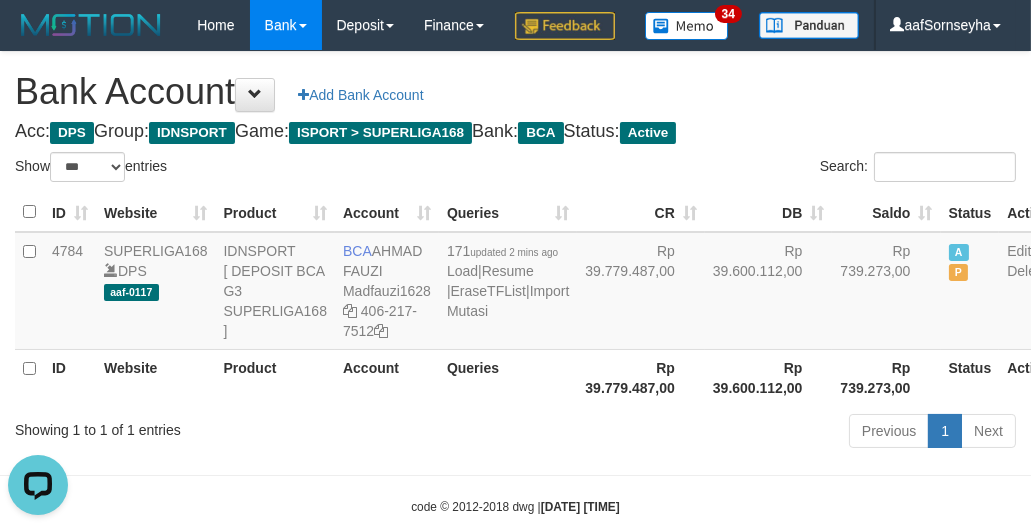 click on "Account" at bounding box center [387, 377] 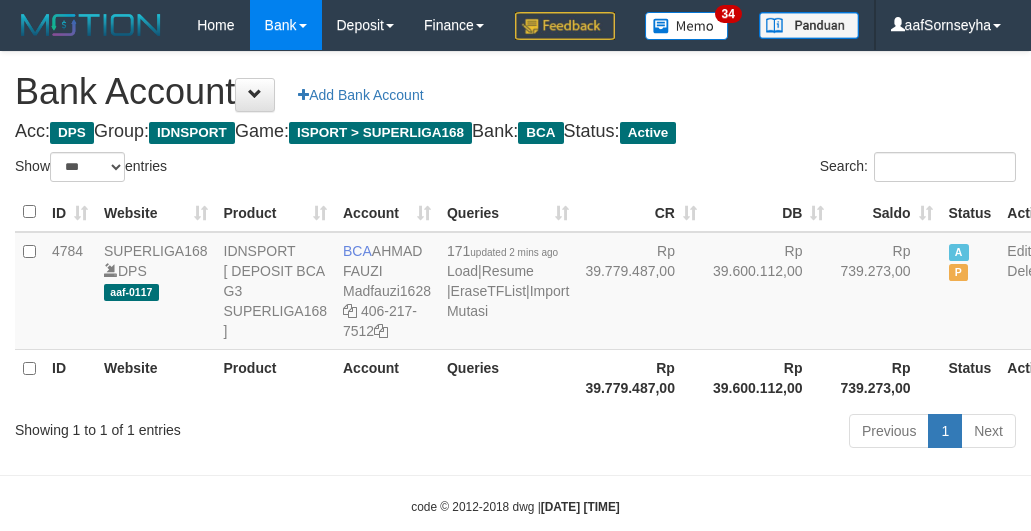 select on "***" 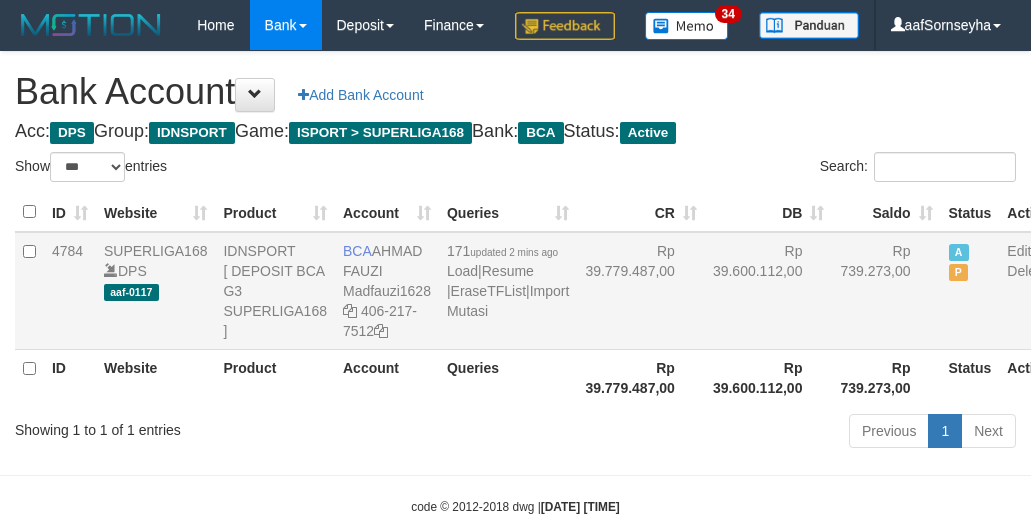scroll, scrollTop: 0, scrollLeft: 0, axis: both 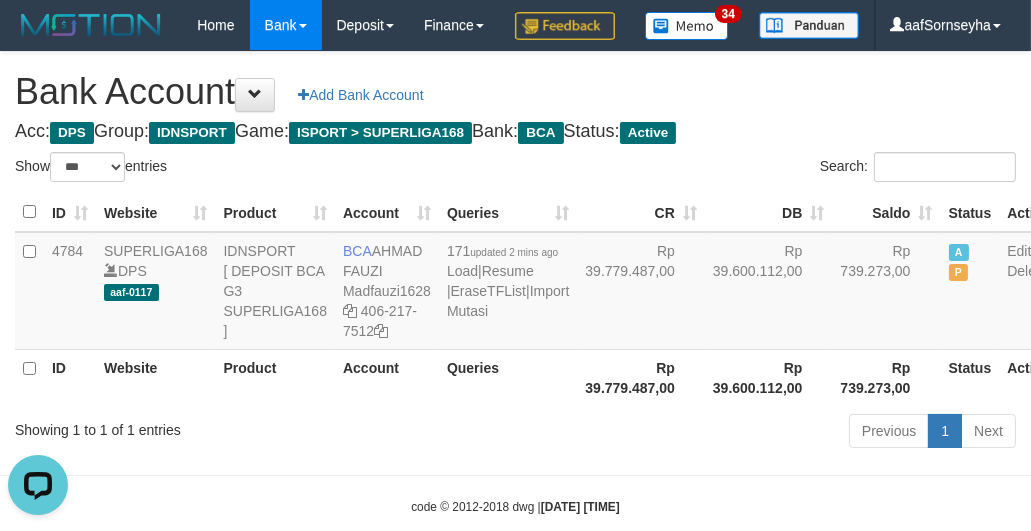 click on "Queries" at bounding box center [508, 377] 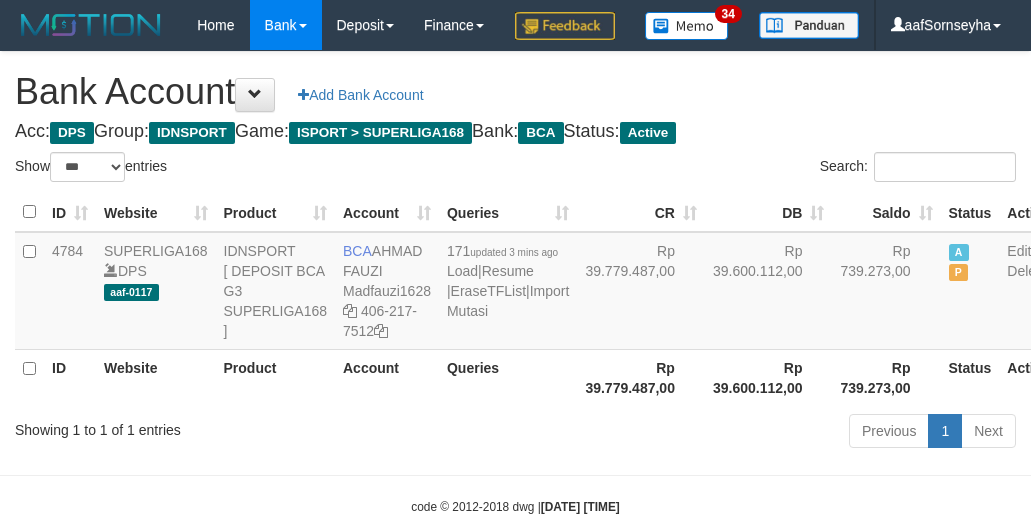 select on "***" 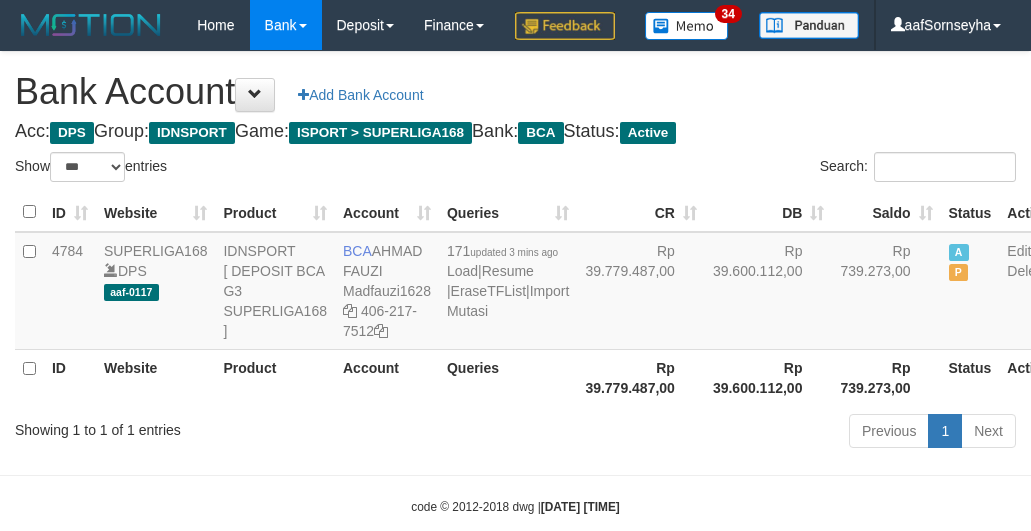 scroll, scrollTop: 0, scrollLeft: 0, axis: both 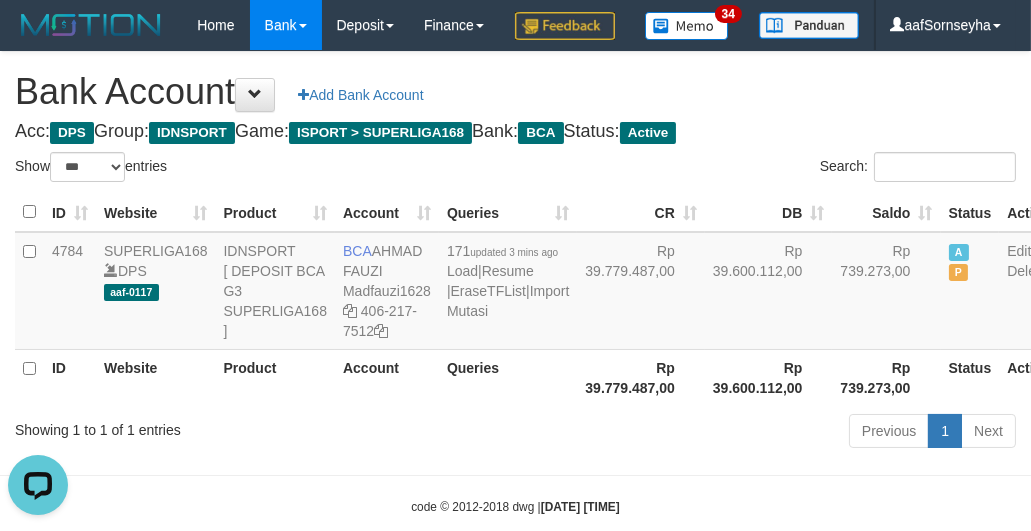 click on "Queries" at bounding box center [508, 377] 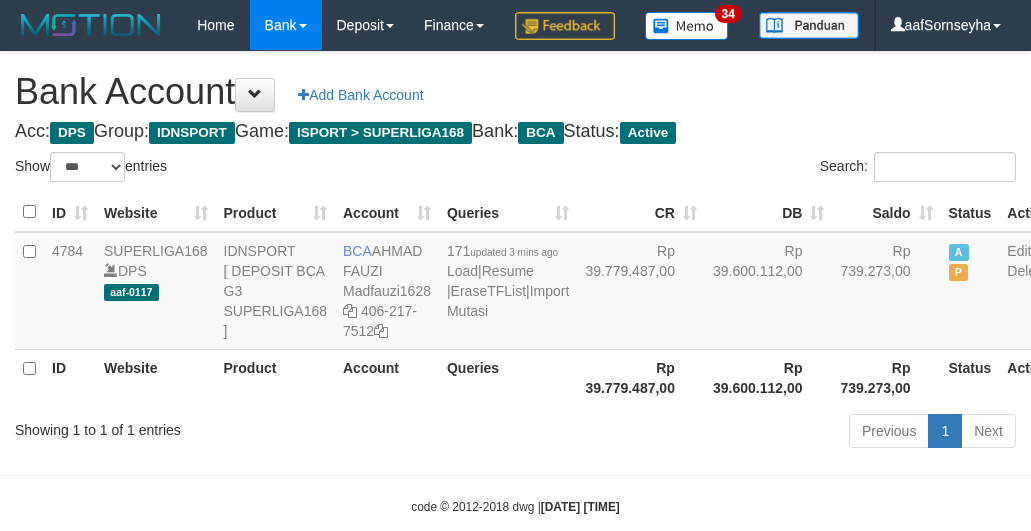 select on "***" 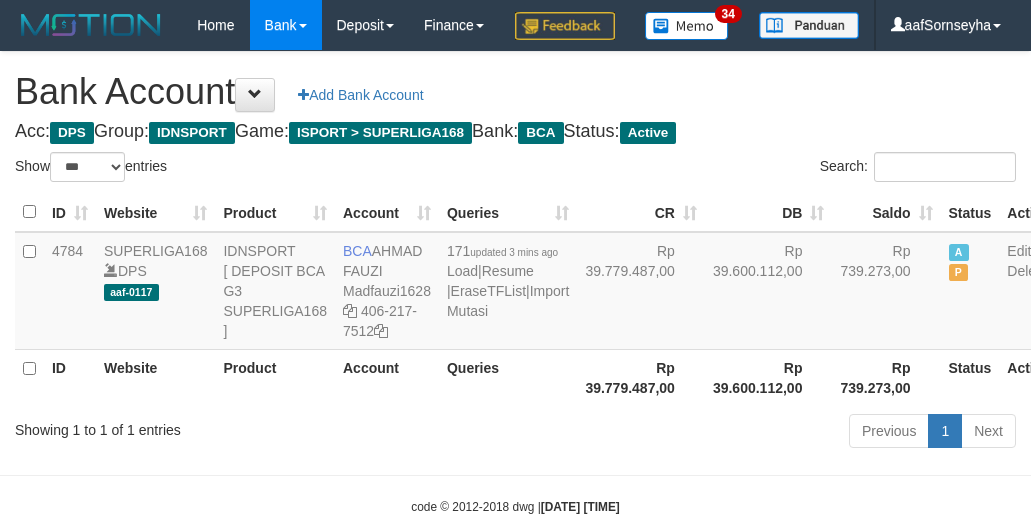 scroll, scrollTop: 0, scrollLeft: 0, axis: both 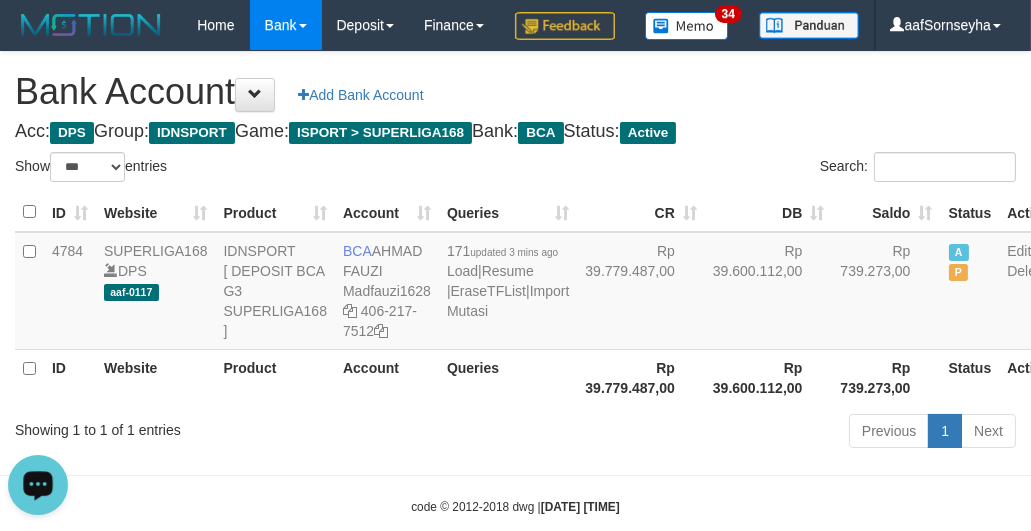 click on "Product" at bounding box center [275, 377] 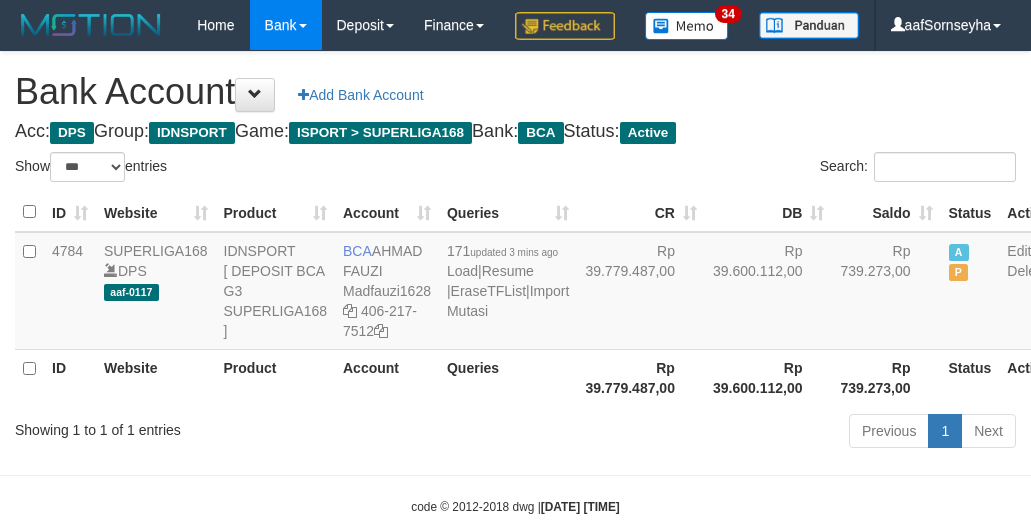 select on "***" 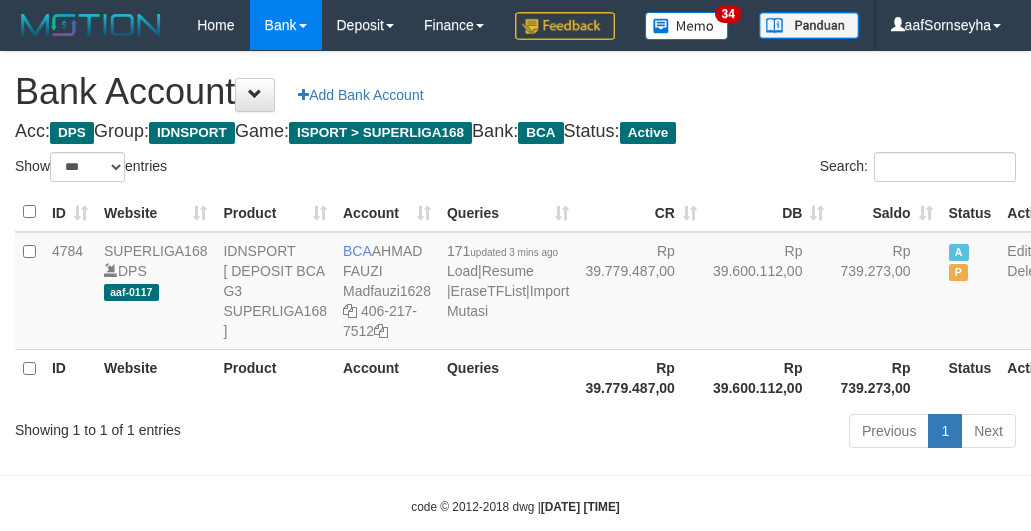 scroll, scrollTop: 0, scrollLeft: 0, axis: both 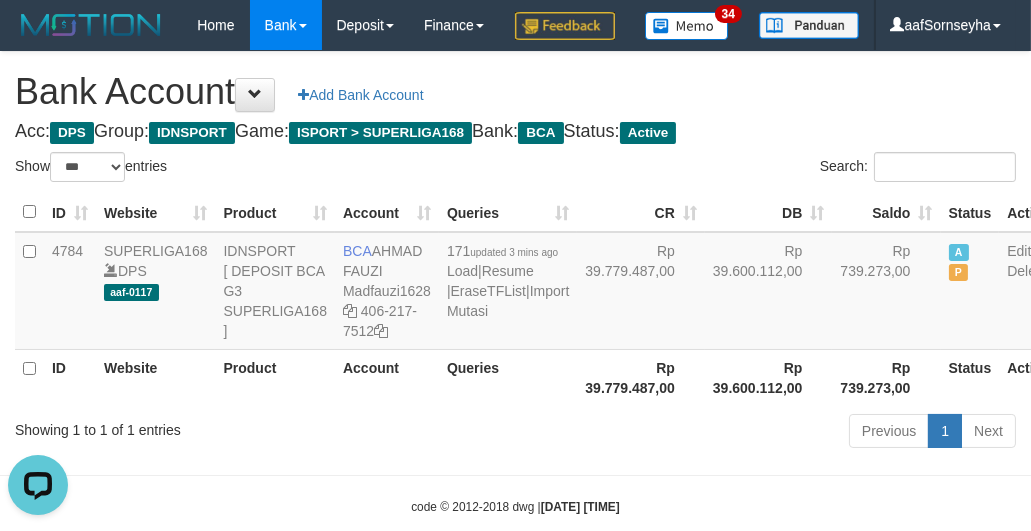 click on "Account" at bounding box center (387, 377) 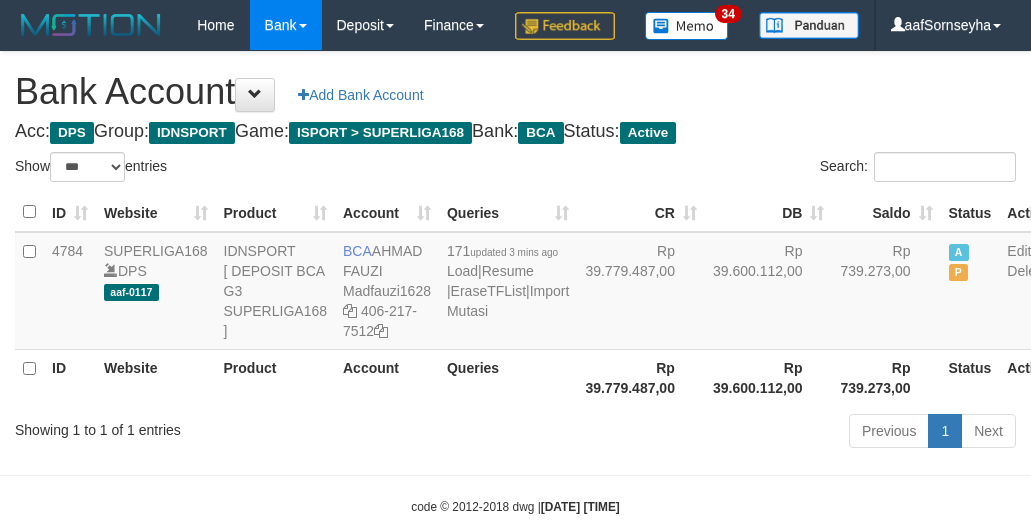 select on "***" 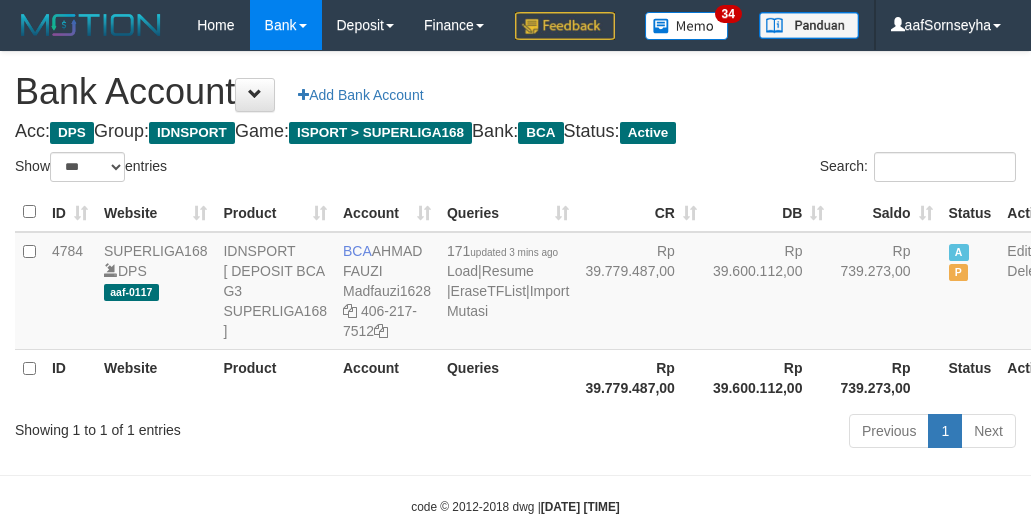 scroll, scrollTop: 0, scrollLeft: 0, axis: both 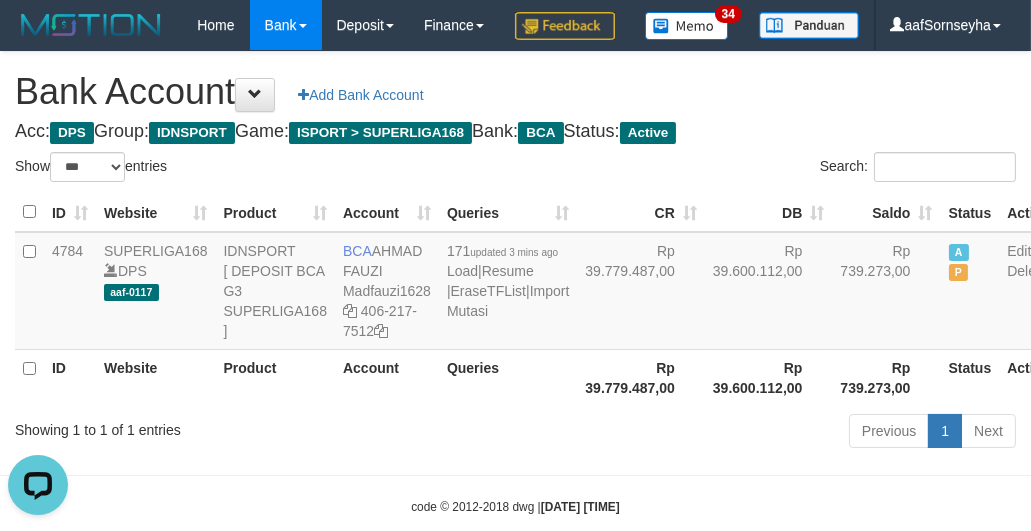 drag, startPoint x: 394, startPoint y: 487, endPoint x: 488, endPoint y: 480, distance: 94.26028 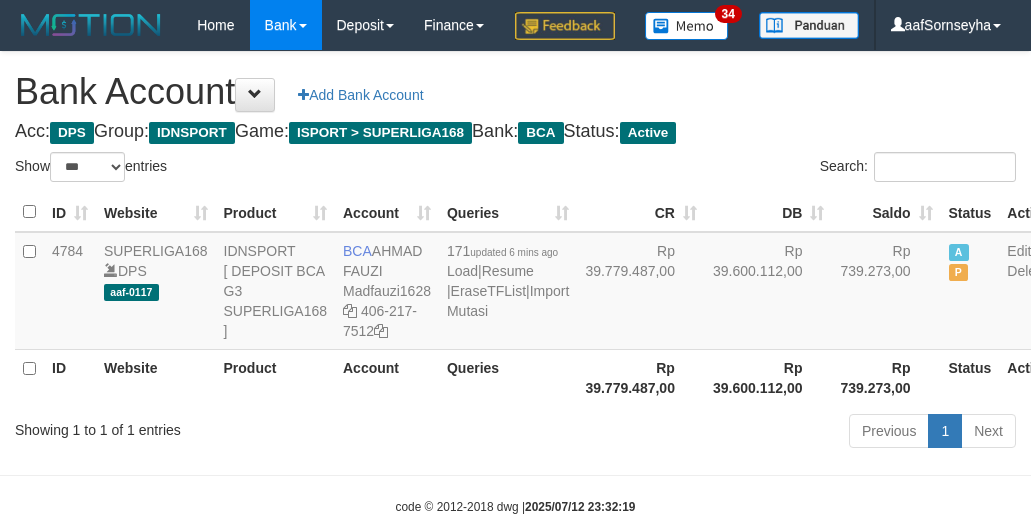 select on "***" 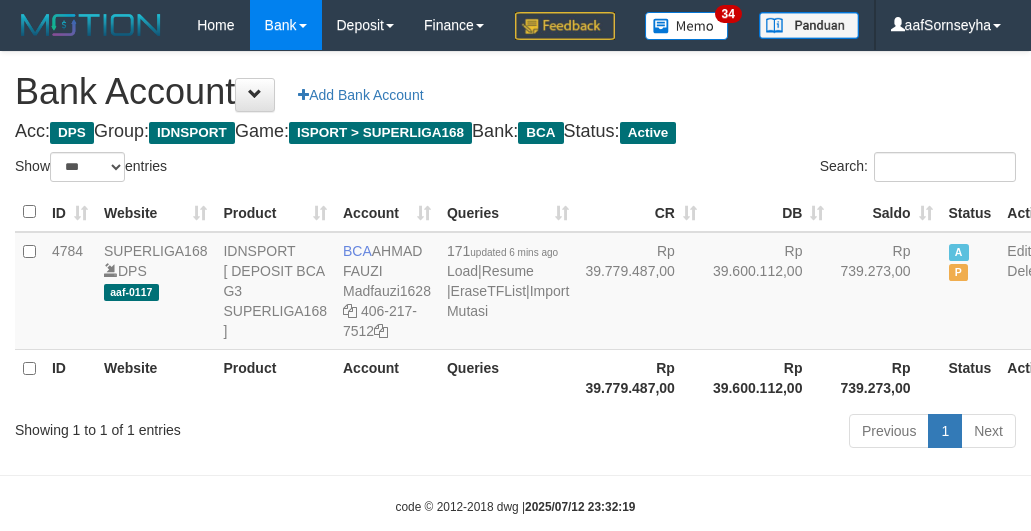 scroll, scrollTop: 0, scrollLeft: 0, axis: both 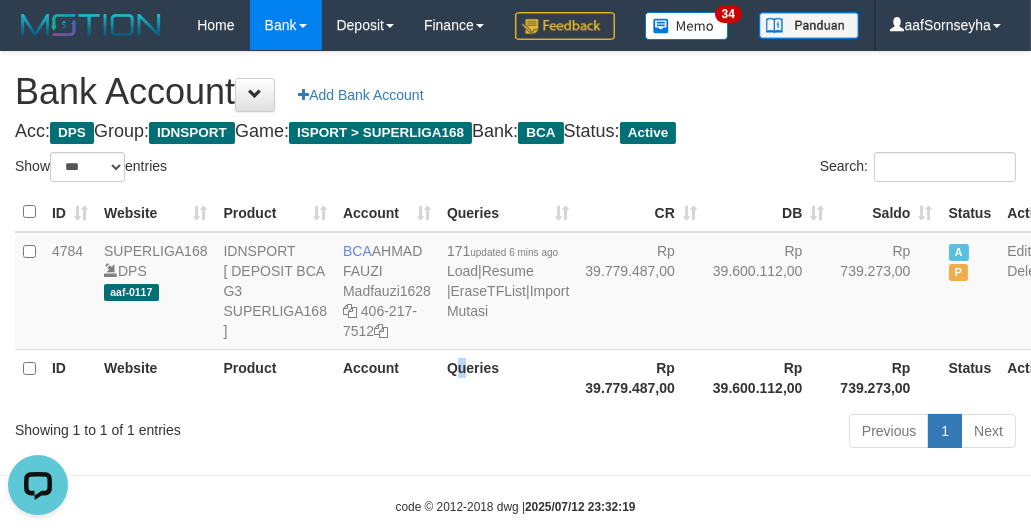 click on "Queries" at bounding box center [508, 377] 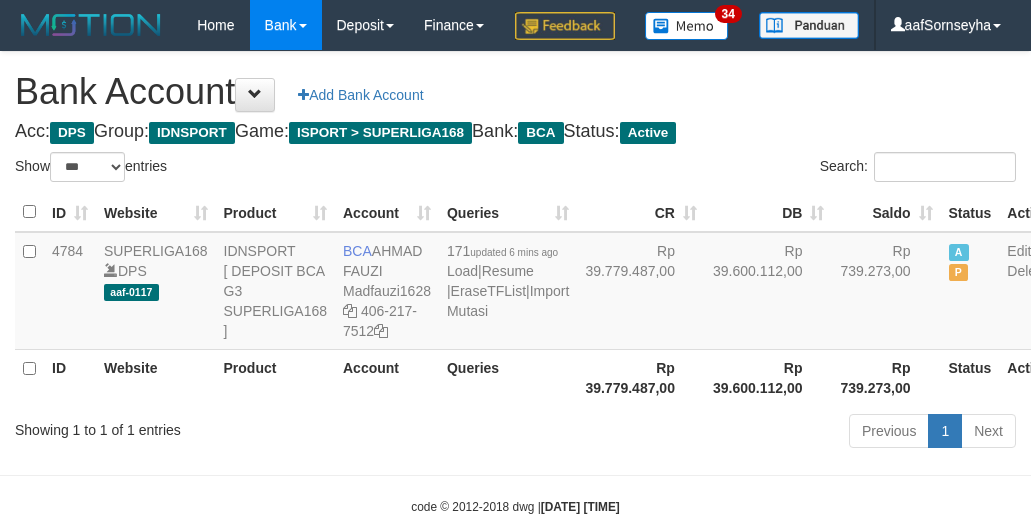 select on "***" 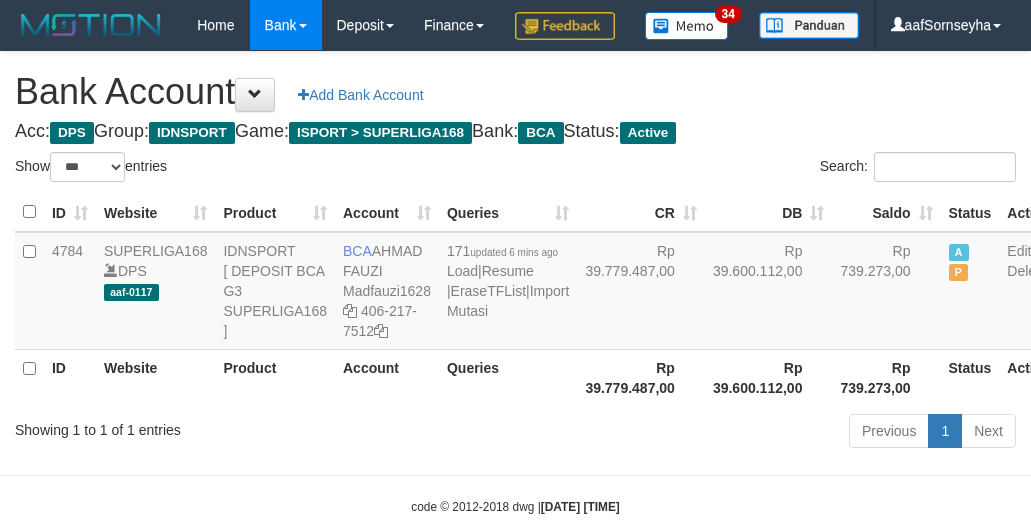 scroll, scrollTop: 0, scrollLeft: 0, axis: both 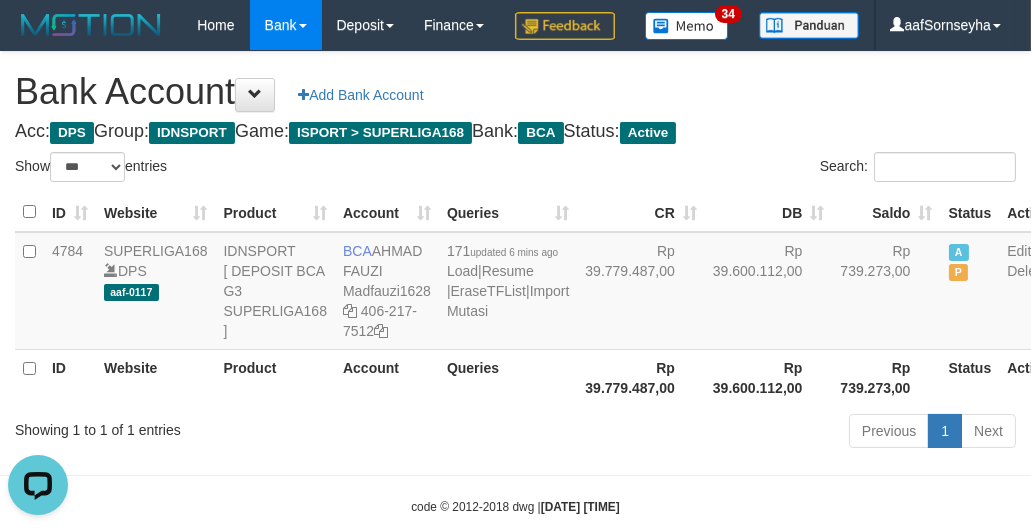 click on "Queries" at bounding box center [508, 377] 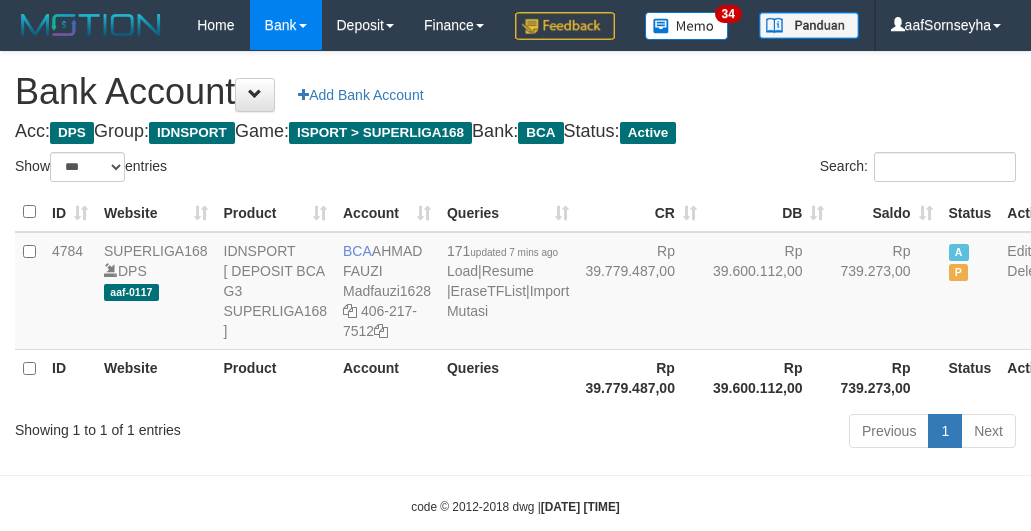 select on "***" 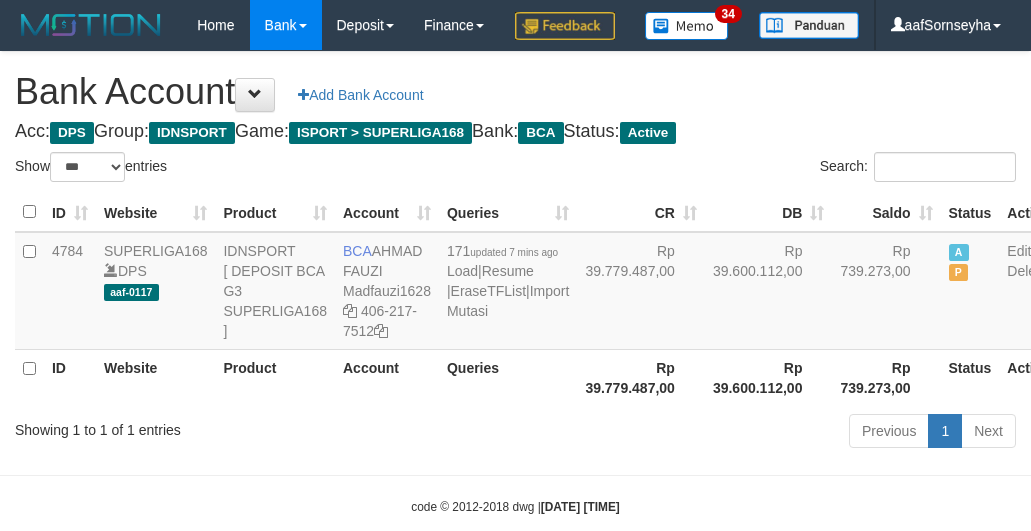 scroll, scrollTop: 0, scrollLeft: 0, axis: both 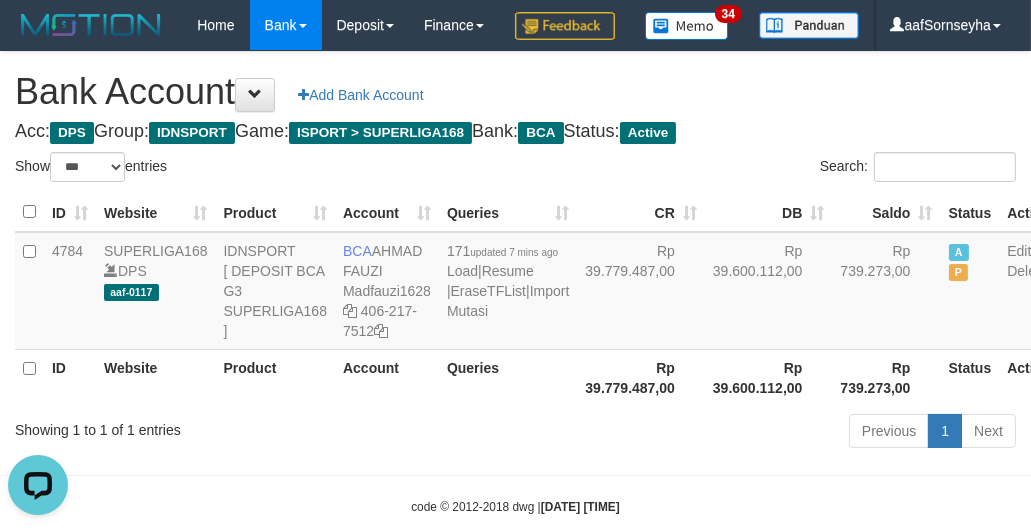 drag, startPoint x: 418, startPoint y: 476, endPoint x: 420, endPoint y: 523, distance: 47.042534 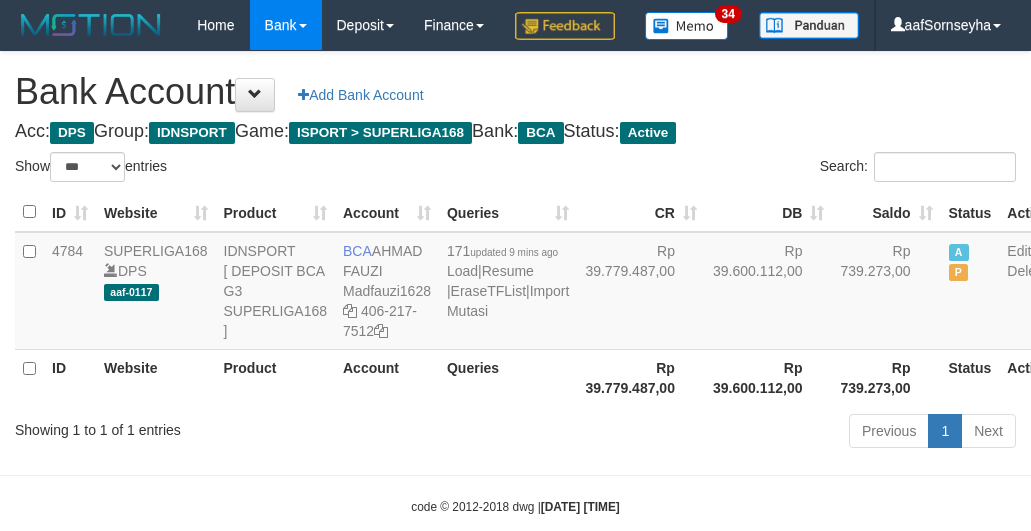 select on "***" 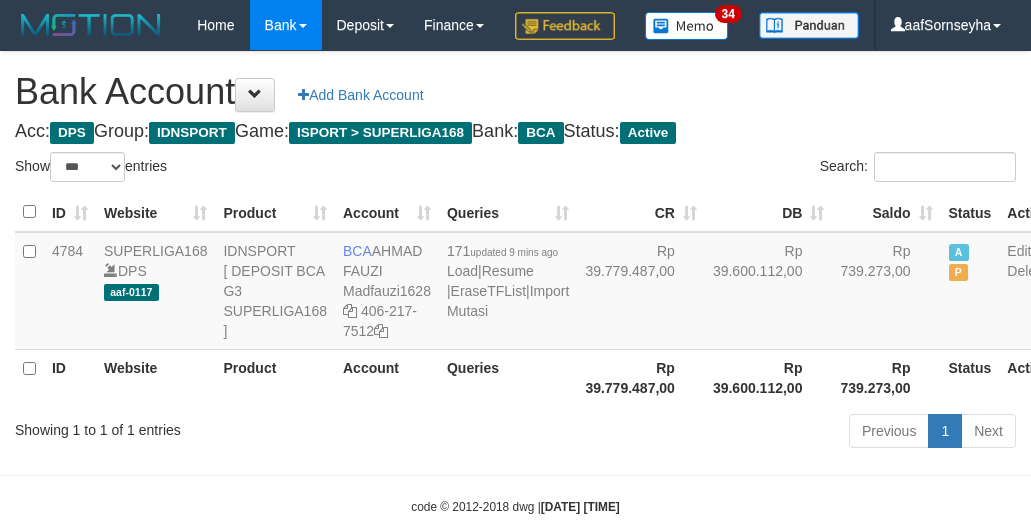 scroll, scrollTop: 0, scrollLeft: 0, axis: both 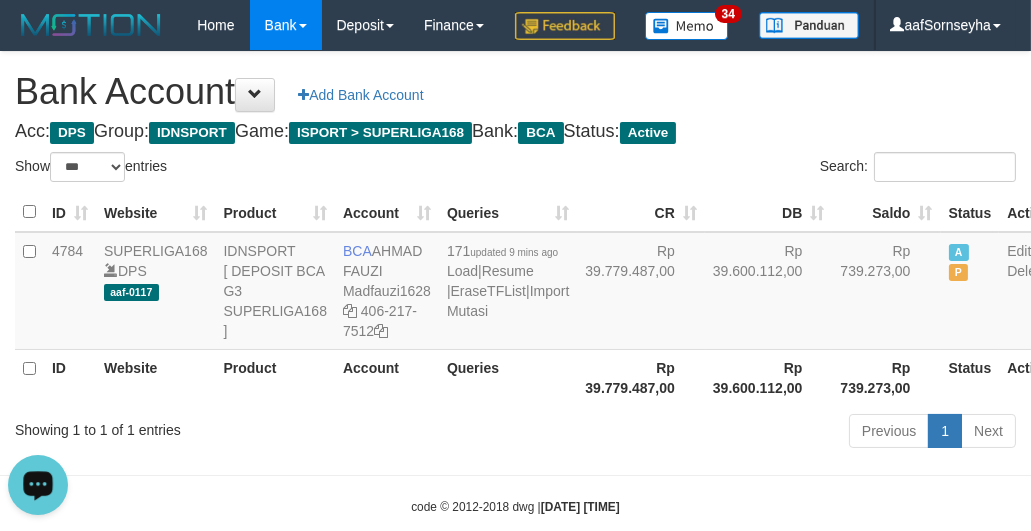 drag, startPoint x: 441, startPoint y: 455, endPoint x: 444, endPoint y: 444, distance: 11.401754 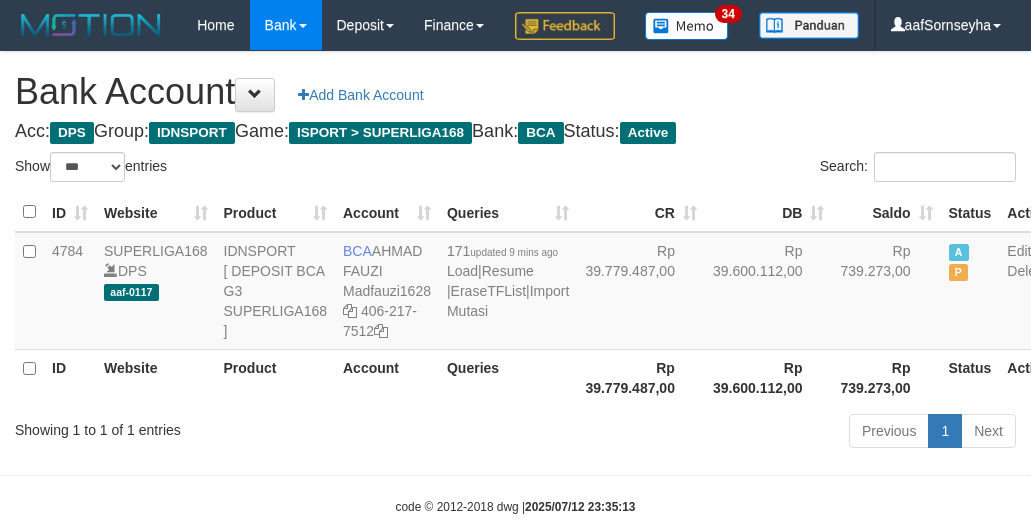 select on "***" 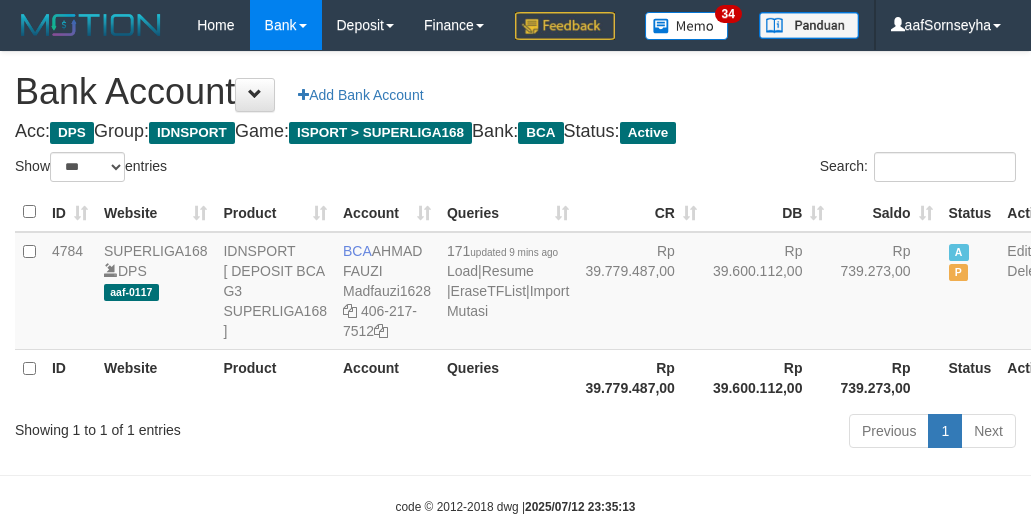 scroll, scrollTop: 0, scrollLeft: 0, axis: both 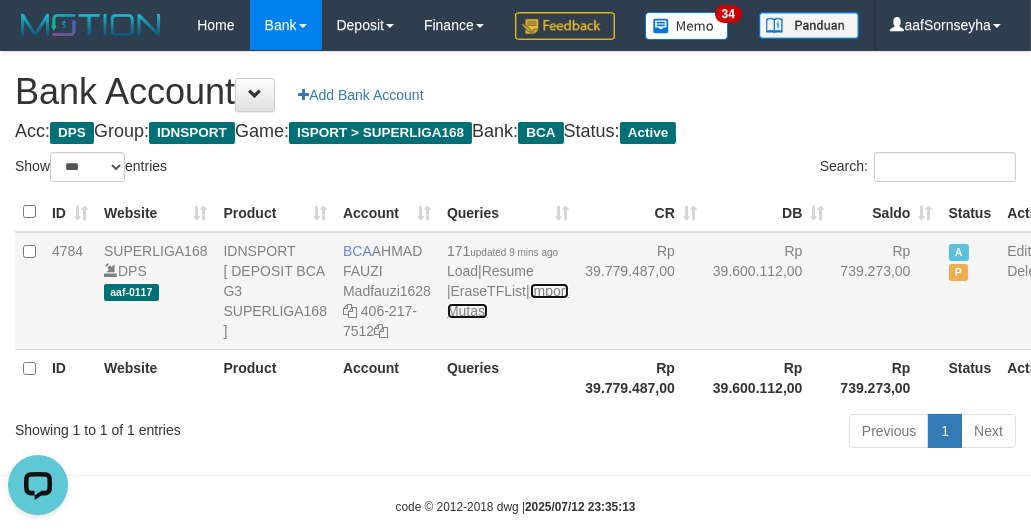 click on "Import Mutasi" at bounding box center (508, 301) 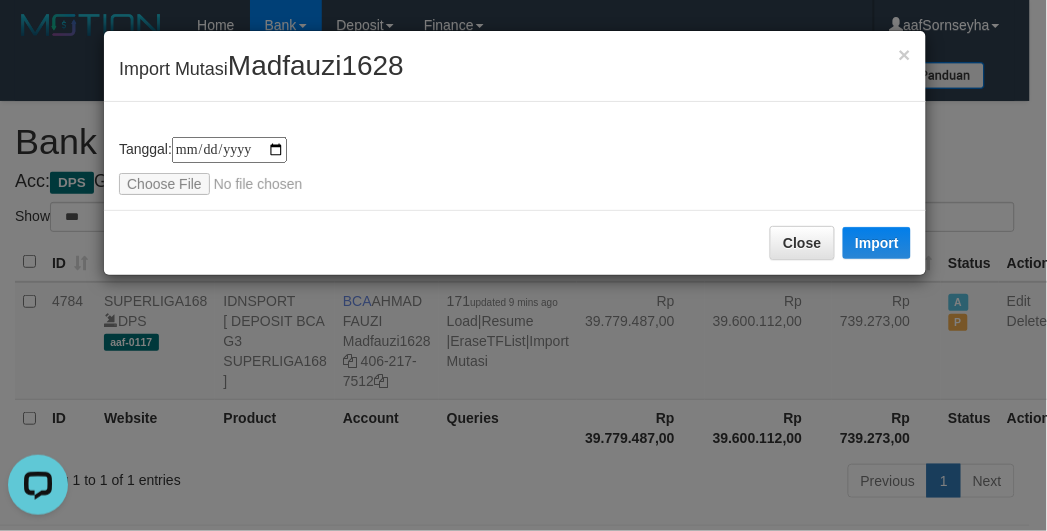 type on "**********" 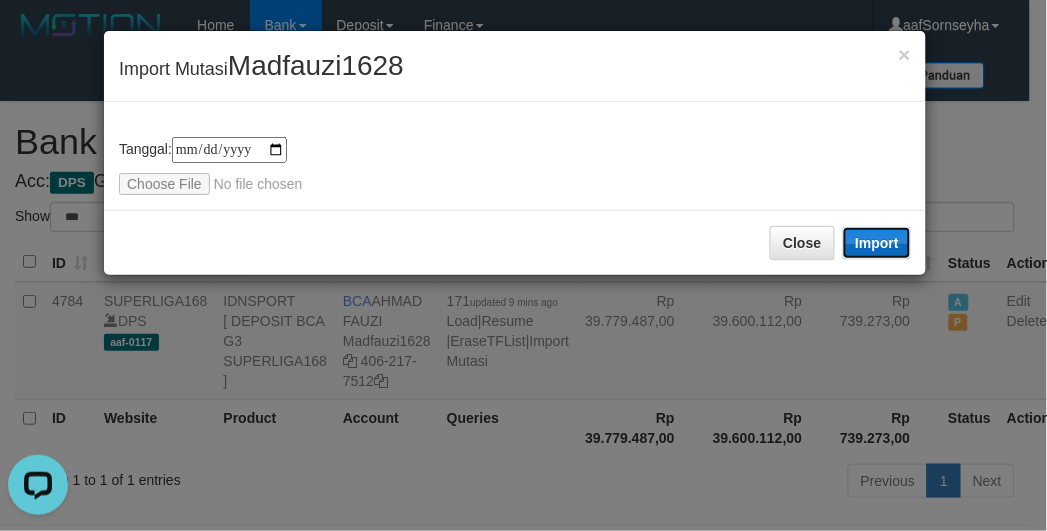 click on "Import" at bounding box center [877, 243] 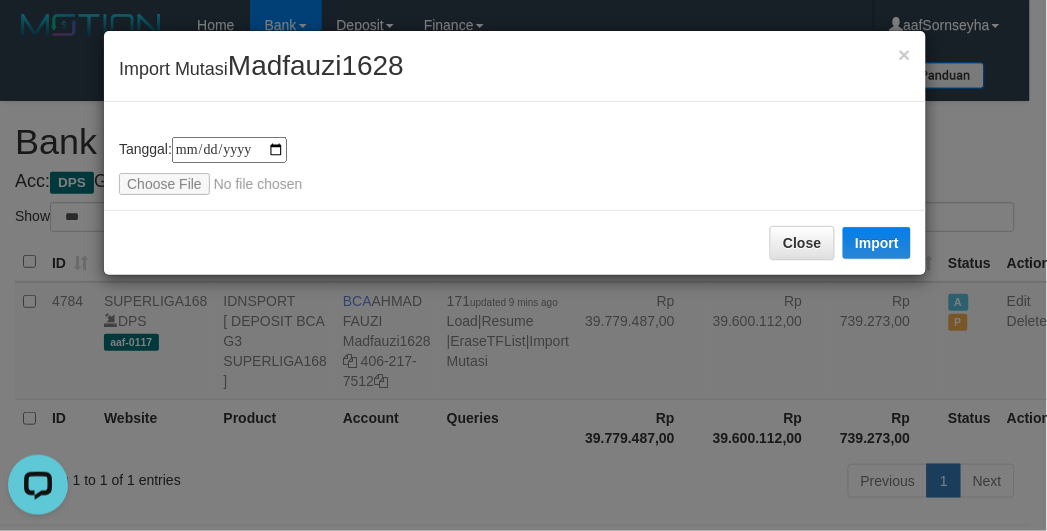 click on "**********" at bounding box center [523, 265] 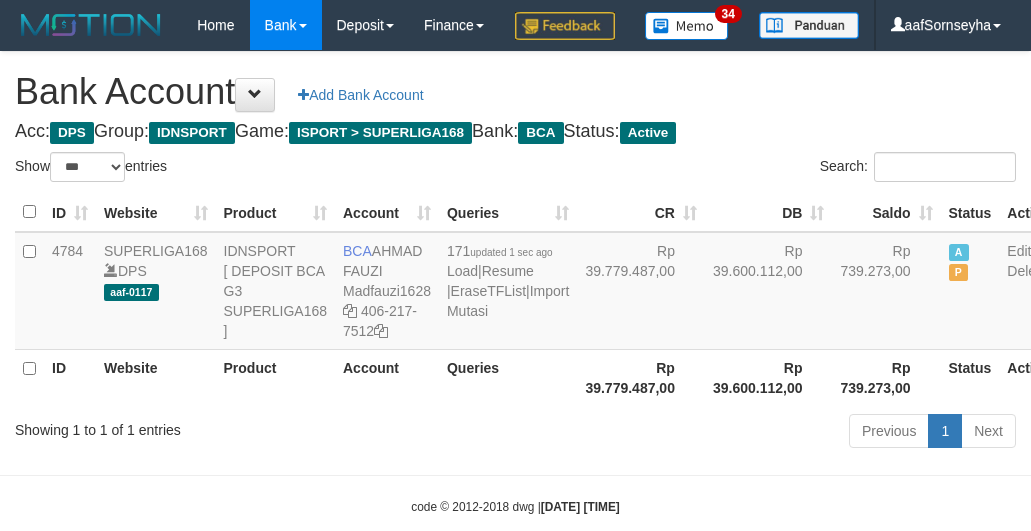 select on "***" 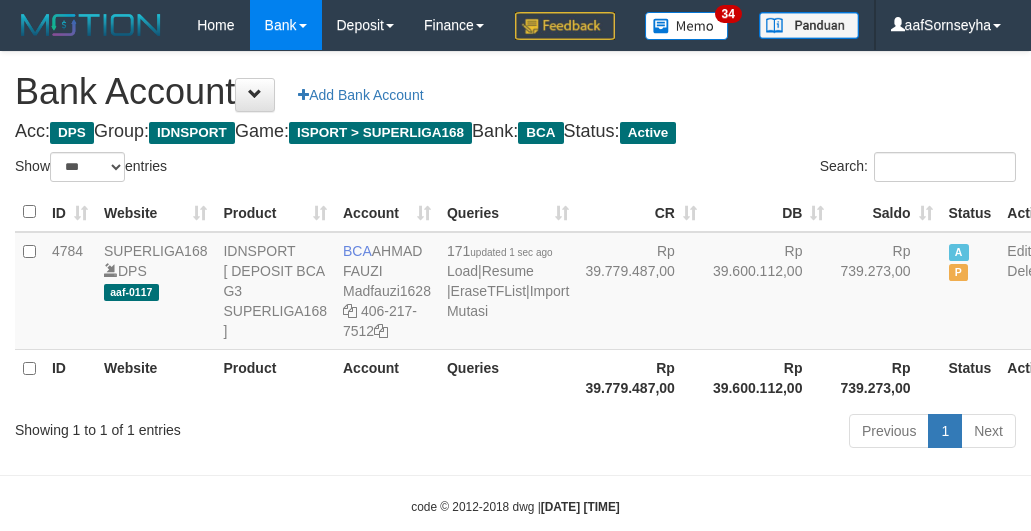 scroll, scrollTop: 0, scrollLeft: 0, axis: both 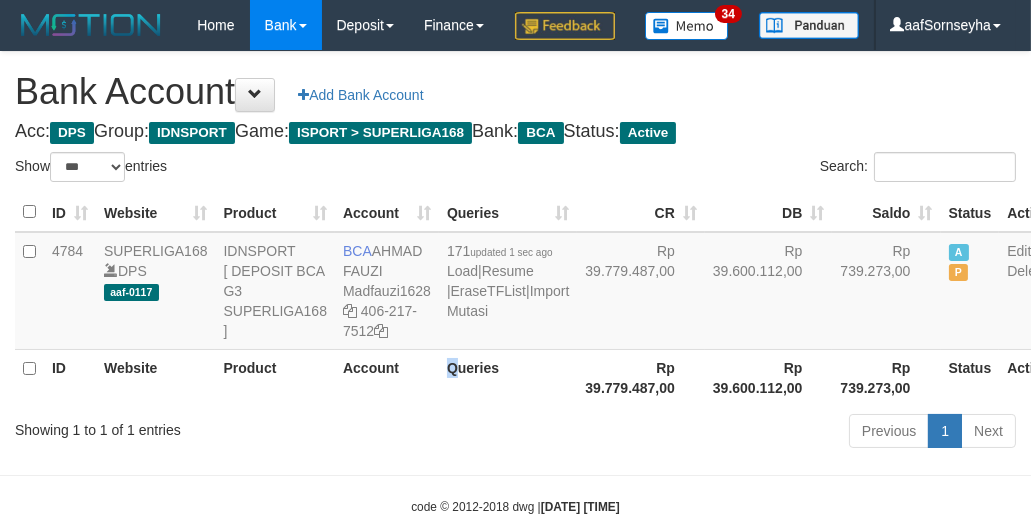 click on "Queries" at bounding box center [508, 377] 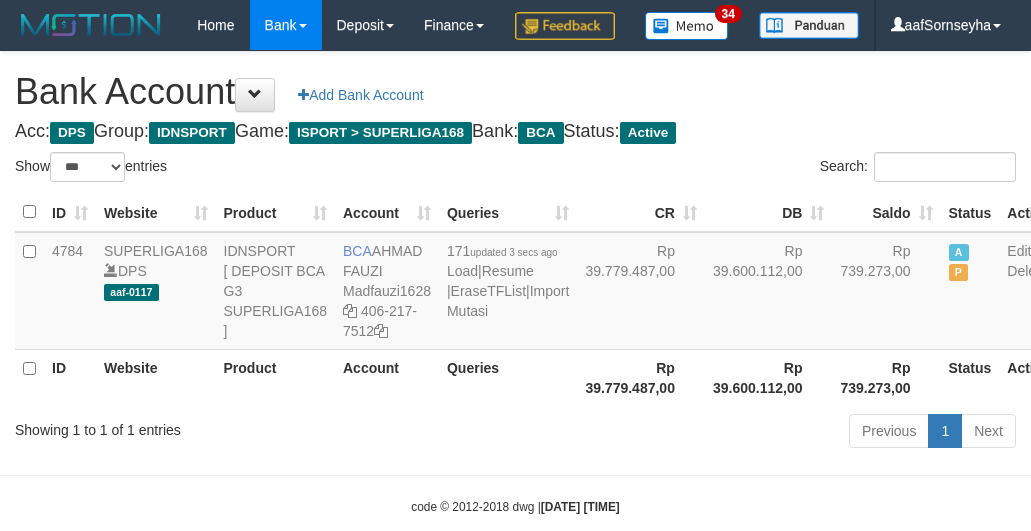select on "***" 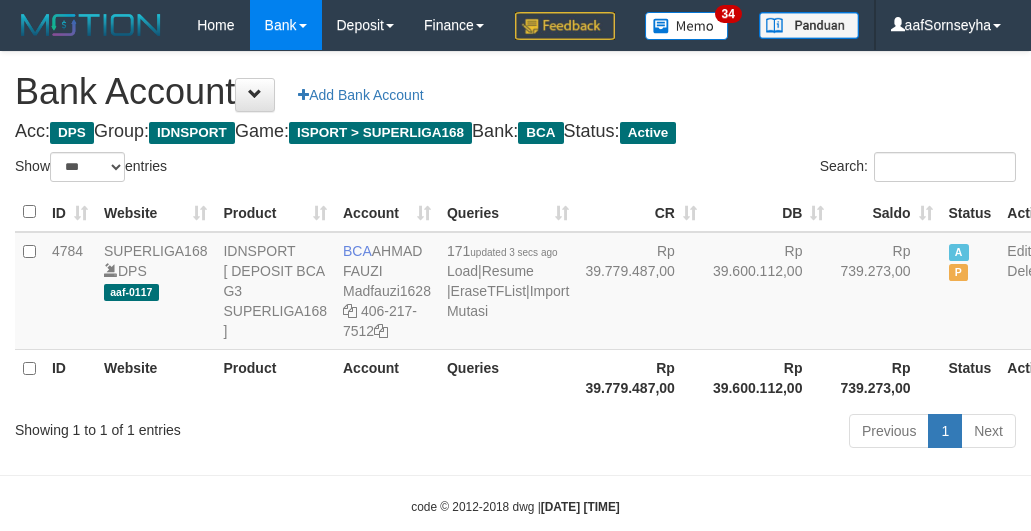 scroll, scrollTop: 0, scrollLeft: 0, axis: both 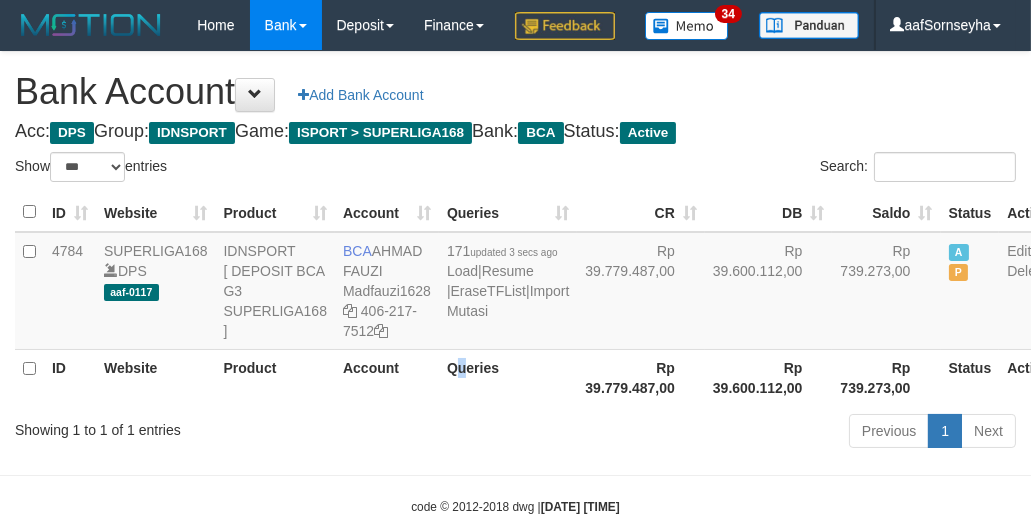 click on "Queries" at bounding box center [508, 377] 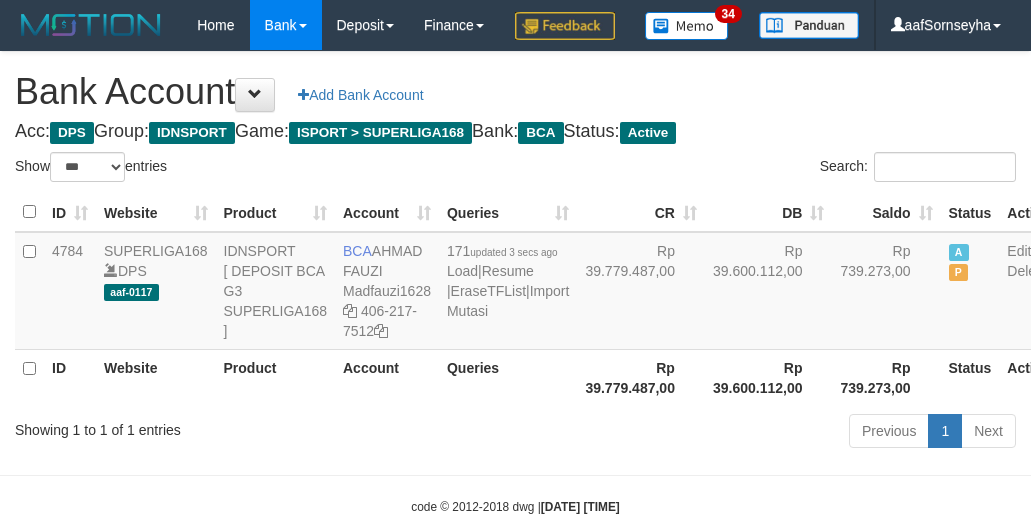 select on "***" 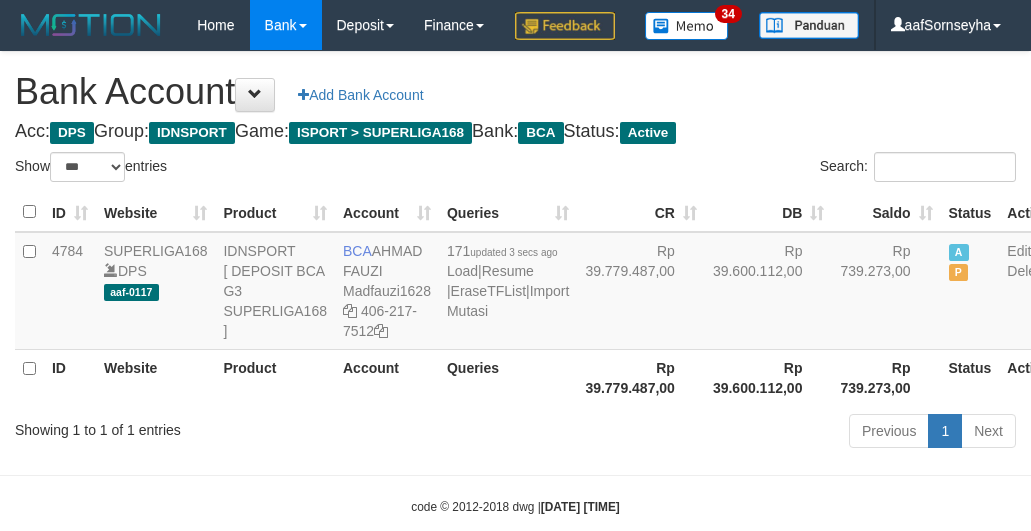 scroll, scrollTop: 0, scrollLeft: 0, axis: both 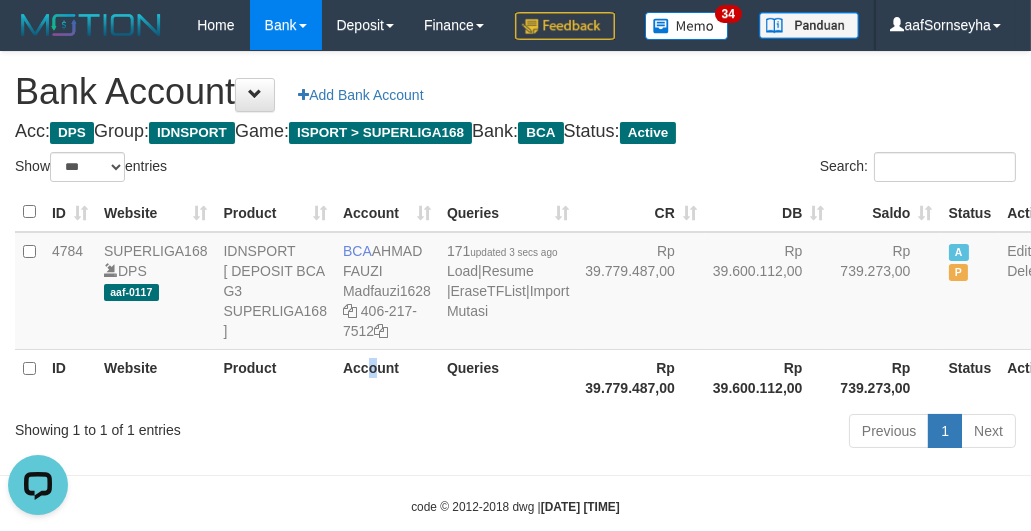 click on "Account" at bounding box center (387, 377) 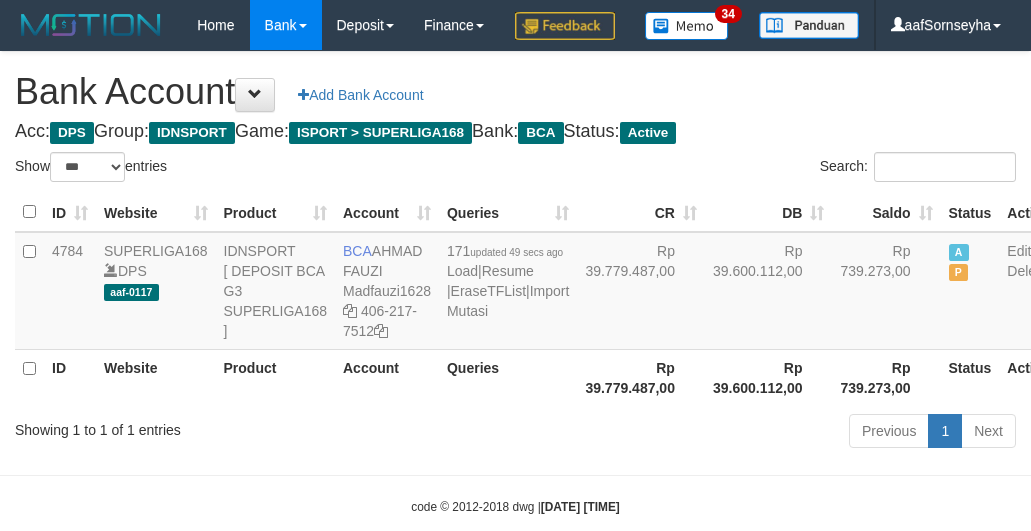 select on "***" 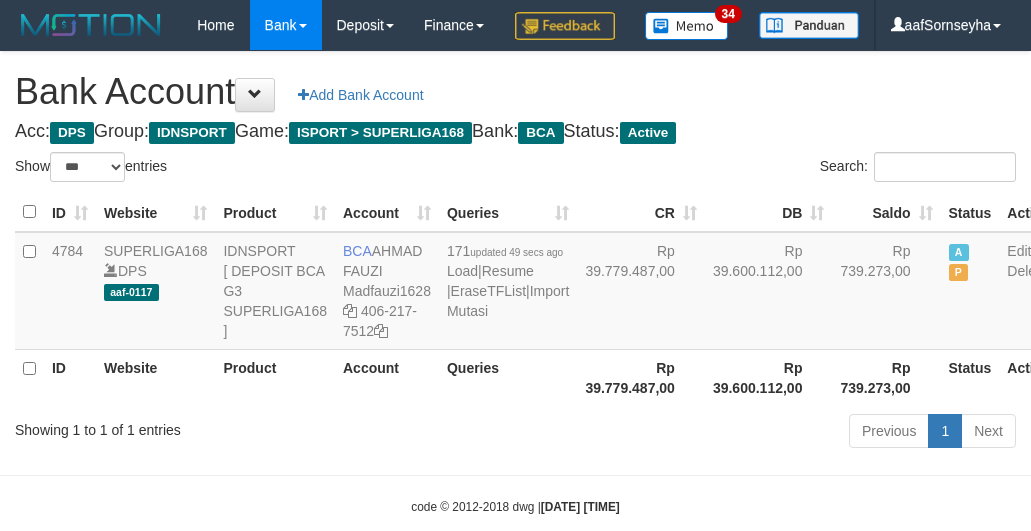 scroll, scrollTop: 0, scrollLeft: 0, axis: both 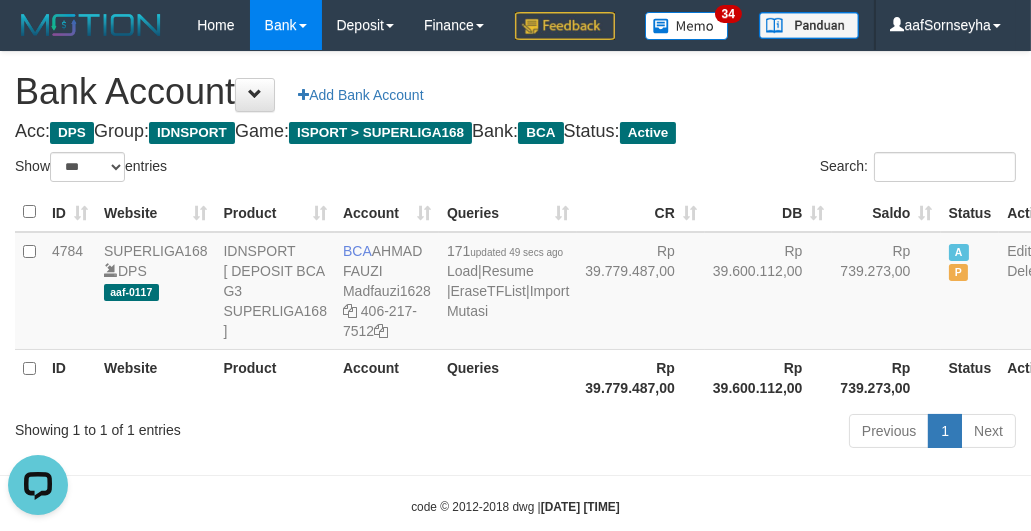 drag, startPoint x: 401, startPoint y: 468, endPoint x: 412, endPoint y: 471, distance: 11.401754 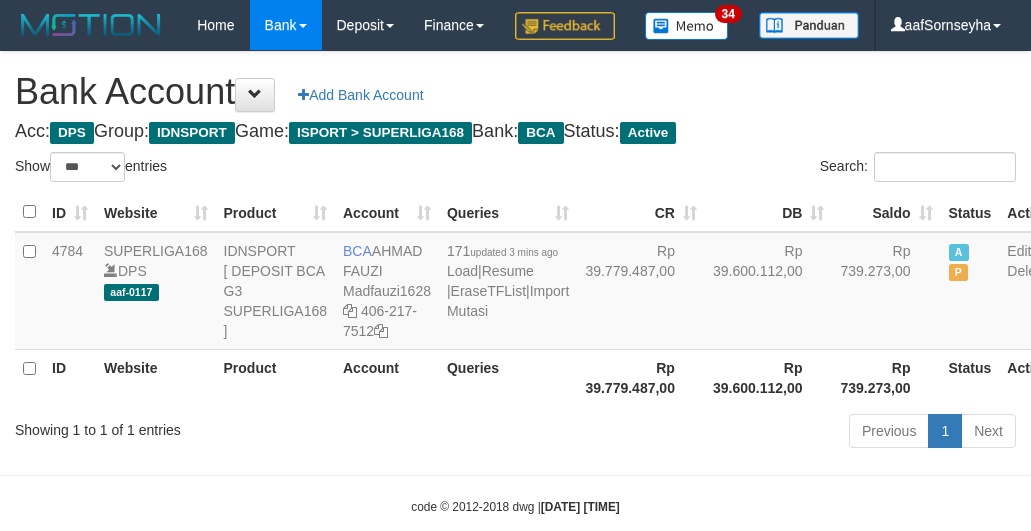 select on "***" 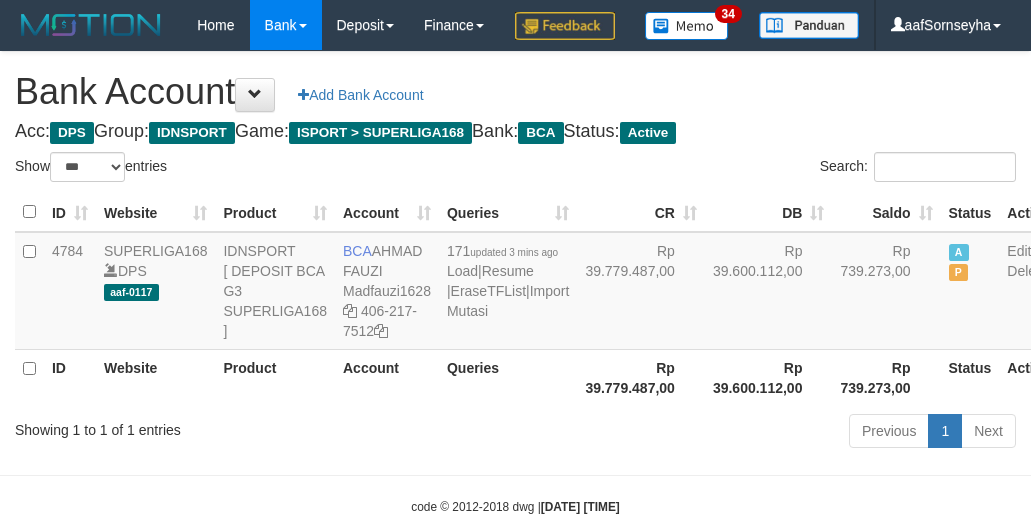 scroll, scrollTop: 0, scrollLeft: 0, axis: both 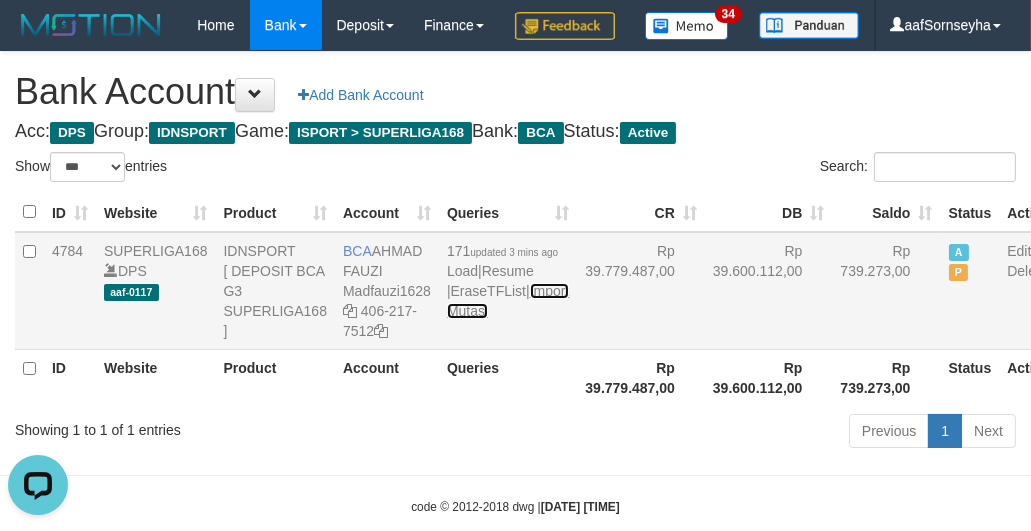 click on "Import Mutasi" at bounding box center (508, 301) 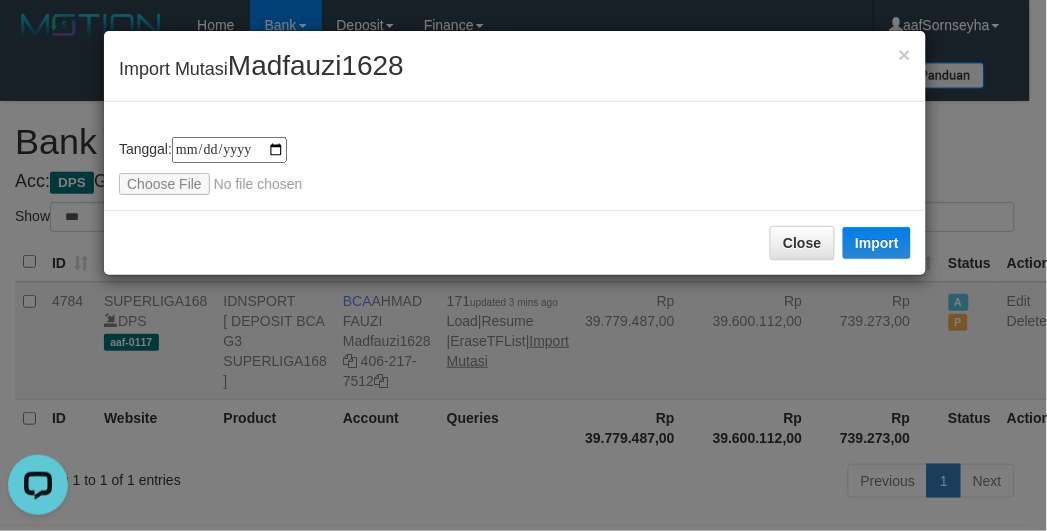 type on "**********" 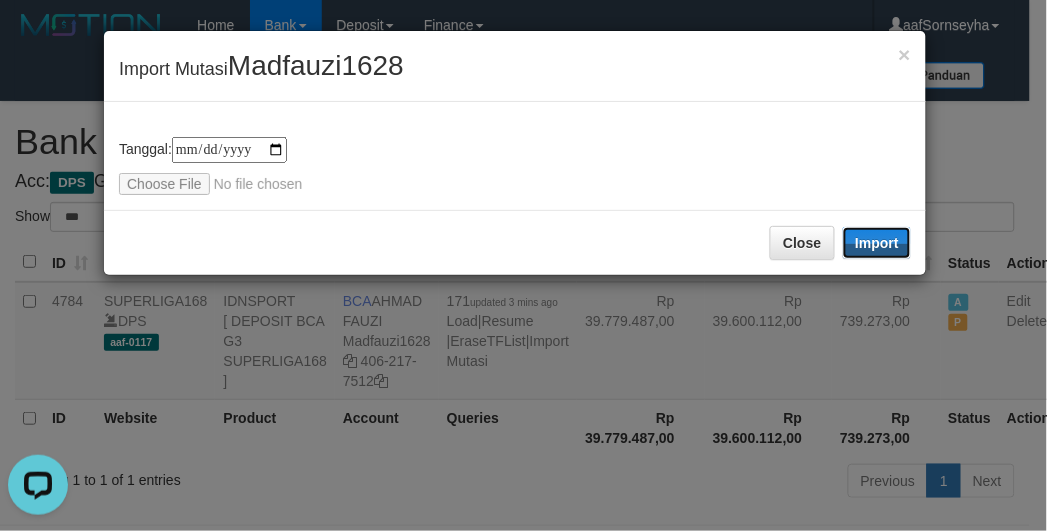 click on "Import" at bounding box center [877, 243] 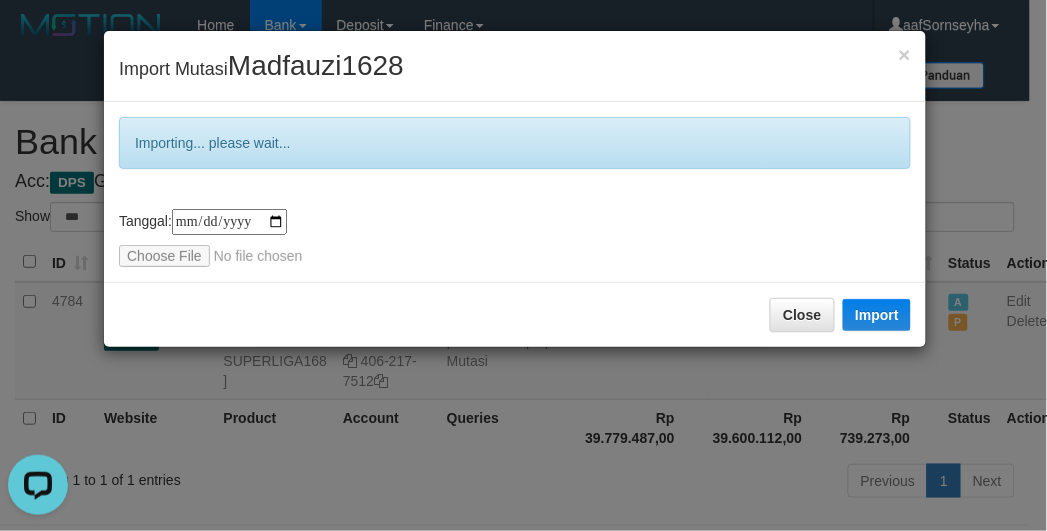 click on "**********" at bounding box center (523, 265) 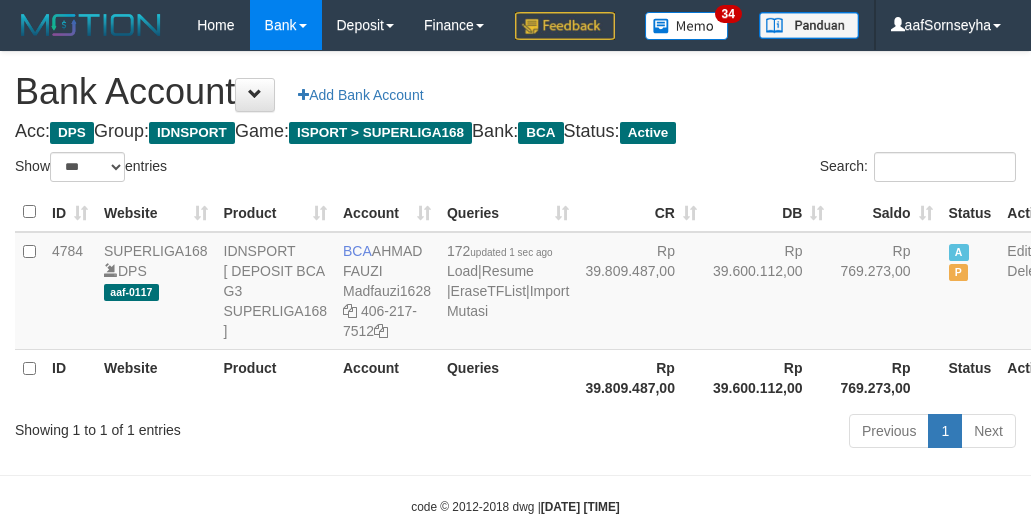 select on "***" 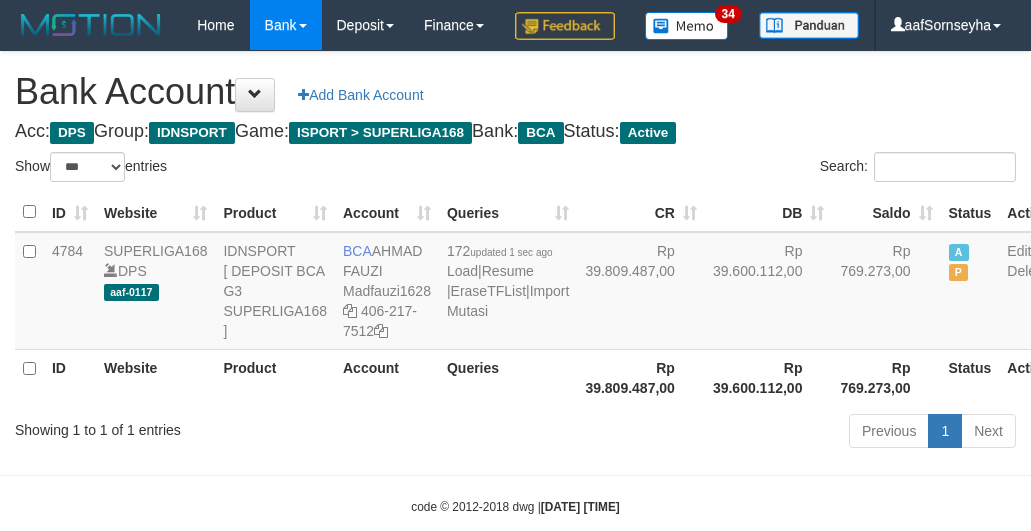 scroll, scrollTop: 0, scrollLeft: 0, axis: both 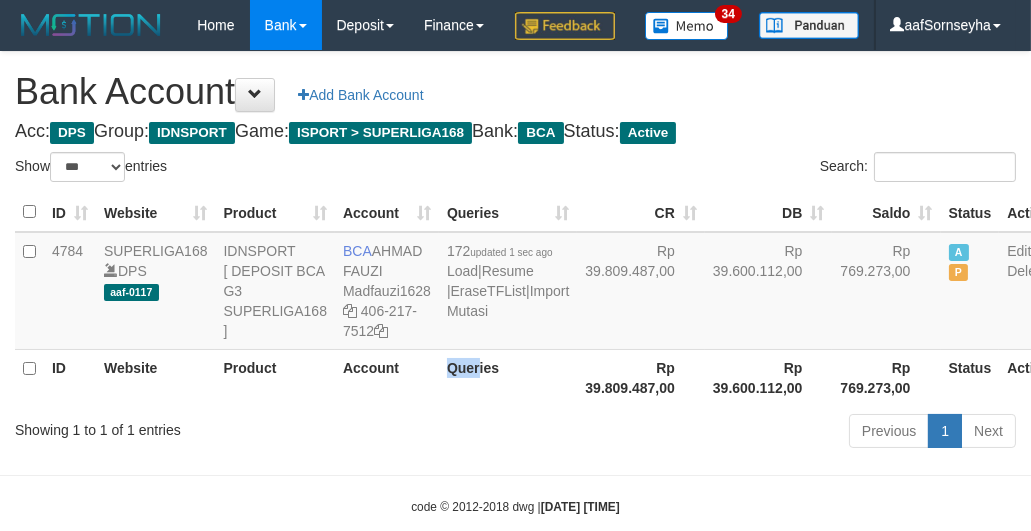 click on "Queries" at bounding box center [508, 377] 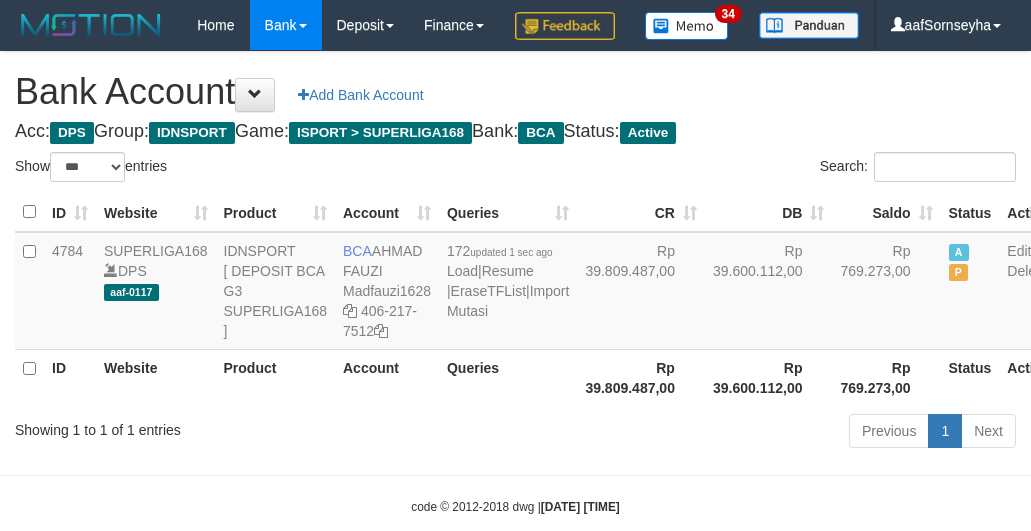 select on "***" 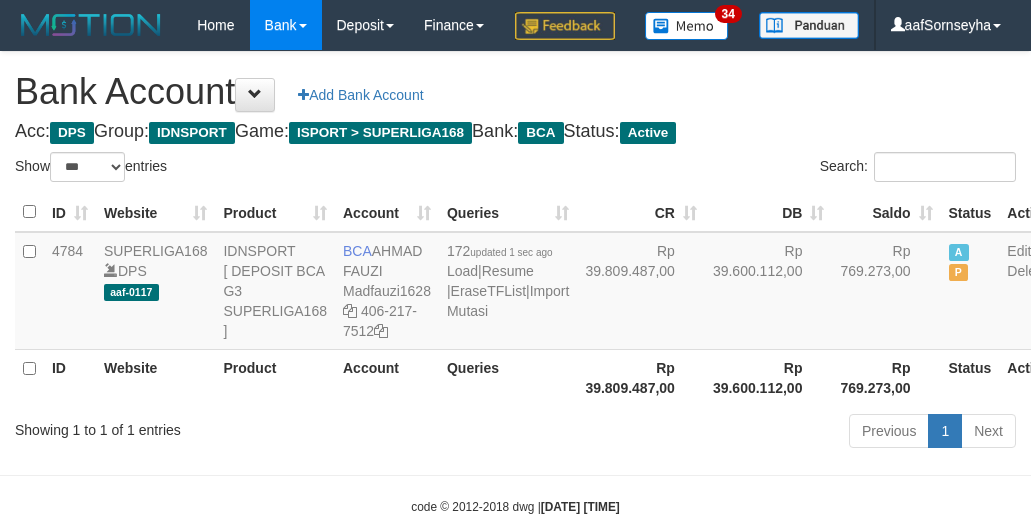 scroll, scrollTop: 0, scrollLeft: 0, axis: both 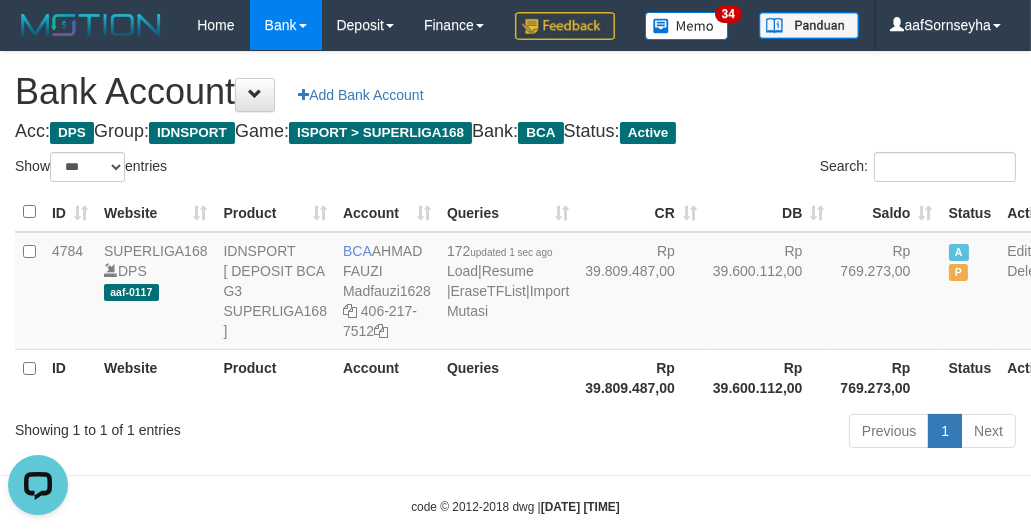 click on "Account" at bounding box center [387, 377] 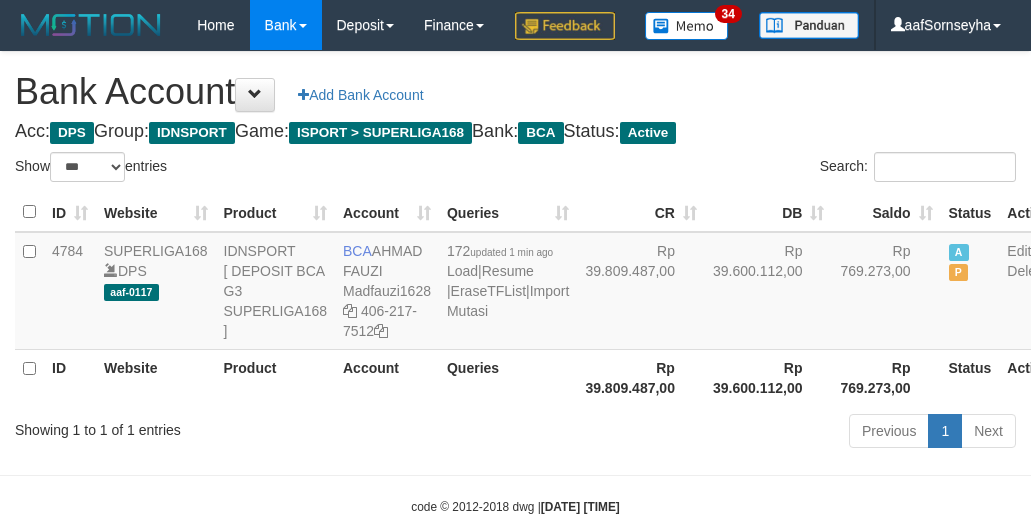 select on "***" 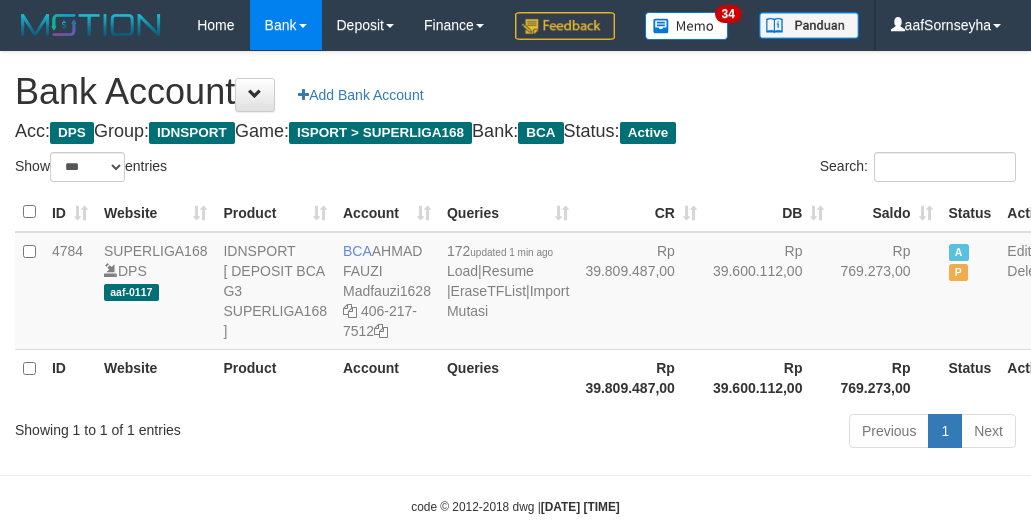 scroll, scrollTop: 0, scrollLeft: 0, axis: both 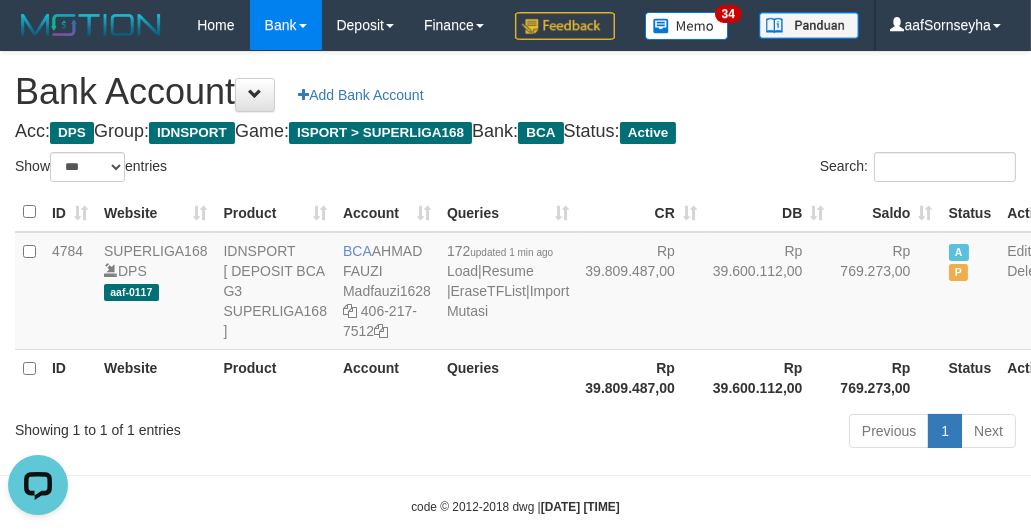 click on "Account" at bounding box center [387, 377] 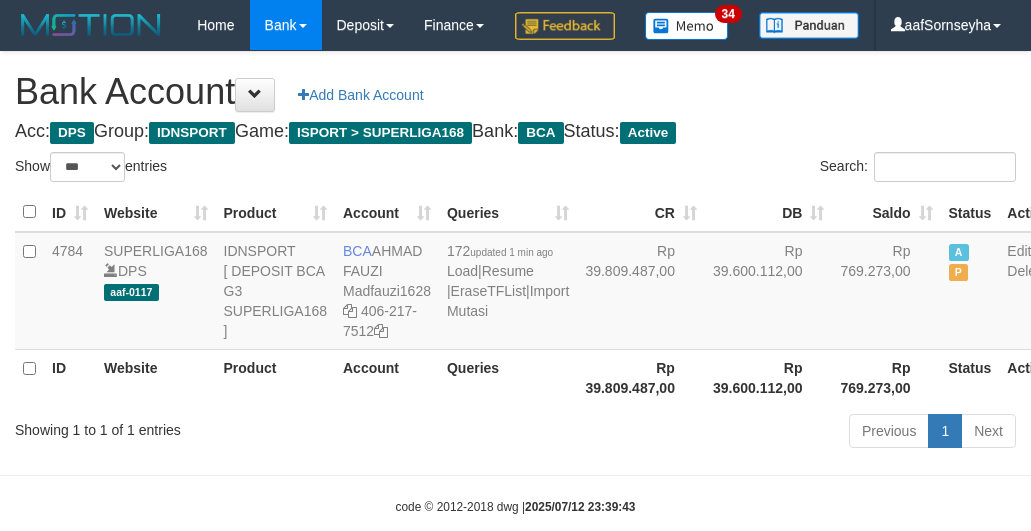 select on "***" 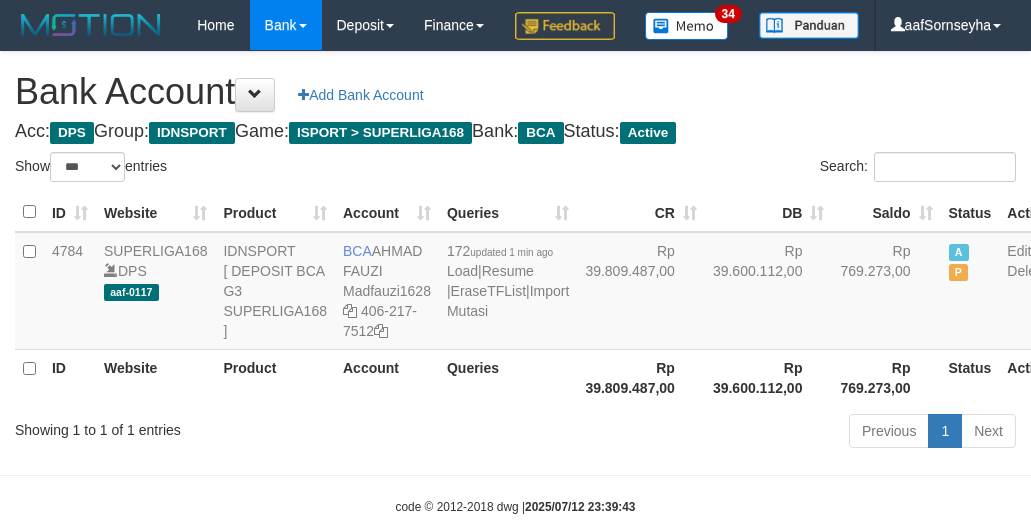 scroll, scrollTop: 0, scrollLeft: 0, axis: both 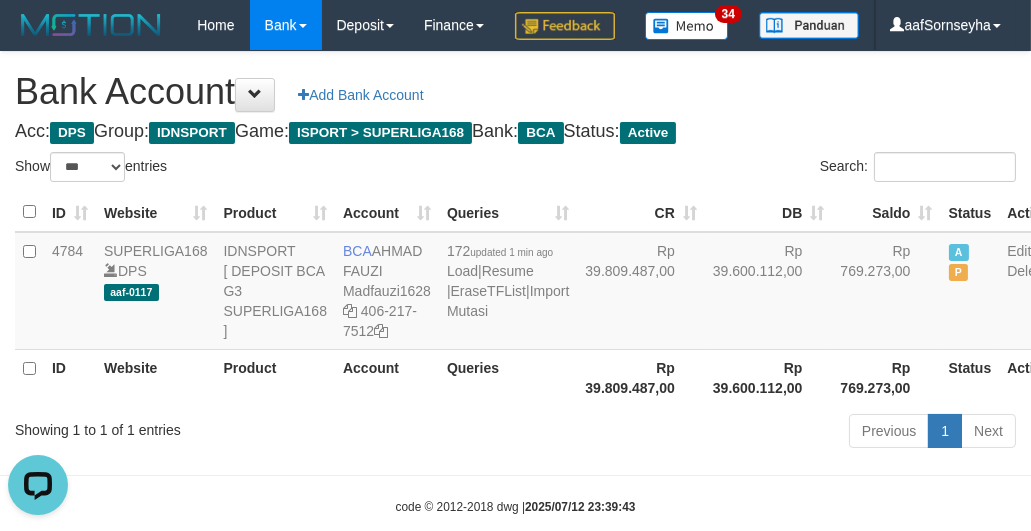 click on "Queries" at bounding box center [508, 377] 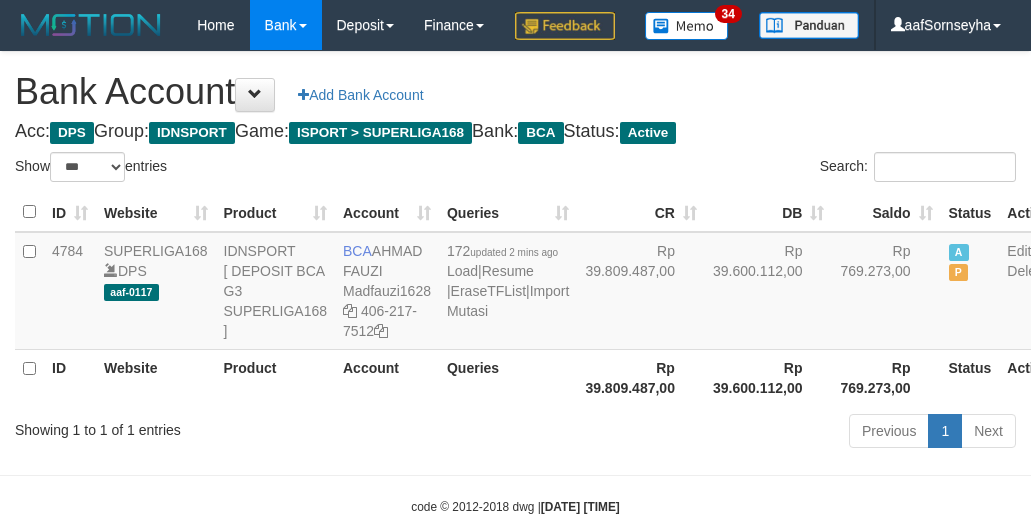 select on "***" 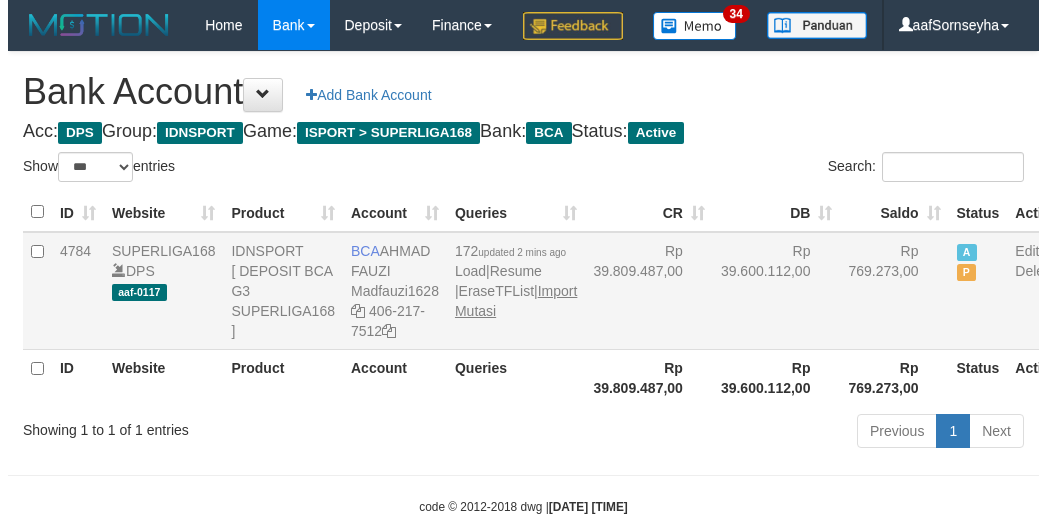 scroll, scrollTop: 0, scrollLeft: 0, axis: both 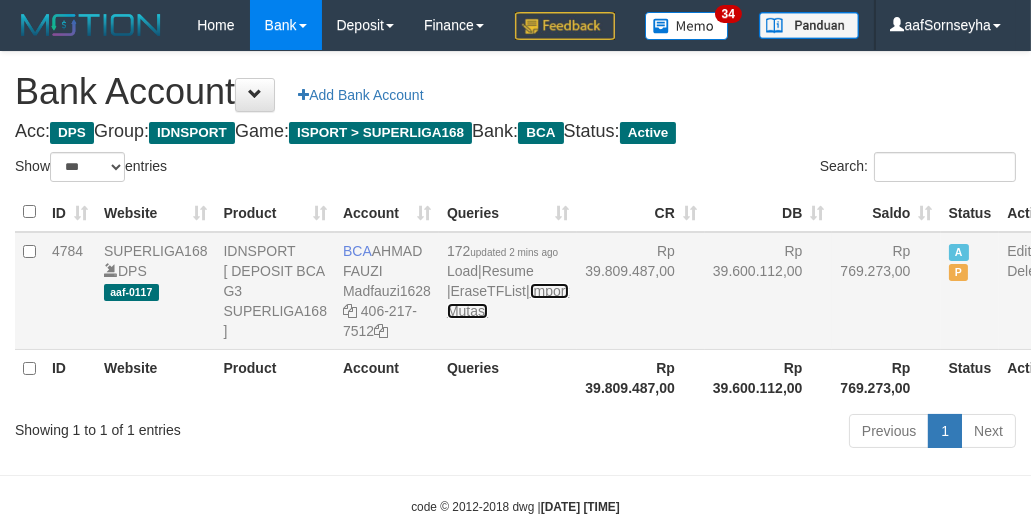 click on "Import Mutasi" at bounding box center (508, 301) 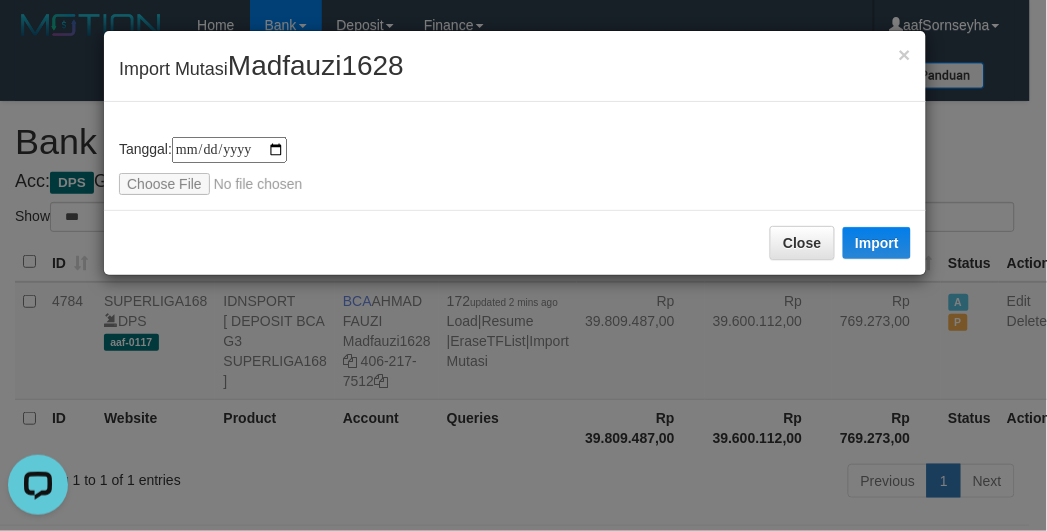 scroll, scrollTop: 0, scrollLeft: 0, axis: both 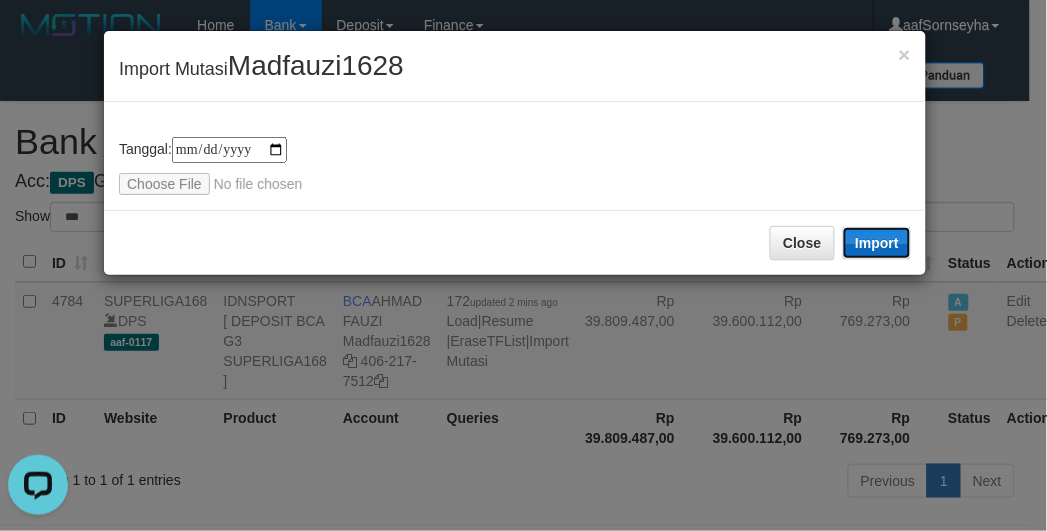drag, startPoint x: 843, startPoint y: 242, endPoint x: 865, endPoint y: 238, distance: 22.36068 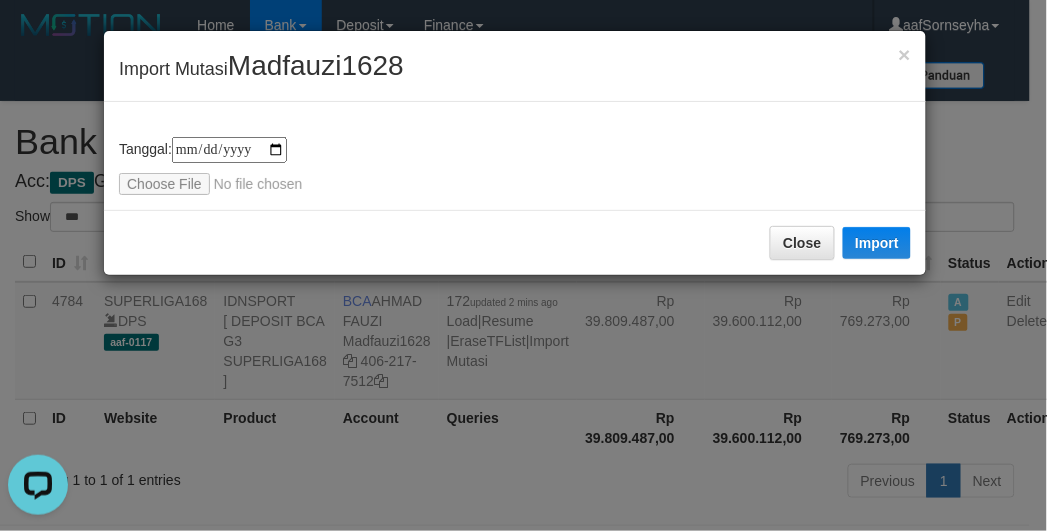 click on "**********" at bounding box center (523, 265) 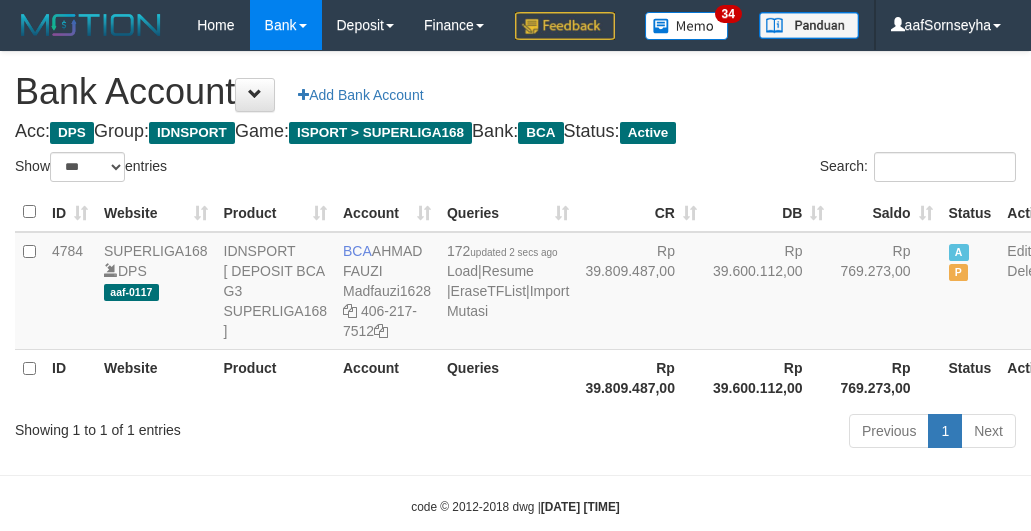select on "***" 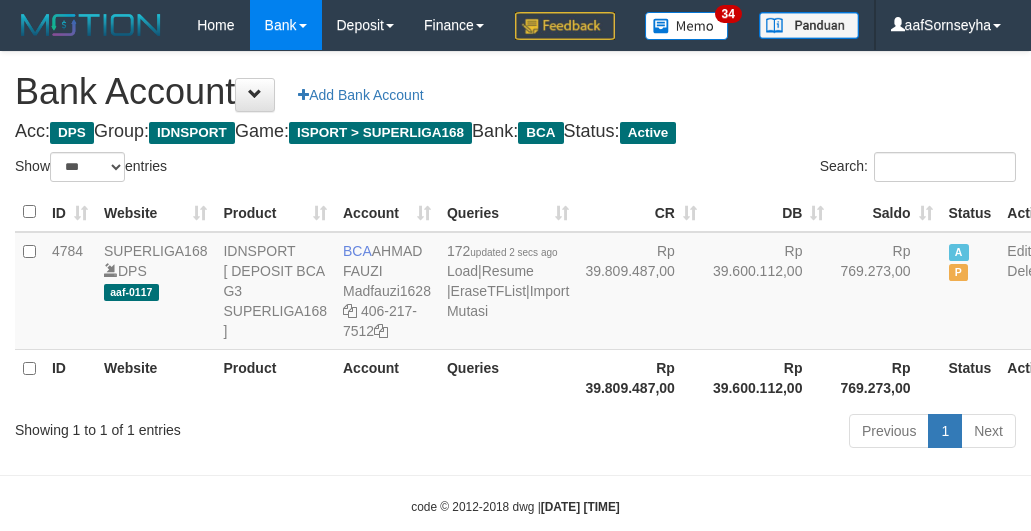 scroll, scrollTop: 0, scrollLeft: 0, axis: both 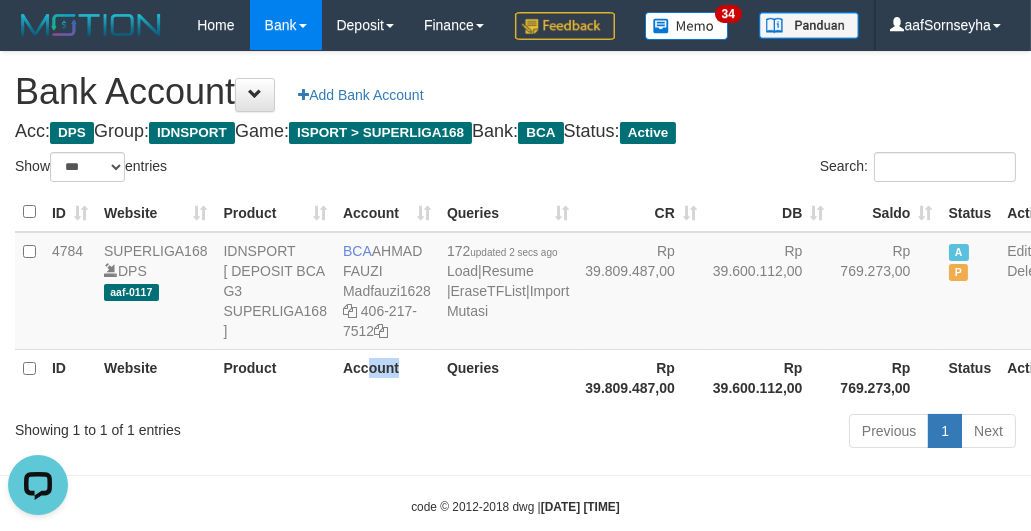 drag, startPoint x: 368, startPoint y: 477, endPoint x: 406, endPoint y: 491, distance: 40.496914 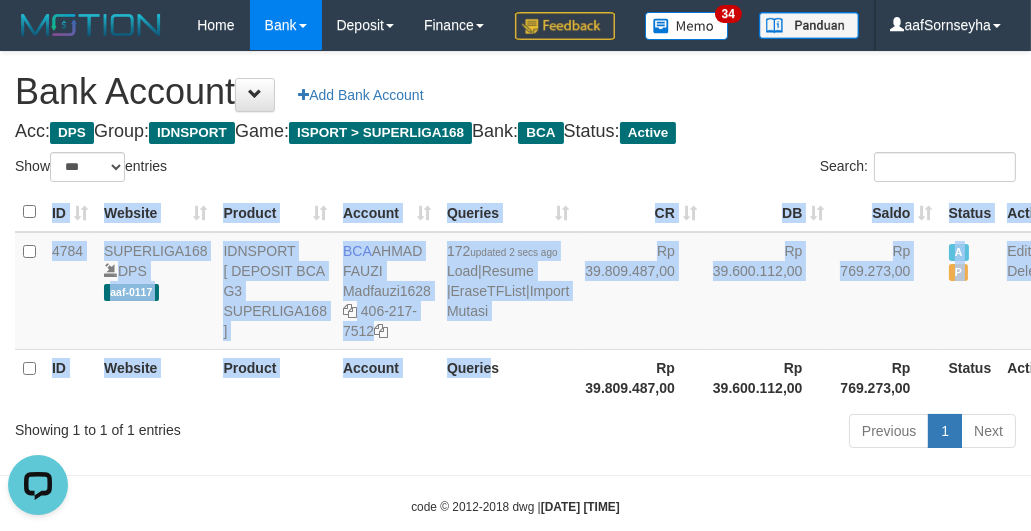 click on "ID Website Product Account Queries CR DB Saldo Status Action
4784
SUPERLIGA168
DPS
aaf-0117
IDNSPORT
[ DEPOSIT BCA G3 SUPERLIGA168 ]
BCA
[FIRST] [LAST]
Madfauzi1628
[PHONE]
172  updated 2 secs ago
Load
|
Resume
|
EraseTFList
|
Import Mutasi
Rp 39.809.487,00
Rp 39.600.112,00
Rp 769.273,00
A
P
Edit
Delete
ID Website Product Account QueriesRp 39.809.487,00 Rp 39.600.112,00 Status" at bounding box center [515, 299] 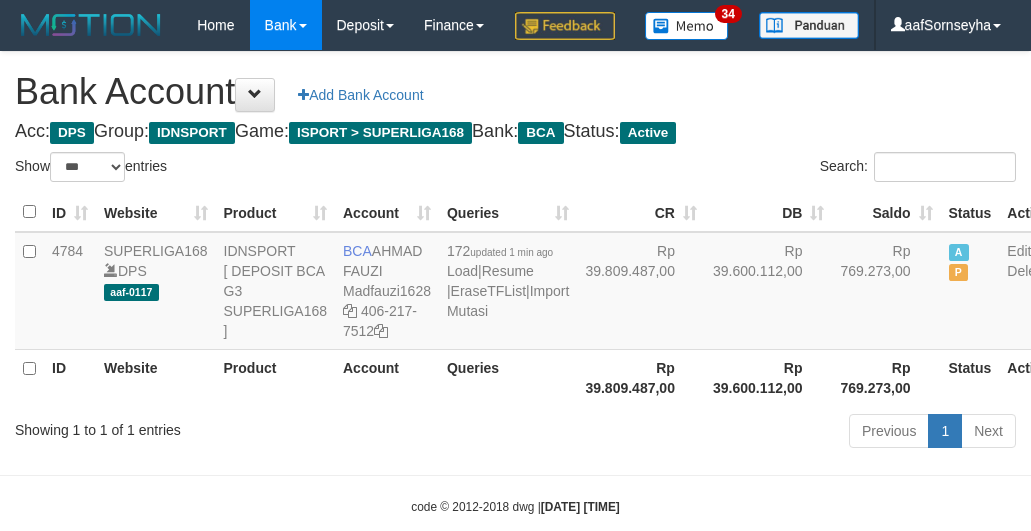 select on "***" 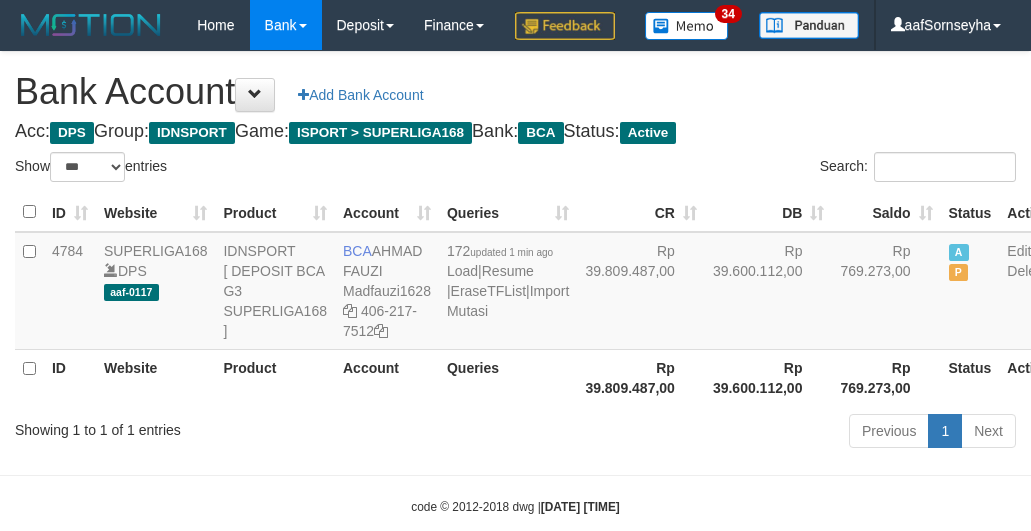 scroll, scrollTop: 0, scrollLeft: 0, axis: both 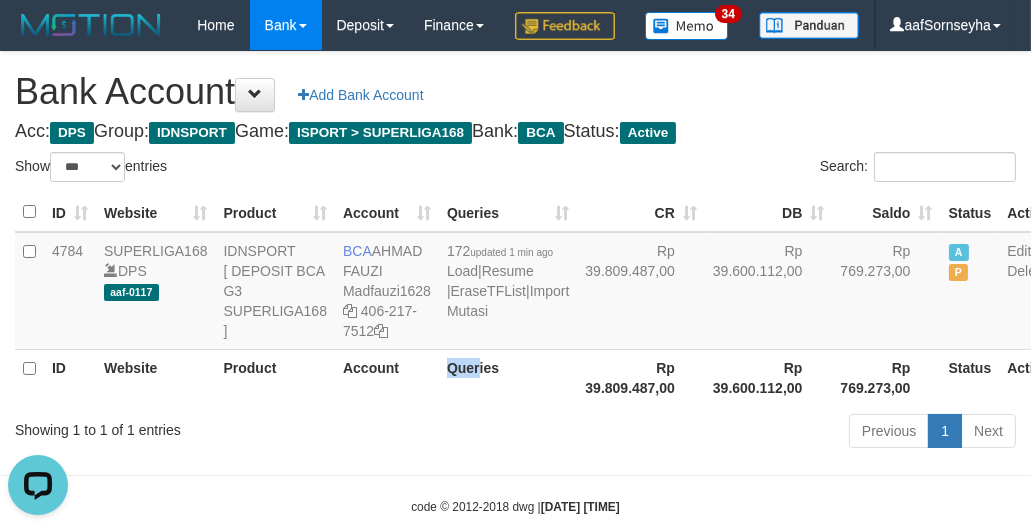 click on "Queries" at bounding box center [508, 377] 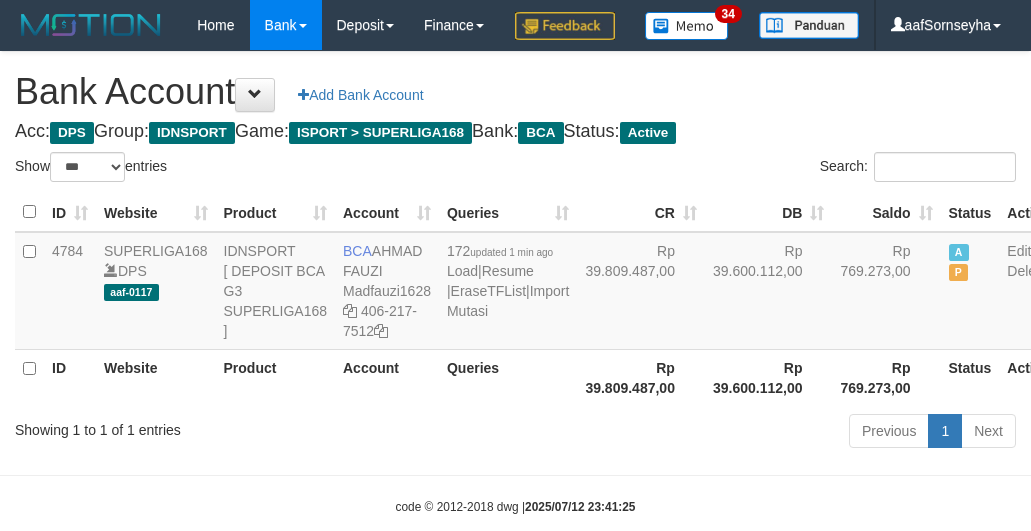 select on "***" 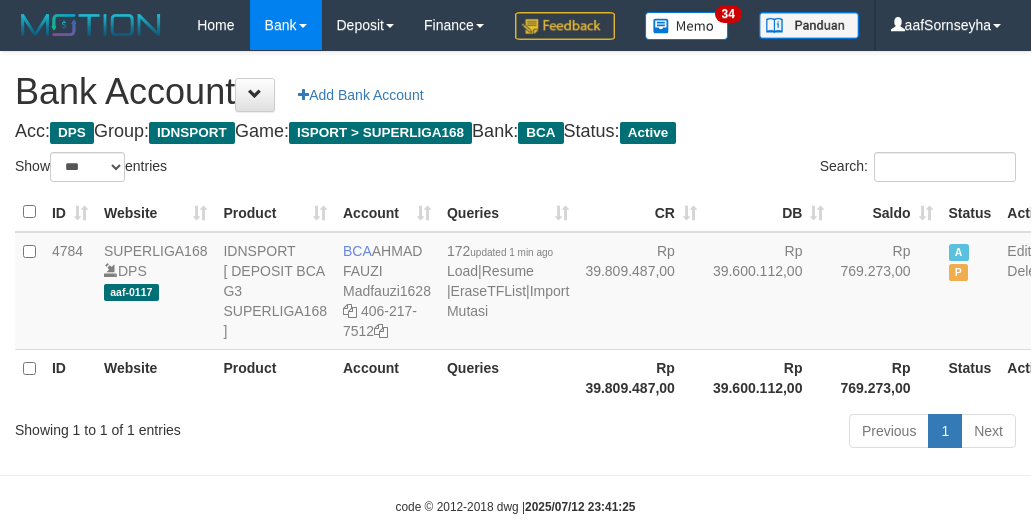 scroll, scrollTop: 0, scrollLeft: 0, axis: both 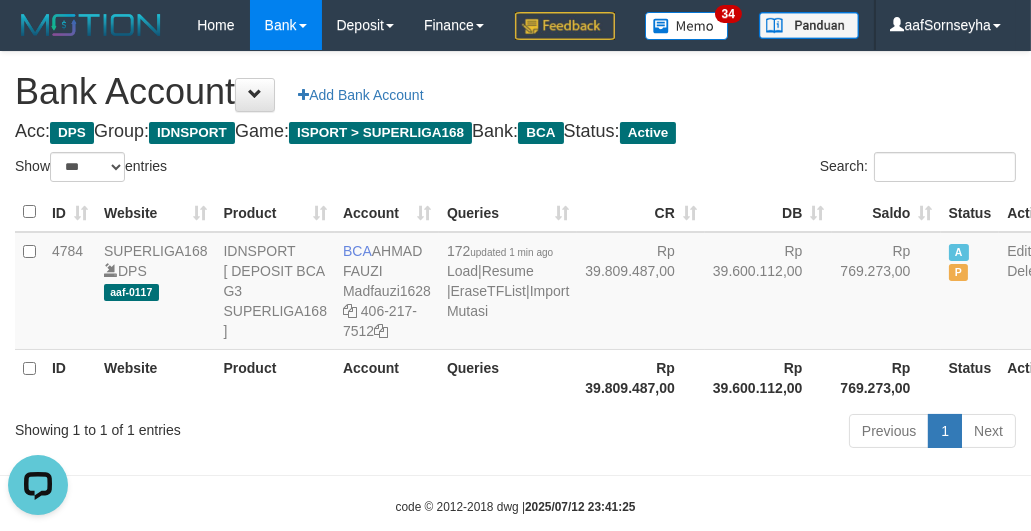 click on "Queries" at bounding box center (508, 377) 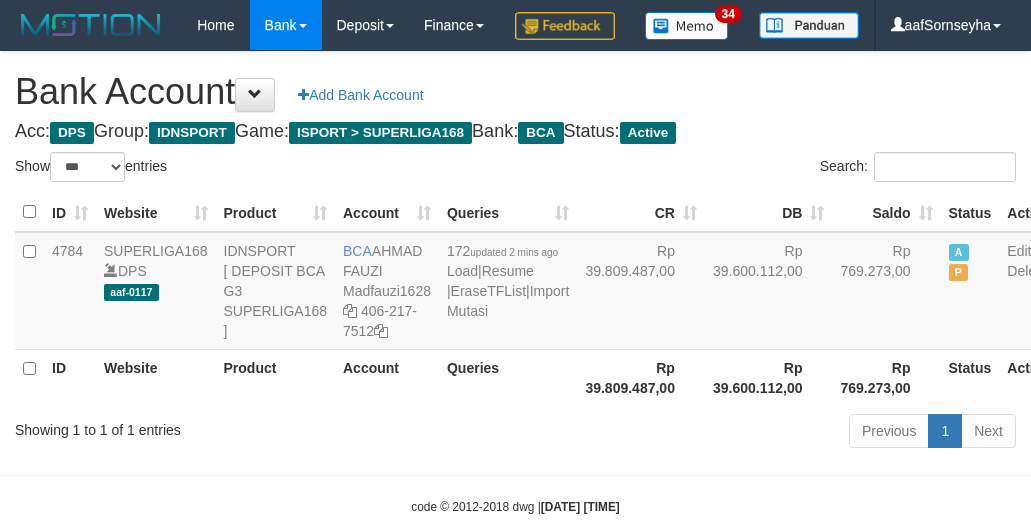 select on "***" 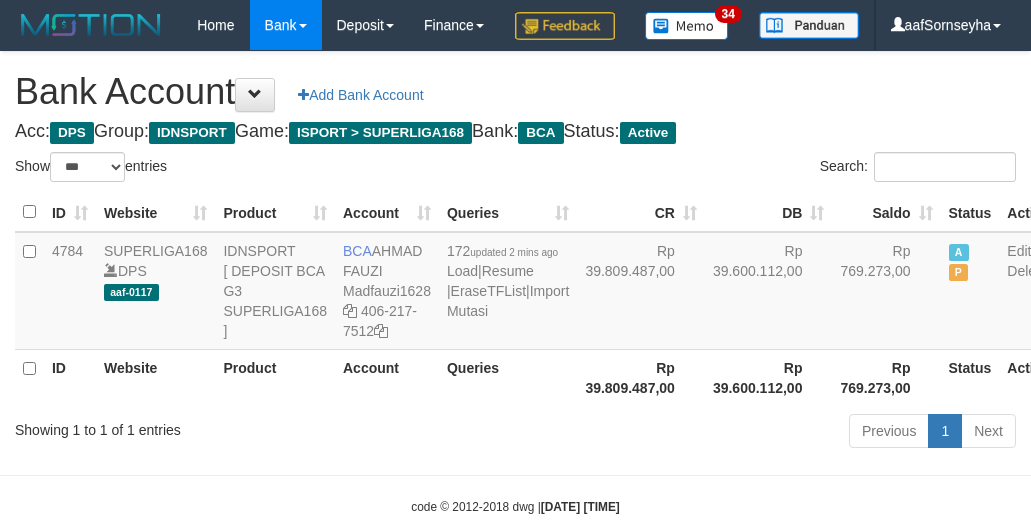 scroll, scrollTop: 0, scrollLeft: 0, axis: both 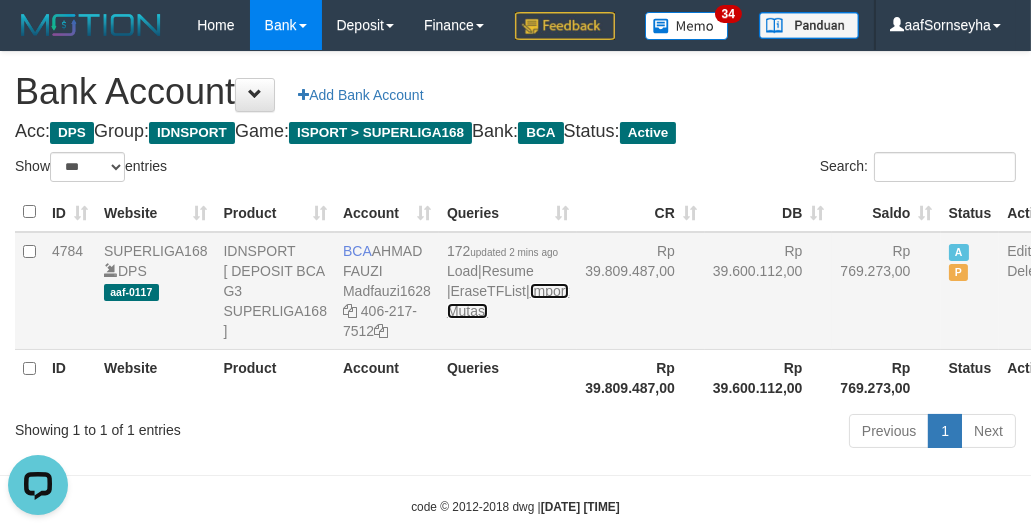 click on "Import Mutasi" at bounding box center (508, 301) 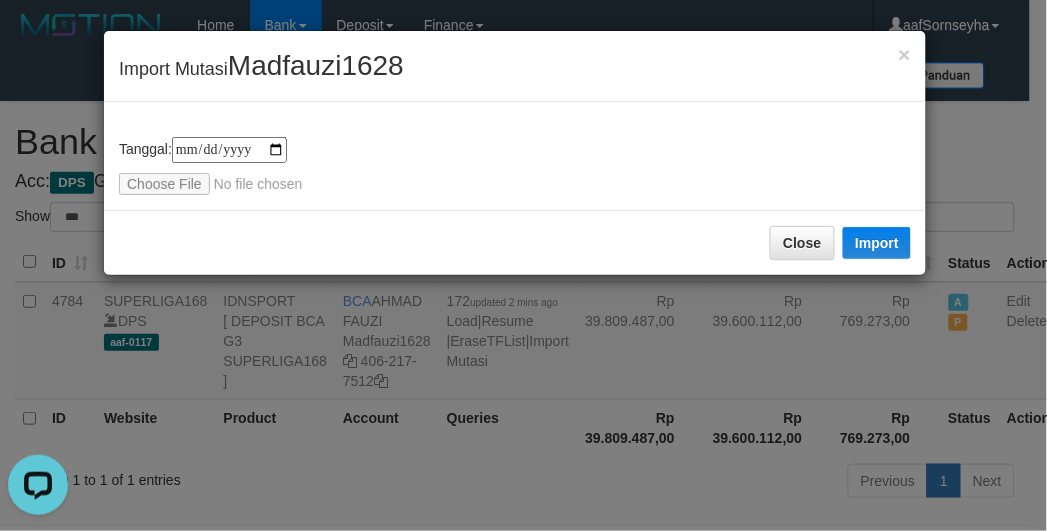 type on "**********" 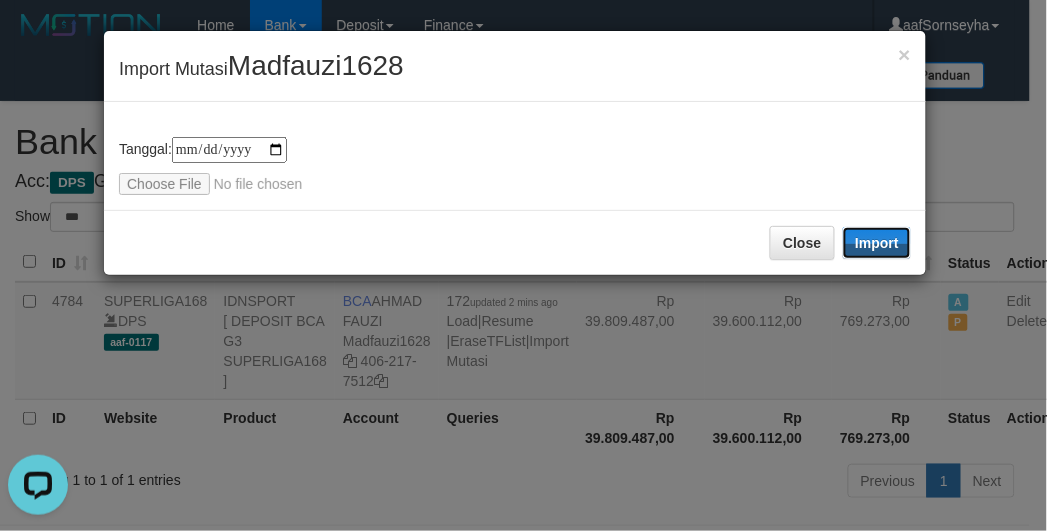 drag, startPoint x: 873, startPoint y: 248, endPoint x: 431, endPoint y: 466, distance: 492.8367 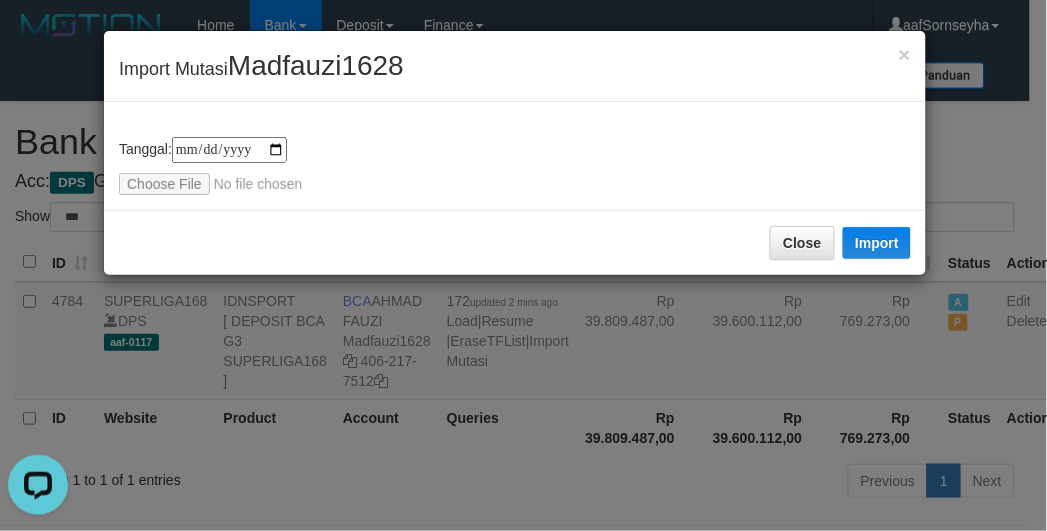 click on "**********" at bounding box center (523, 265) 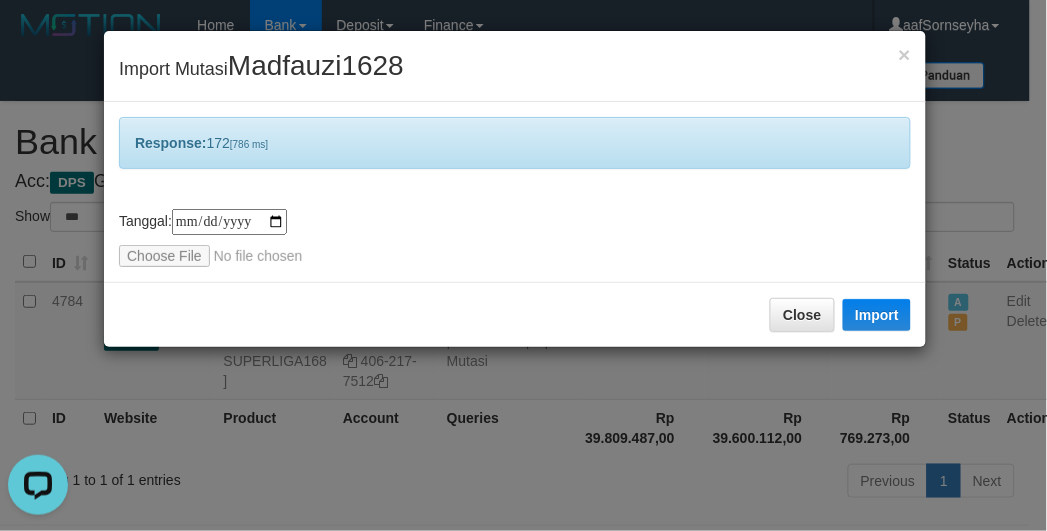 click on "**********" at bounding box center (523, 265) 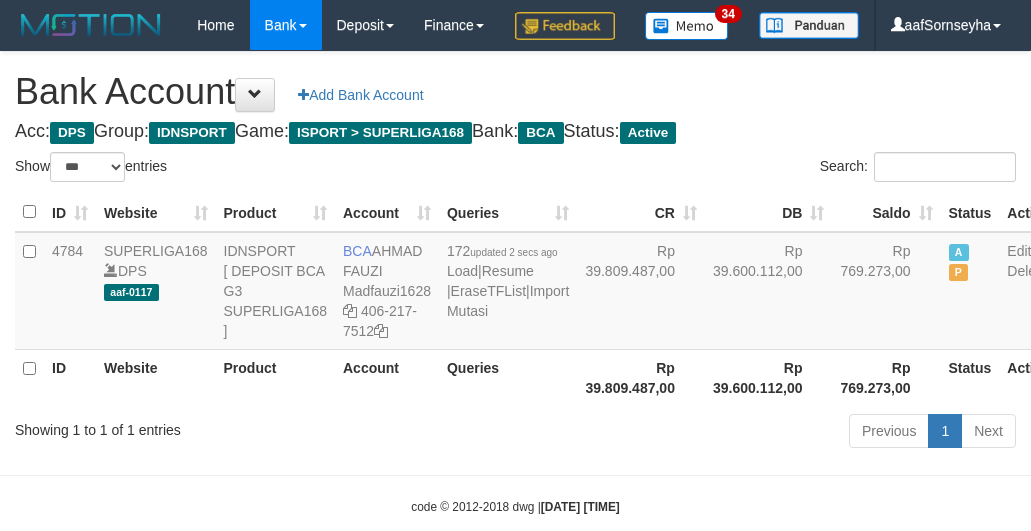 select on "***" 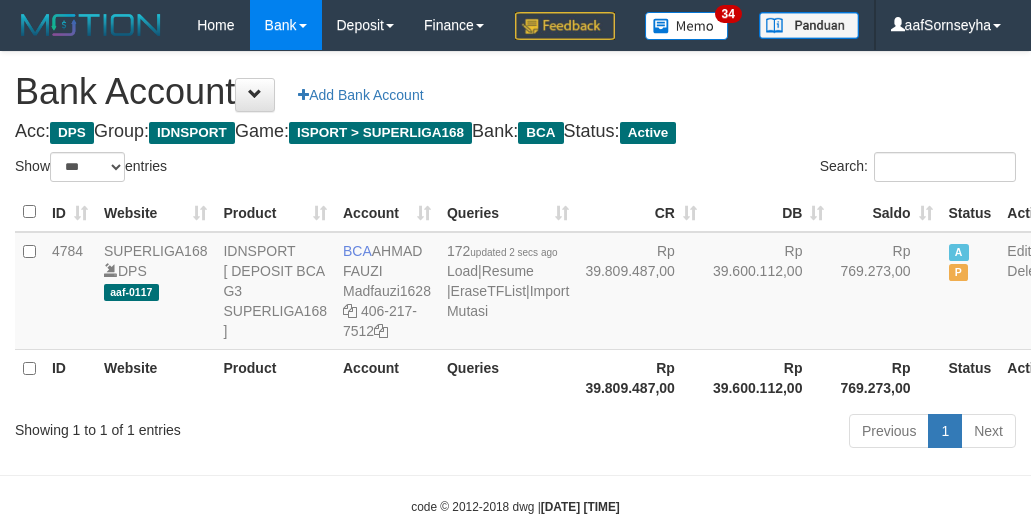 scroll, scrollTop: 0, scrollLeft: 0, axis: both 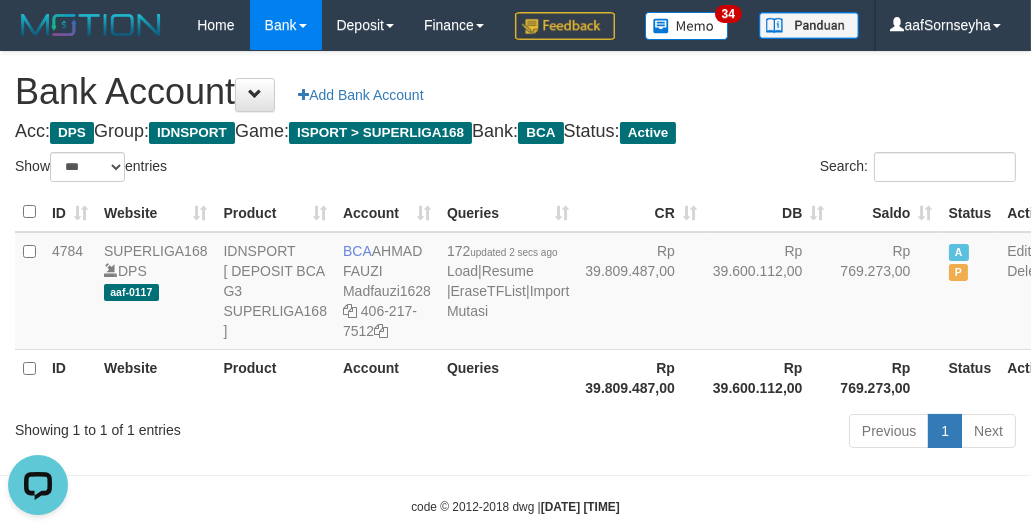click on "Account" at bounding box center (387, 377) 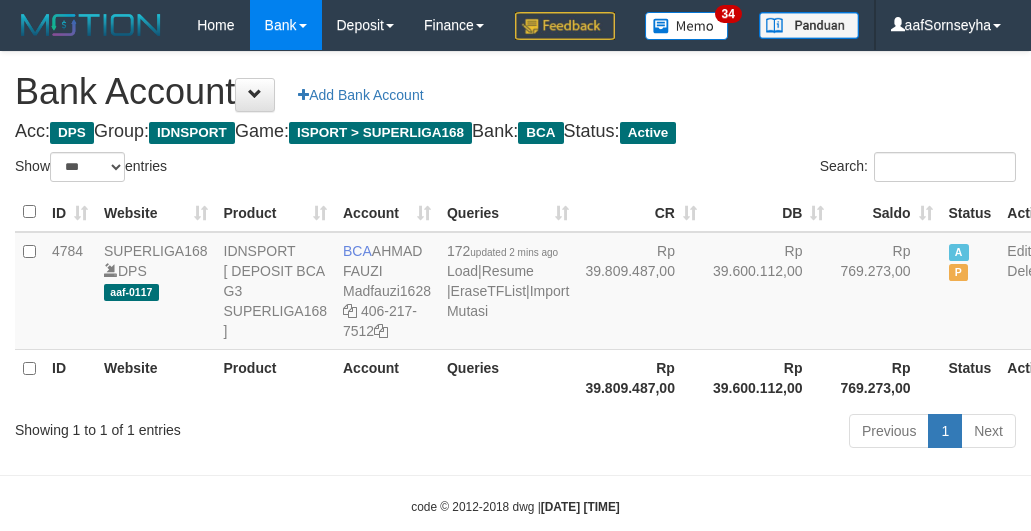 select on "***" 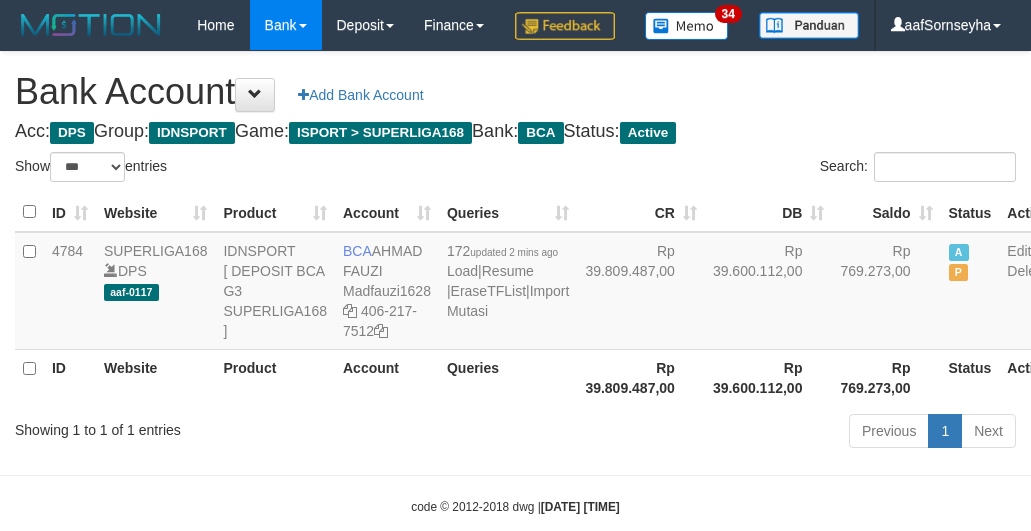 scroll, scrollTop: 0, scrollLeft: 0, axis: both 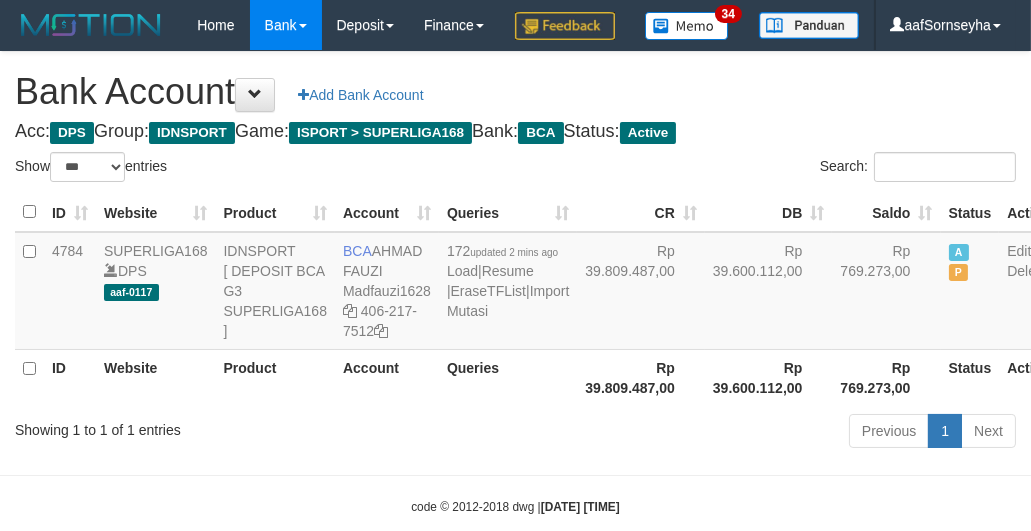 click on "Account" at bounding box center [387, 377] 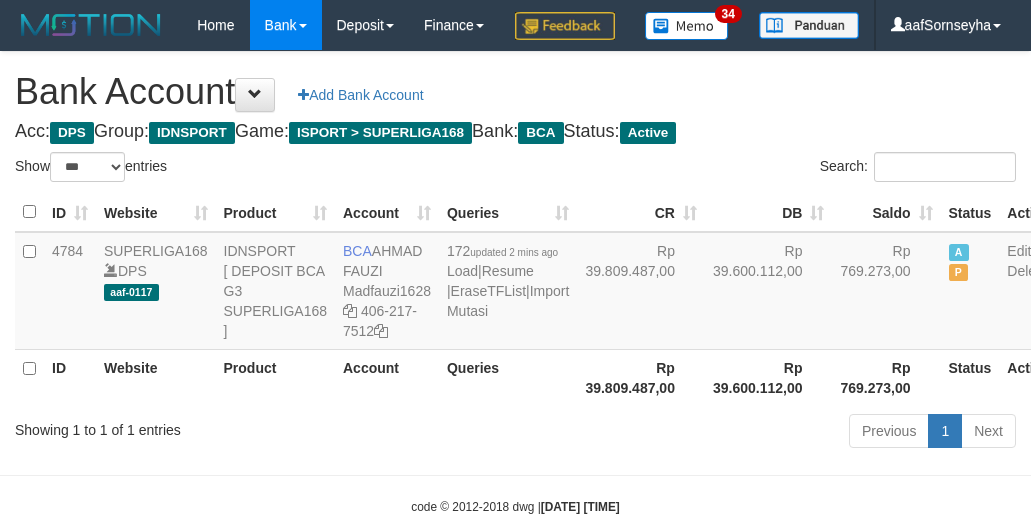 select on "***" 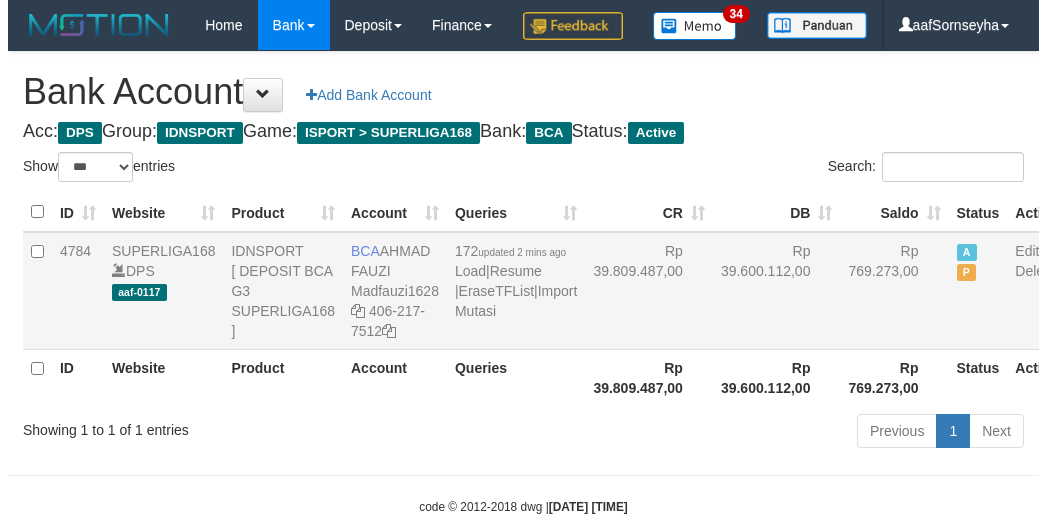 scroll, scrollTop: 0, scrollLeft: 0, axis: both 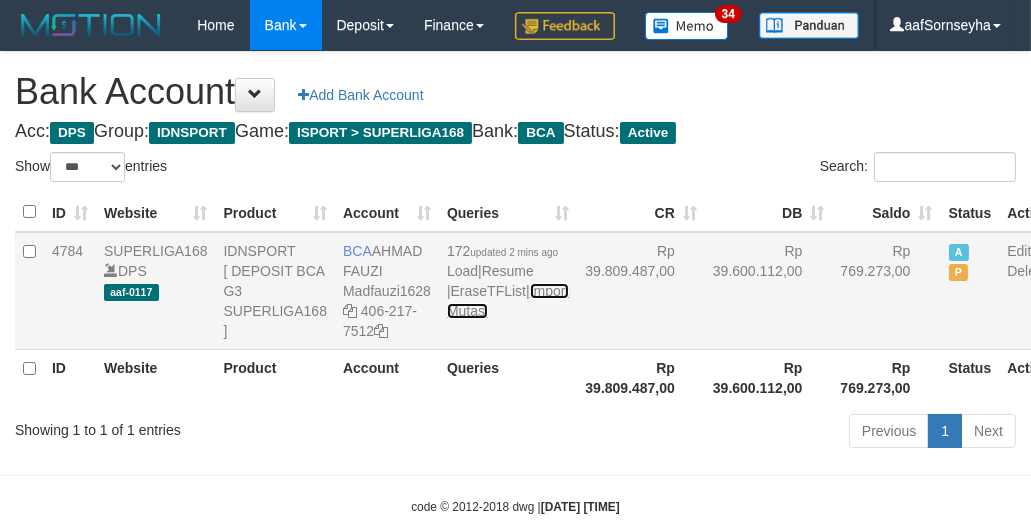 click on "Import Mutasi" at bounding box center [508, 301] 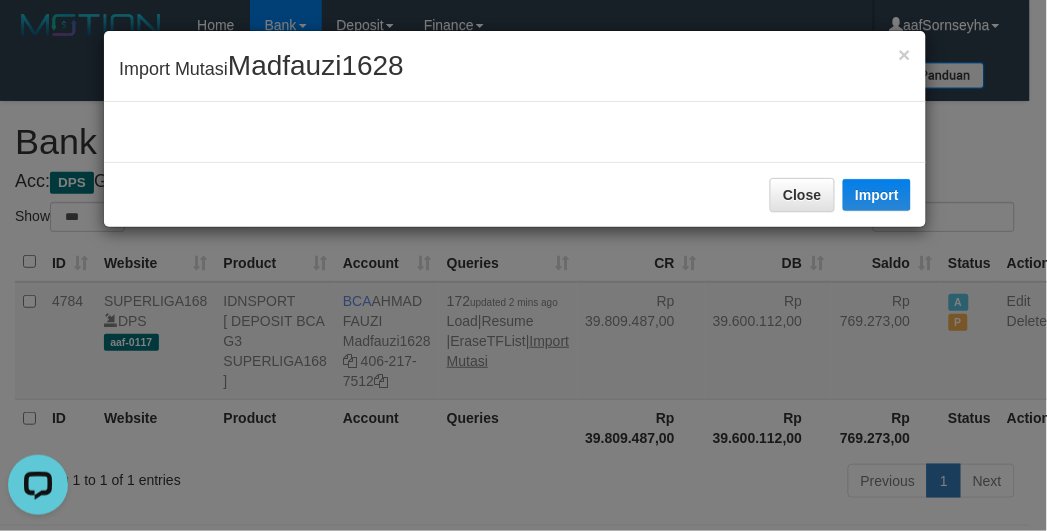 scroll, scrollTop: 0, scrollLeft: 0, axis: both 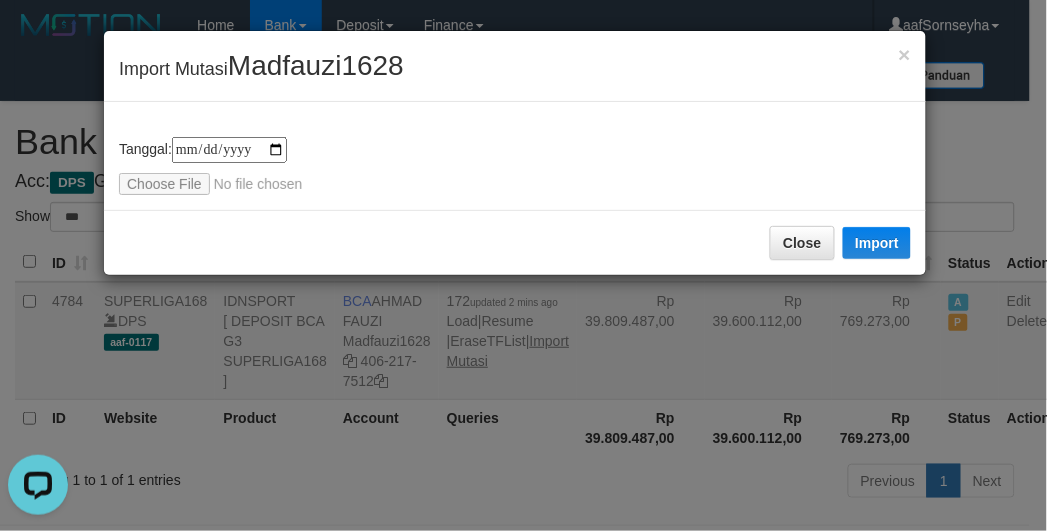 type on "**********" 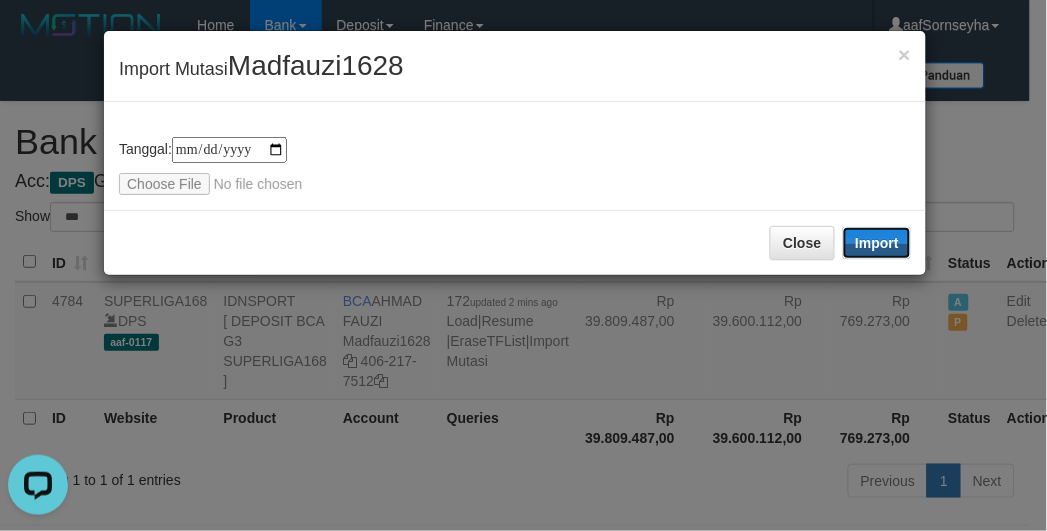 drag, startPoint x: 891, startPoint y: 231, endPoint x: 340, endPoint y: 420, distance: 582.5135 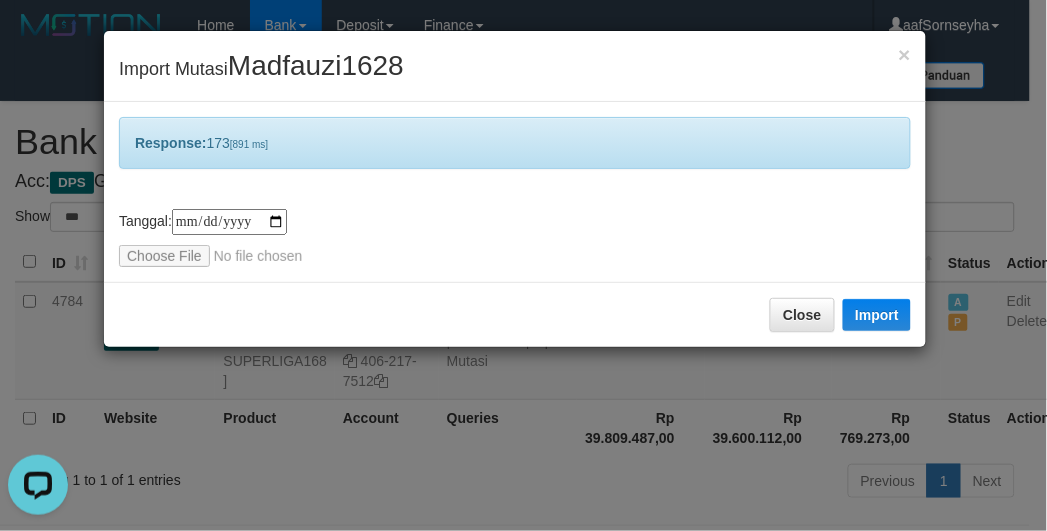 click on "**********" at bounding box center (523, 265) 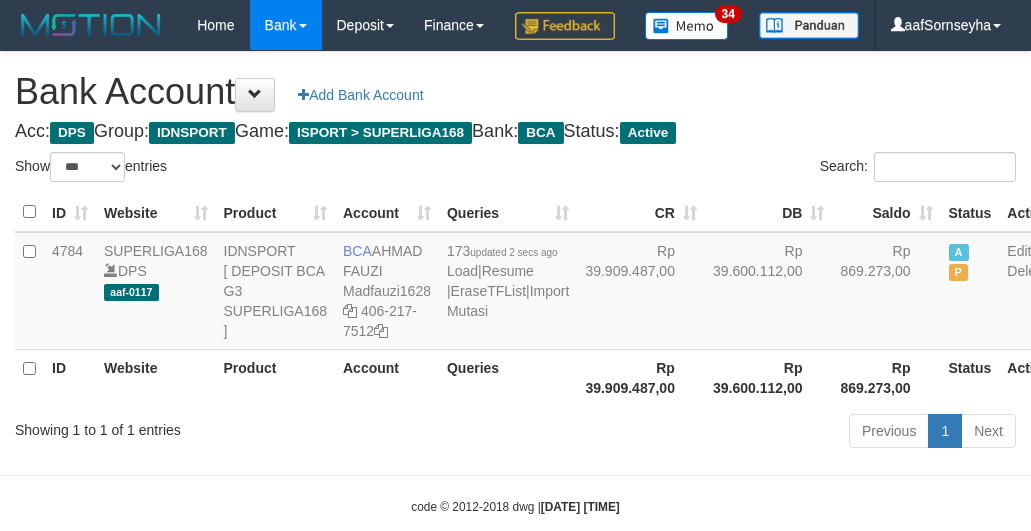 select on "***" 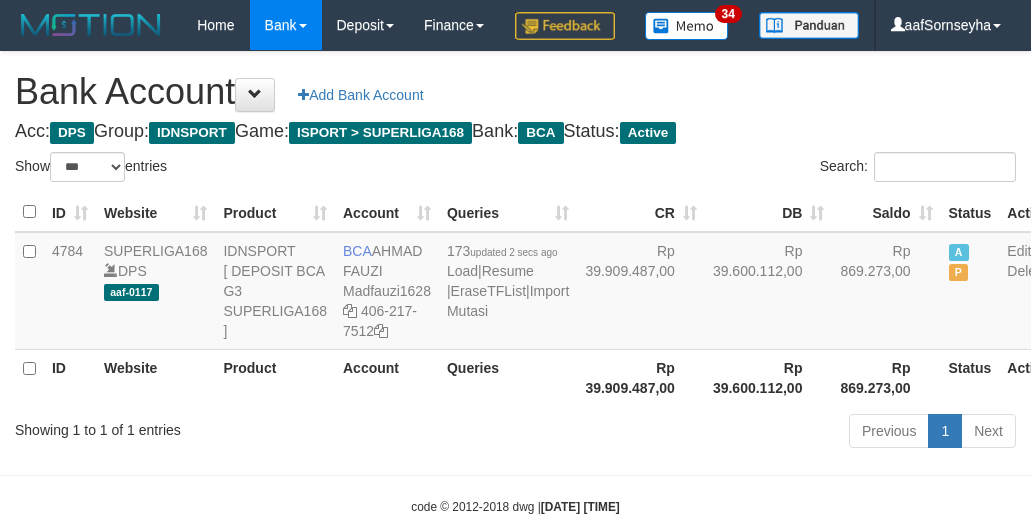 scroll, scrollTop: 0, scrollLeft: 0, axis: both 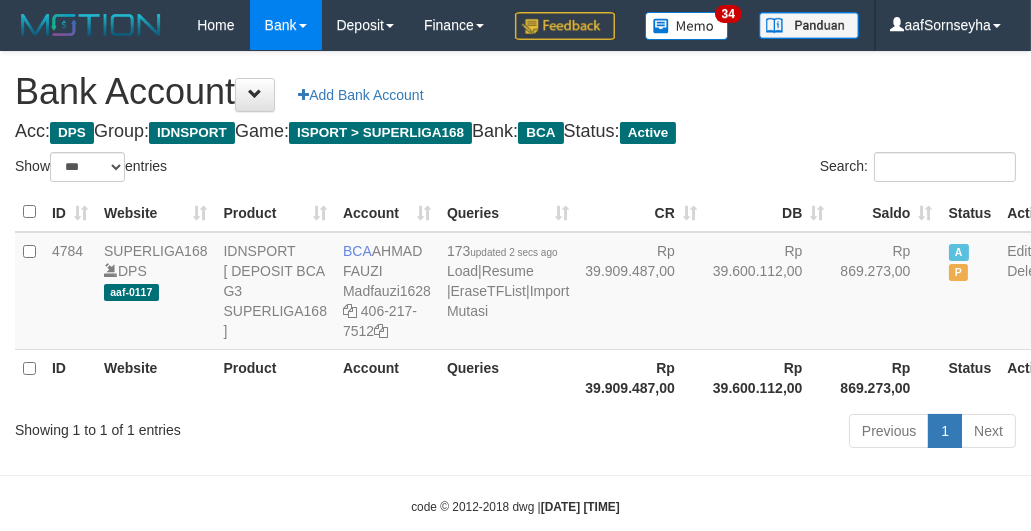 click on "ID Website Product Account Queries Rp 39.909.487,00 Rp 39.600.112,00 Rp 869.273,00 Status Action" at bounding box center (537, 377) 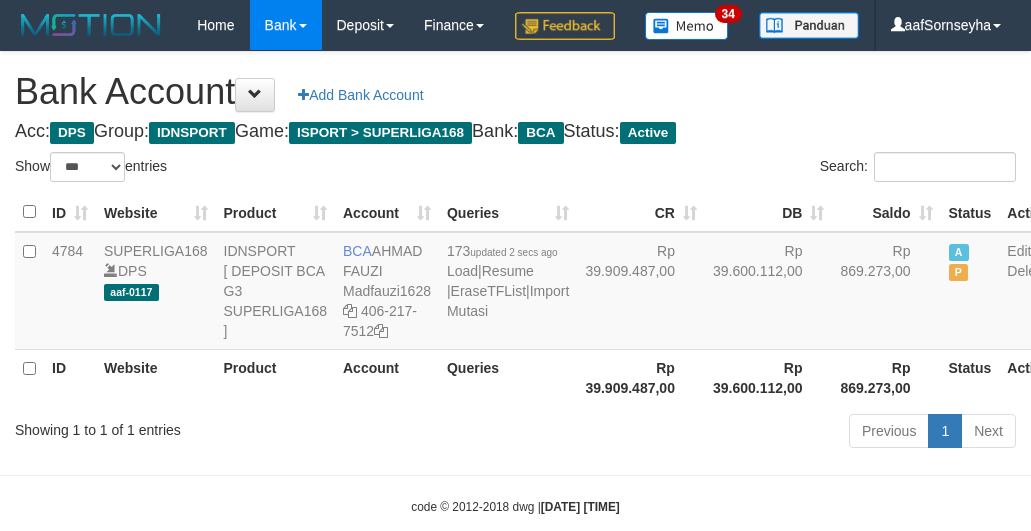 select on "***" 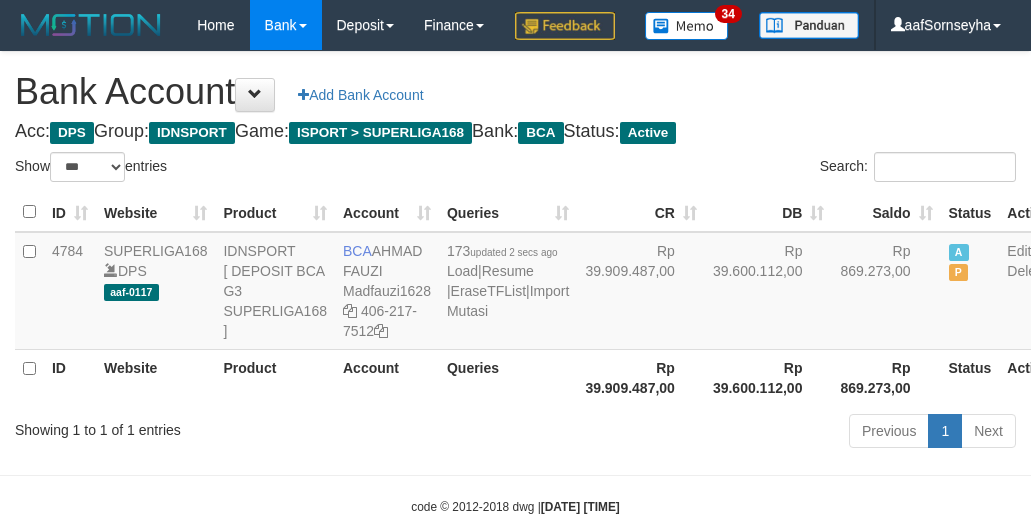 scroll, scrollTop: 0, scrollLeft: 0, axis: both 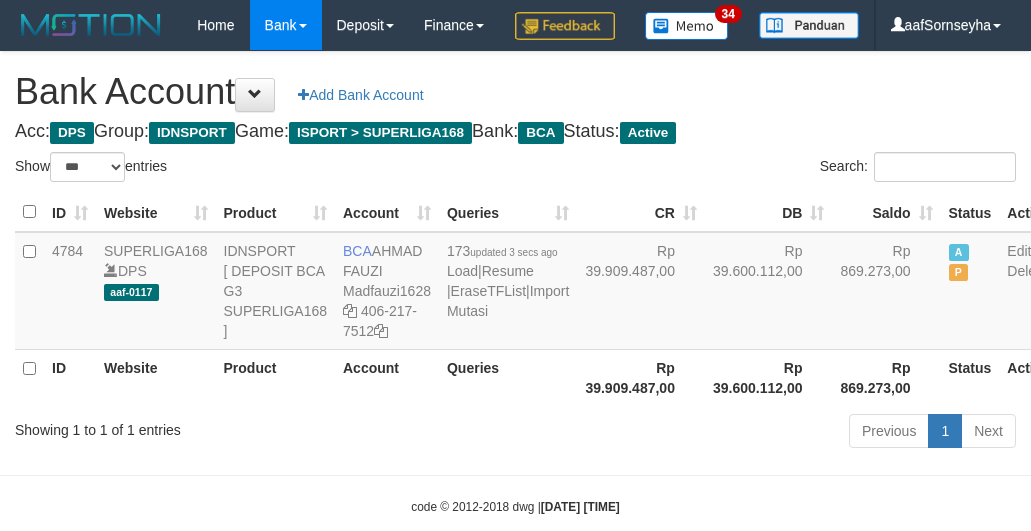 select on "***" 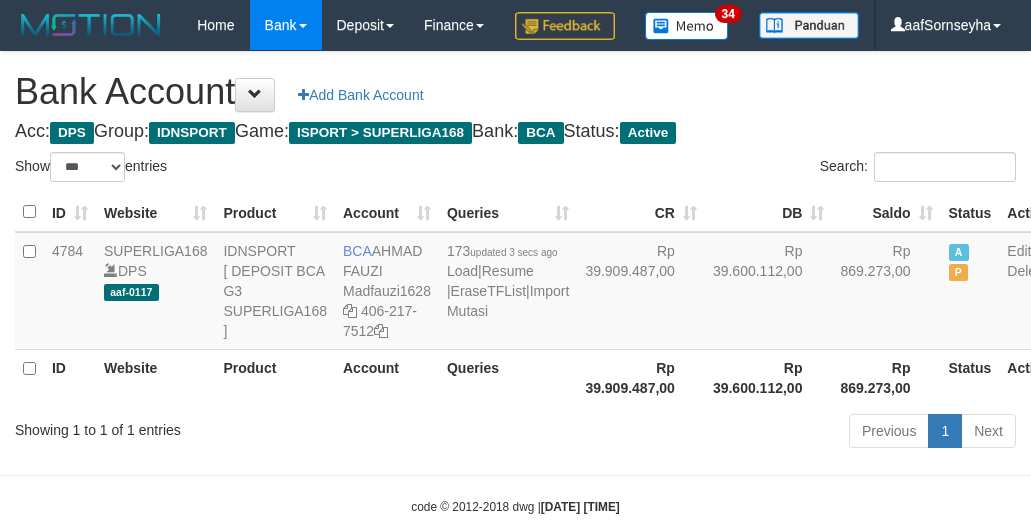 scroll, scrollTop: 0, scrollLeft: 0, axis: both 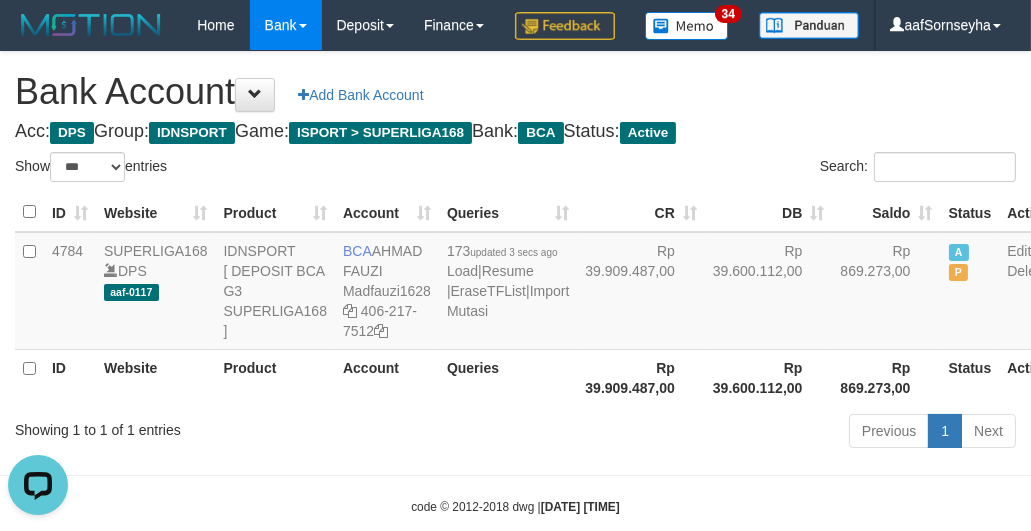 click on "Showing 1 to 1 of 1 entries" at bounding box center [215, 426] 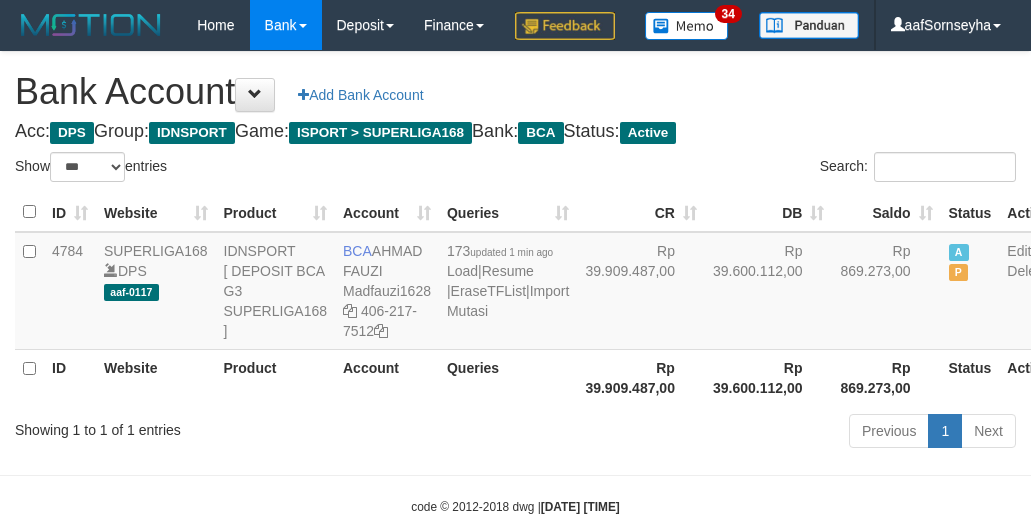 select on "***" 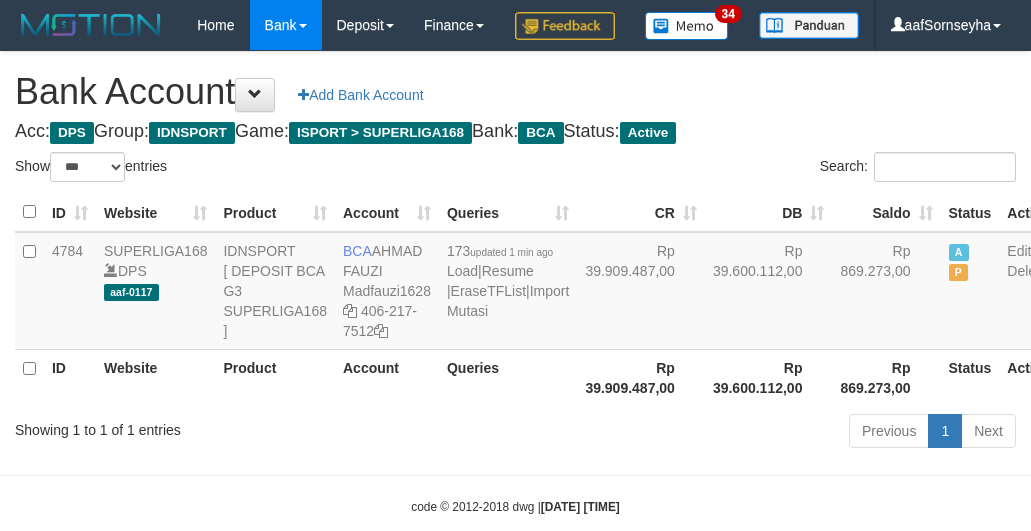 scroll, scrollTop: 0, scrollLeft: 0, axis: both 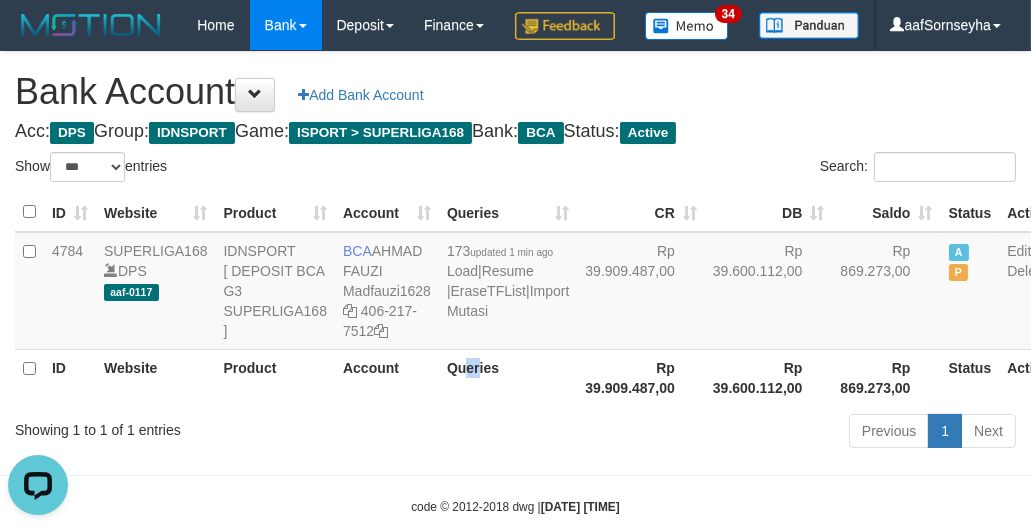 click on "Queries" at bounding box center [508, 377] 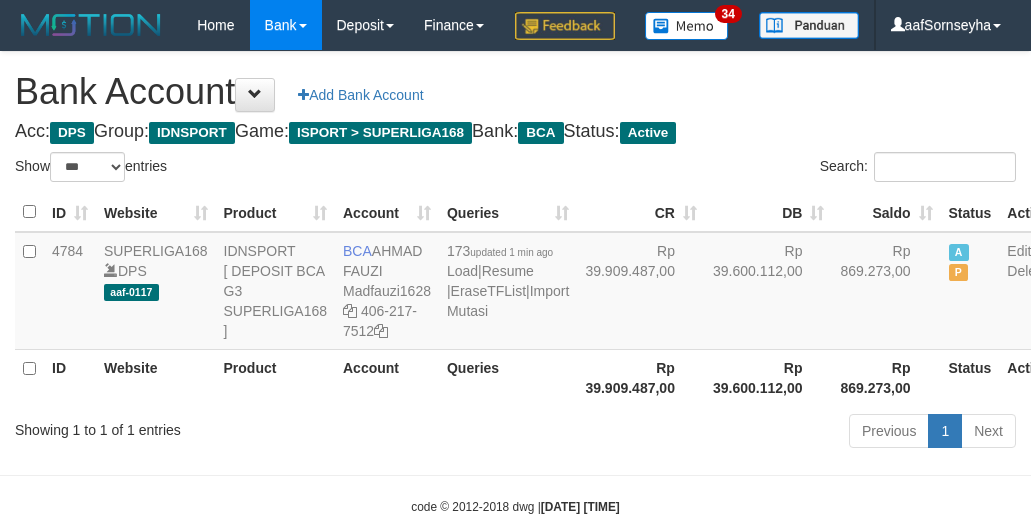 select on "***" 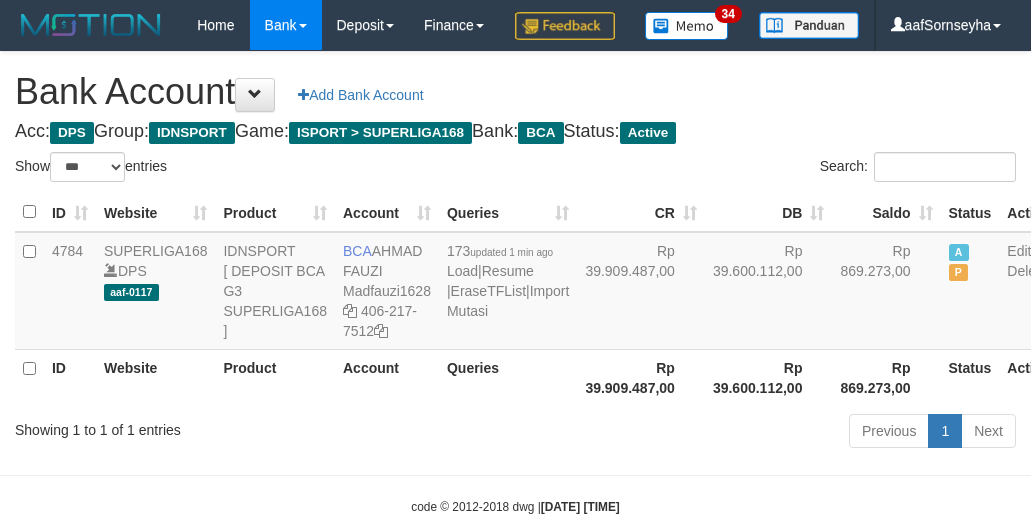 scroll, scrollTop: 0, scrollLeft: 0, axis: both 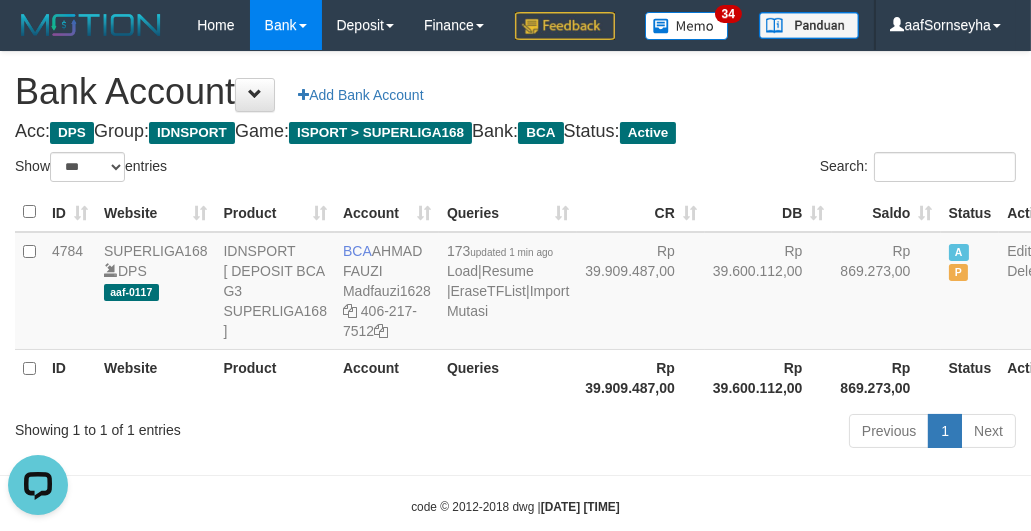 click on "Account" at bounding box center (387, 377) 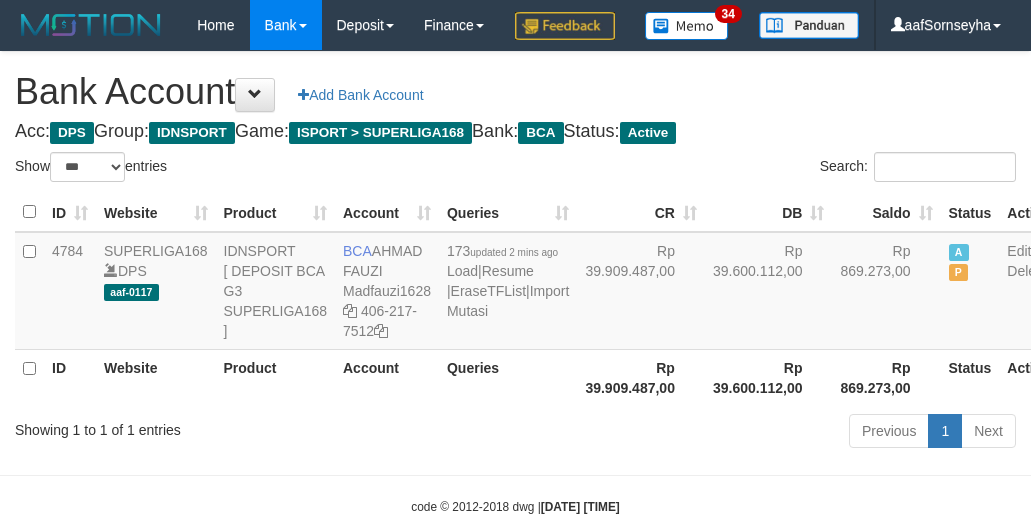 select on "***" 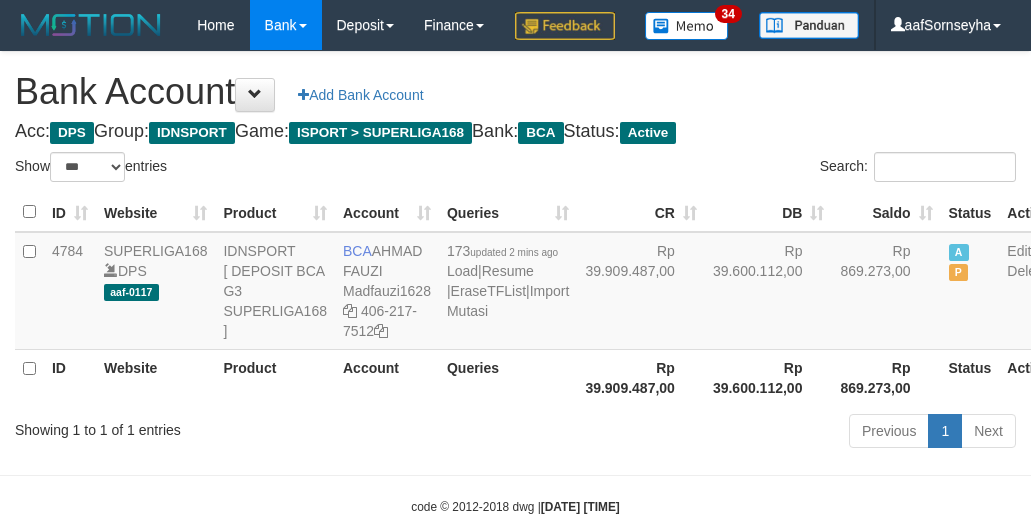 click on "Account" at bounding box center [387, 377] 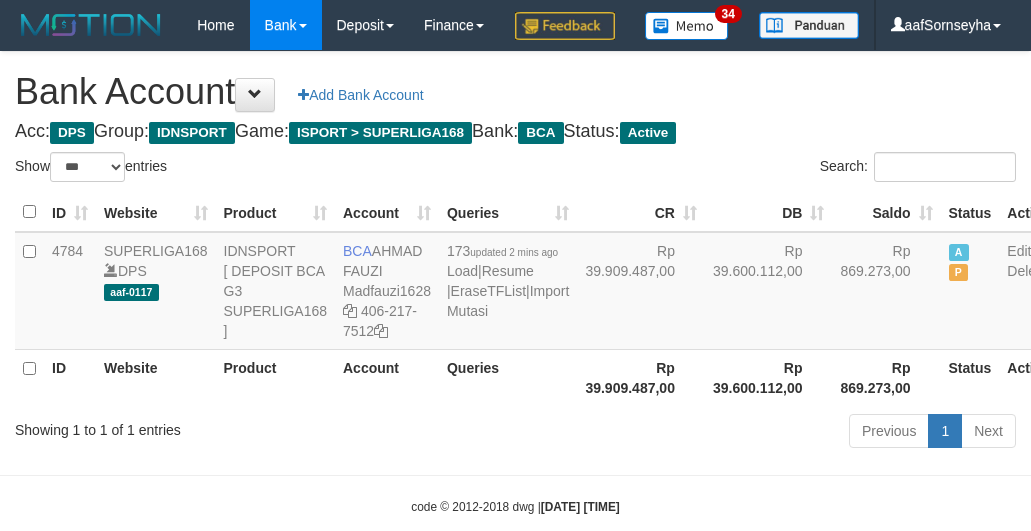 select on "***" 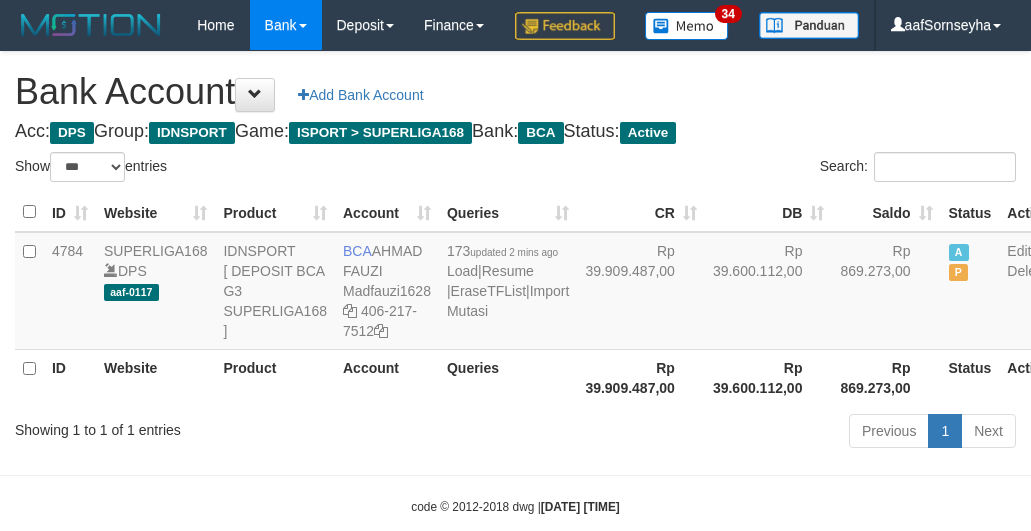scroll, scrollTop: 0, scrollLeft: 0, axis: both 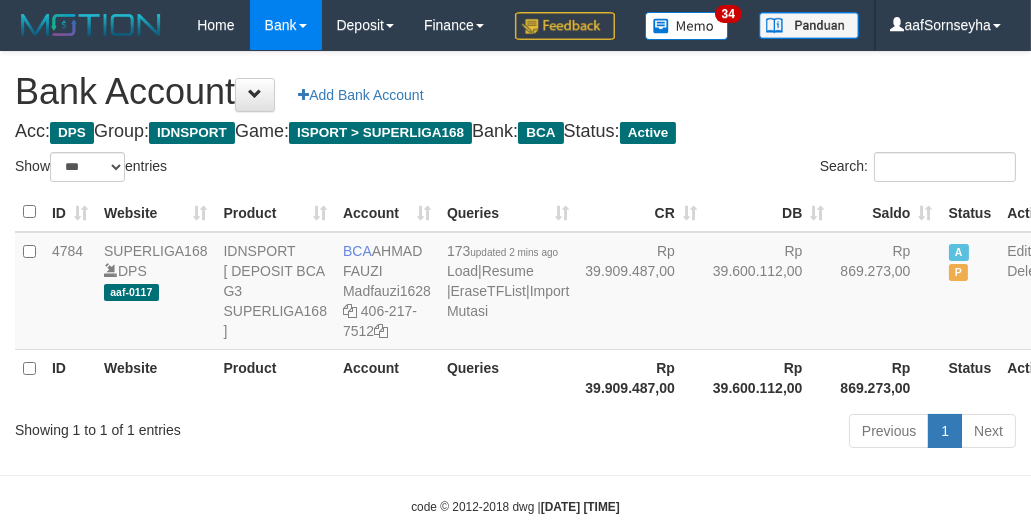 drag, startPoint x: 0, startPoint y: 0, endPoint x: 421, endPoint y: 470, distance: 630.98413 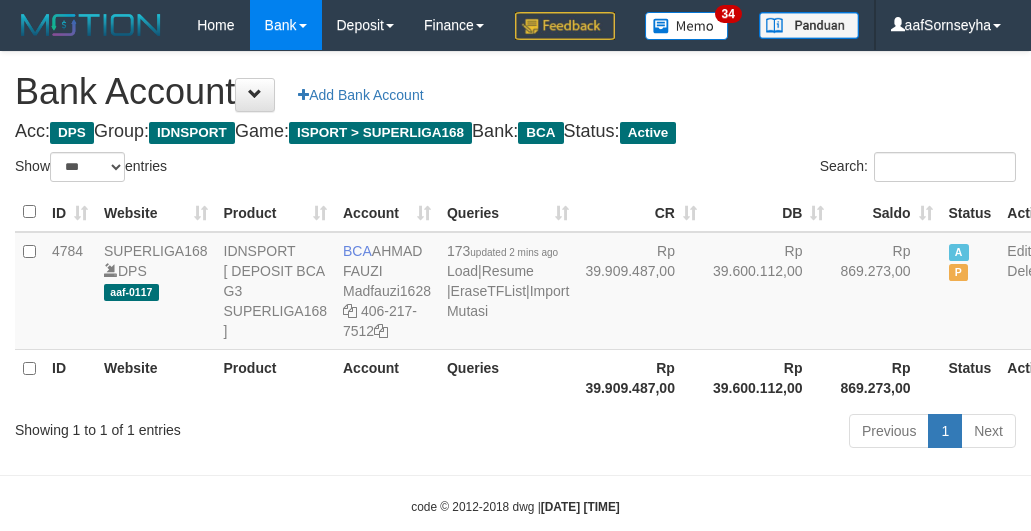 select on "***" 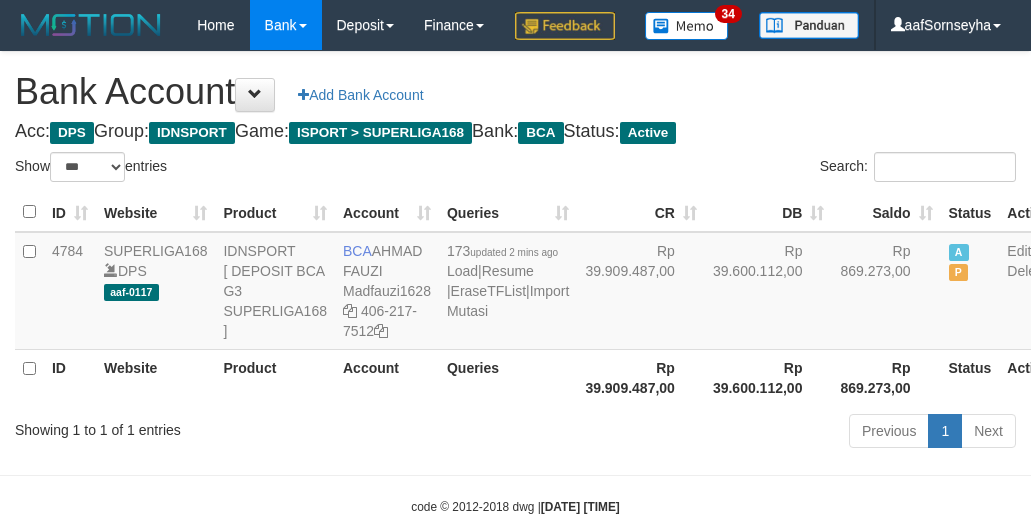 scroll, scrollTop: 0, scrollLeft: 0, axis: both 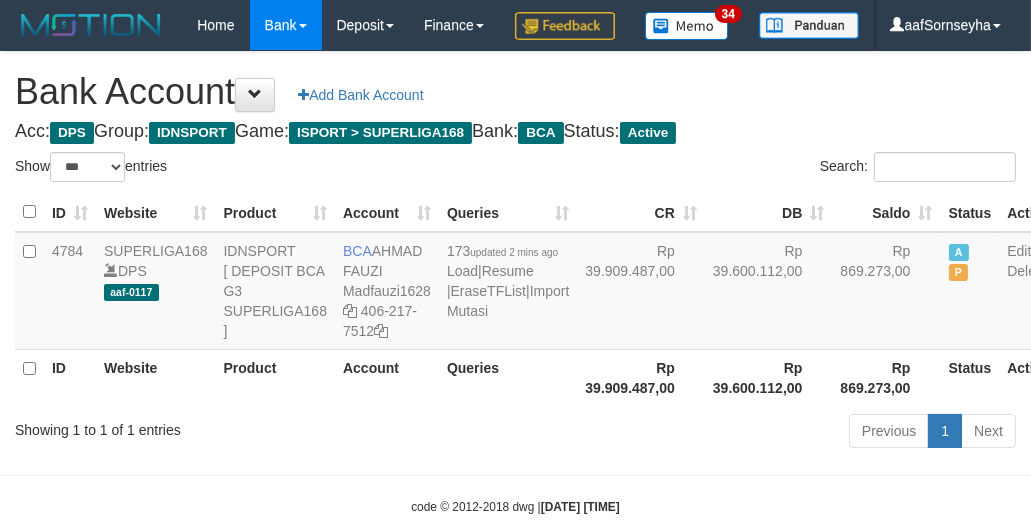 click on "Account" at bounding box center [387, 377] 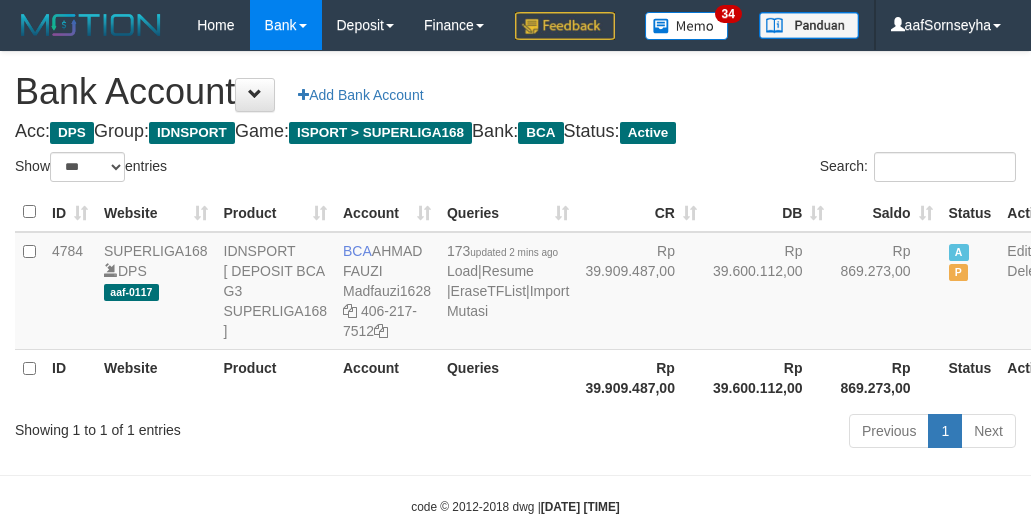 select on "***" 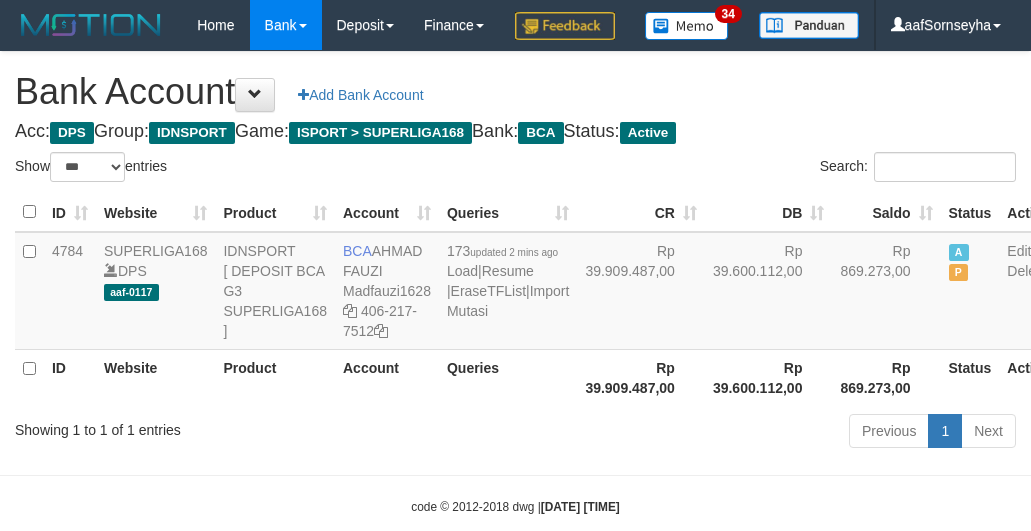 scroll, scrollTop: 0, scrollLeft: 0, axis: both 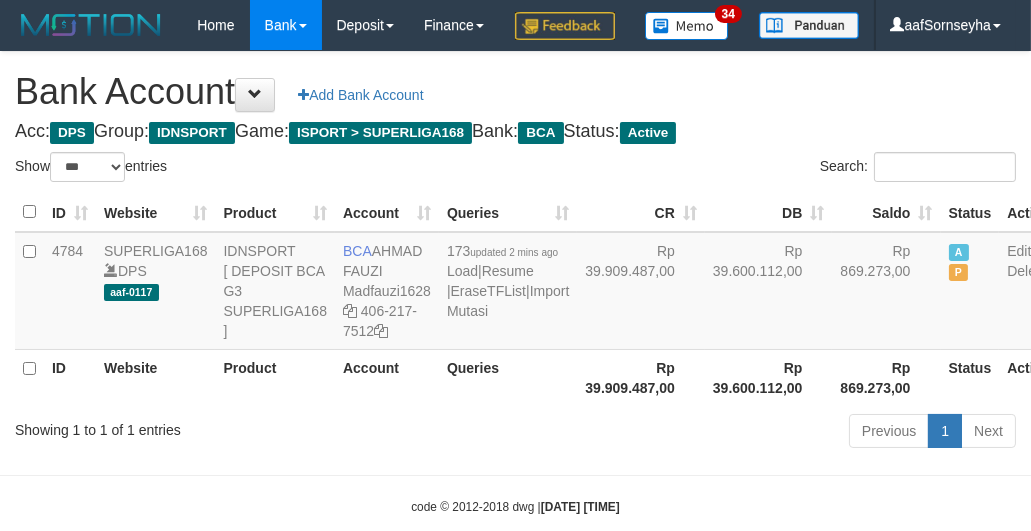 click on "Account" at bounding box center (387, 377) 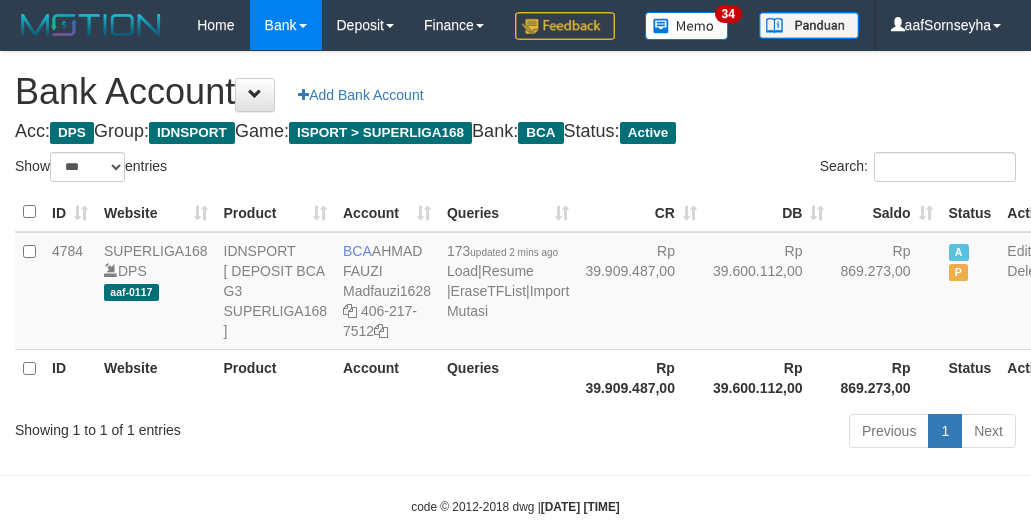select on "***" 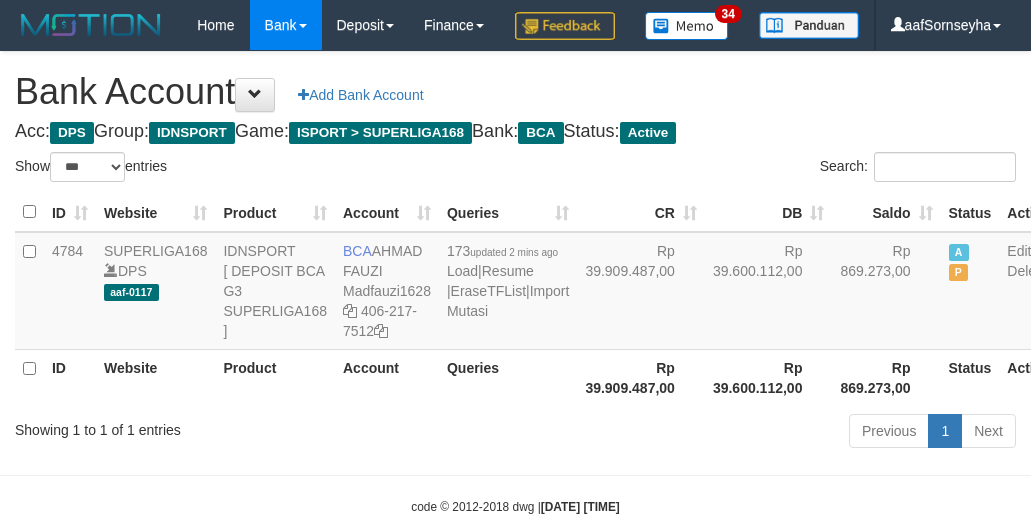 scroll, scrollTop: 0, scrollLeft: 0, axis: both 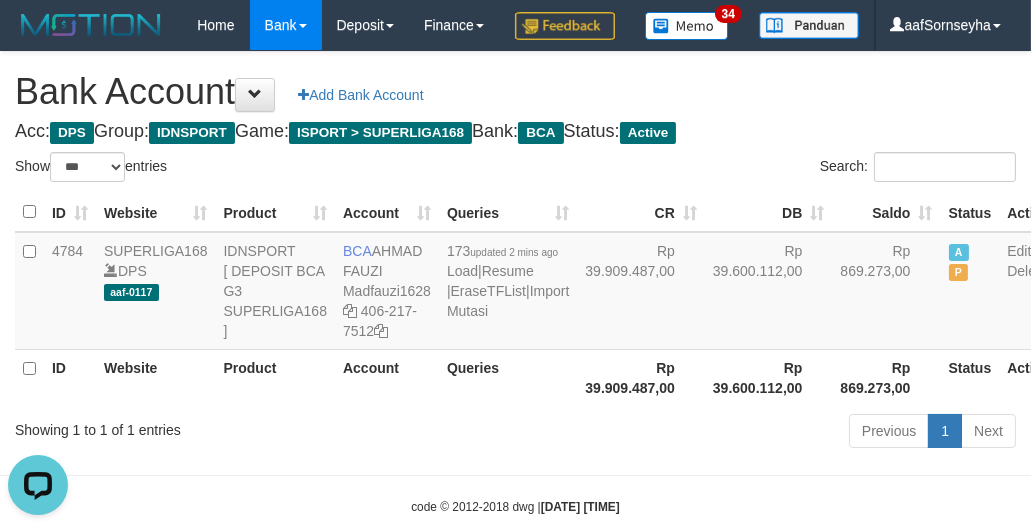 click on "Account" at bounding box center (387, 377) 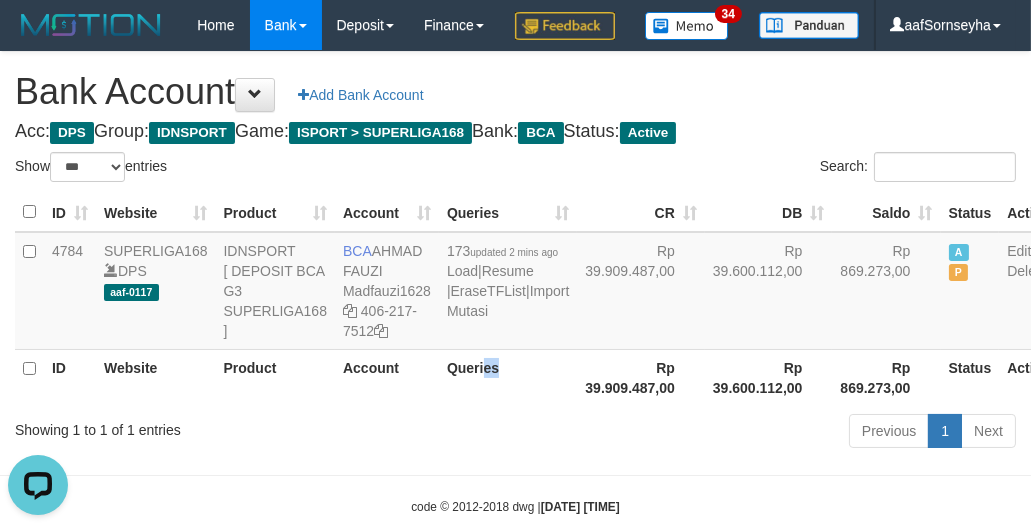 drag, startPoint x: 494, startPoint y: 458, endPoint x: 537, endPoint y: 452, distance: 43.416588 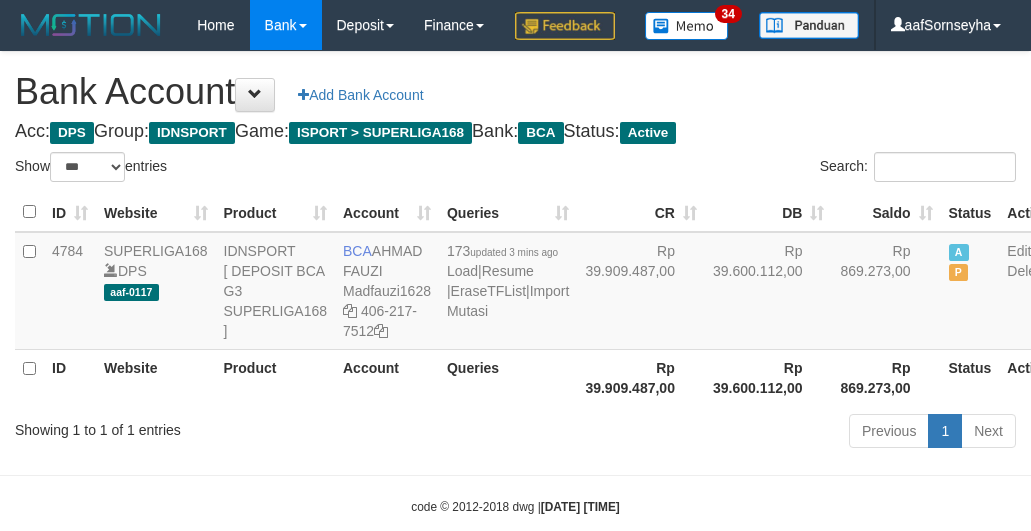 select on "***" 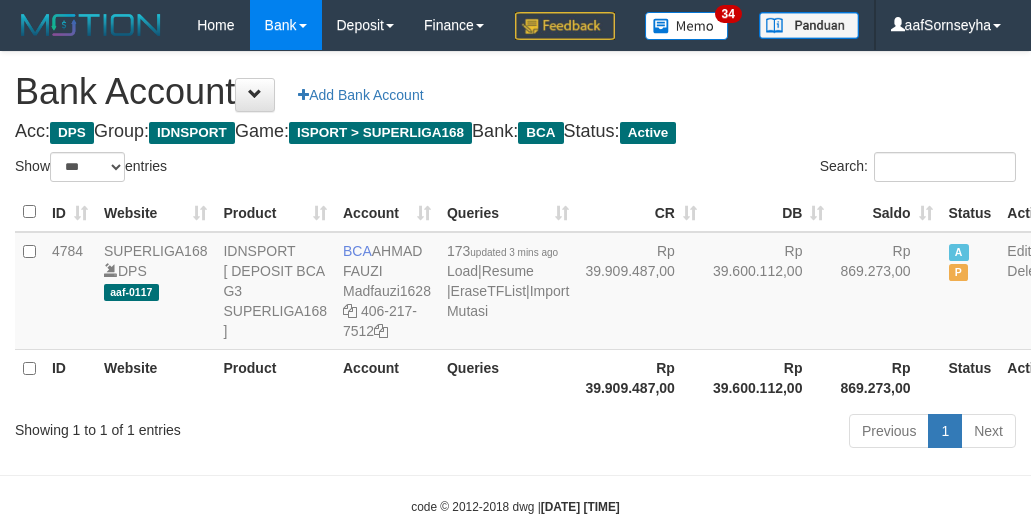 scroll, scrollTop: 0, scrollLeft: 0, axis: both 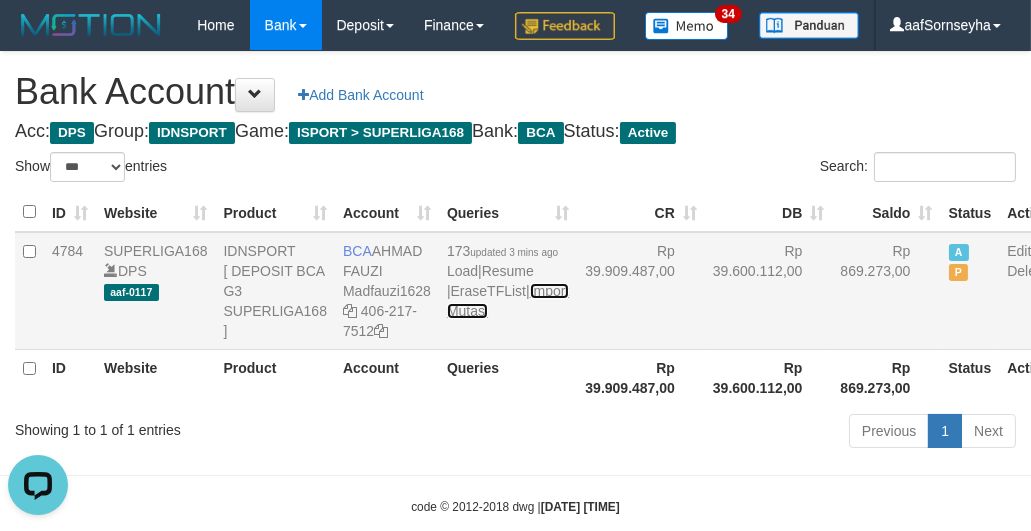click on "Import Mutasi" at bounding box center [508, 301] 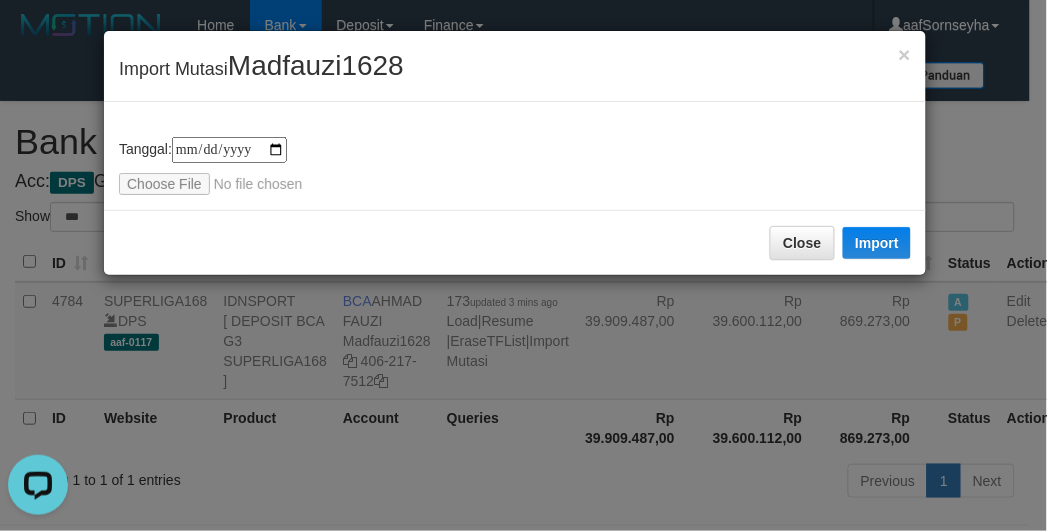 click on "**********" at bounding box center [523, 265] 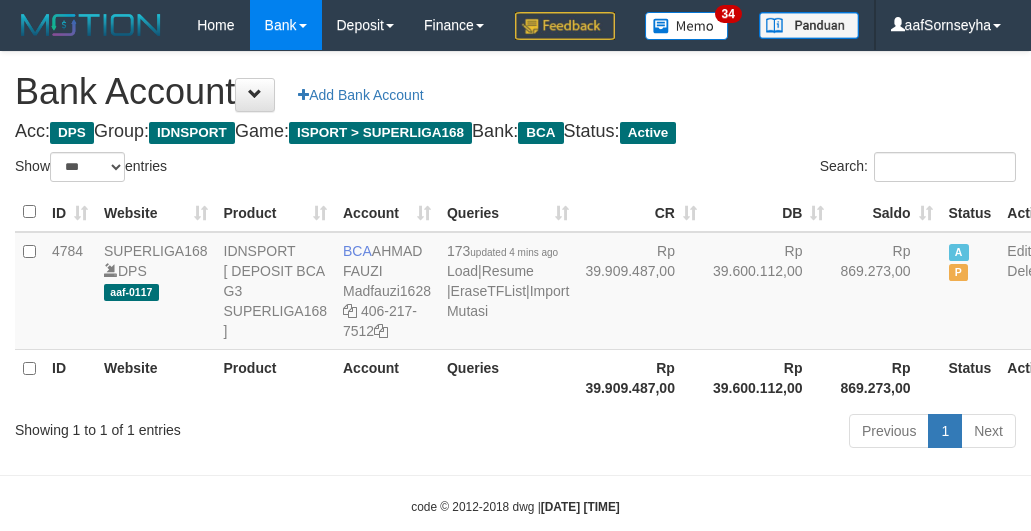 select on "***" 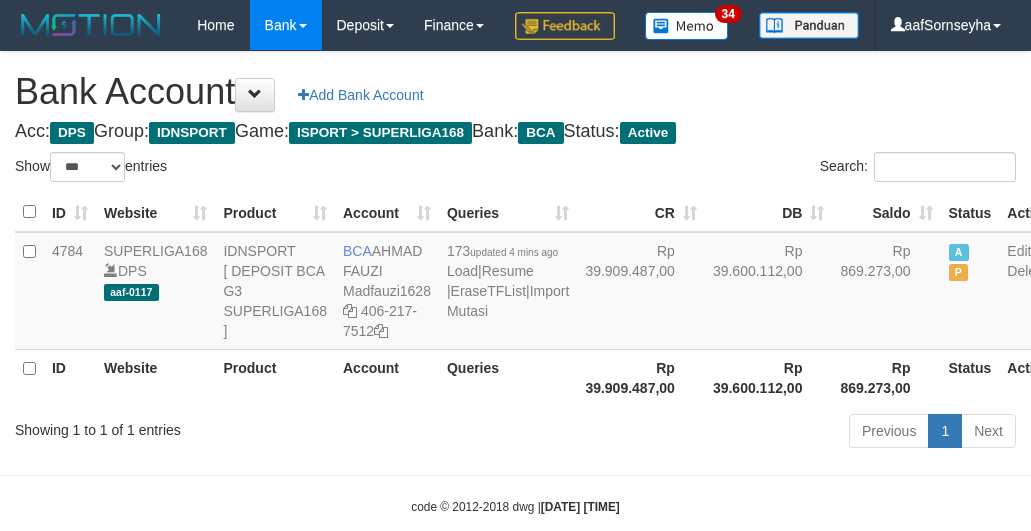 scroll, scrollTop: 0, scrollLeft: 0, axis: both 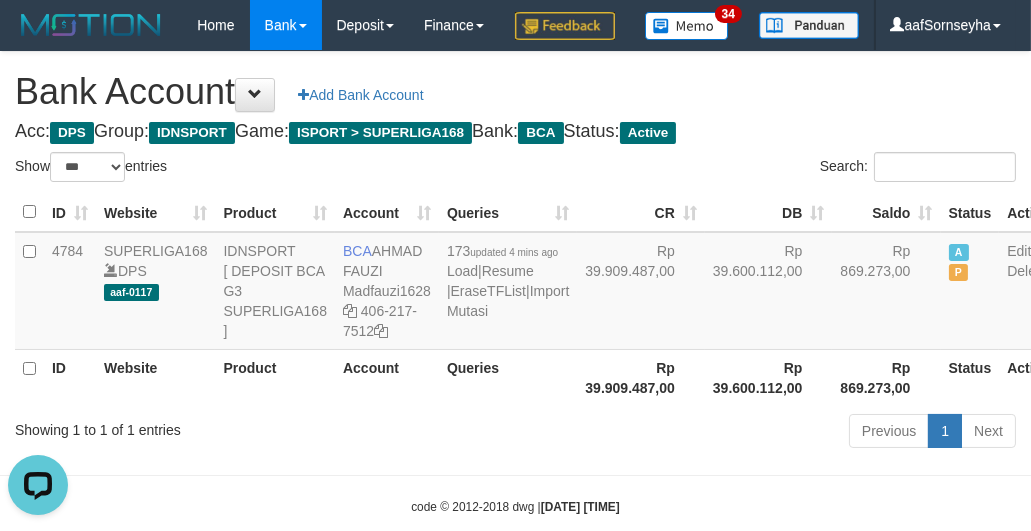 click on "Queries" at bounding box center (508, 377) 